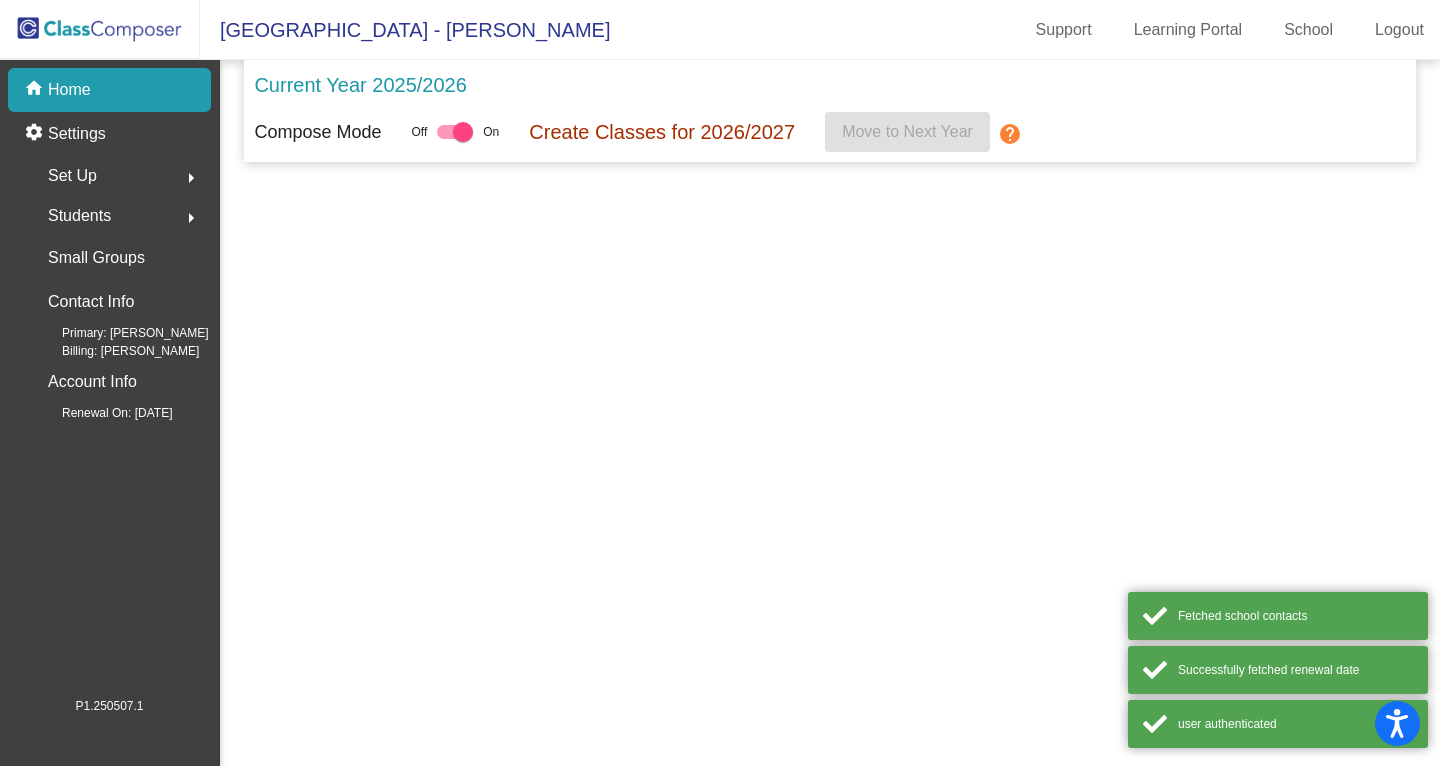scroll, scrollTop: 0, scrollLeft: 0, axis: both 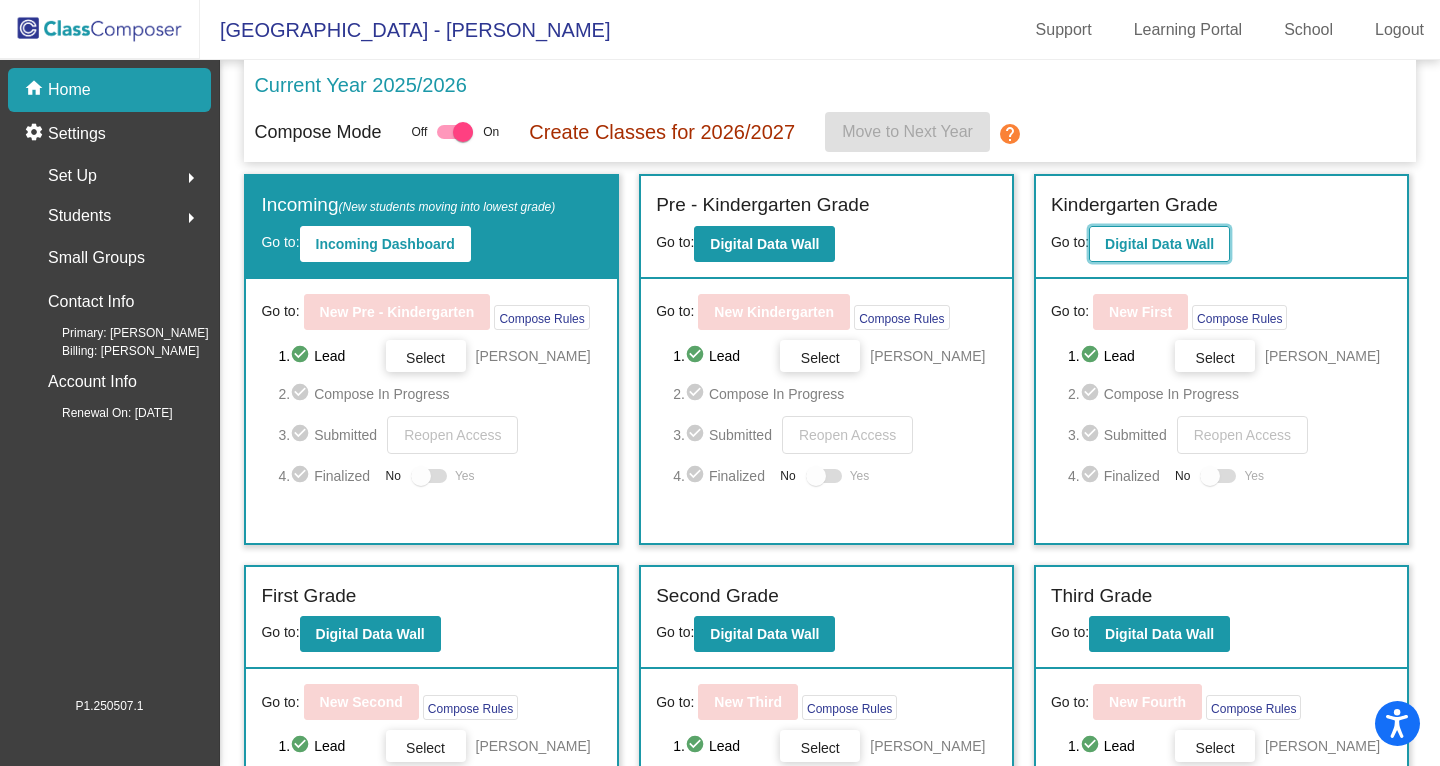 click on "Digital Data Wall" 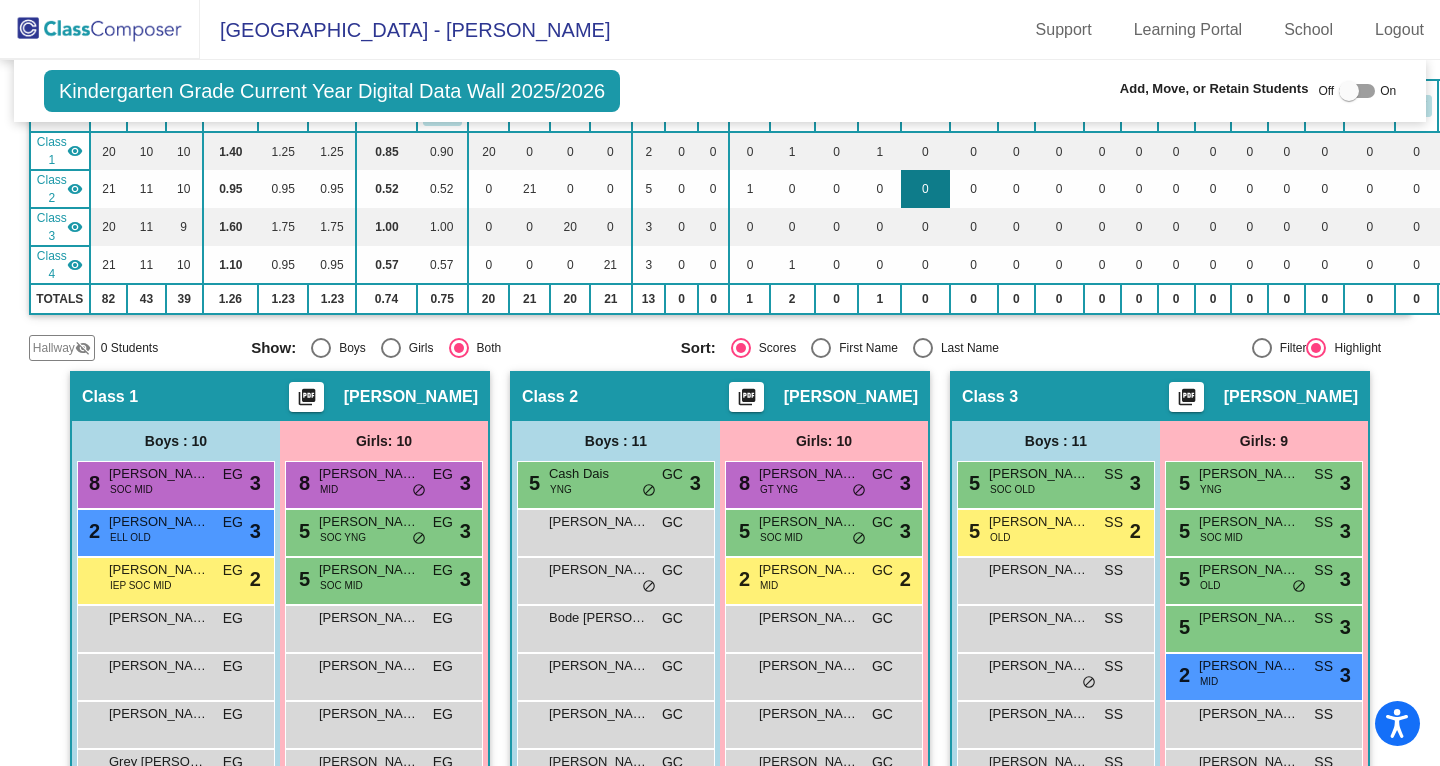 scroll, scrollTop: 265, scrollLeft: 0, axis: vertical 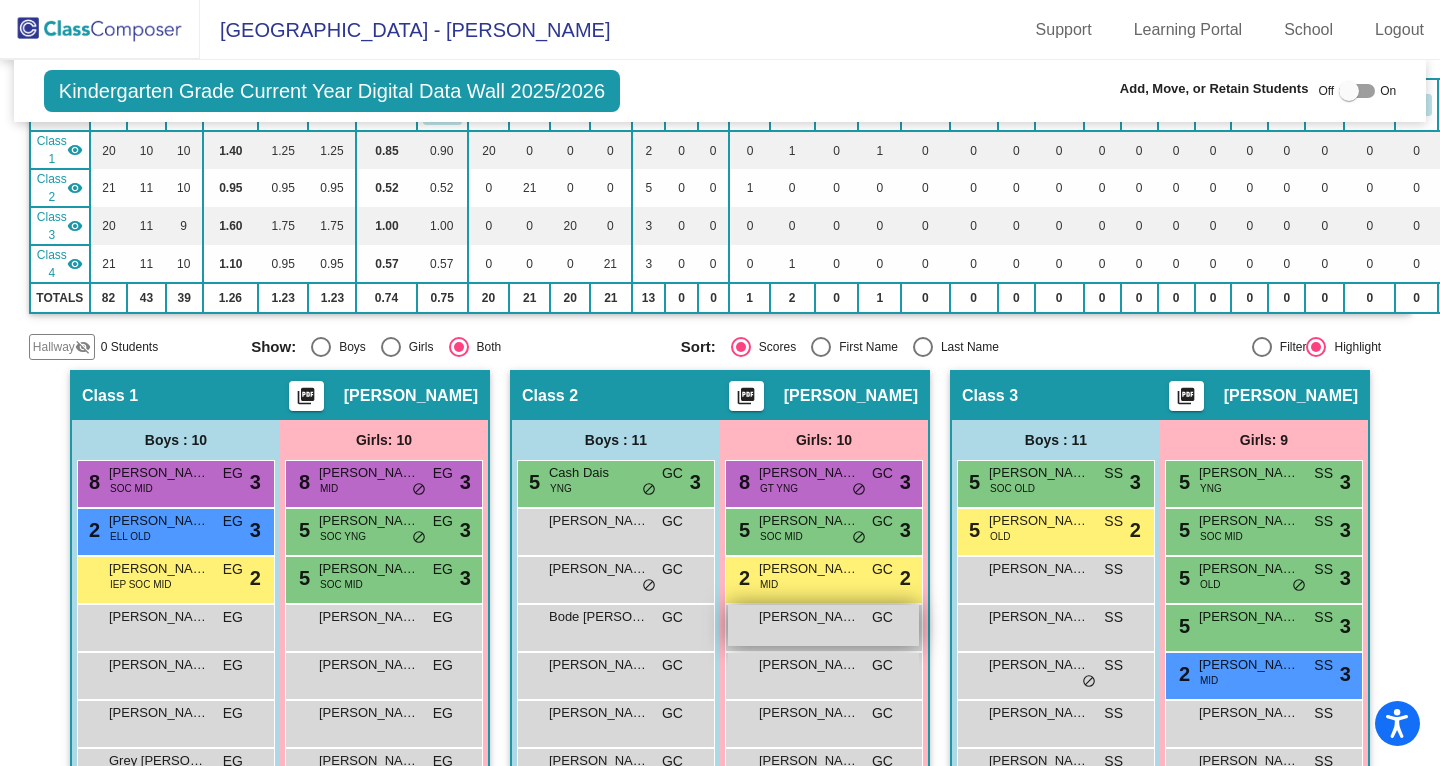 click on "[PERSON_NAME] [PERSON_NAME]" at bounding box center (809, 617) 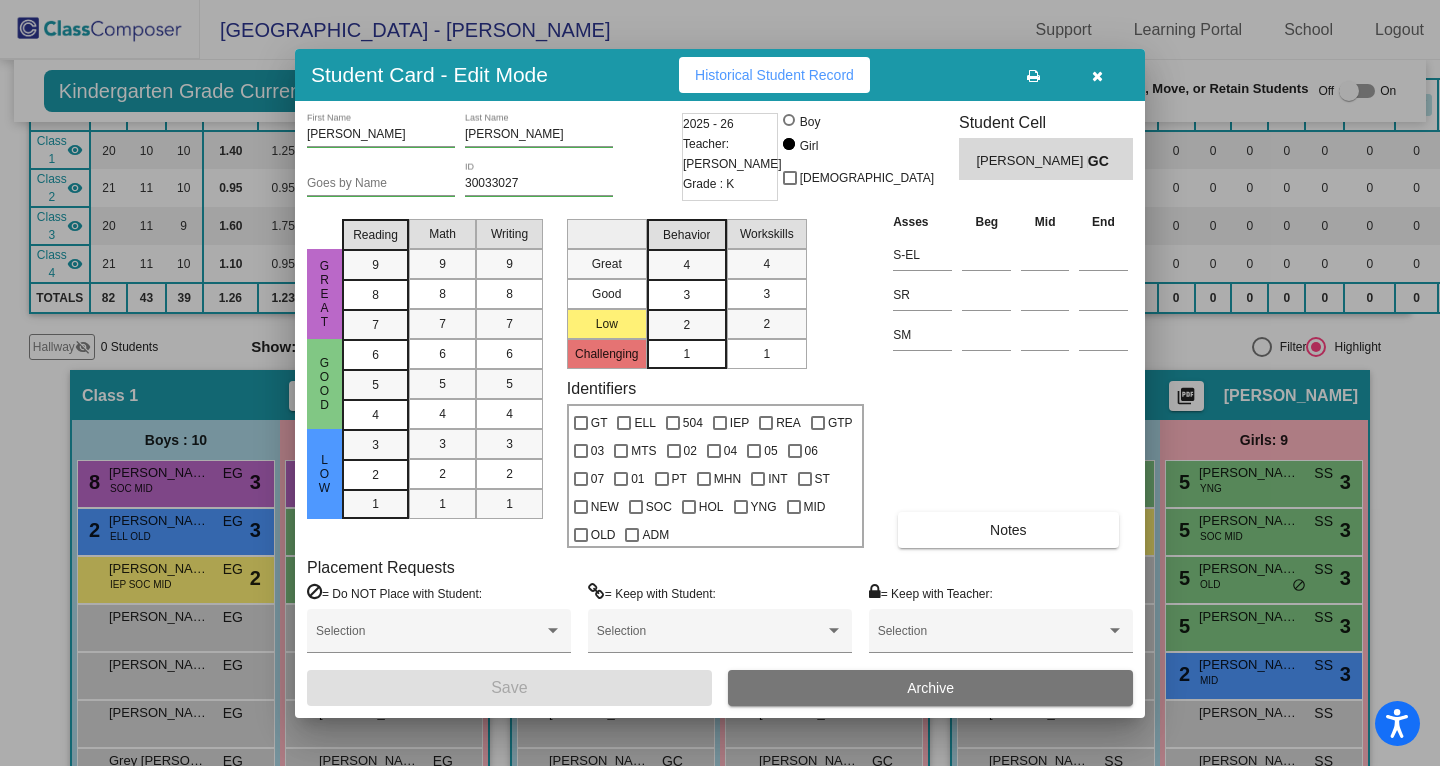 click on "Goes by Name" at bounding box center (381, 184) 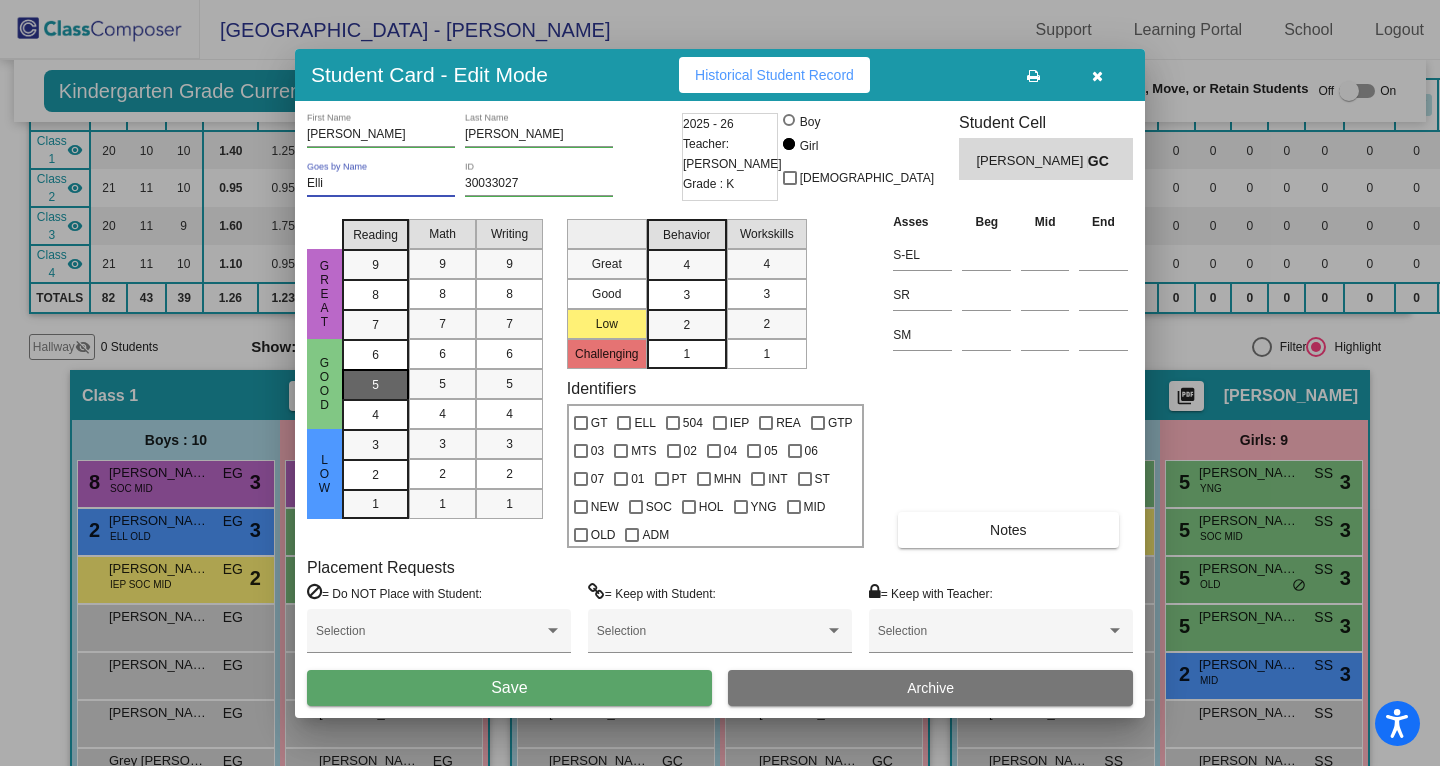 type on "Elli" 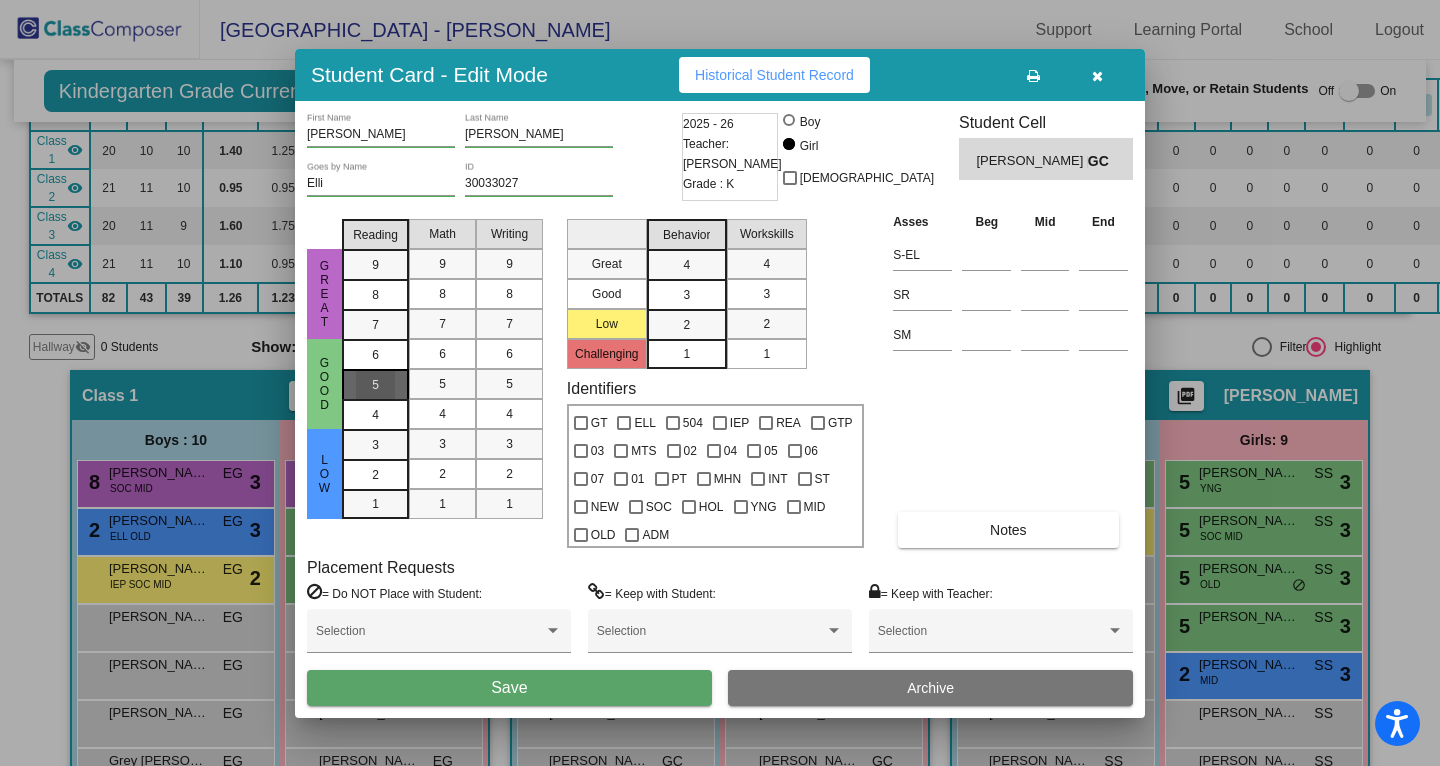 click on "5" at bounding box center [375, 384] 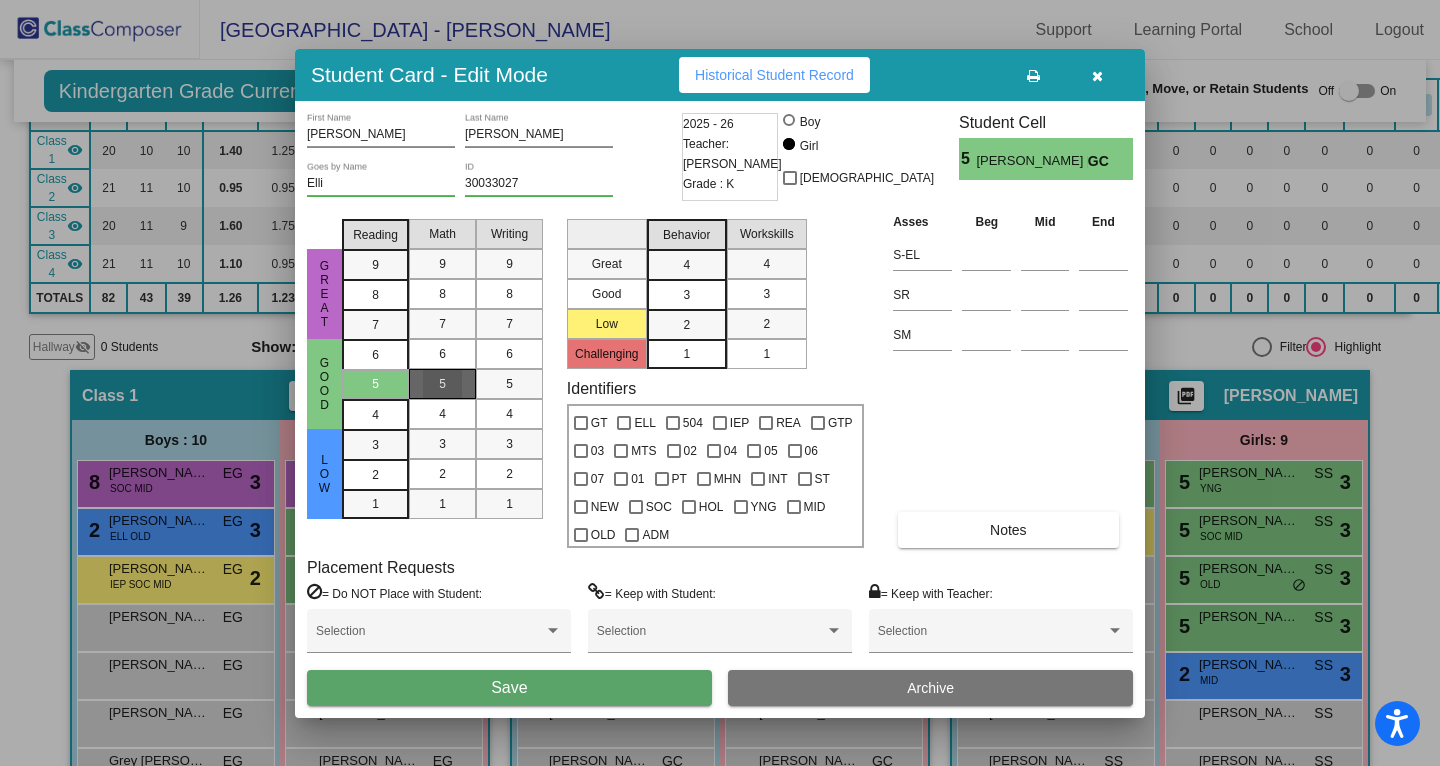 click on "5" at bounding box center (442, 384) 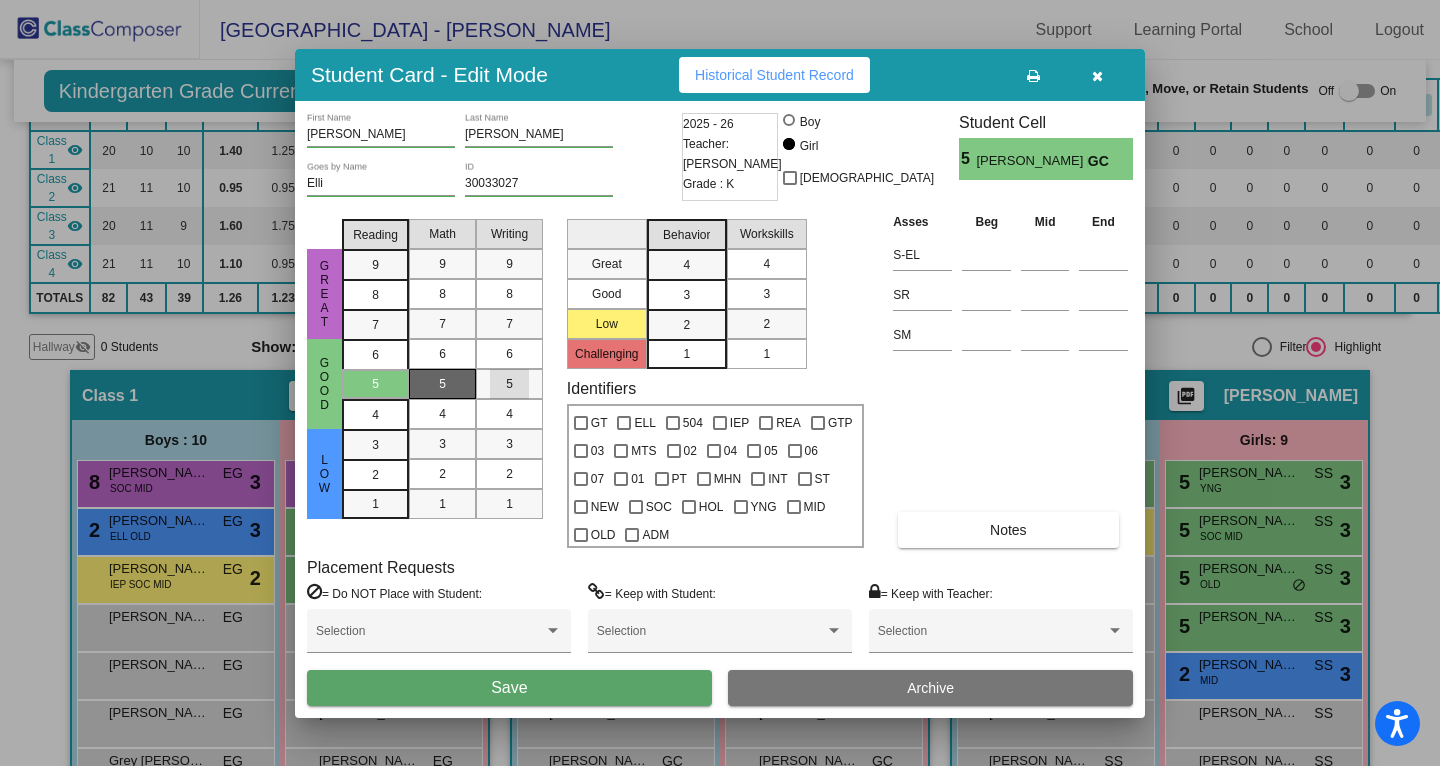 drag, startPoint x: 499, startPoint y: 384, endPoint x: 752, endPoint y: 275, distance: 275.48138 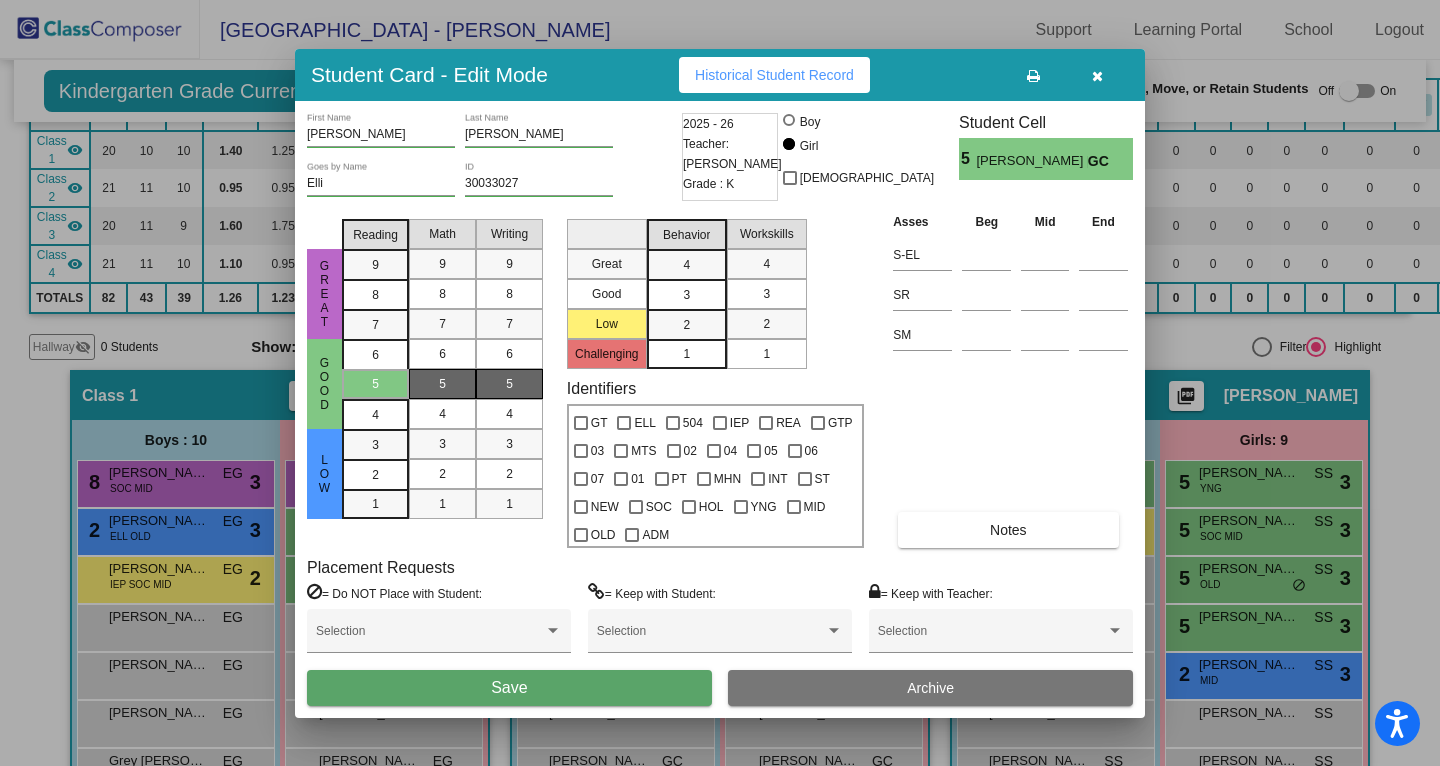 click on "3" at bounding box center (687, 294) 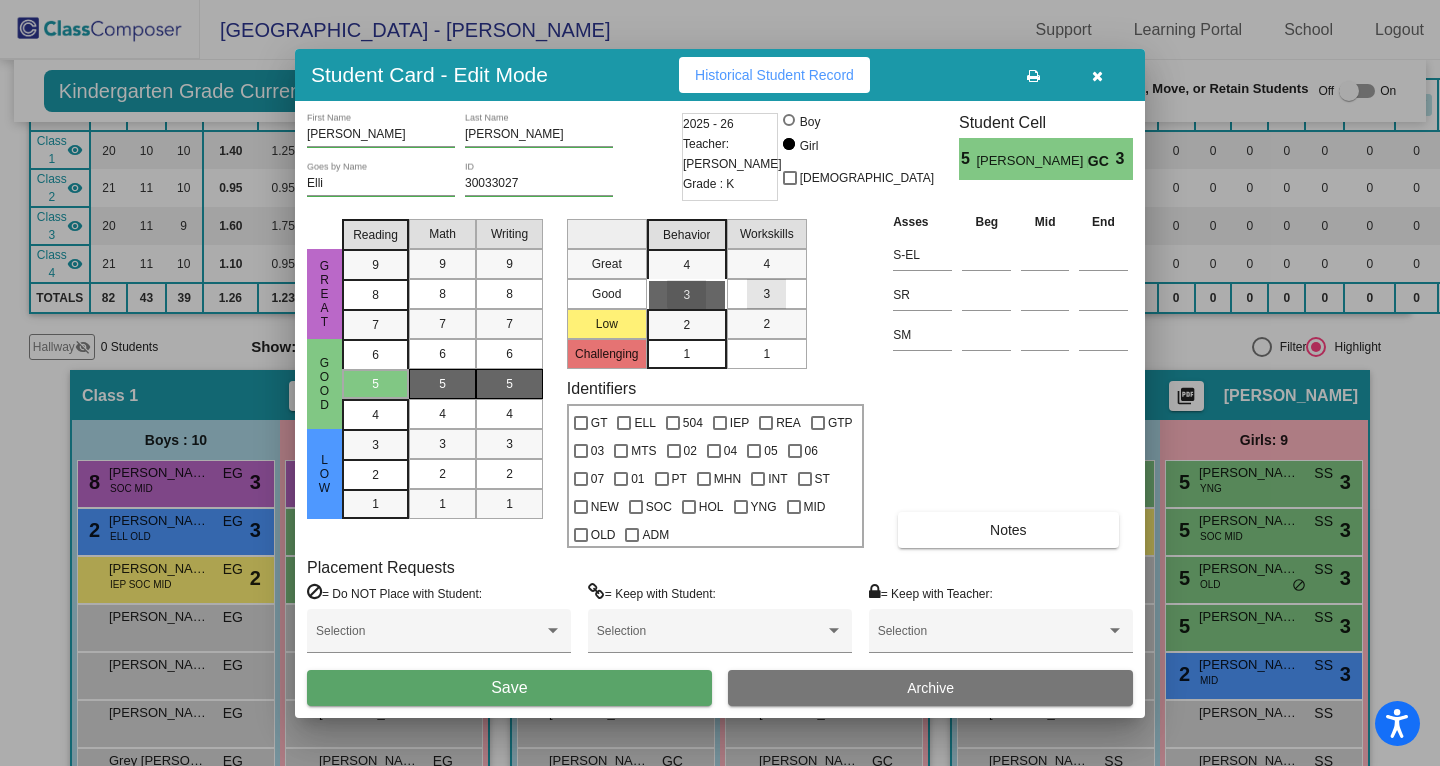 click on "3" at bounding box center (766, 294) 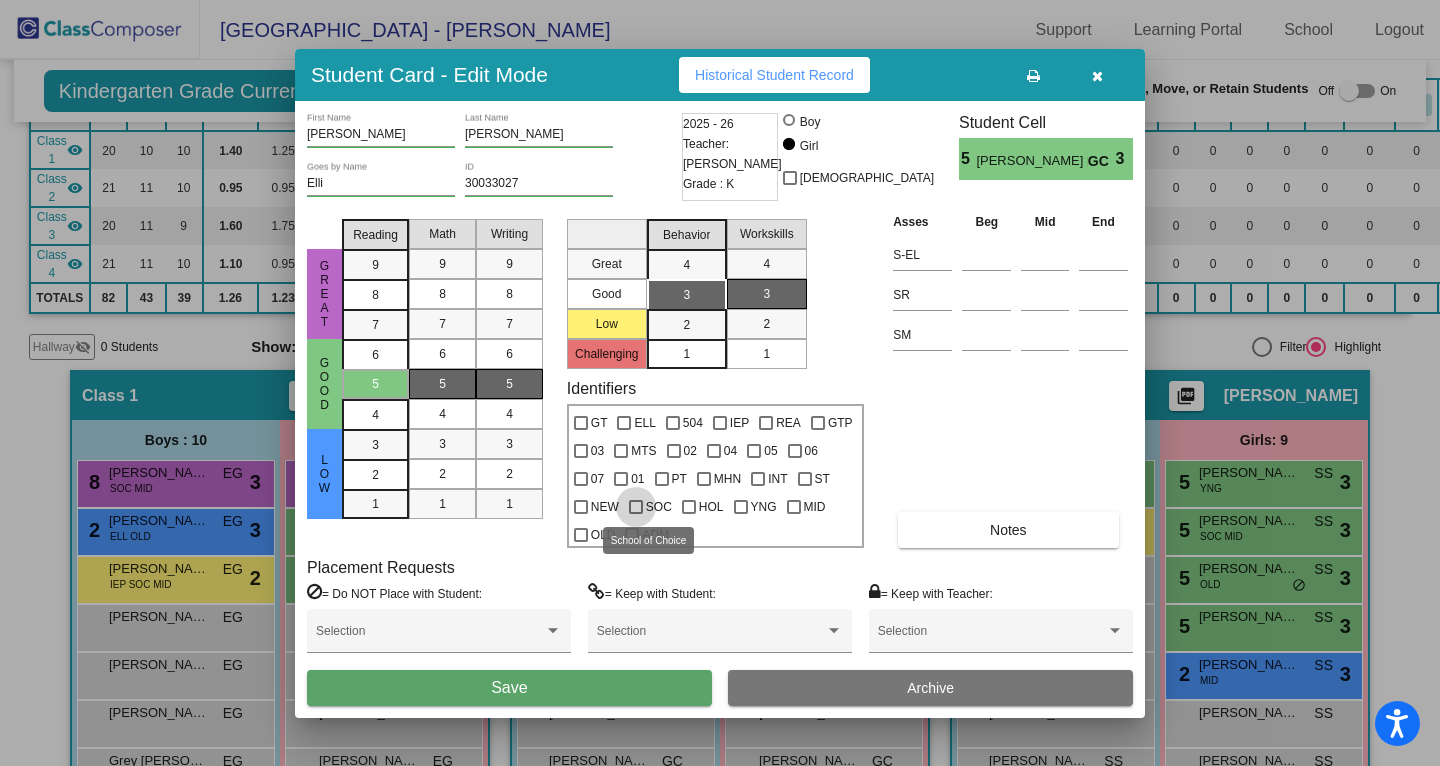 click on "SOC" at bounding box center (659, 507) 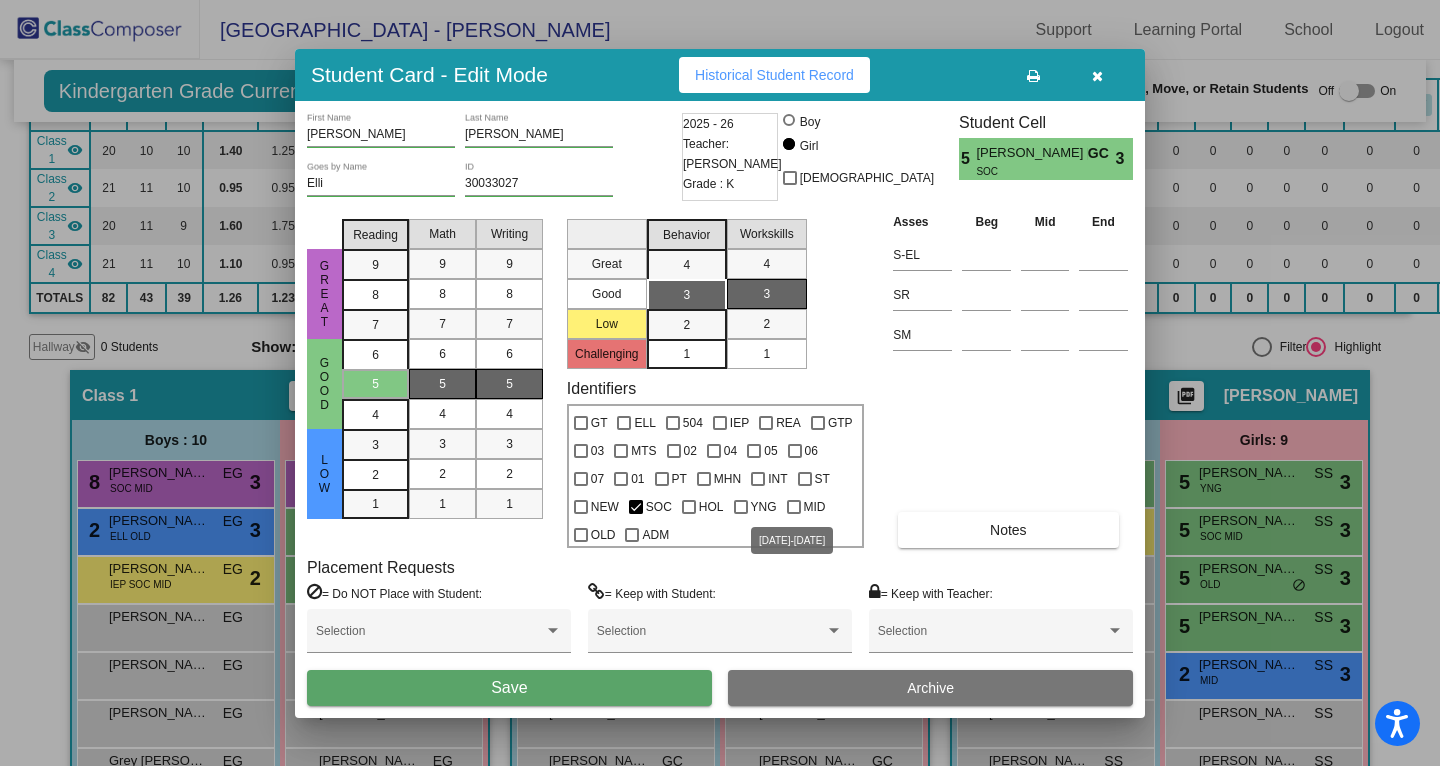 click on "MID" at bounding box center (815, 507) 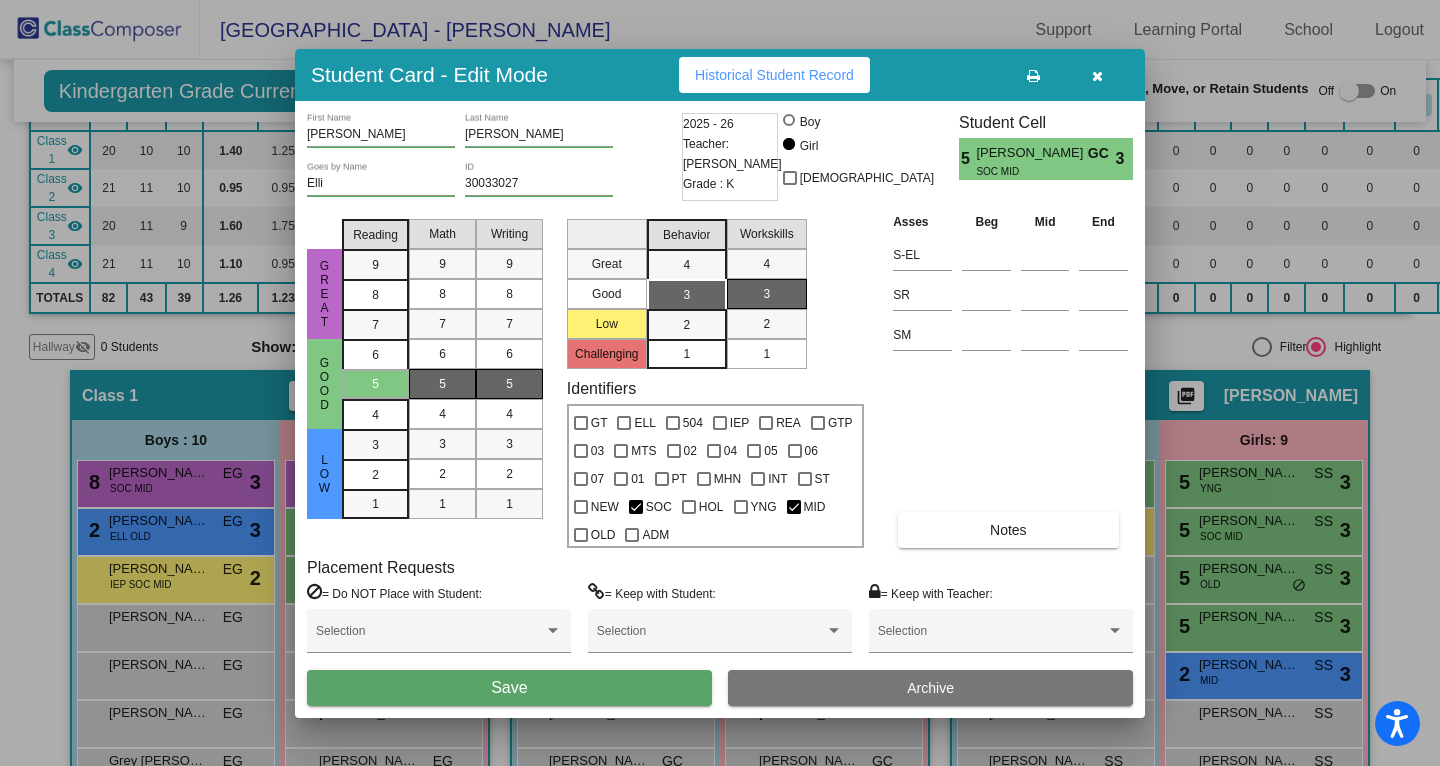click on "Save" at bounding box center [509, 688] 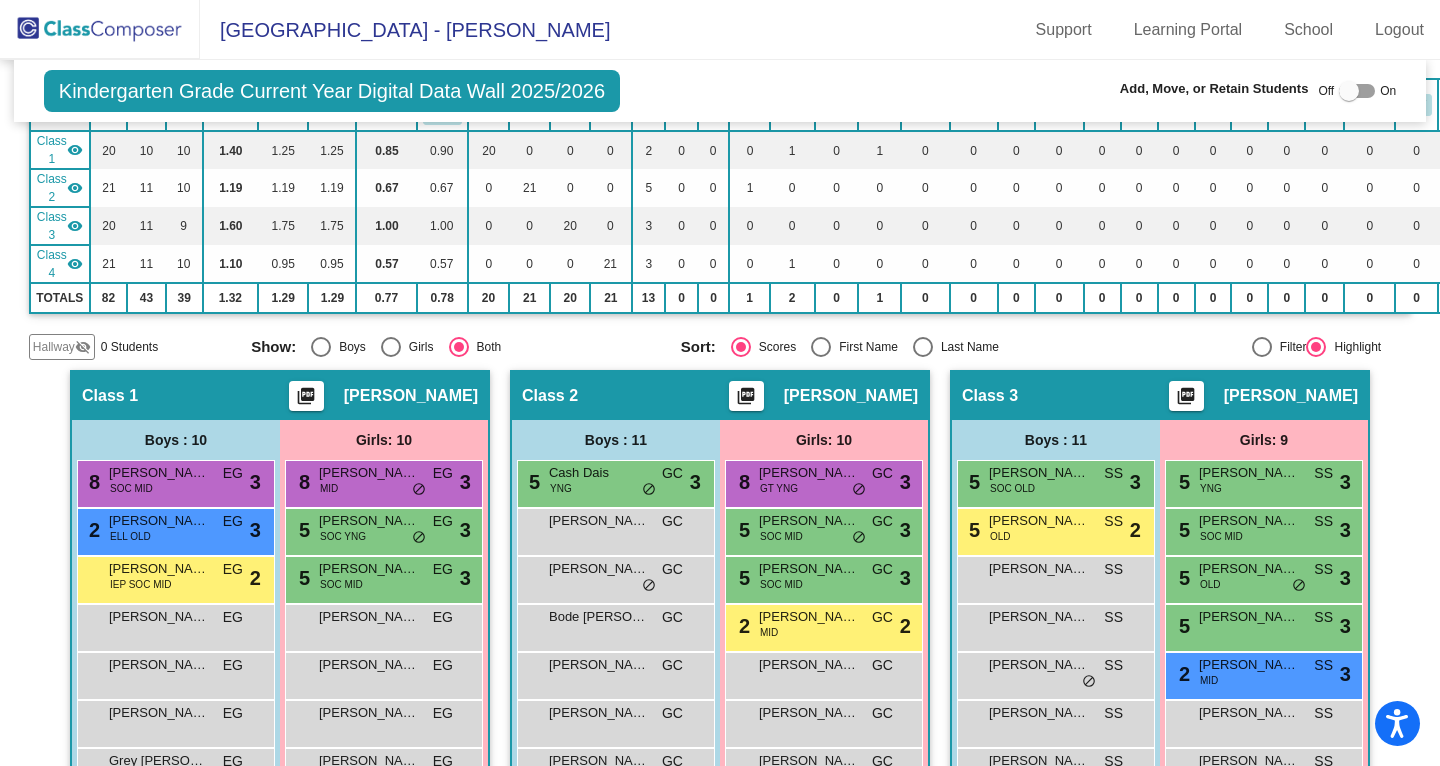 scroll, scrollTop: 761, scrollLeft: 0, axis: vertical 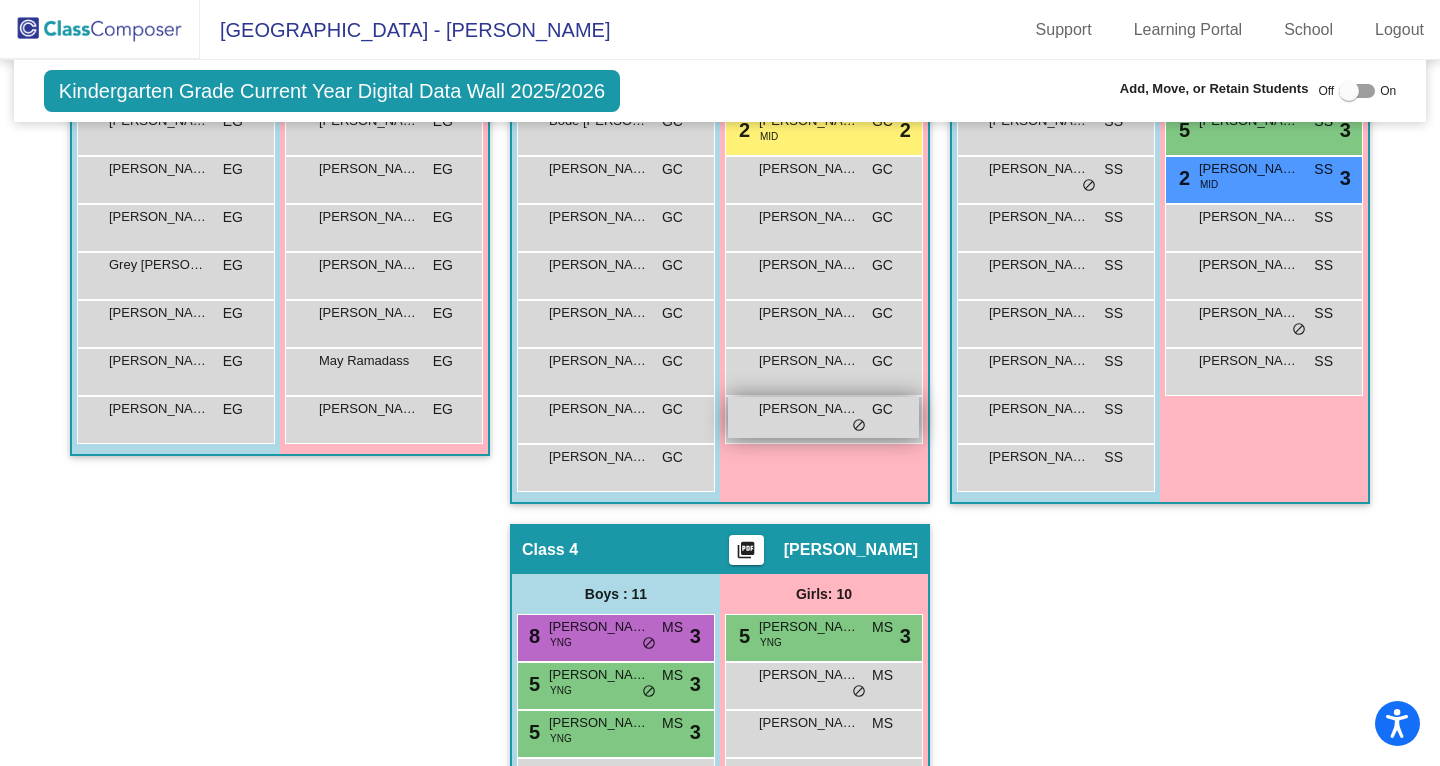 click on "[PERSON_NAME] GC lock do_not_disturb_alt" at bounding box center (823, 417) 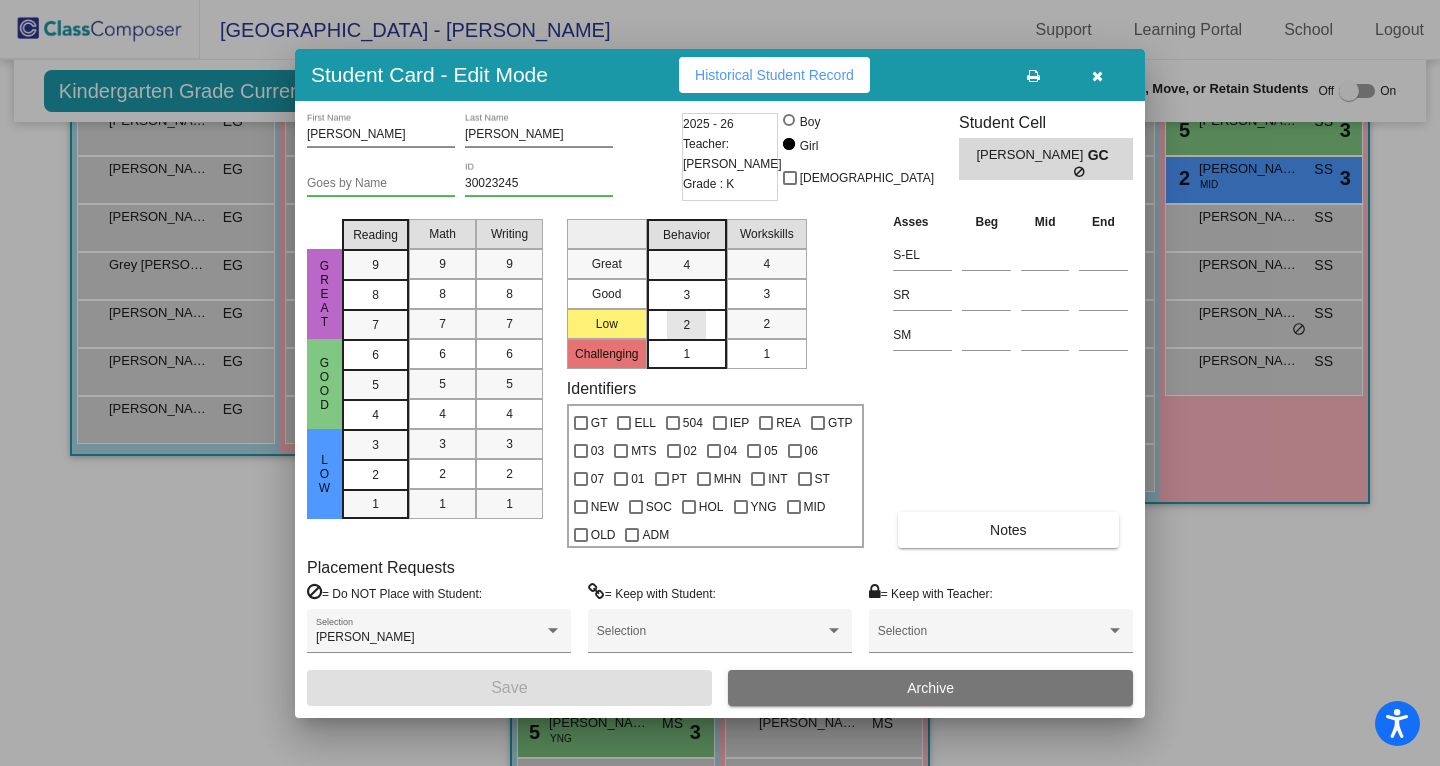 click on "2" at bounding box center [686, 325] 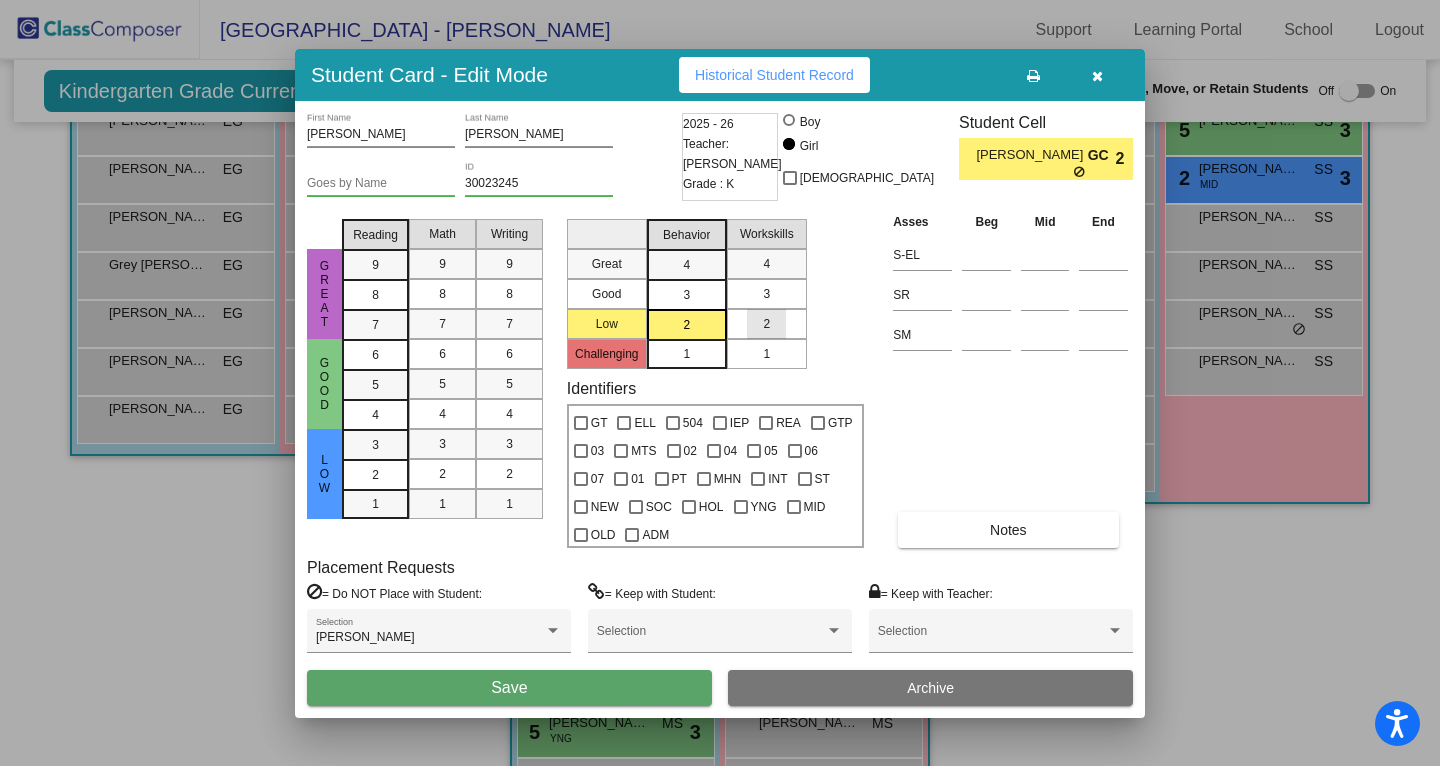 click on "2" at bounding box center (767, 324) 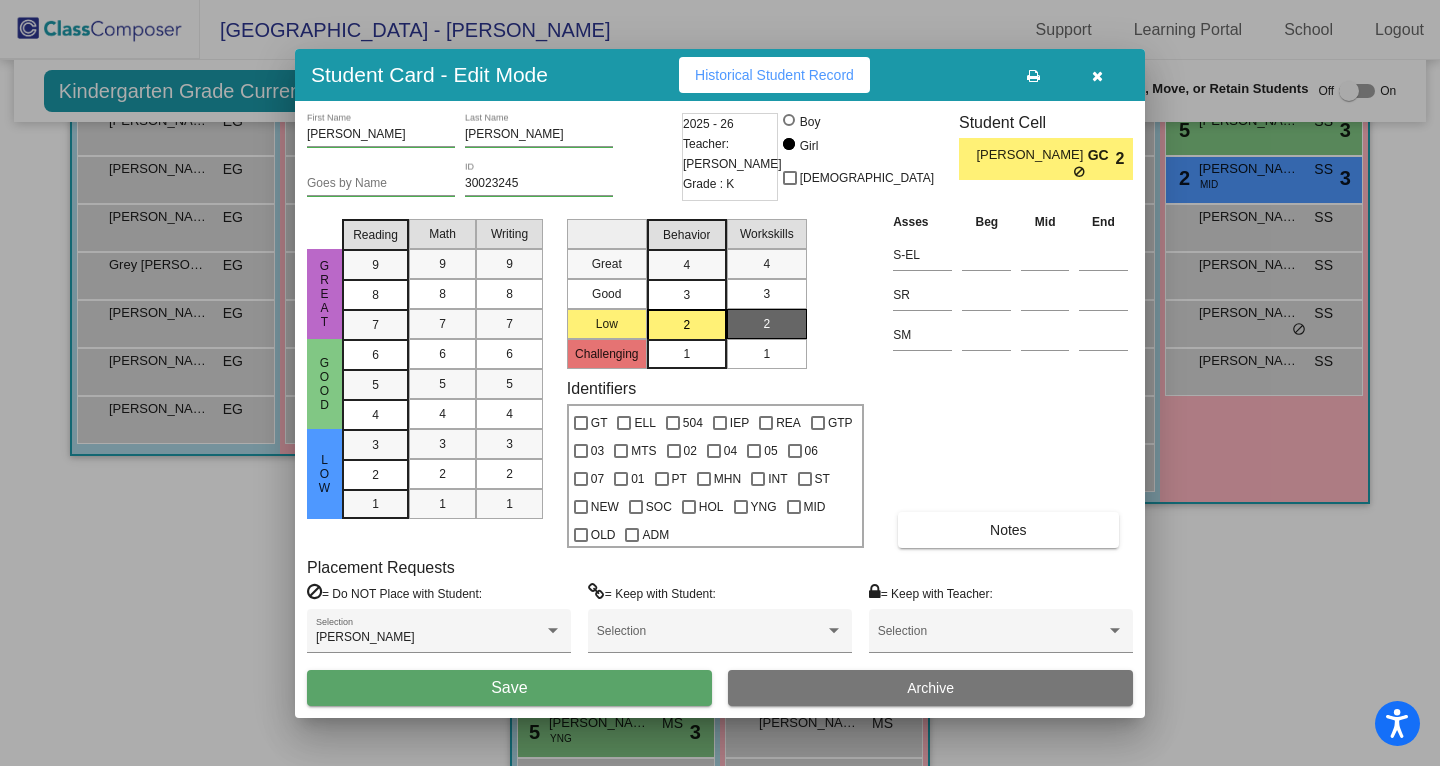 click on "3" at bounding box center (766, 294) 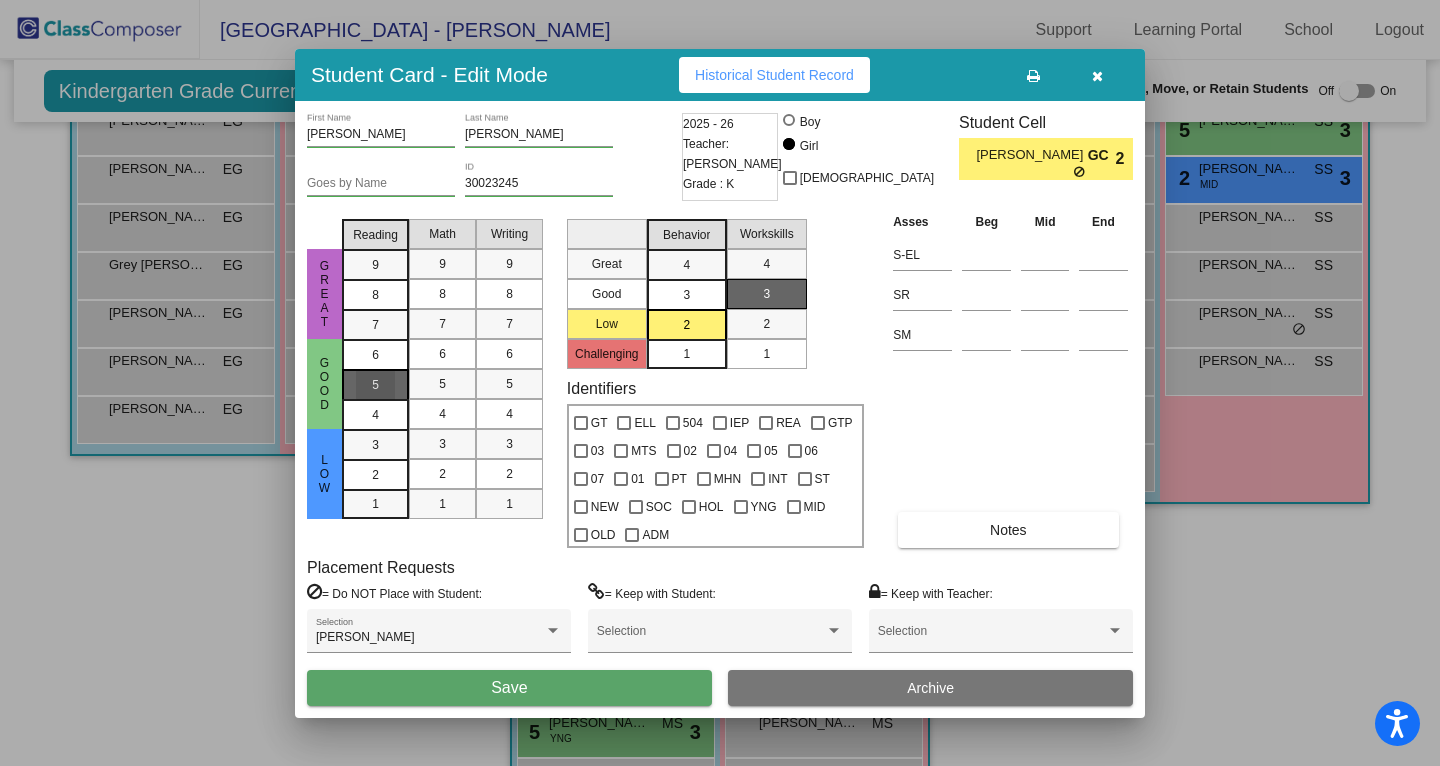 click on "5" at bounding box center (375, 355) 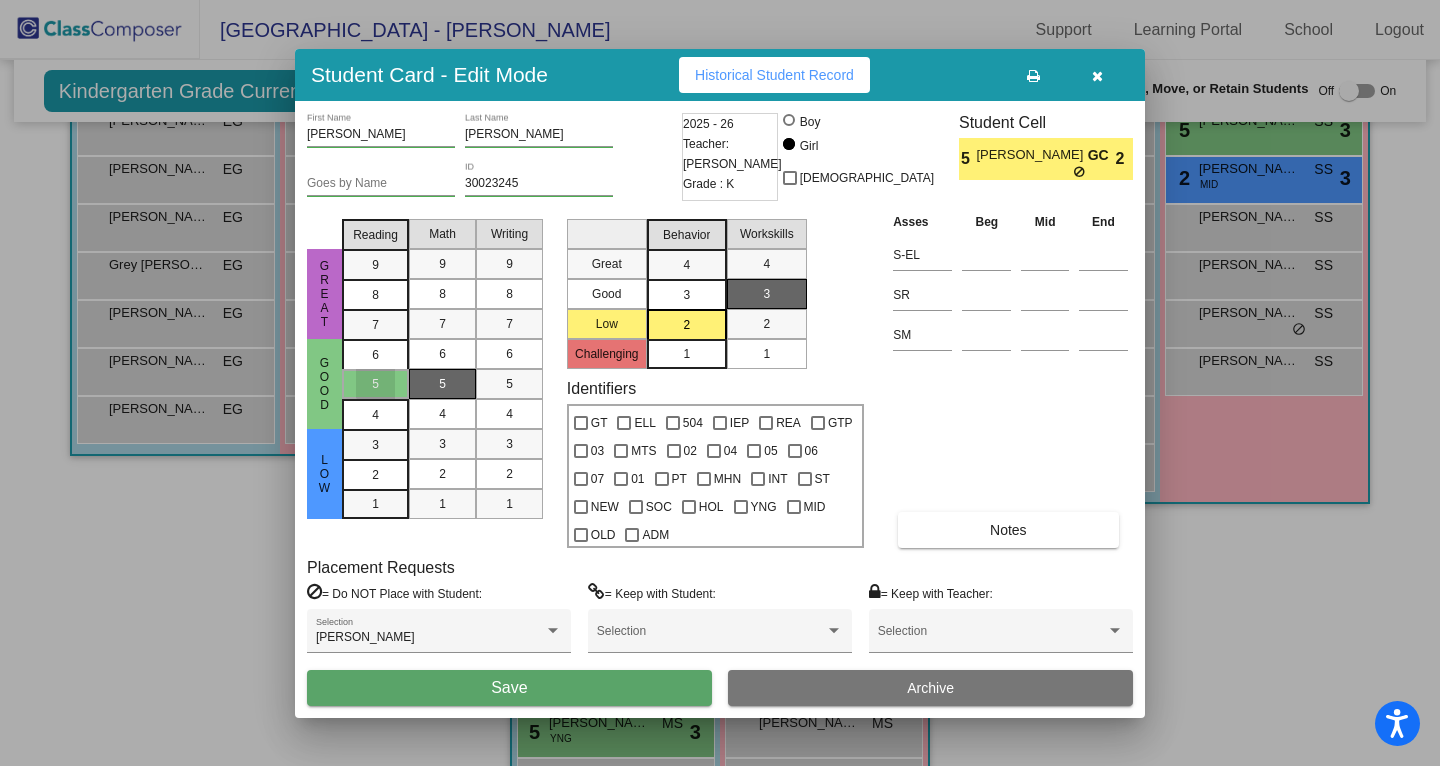 click on "5" at bounding box center (442, 384) 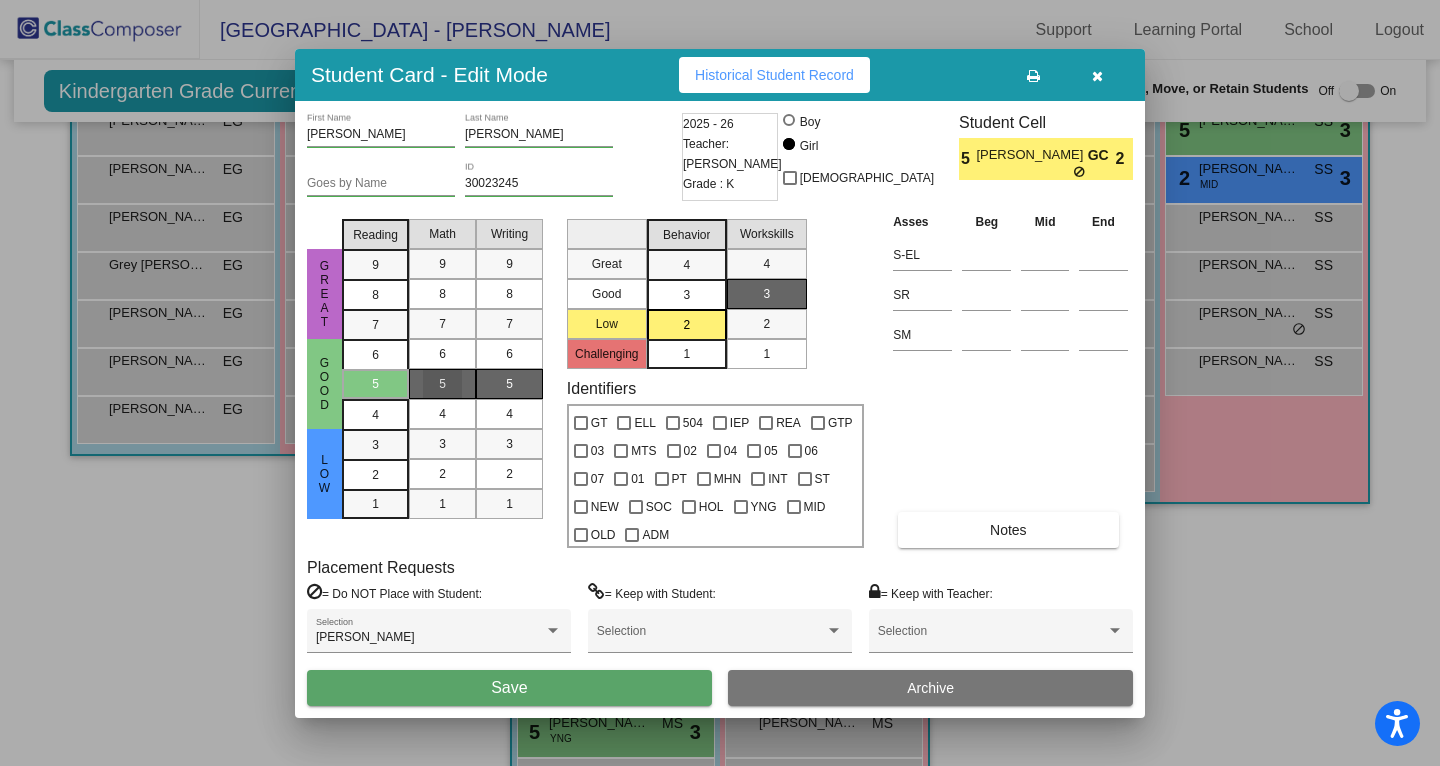 click on "5" at bounding box center (509, 384) 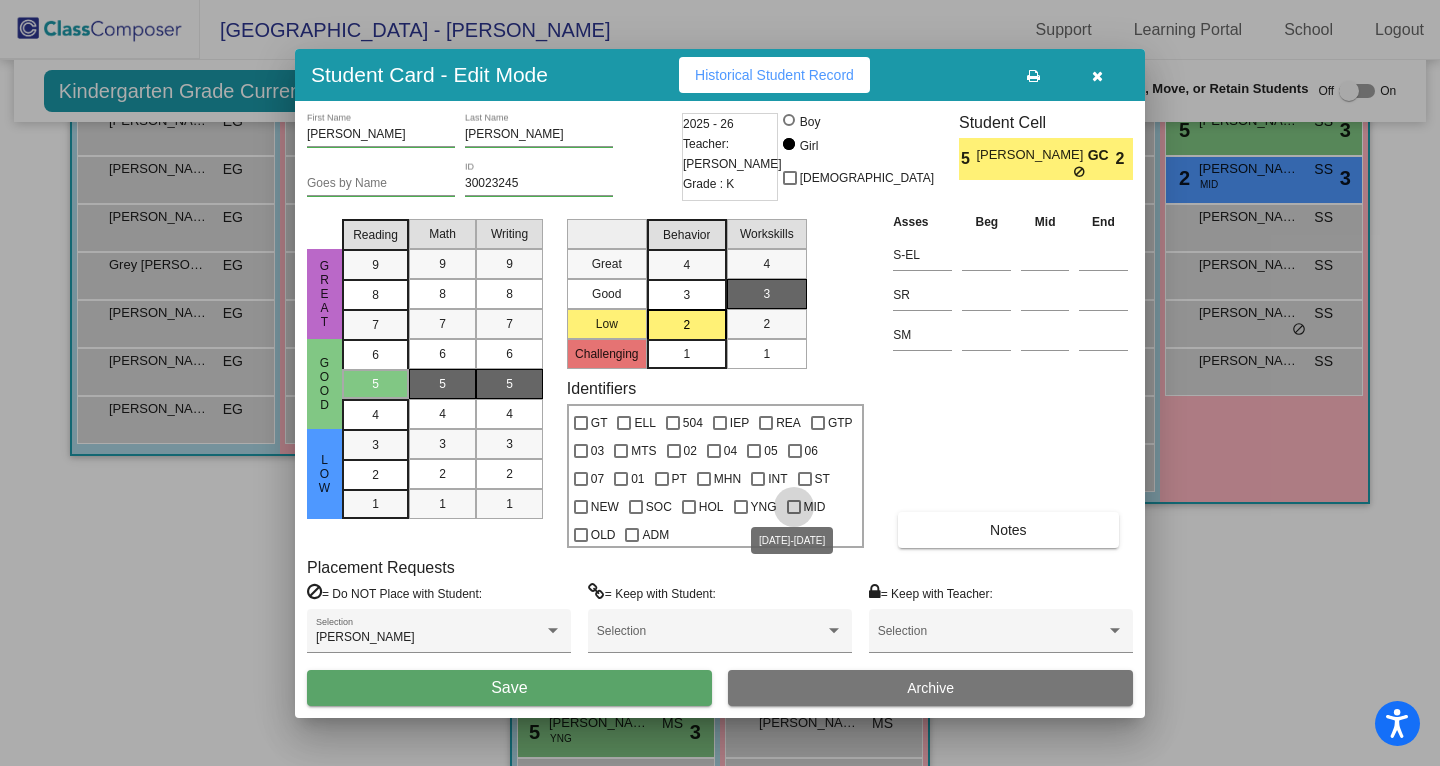 click on "MID" at bounding box center [806, 507] 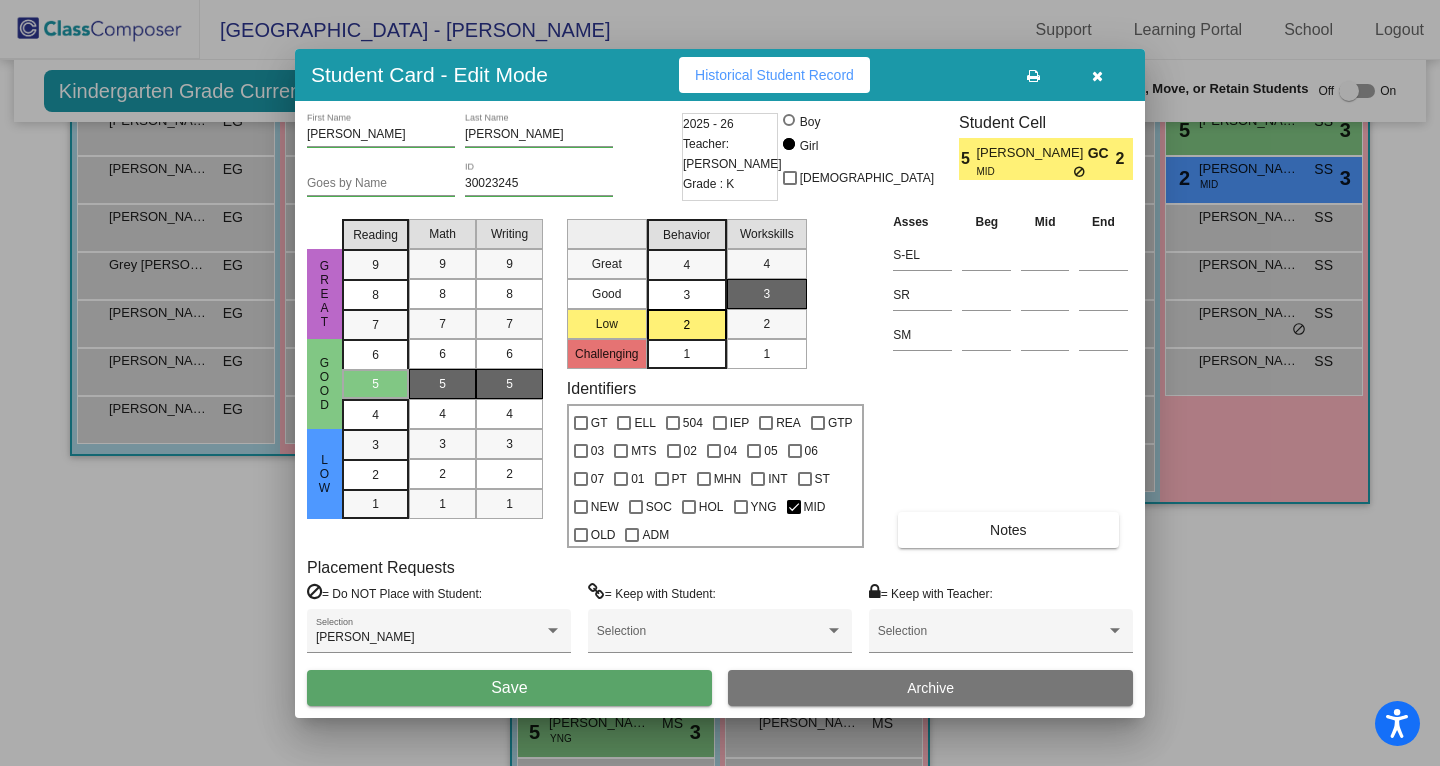 click on "Save" at bounding box center (509, 688) 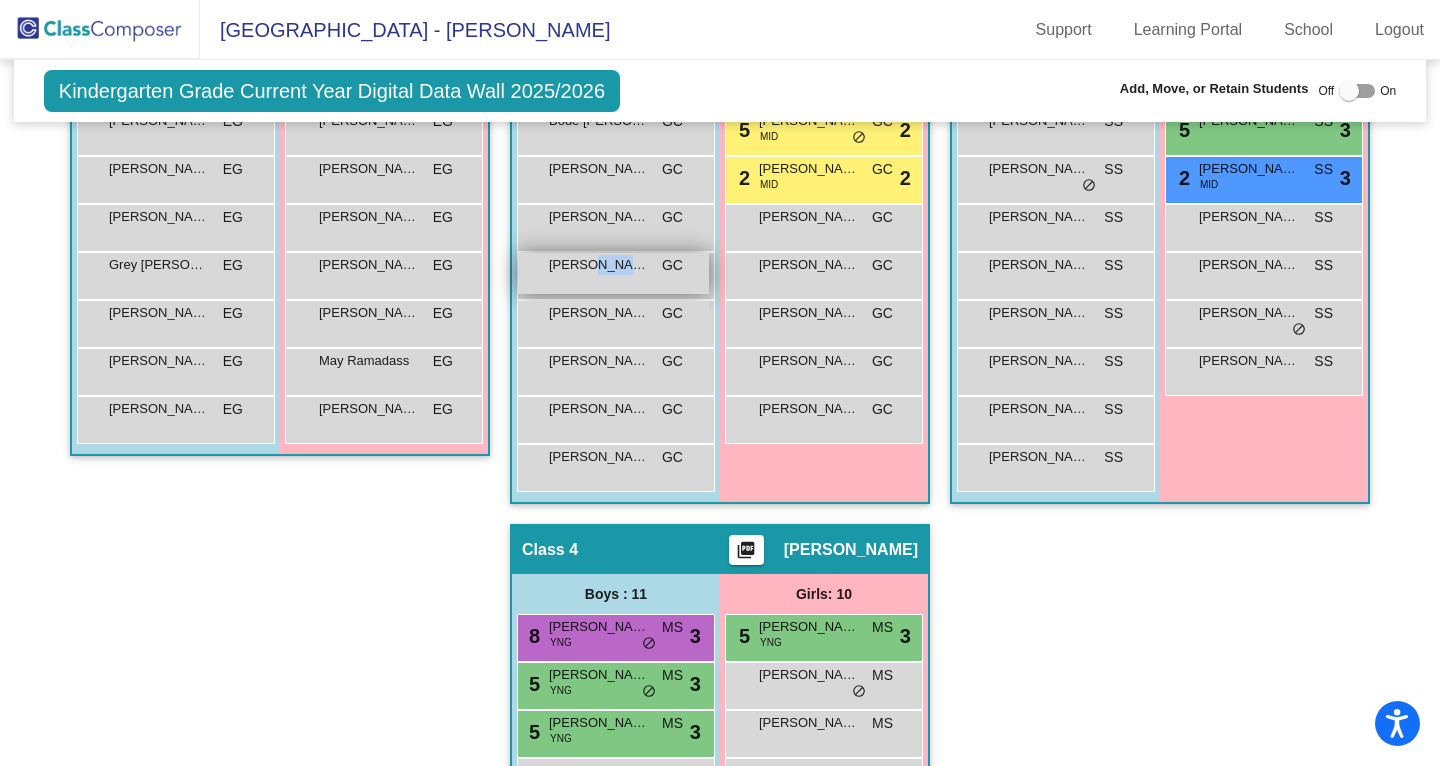 click on "[PERSON_NAME]" at bounding box center [599, 265] 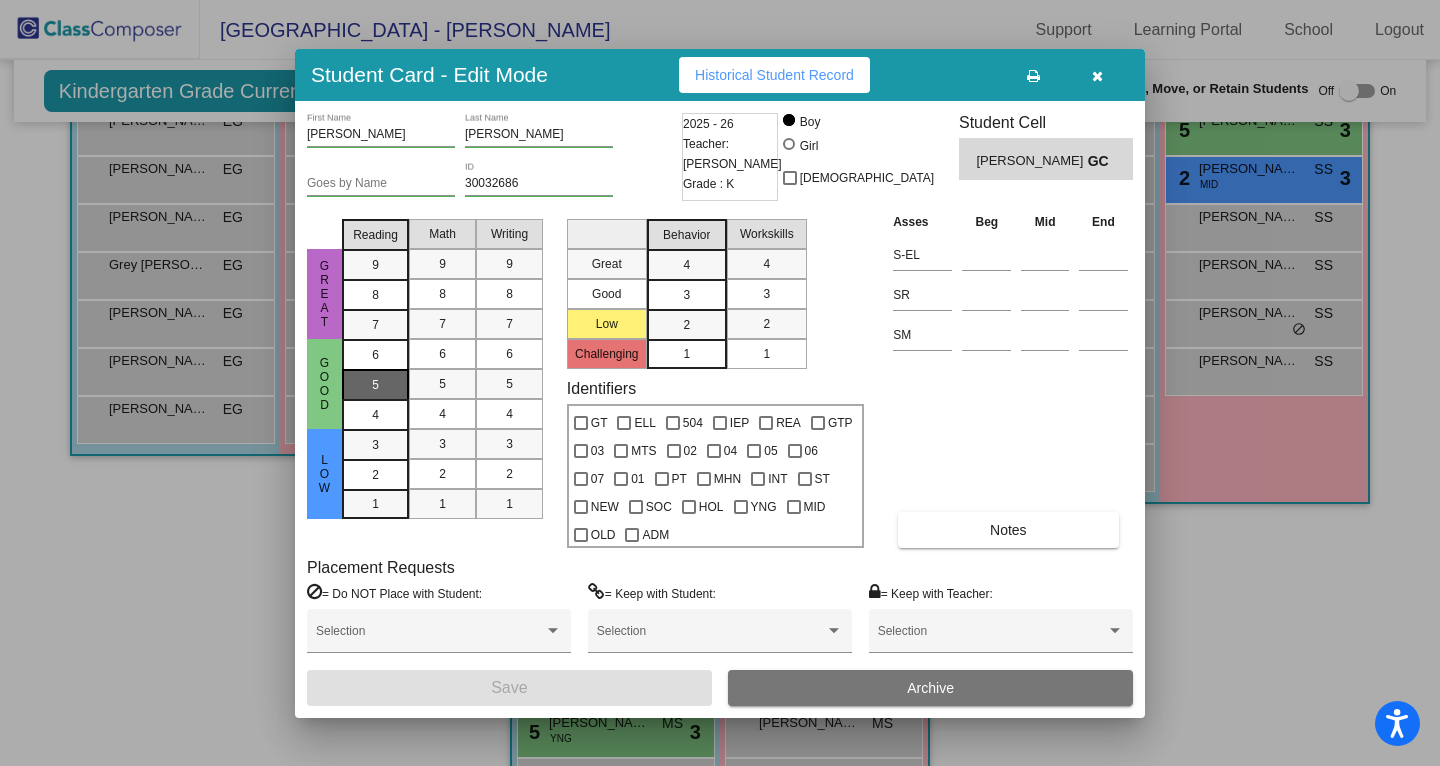 click on "5" at bounding box center [375, 355] 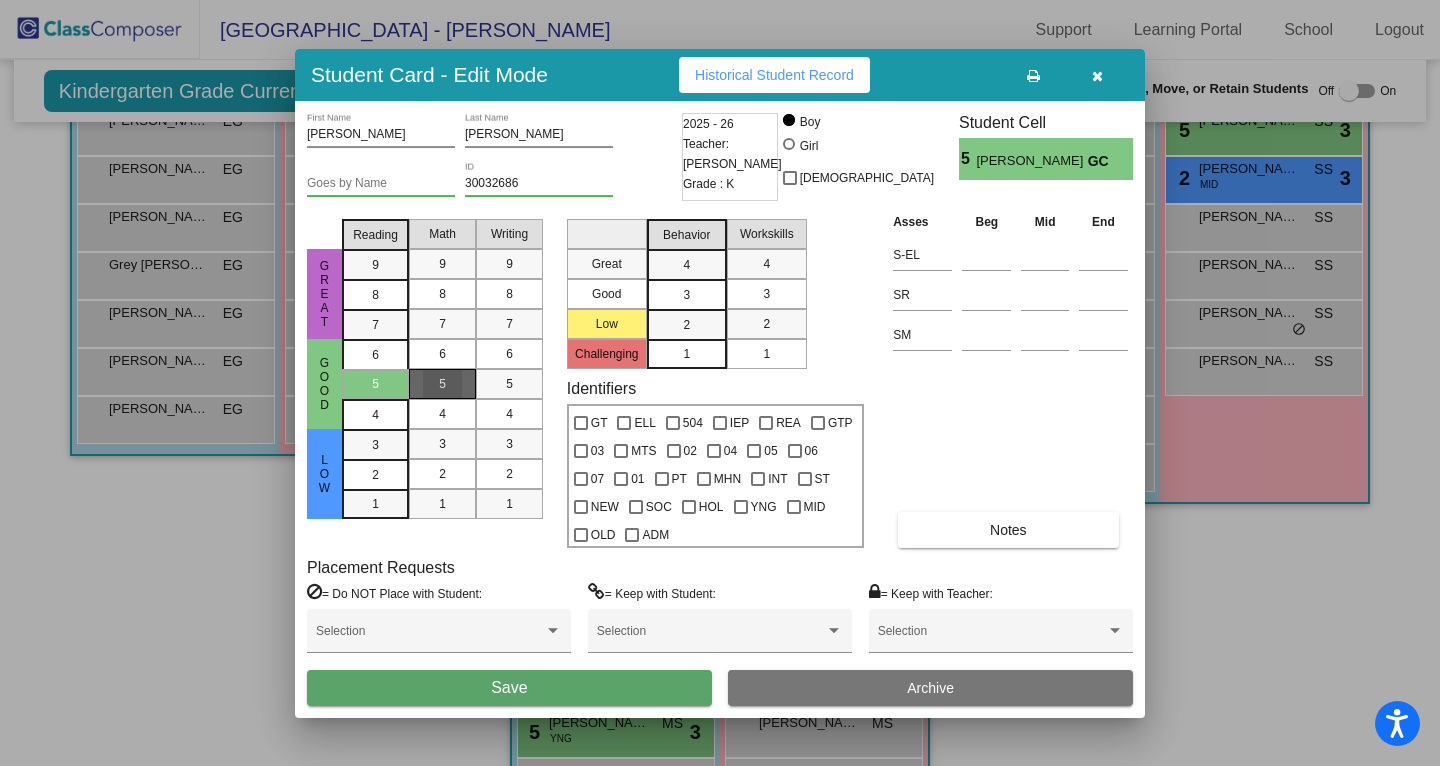 click on "5" at bounding box center [442, 384] 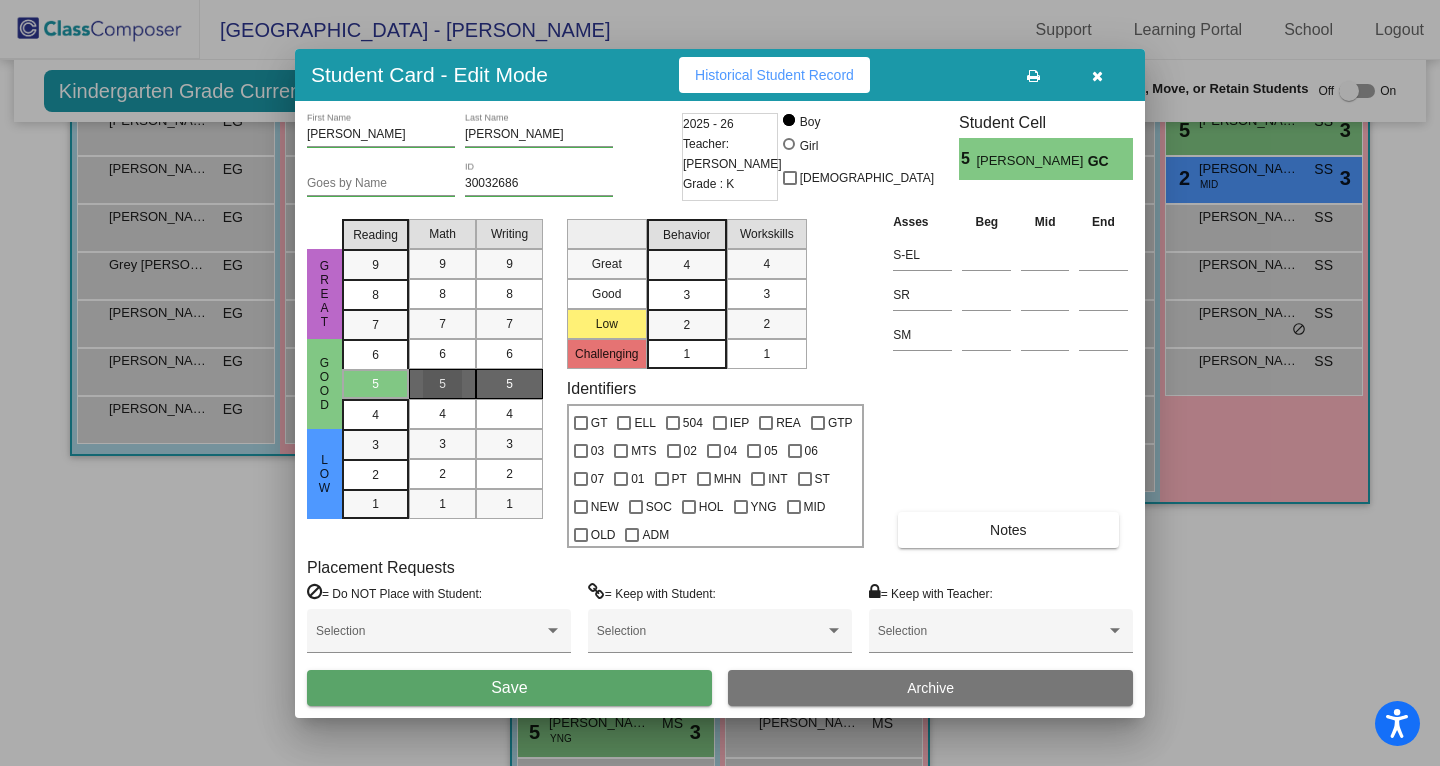 click on "5" at bounding box center (509, 384) 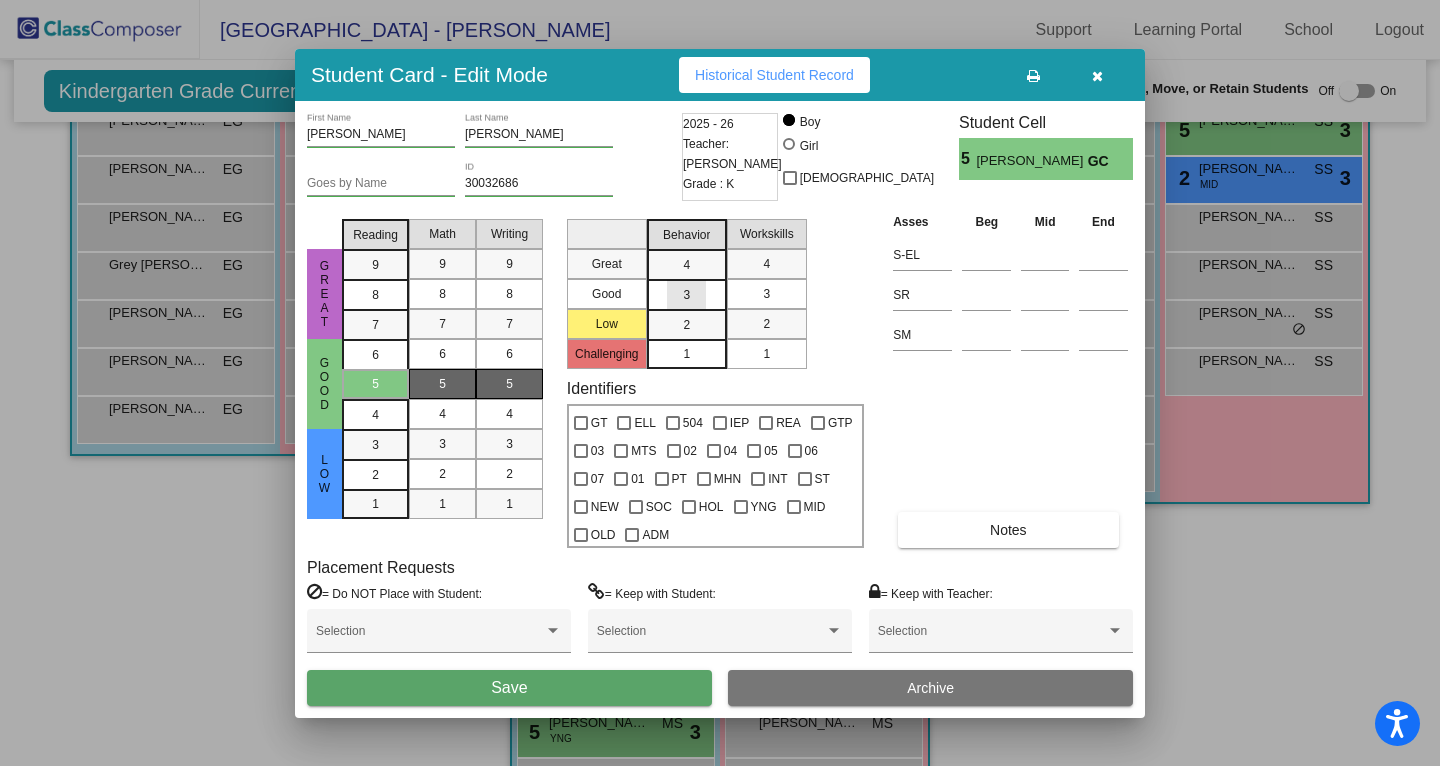 click on "3" at bounding box center (686, 265) 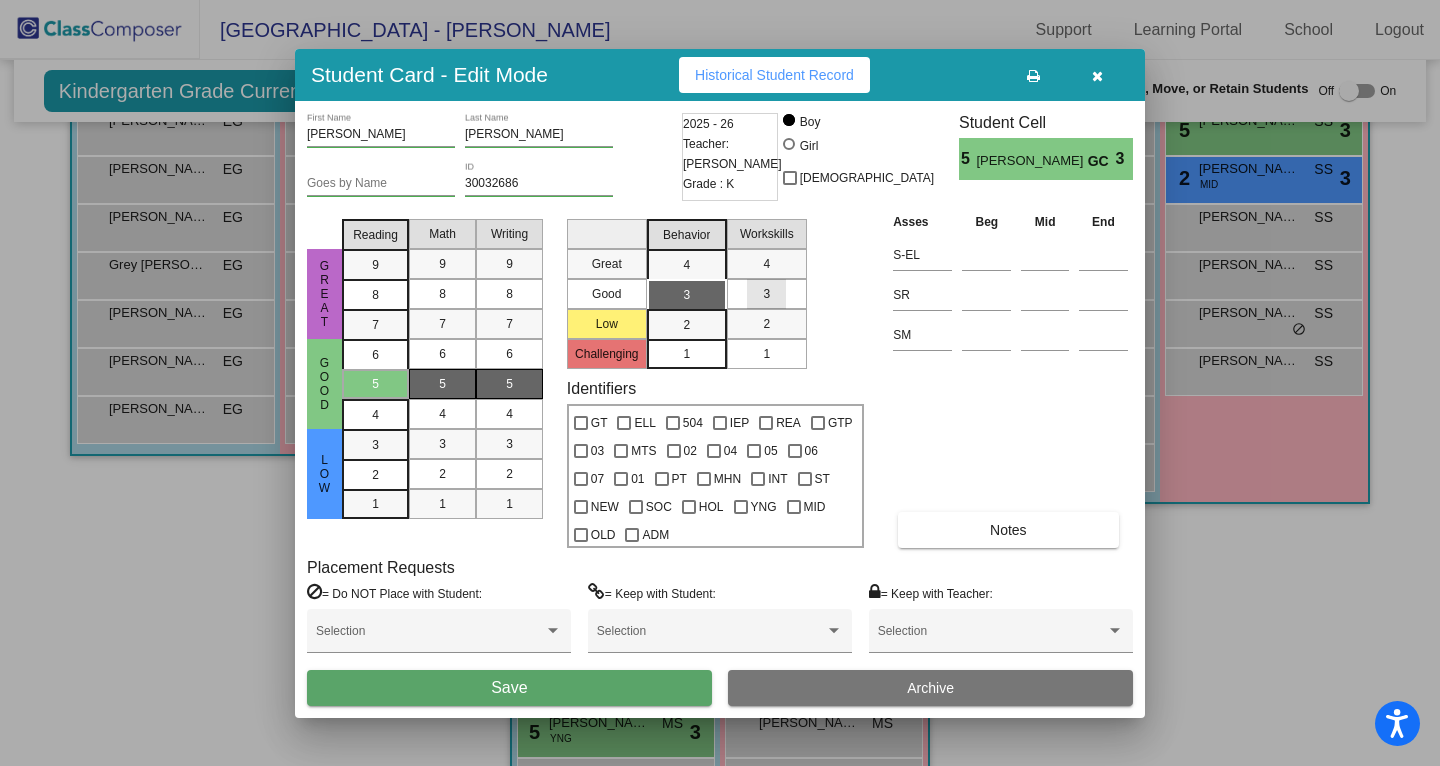 click on "3" at bounding box center [766, 294] 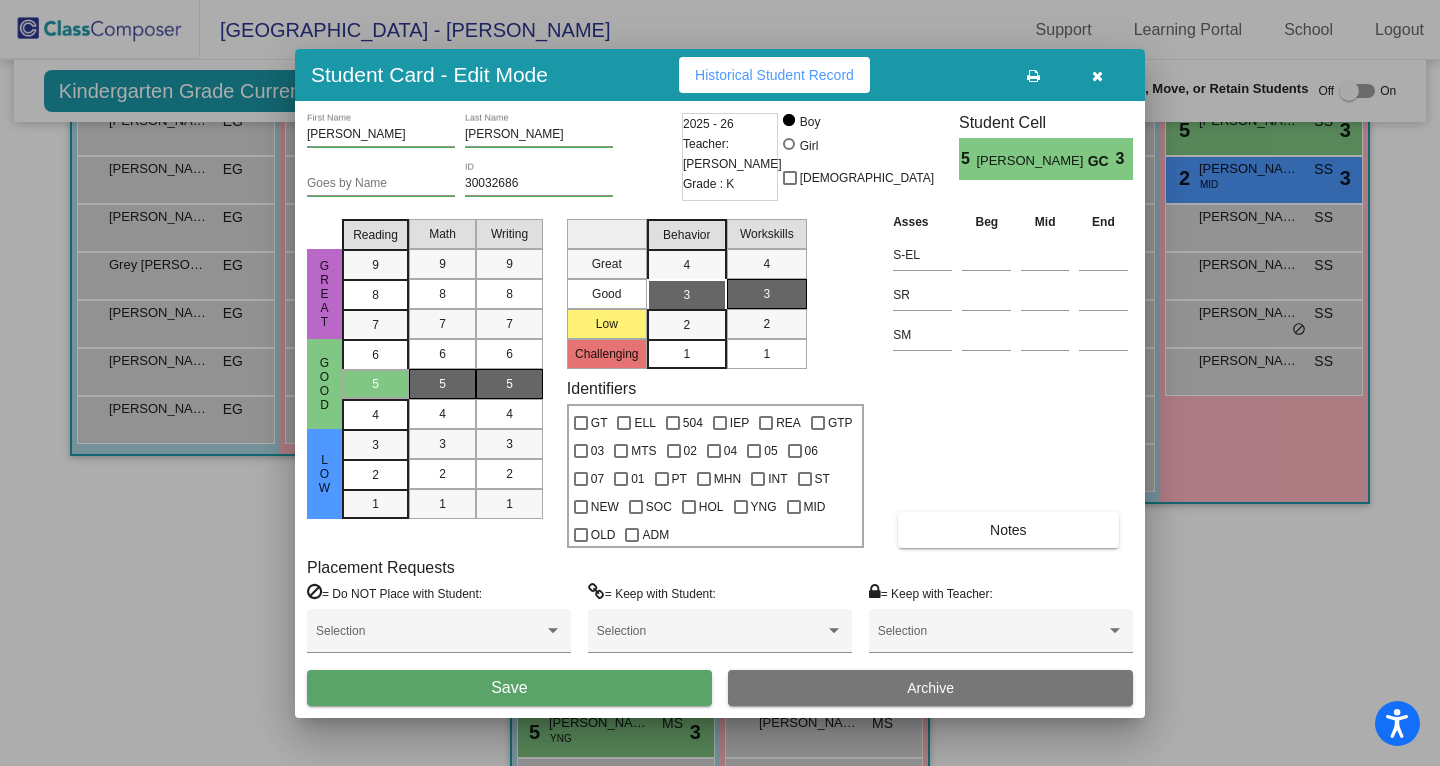 click on "Save" at bounding box center [509, 687] 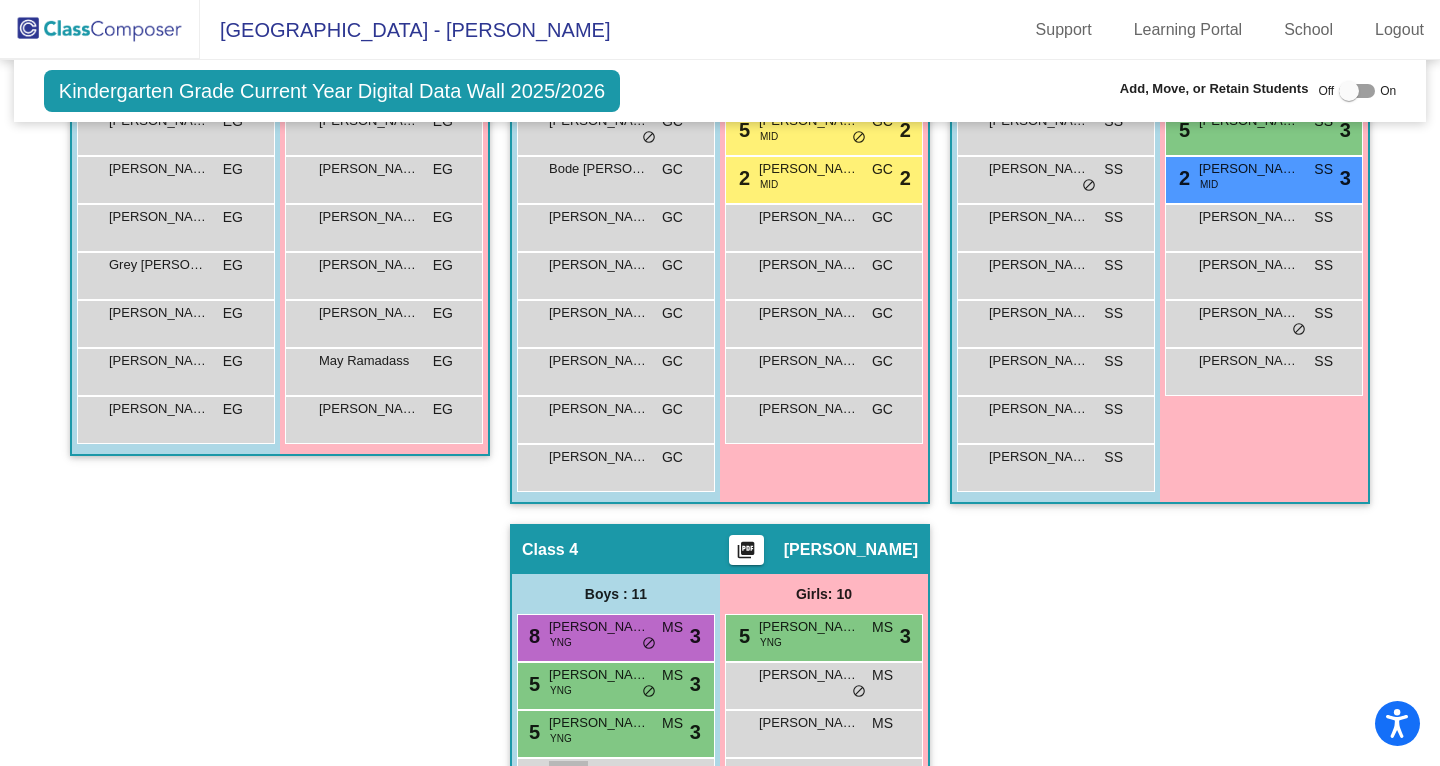 scroll, scrollTop: 1123, scrollLeft: 0, axis: vertical 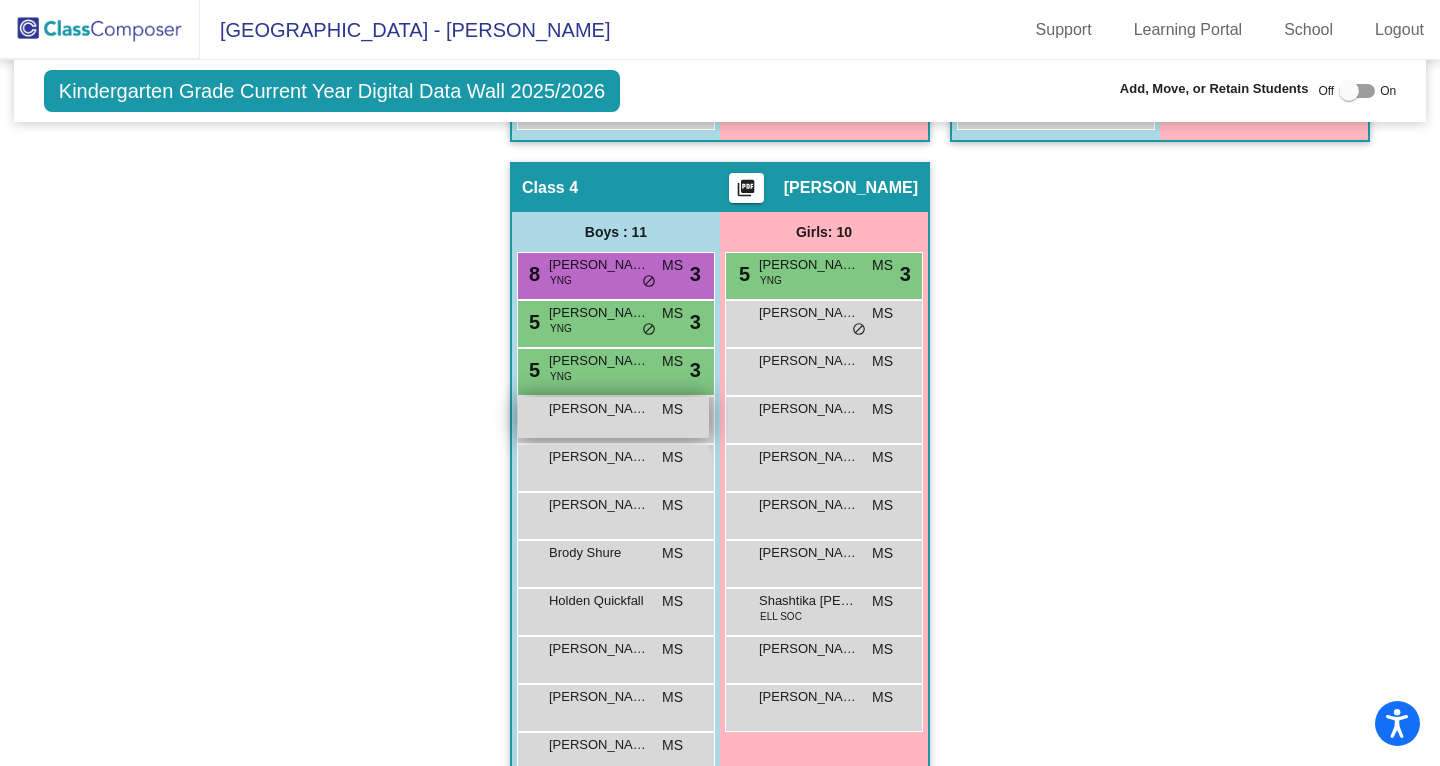 click on "[PERSON_NAME] MS lock do_not_disturb_alt" at bounding box center (613, 417) 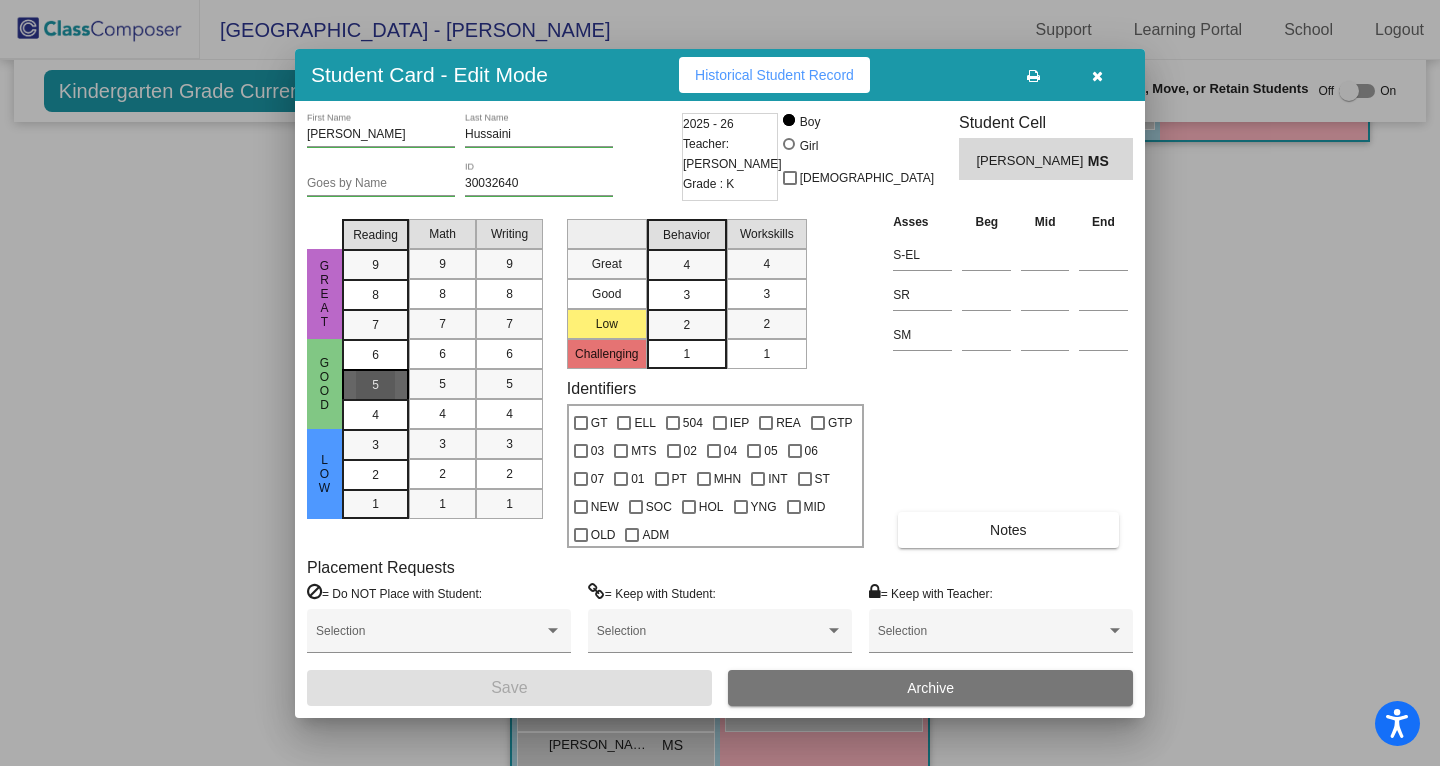 click on "5" at bounding box center (375, 355) 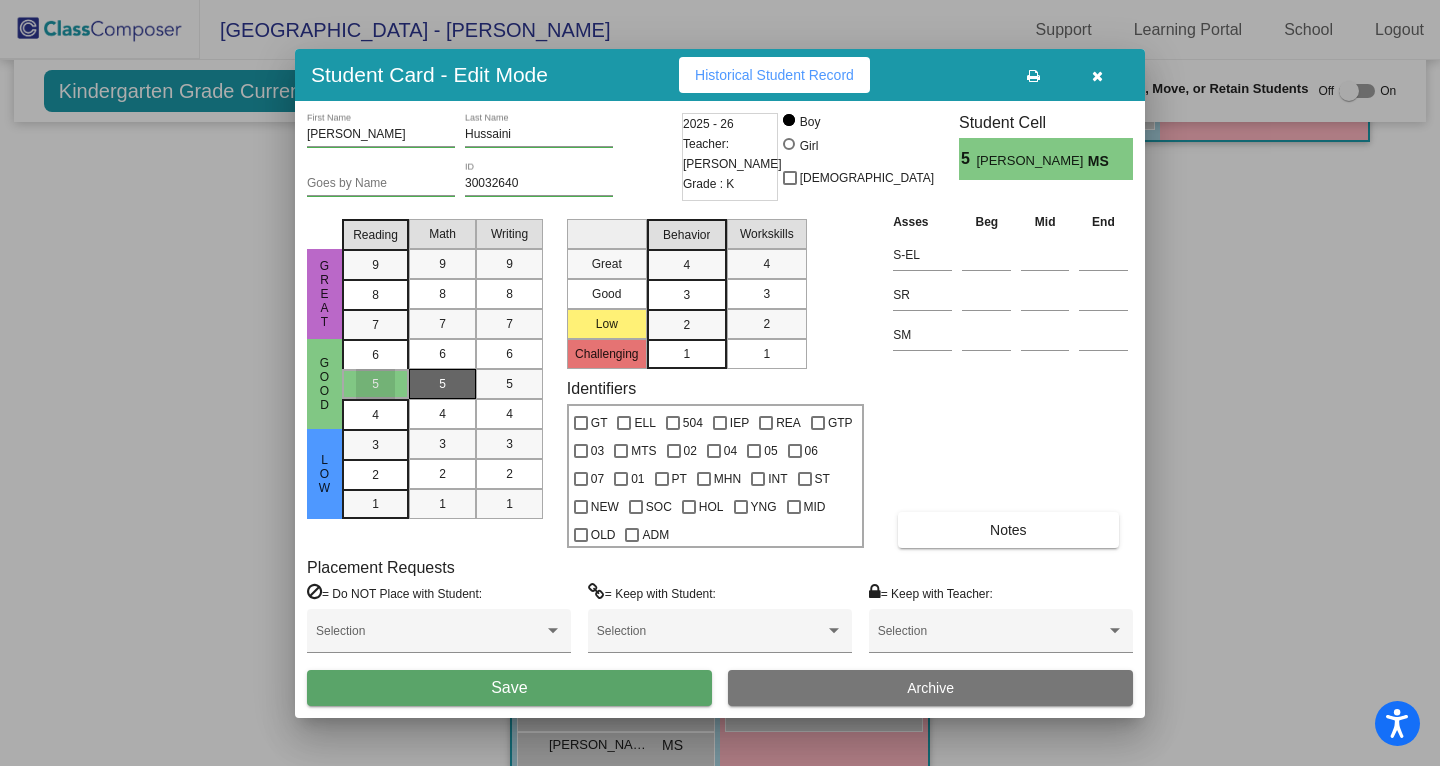 click on "5" at bounding box center [442, 384] 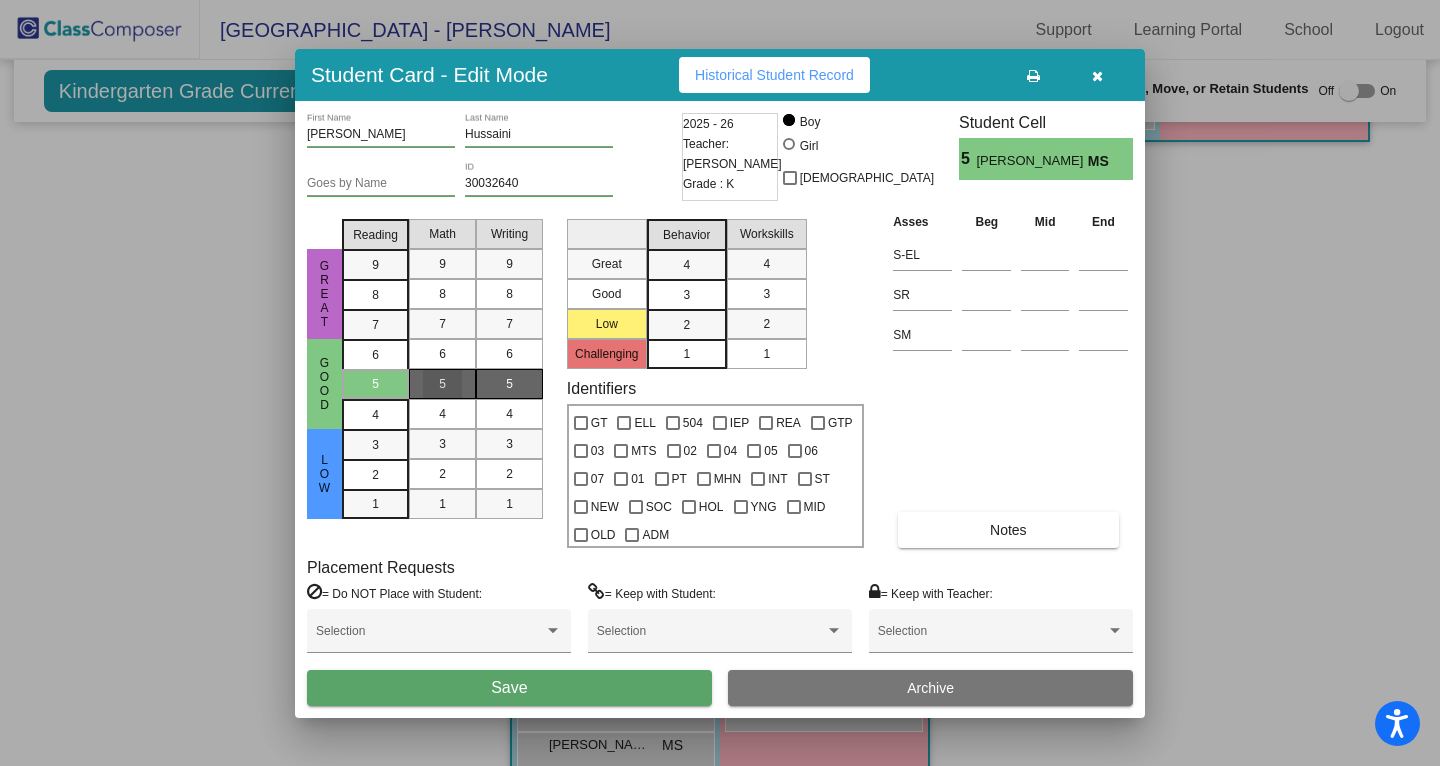 click on "5" at bounding box center [509, 384] 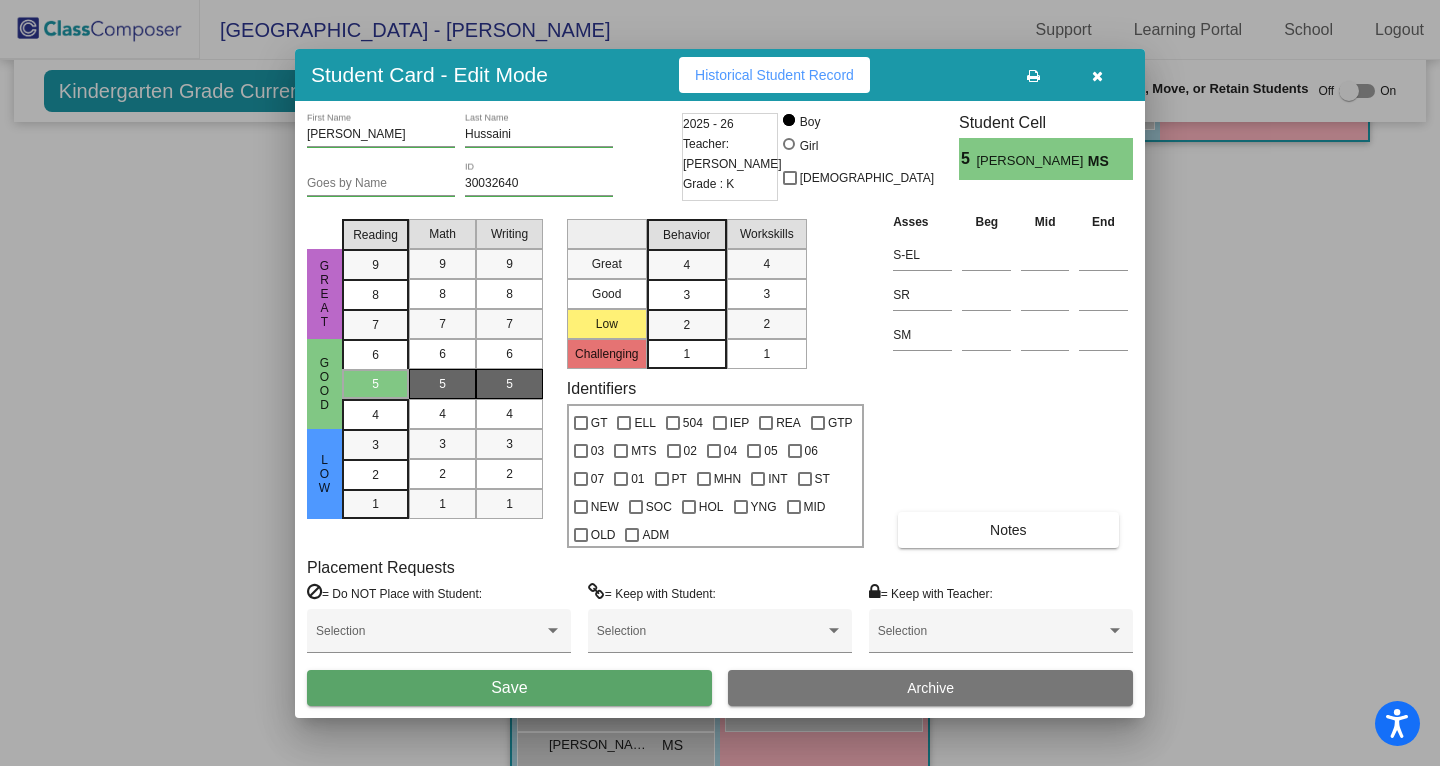 click on "3" at bounding box center [686, 265] 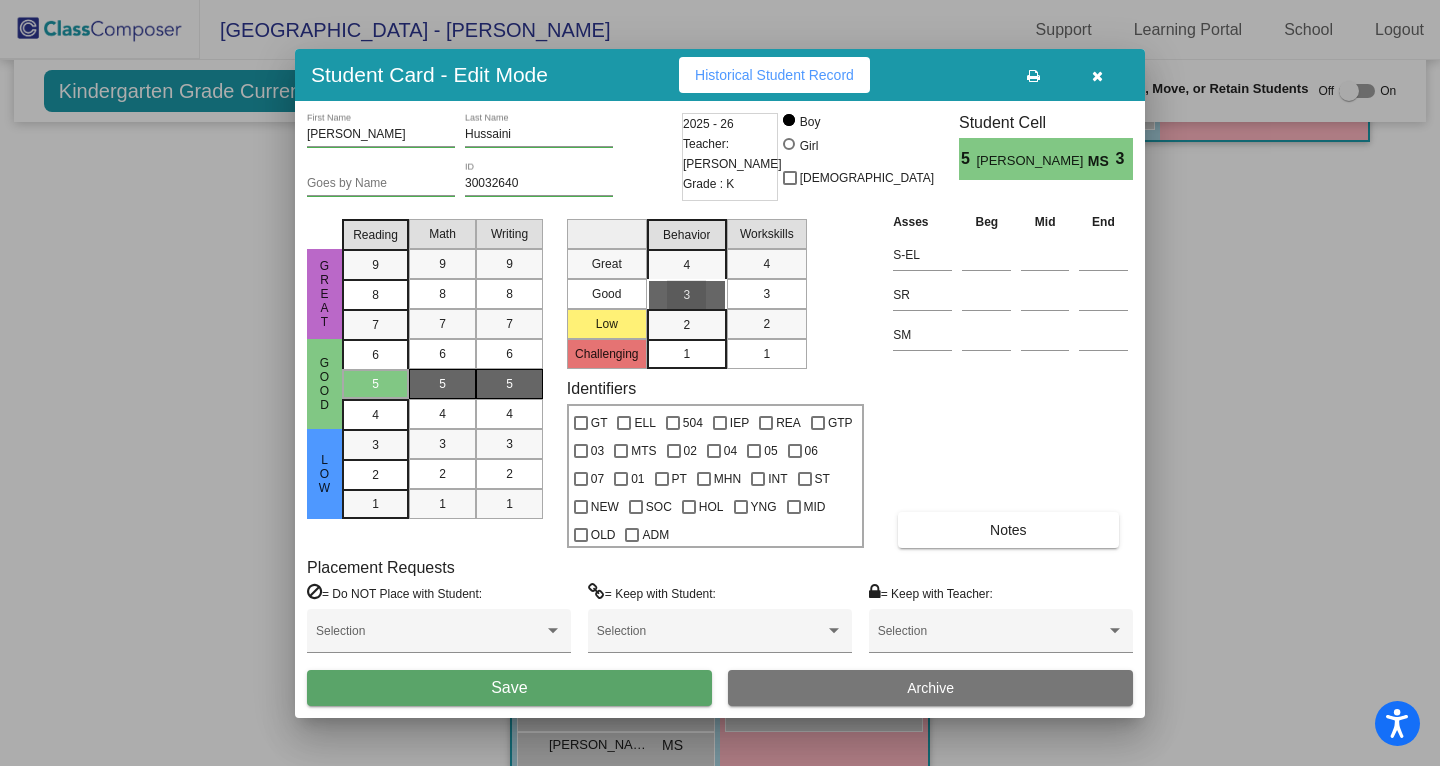 click on "3" at bounding box center [766, 294] 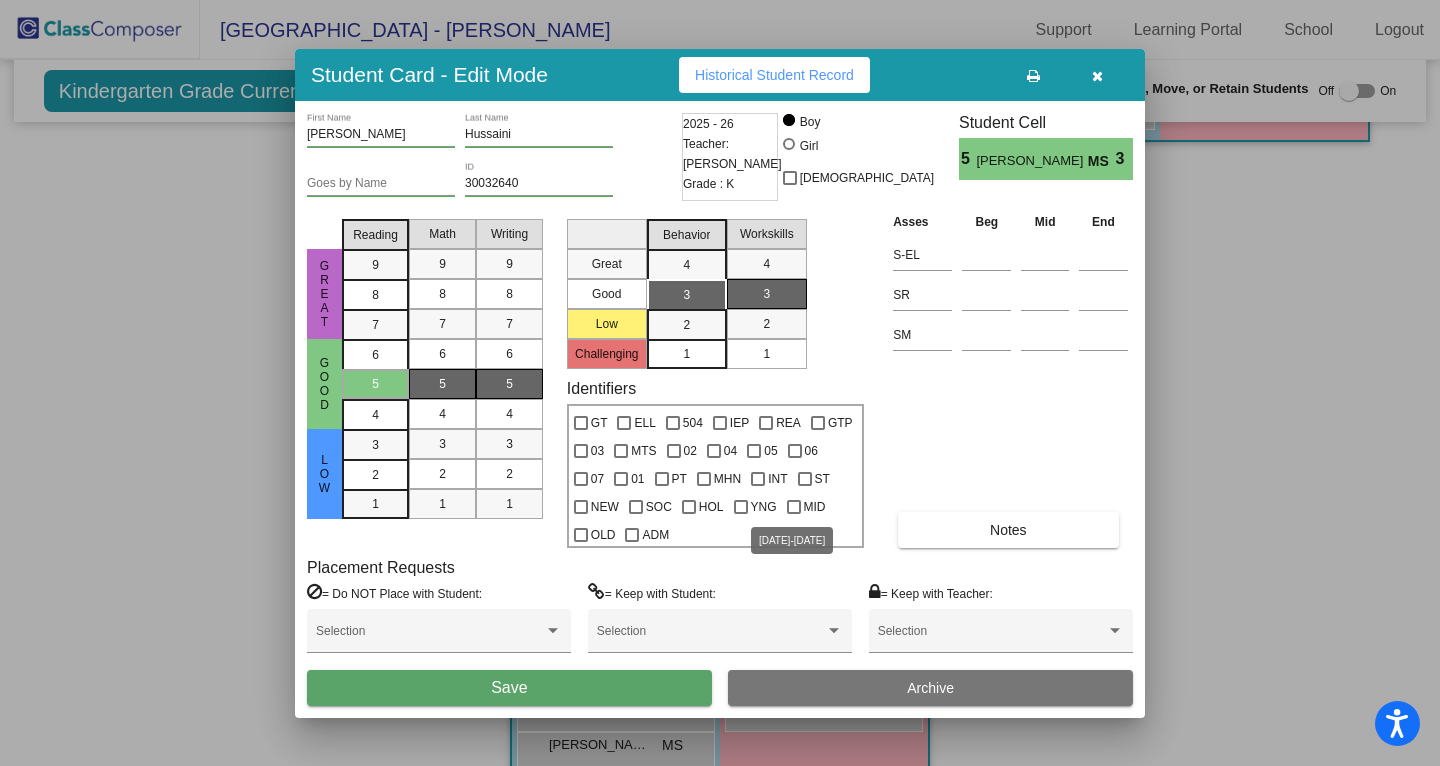 click on "MID" at bounding box center [815, 507] 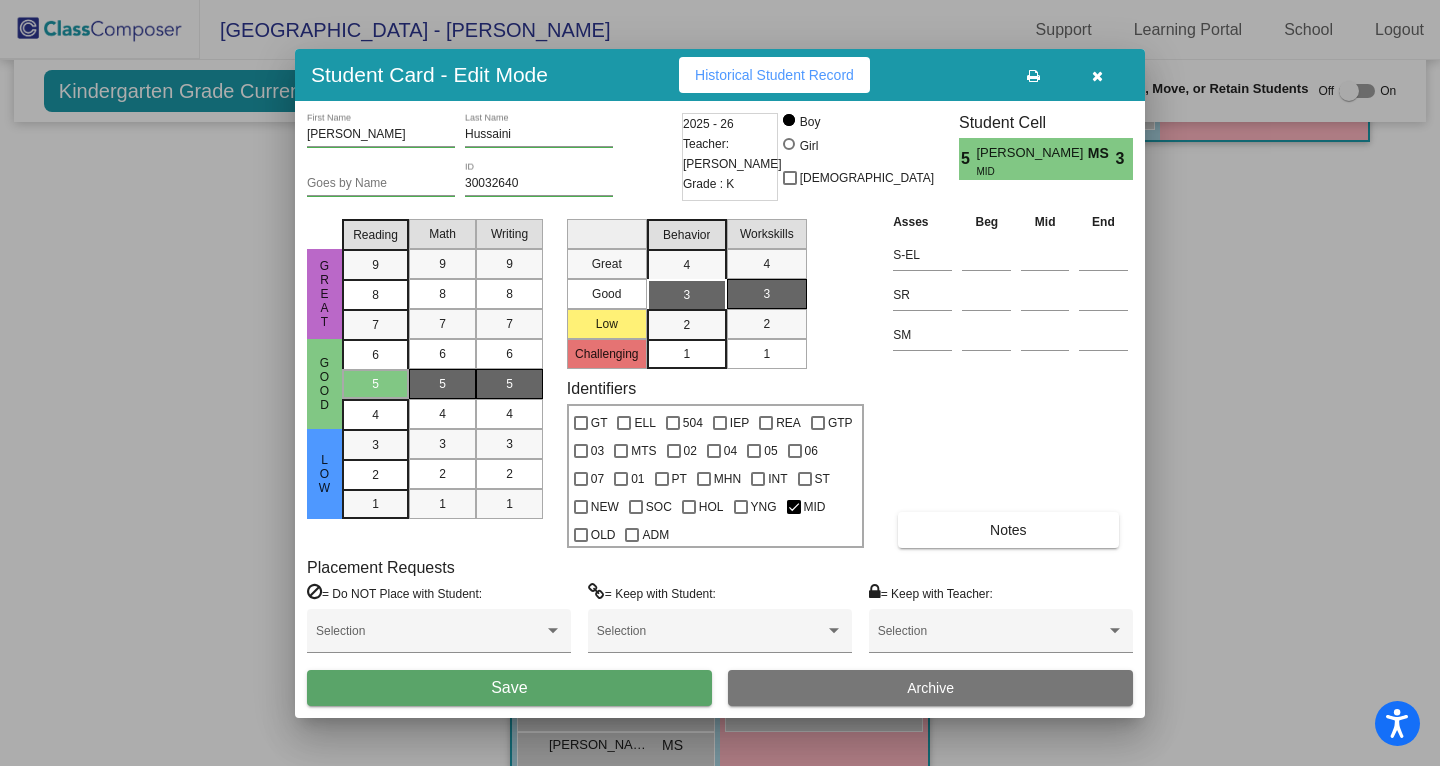 click on "Save" at bounding box center (509, 688) 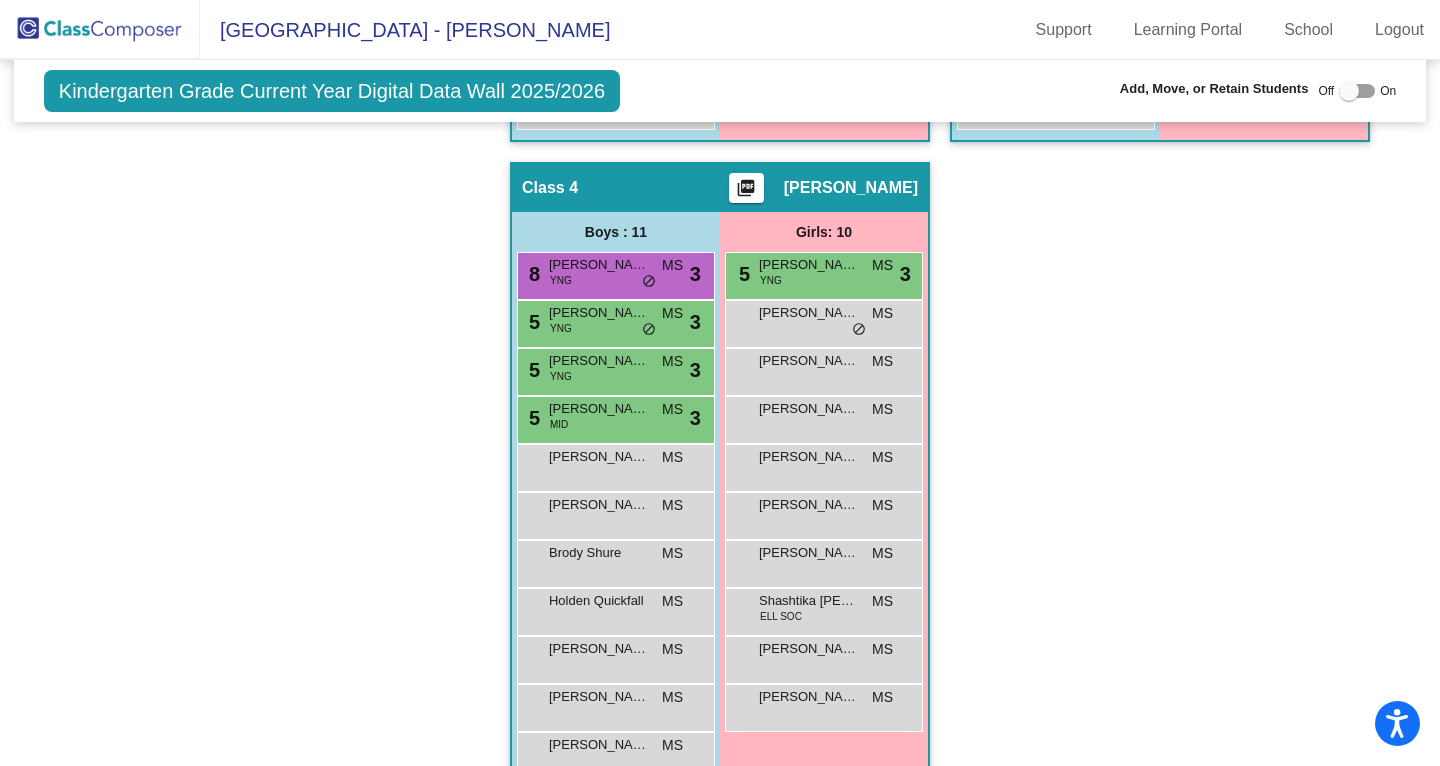 scroll, scrollTop: 569, scrollLeft: 0, axis: vertical 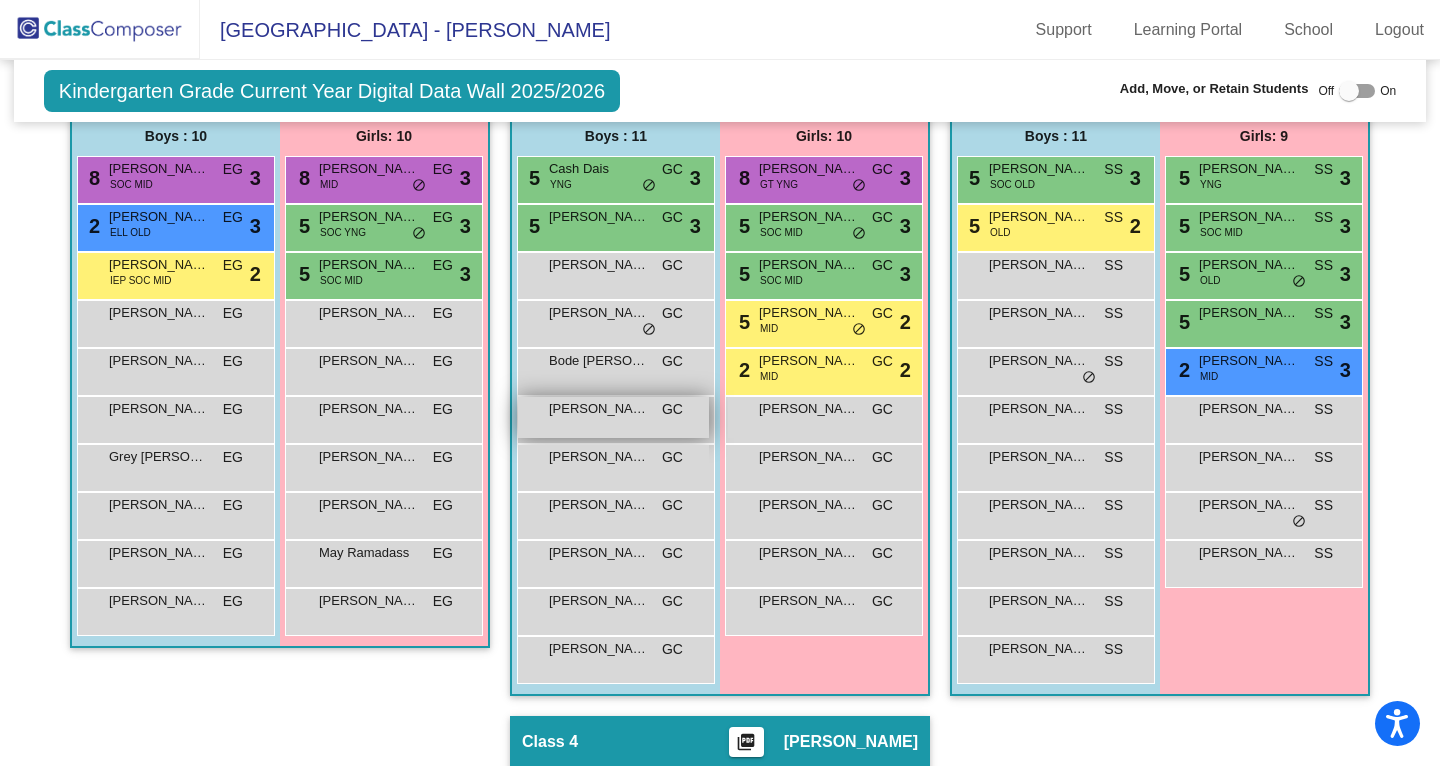 click on "[PERSON_NAME] GC lock do_not_disturb_alt" at bounding box center [613, 417] 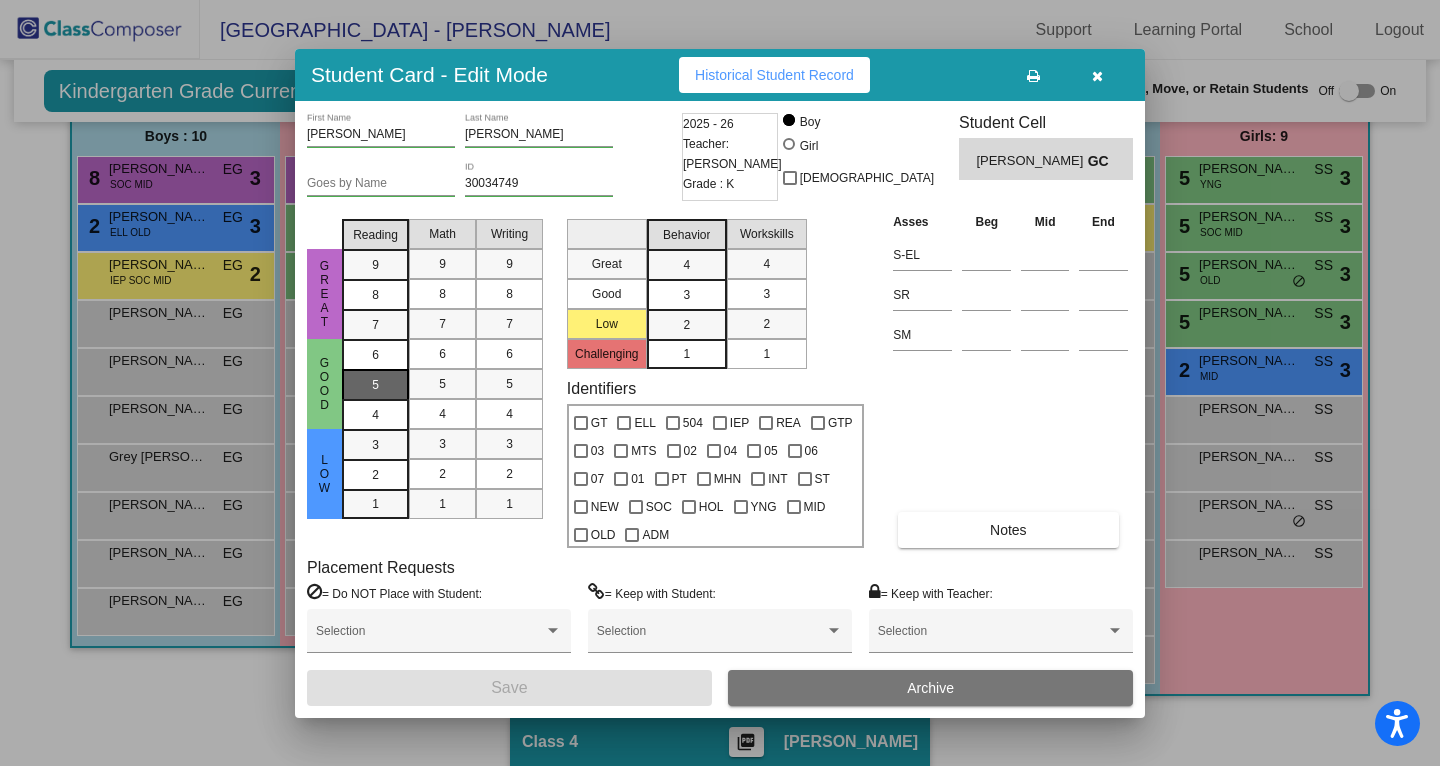 click on "5" at bounding box center [375, 355] 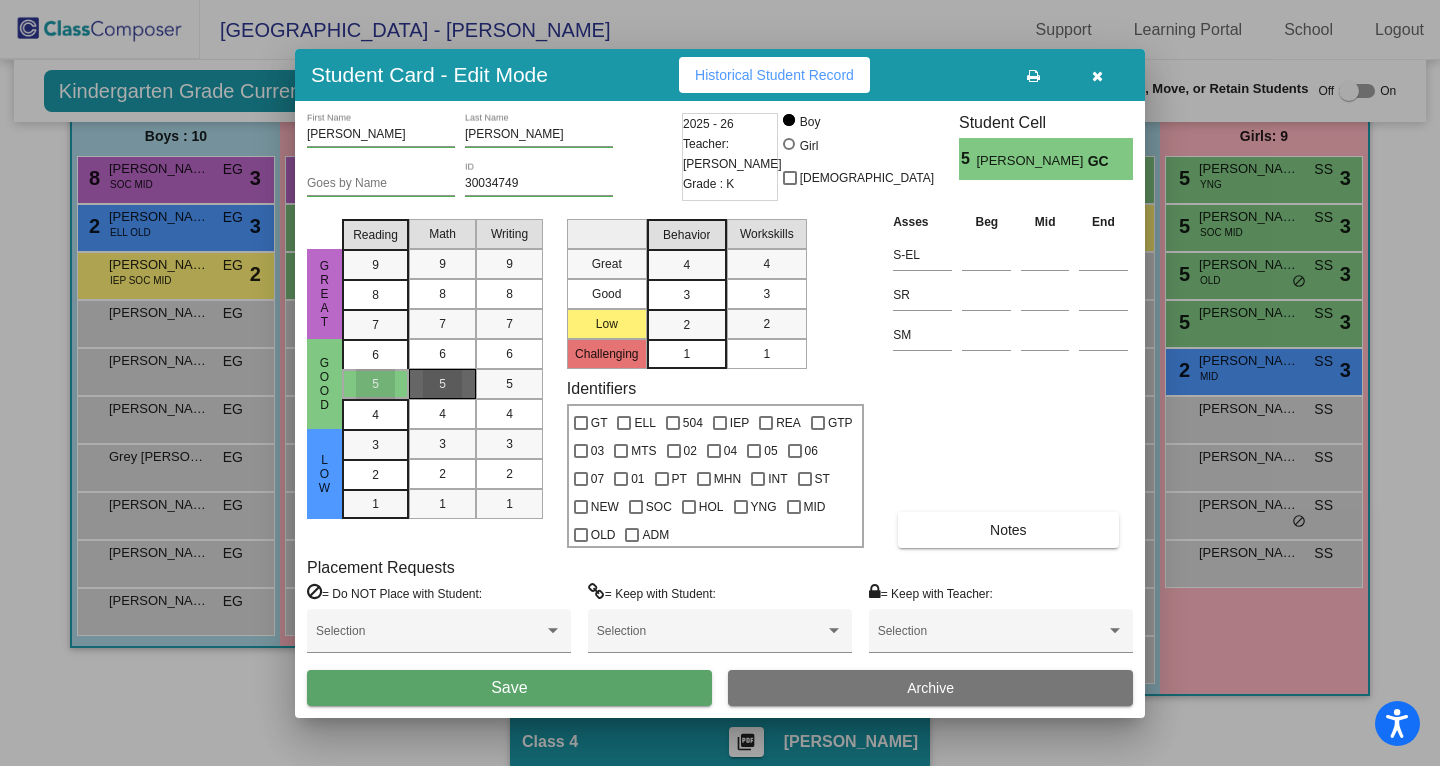 click on "5" at bounding box center [442, 384] 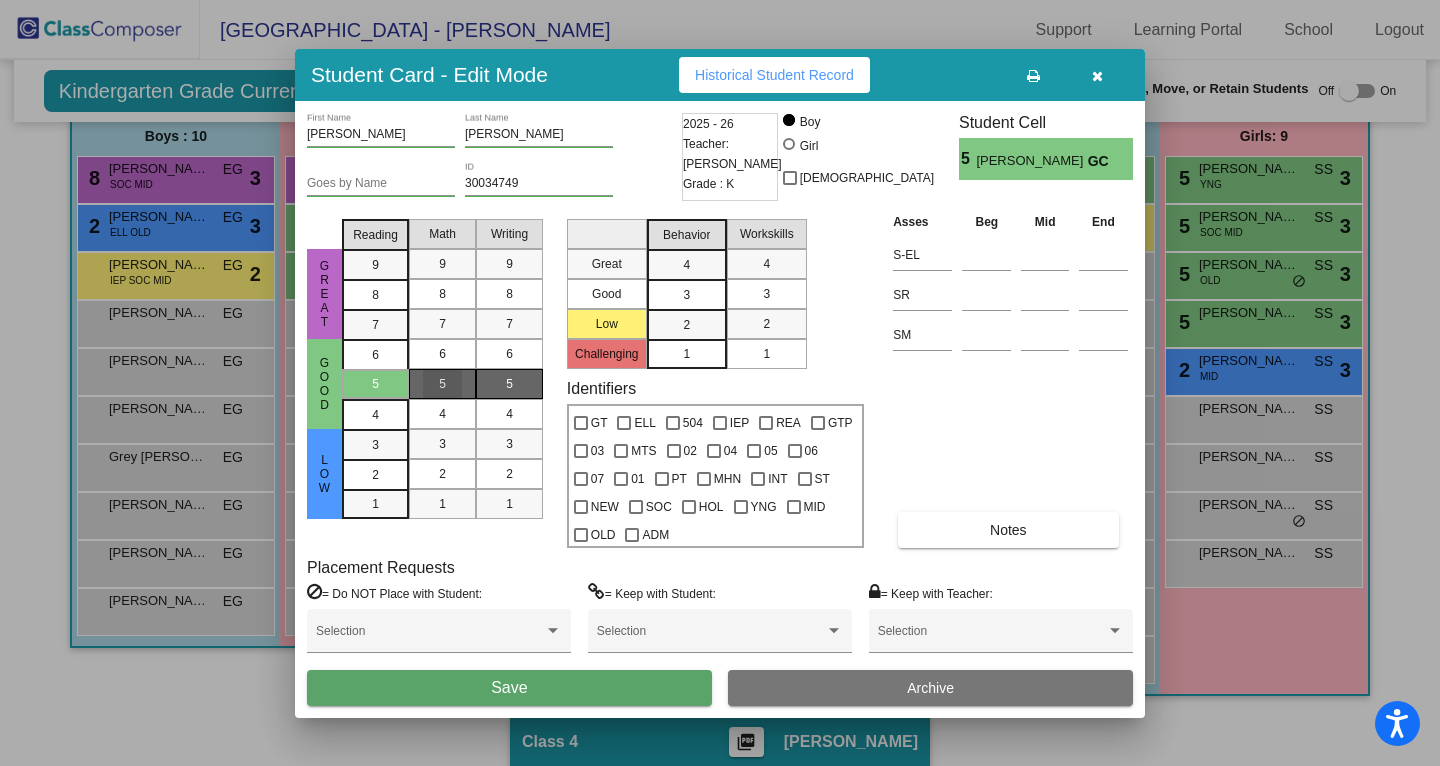click on "5" at bounding box center [509, 384] 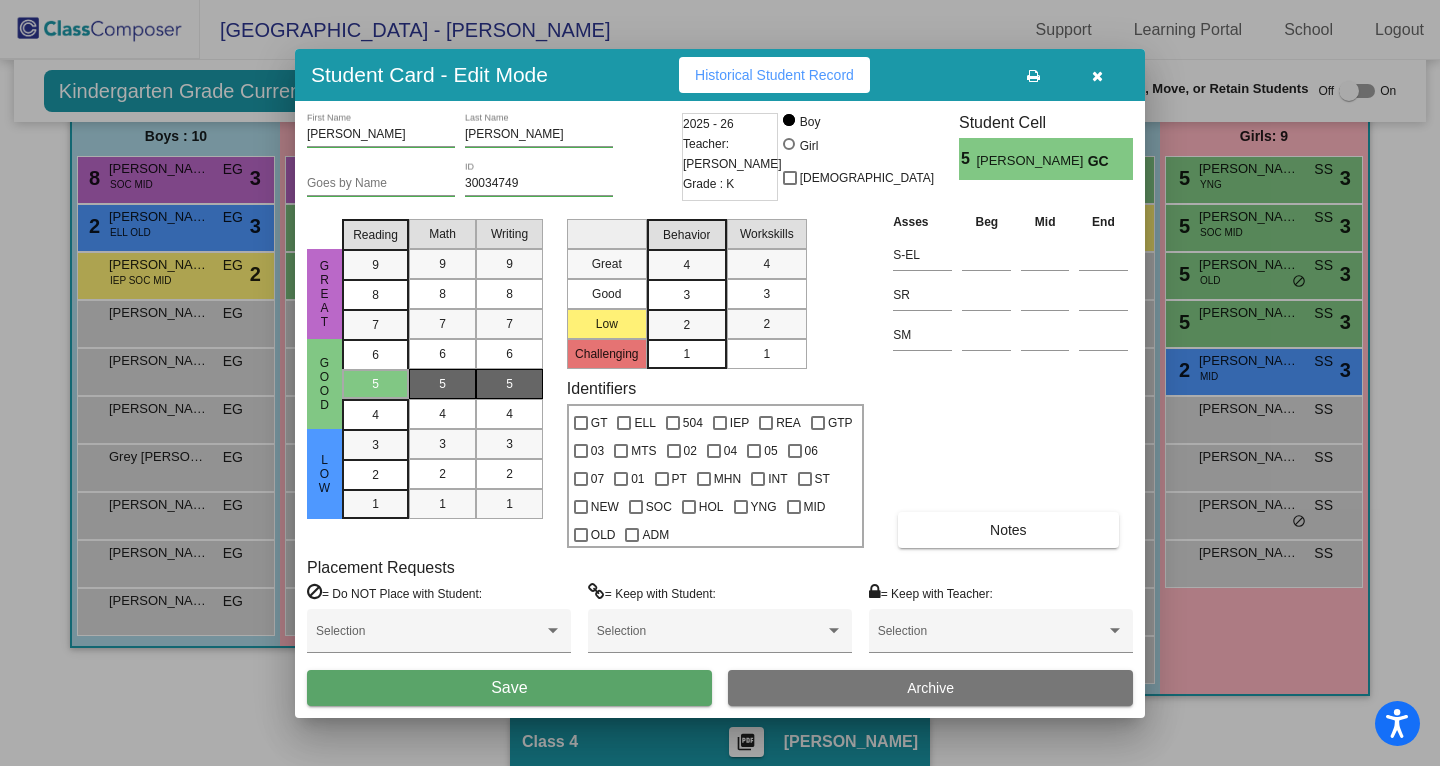 click on "3" at bounding box center [686, 265] 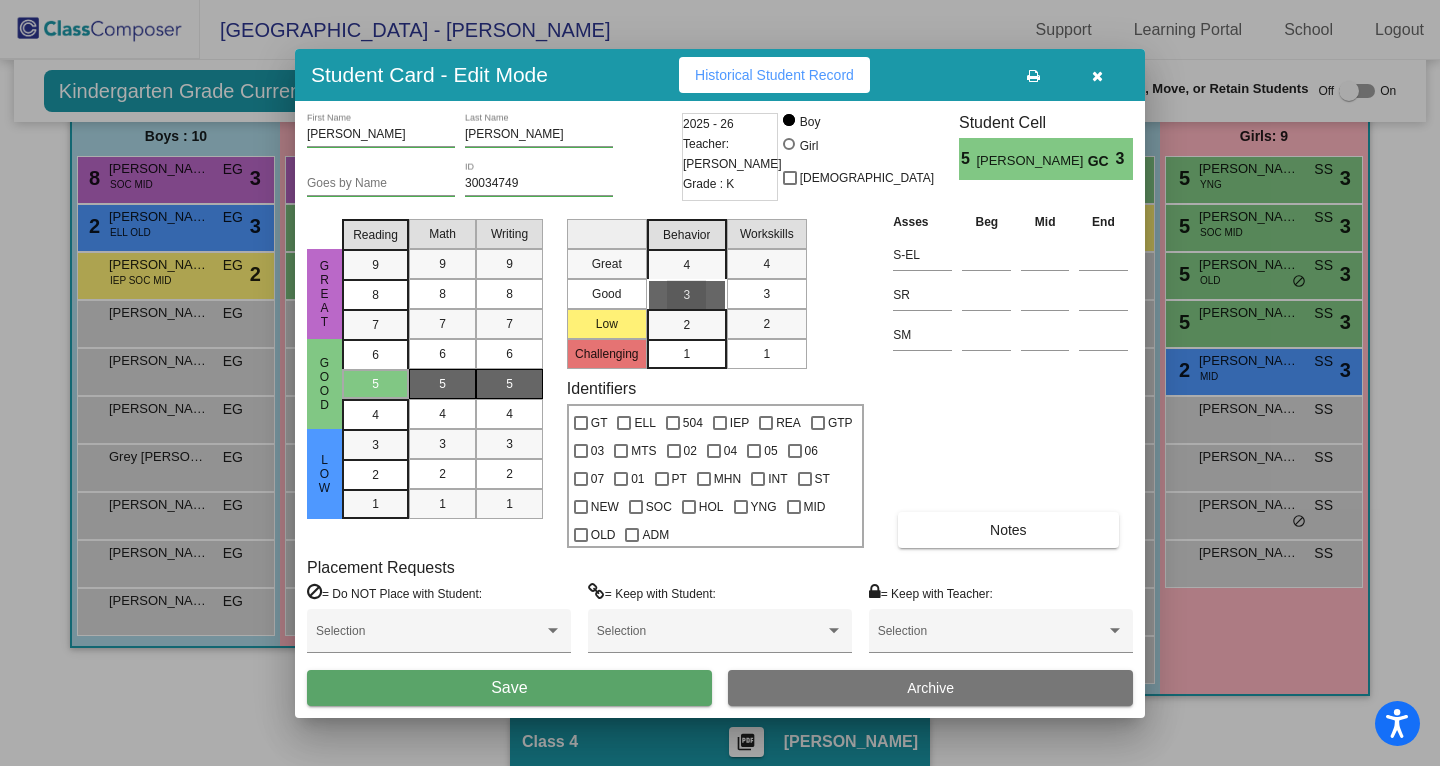 click on "3" at bounding box center (766, 294) 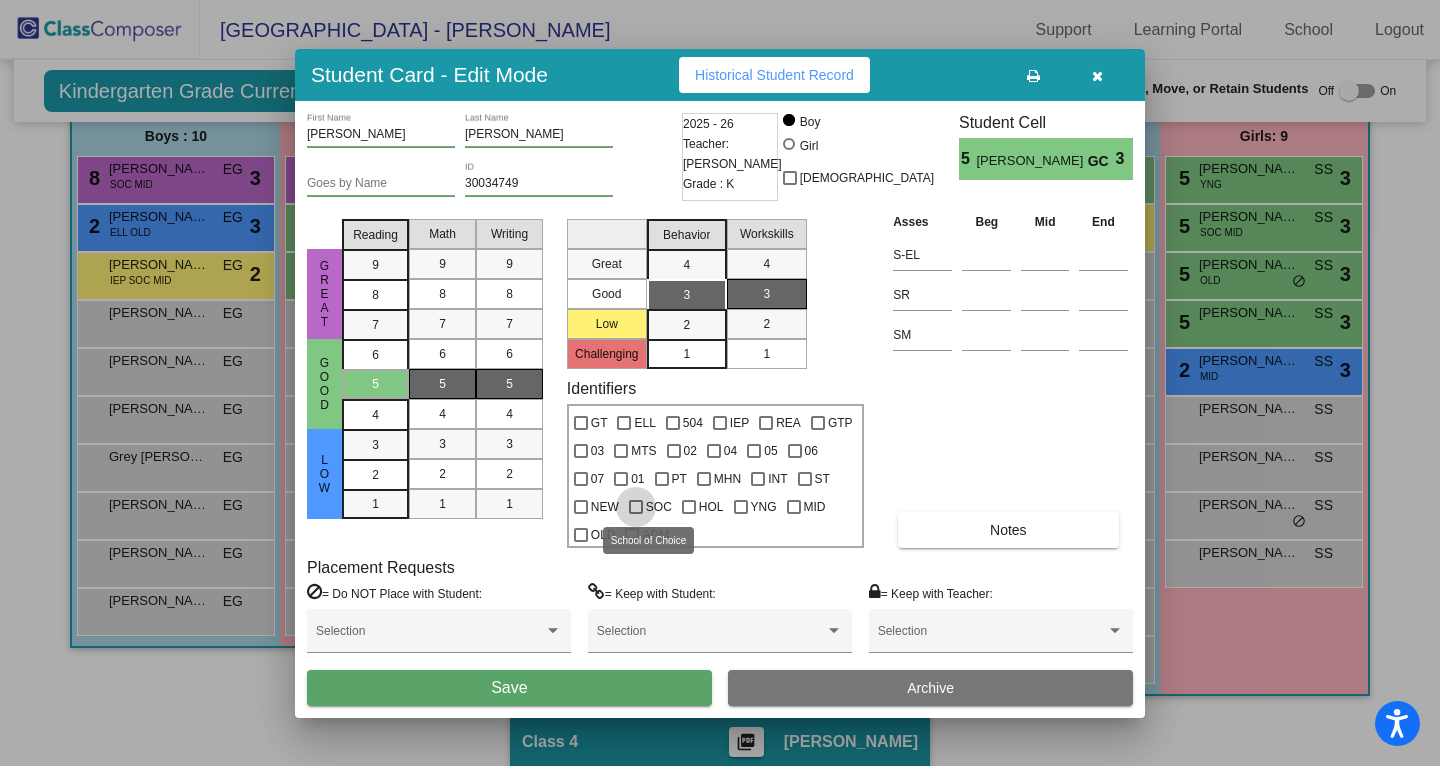 click on "SOC" at bounding box center [659, 507] 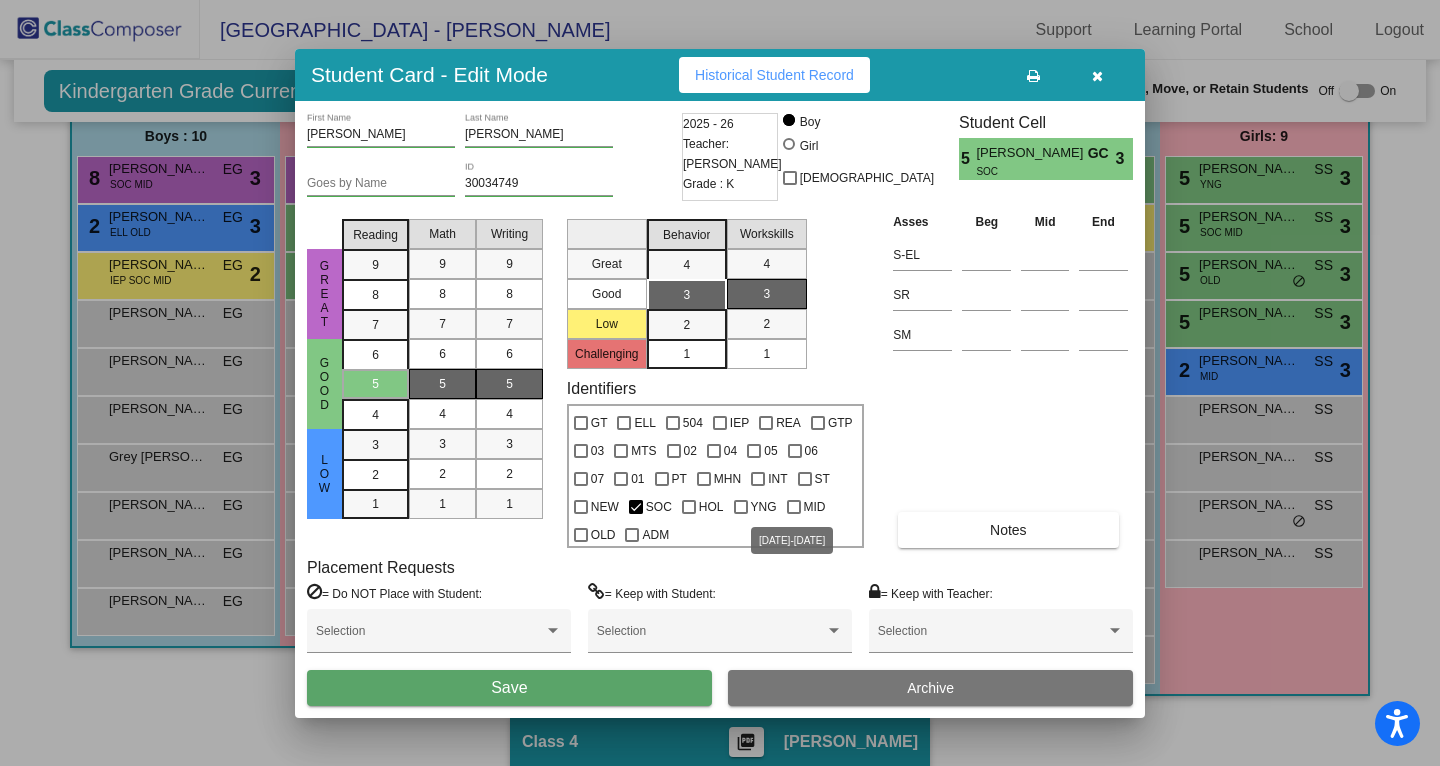 click on "MID" at bounding box center [815, 507] 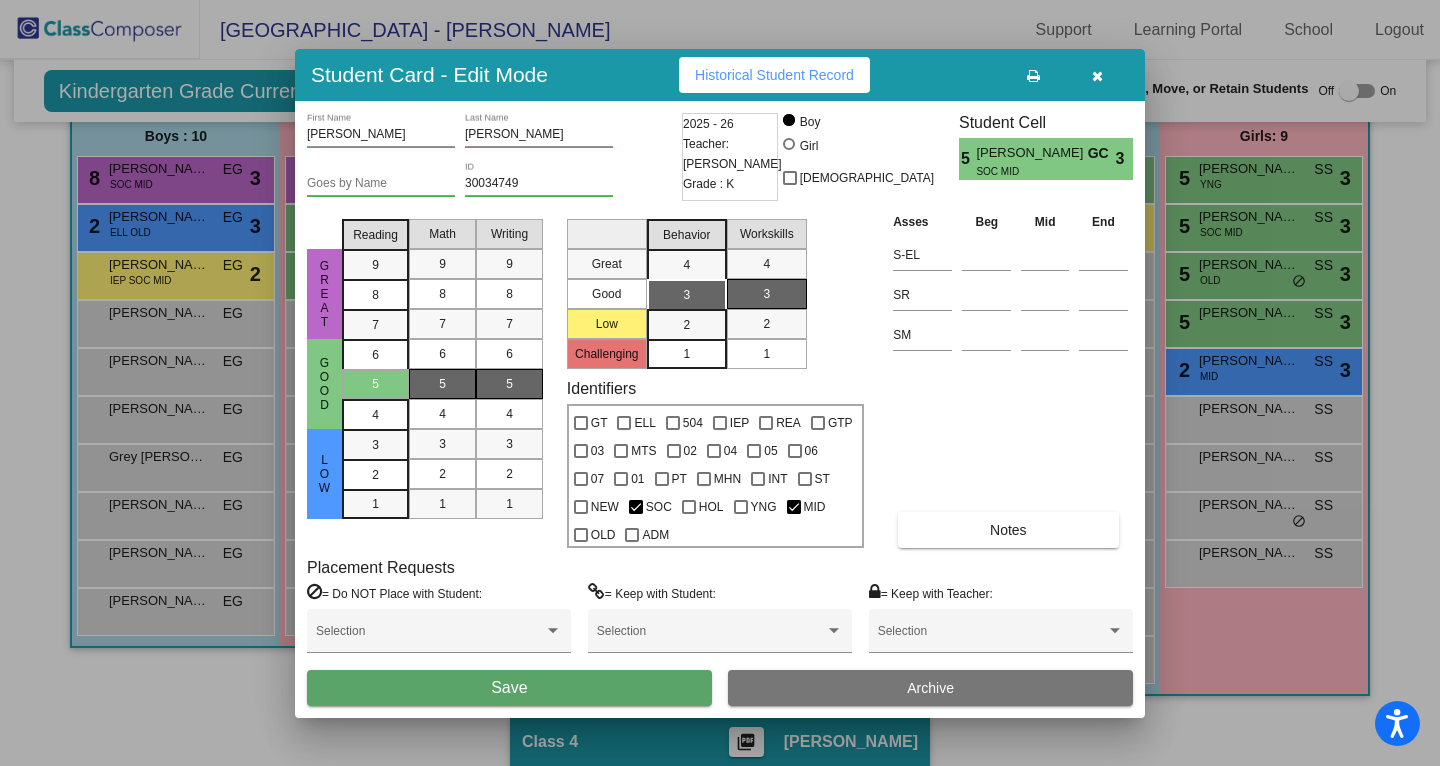 click on "Save" at bounding box center [509, 688] 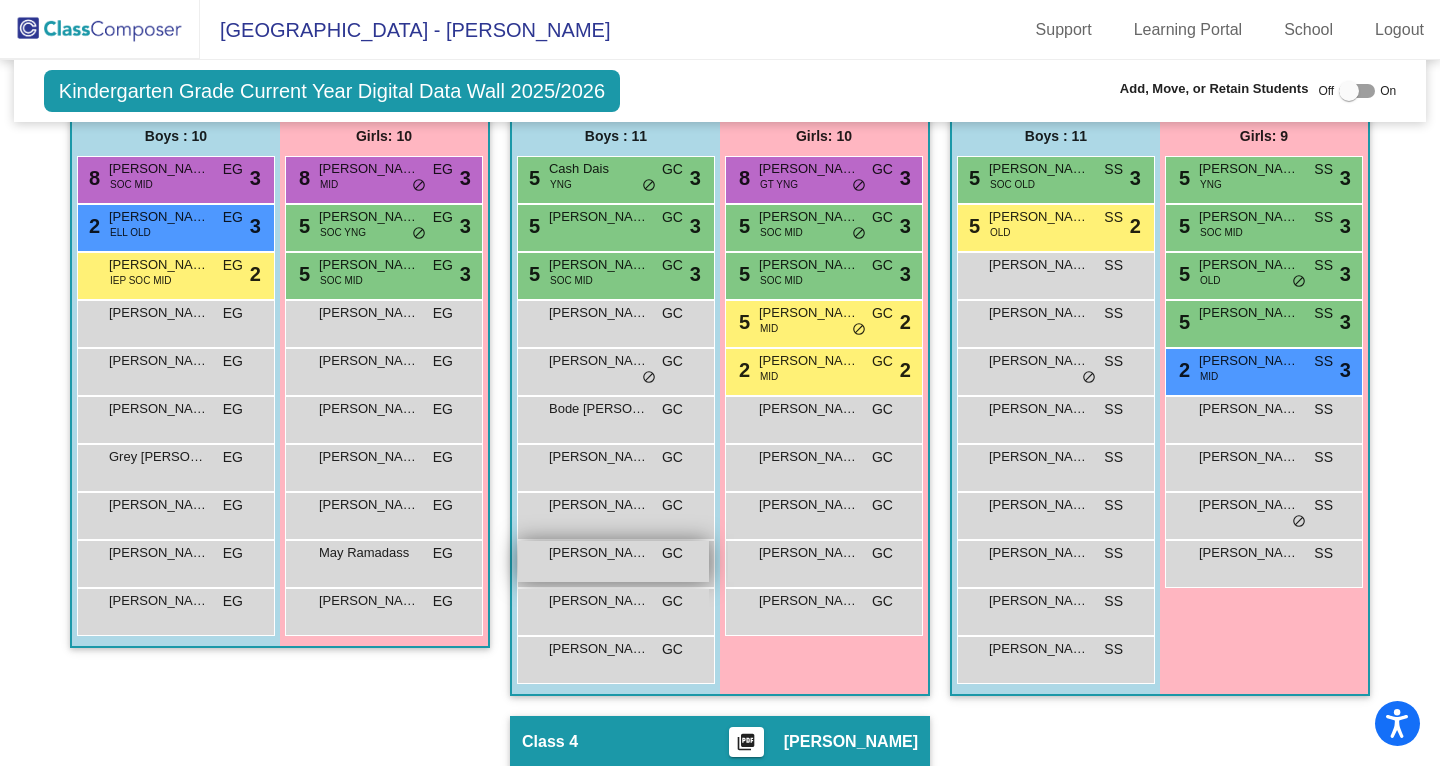 click on "[PERSON_NAME]" at bounding box center (599, 553) 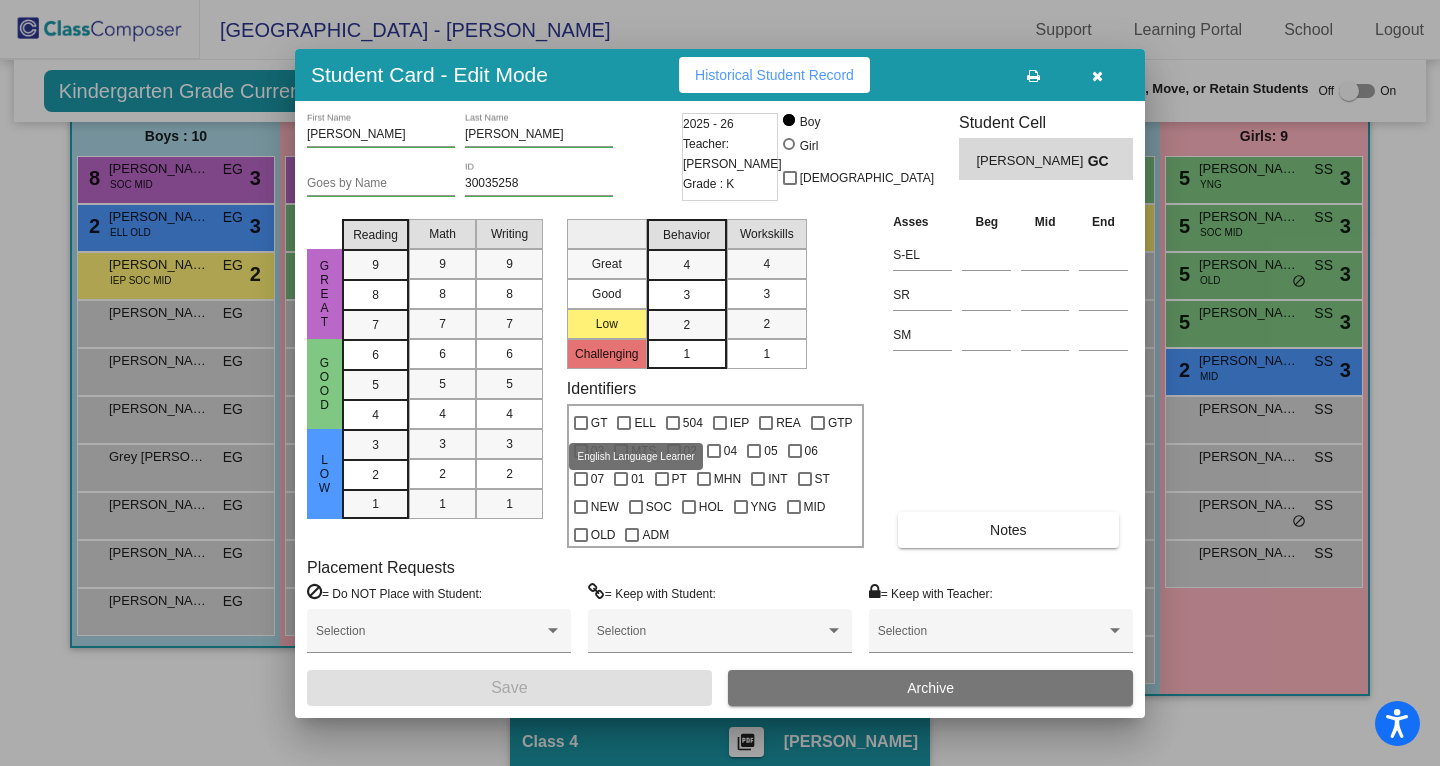 click on "ELL" at bounding box center [644, 423] 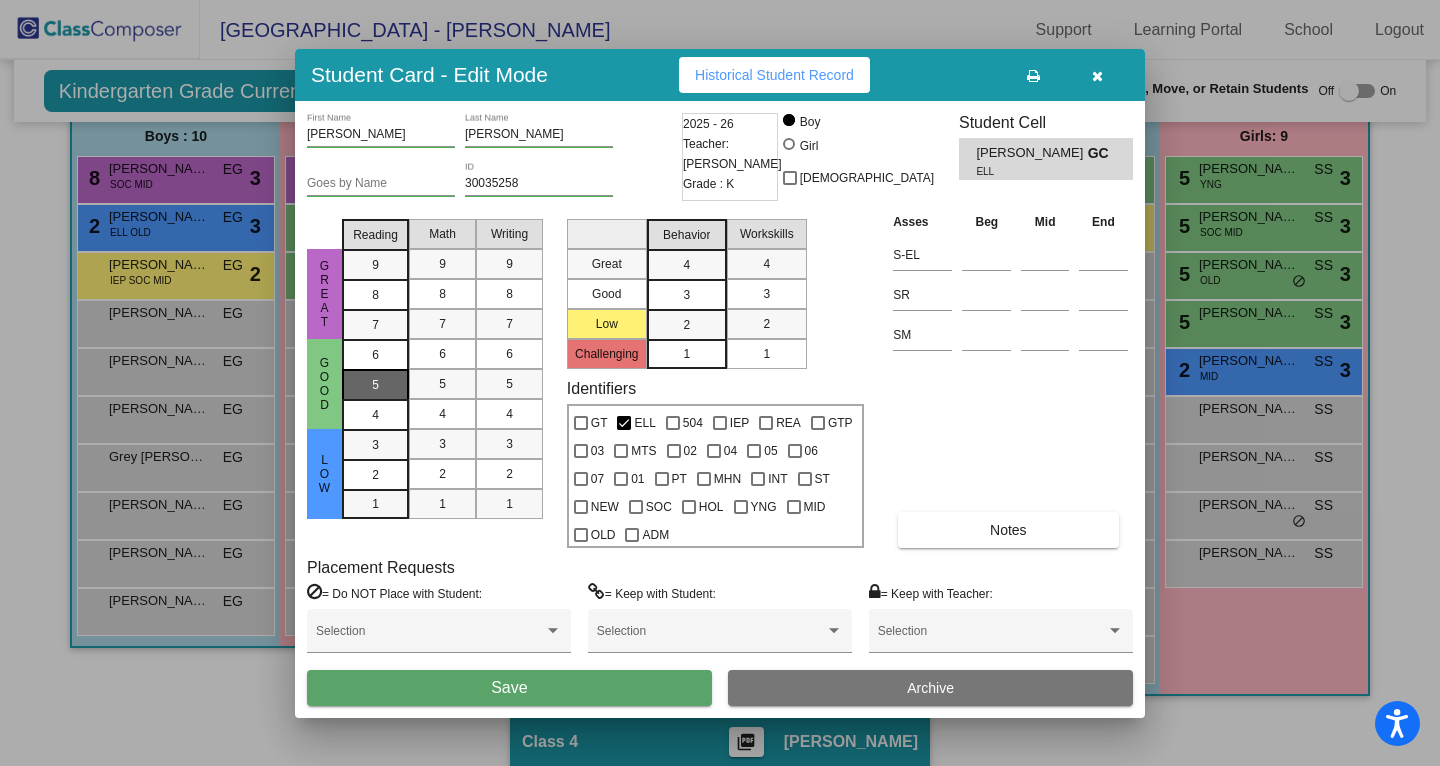 click on "5" at bounding box center (375, 384) 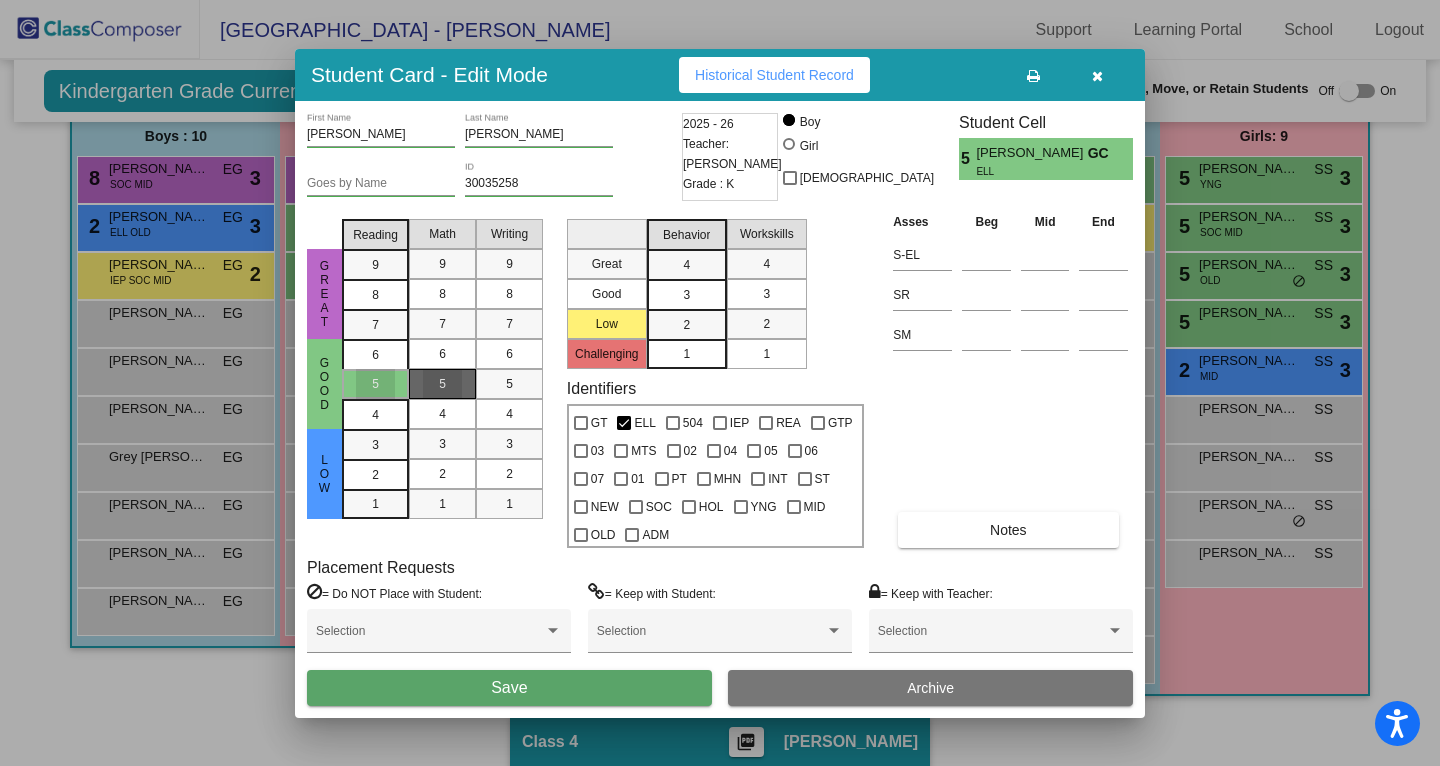 click on "5" at bounding box center [442, 384] 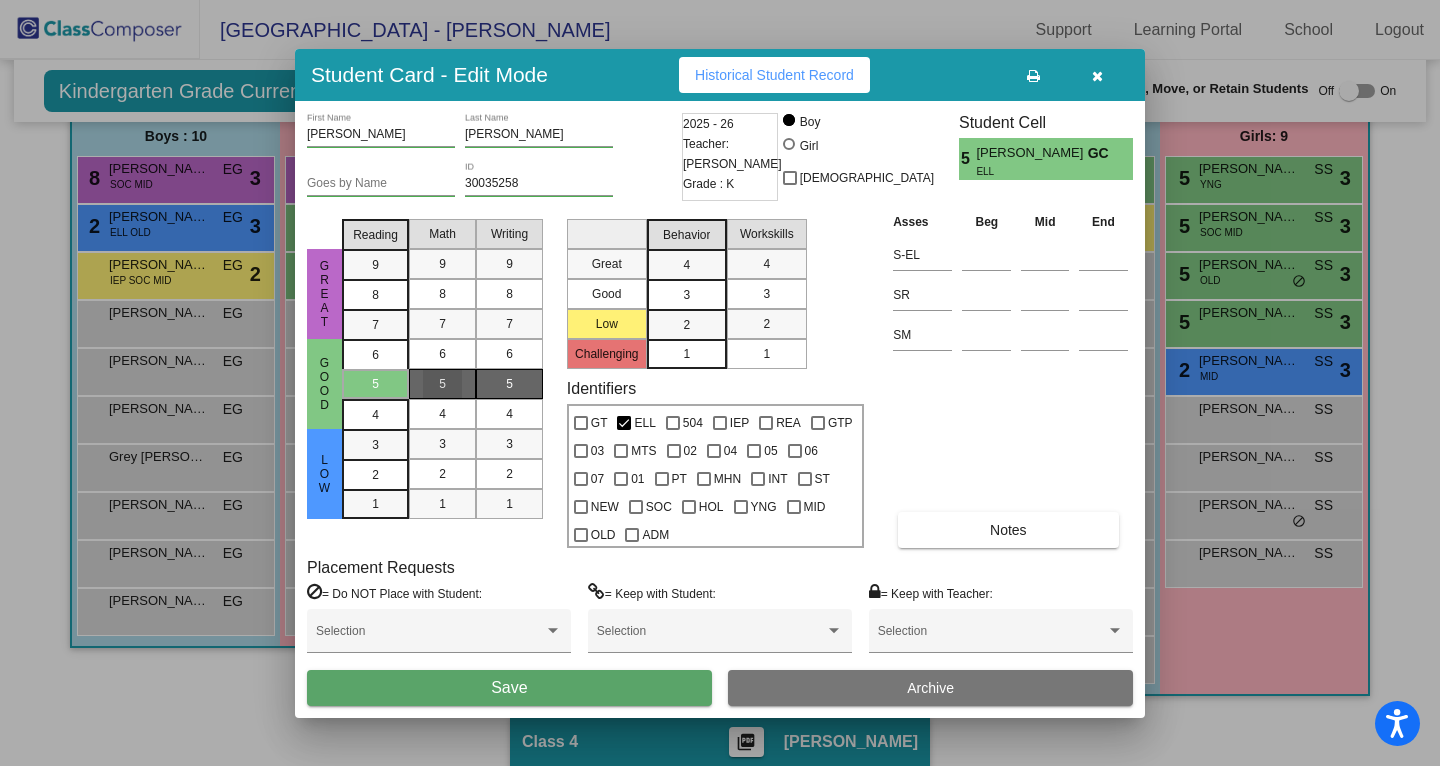 click on "5" at bounding box center (509, 384) 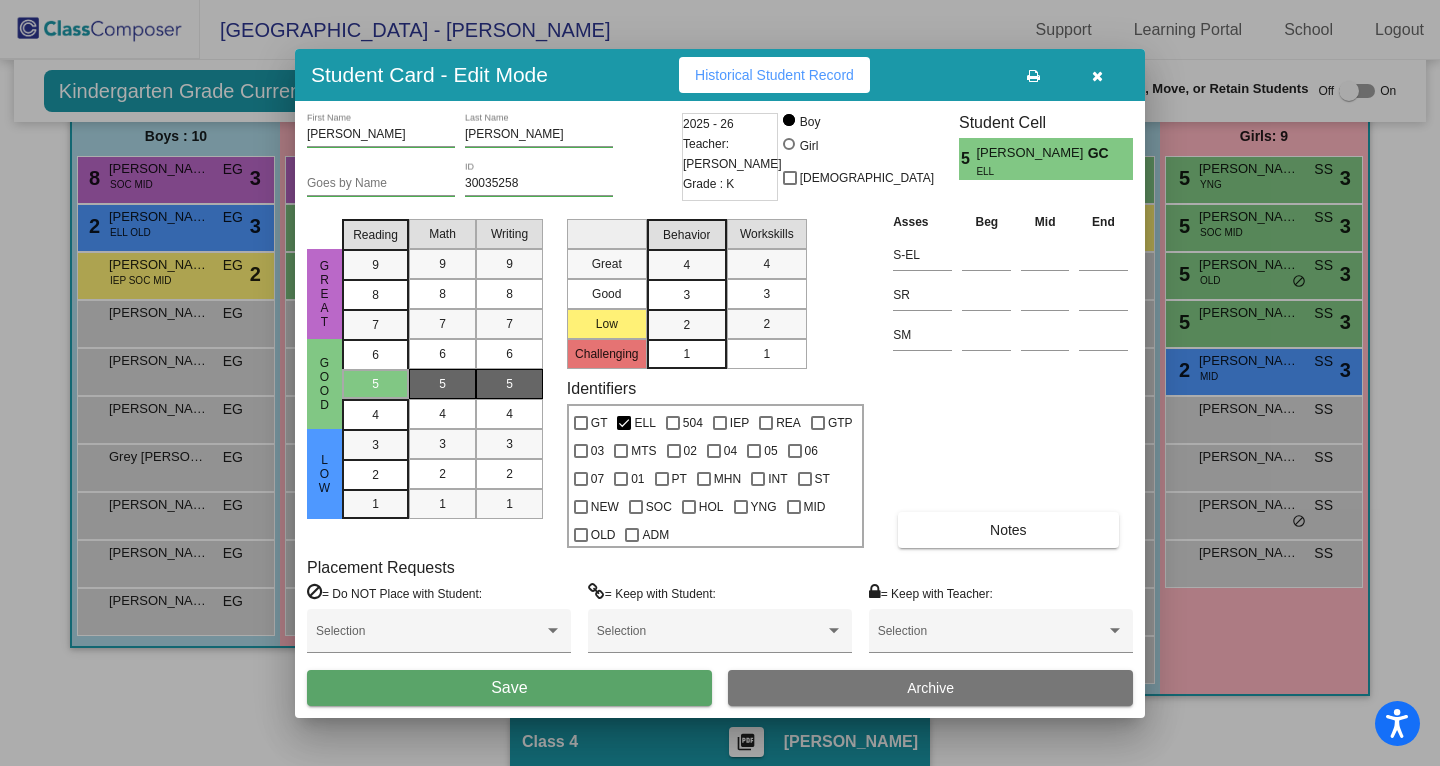 click on "3" at bounding box center [686, 265] 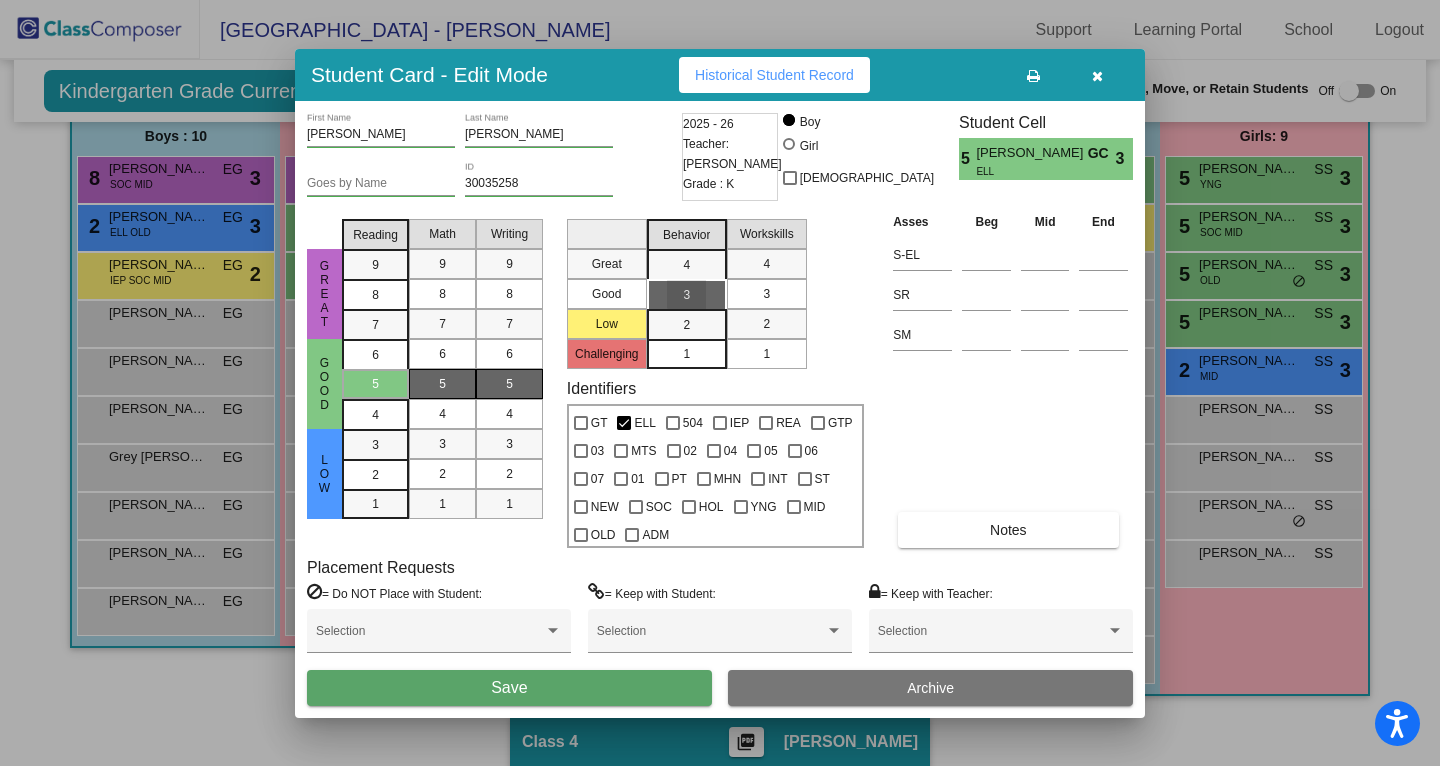 click on "3" at bounding box center (766, 294) 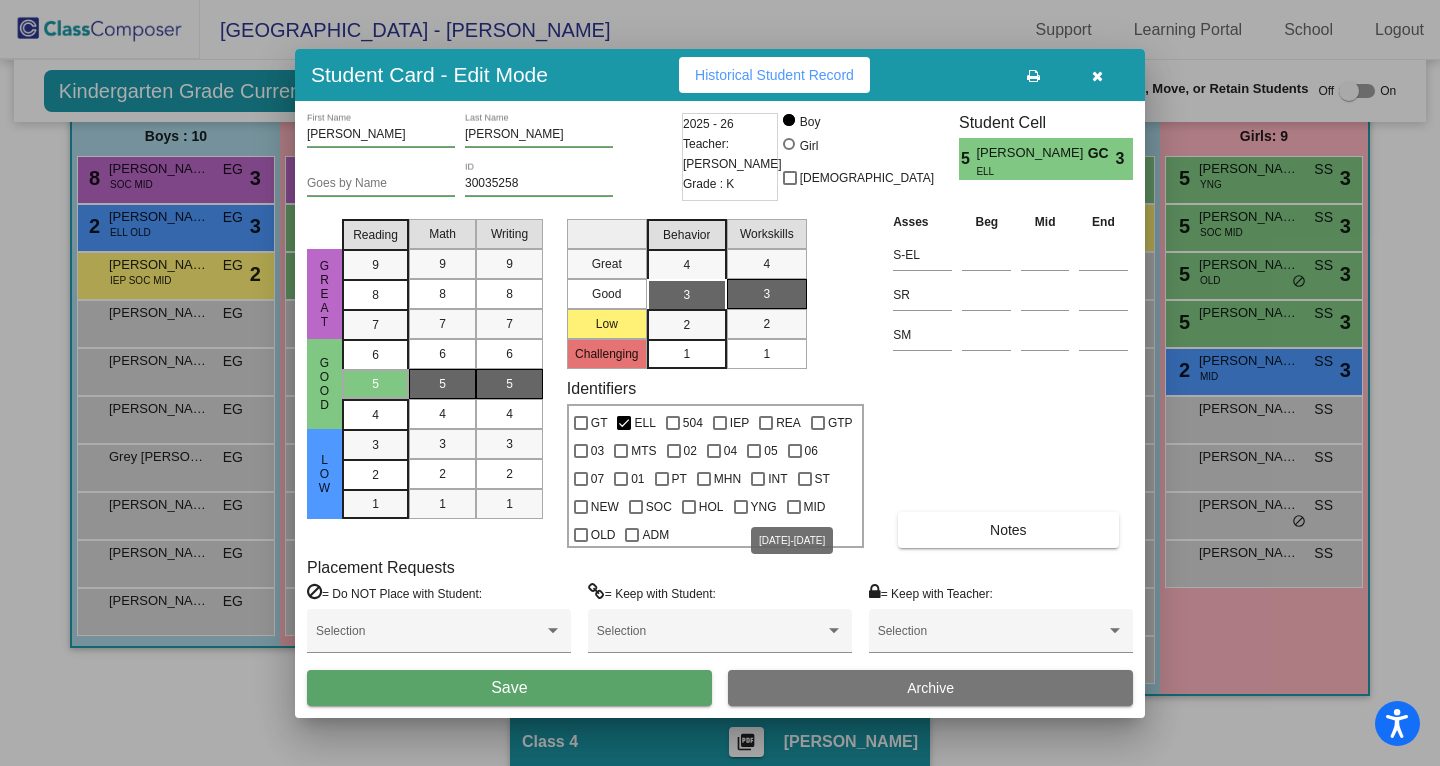 click on "MID" at bounding box center [815, 507] 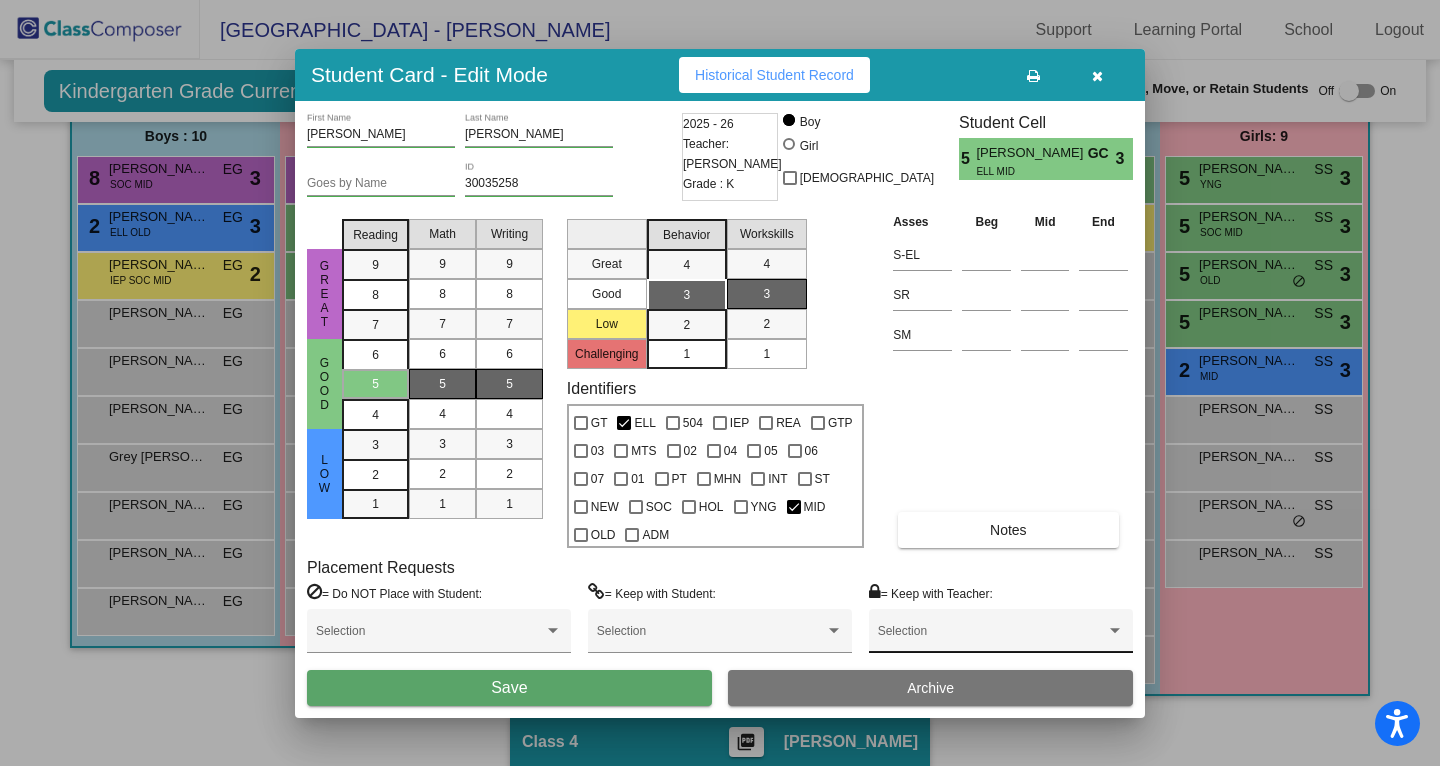 click on "Selection" at bounding box center [1001, 631] 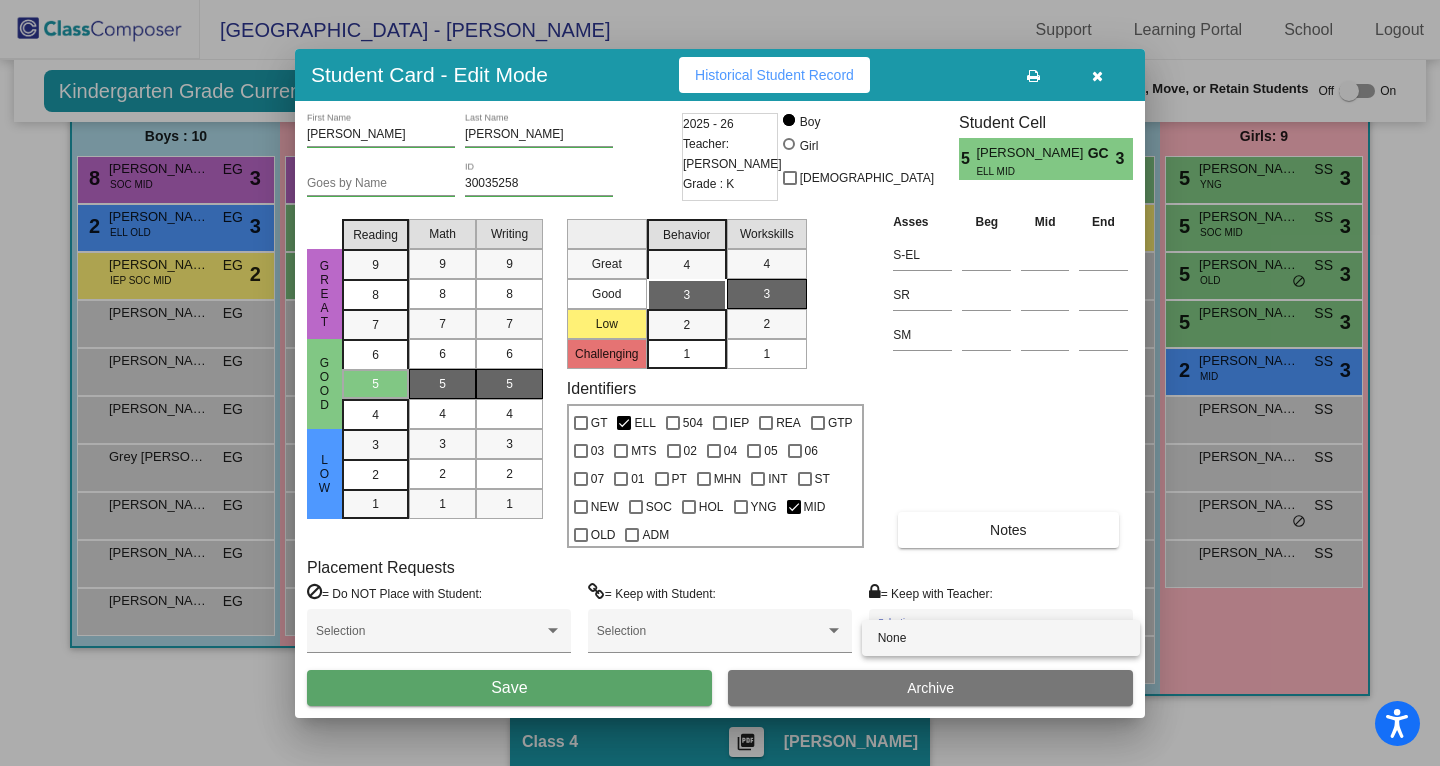 click at bounding box center [720, 383] 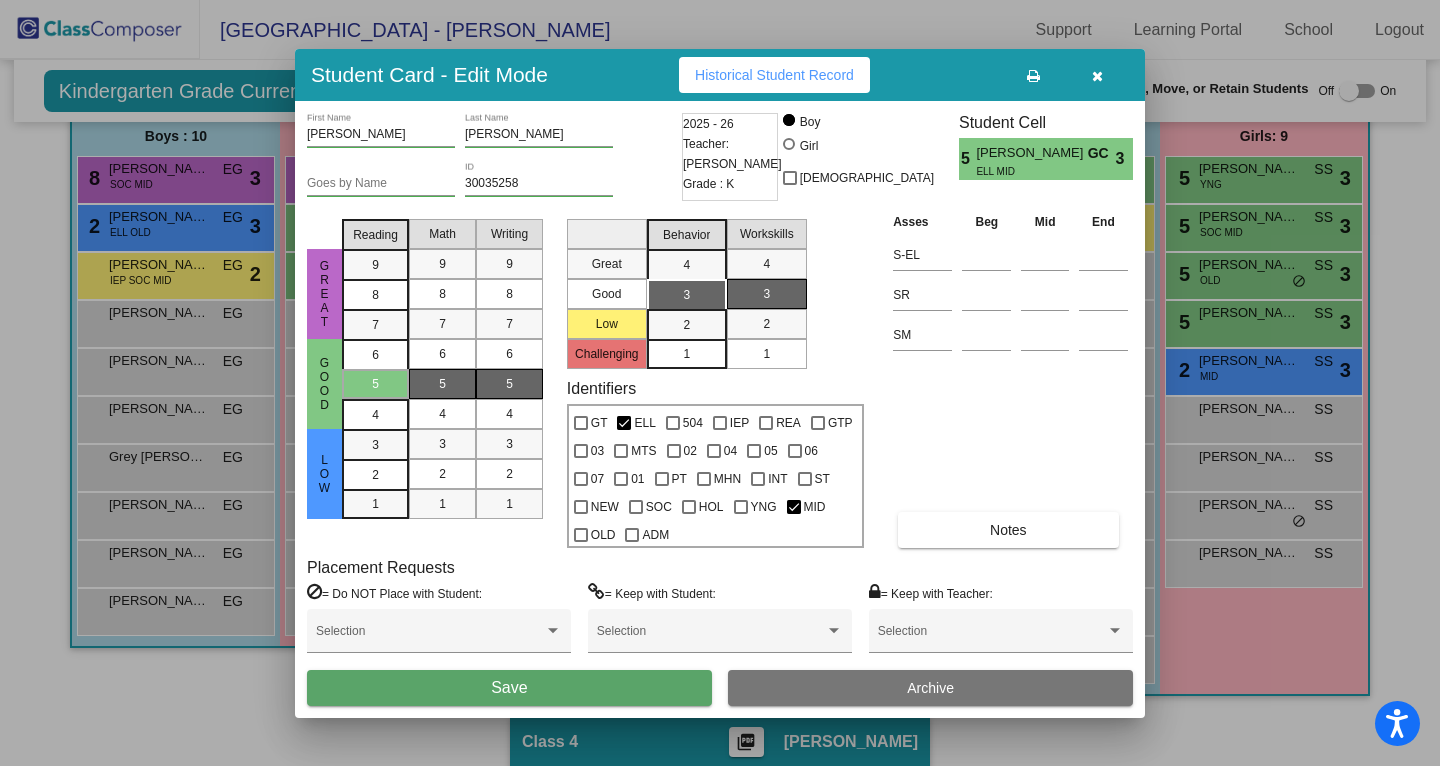 click on "Selection" at bounding box center (720, 639) 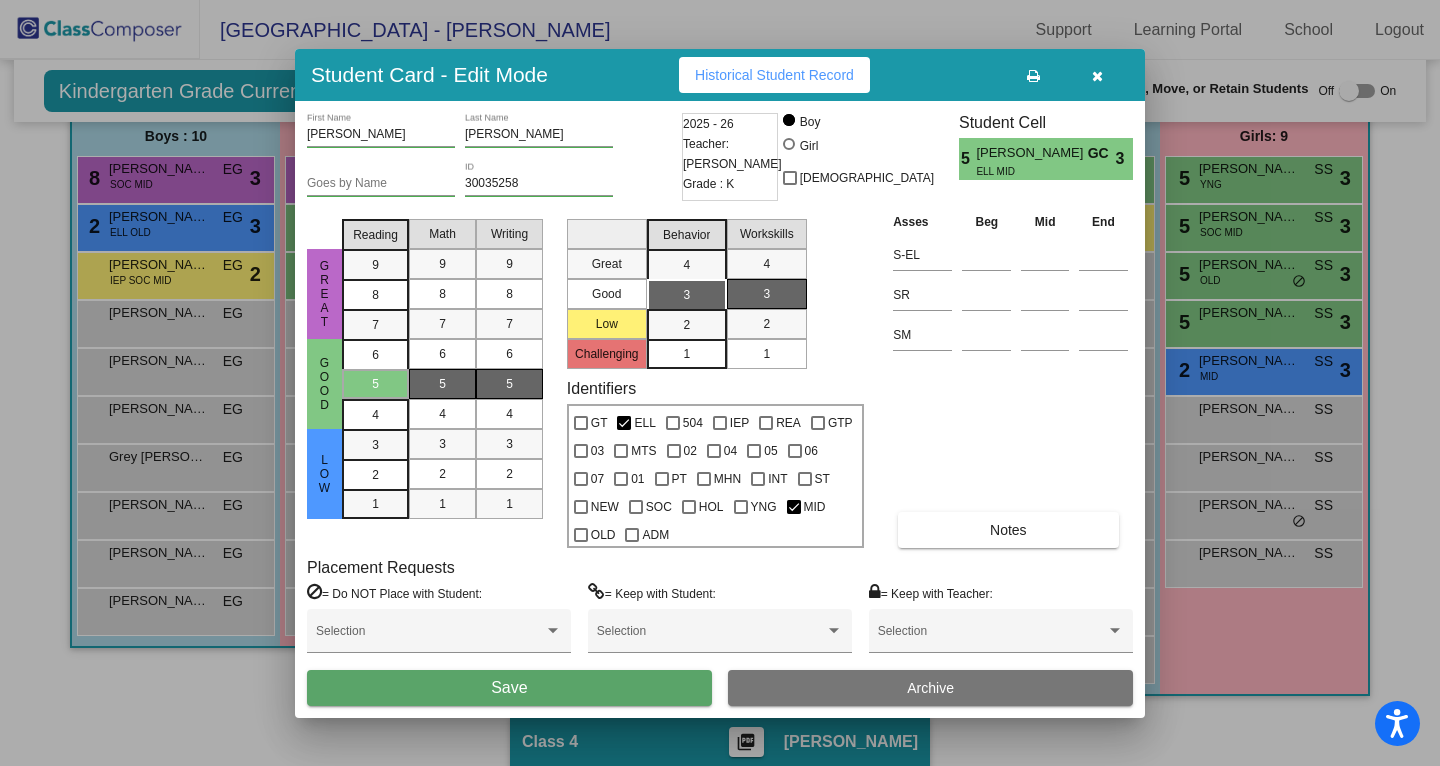 click on "Save" at bounding box center (509, 688) 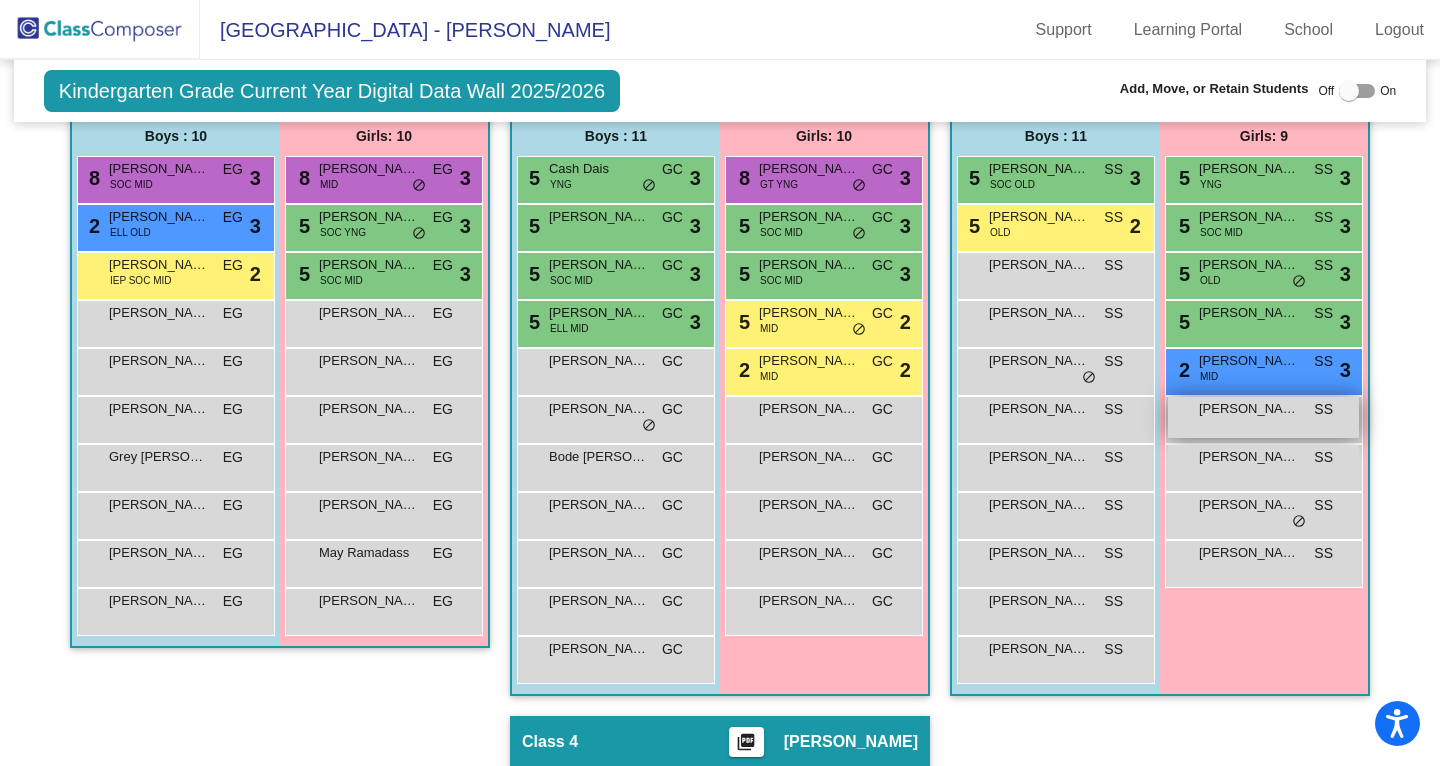 click on "[PERSON_NAME]" at bounding box center (1249, 409) 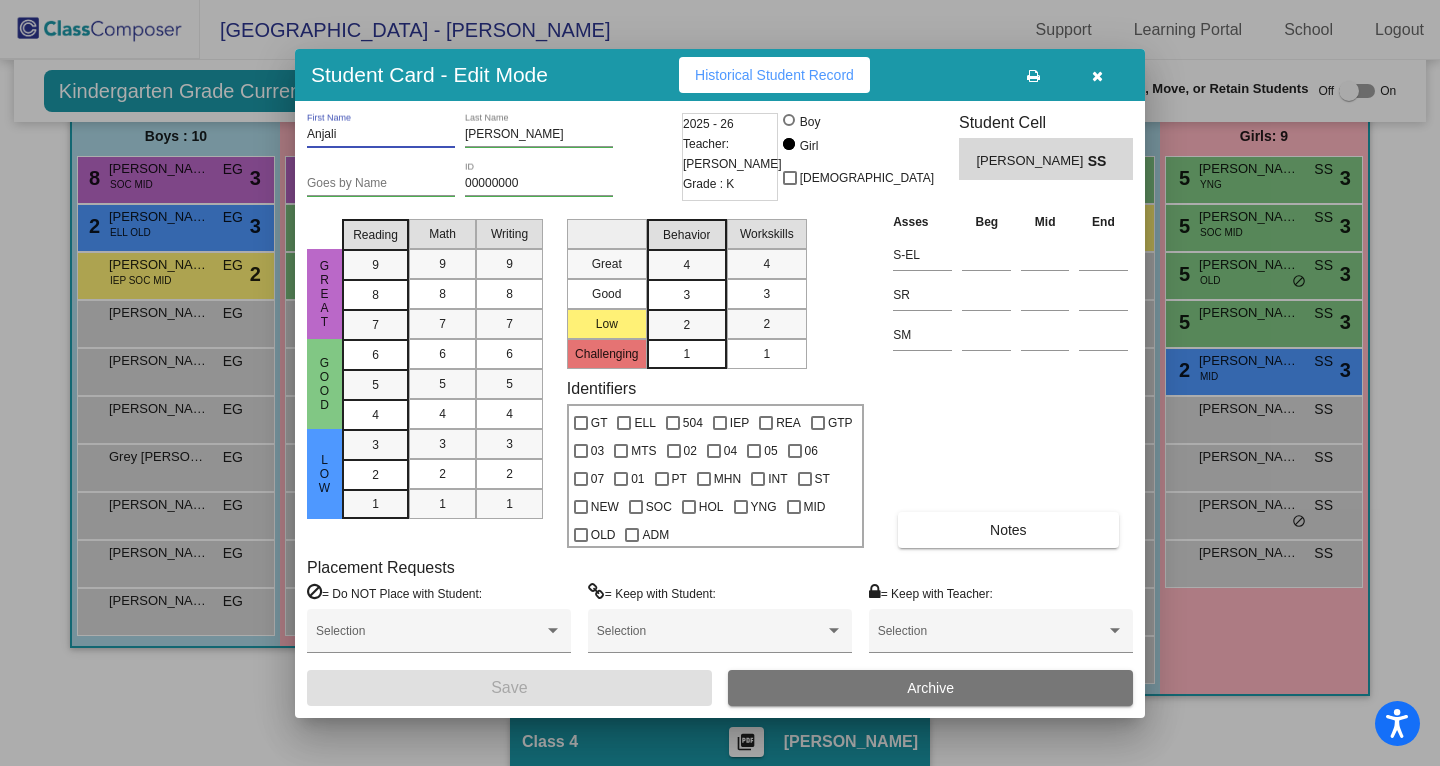 drag, startPoint x: 342, startPoint y: 133, endPoint x: 299, endPoint y: 133, distance: 43 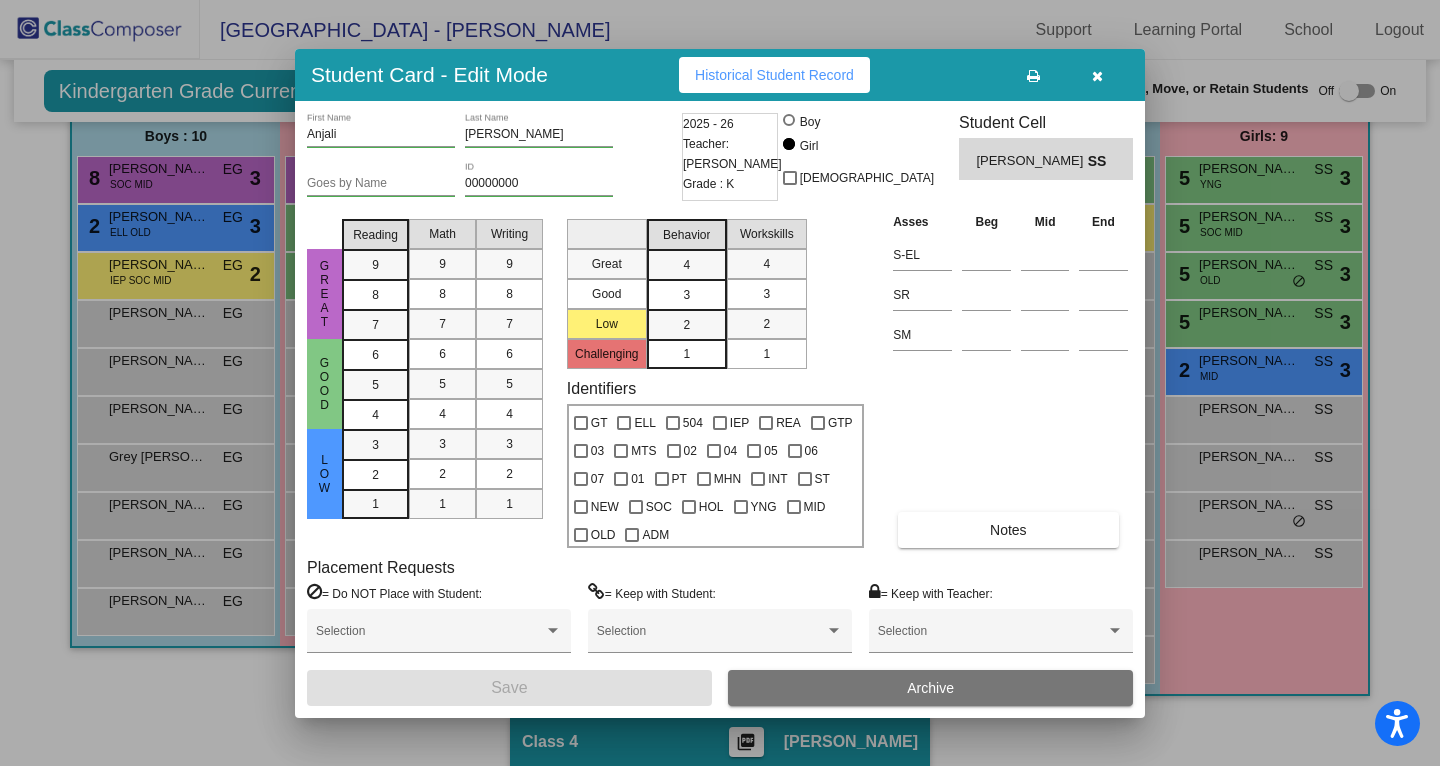 click at bounding box center (720, 383) 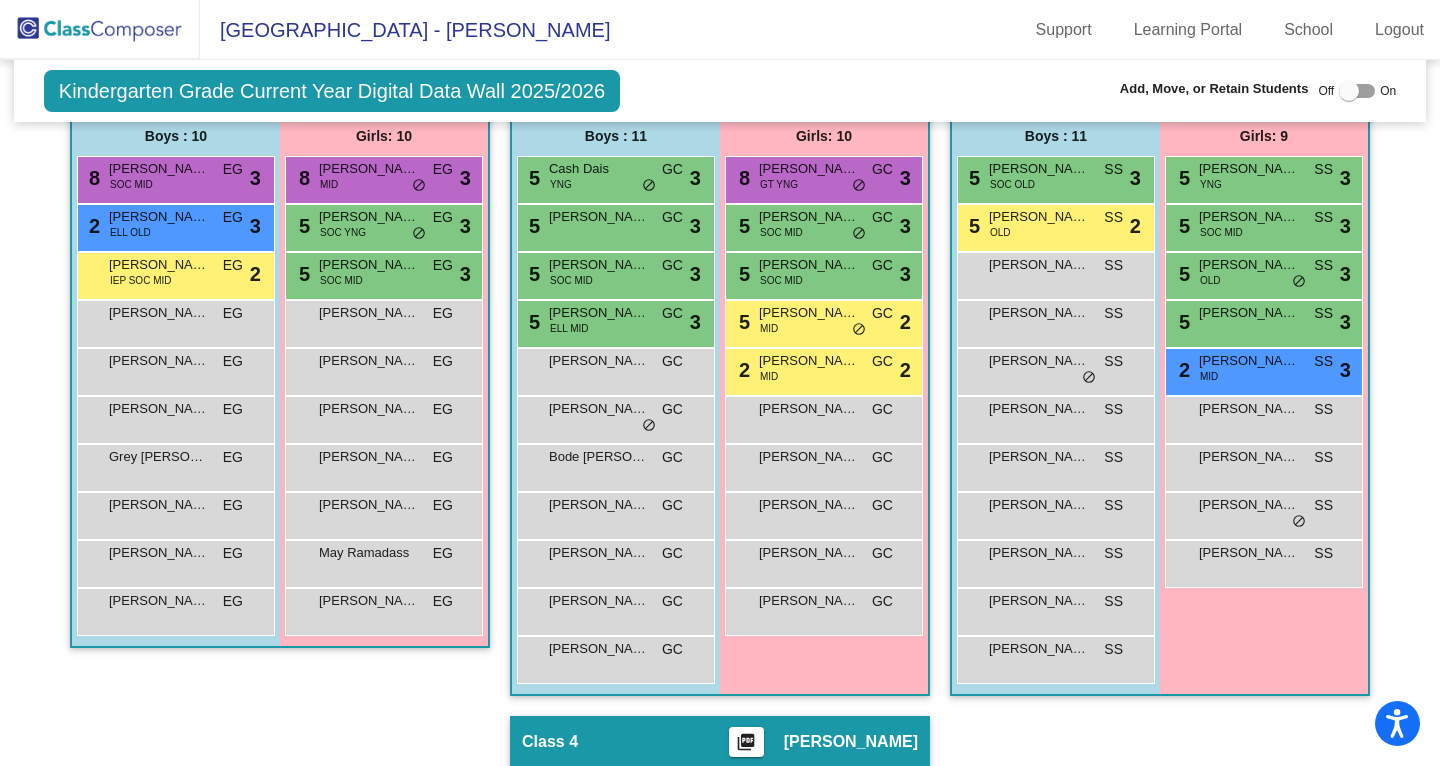 scroll, scrollTop: 1178, scrollLeft: 0, axis: vertical 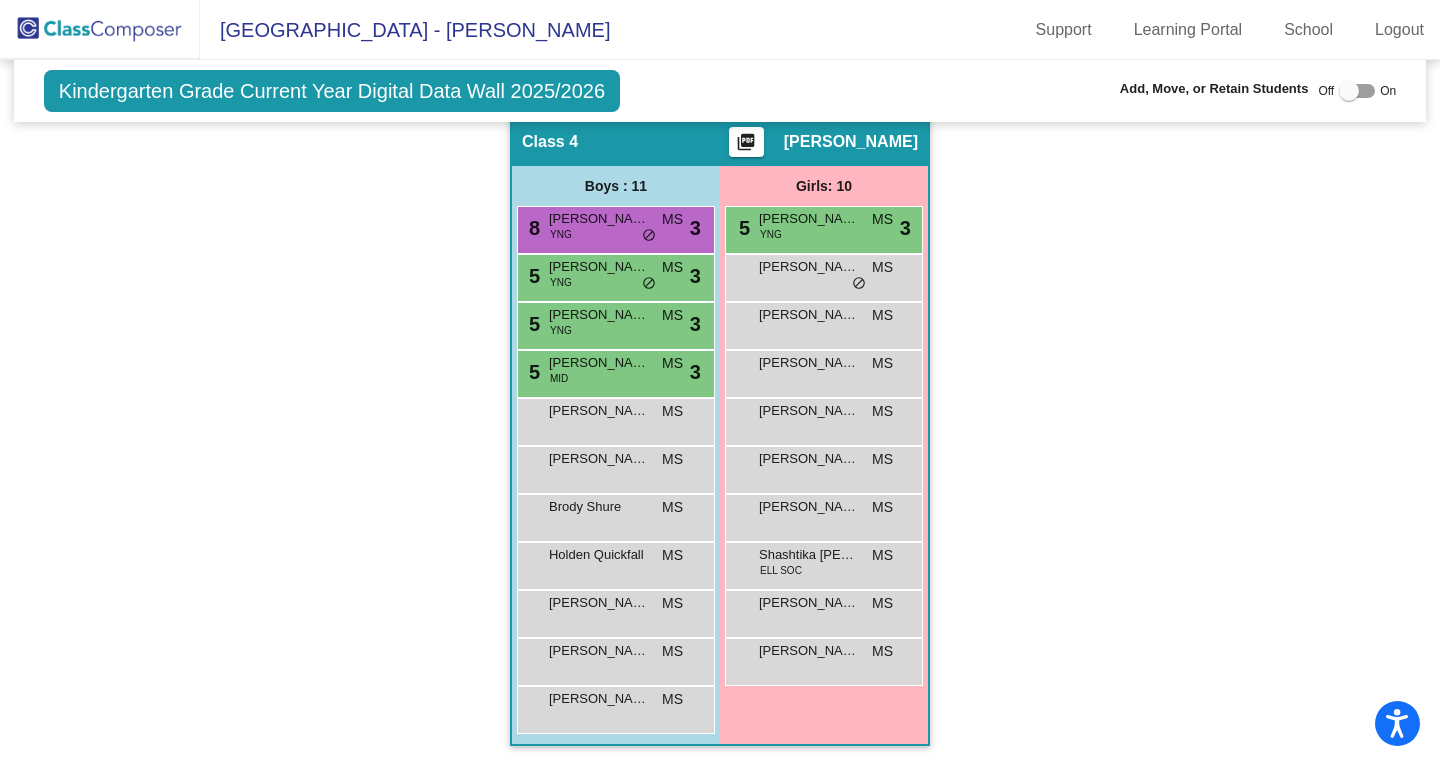 click on "Hallway   - Hallway Class  picture_as_pdf  Add Student  First Name Last Name Student Id  (Recommended)   Boy   Girl   [DEMOGRAPHIC_DATA] Add Close  Boys : 0    No Students   Girls: 0   No Students   Class 1    picture_as_pdf [PERSON_NAME]  Add Student  First Name Last Name Student Id  (Recommended)   Boy   Girl   [DEMOGRAPHIC_DATA] Add Close  Boys : 10  8 [PERSON_NAME] SOC MID EG lock do_not_disturb_alt 3 2 [PERSON_NAME] ELL OLD EG lock do_not_disturb_alt 3 [PERSON_NAME] IEP SOC MID EG lock do_not_disturb_alt 2 [PERSON_NAME] EG lock do_not_disturb_alt [PERSON_NAME] [PERSON_NAME] EG lock do_not_disturb_alt [PERSON_NAME] EG lock do_not_disturb_alt Grey [PERSON_NAME] EG lock do_not_disturb_alt [PERSON_NAME] EG lock do_not_disturb_alt [PERSON_NAME] EG lock do_not_disturb_alt [PERSON_NAME] EG lock do_not_disturb_alt Girls: 10 8 Aspen [PERSON_NAME] MID EG lock do_not_disturb_alt 3 5 [PERSON_NAME] SOC YNG EG lock do_not_disturb_alt 3 5 [PERSON_NAME] SOC MID EG lock do_not_disturb_alt 3 [PERSON_NAME] EG lock do_not_disturb_alt [PERSON_NAME]" 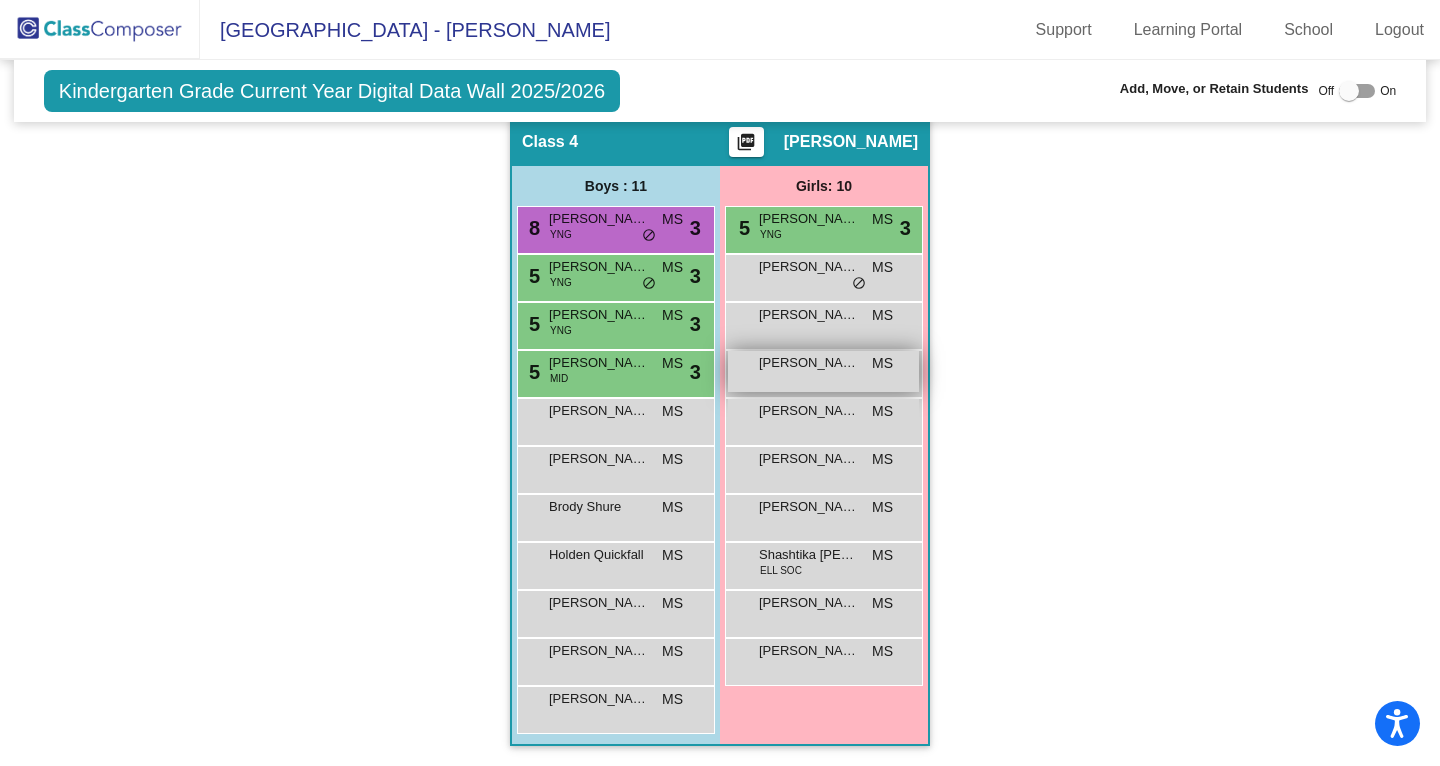 scroll, scrollTop: 569, scrollLeft: 0, axis: vertical 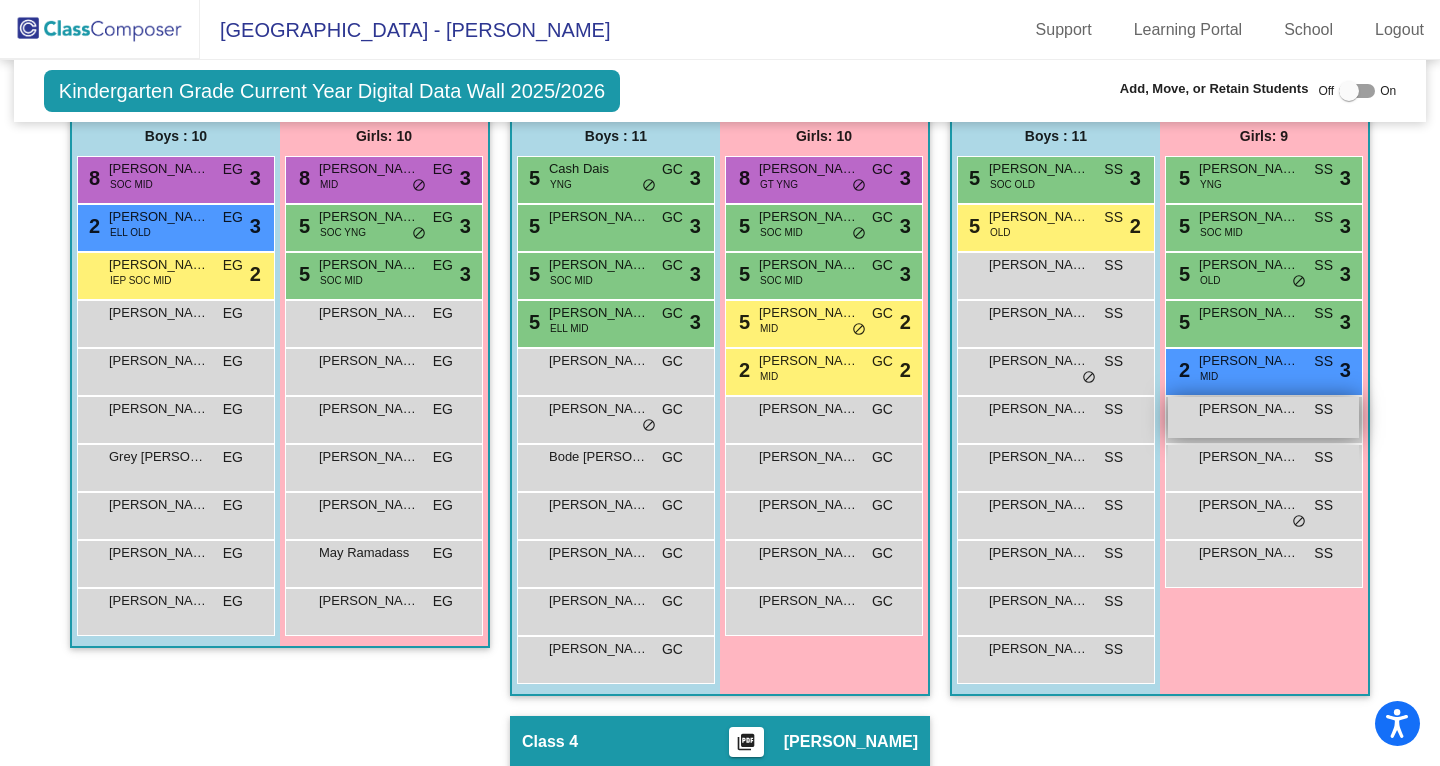 click on "[PERSON_NAME] SS lock do_not_disturb_alt" at bounding box center (1263, 417) 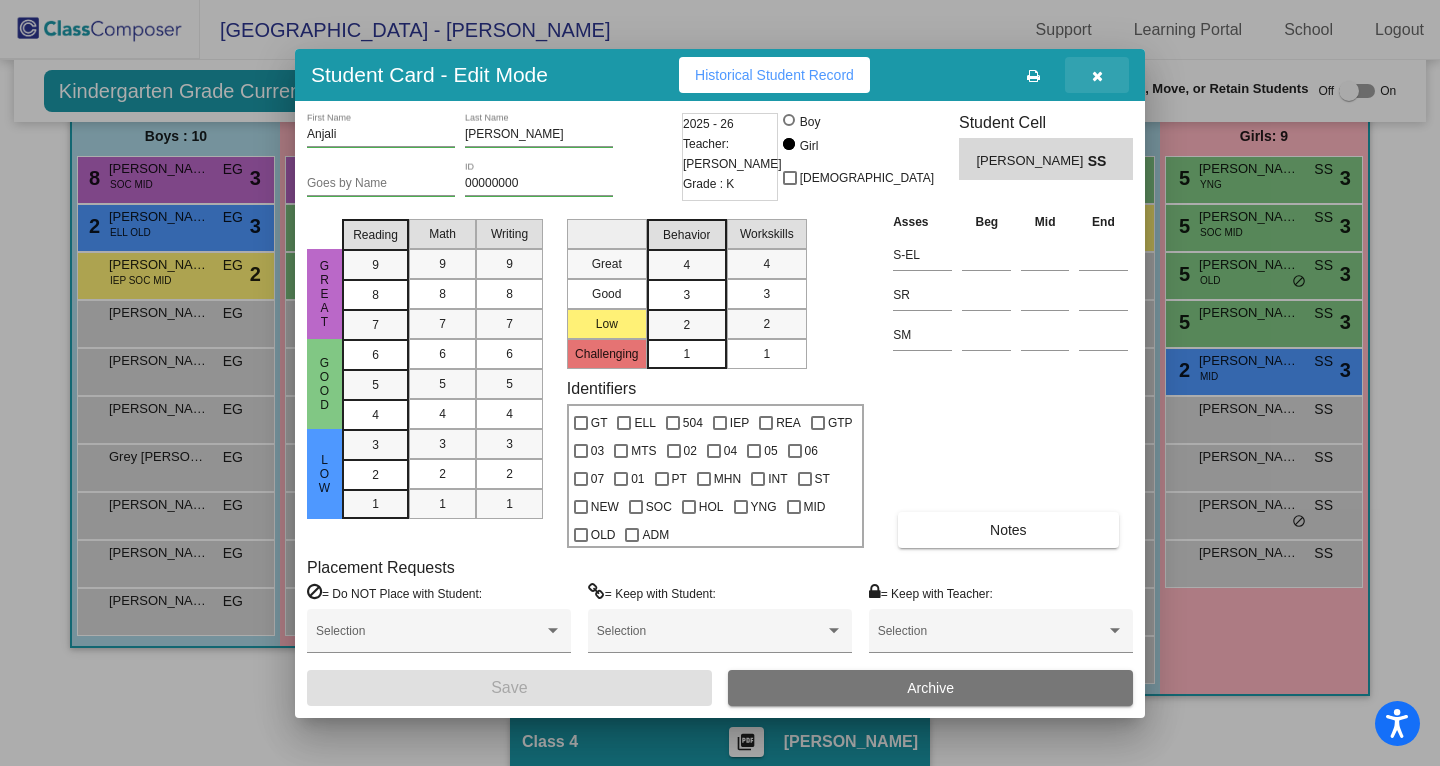 click at bounding box center (1097, 76) 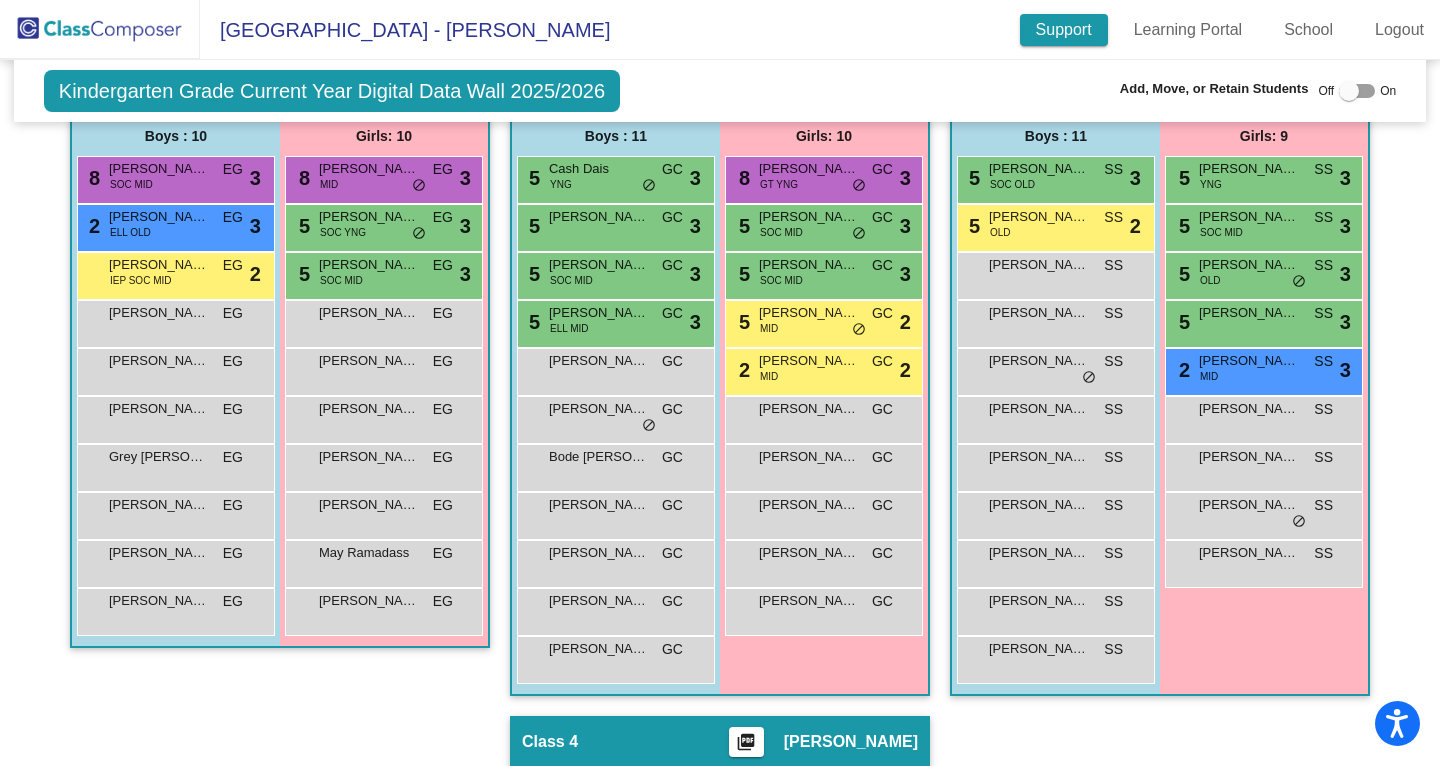 scroll, scrollTop: 1178, scrollLeft: 0, axis: vertical 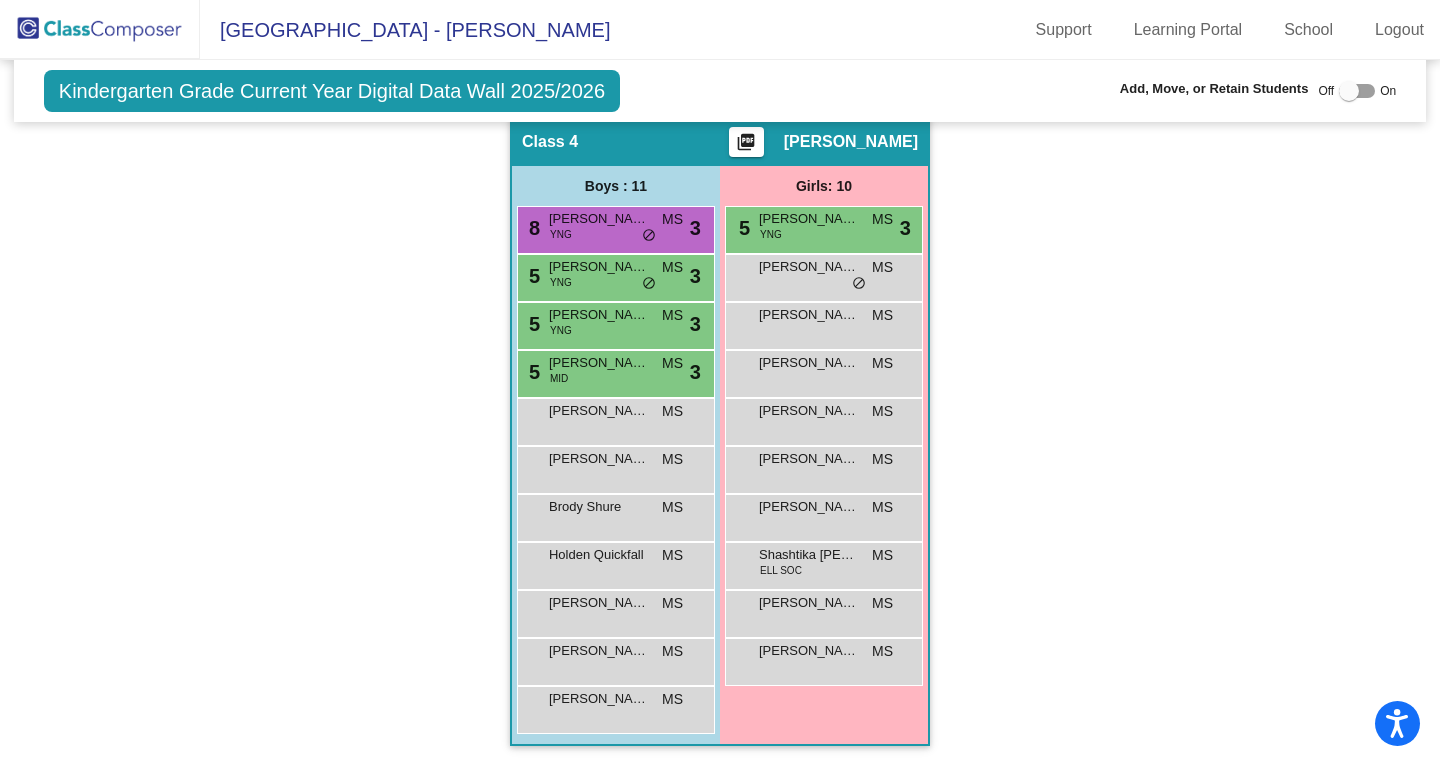 drag, startPoint x: 1052, startPoint y: 1, endPoint x: 1260, endPoint y: -4, distance: 208.06009 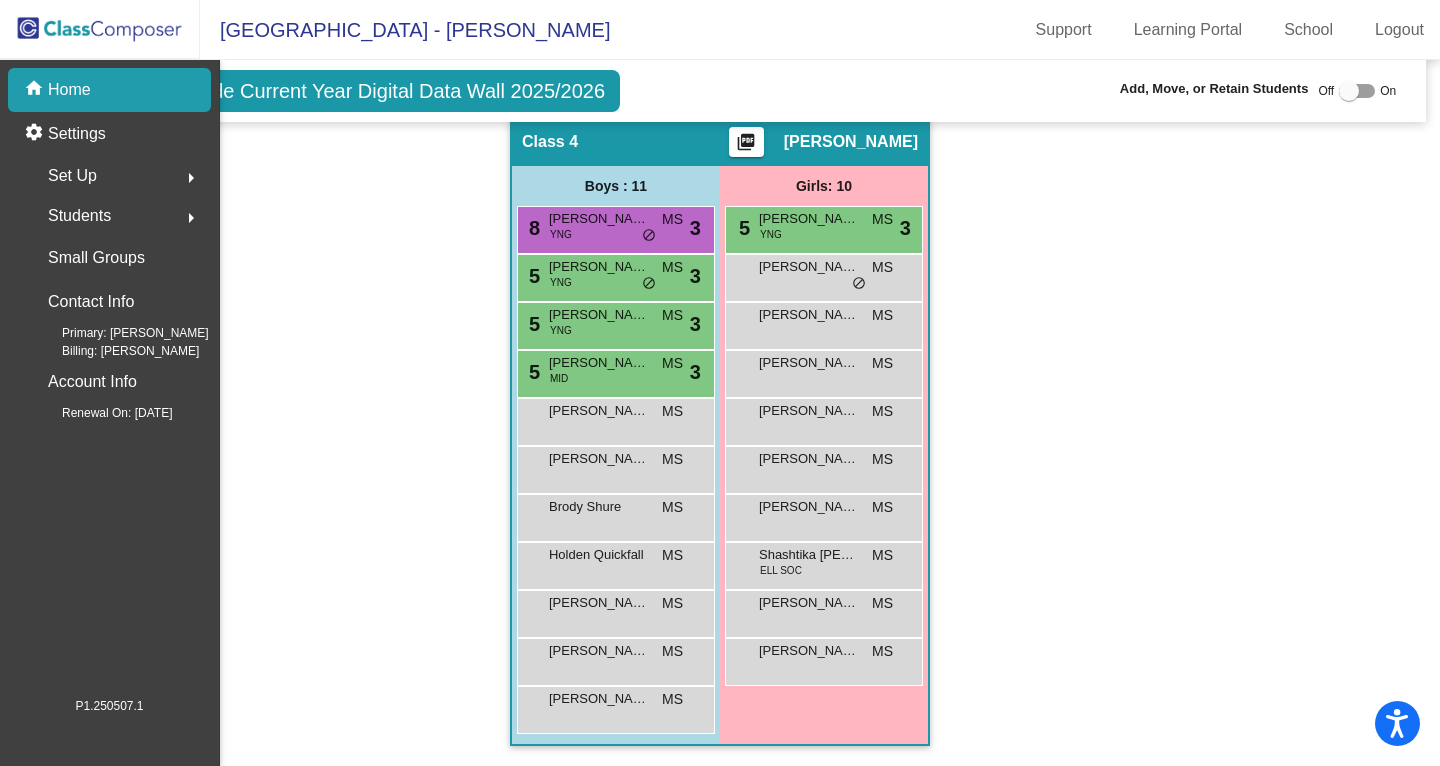 scroll, scrollTop: 0, scrollLeft: 0, axis: both 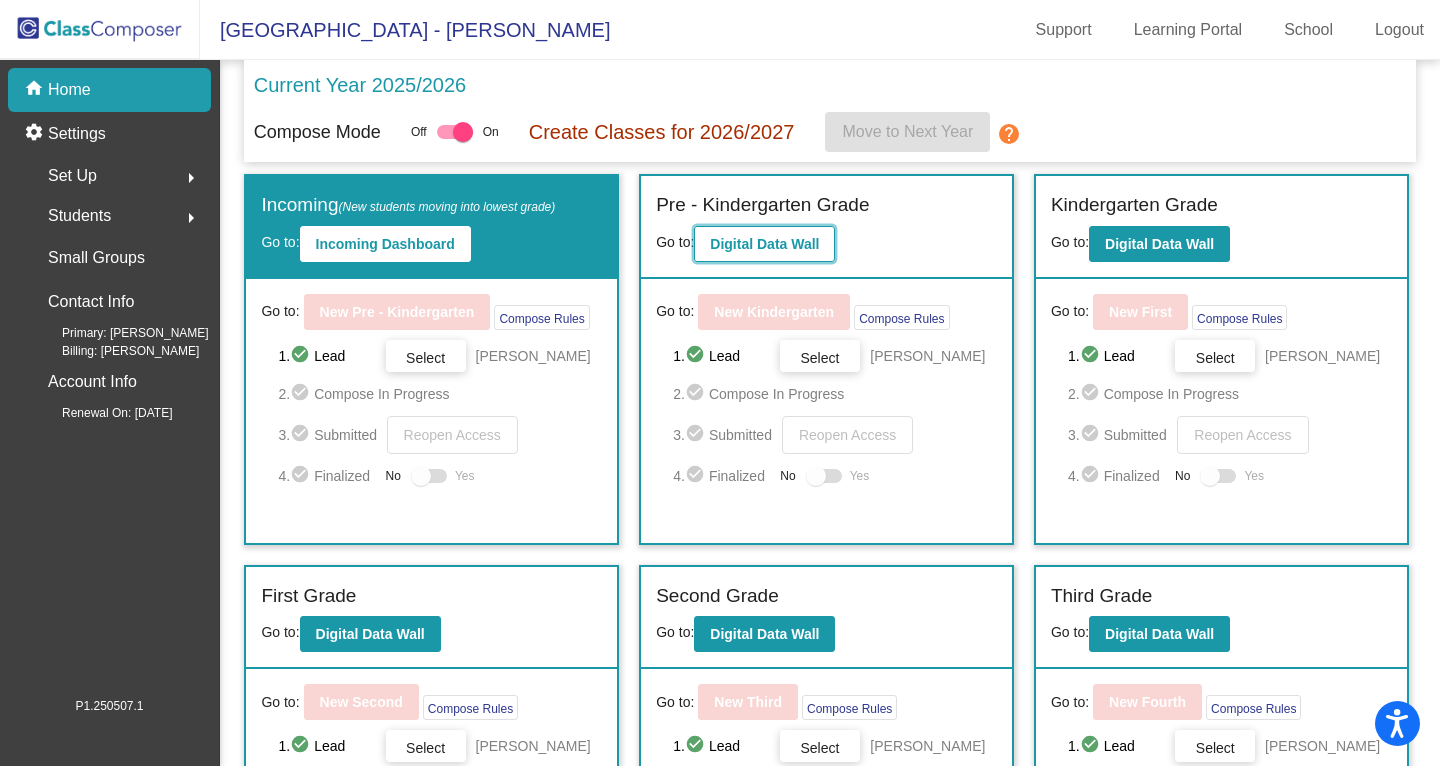 click on "Digital Data Wall" 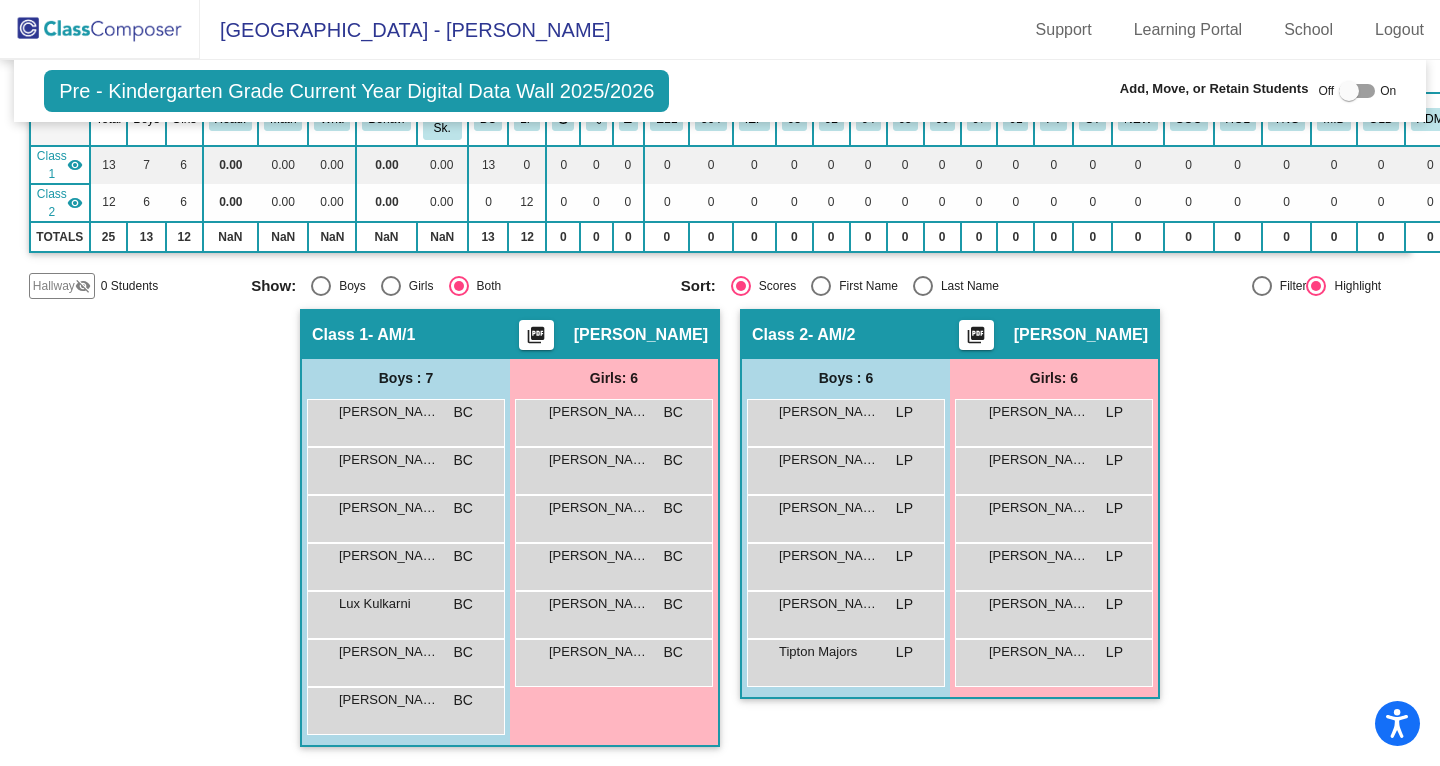 scroll, scrollTop: 232, scrollLeft: 0, axis: vertical 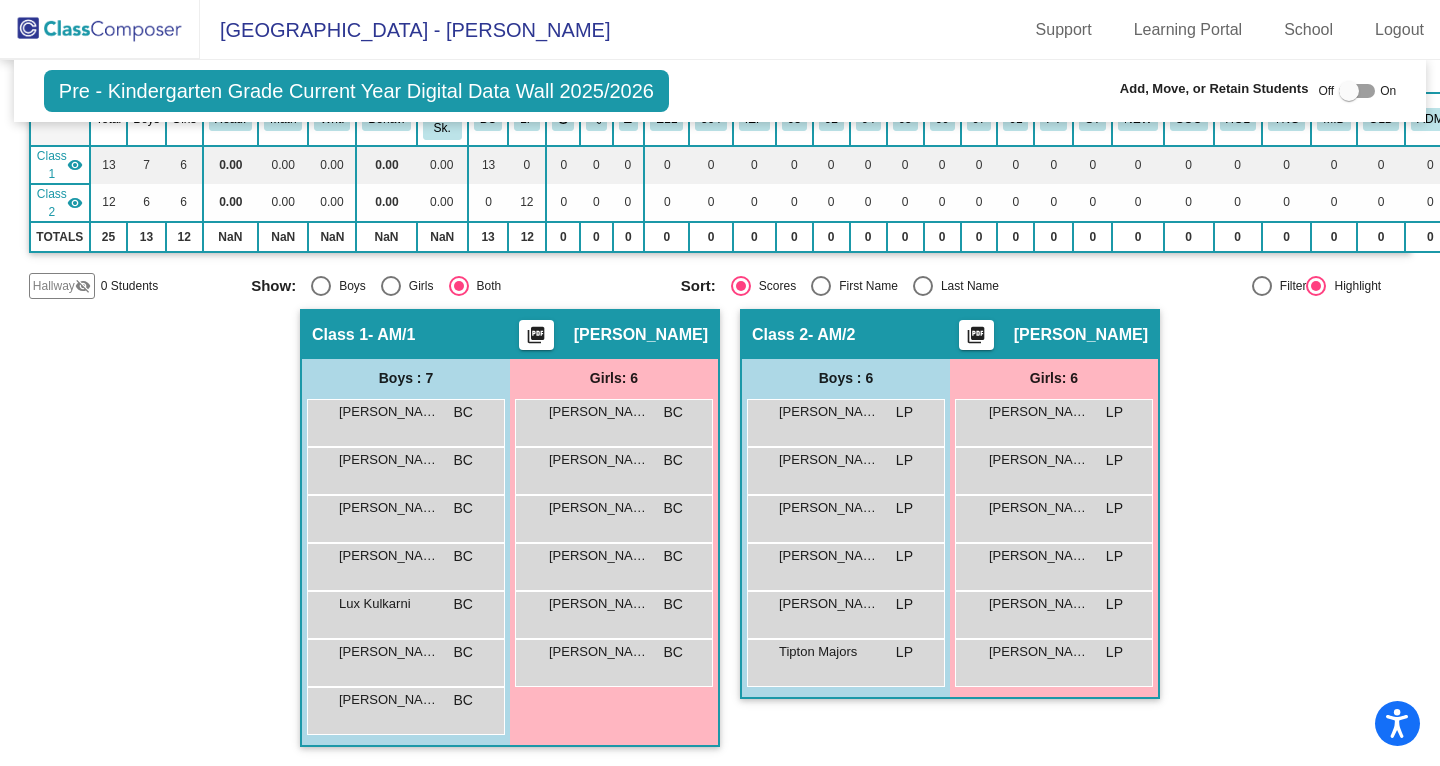 click 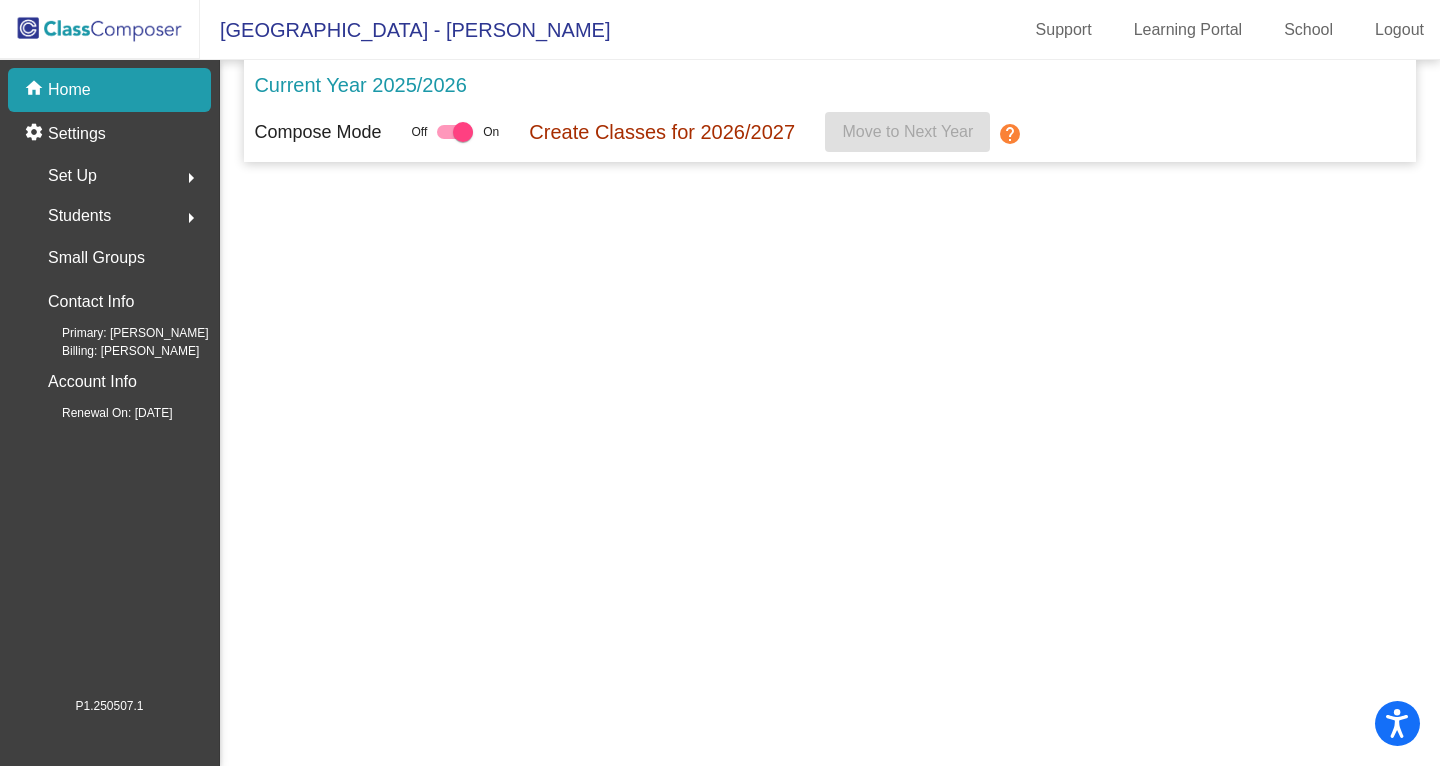 scroll, scrollTop: 0, scrollLeft: 0, axis: both 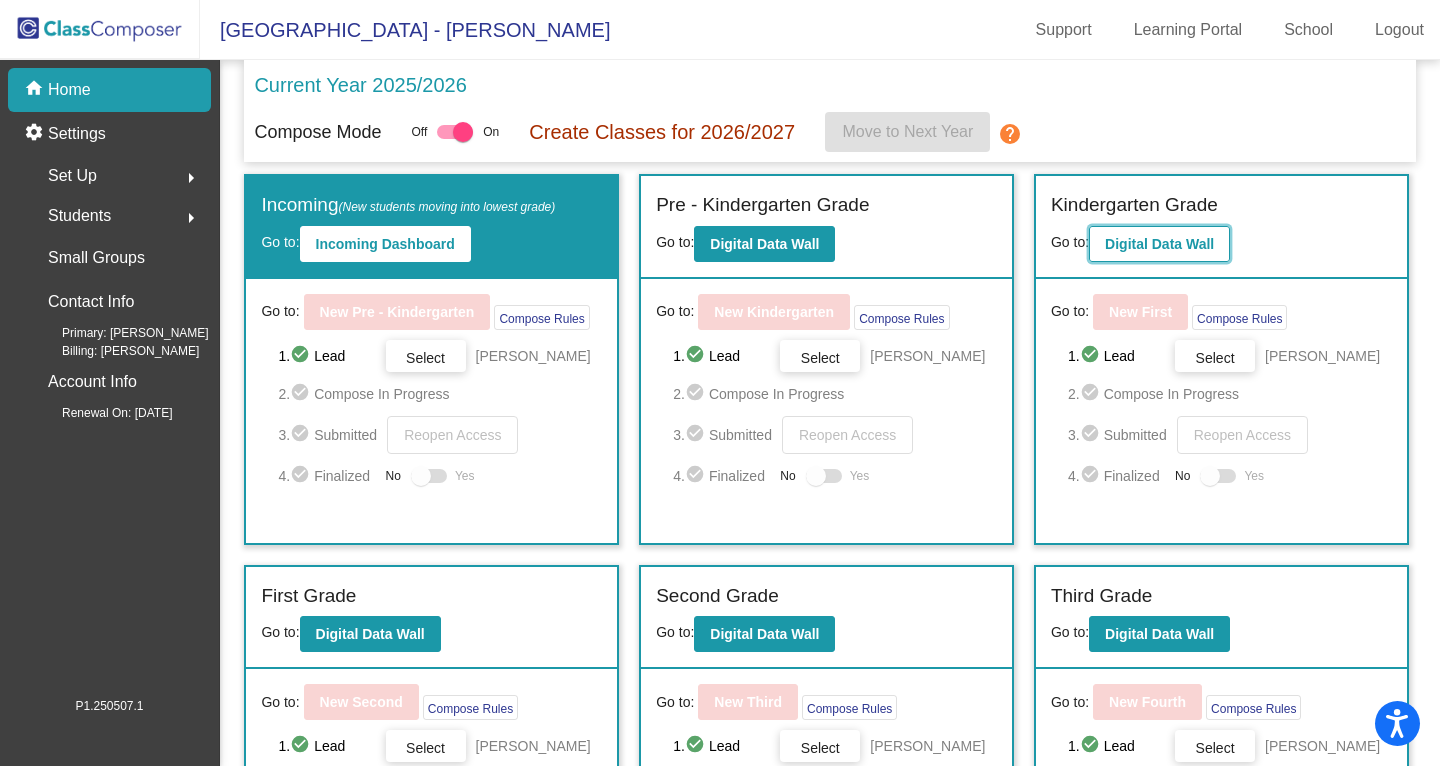 click on "Digital Data Wall" 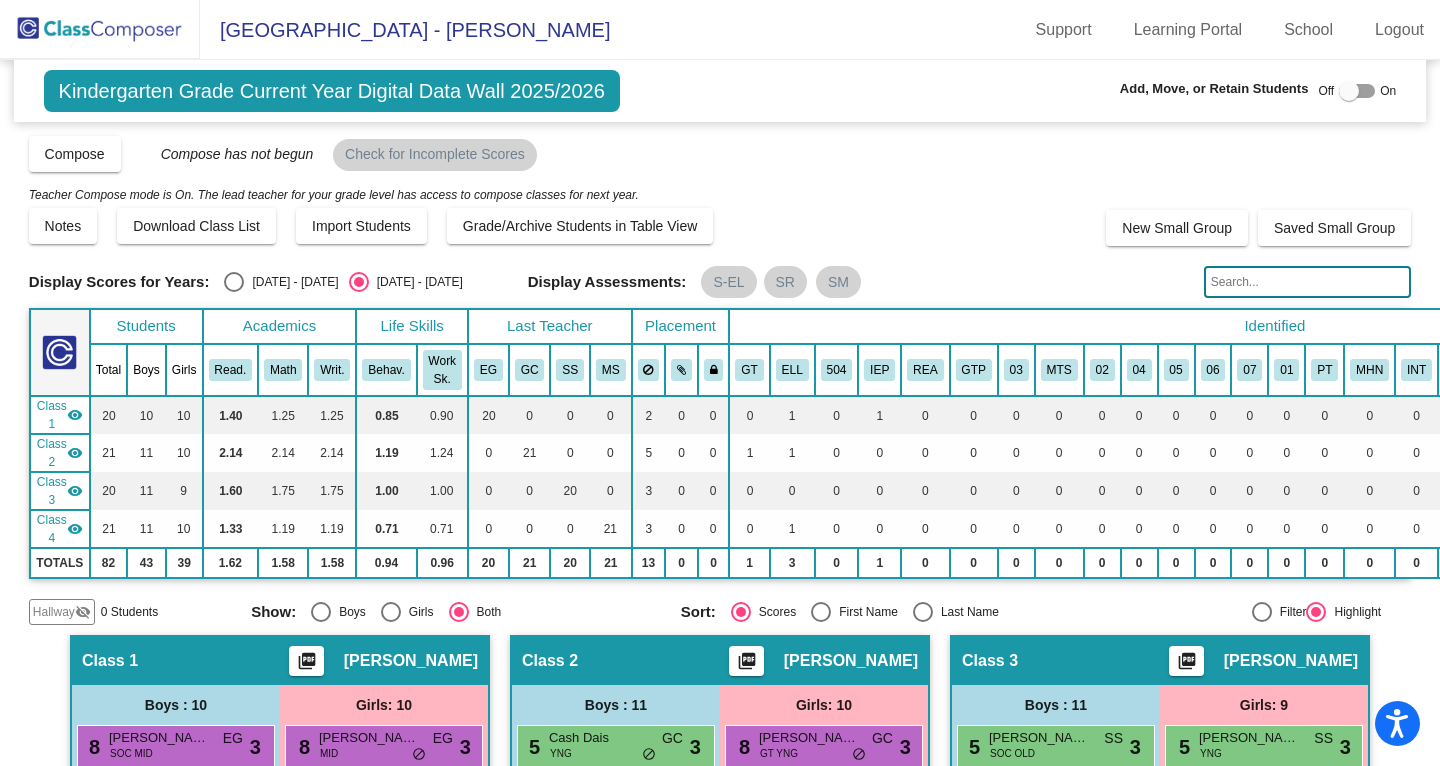 scroll, scrollTop: 521, scrollLeft: 0, axis: vertical 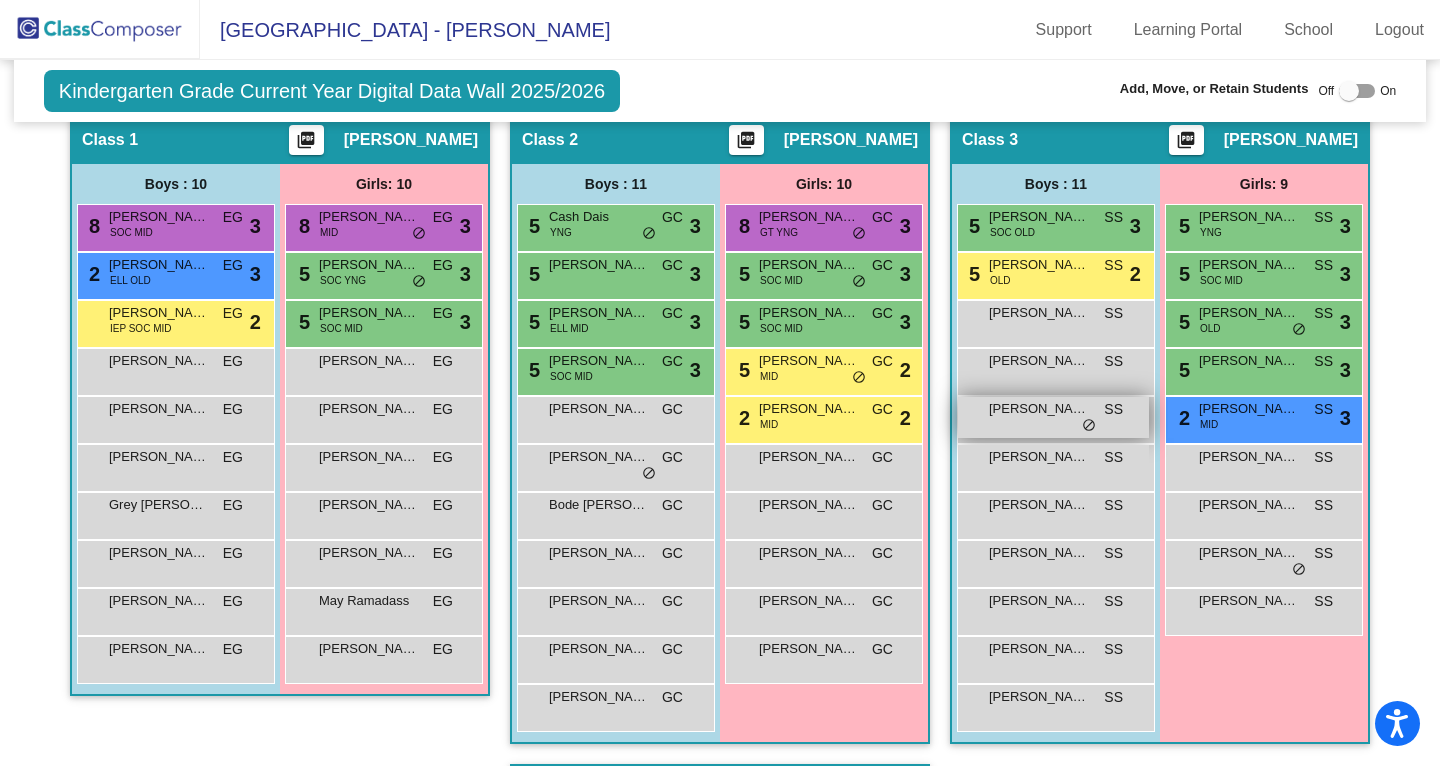 click on "[PERSON_NAME]" at bounding box center [1039, 409] 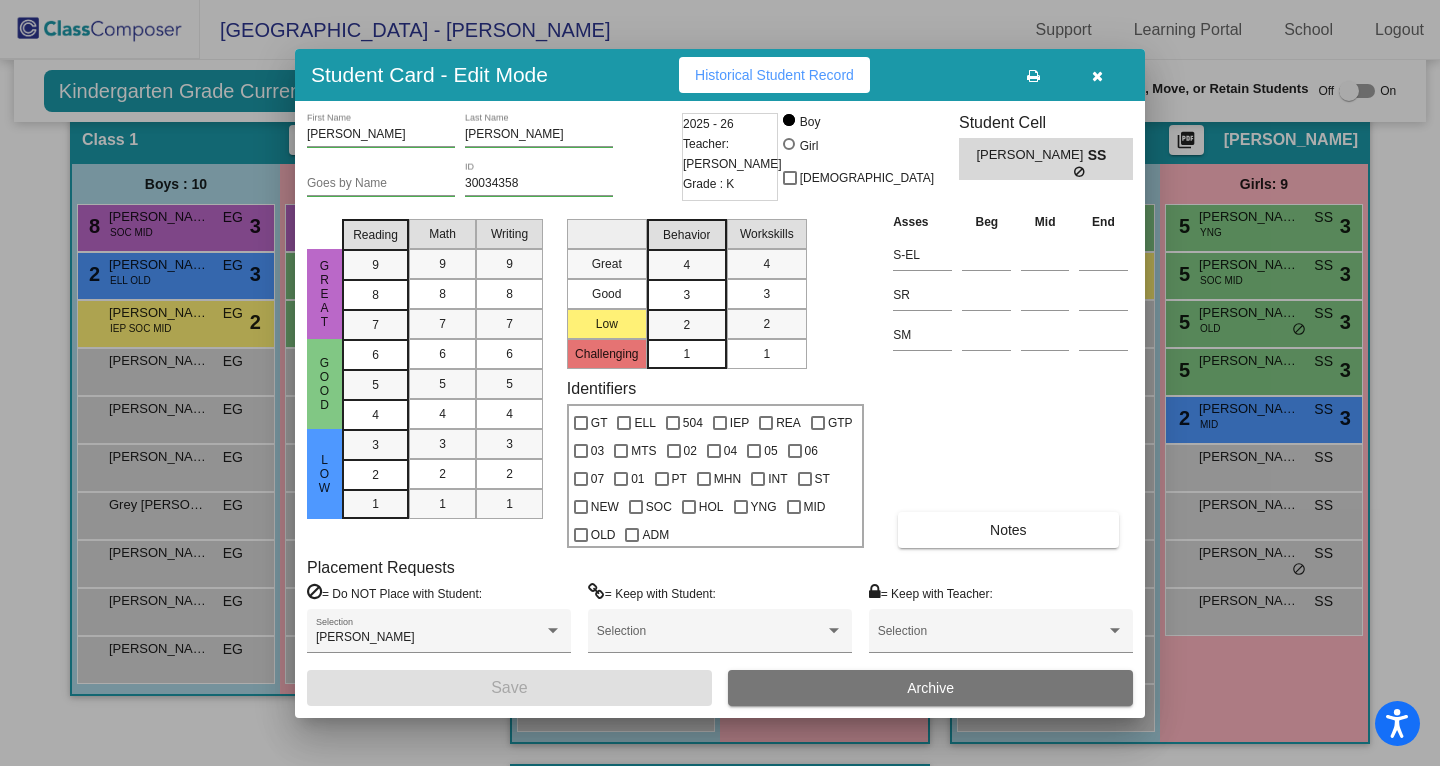 click on "Goes by Name" at bounding box center (381, 184) 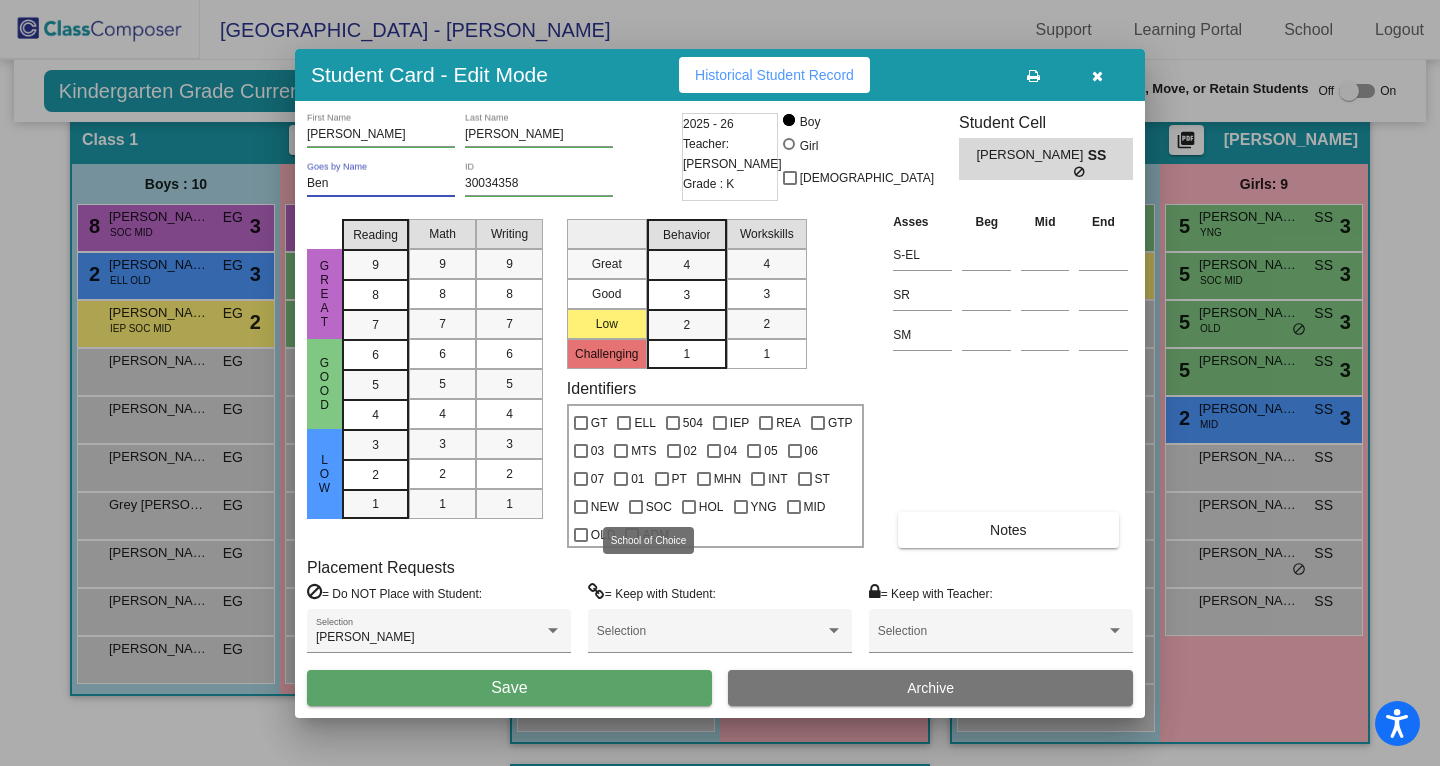 type on "Ben" 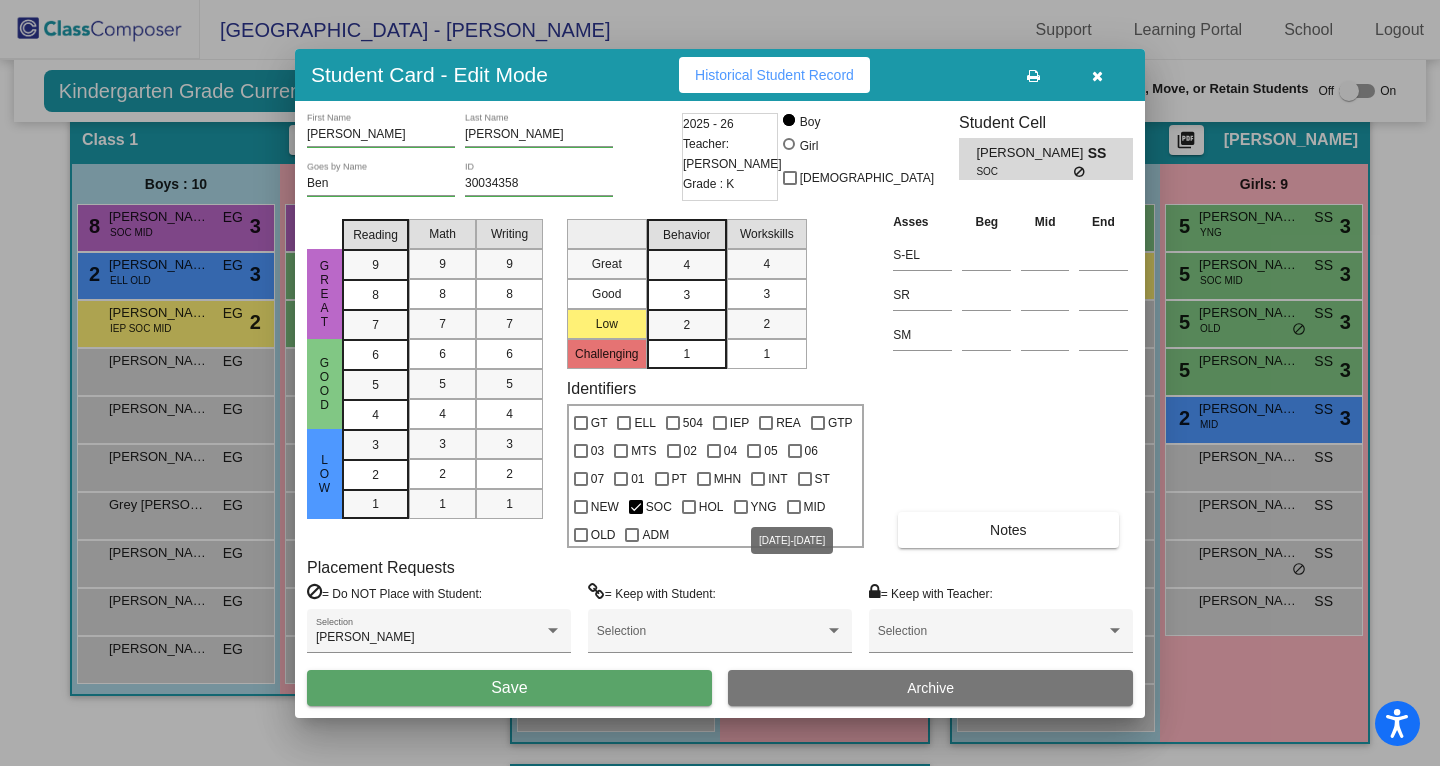 click on "MID" at bounding box center (815, 507) 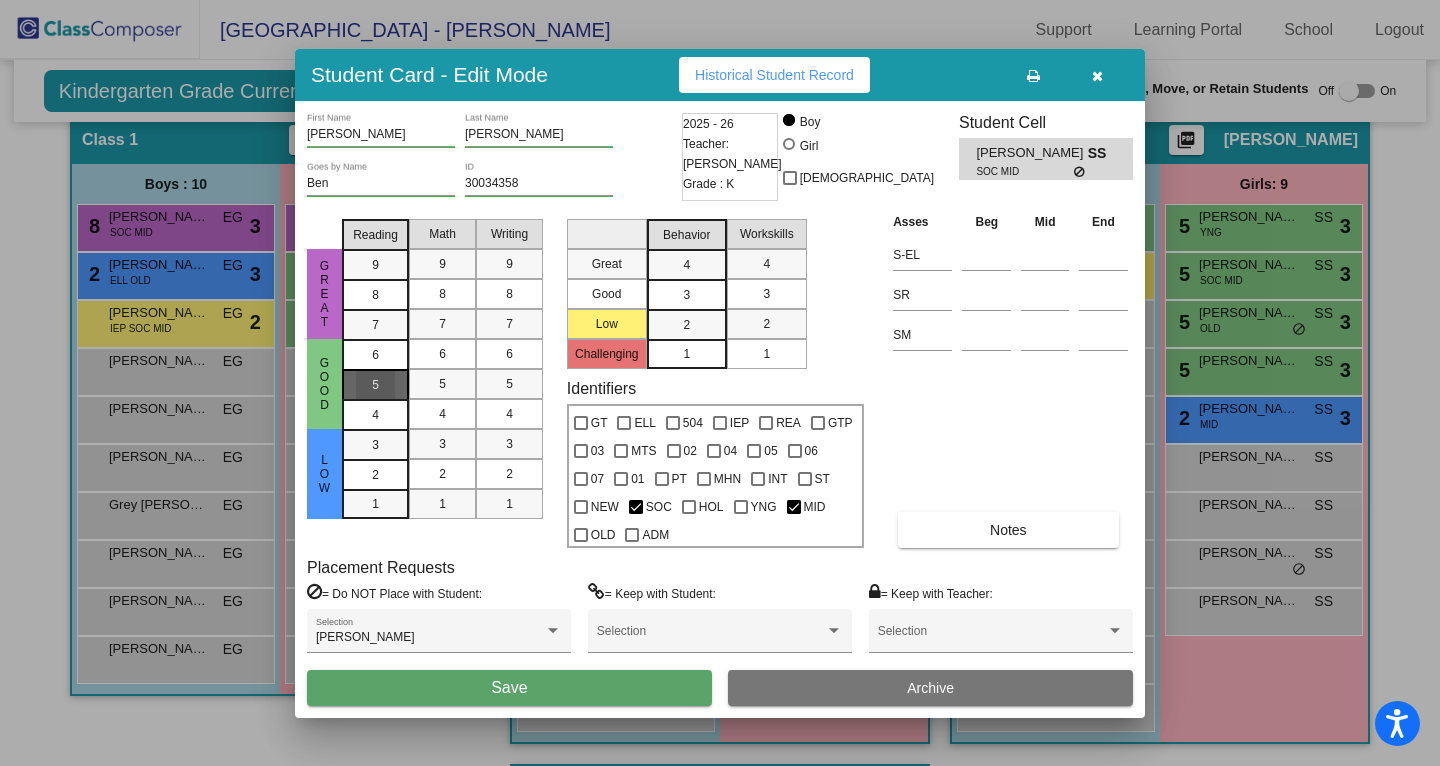 click on "5" at bounding box center [375, 355] 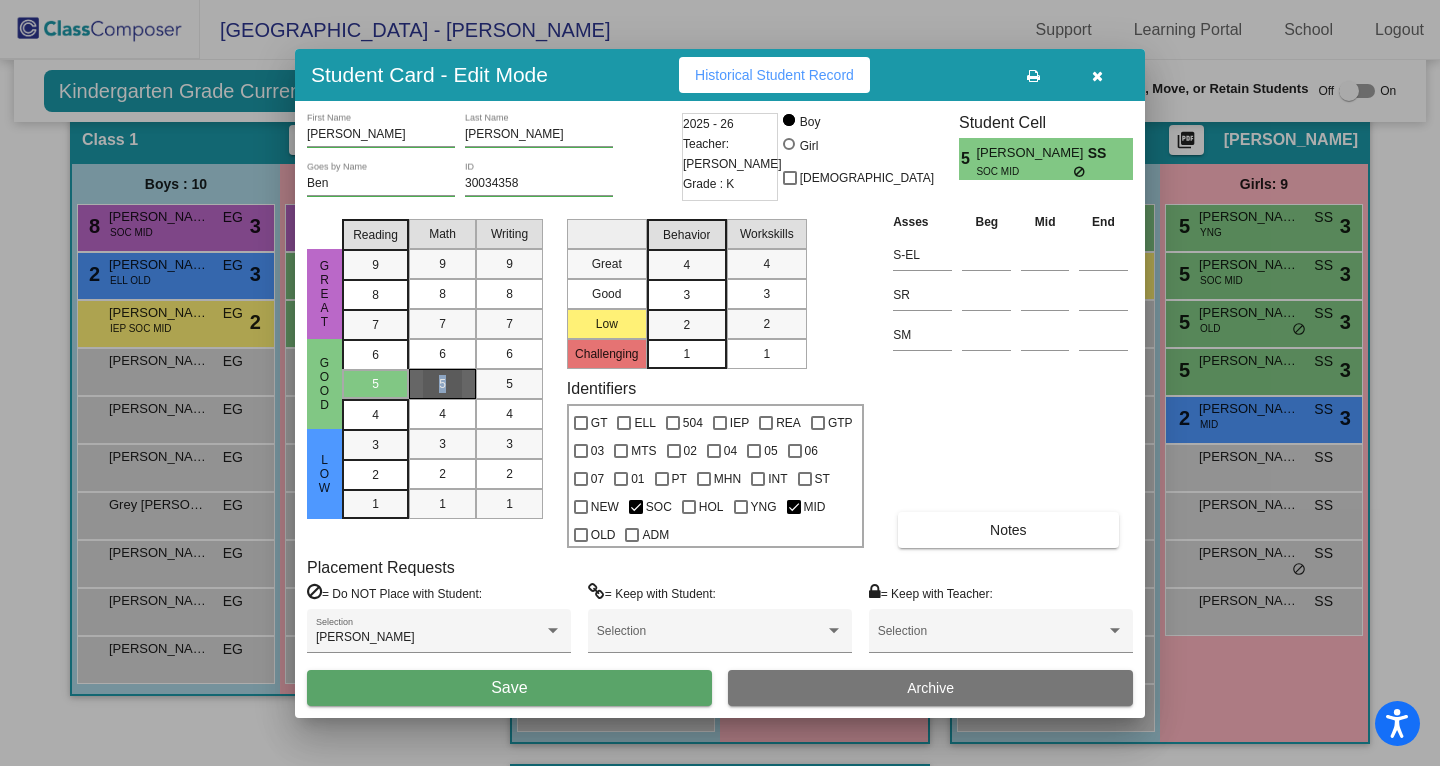 click on "5" at bounding box center (442, 384) 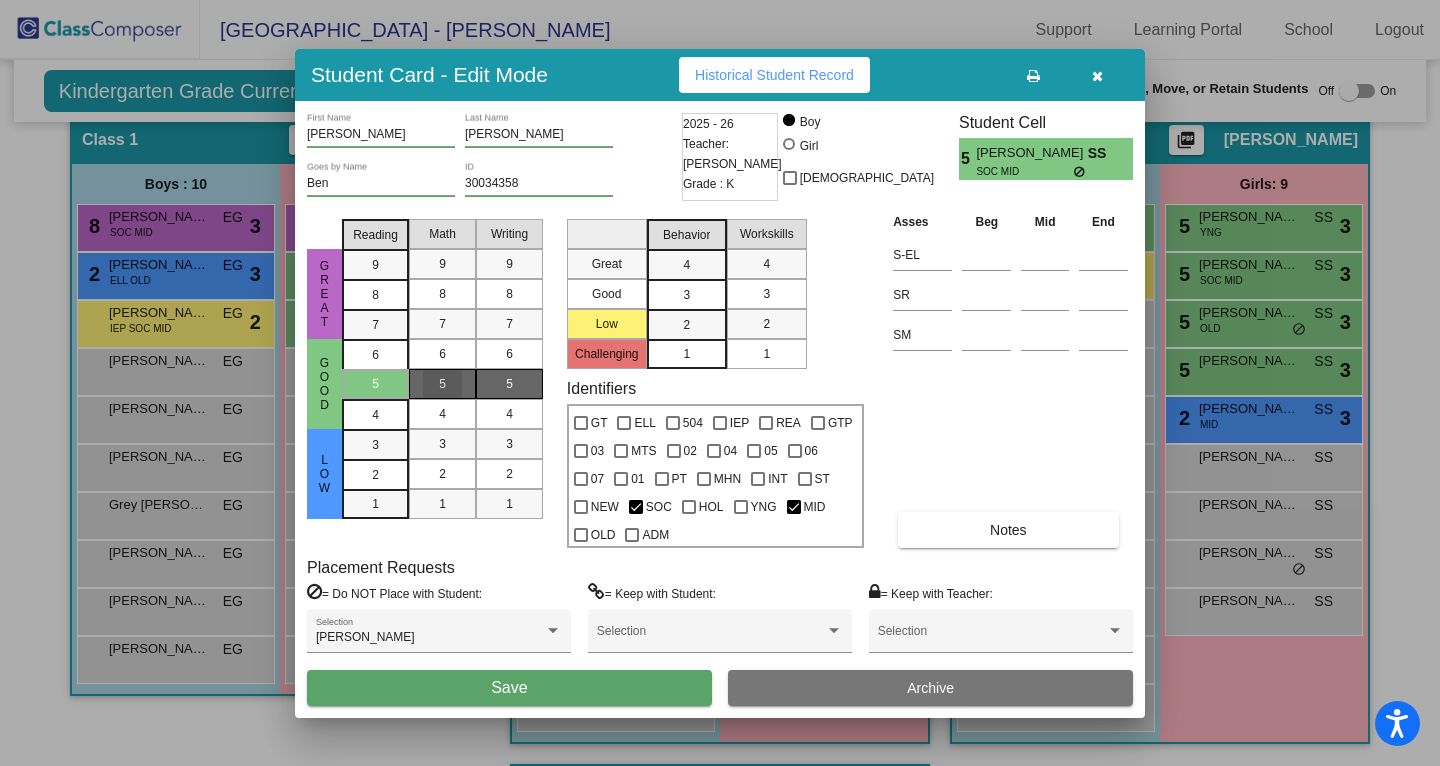 click on "5" at bounding box center (509, 384) 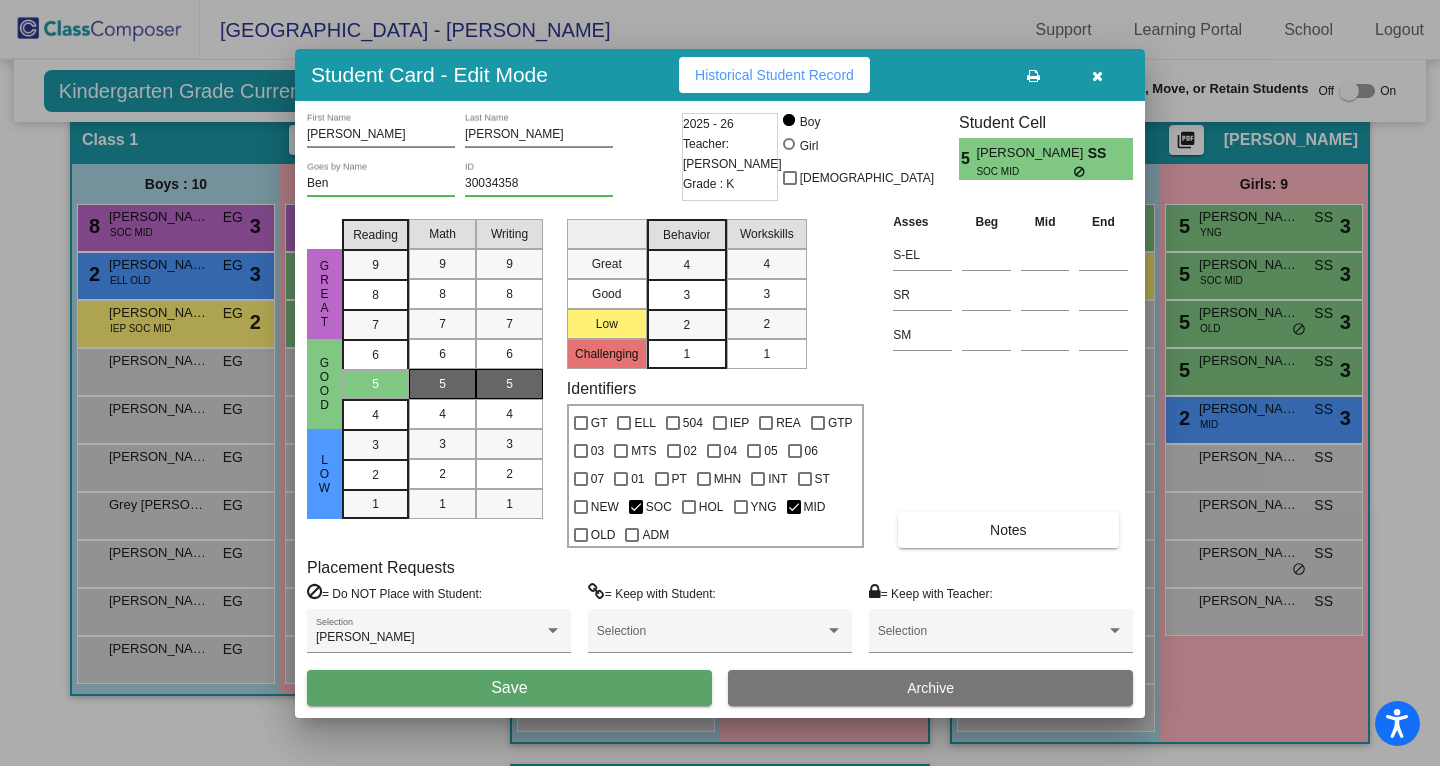 click on "3" at bounding box center [686, 265] 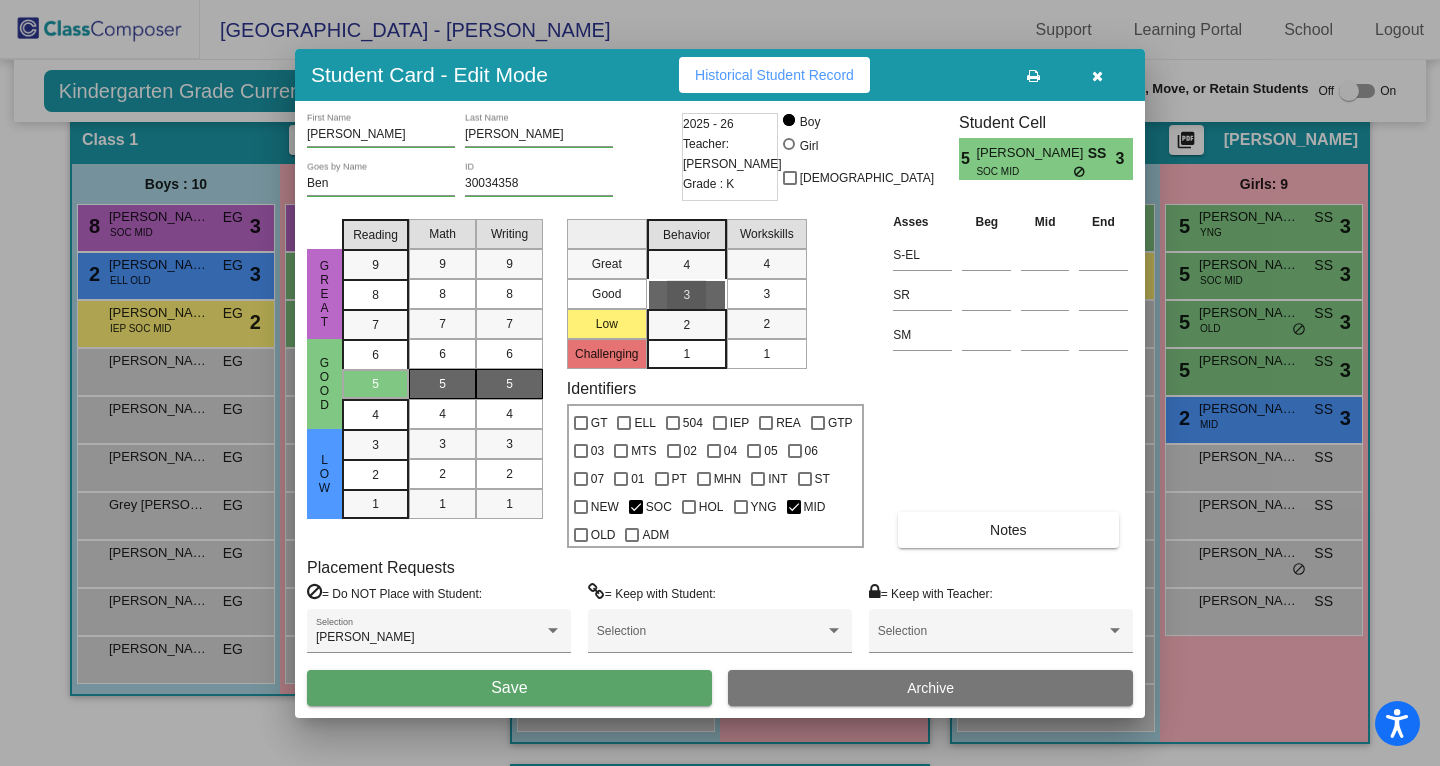 click on "3" at bounding box center [766, 294] 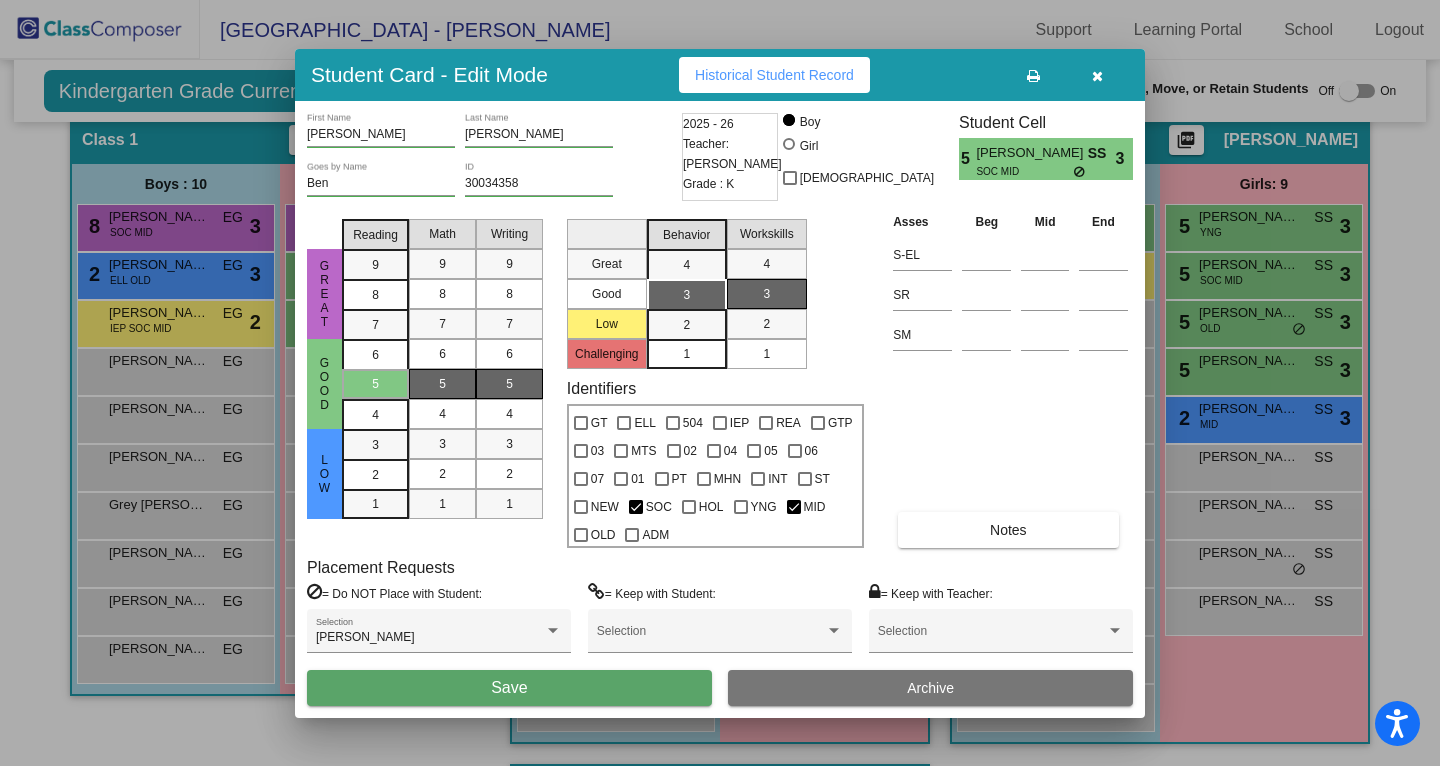 click on "Save" at bounding box center (509, 688) 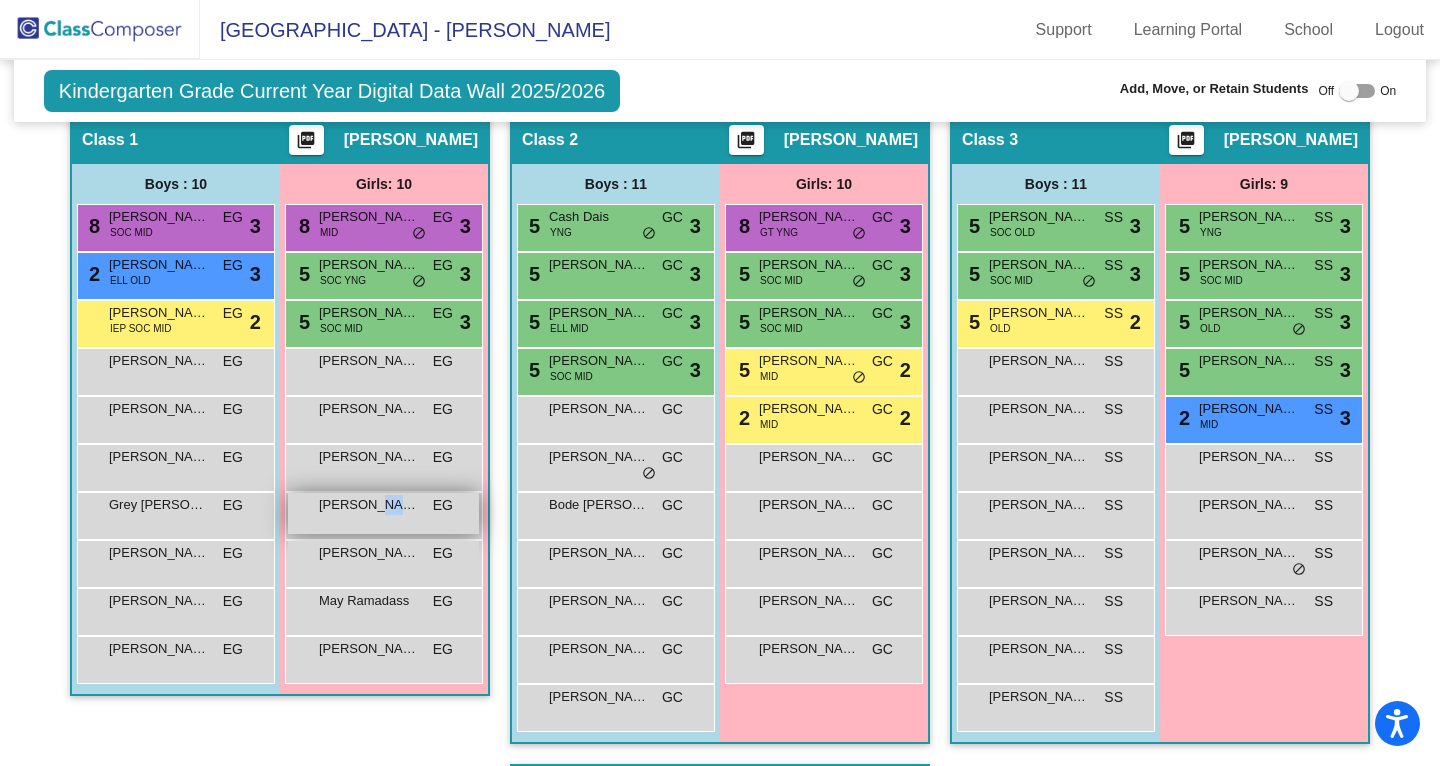 click on "[PERSON_NAME]" at bounding box center [369, 505] 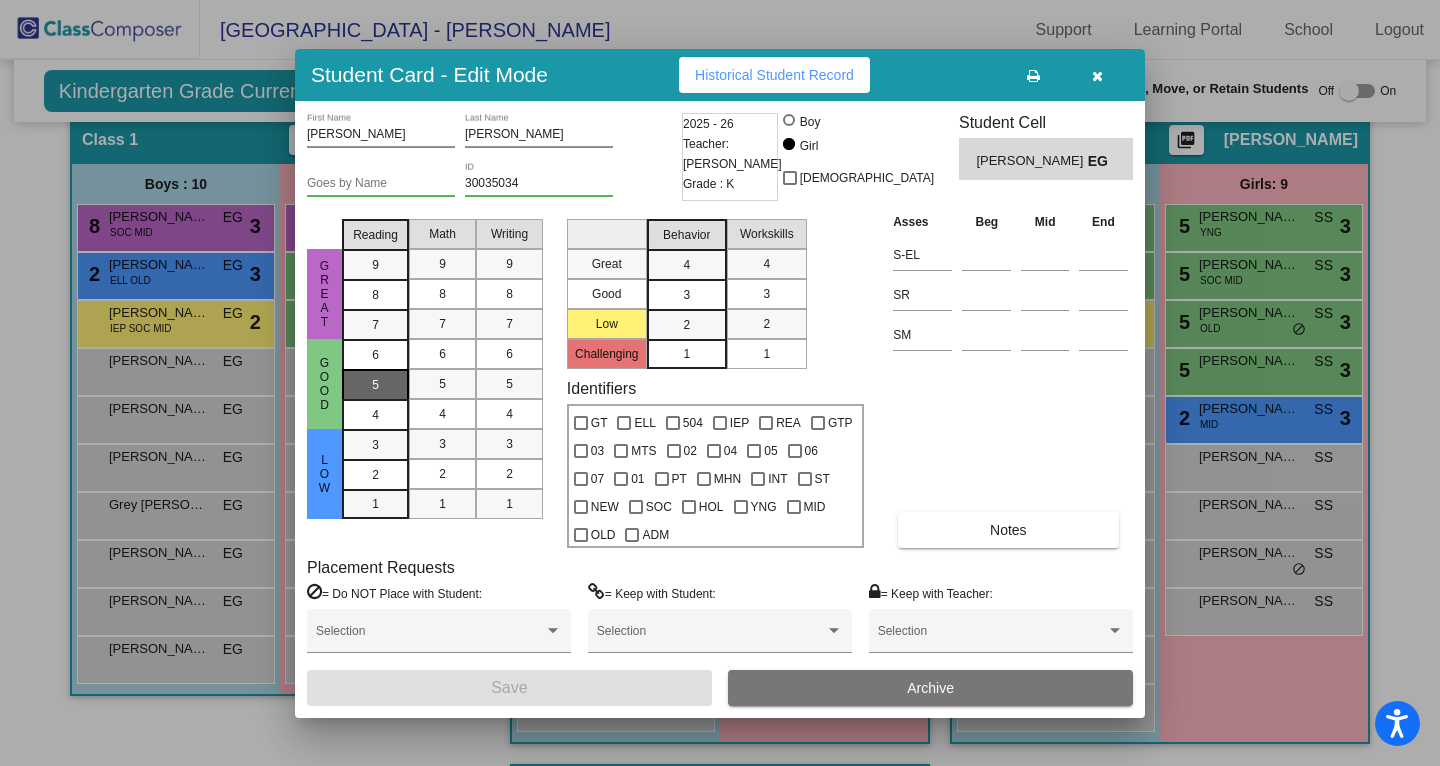 click on "5" at bounding box center (375, 355) 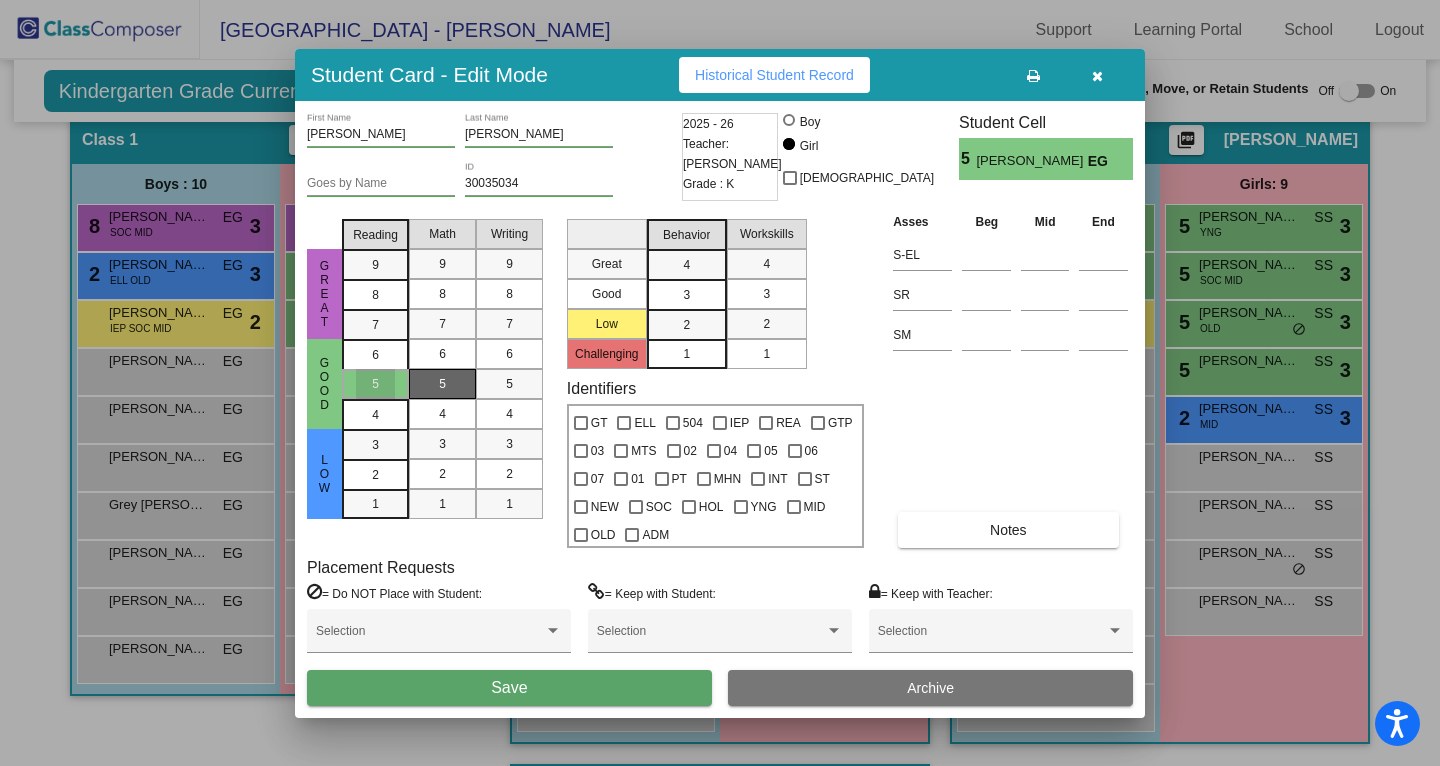 click on "5" at bounding box center [442, 384] 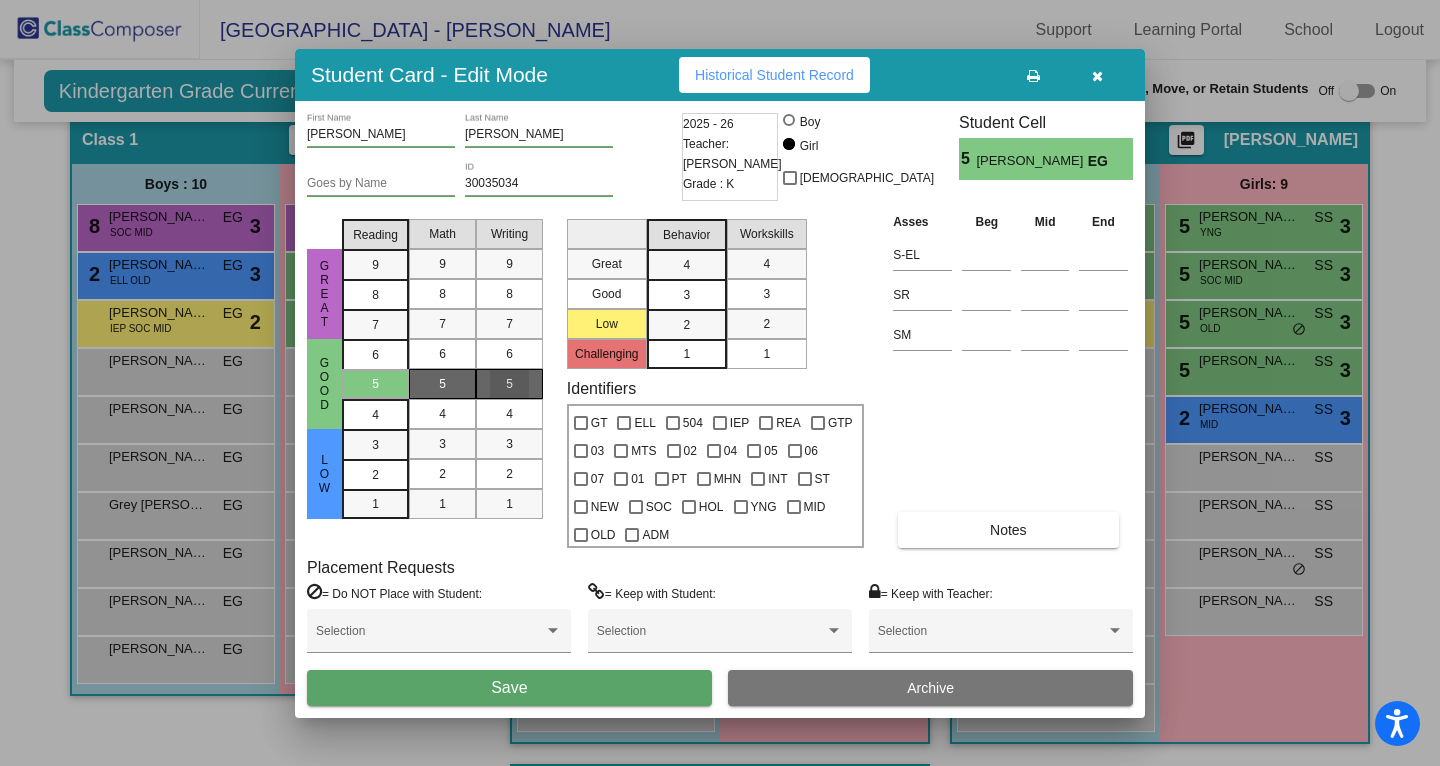 click on "5" at bounding box center (509, 384) 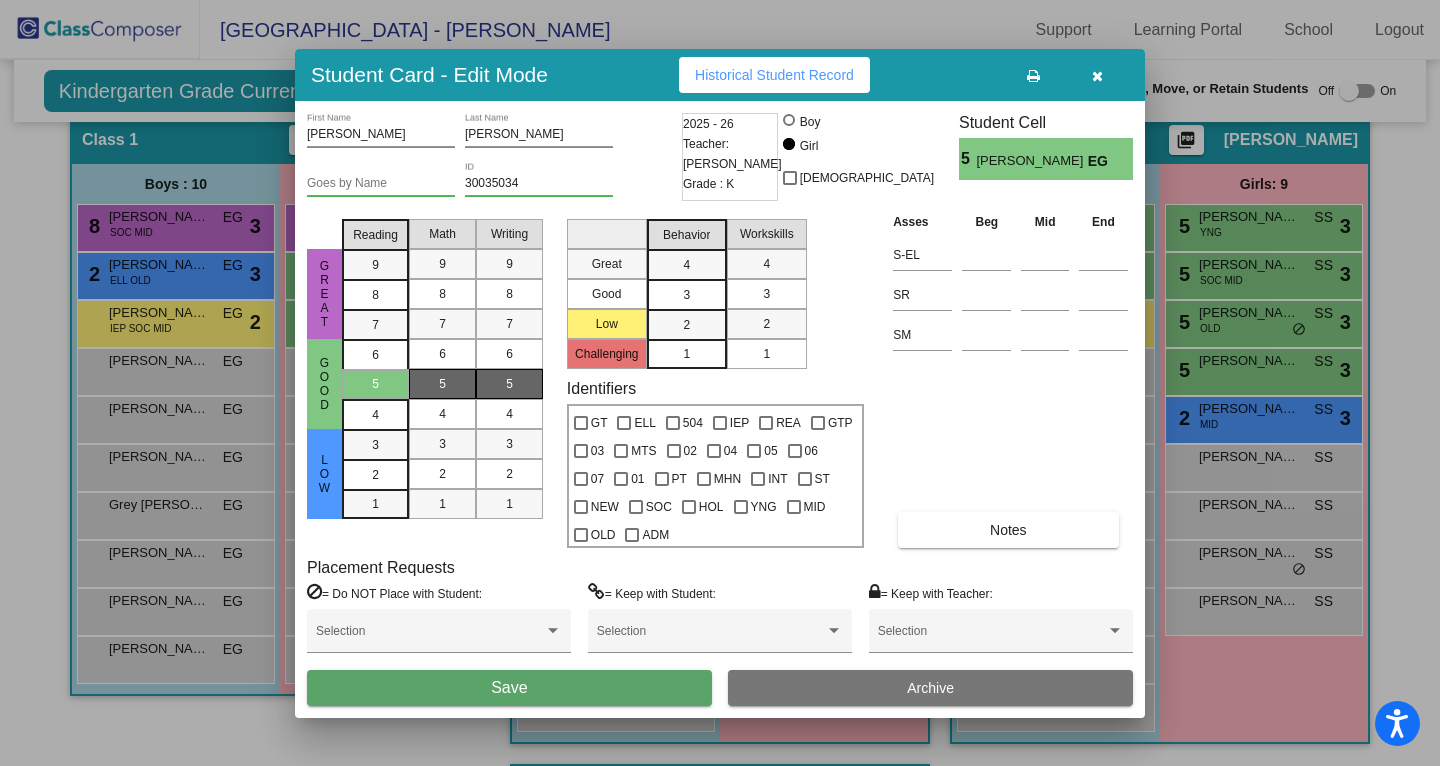 click on "3" at bounding box center (686, 265) 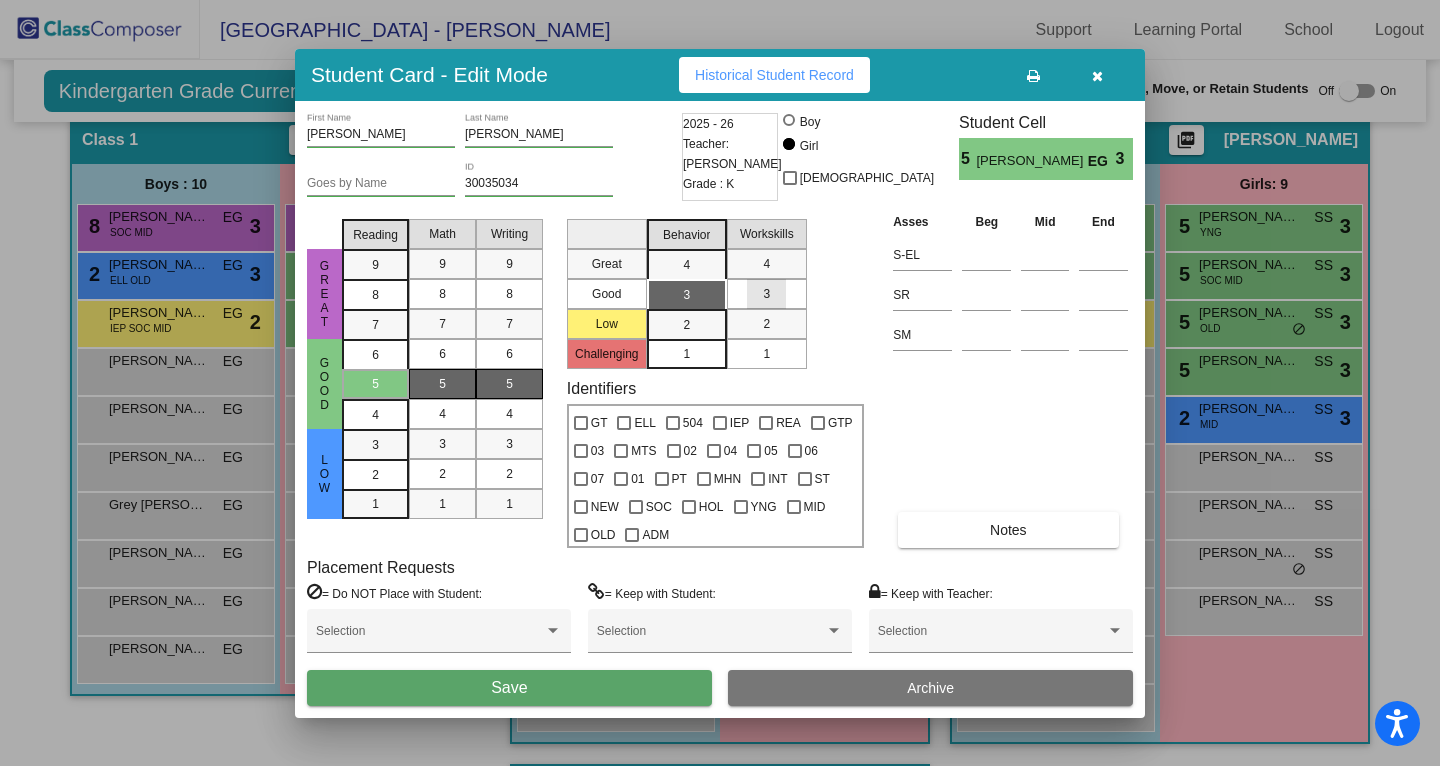 click on "3" at bounding box center [766, 294] 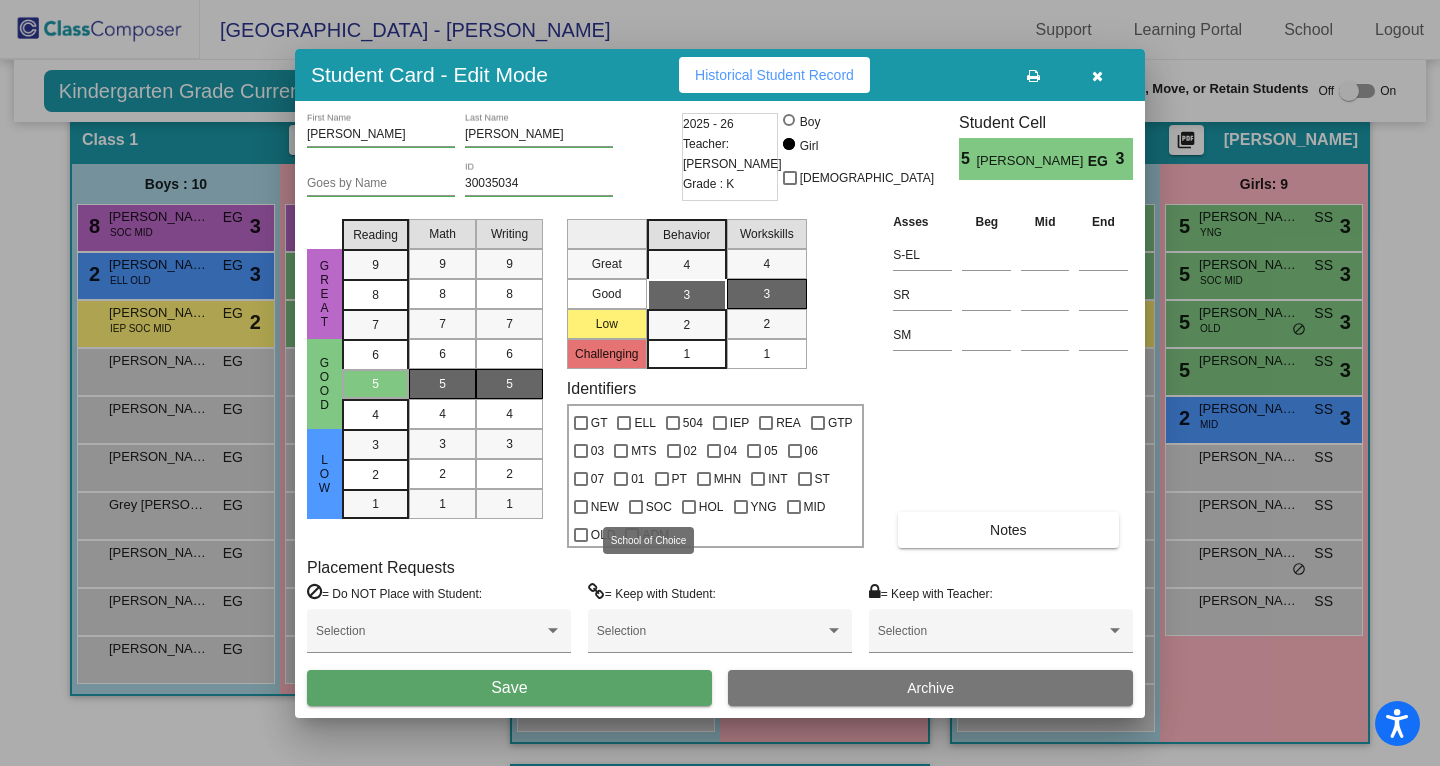click on "SOC" at bounding box center (659, 507) 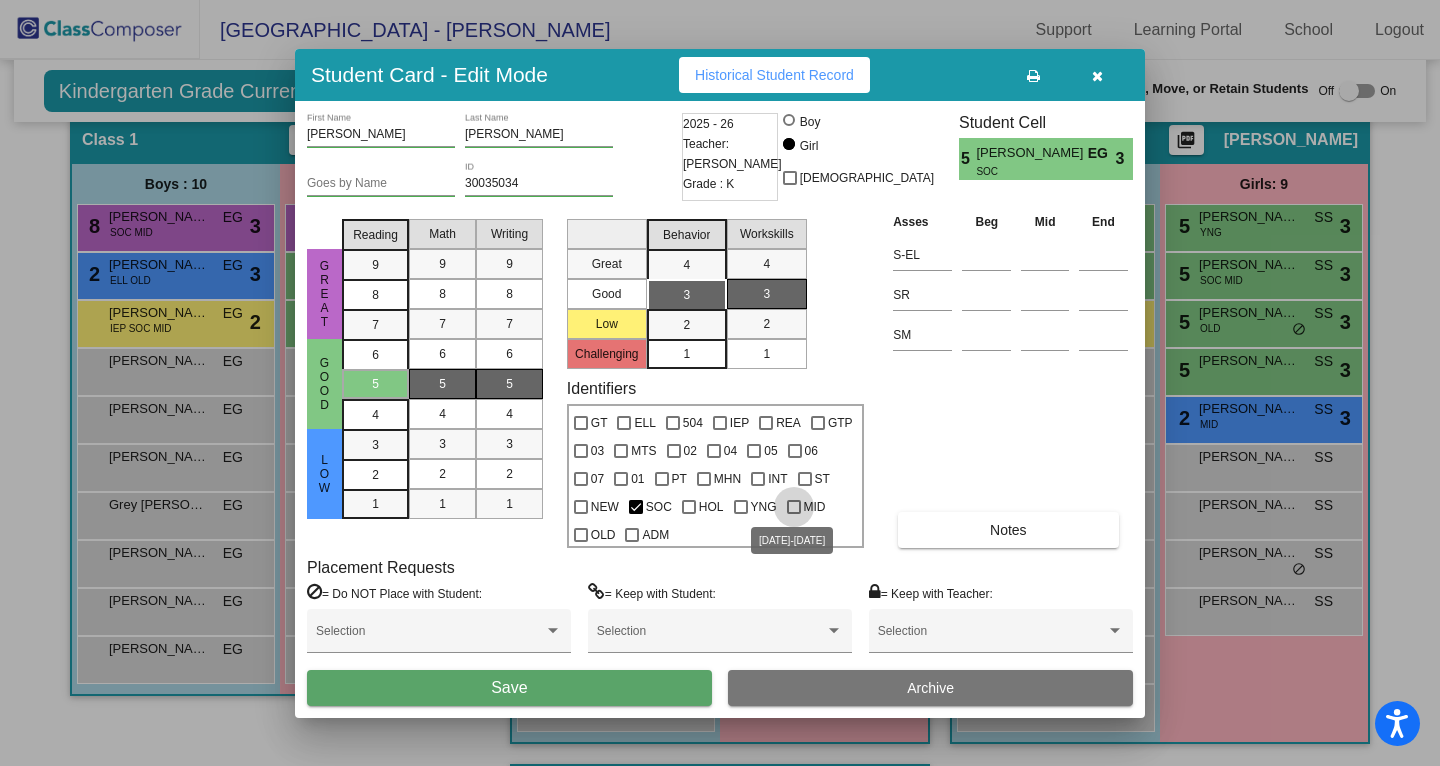 click at bounding box center [794, 507] 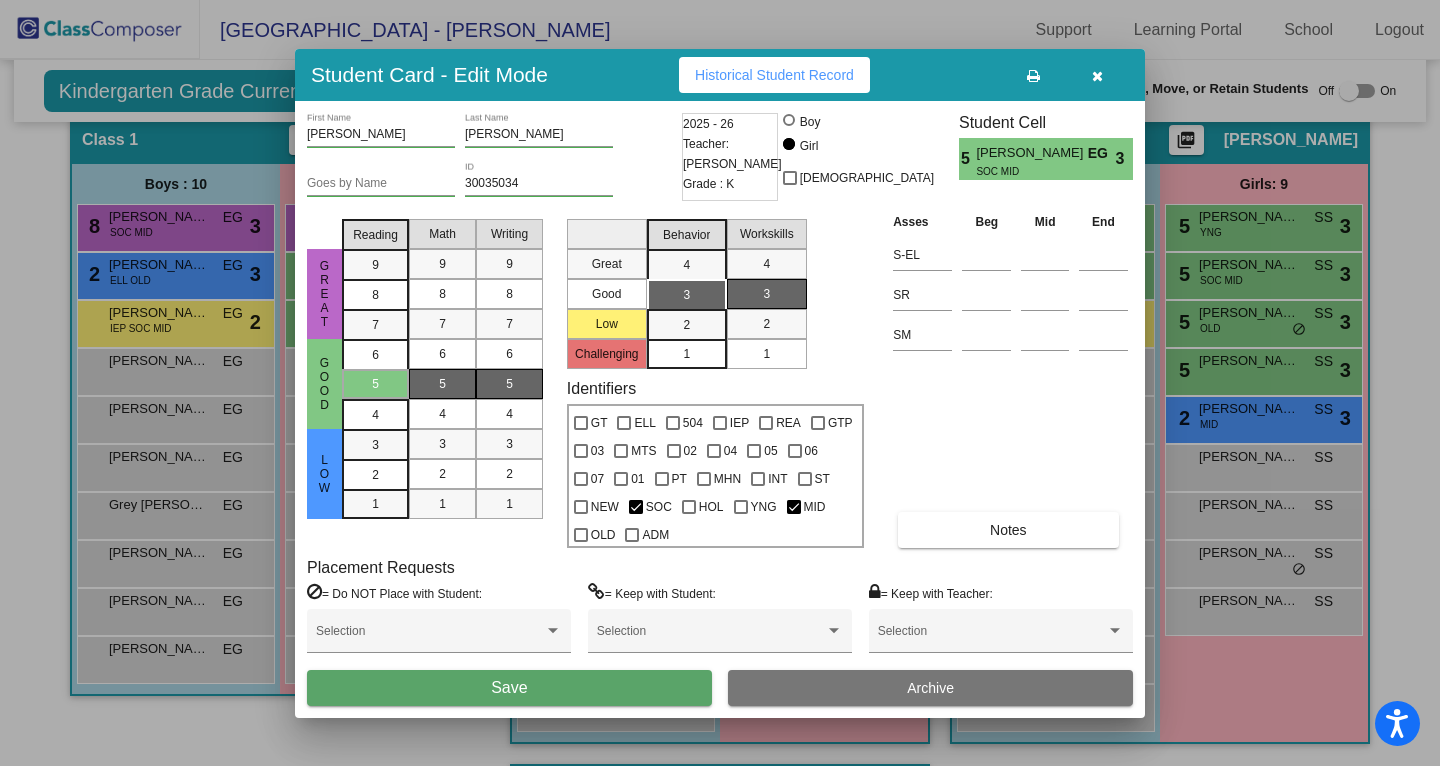 click on "Save" at bounding box center [509, 688] 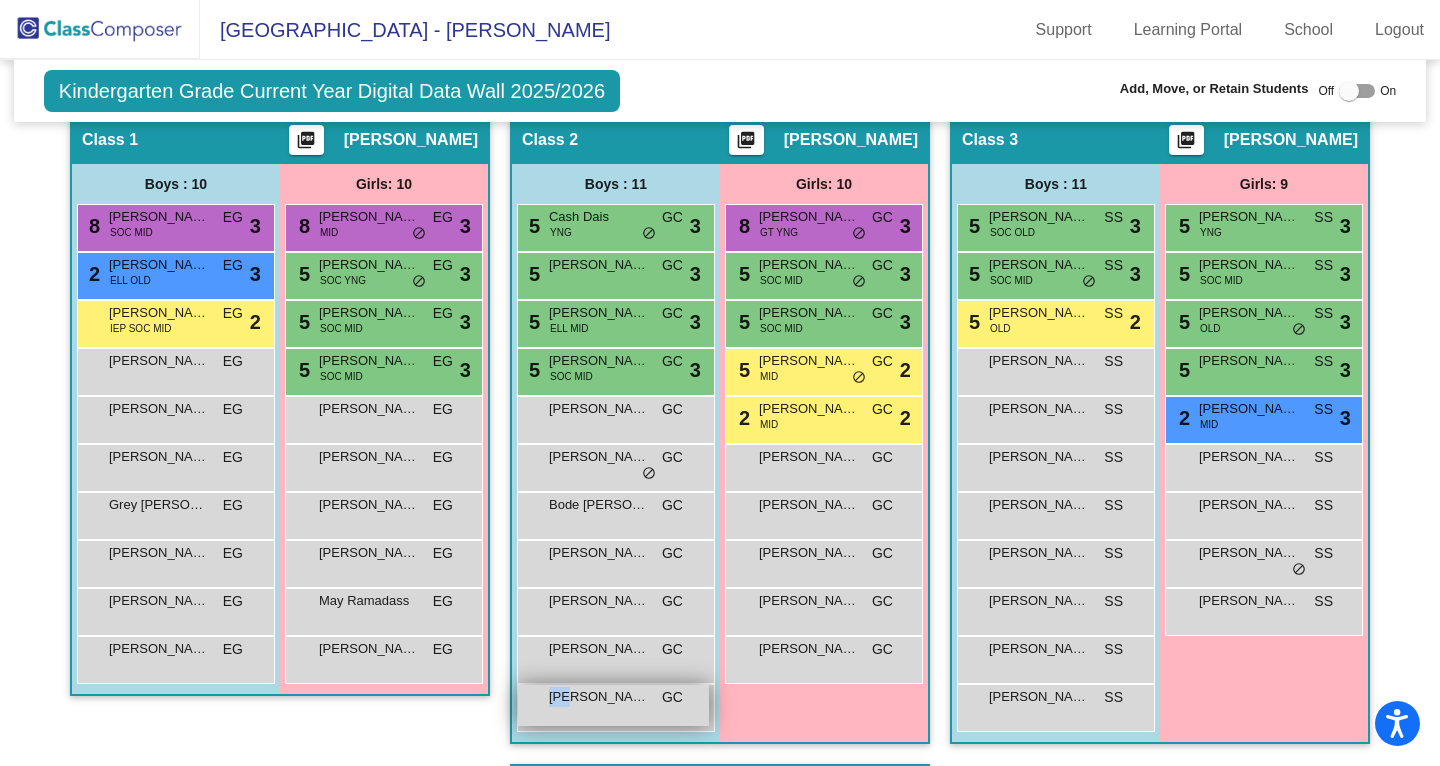 click on "[PERSON_NAME] GC lock do_not_disturb_alt" at bounding box center [613, 705] 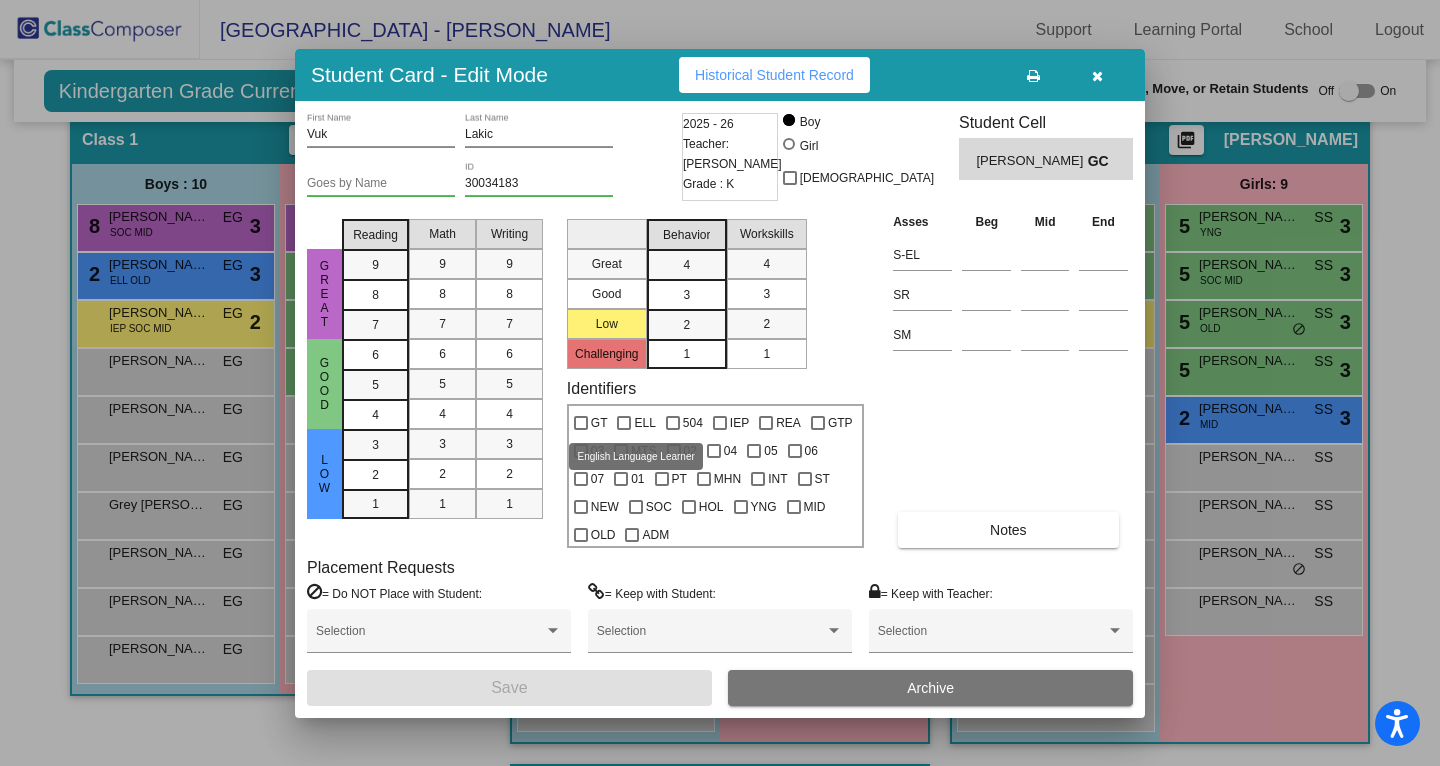 click on "ELL" at bounding box center [636, 423] 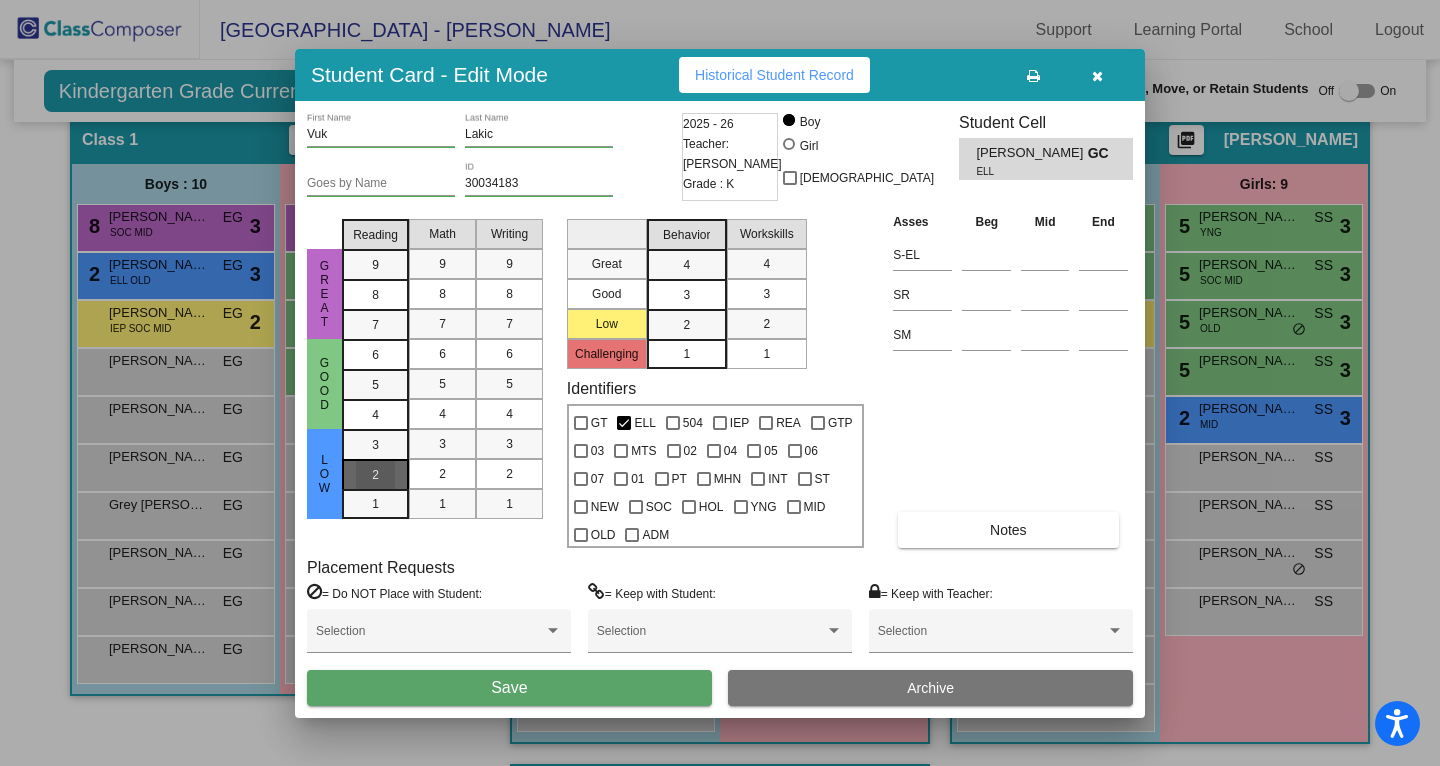 click on "2" at bounding box center (375, 445) 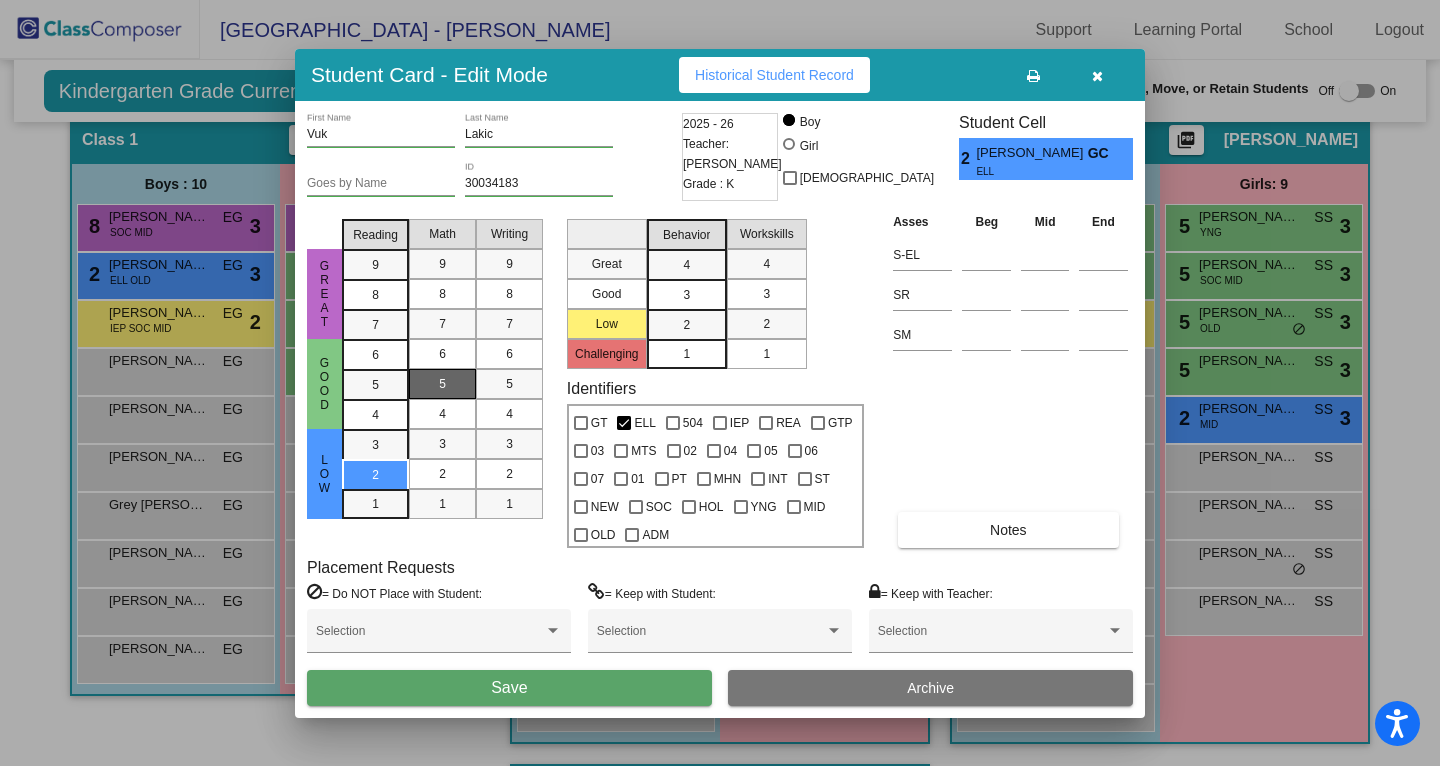 click on "5" at bounding box center [442, 384] 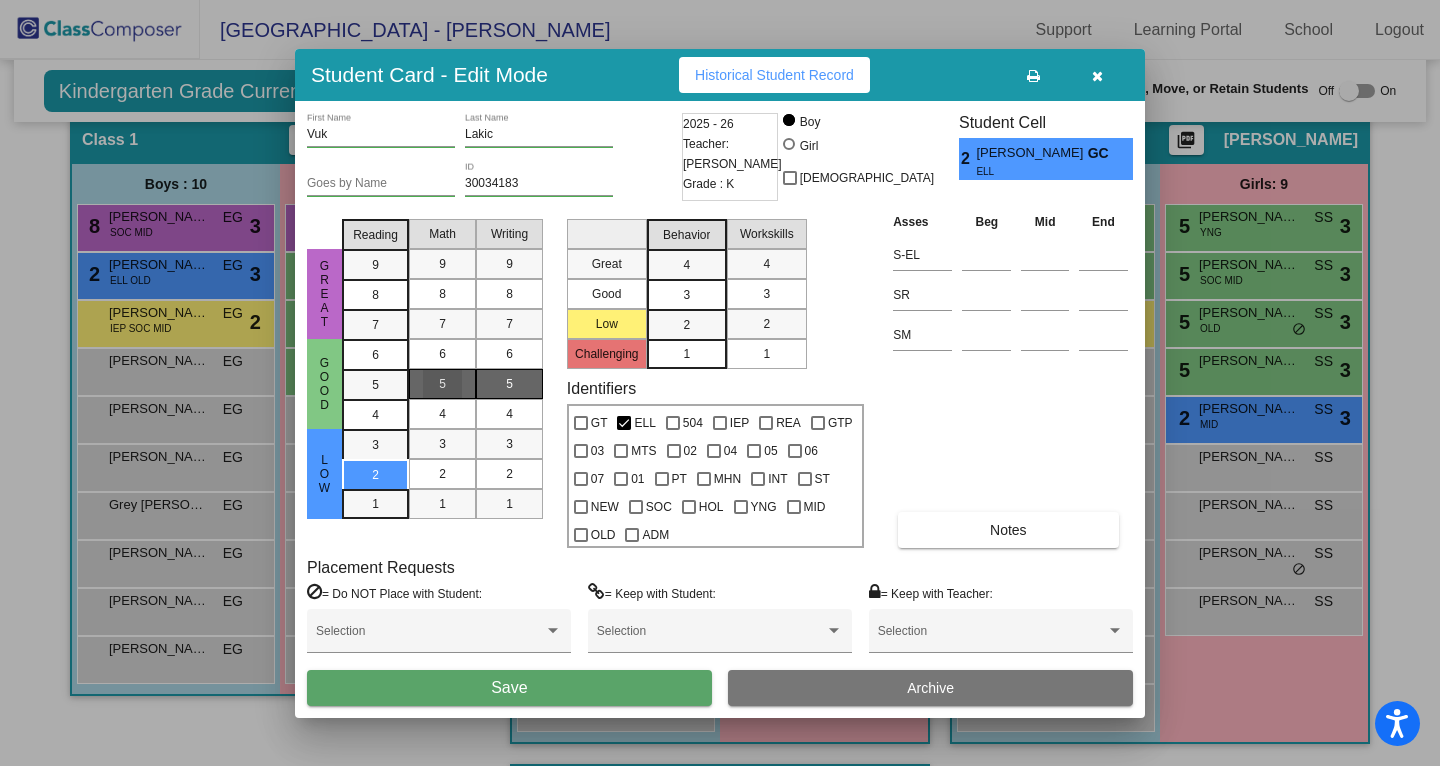 click on "5" at bounding box center (509, 384) 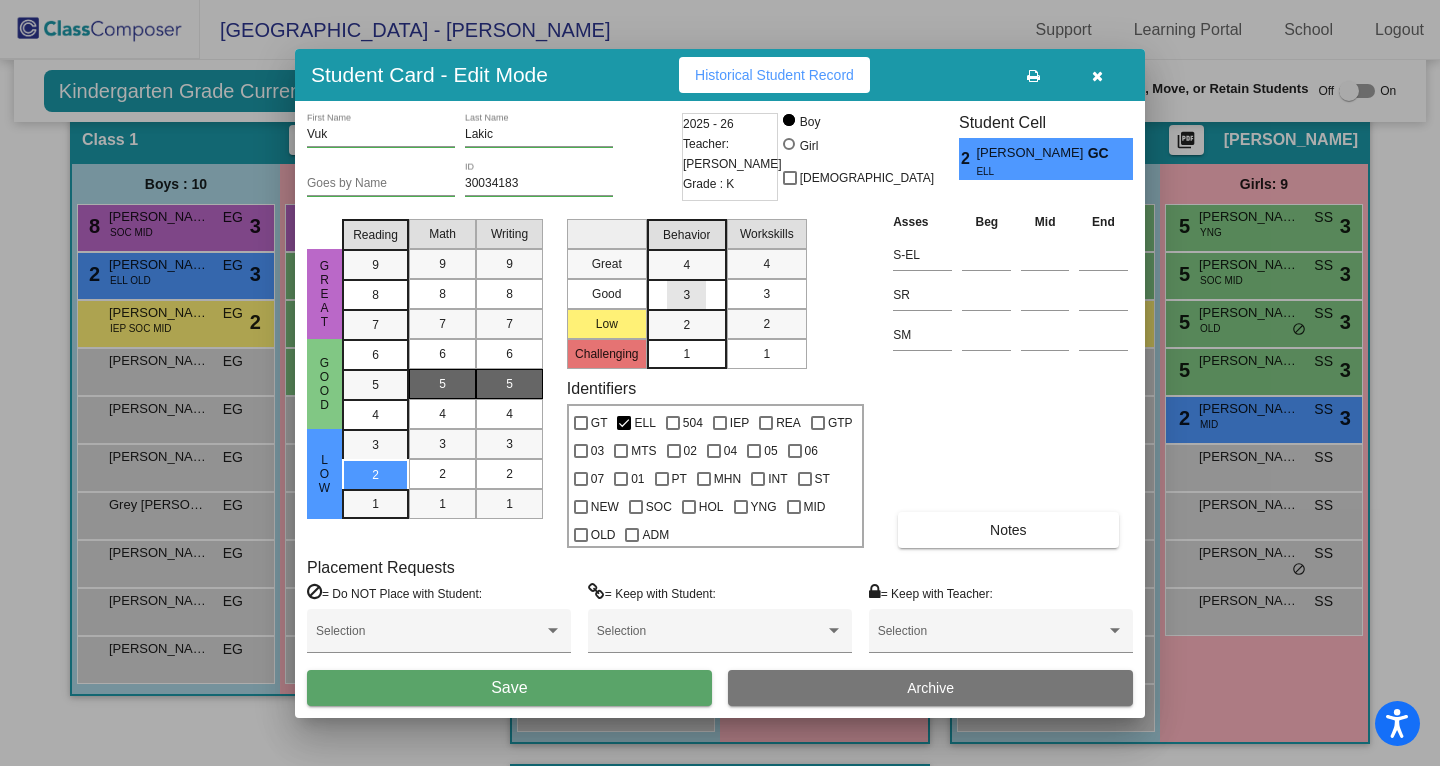 click on "3" at bounding box center (686, 265) 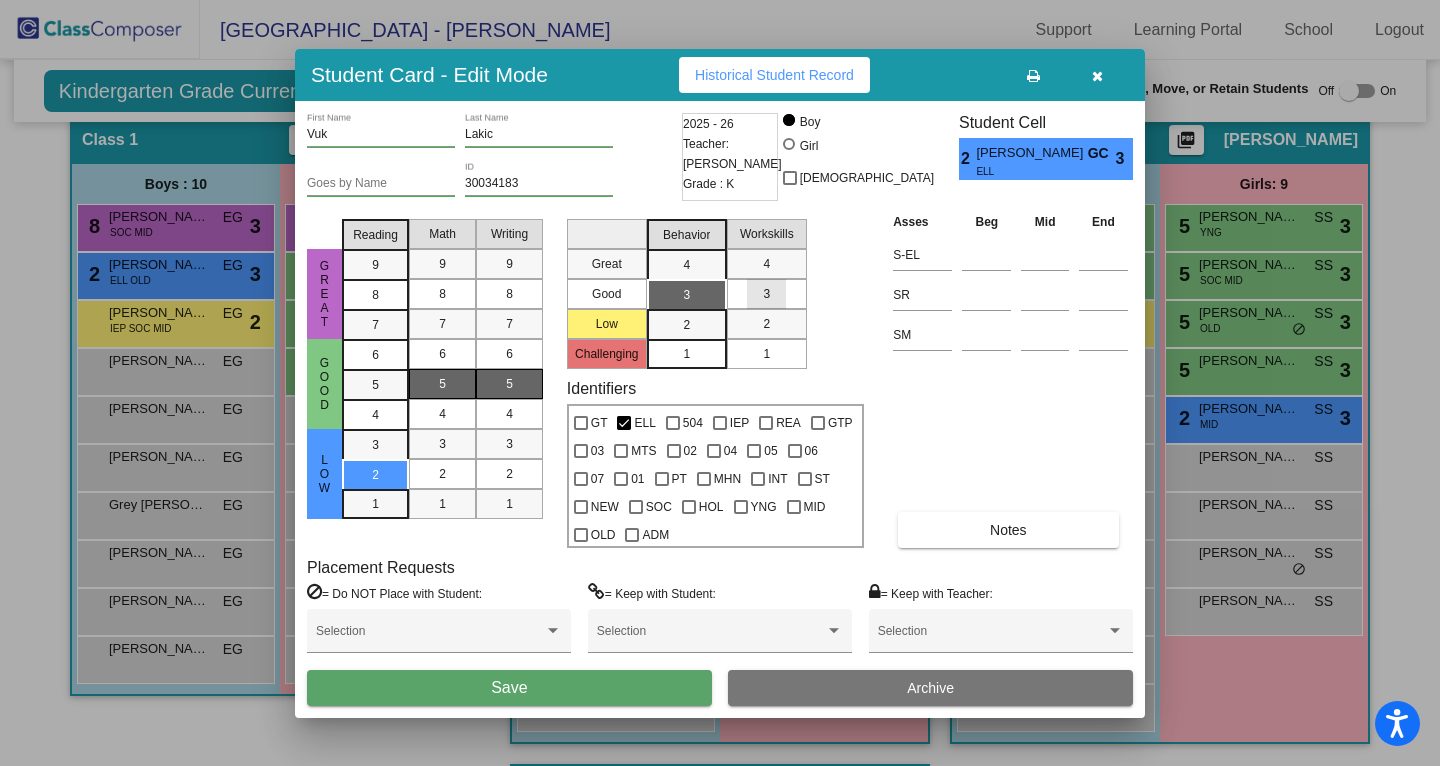 click on "3" at bounding box center (766, 294) 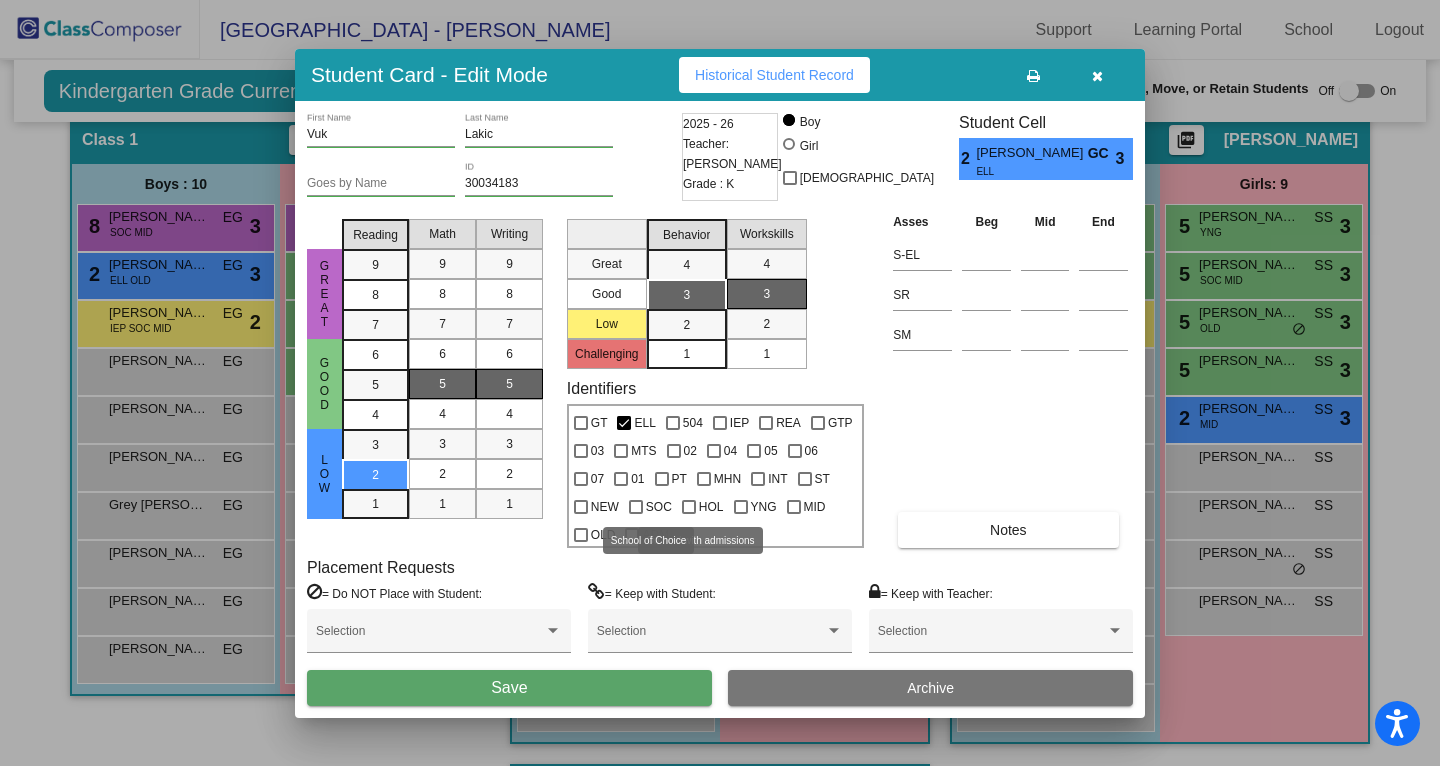 click on "SOC" at bounding box center (659, 507) 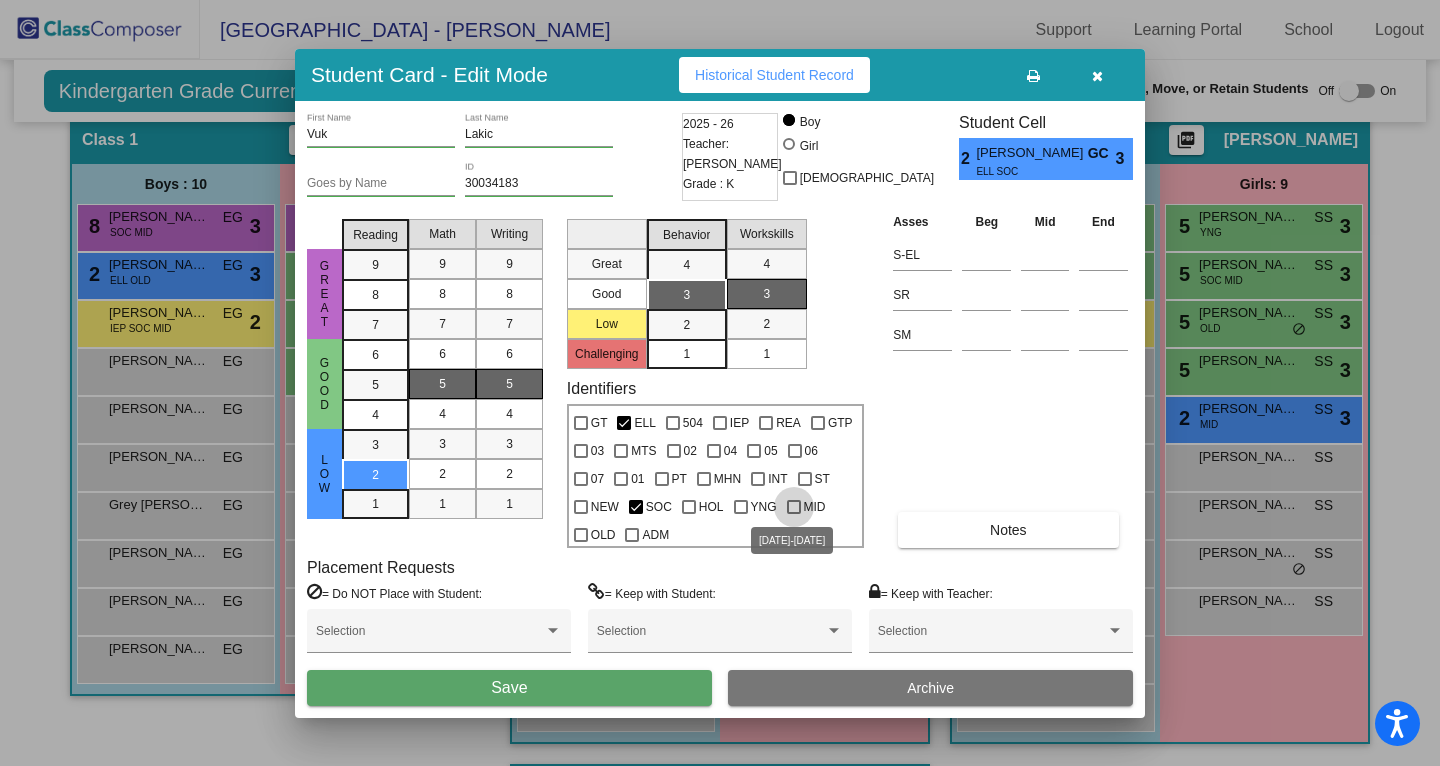 click on "MID" at bounding box center [815, 507] 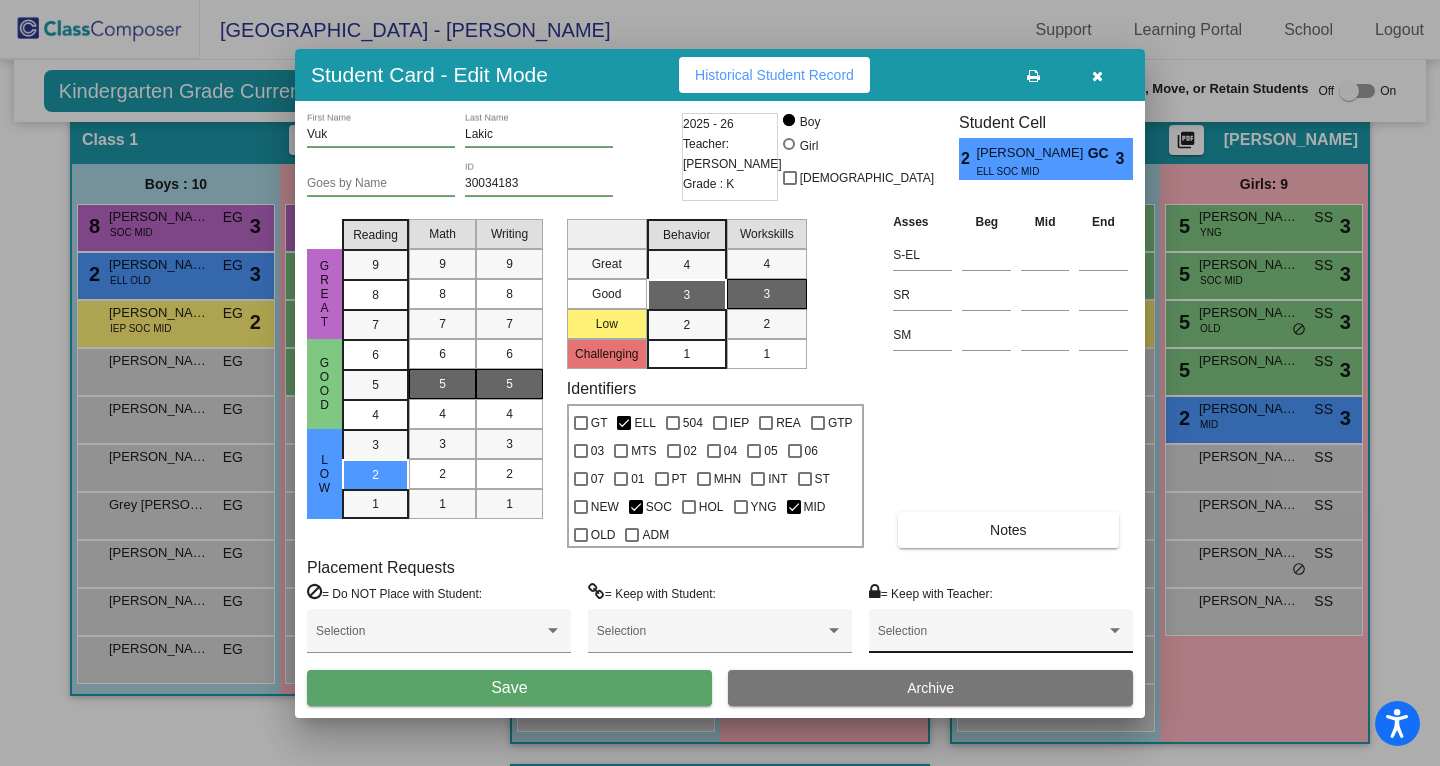 click at bounding box center (992, 638) 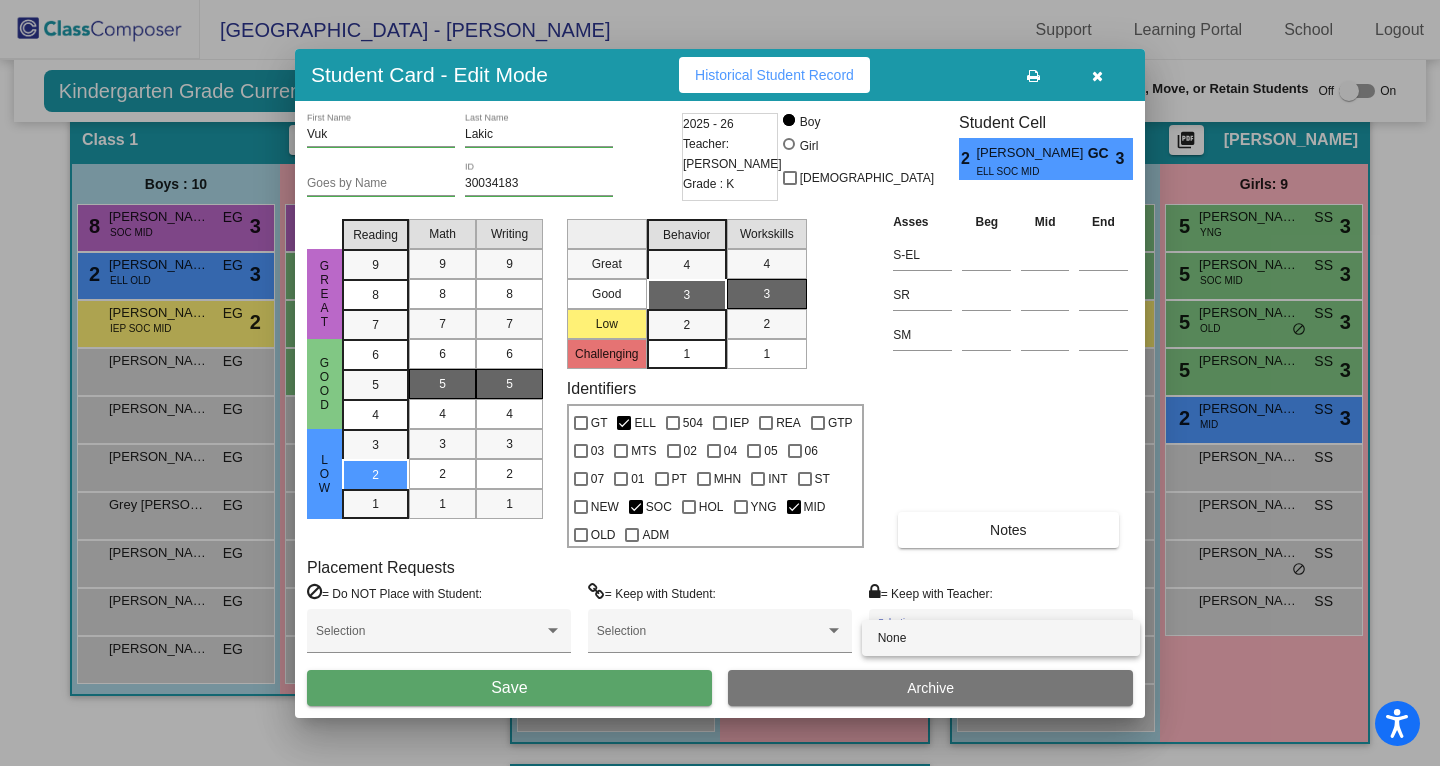 click on "None" at bounding box center (1001, 638) 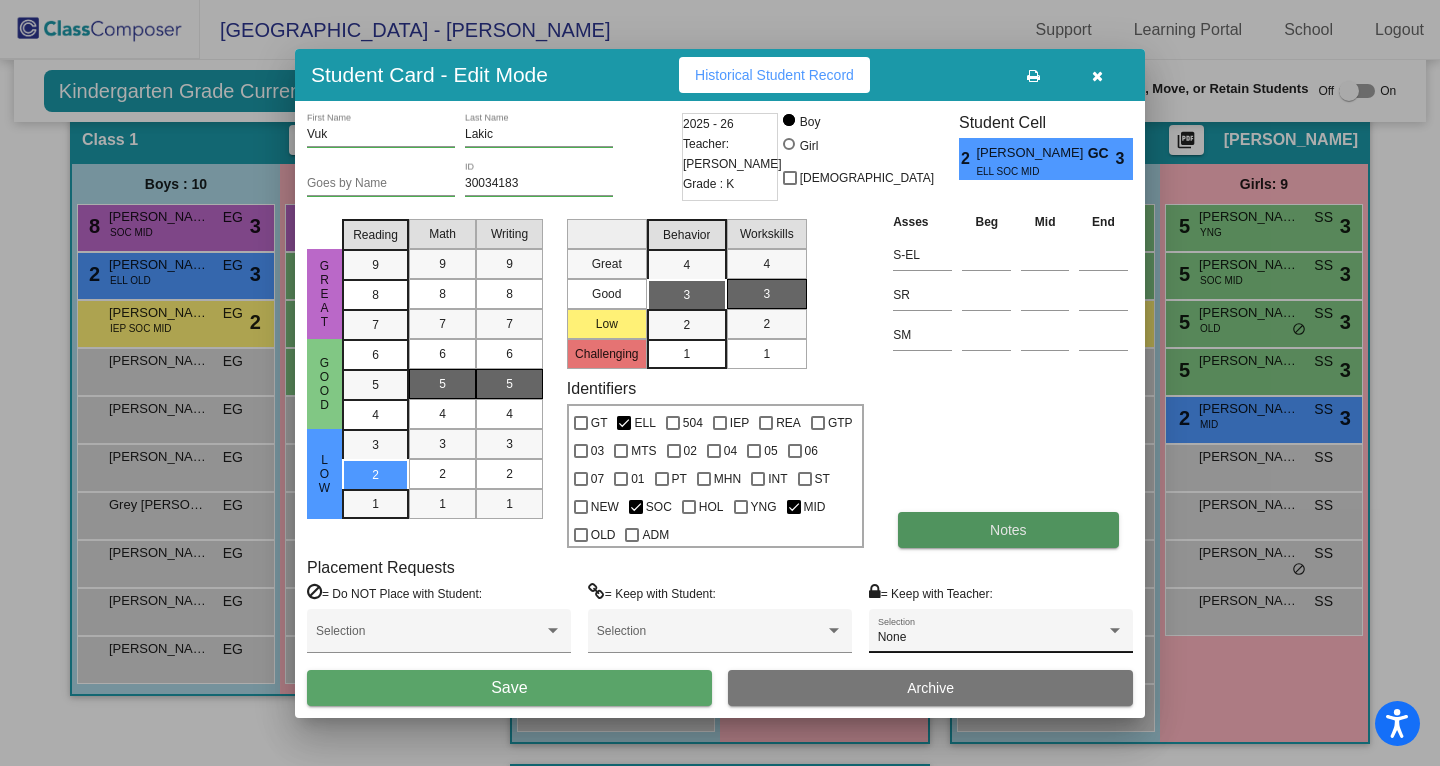 click on "Notes" at bounding box center (1008, 530) 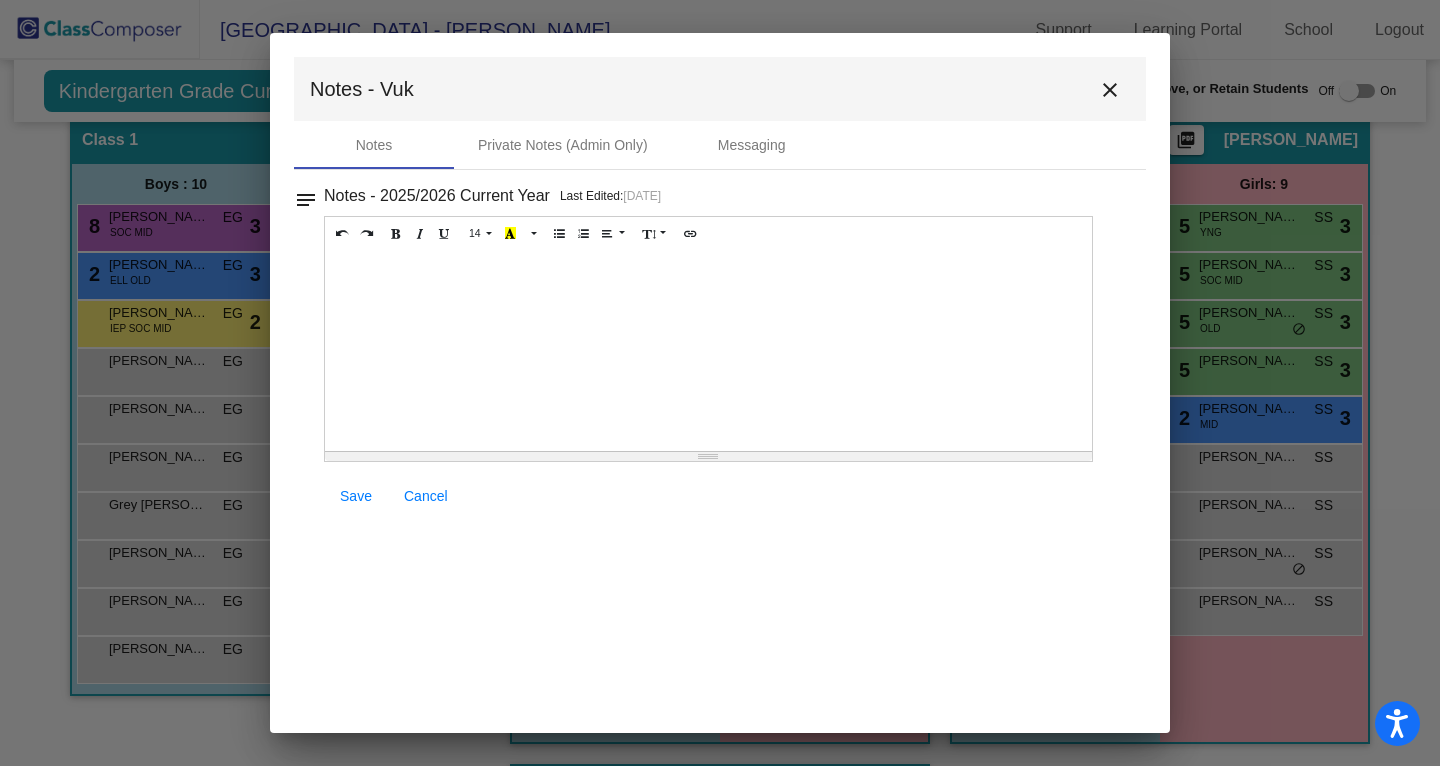 type 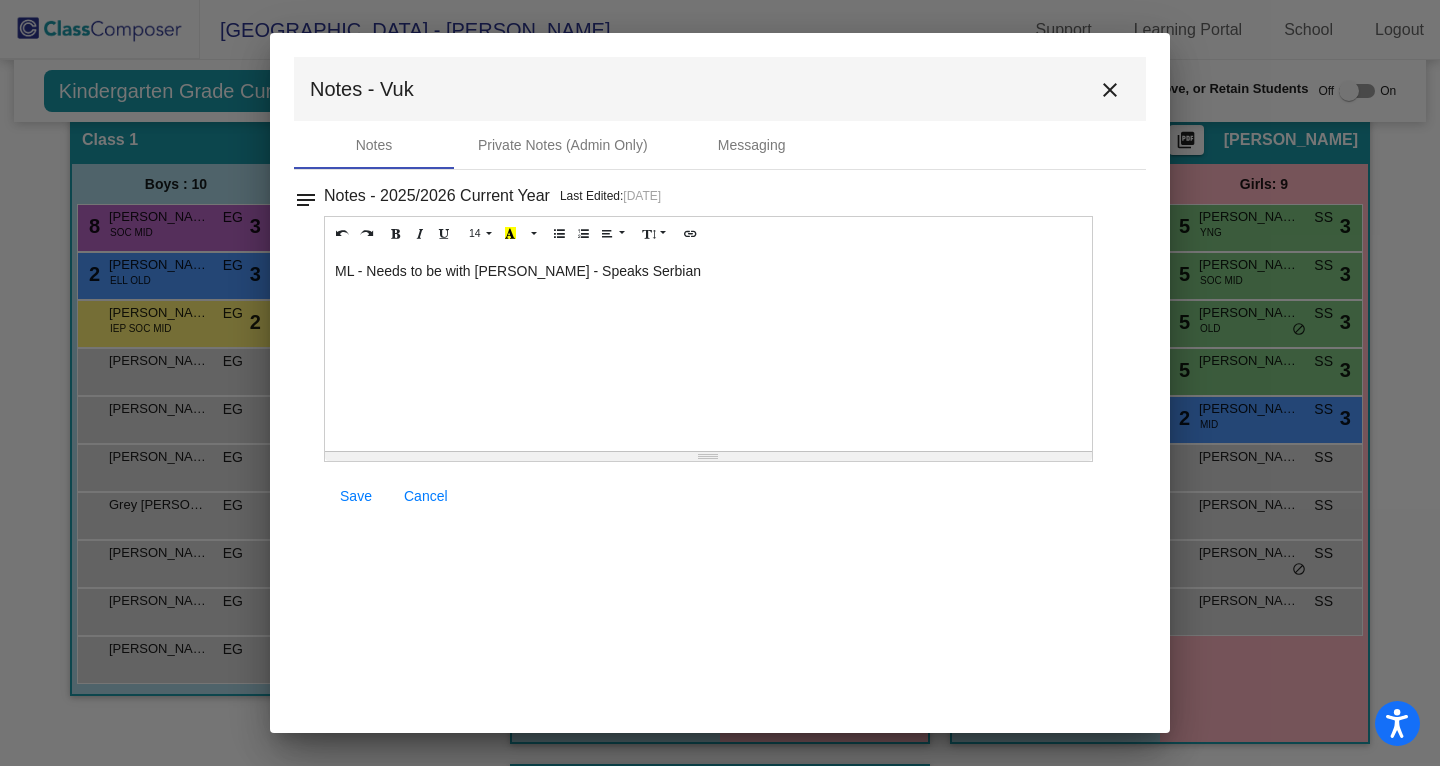 click on "Save" at bounding box center [356, 496] 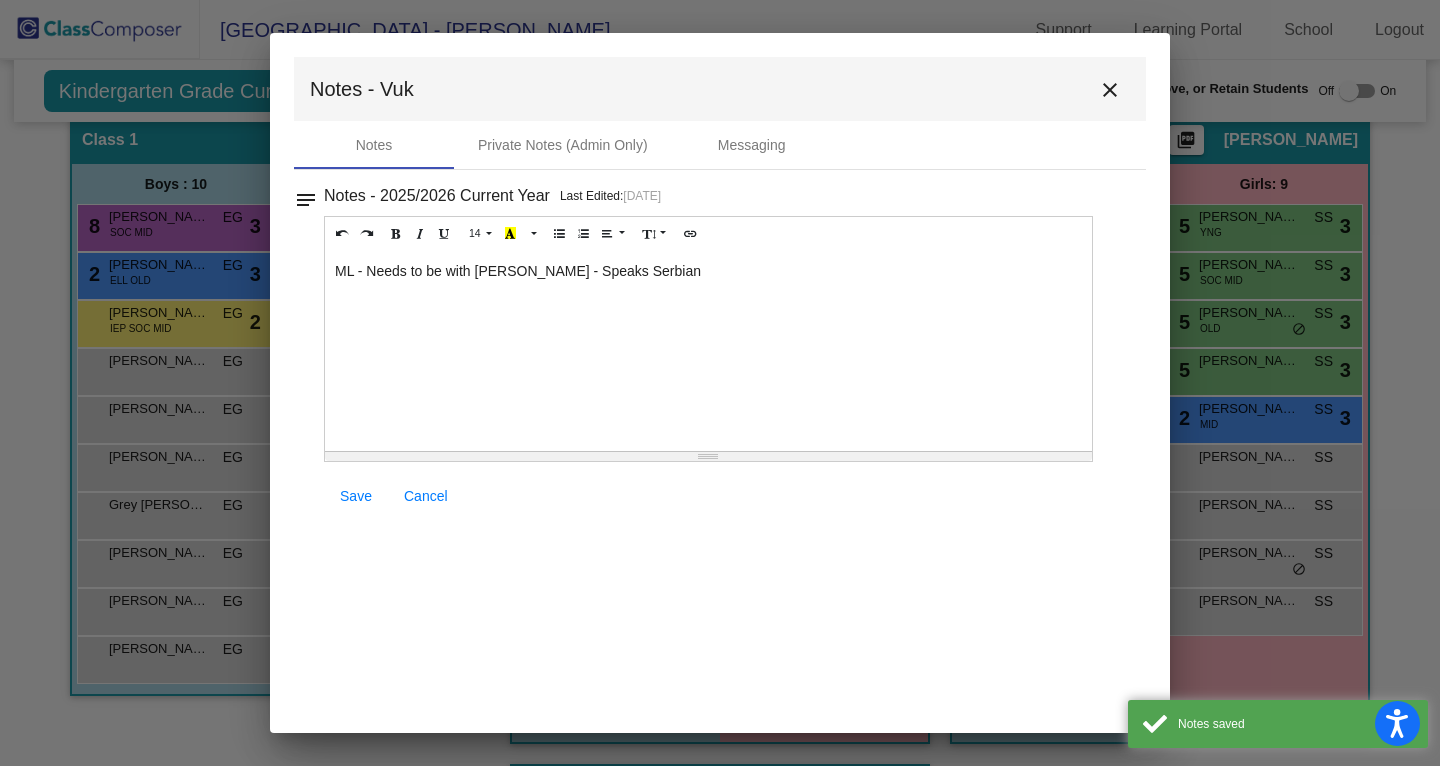 click on "close" at bounding box center [1110, 90] 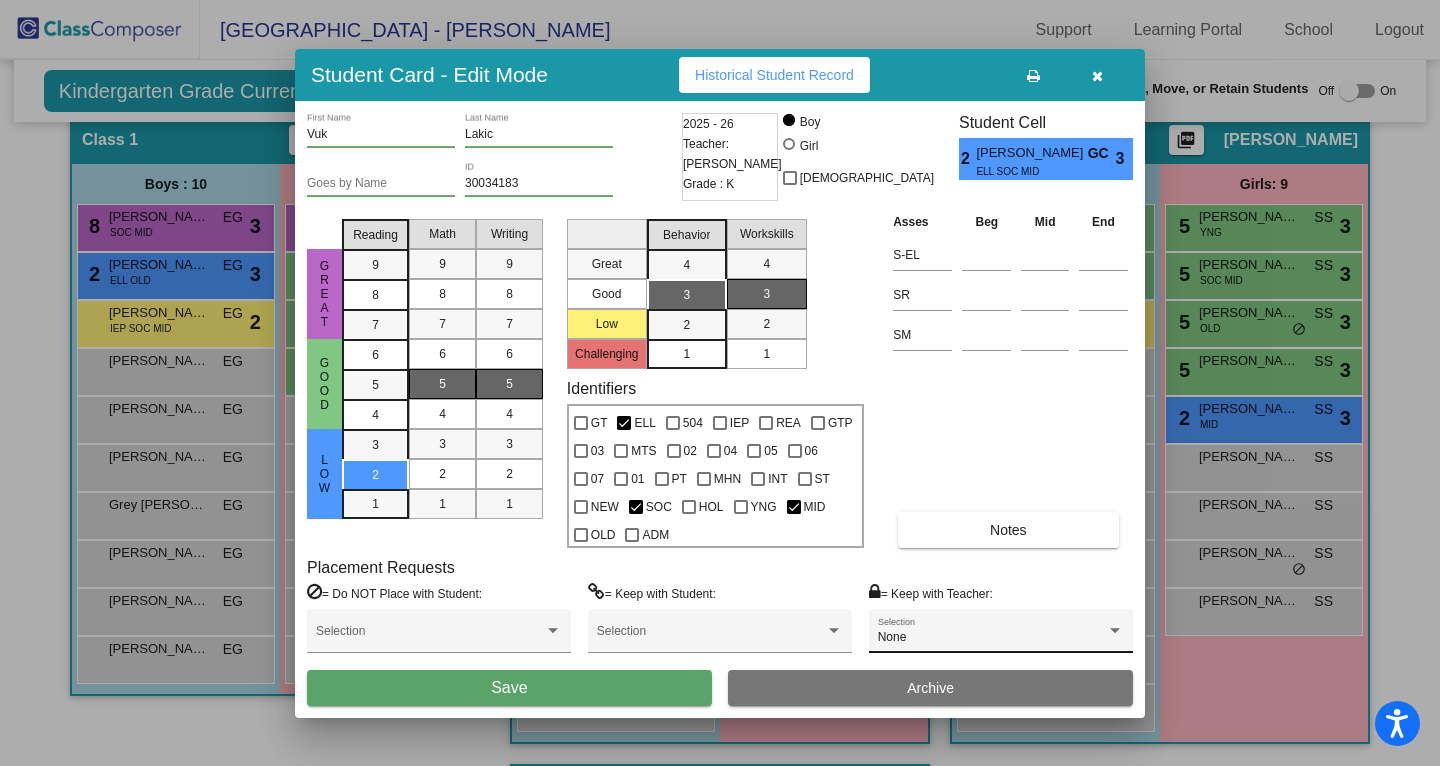 click on "Save" at bounding box center (509, 688) 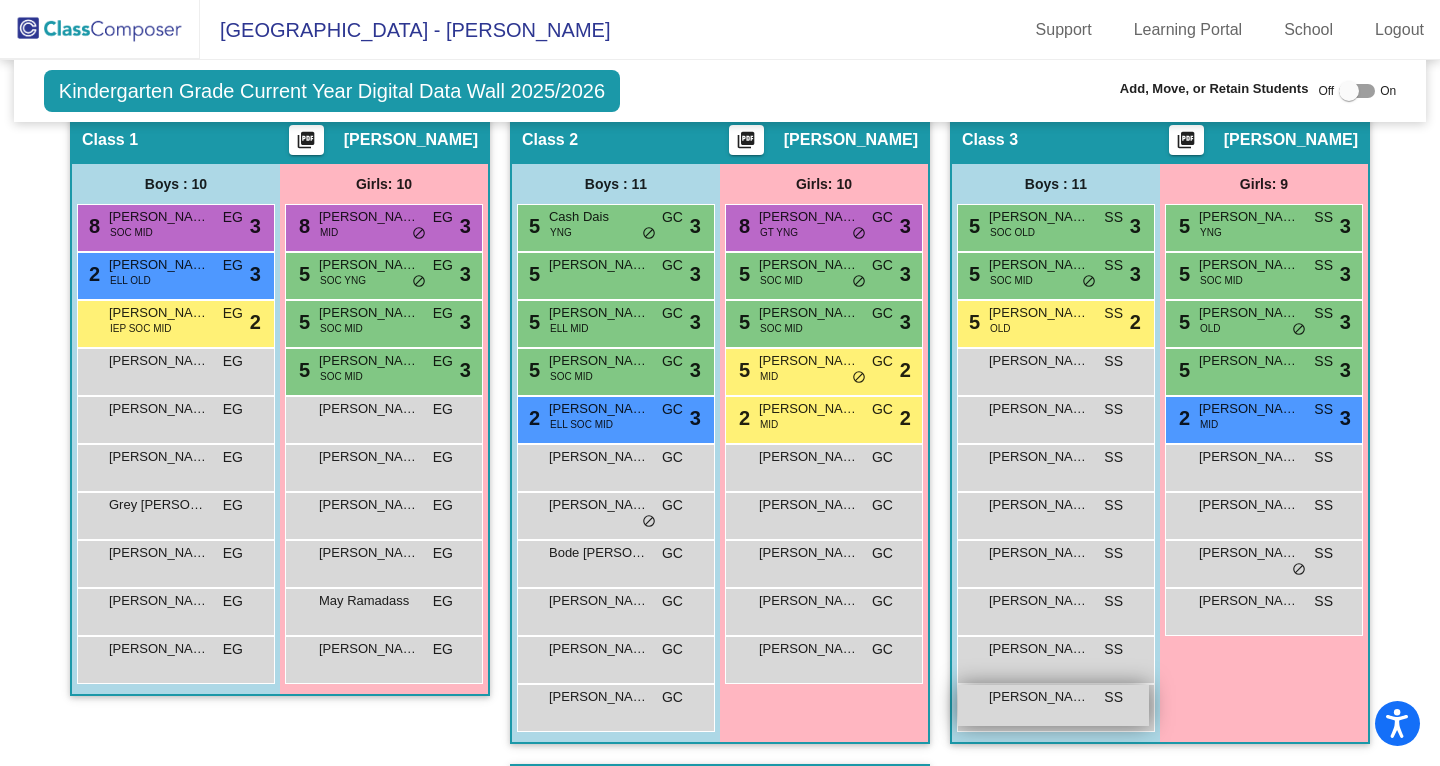 click on "Ziyi Li SS lock do_not_disturb_alt" at bounding box center (1053, 705) 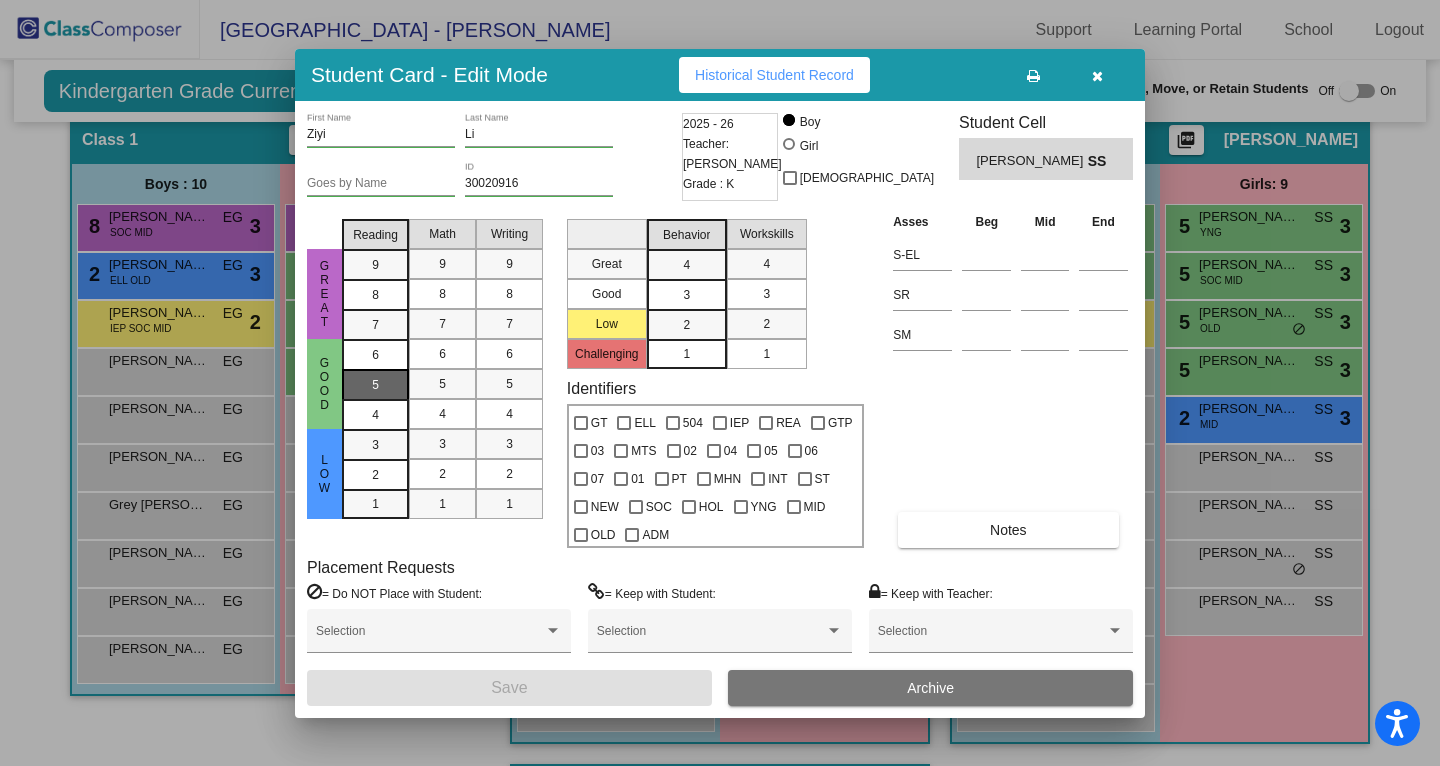 click on "5" at bounding box center [375, 355] 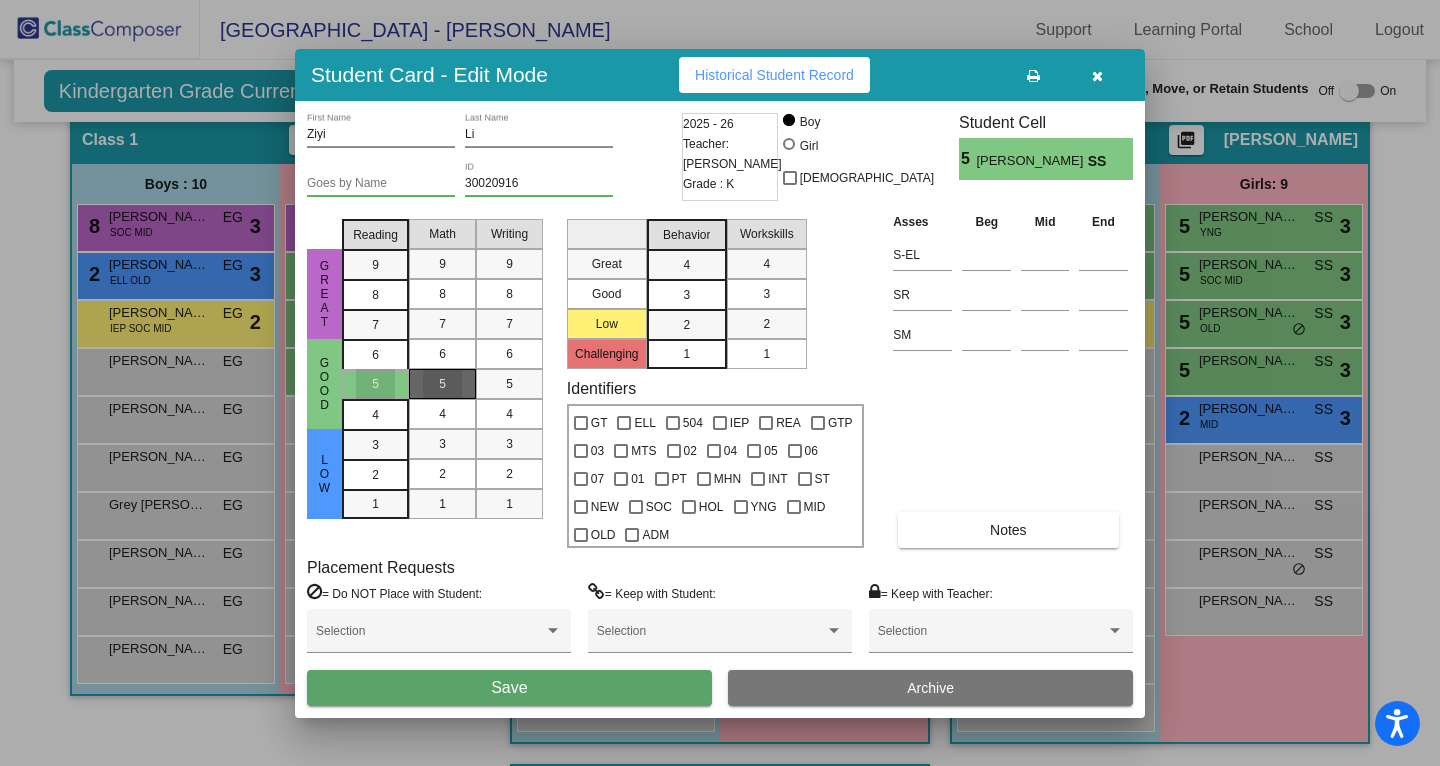click on "5" at bounding box center [442, 384] 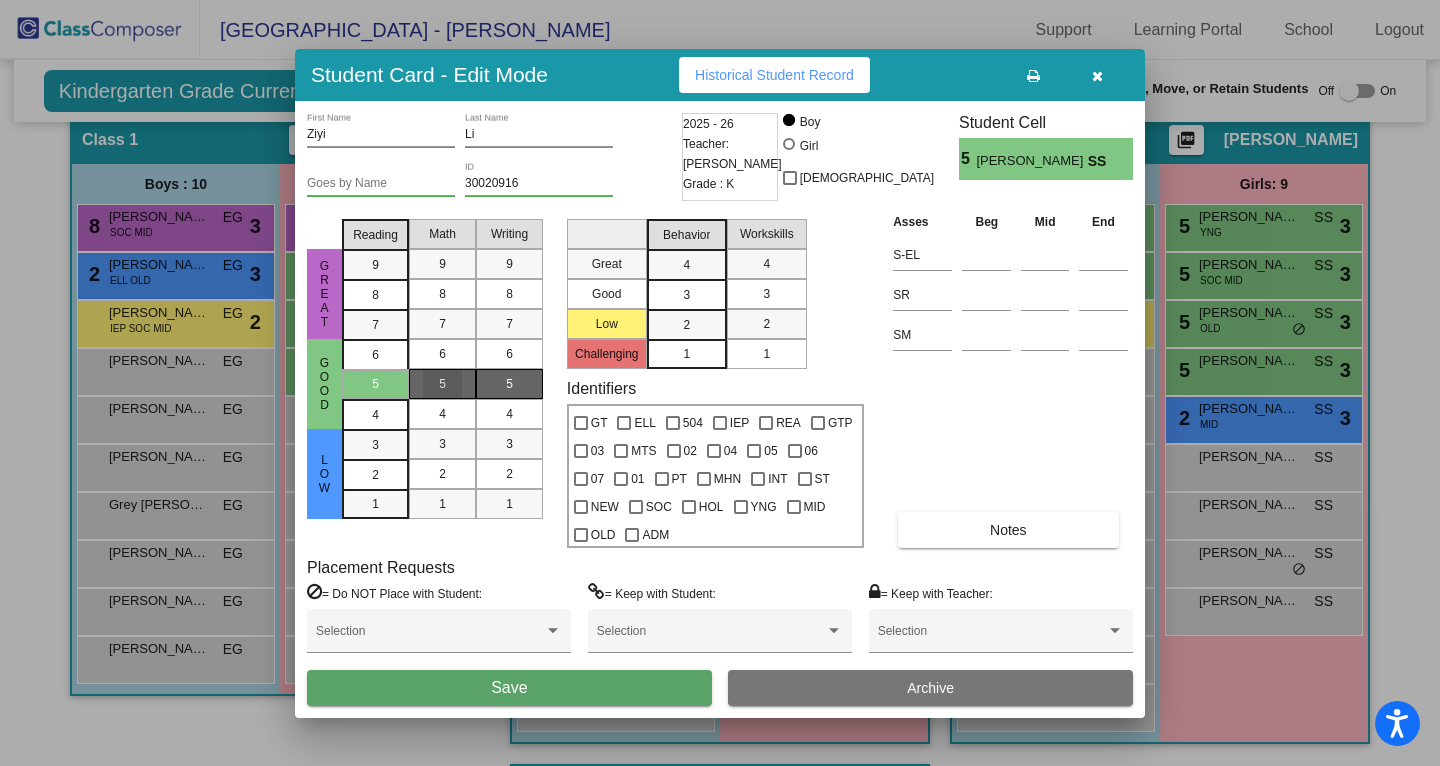 click on "5" at bounding box center (509, 384) 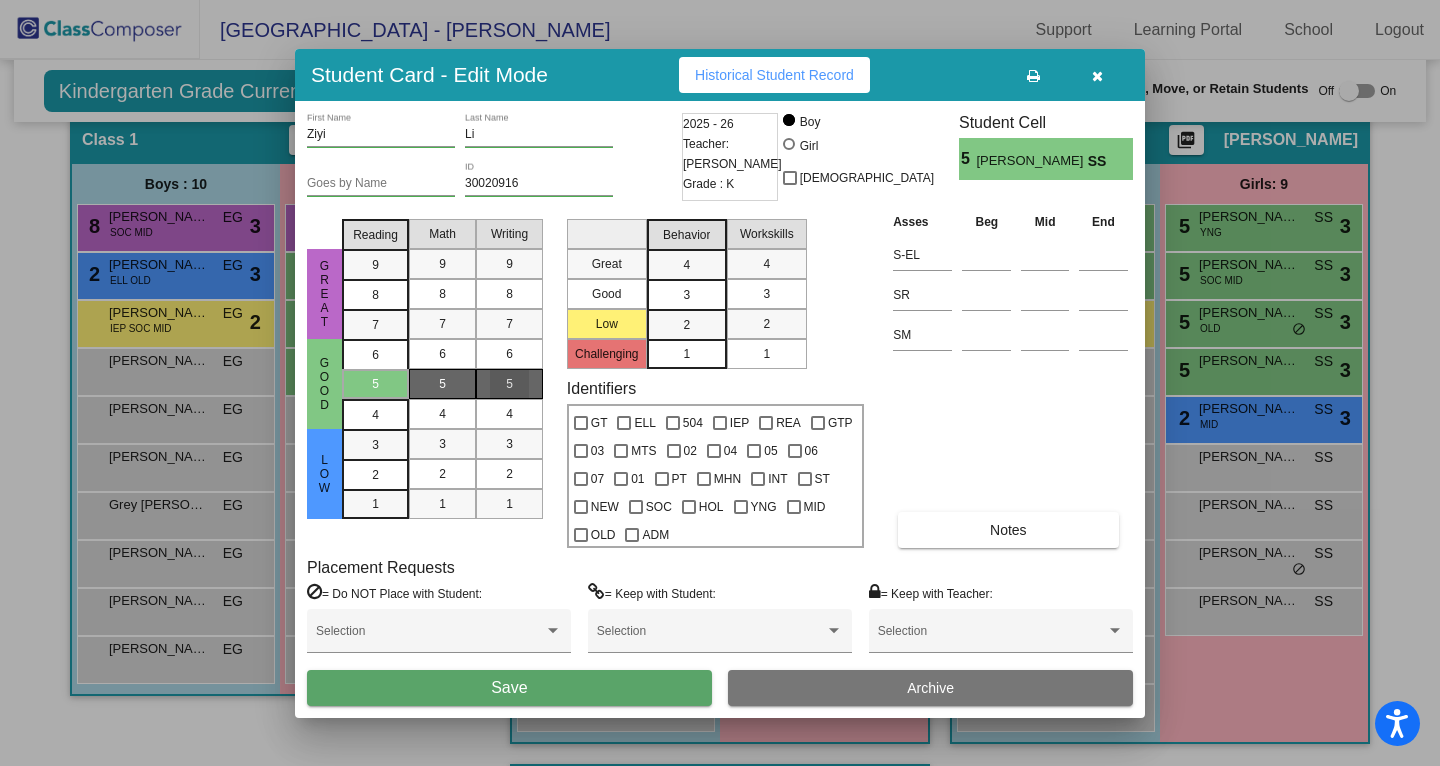 click on "3" at bounding box center (686, 265) 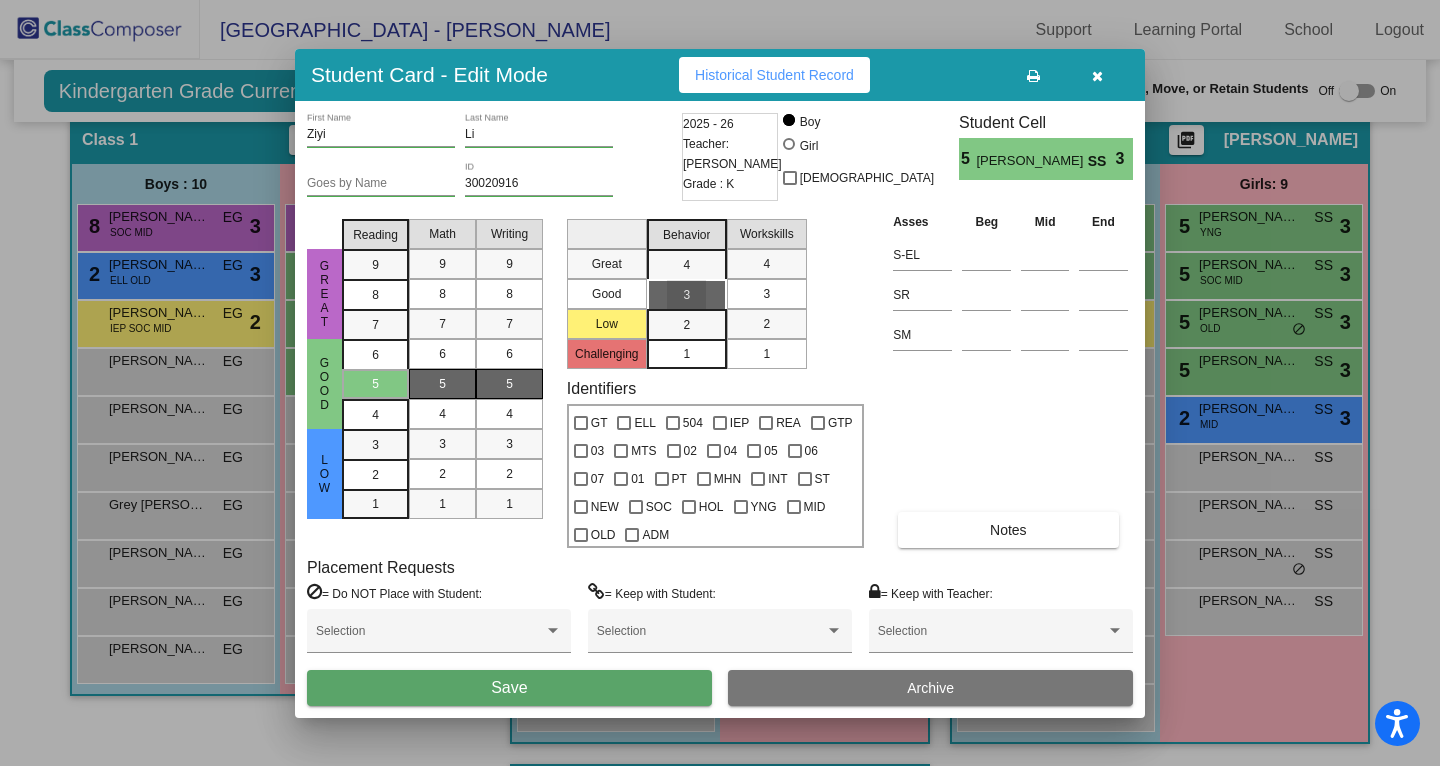 click on "3" at bounding box center (766, 294) 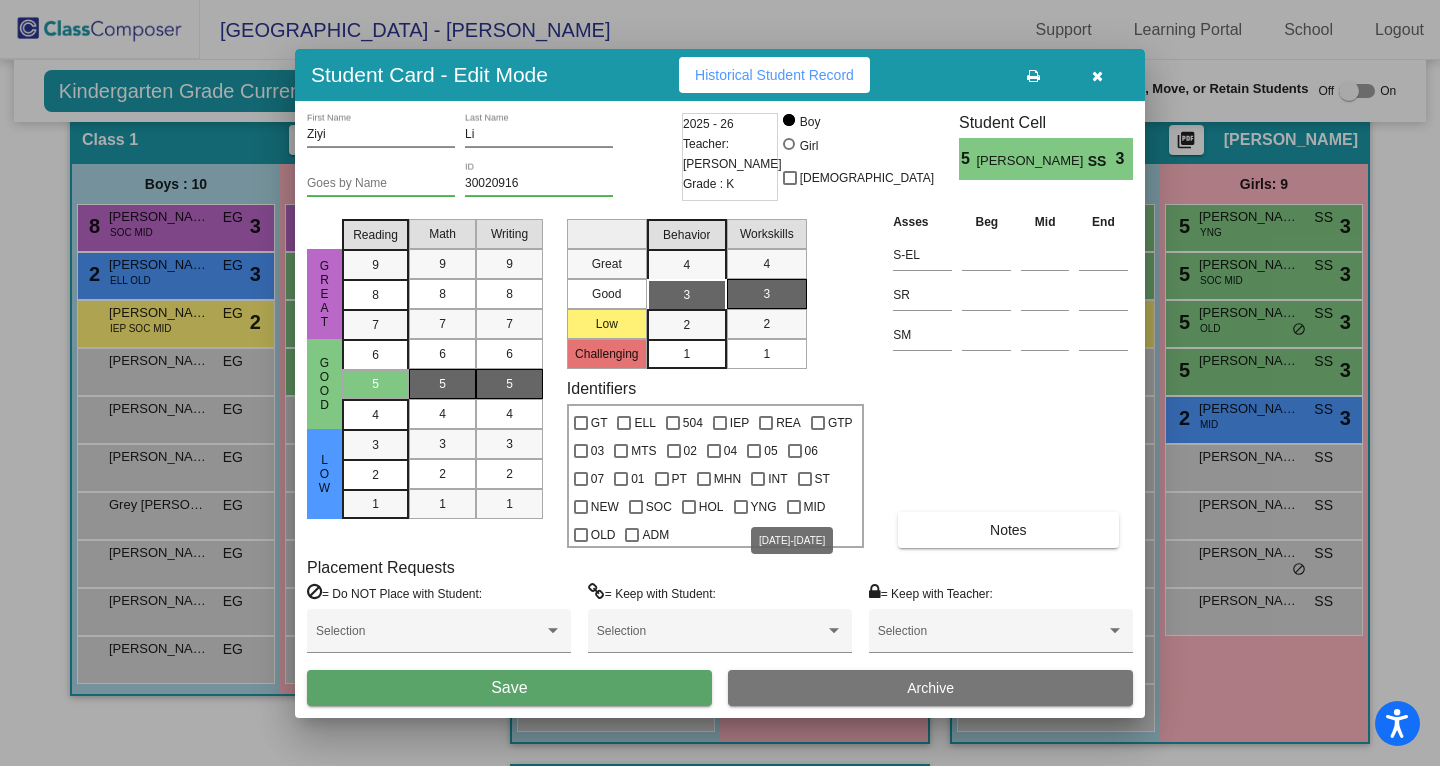 click at bounding box center [794, 507] 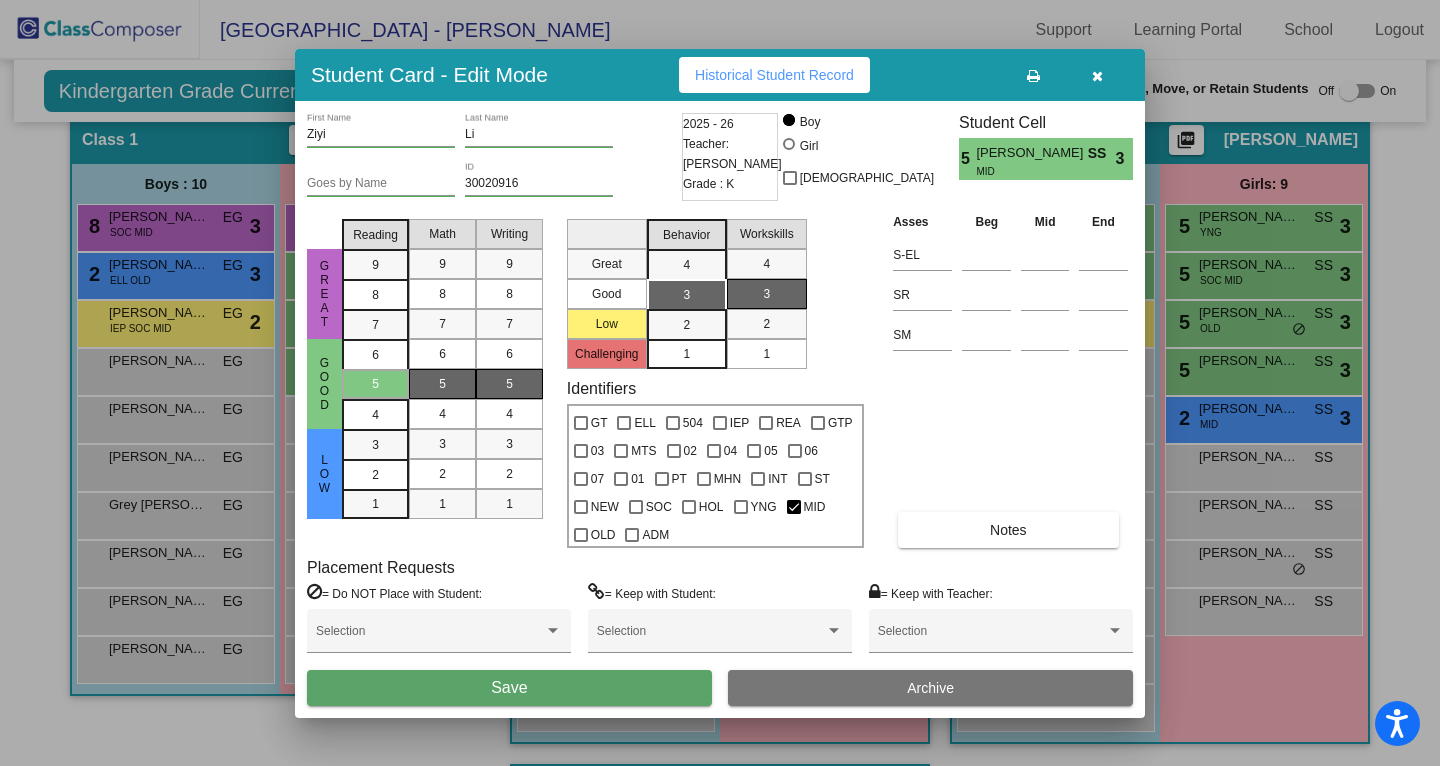 click on "Ziyi First Name [PERSON_NAME] Last Name Goes by Name 30020916 ID 2025 - 26 Teacher: [PERSON_NAME] Grade : K   Boy   Girl   [DEMOGRAPHIC_DATA] Student Cell 5 Ziyi Li SS MID 3  Great   Good   Low  Reading 9 8 7 6 5 4 3 2 1 Math 9 8 7 6 5 4 3 2 1 Writing 9 8 7 6 5 4 3 2 1 Great Good Low Challenging Behavior 4 3 2 1 Workskills 4 3 2 1 Identifiers   GT   ELL   504   IEP   REA   GTP   03   MTS   02   04   05   06   07   01   PT   MHN   INT   ST   NEW   SOC   HOL   YNG   MID   OLD   ADM Asses Beg Mid End S-EL SR SM  Notes  Placement Requests  = Do NOT Place with Student:   Selection  = Keep with Student:   Selection  = Keep with Teacher:   Selection  Save   Archive" at bounding box center [720, 409] 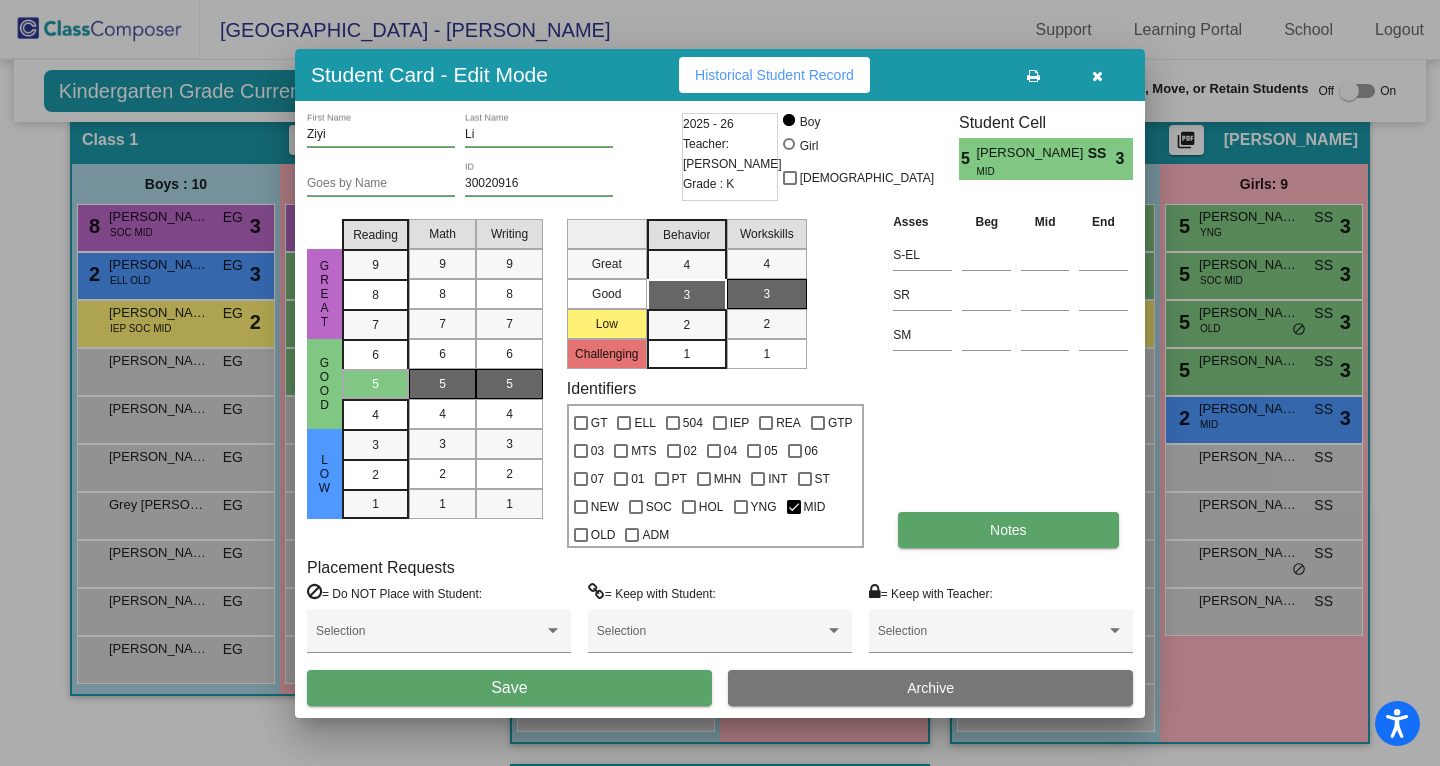 click on "Notes" at bounding box center [1008, 530] 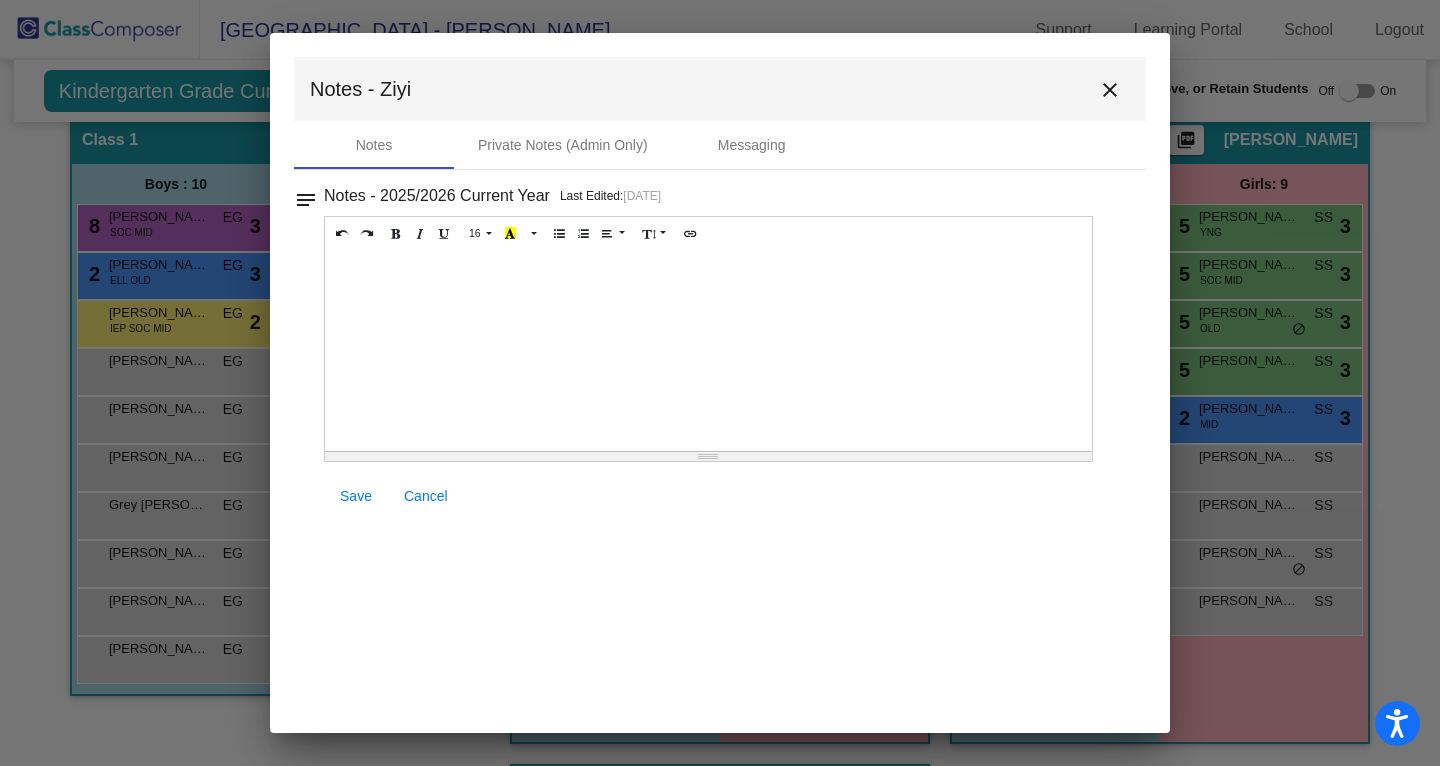 click at bounding box center [708, 351] 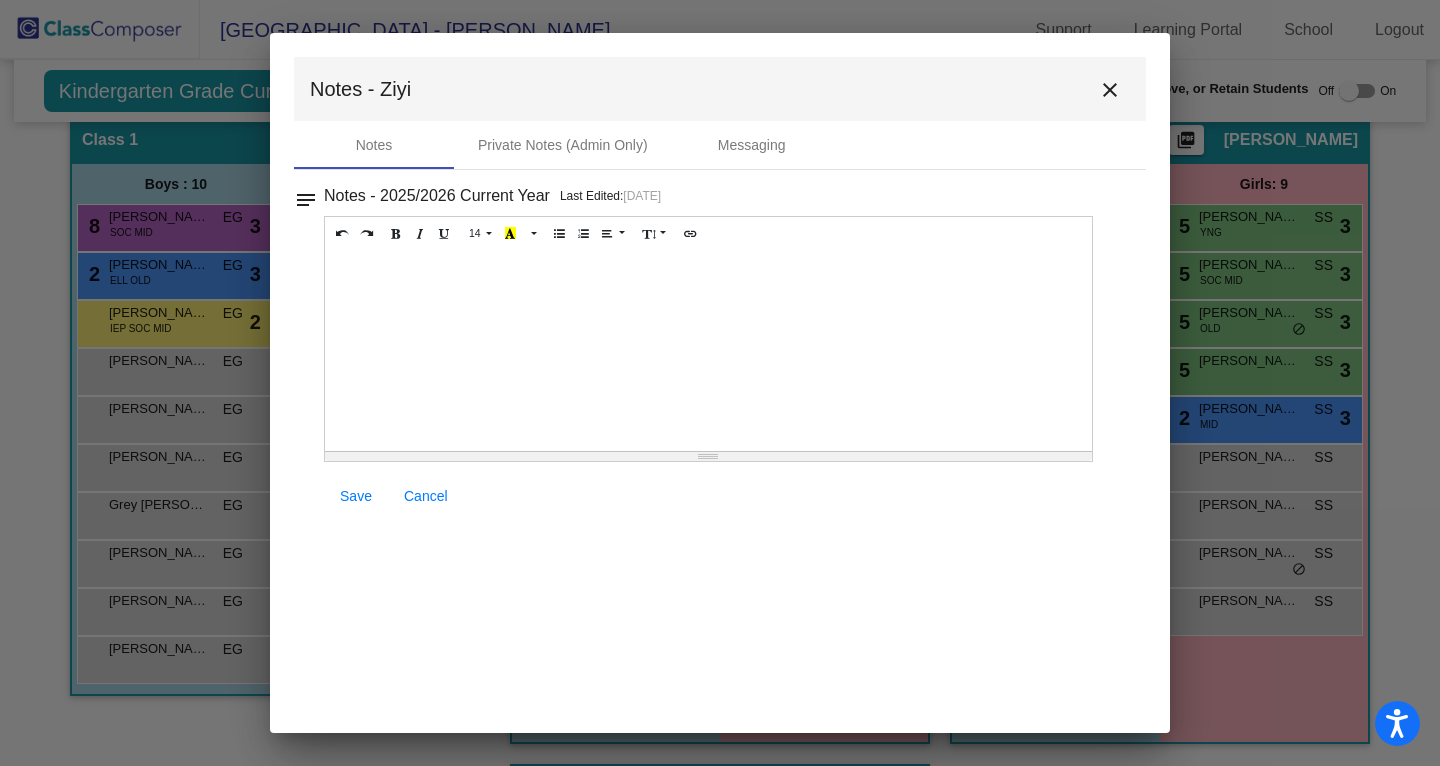 type 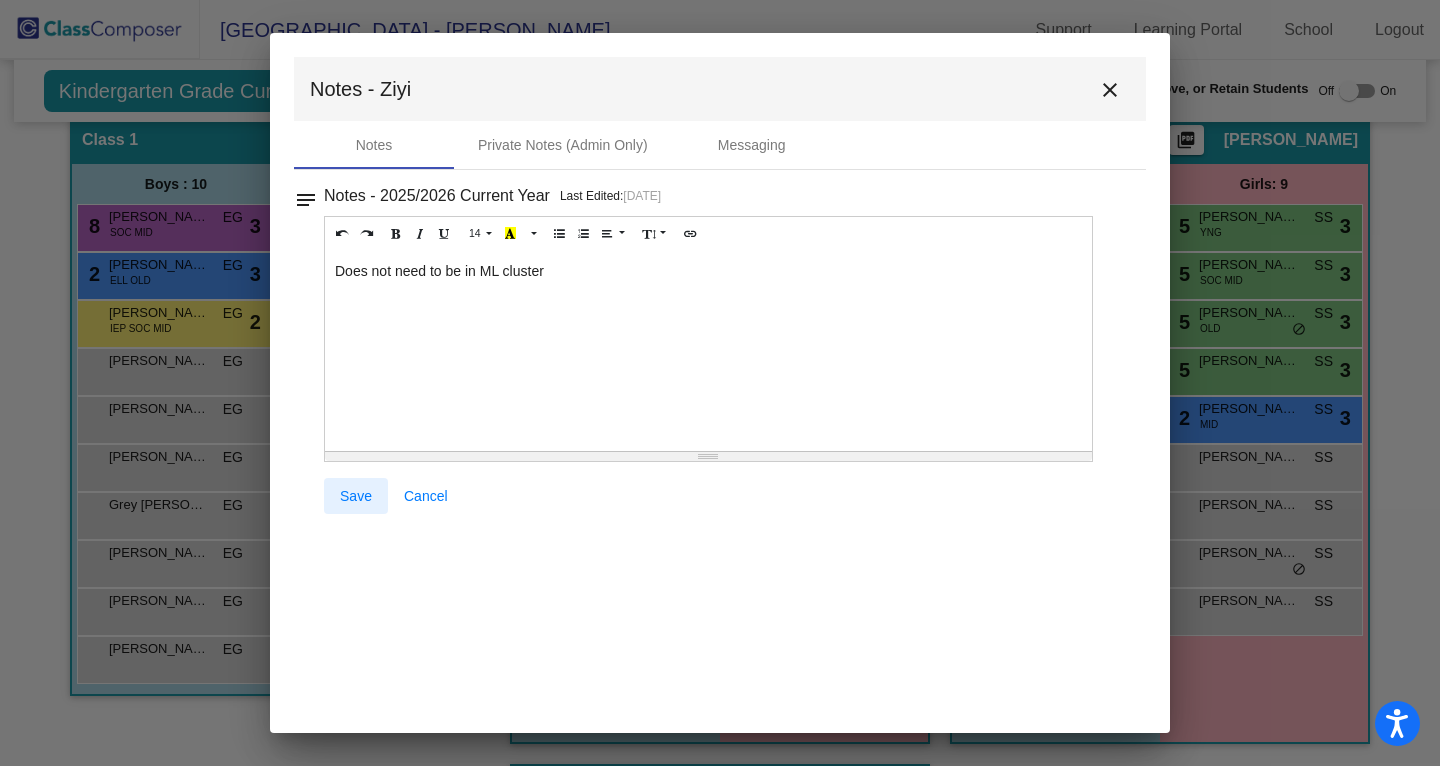 click on "Save" at bounding box center (356, 496) 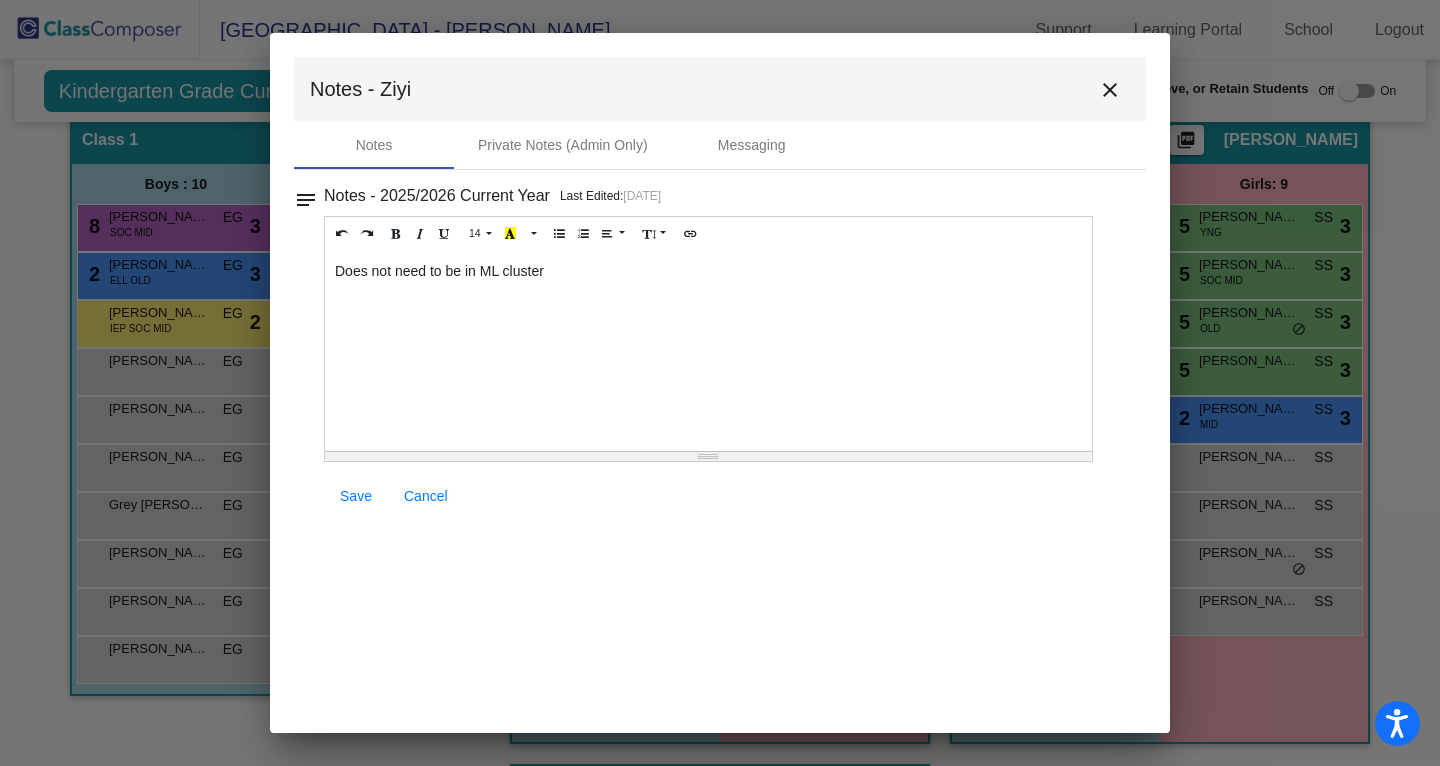 click on "close" at bounding box center [1110, 90] 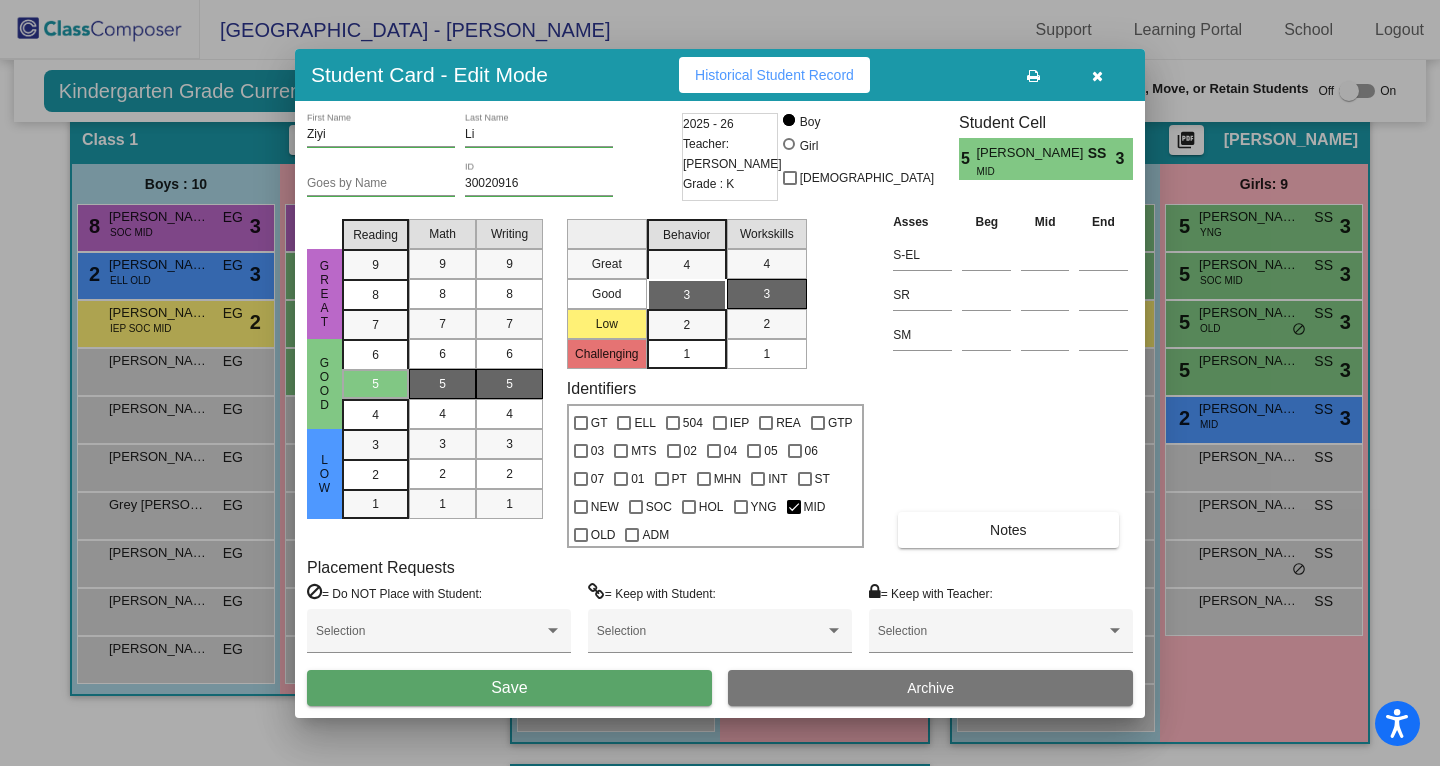 click on "Save" at bounding box center [509, 687] 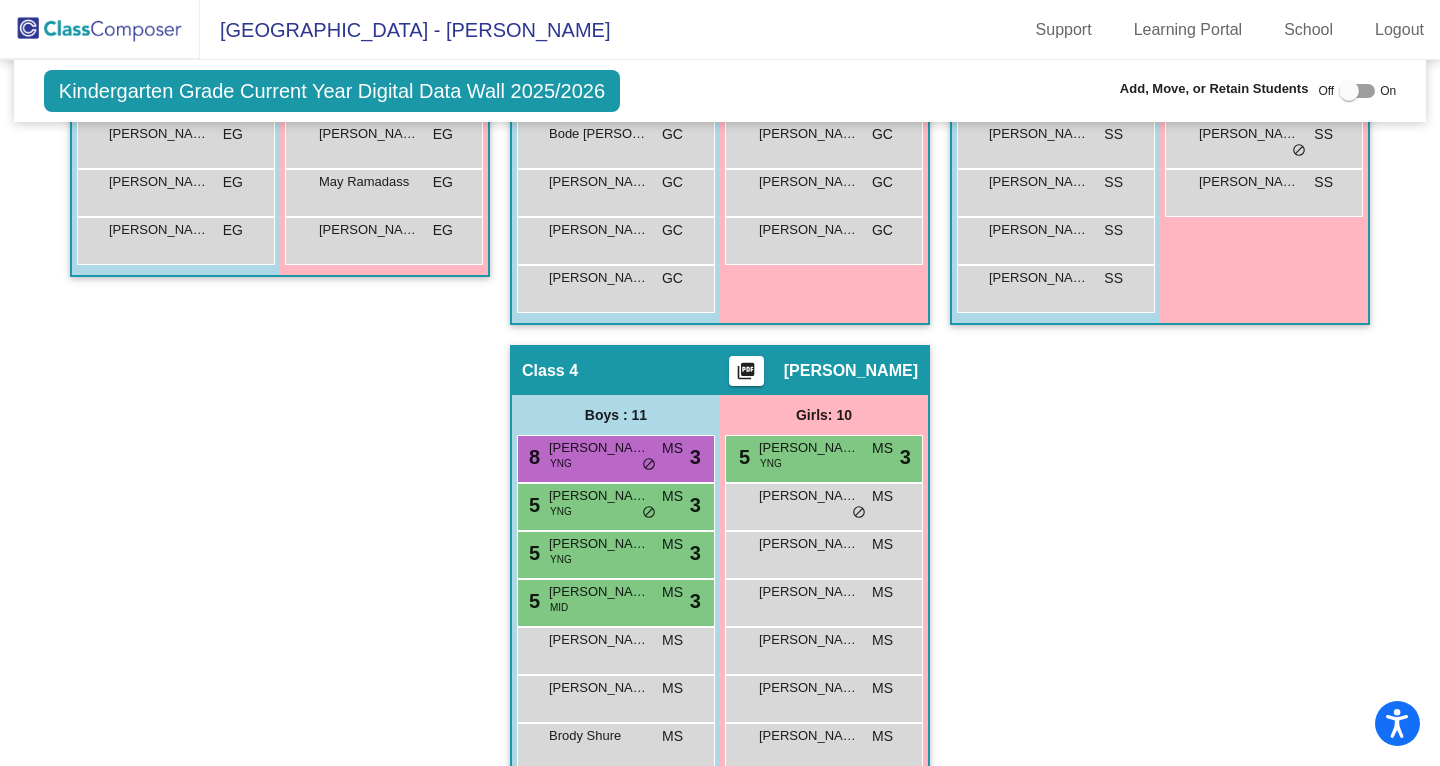 scroll, scrollTop: 951, scrollLeft: 0, axis: vertical 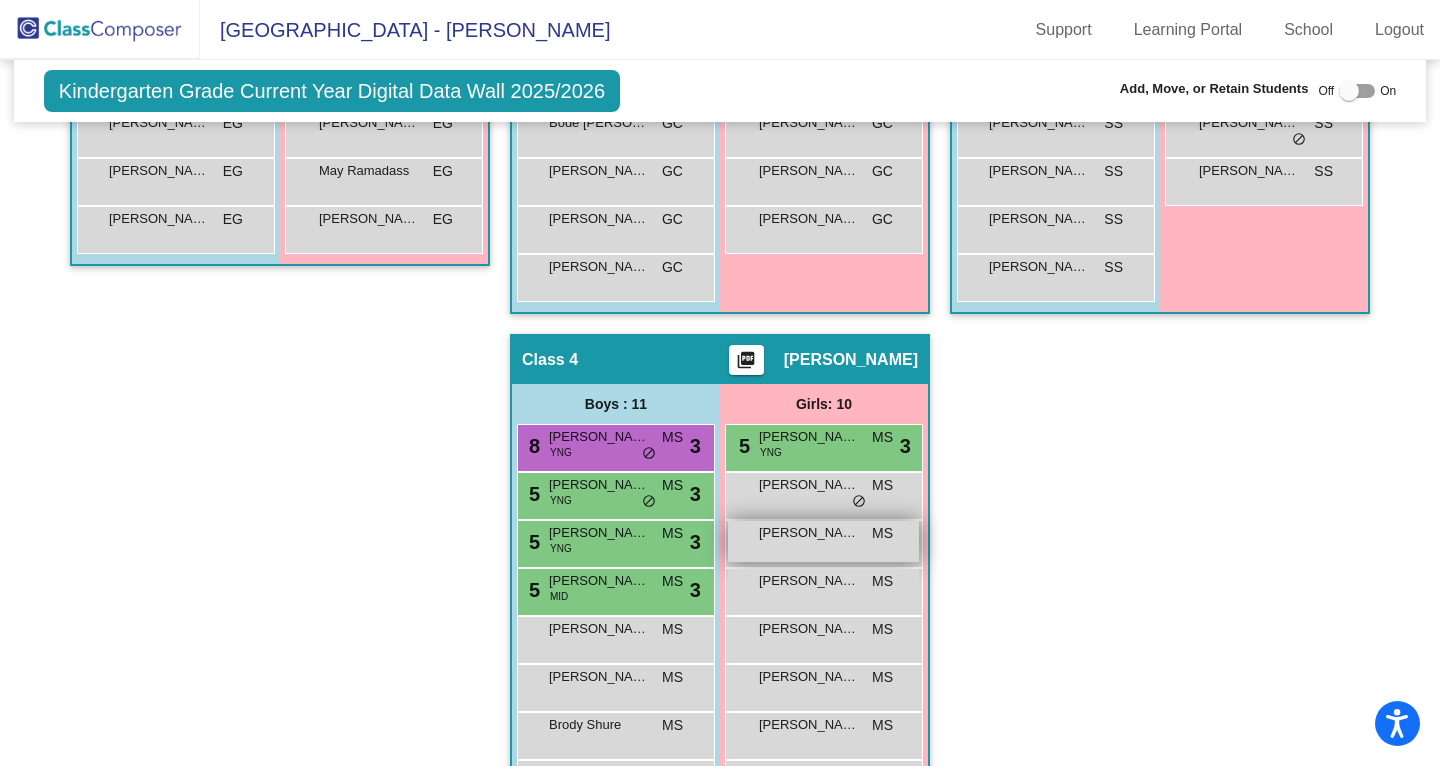 click on "[PERSON_NAME]" at bounding box center [809, 533] 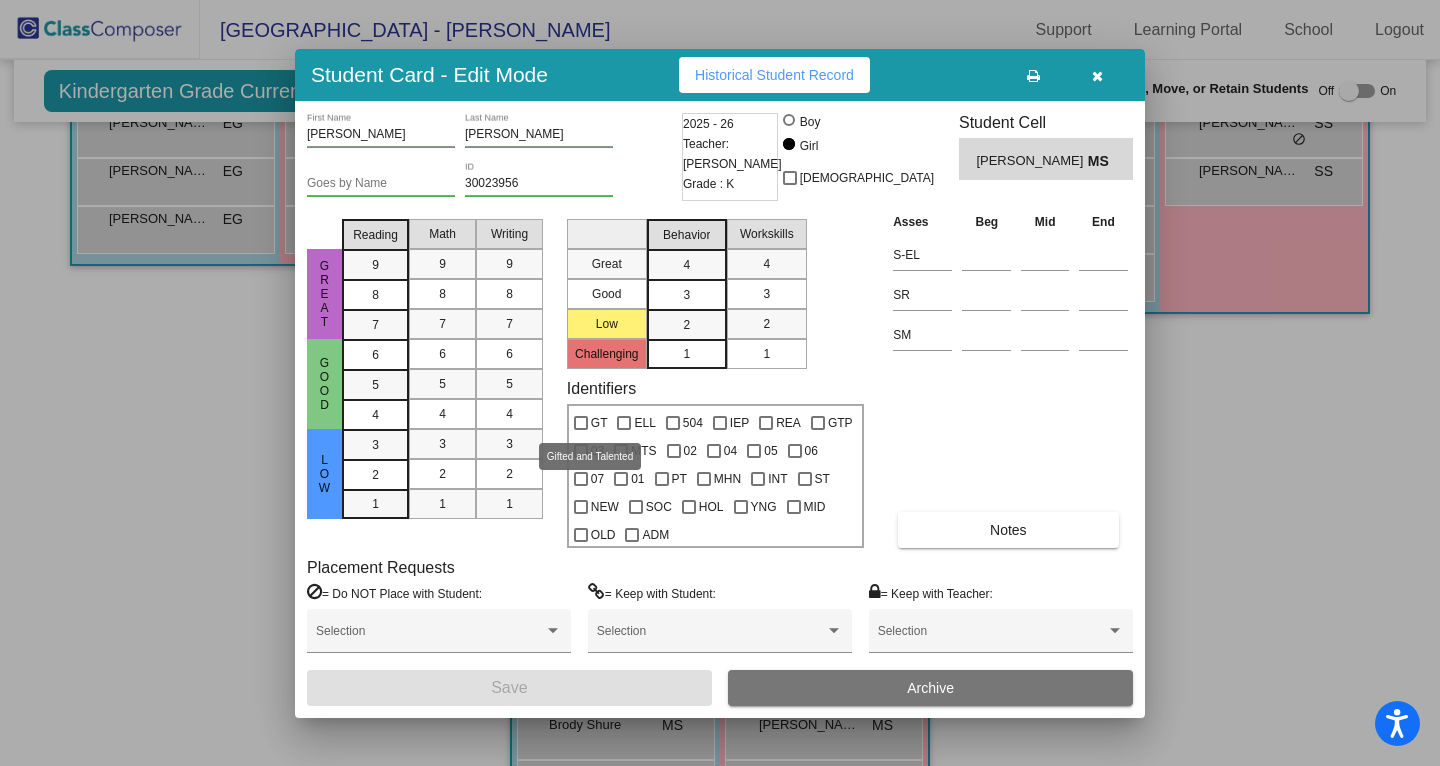 click on "GT" at bounding box center (591, 423) 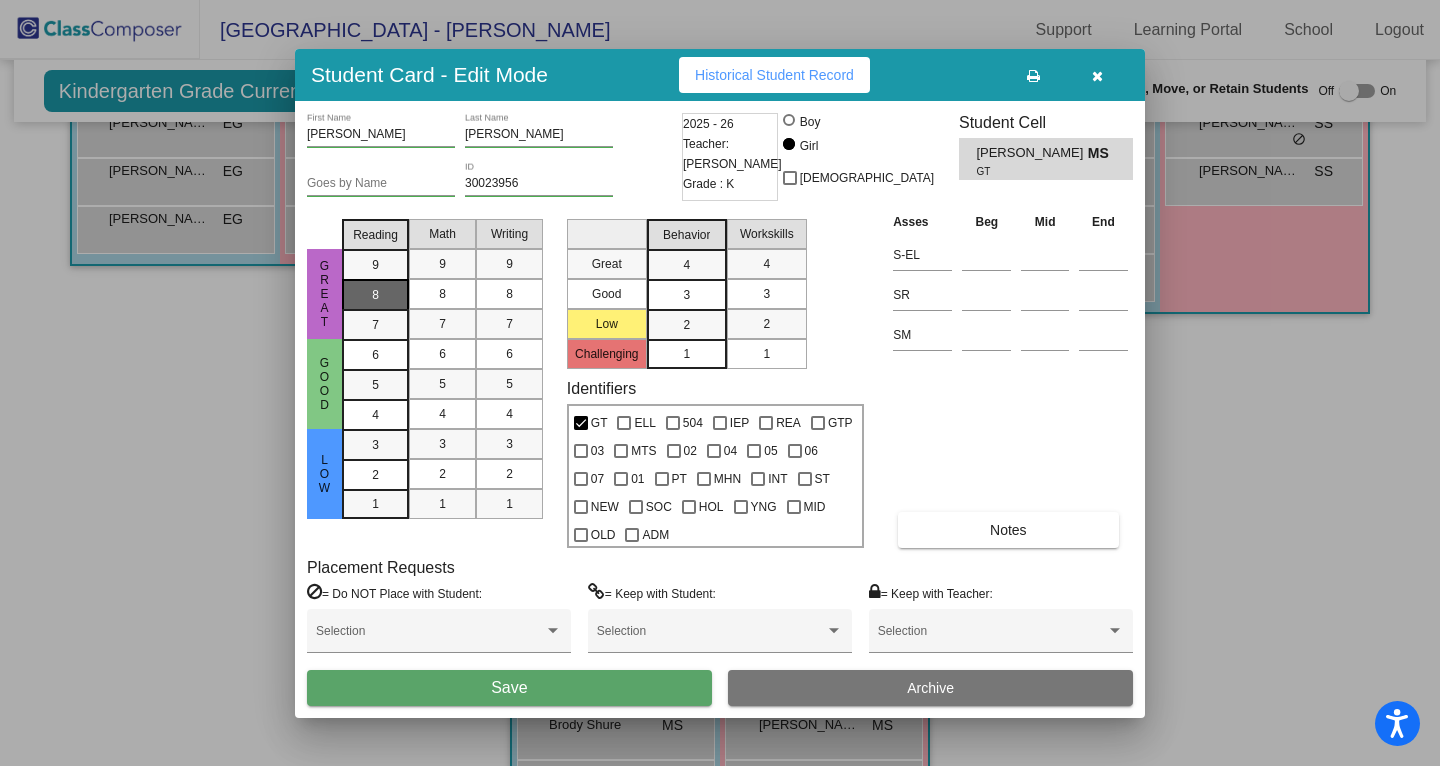 click on "8" at bounding box center (375, 265) 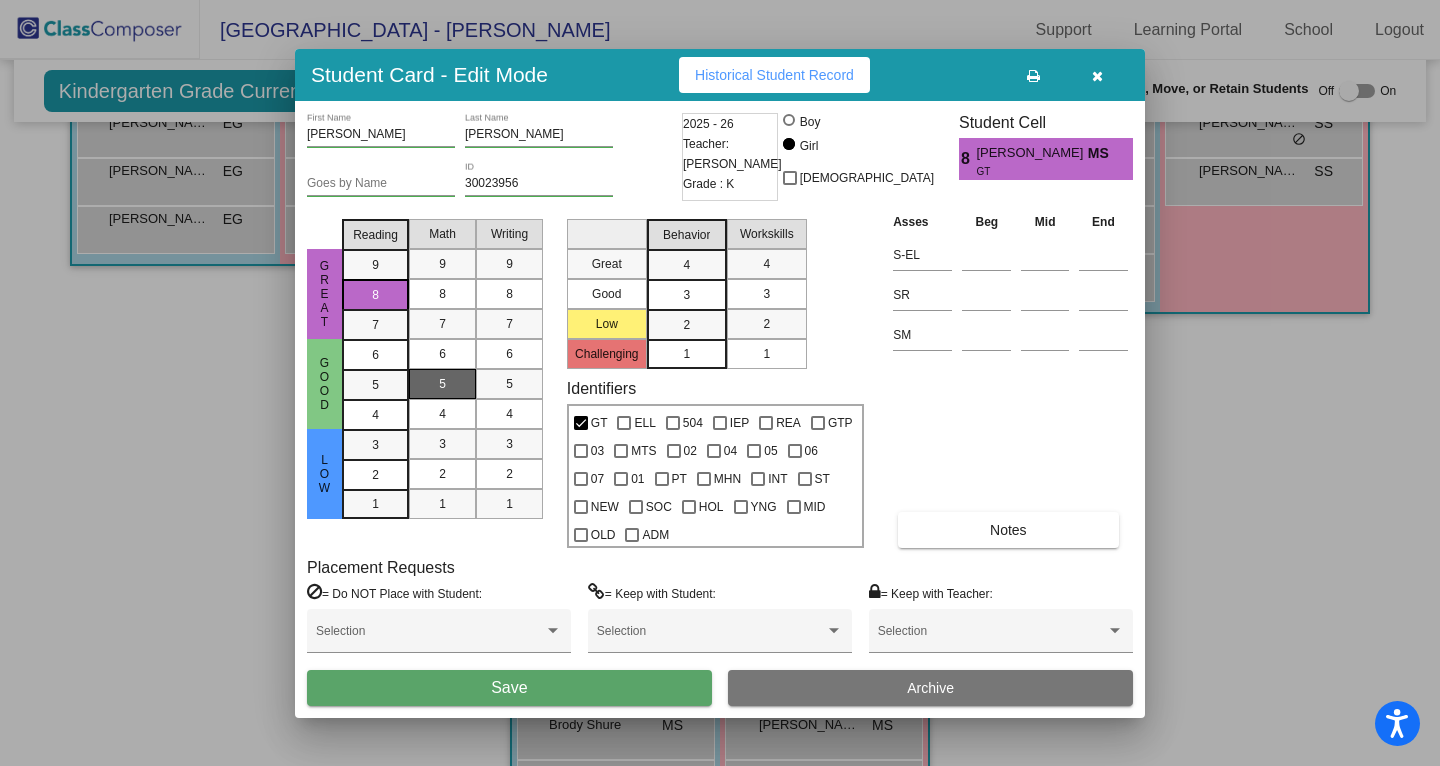 click on "5" at bounding box center [442, 384] 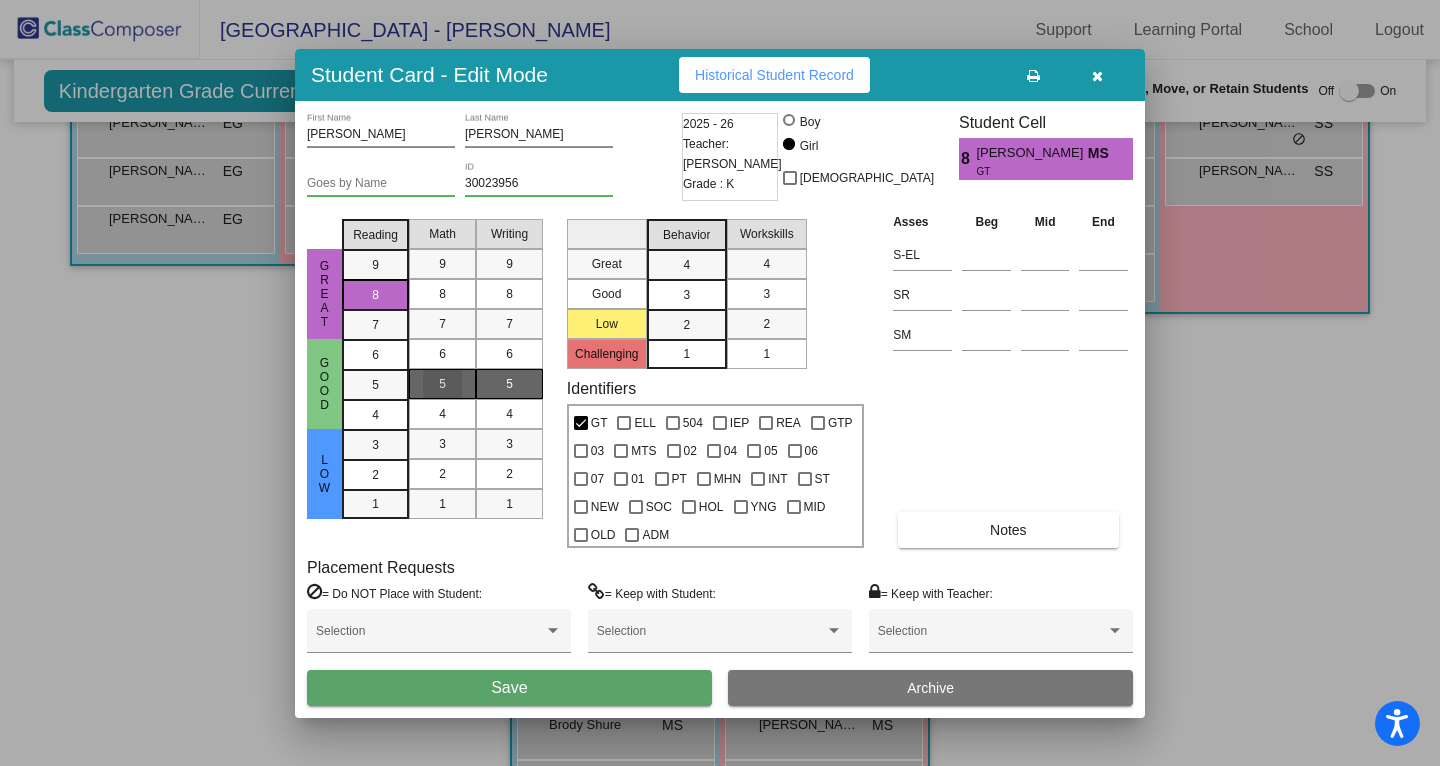 click on "5" at bounding box center [509, 384] 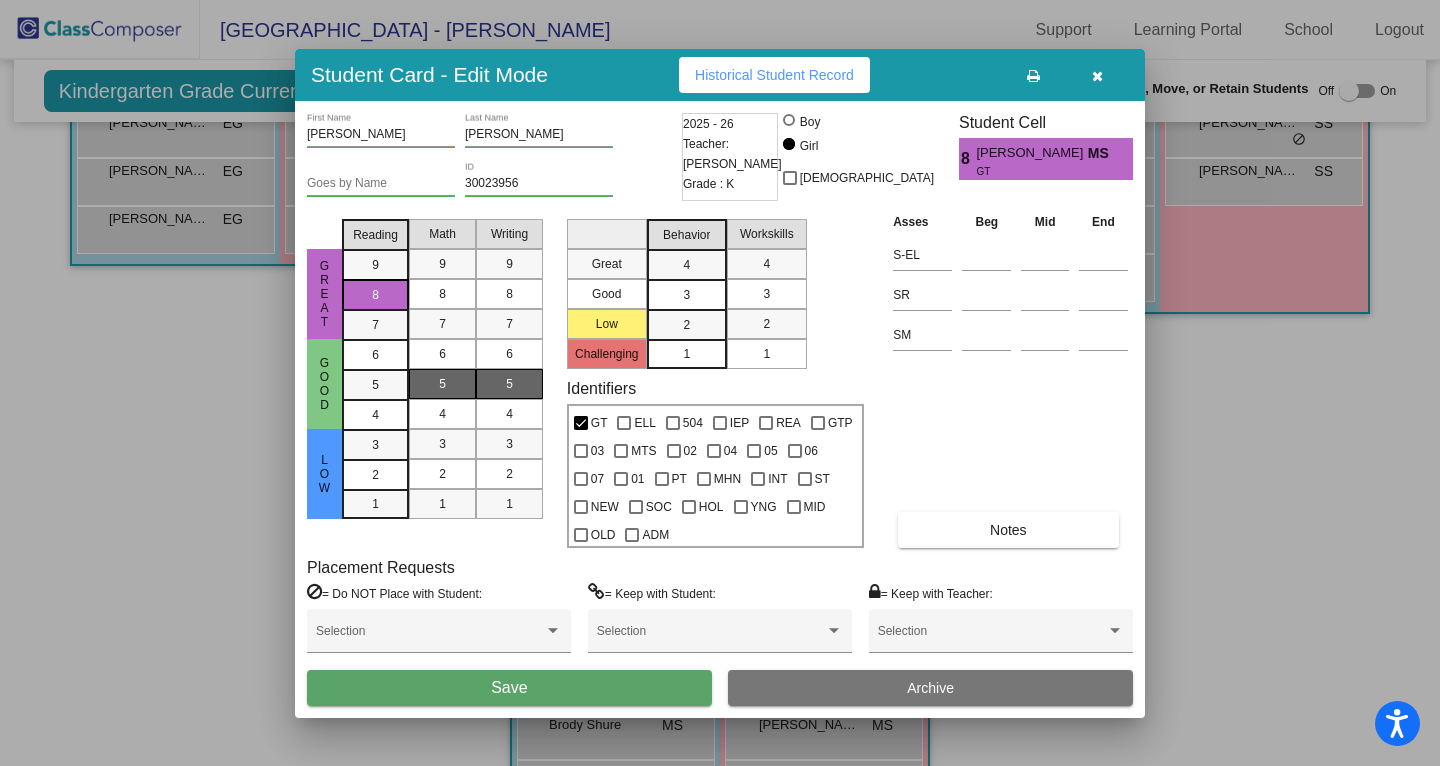 click on "3" at bounding box center [687, 294] 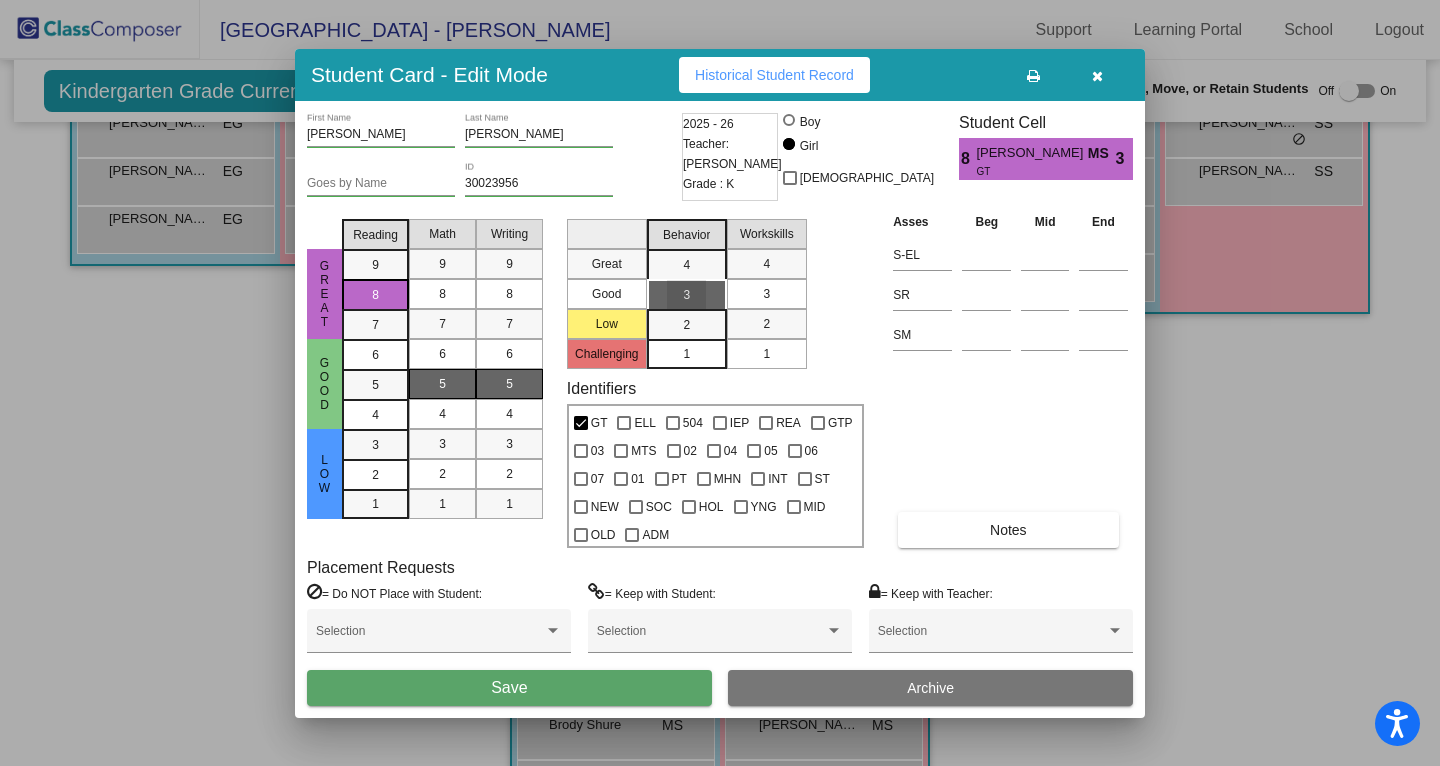click on "3" at bounding box center [766, 294] 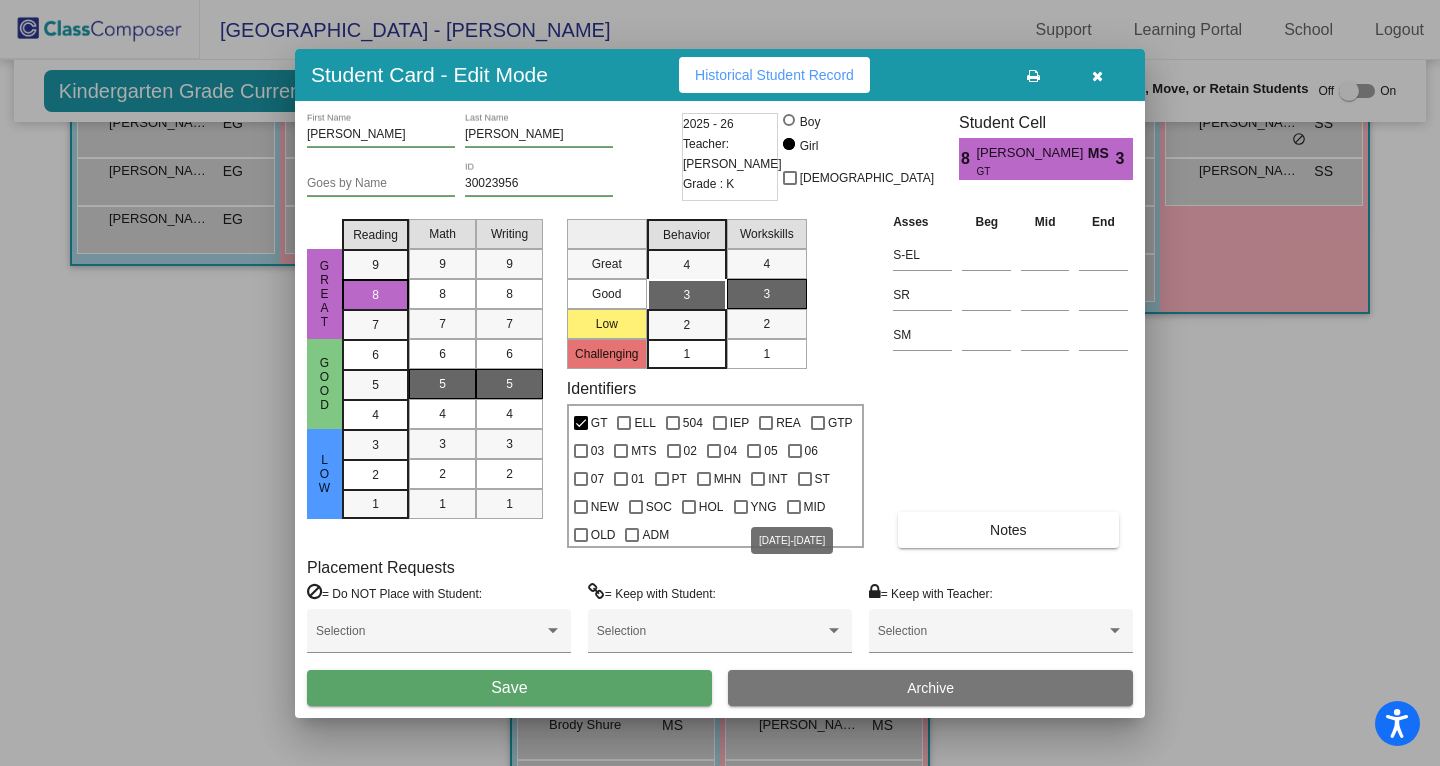 click at bounding box center (794, 507) 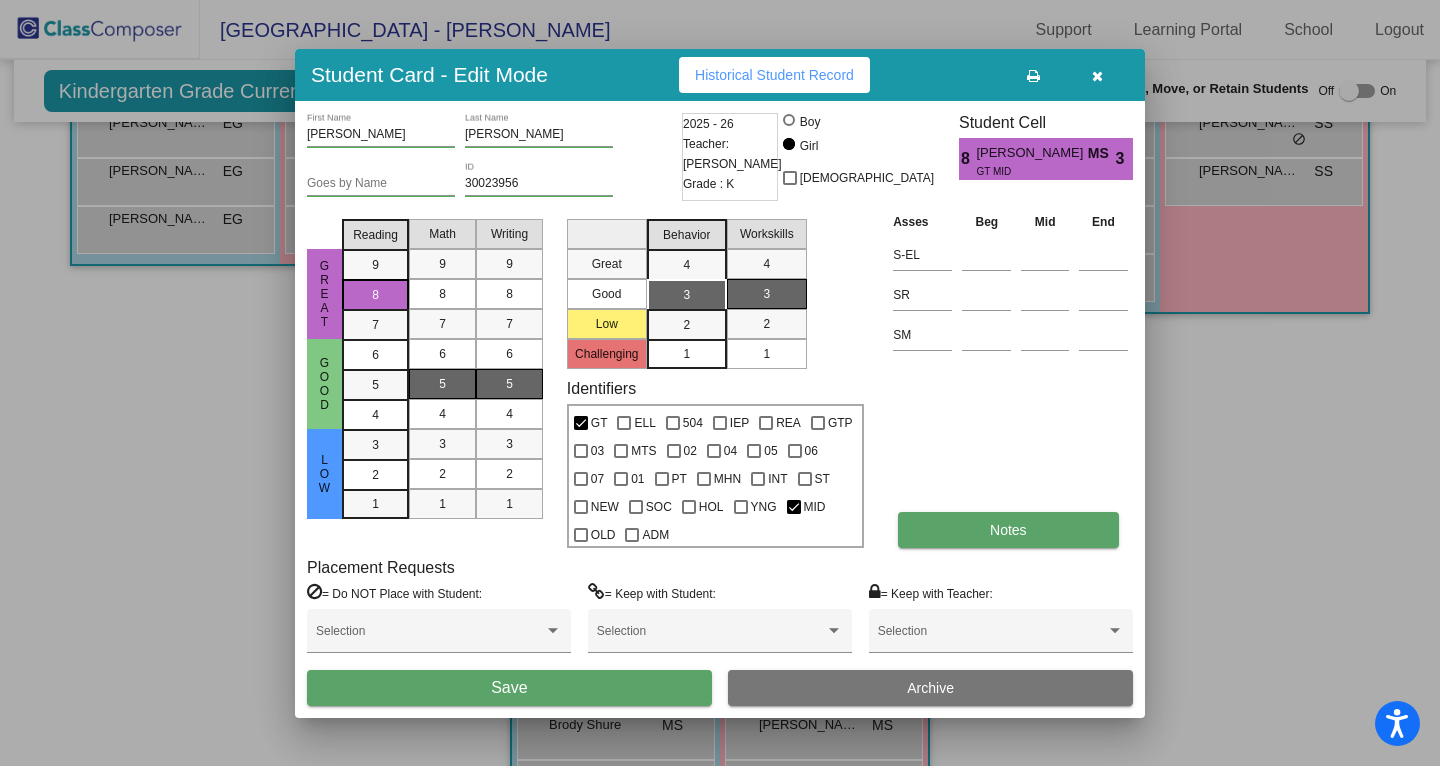 click on "Notes" at bounding box center [1008, 530] 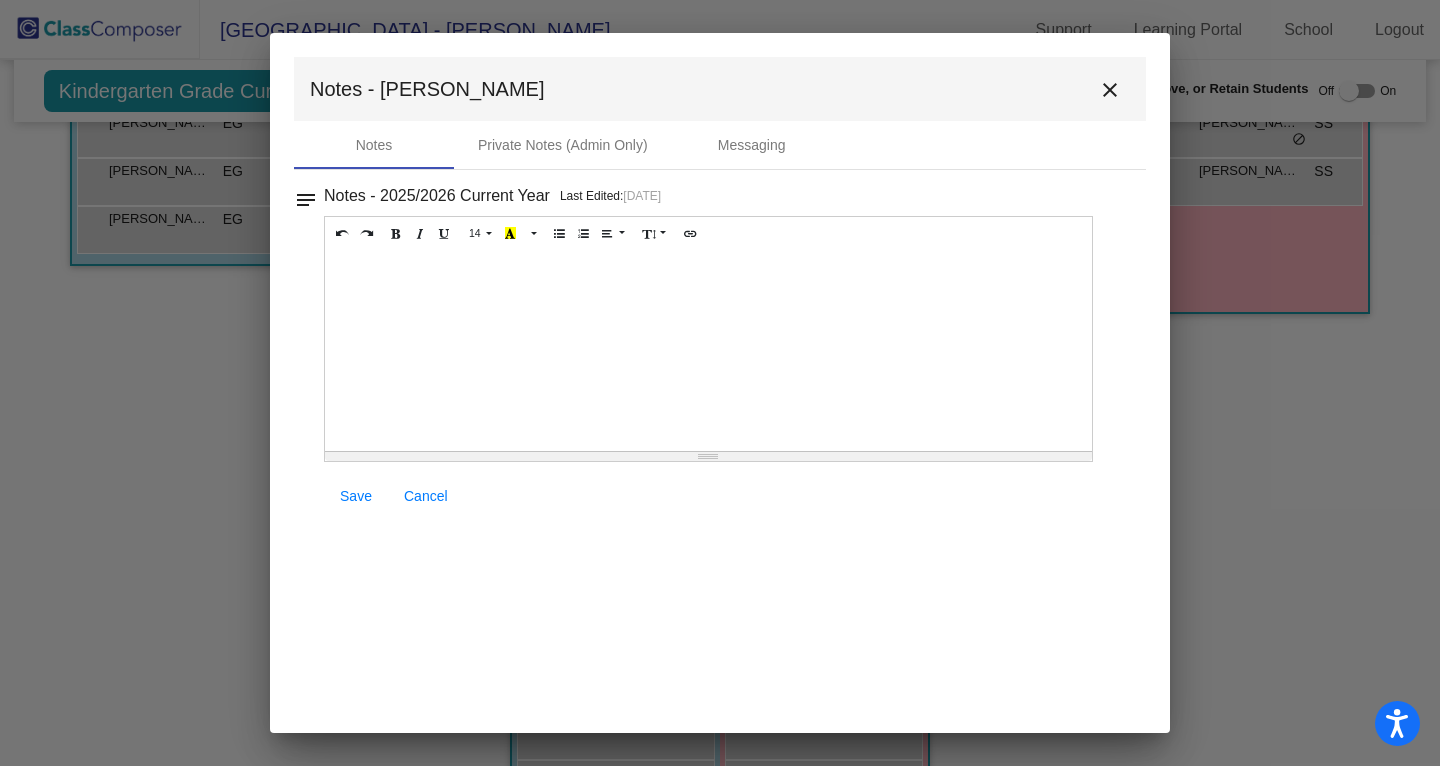 click at bounding box center (708, 351) 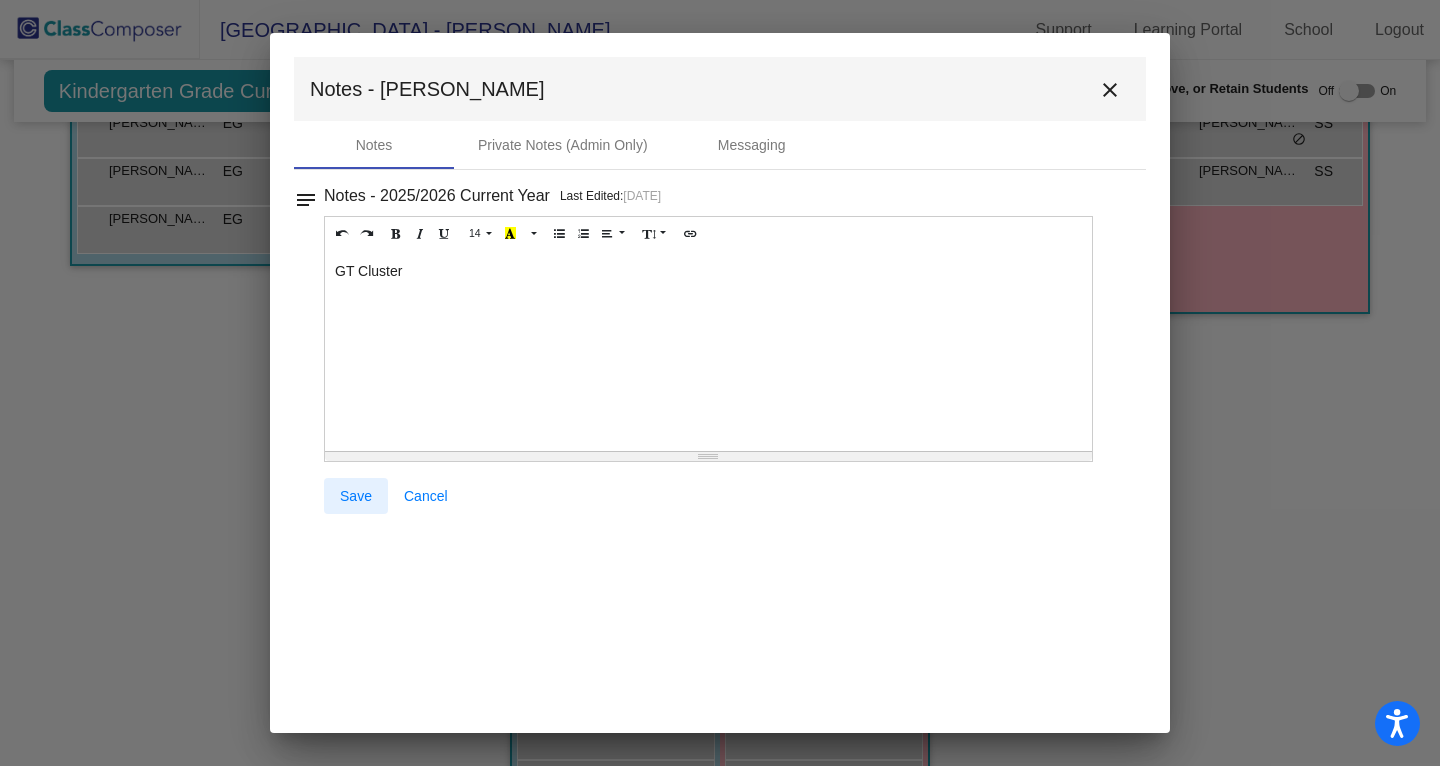 click on "Save" at bounding box center [356, 496] 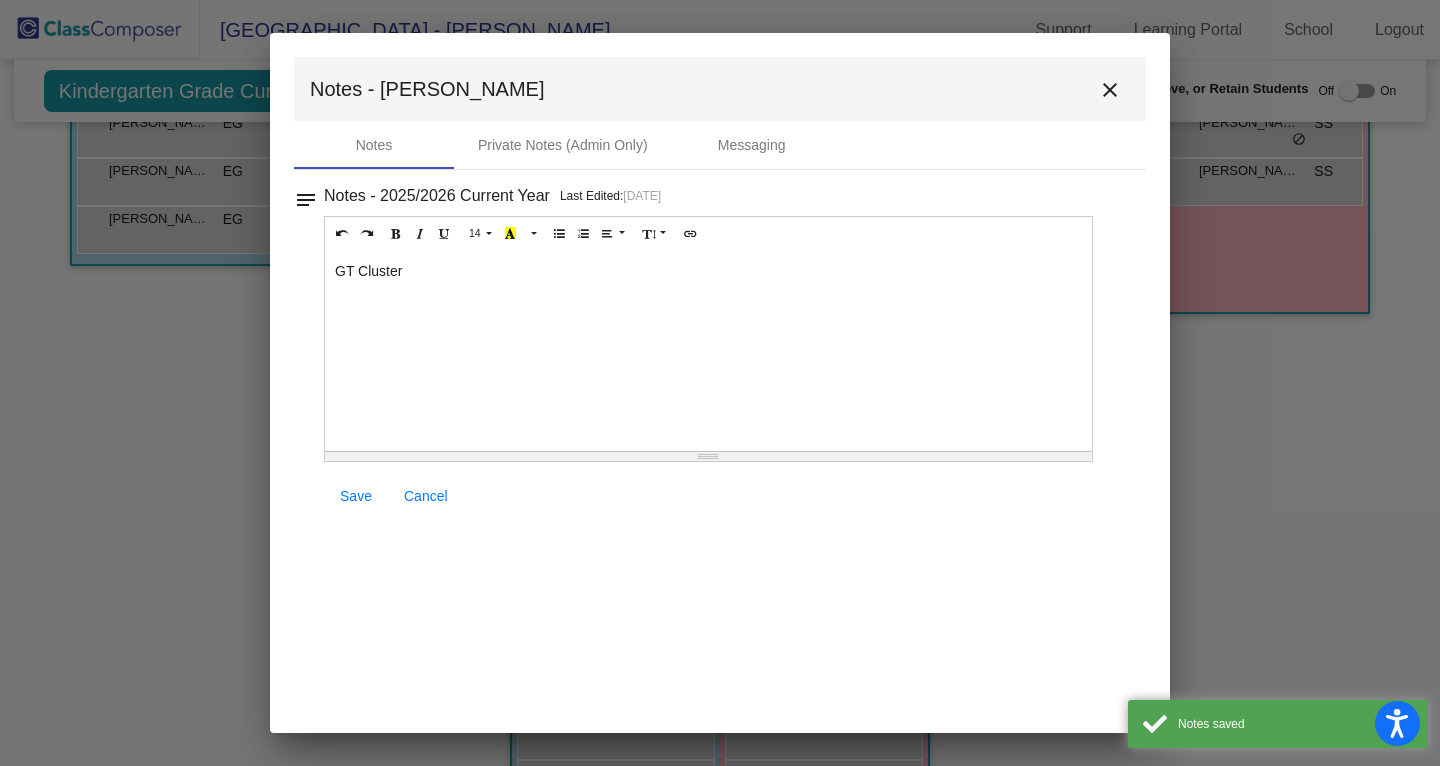 click on "close" at bounding box center [1110, 90] 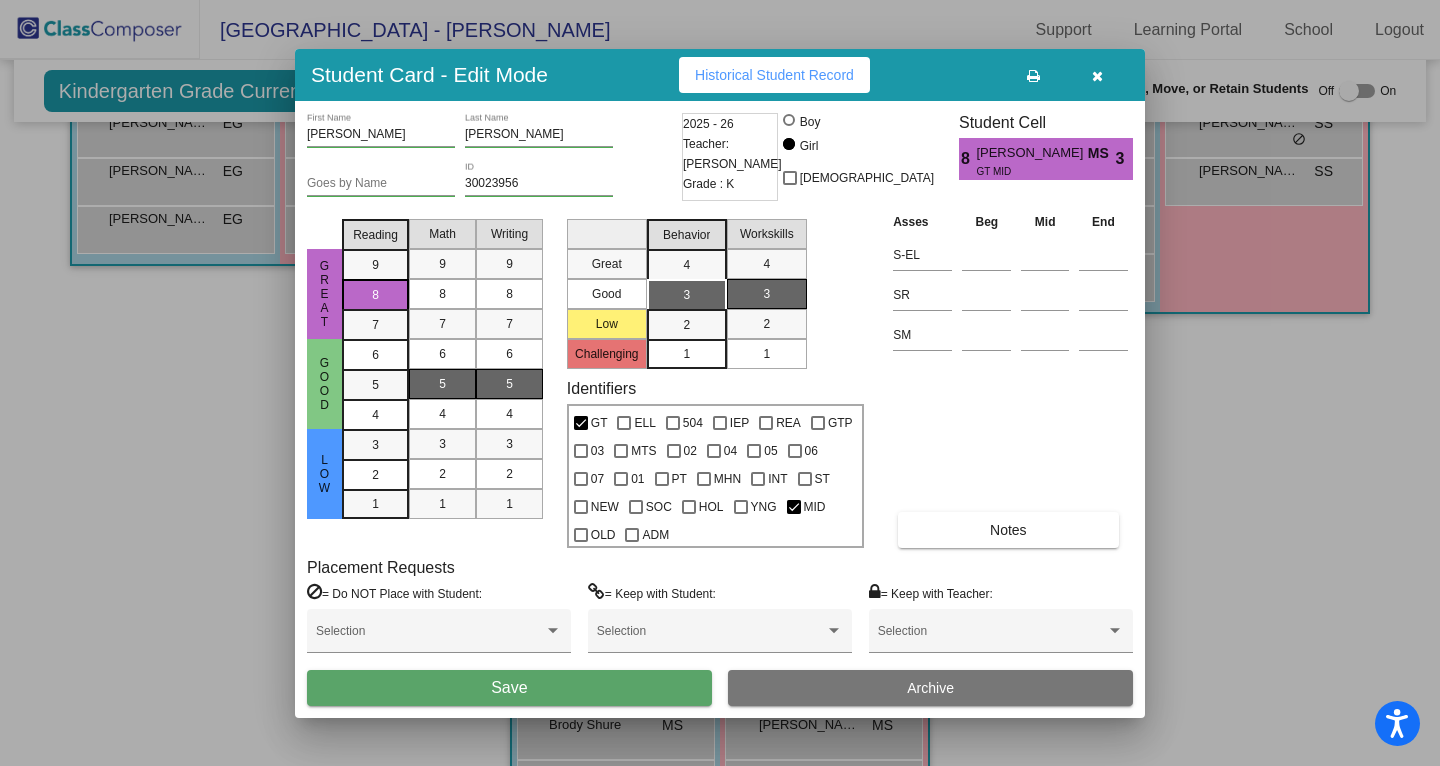 click on "Save" at bounding box center [509, 688] 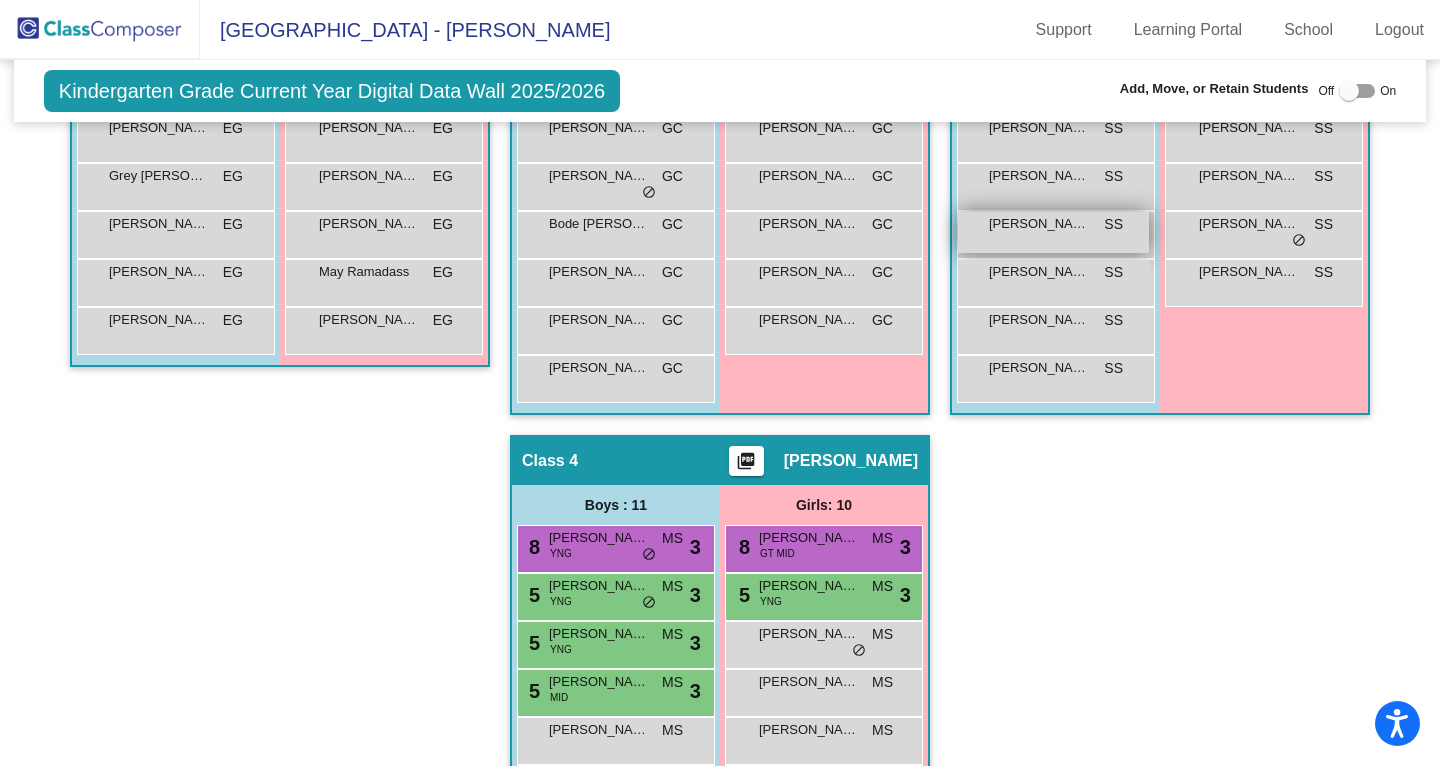 scroll, scrollTop: 844, scrollLeft: 0, axis: vertical 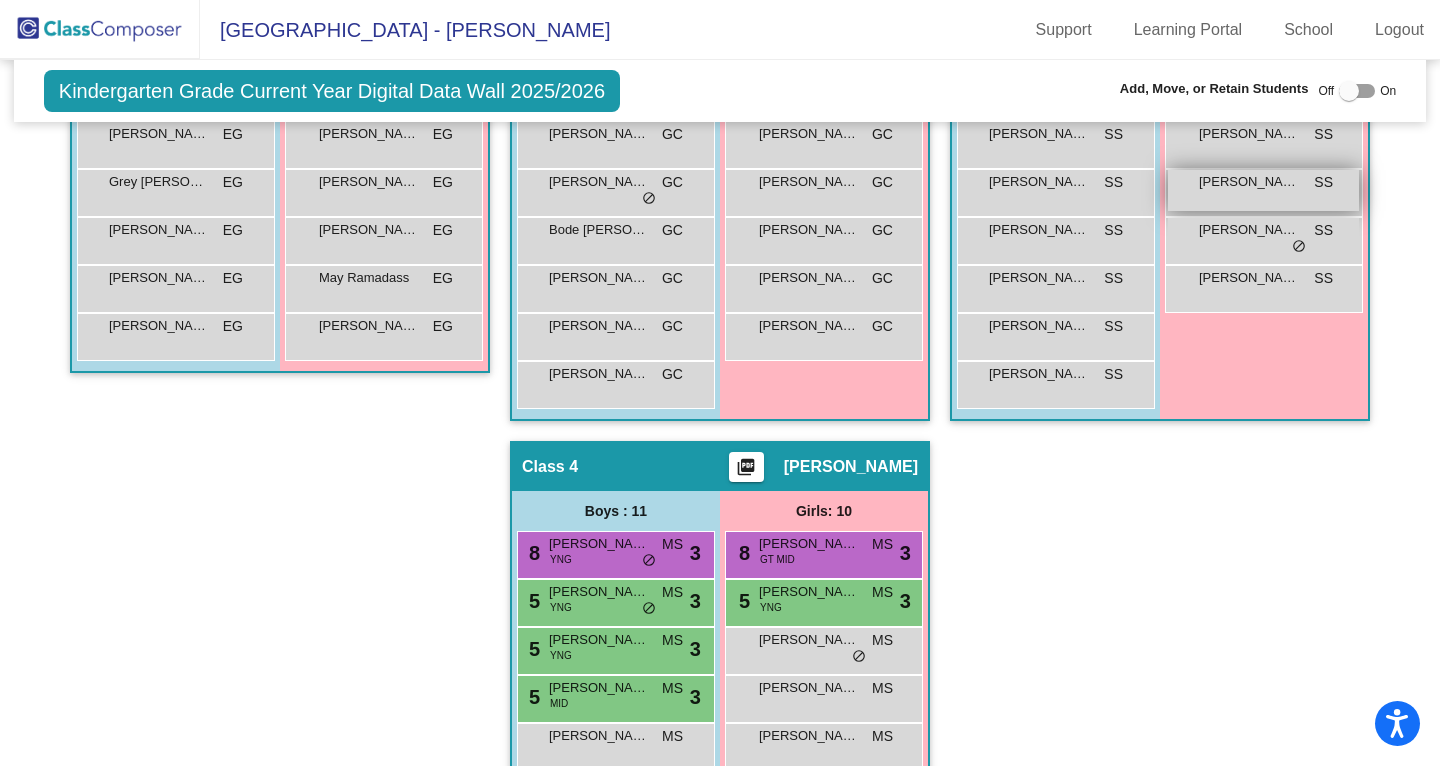 click on "[PERSON_NAME]" at bounding box center (1249, 182) 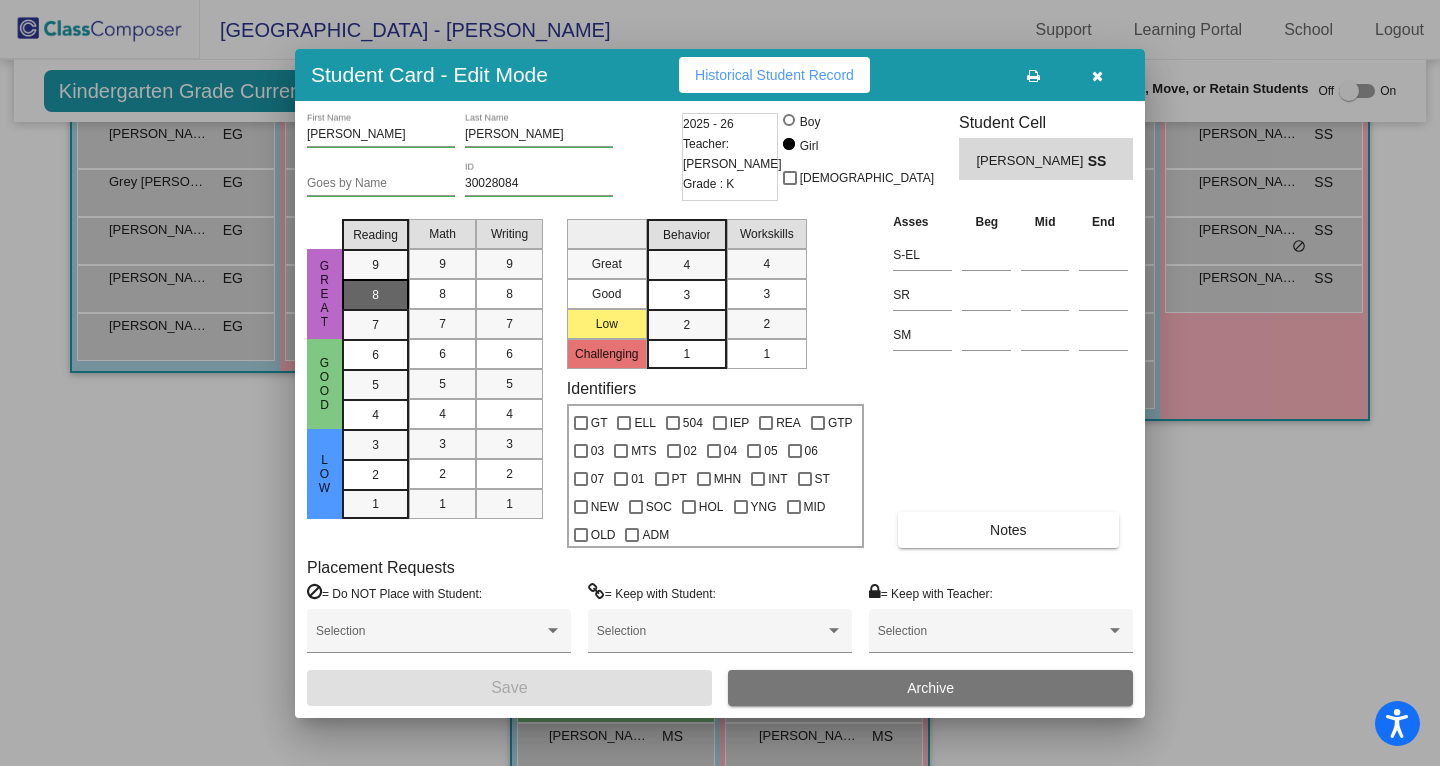 click on "8" at bounding box center [375, 265] 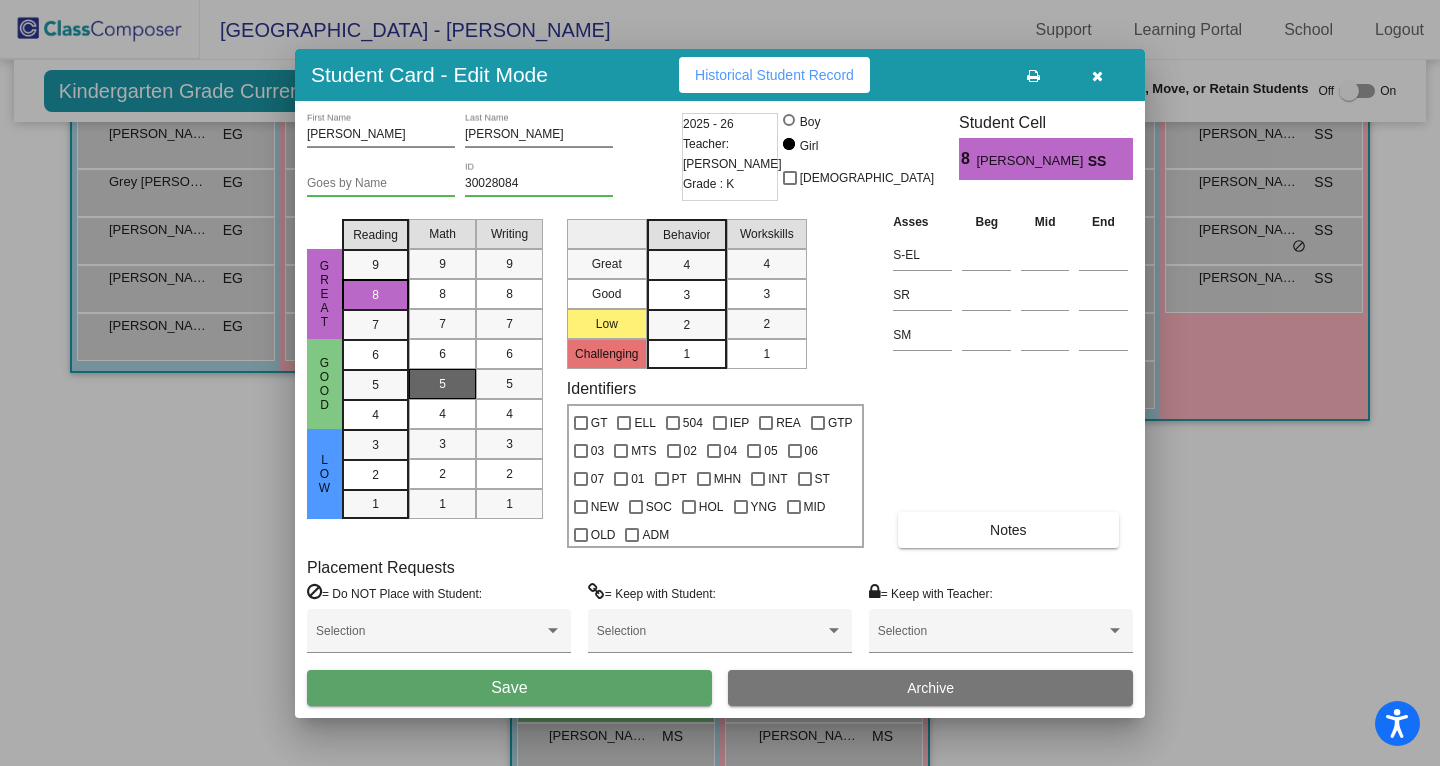 click on "5" at bounding box center [442, 384] 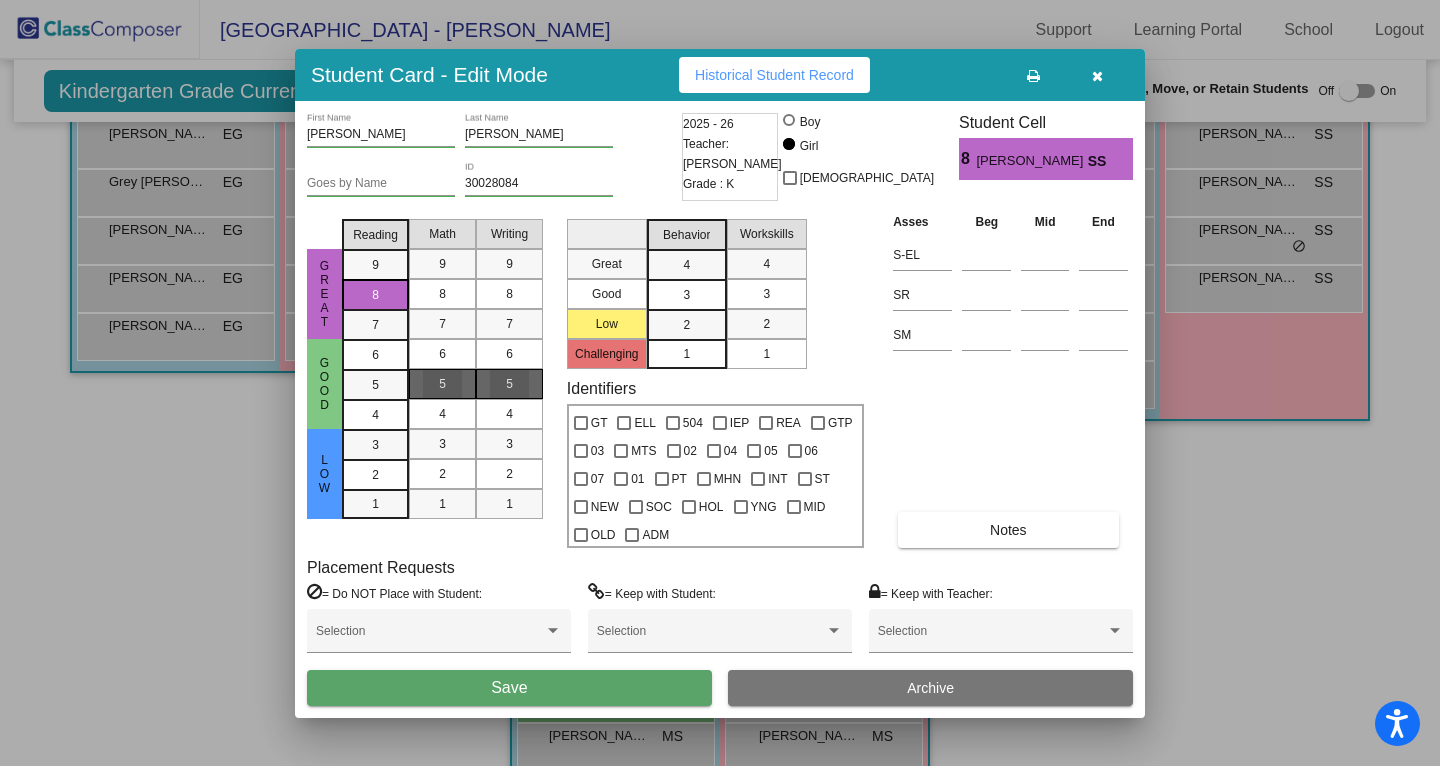 click on "5" at bounding box center (509, 384) 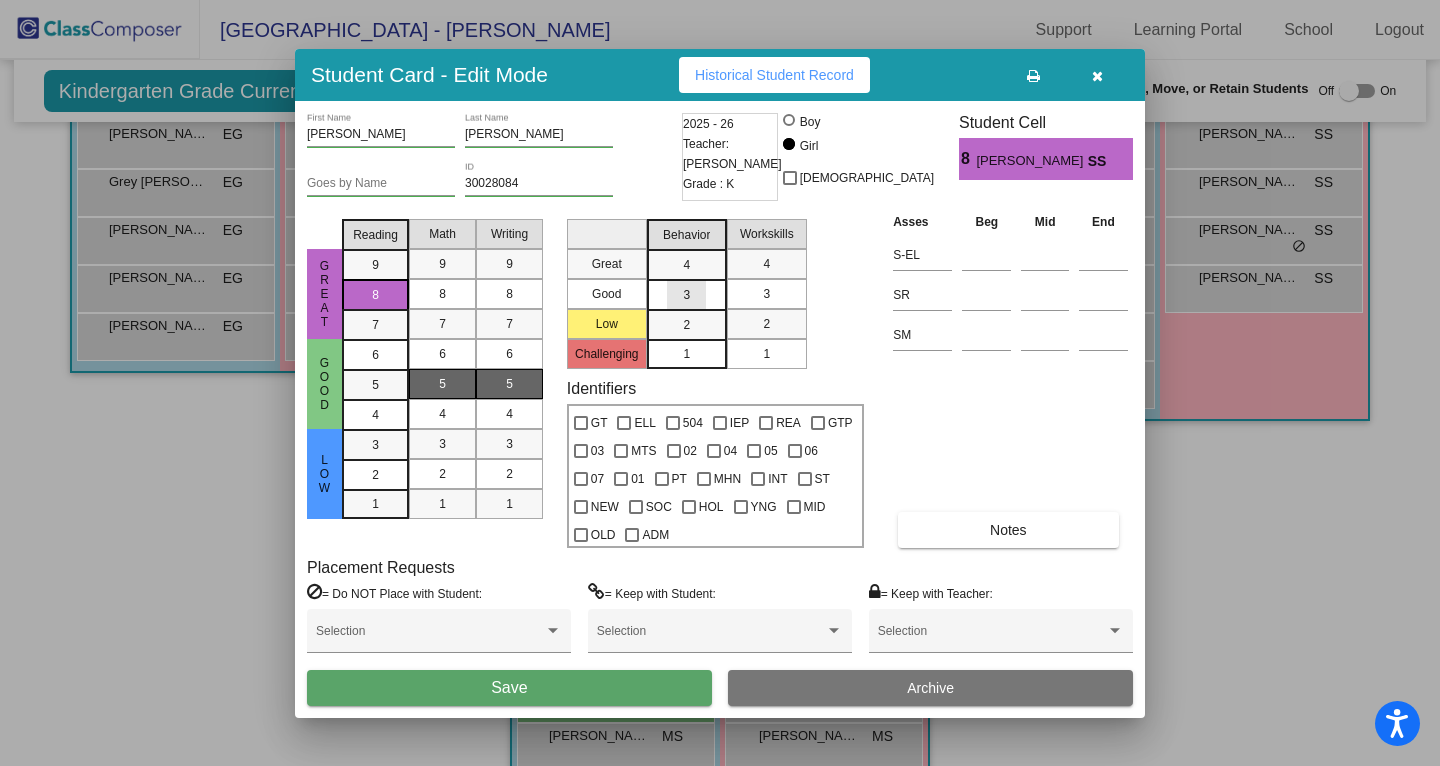 click on "3" at bounding box center (686, 265) 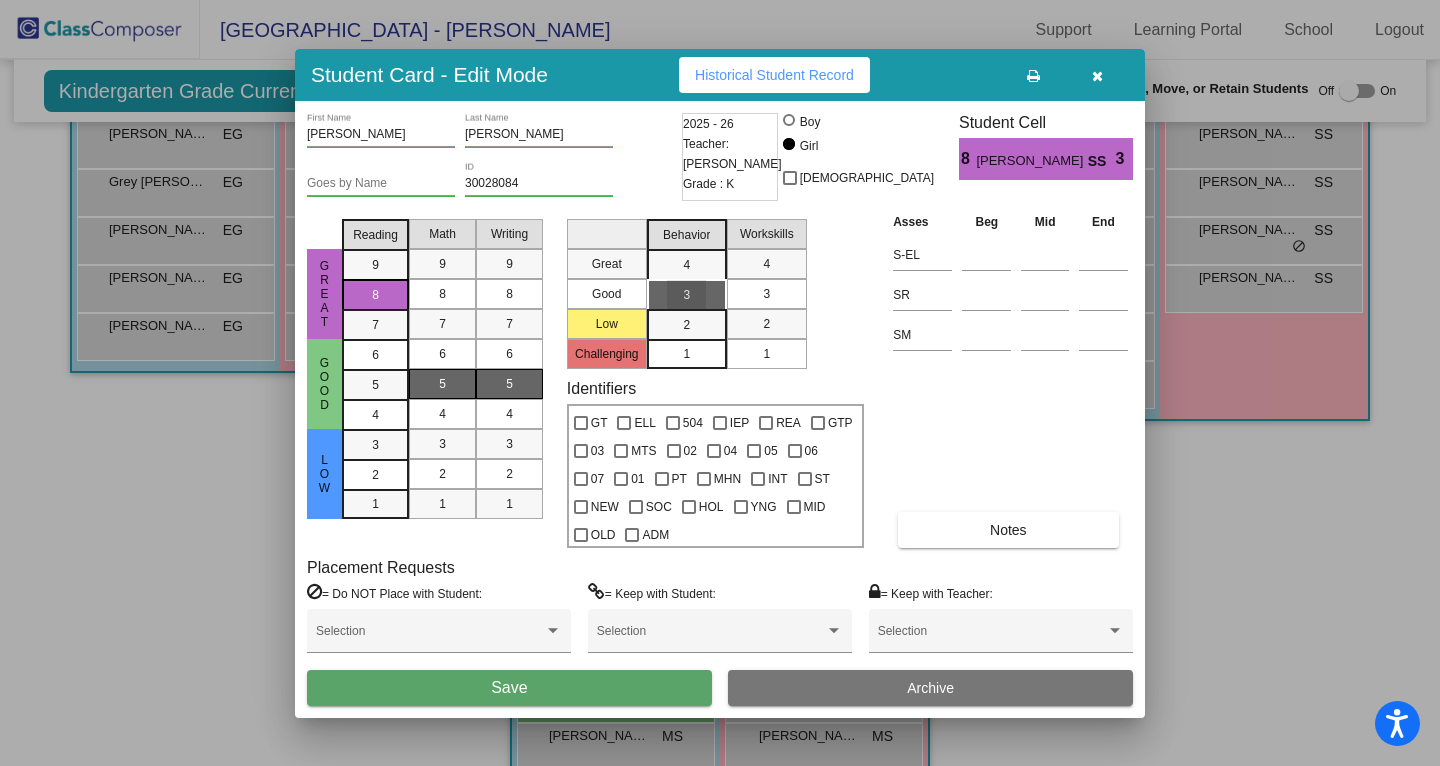 click on "3" at bounding box center (767, 294) 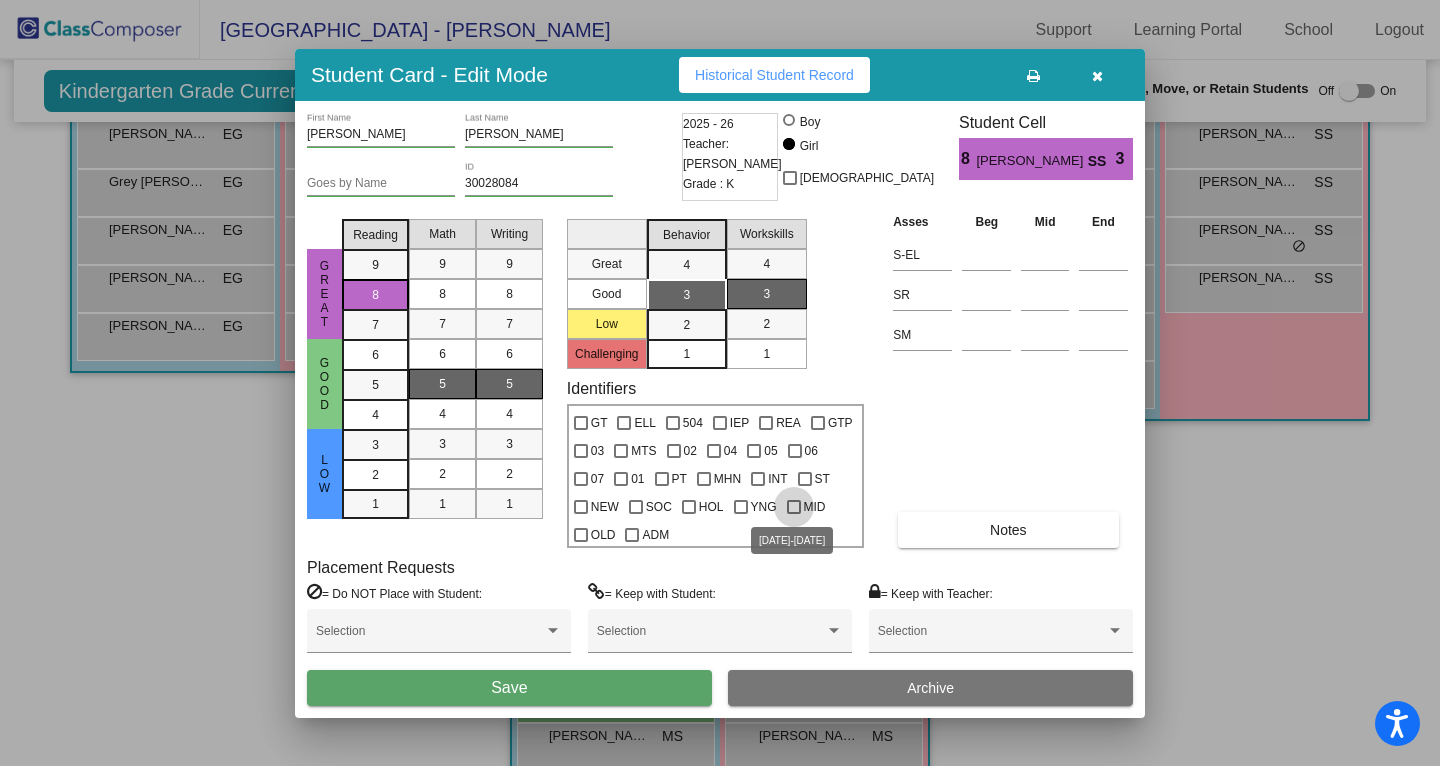 click on "MID" at bounding box center (815, 507) 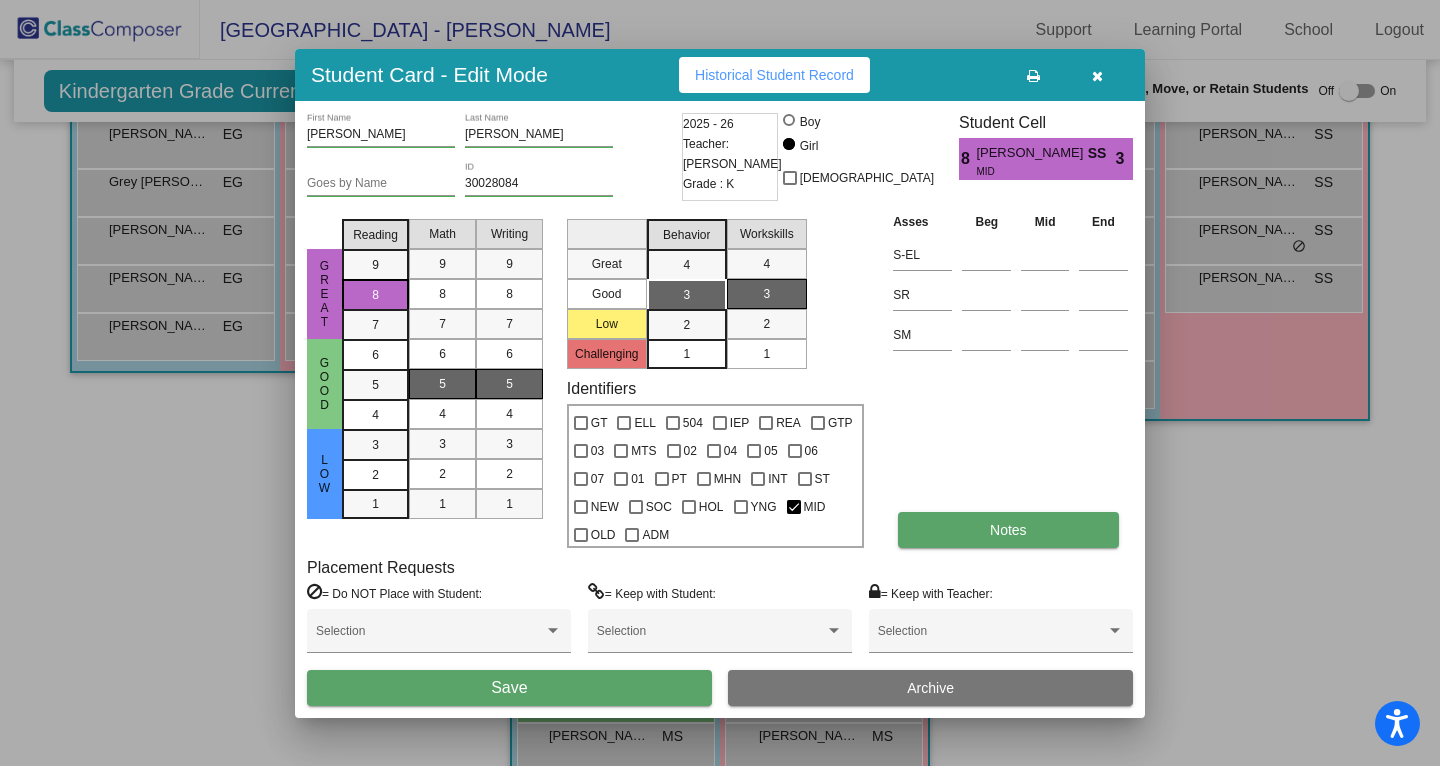 click on "Notes" at bounding box center (1008, 530) 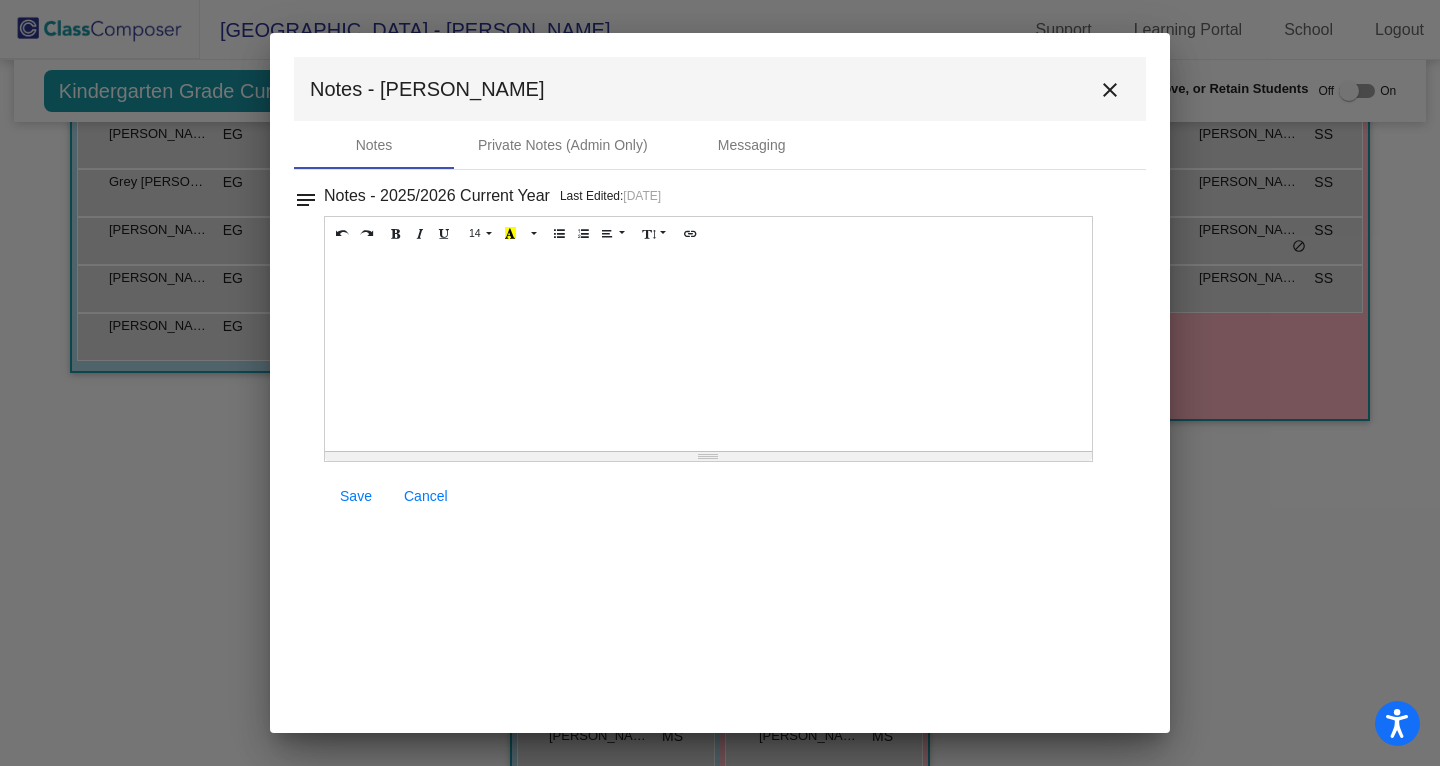 click at bounding box center (708, 351) 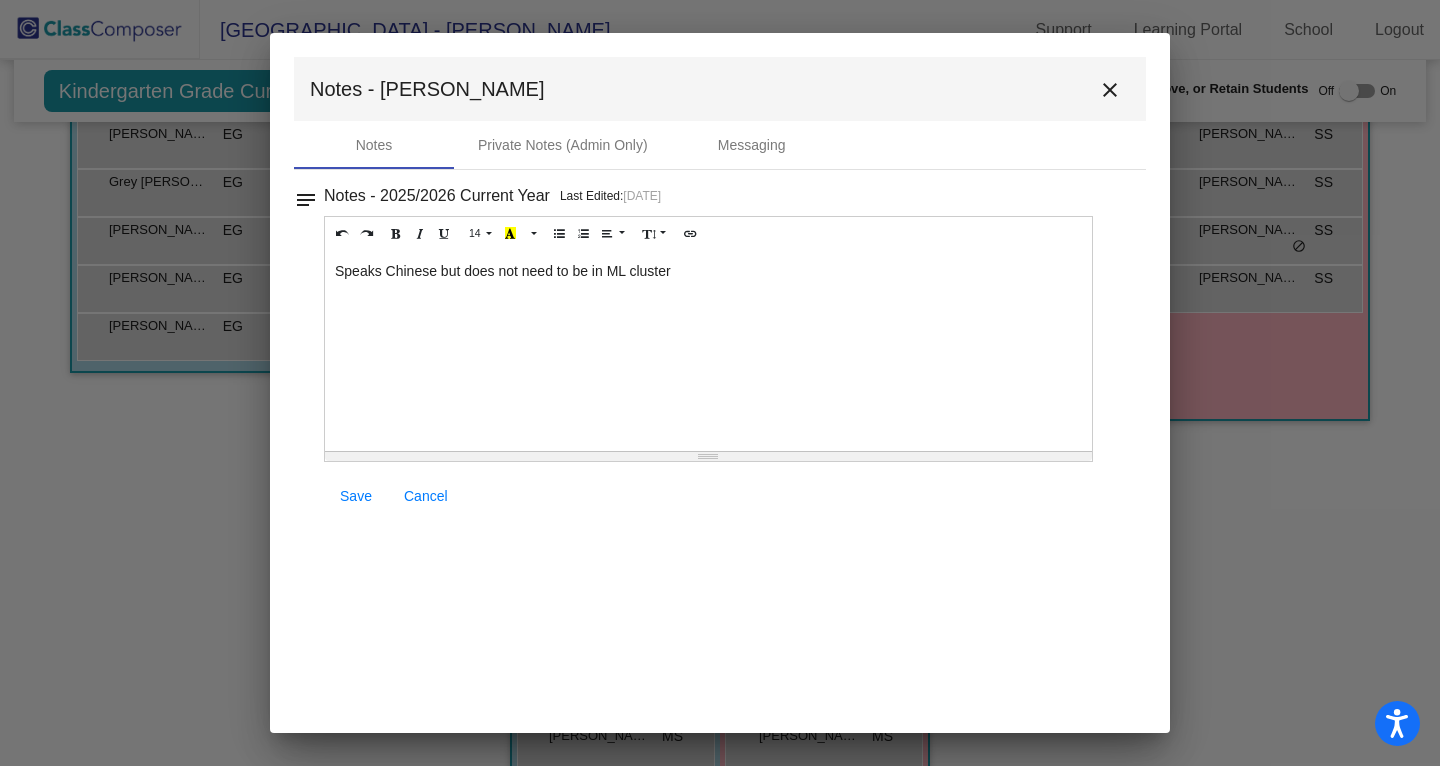 click on "Save" at bounding box center (356, 496) 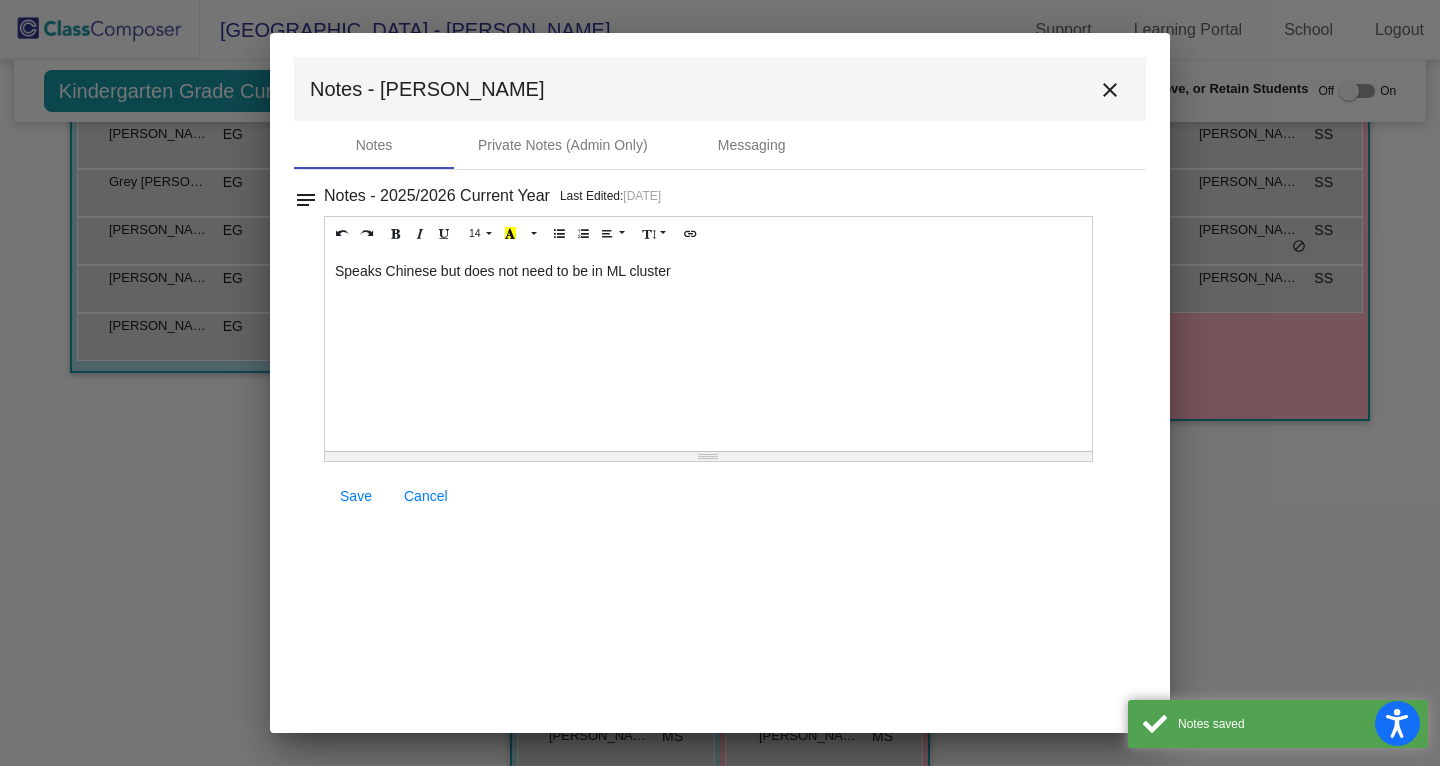 click on "close" at bounding box center [1110, 90] 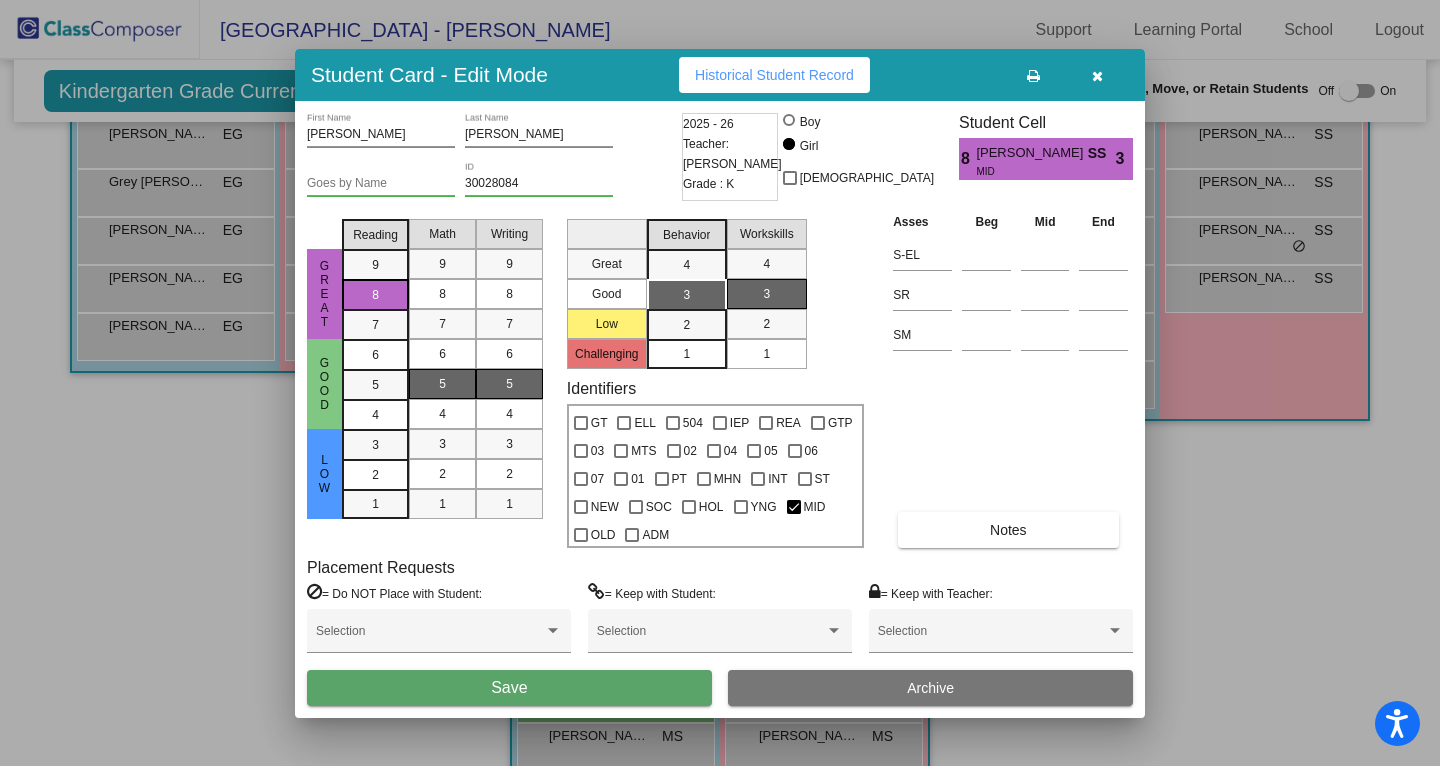 click on "Save" at bounding box center (509, 688) 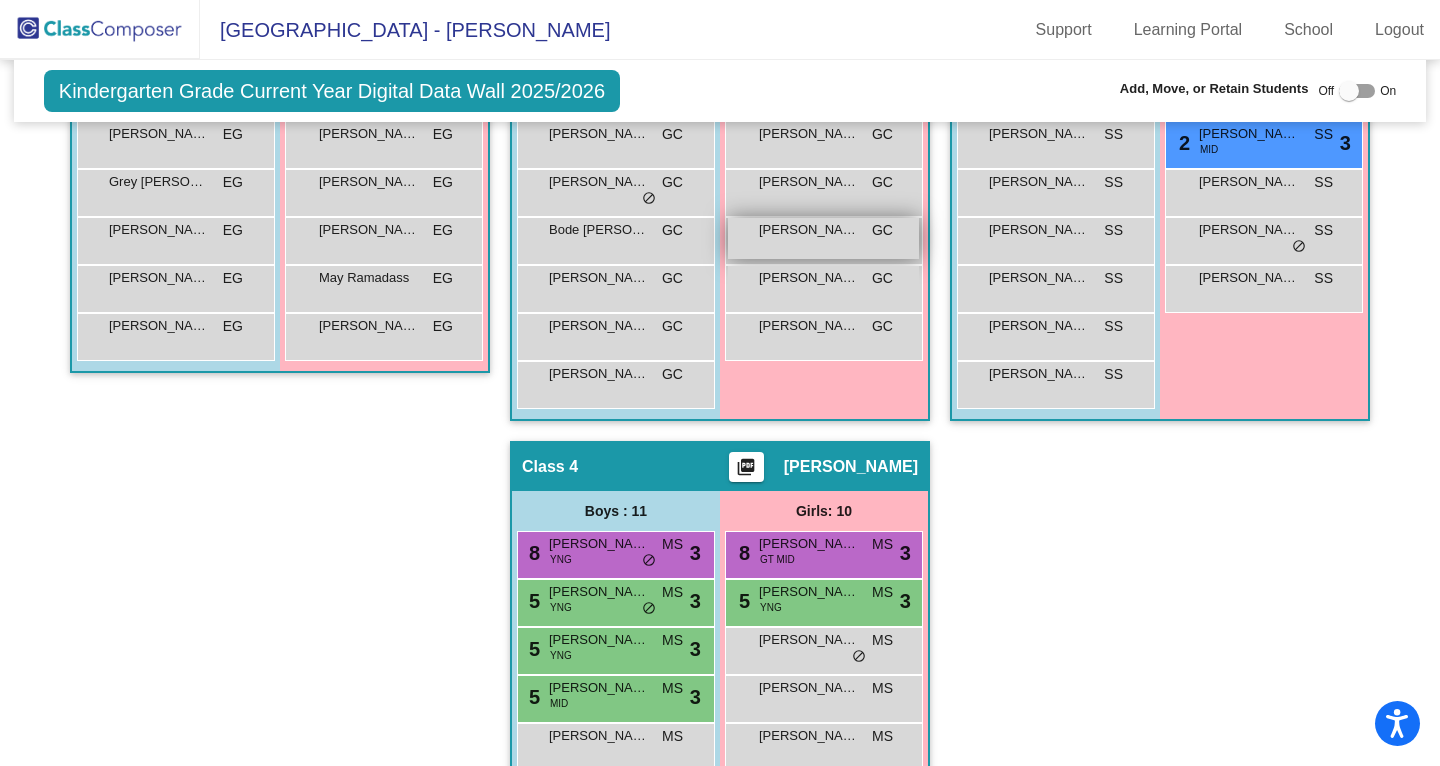 click on "[PERSON_NAME] GC lock do_not_disturb_alt" at bounding box center (823, 238) 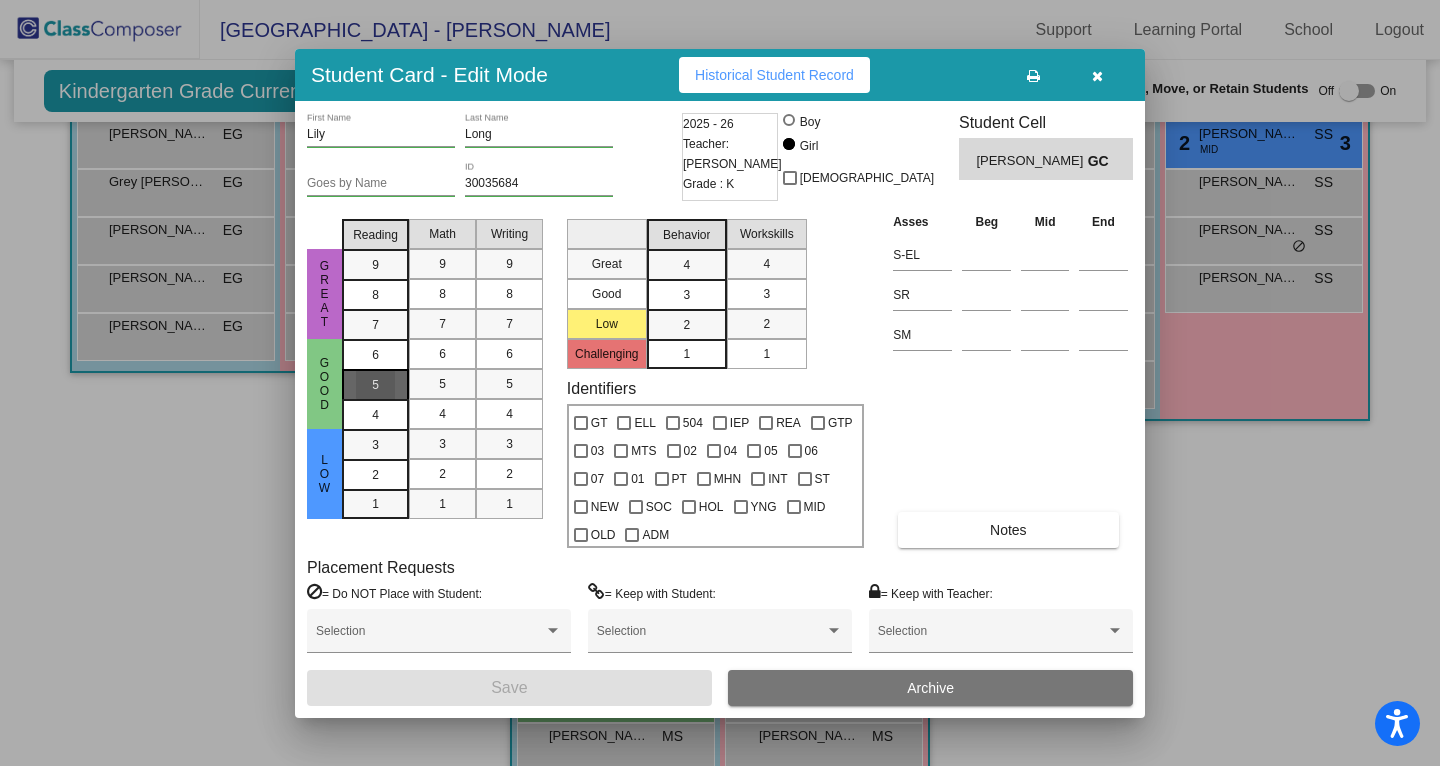 click on "5" at bounding box center (375, 384) 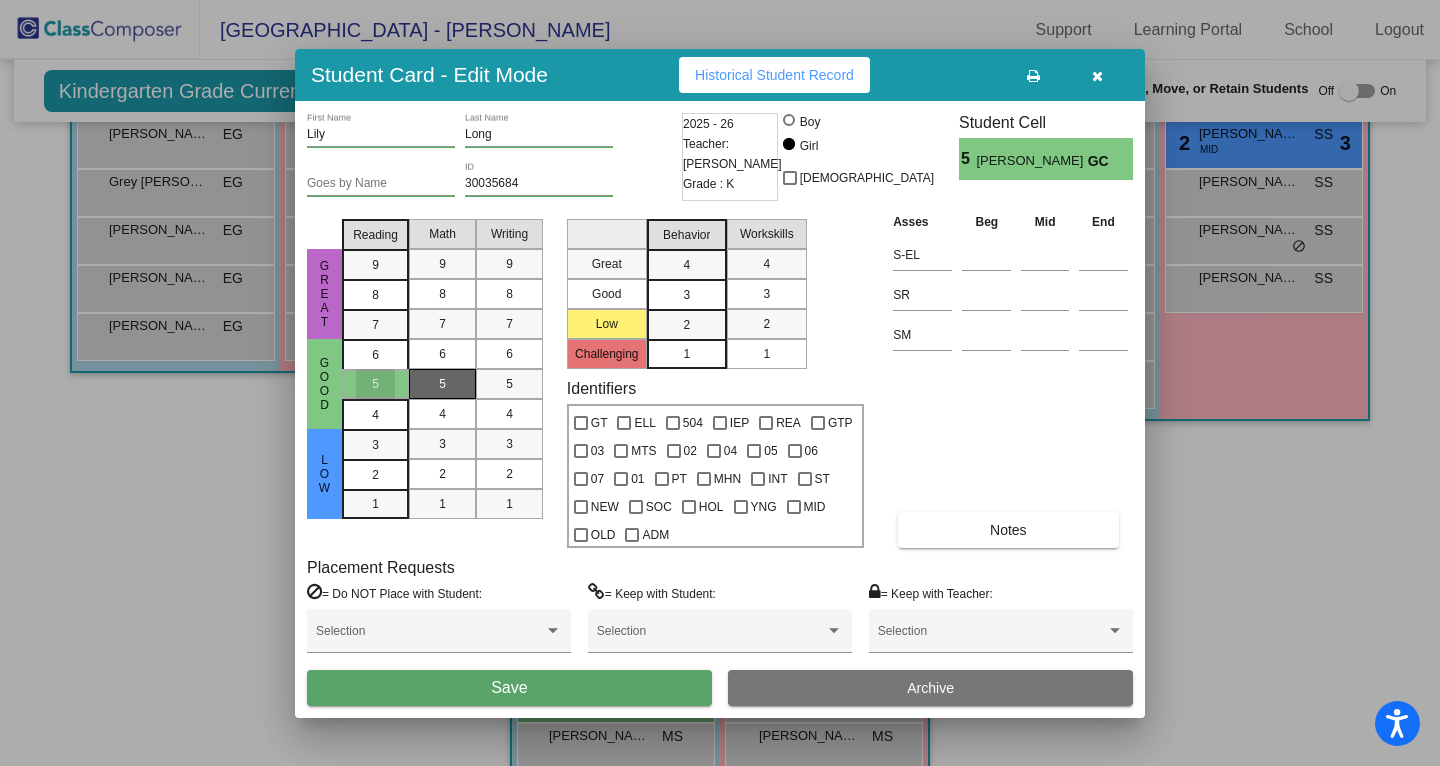 click on "5" at bounding box center (442, 384) 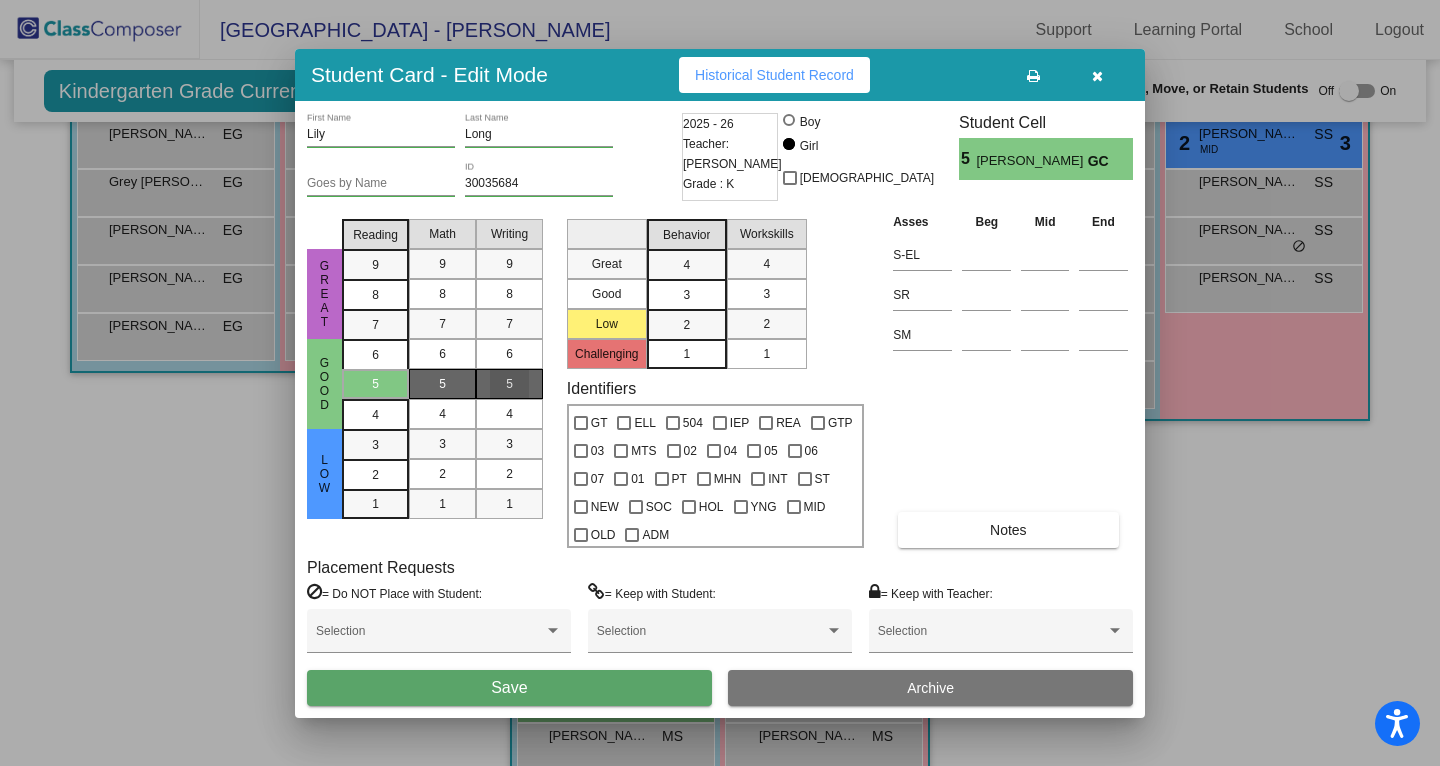 click on "5" at bounding box center (509, 384) 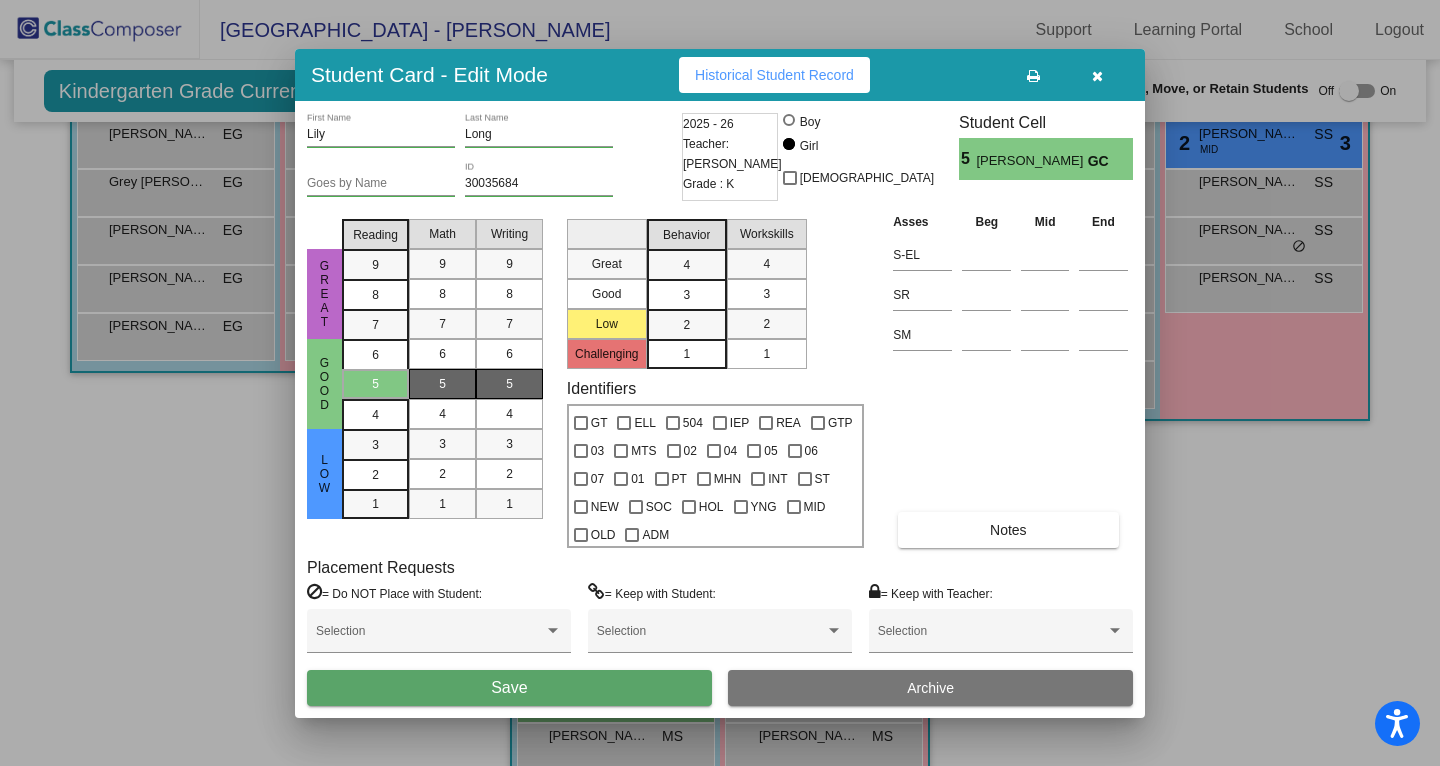 click on "3" at bounding box center [686, 265] 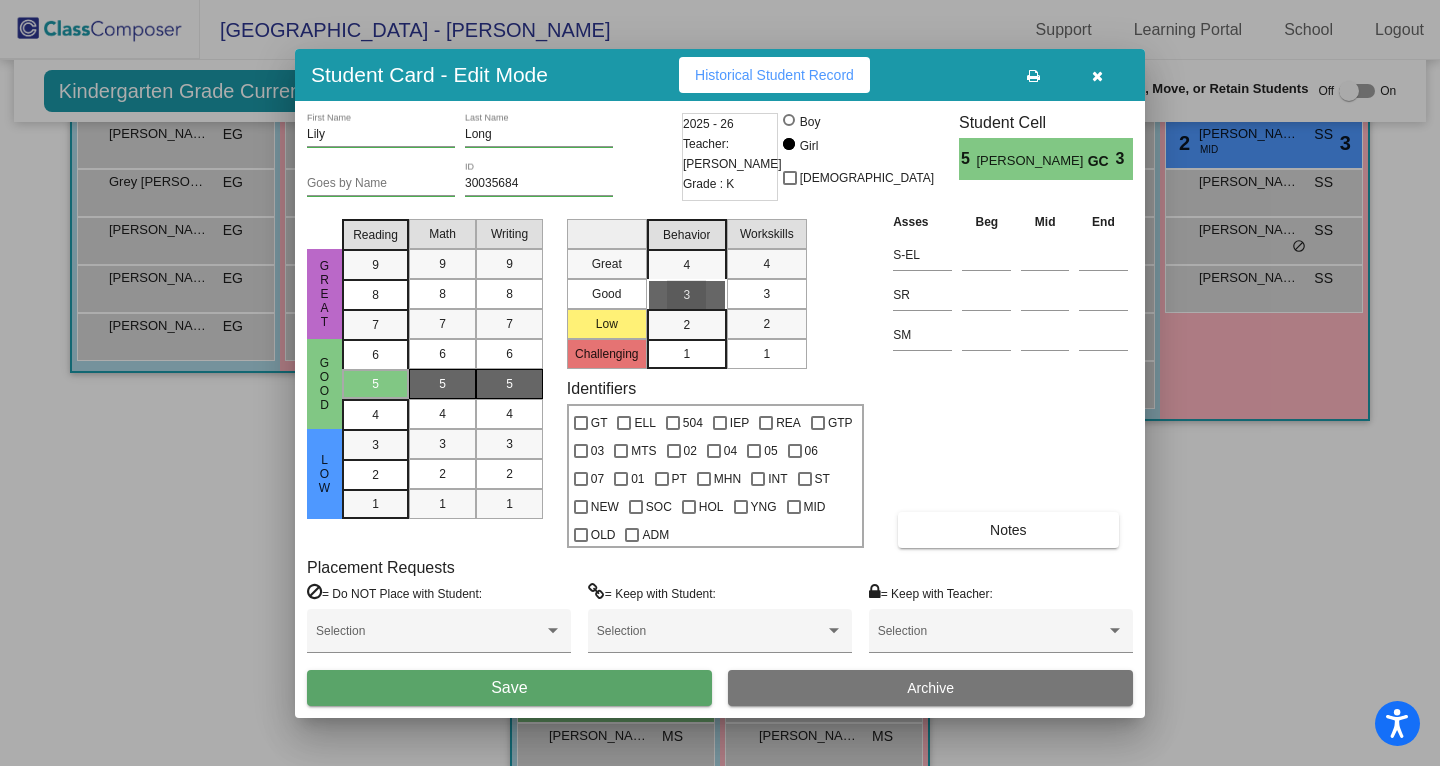 click on "3" at bounding box center [767, 294] 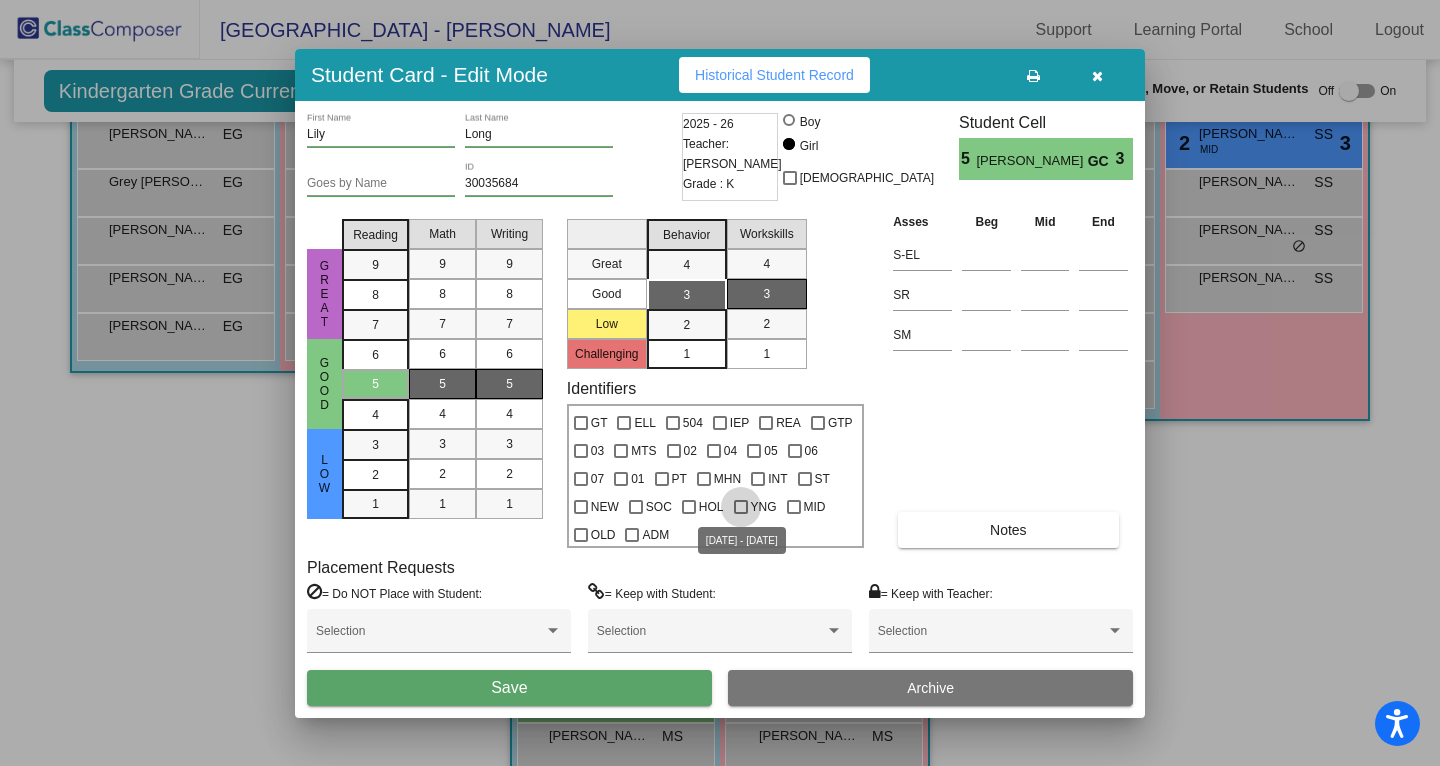 click on "YNG" at bounding box center (764, 507) 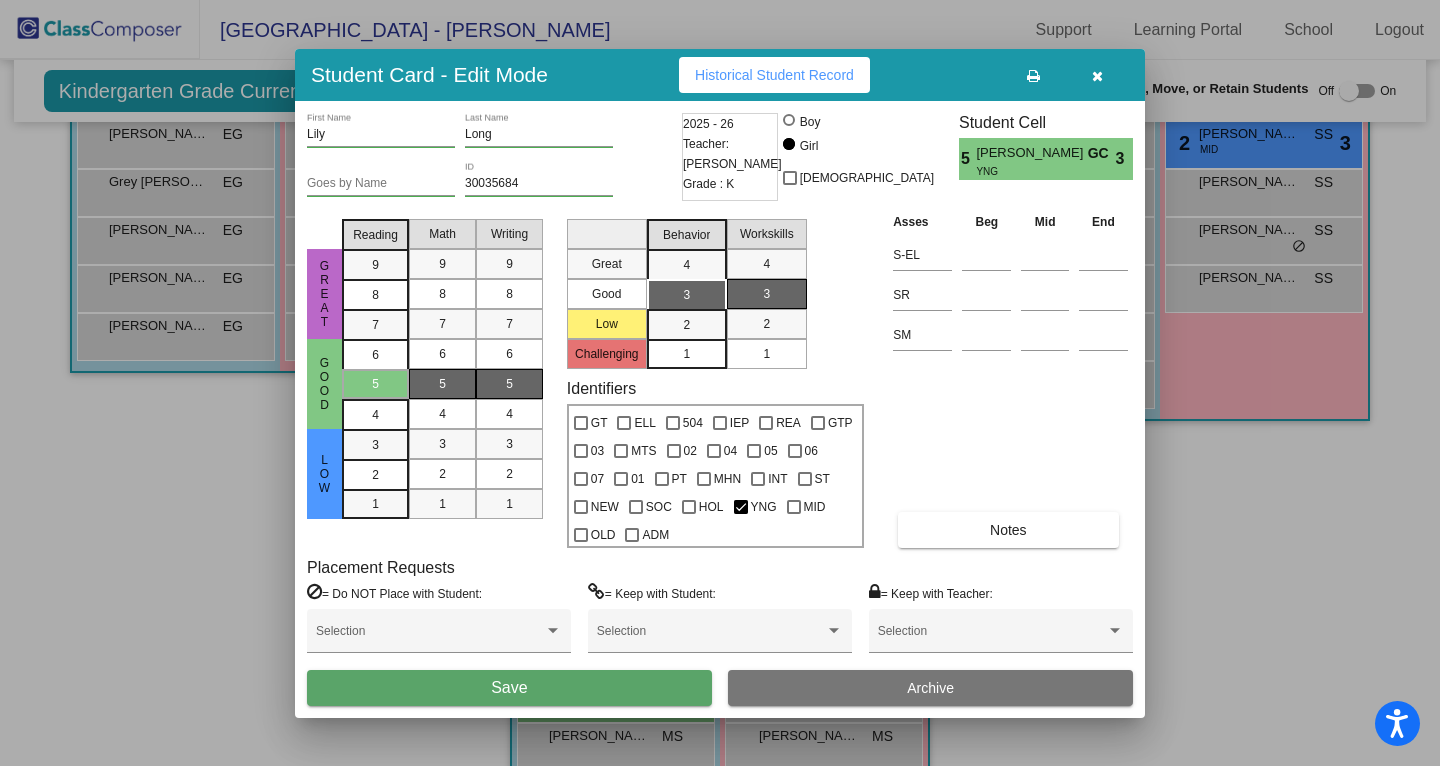 click on "Save" at bounding box center [509, 688] 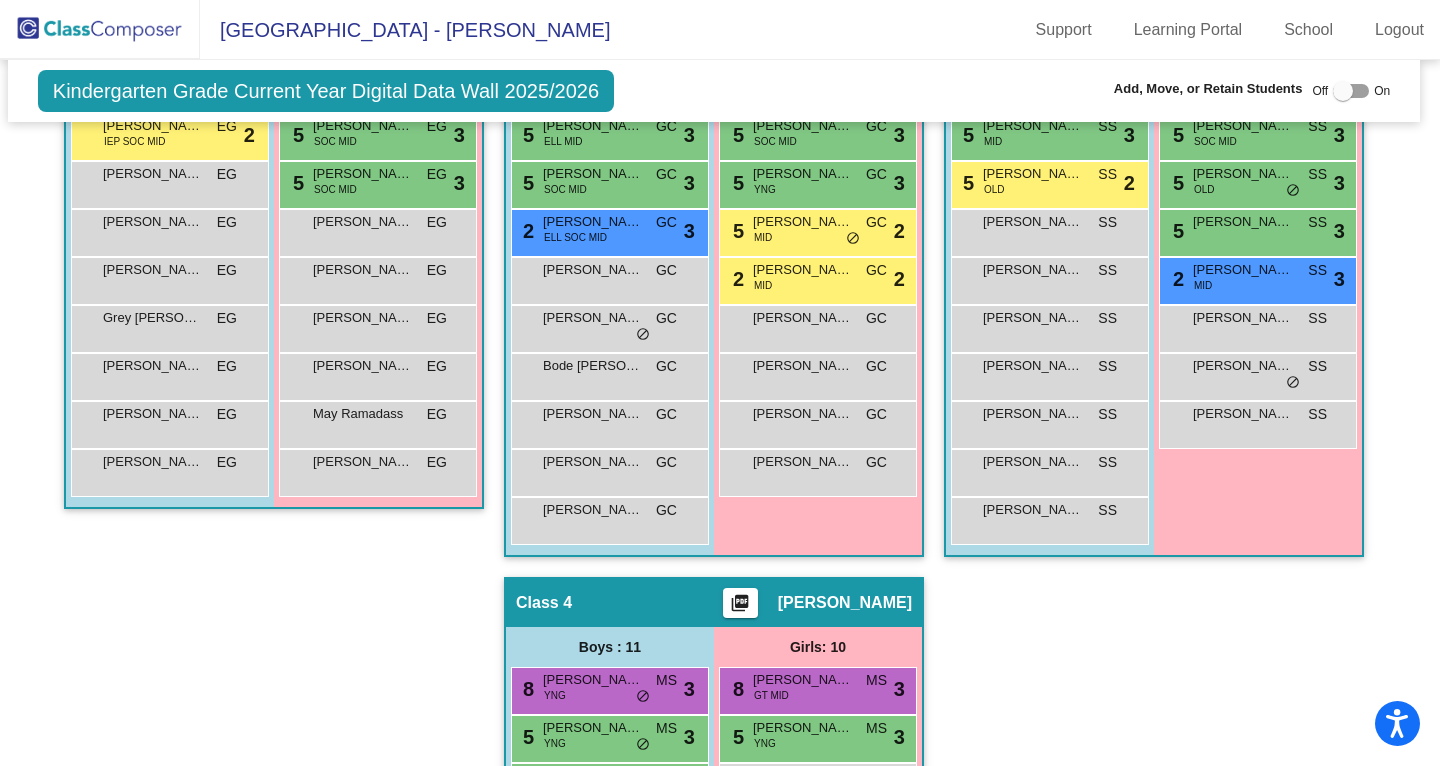 scroll, scrollTop: 697, scrollLeft: 6, axis: both 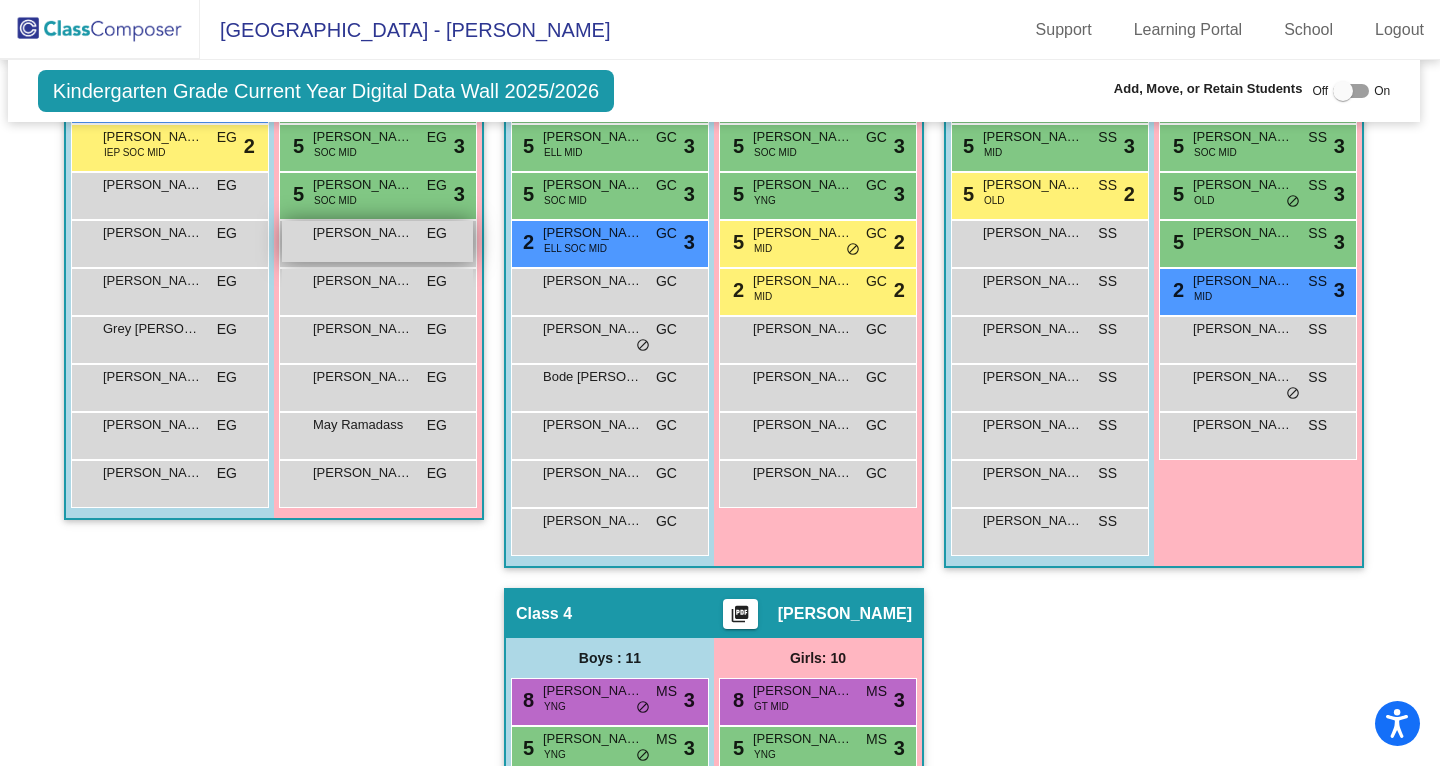 click on "[PERSON_NAME]" at bounding box center (363, 233) 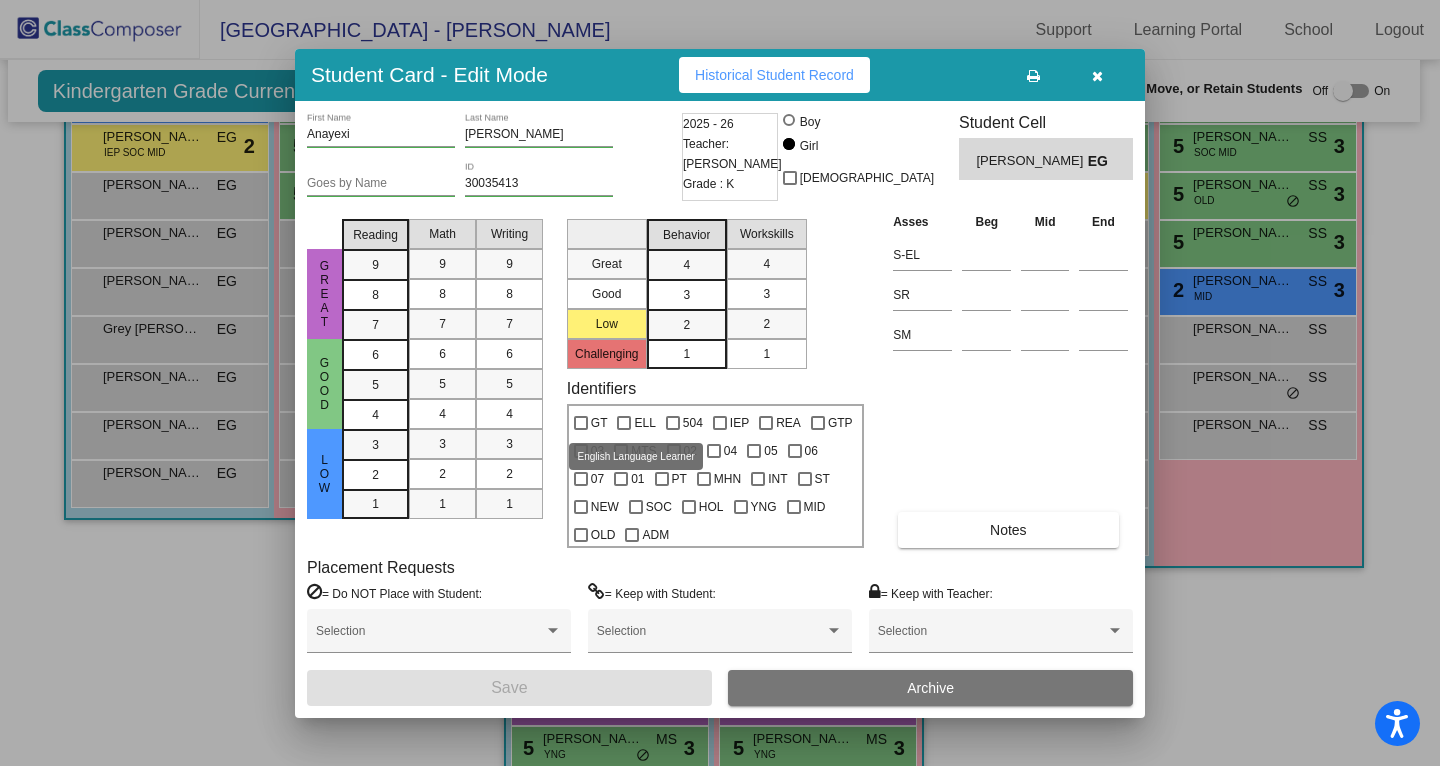 click on "ELL" at bounding box center (644, 423) 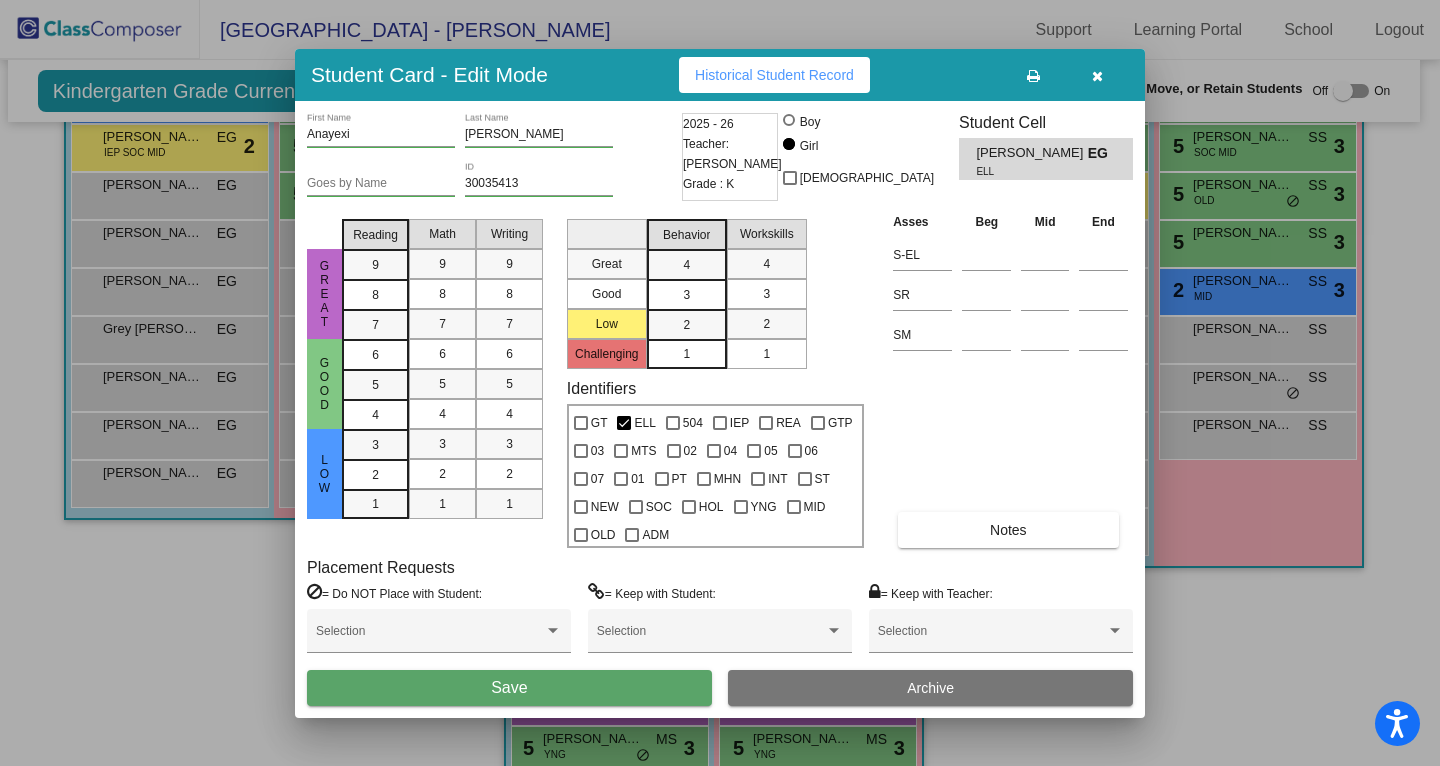 scroll, scrollTop: 0, scrollLeft: 0, axis: both 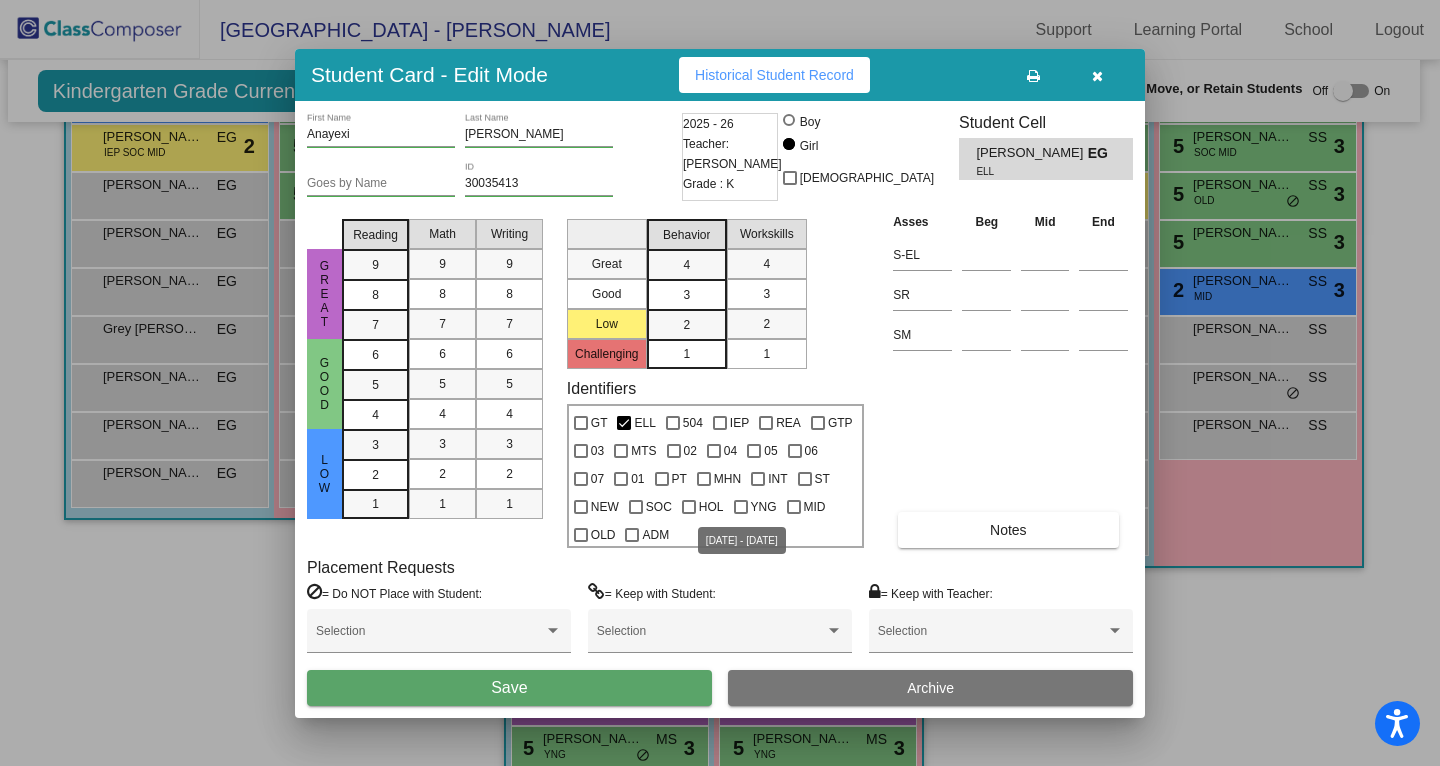 click on "YNG" at bounding box center [764, 507] 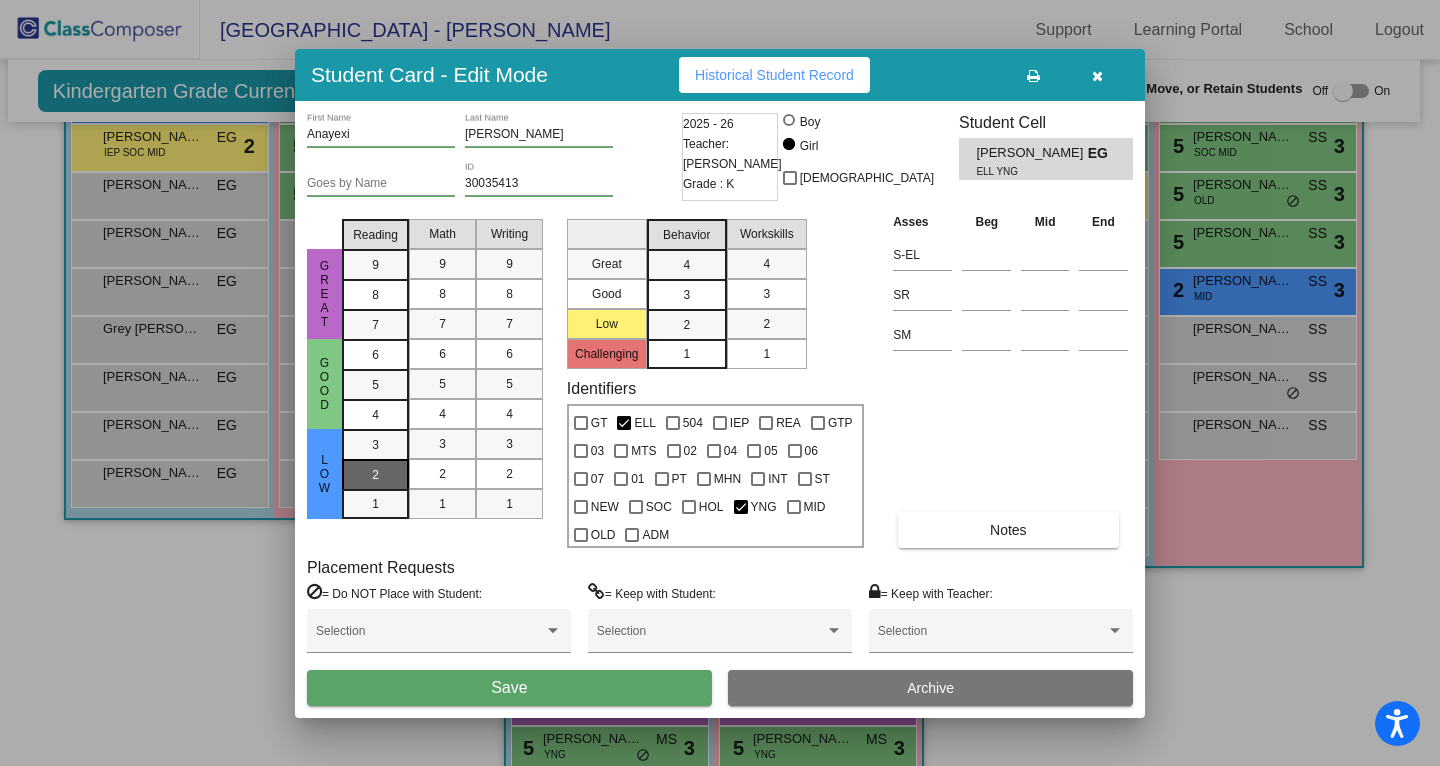 click on "2" at bounding box center [375, 445] 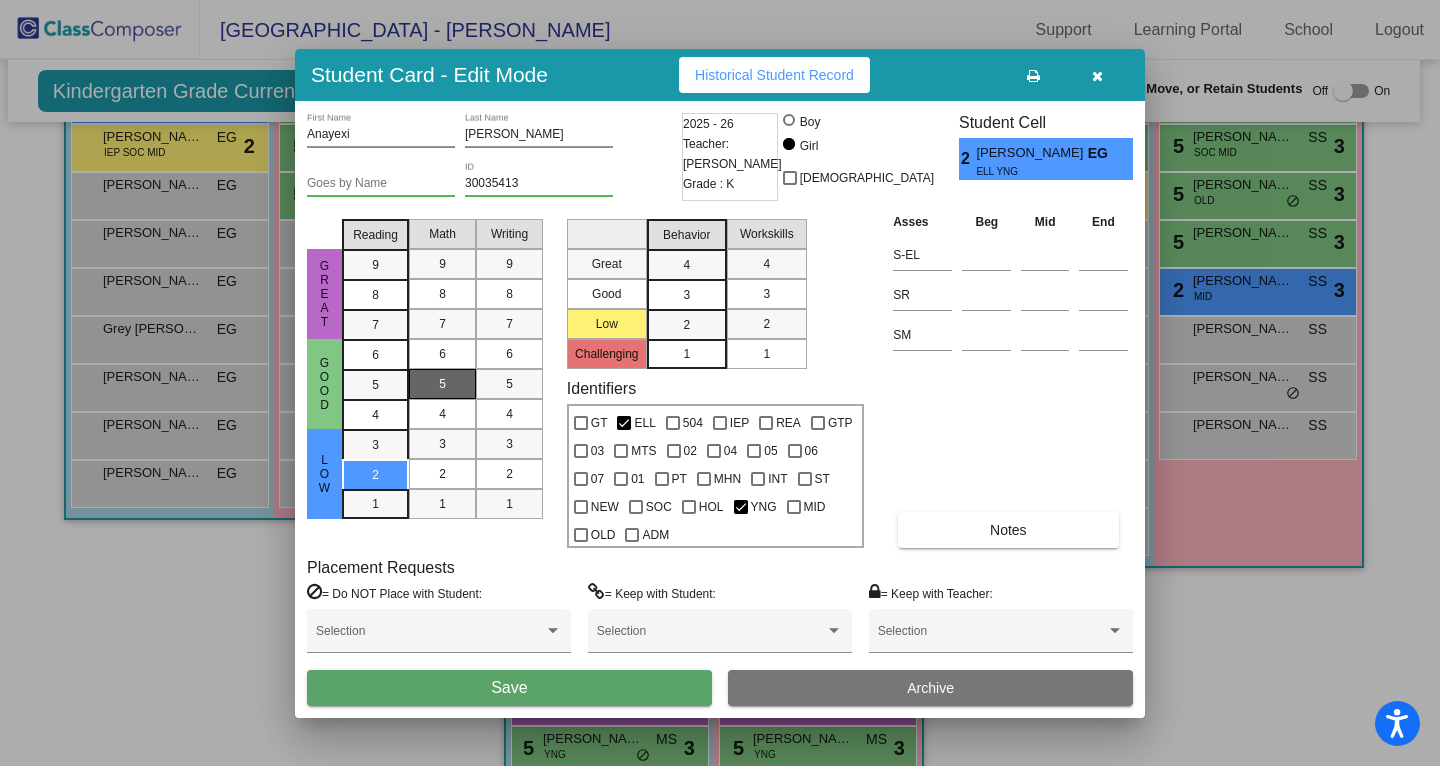 click on "5" at bounding box center (442, 384) 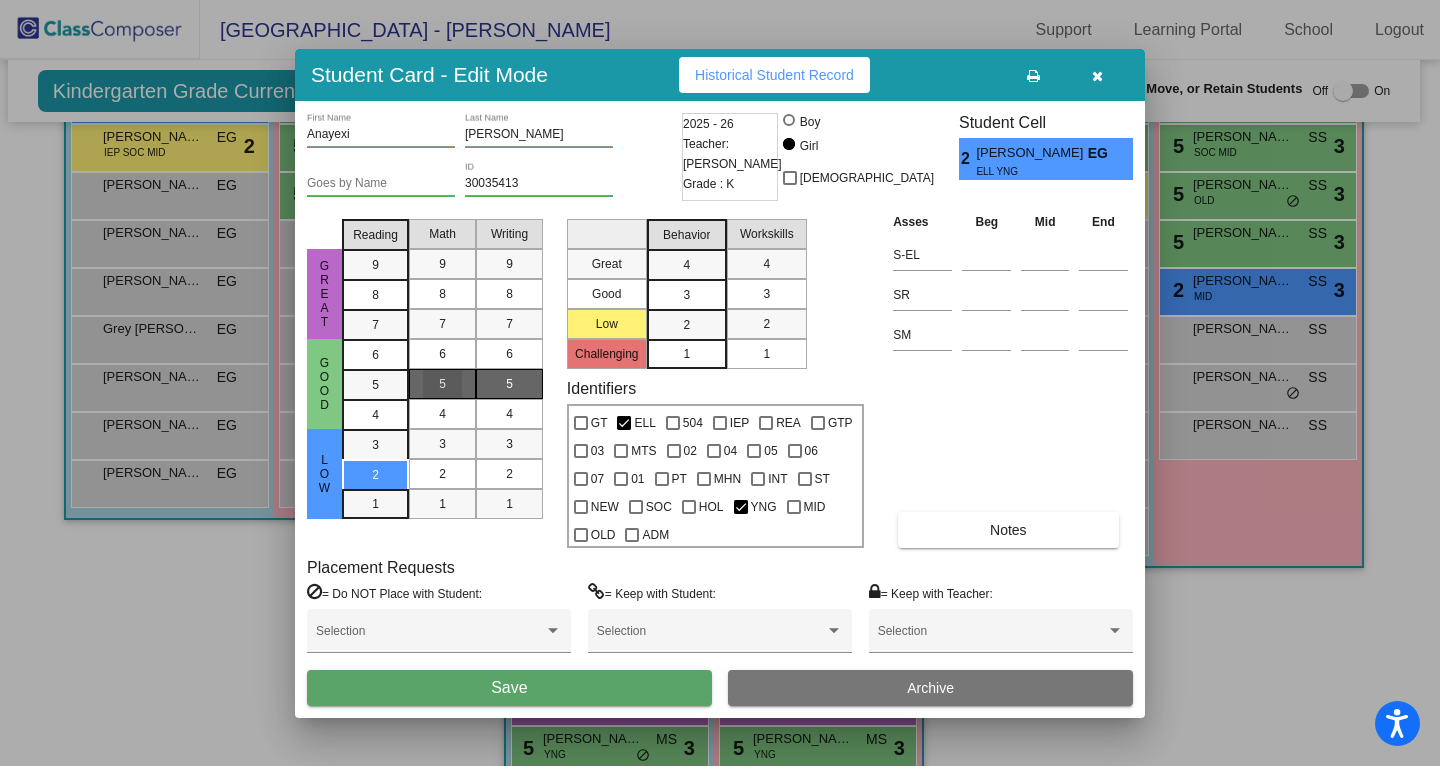 click on "5" at bounding box center (509, 384) 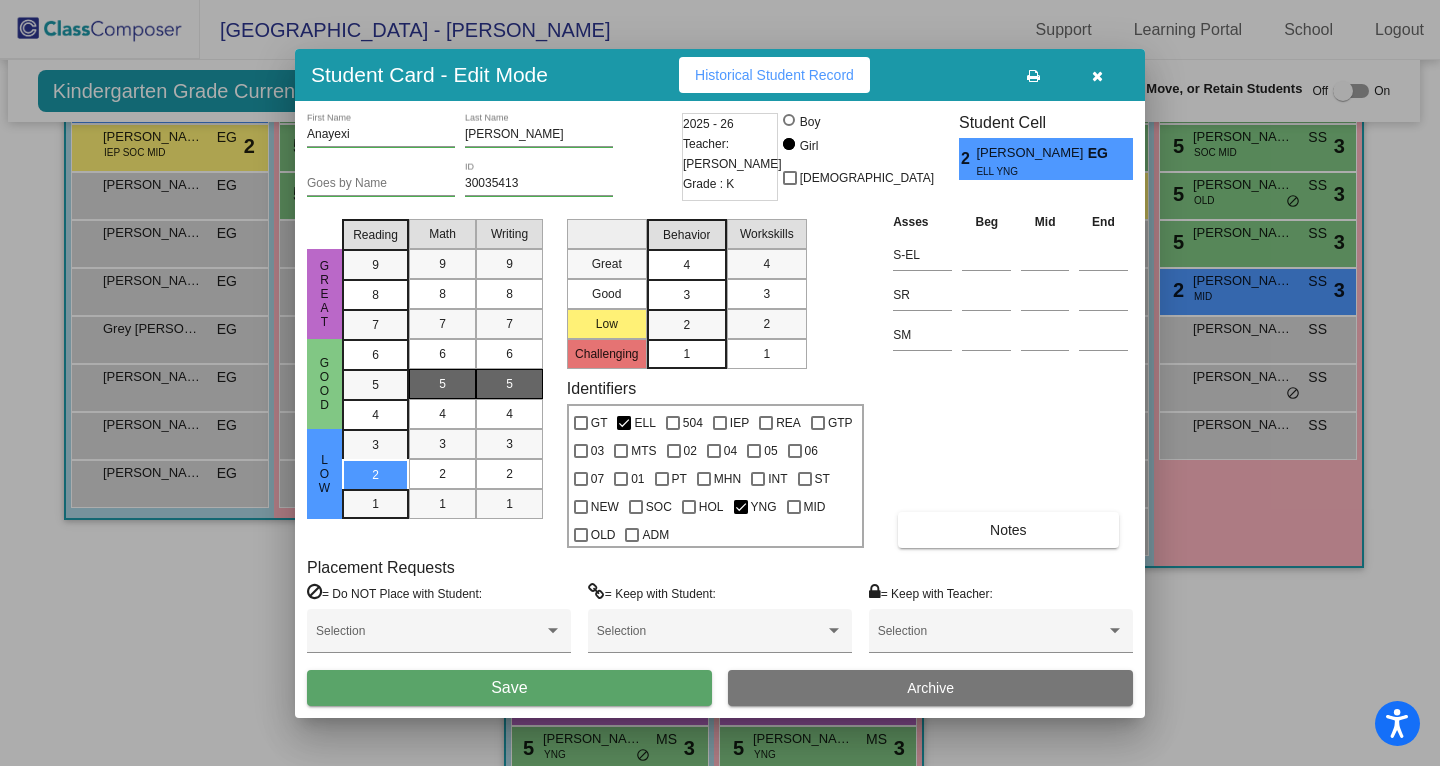 click on "4" at bounding box center (686, 265) 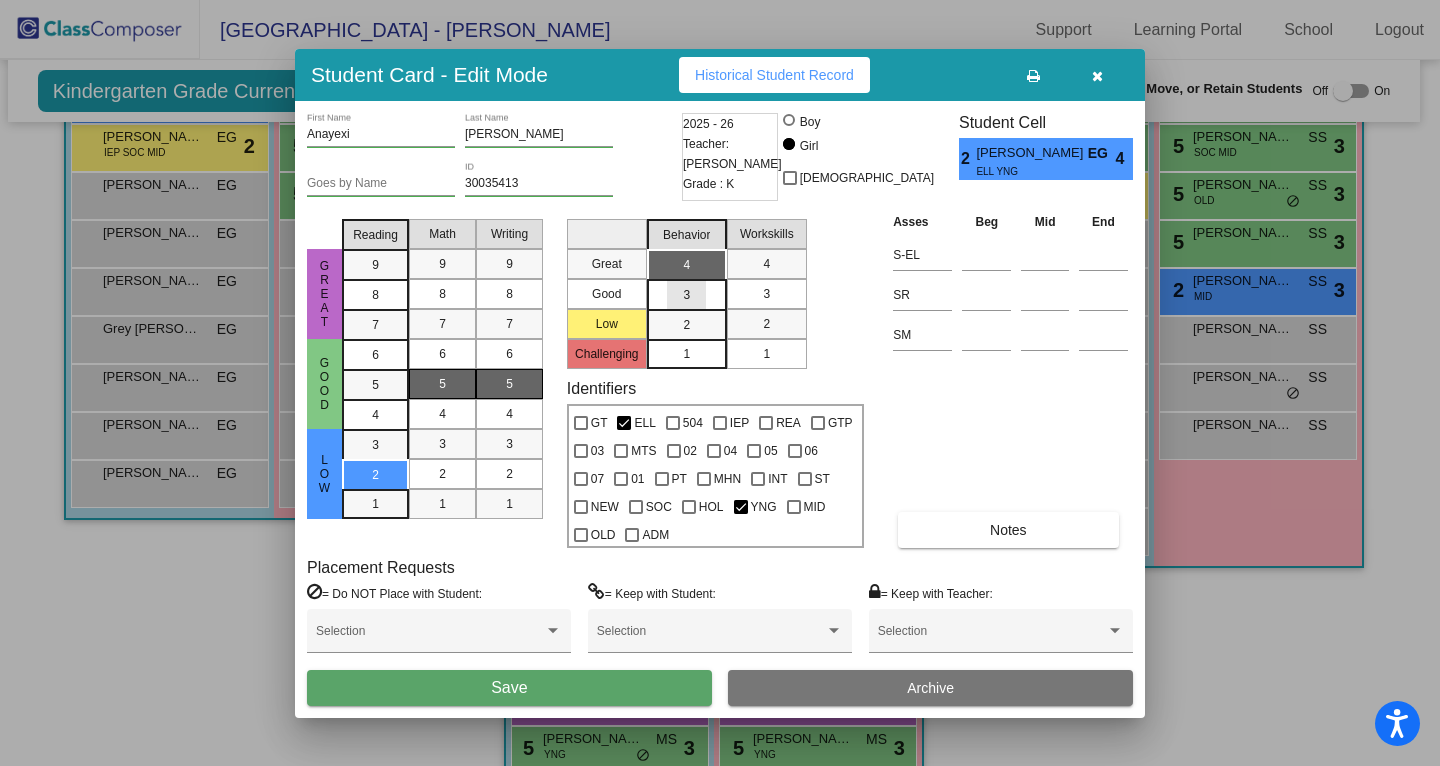 click on "3" at bounding box center (686, 265) 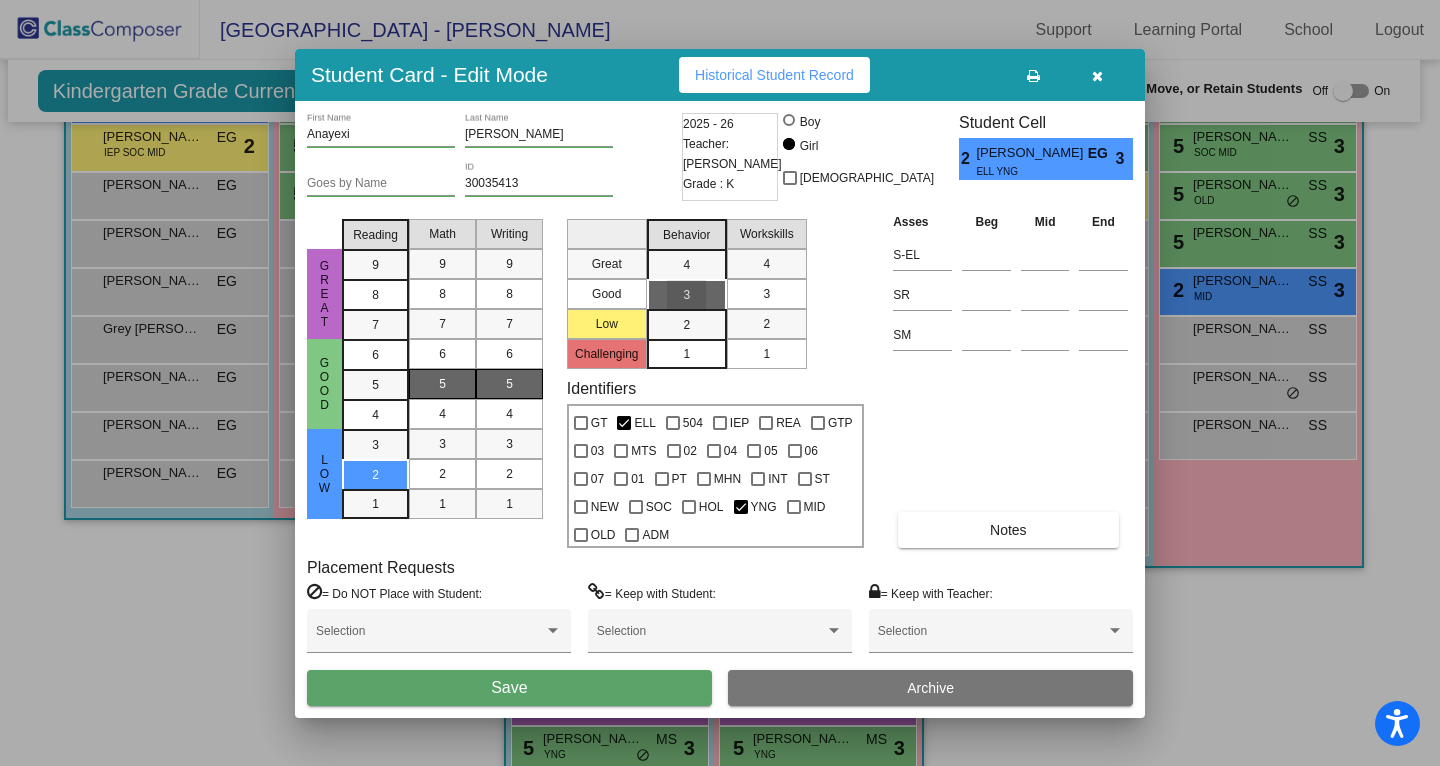 click on "3" at bounding box center (766, 294) 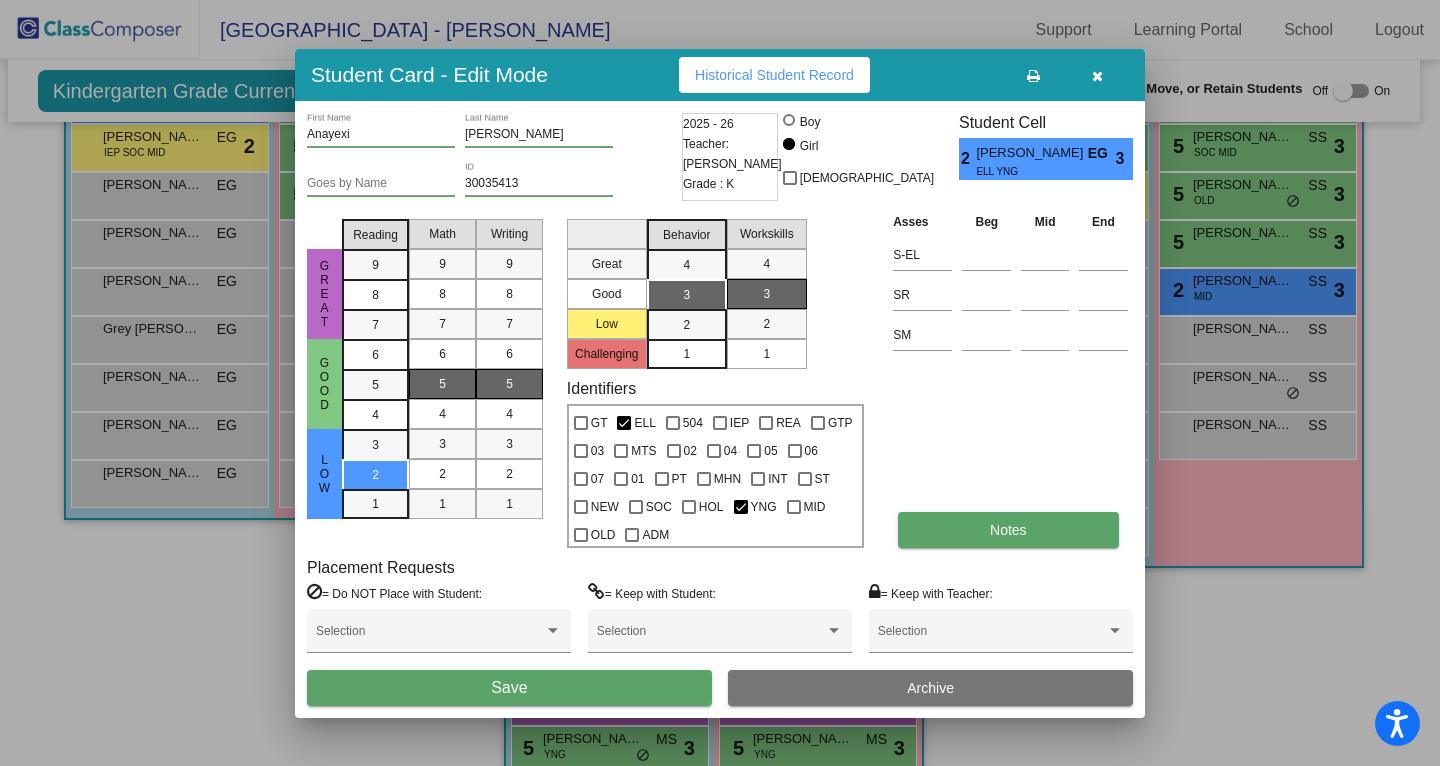 click on "Notes" at bounding box center (1008, 530) 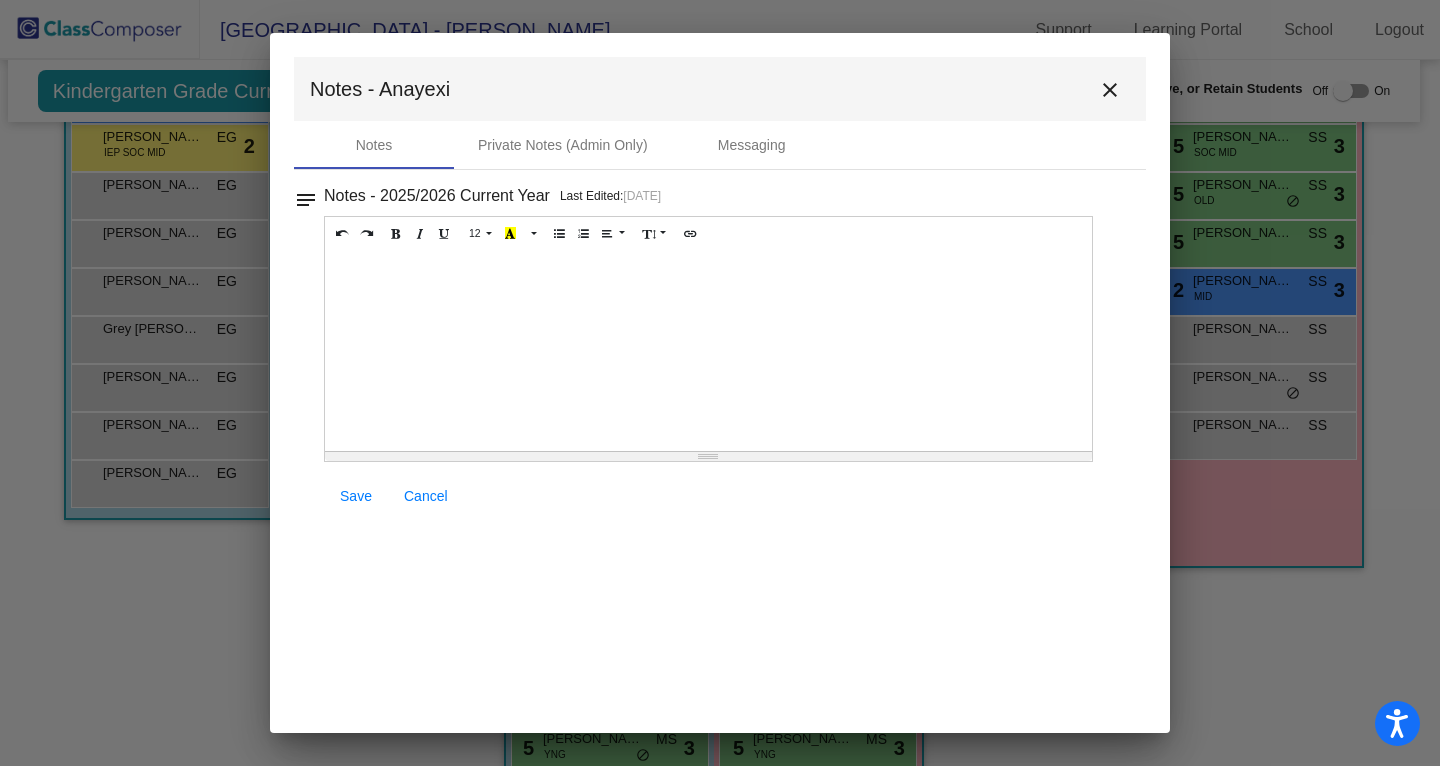 click at bounding box center [708, 351] 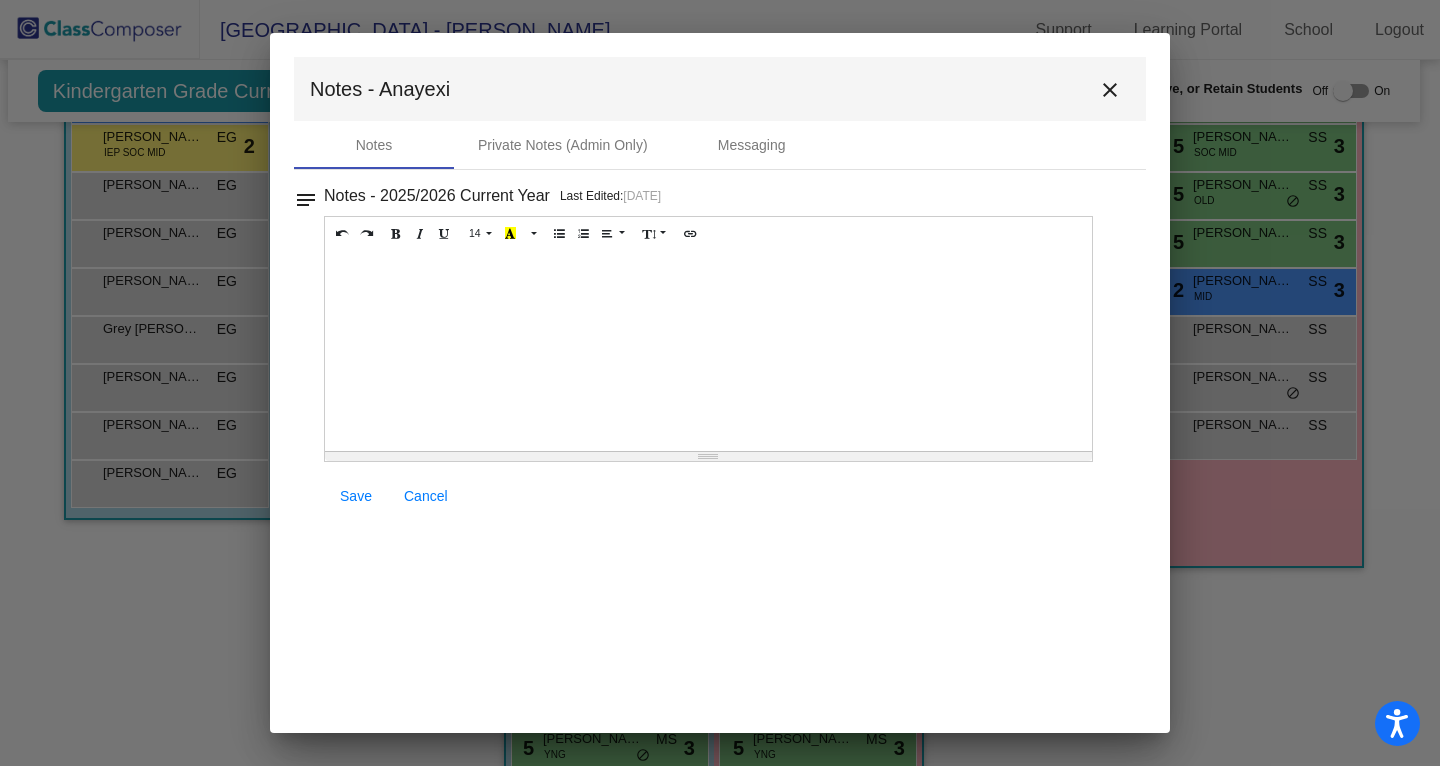 type 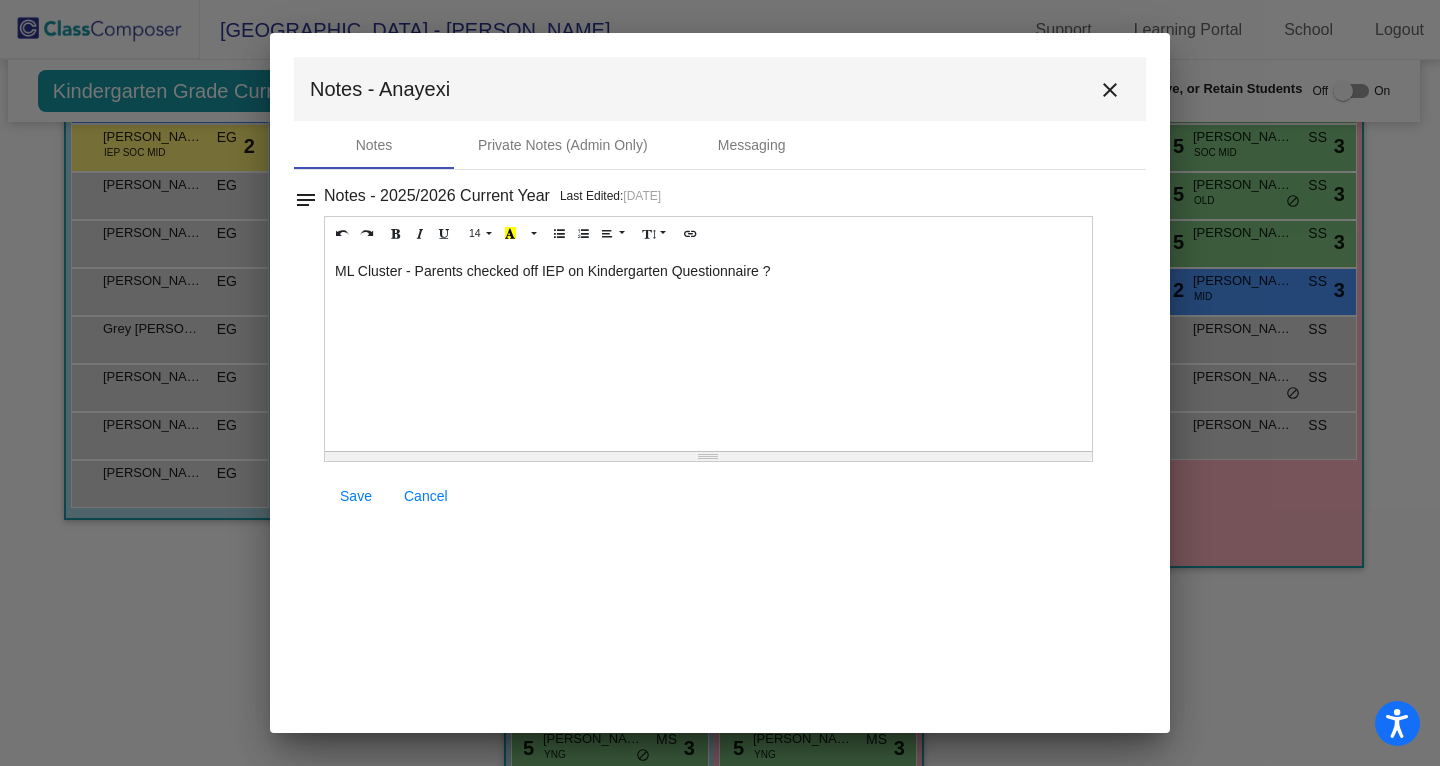 click on "Save" at bounding box center (356, 496) 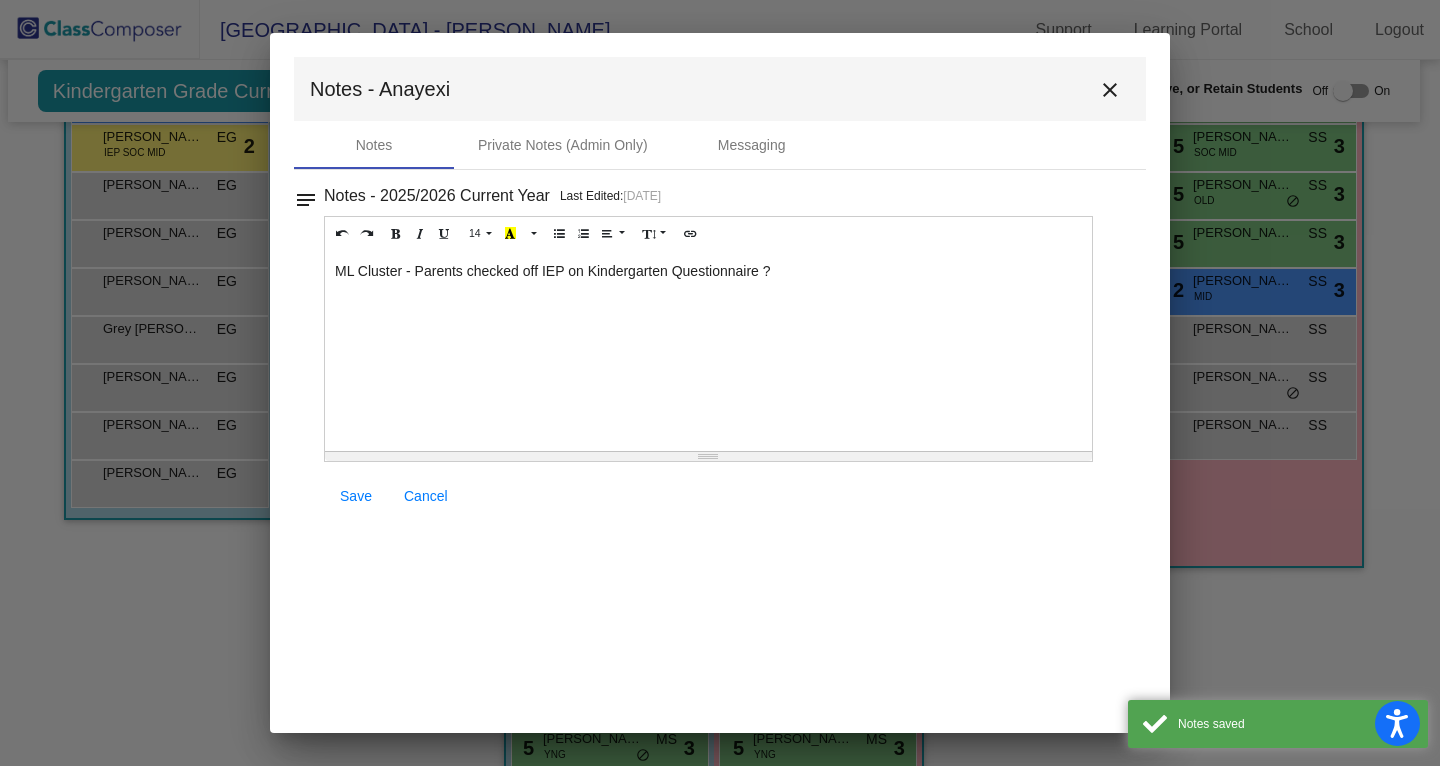 click on "close" at bounding box center [1110, 90] 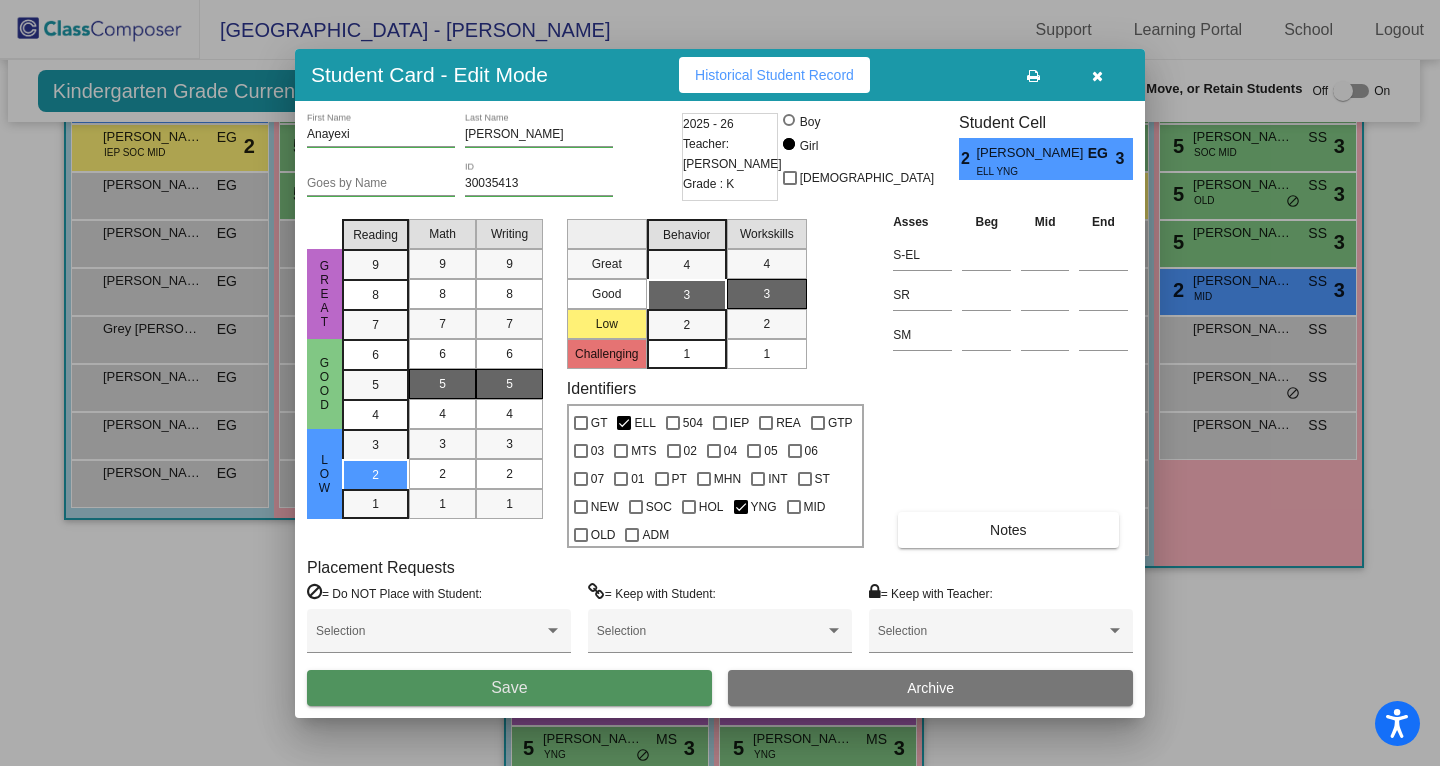 click on "Save" at bounding box center [509, 688] 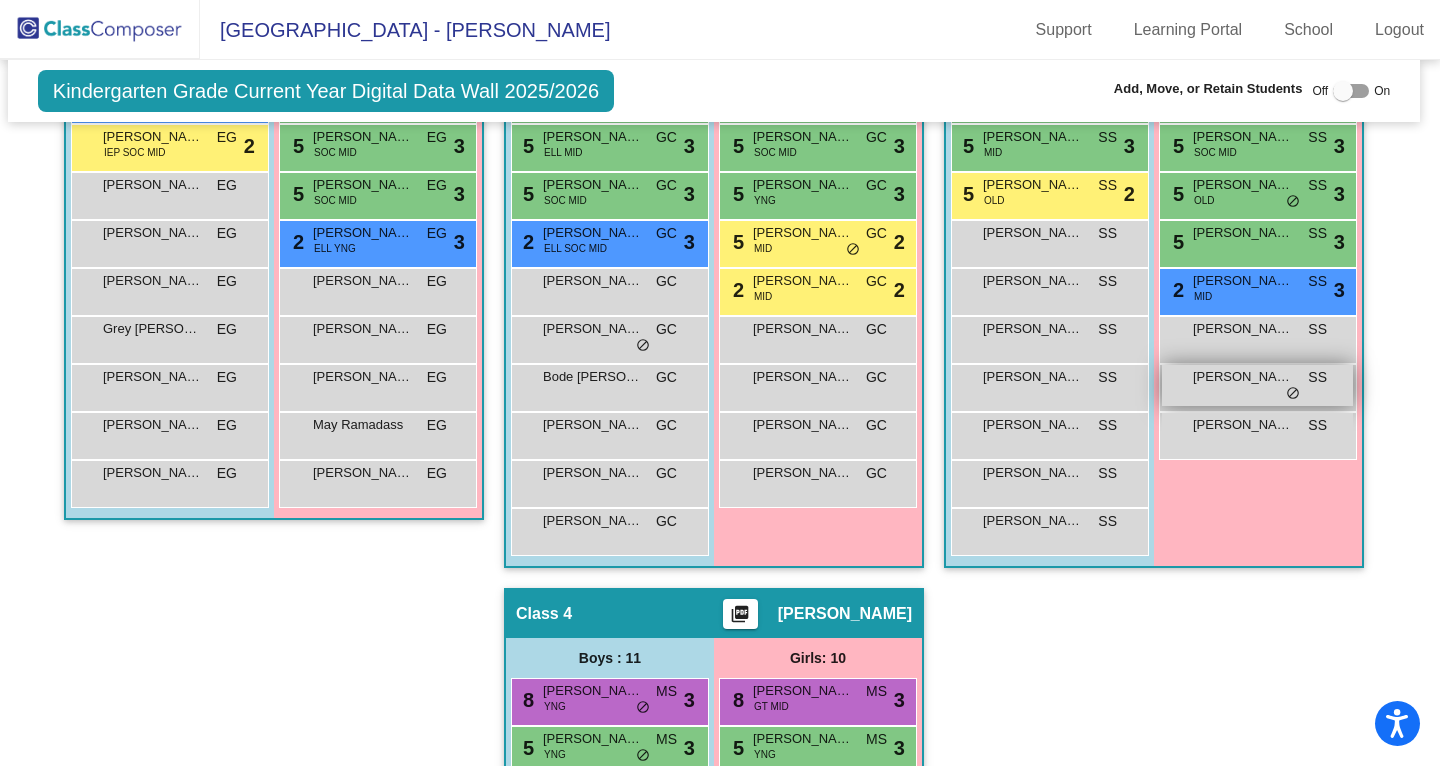 click on "[PERSON_NAME] SS lock do_not_disturb_alt" at bounding box center [1257, 385] 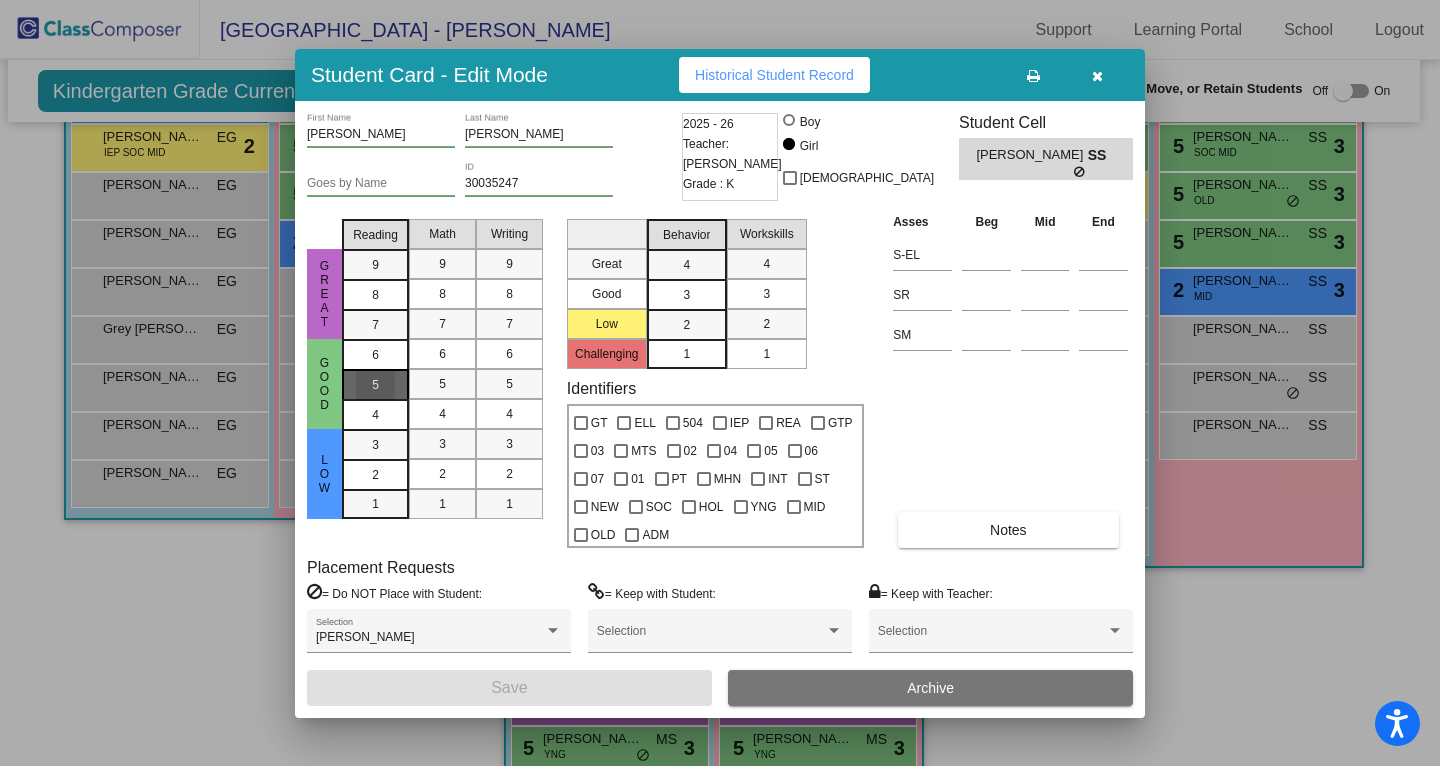 click on "5" at bounding box center (375, 384) 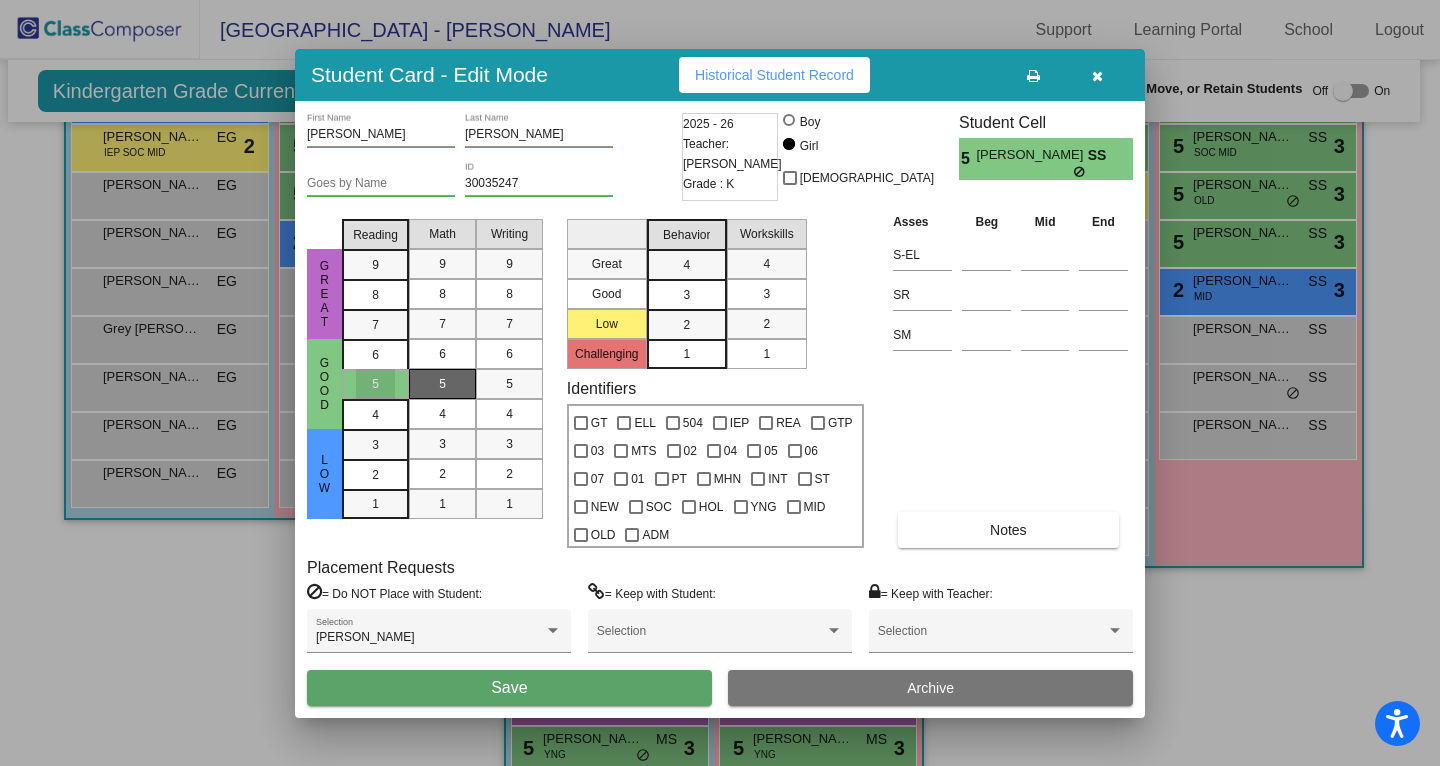 click on "5" at bounding box center [442, 384] 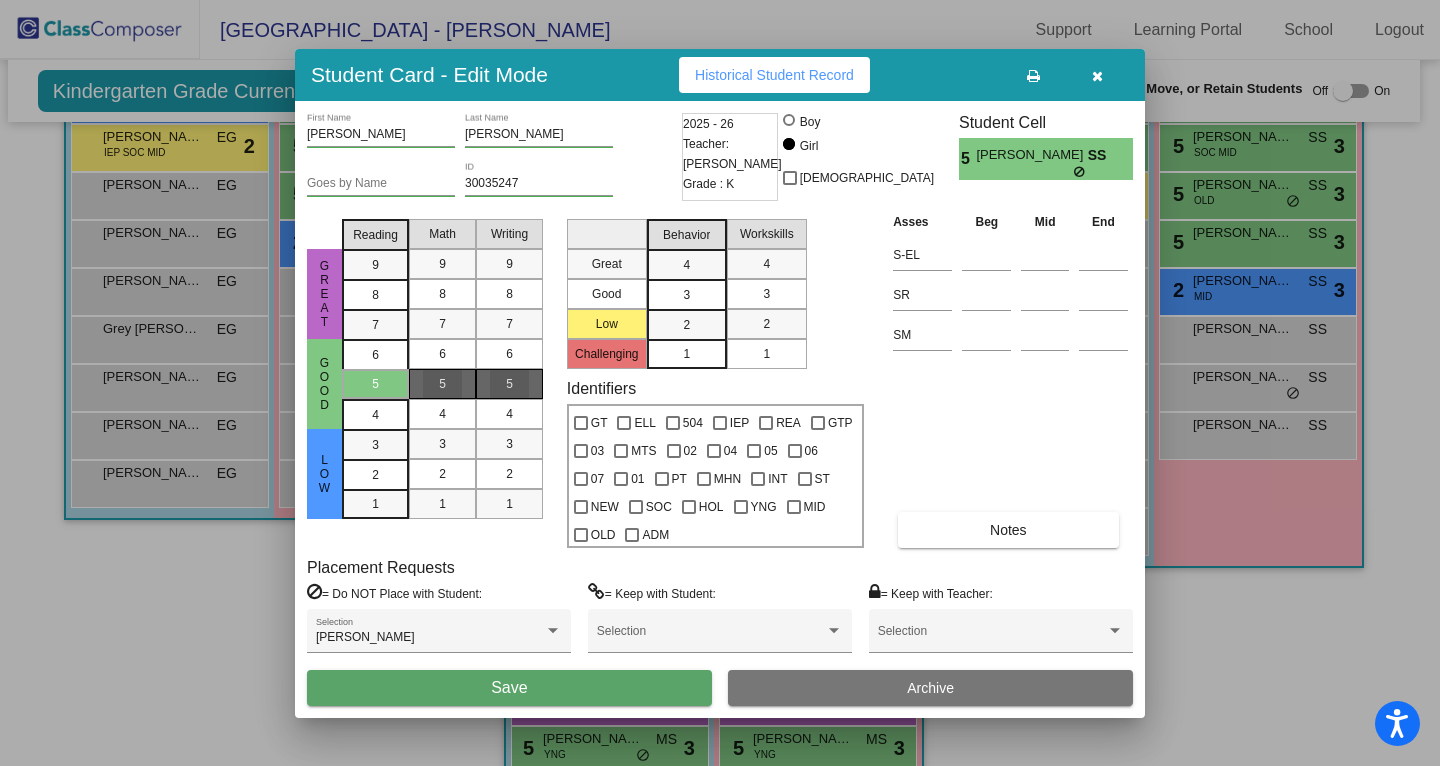 click on "5" at bounding box center [509, 384] 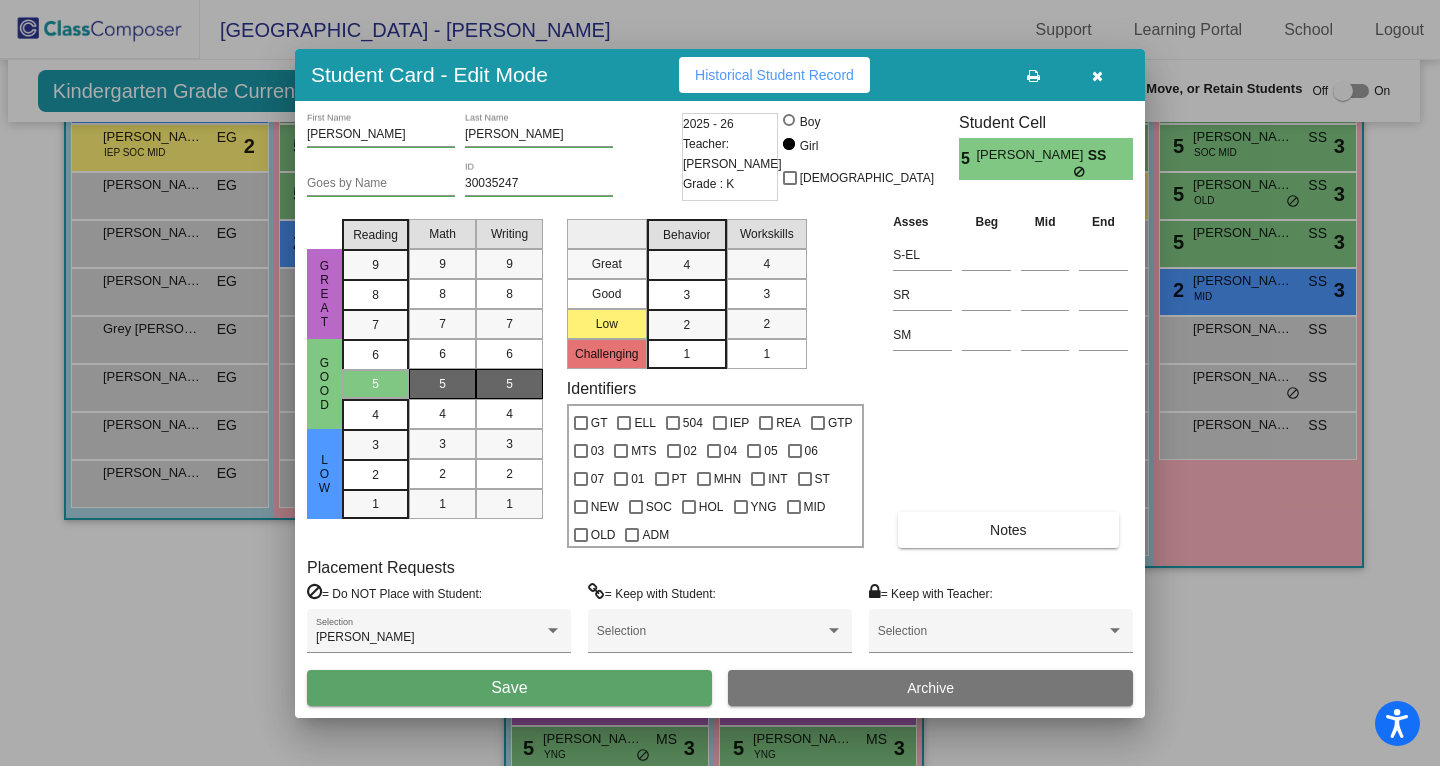 click on "3" at bounding box center [686, 265] 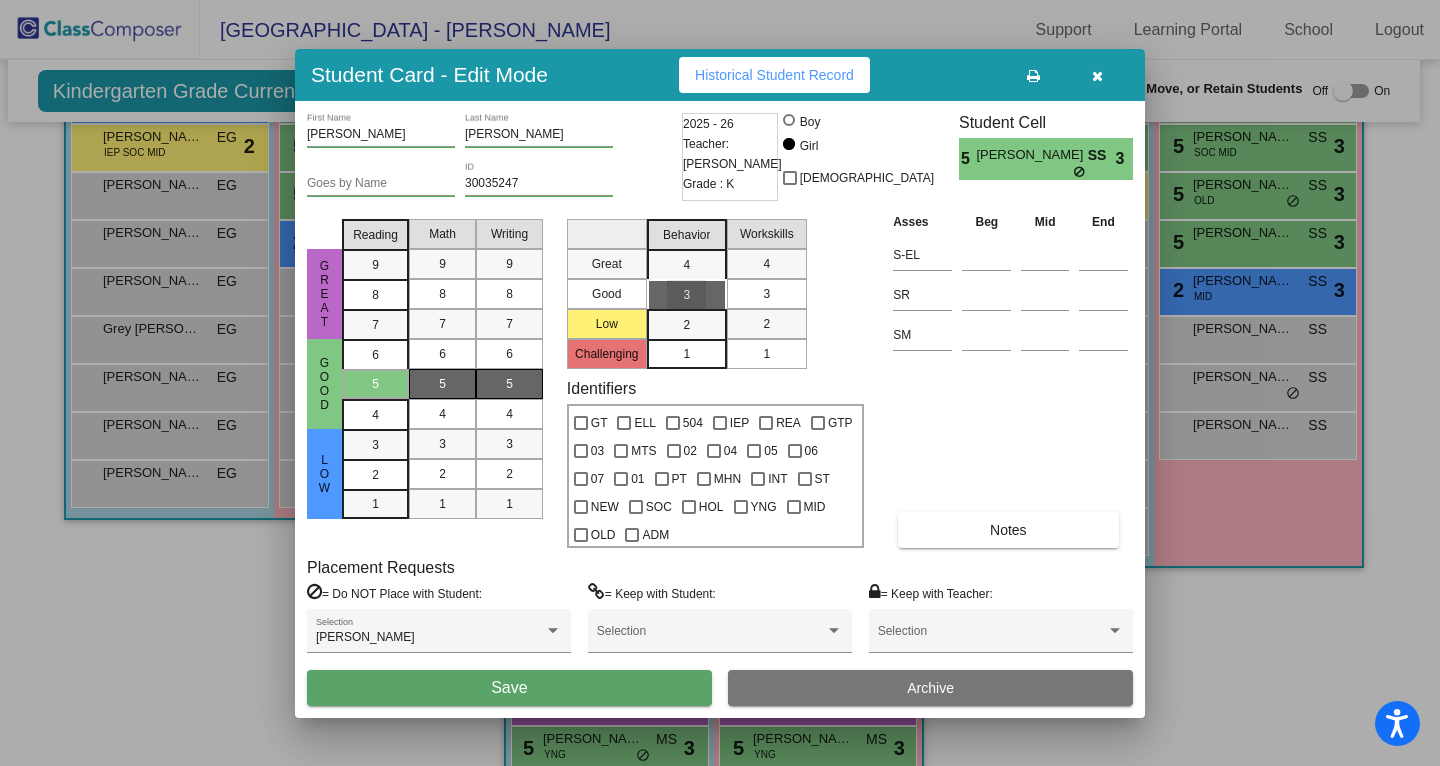 click on "3" at bounding box center [766, 294] 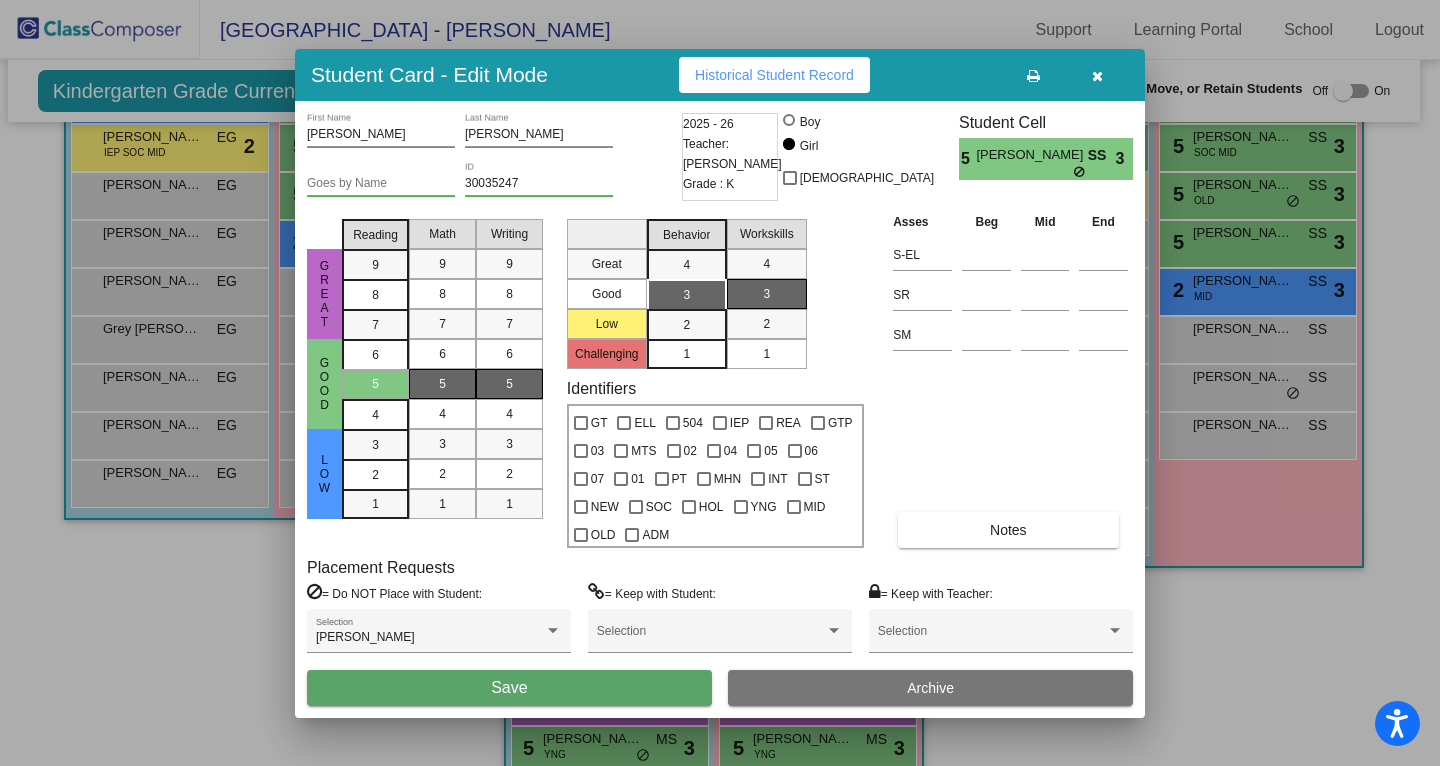 click on "Save" at bounding box center (509, 688) 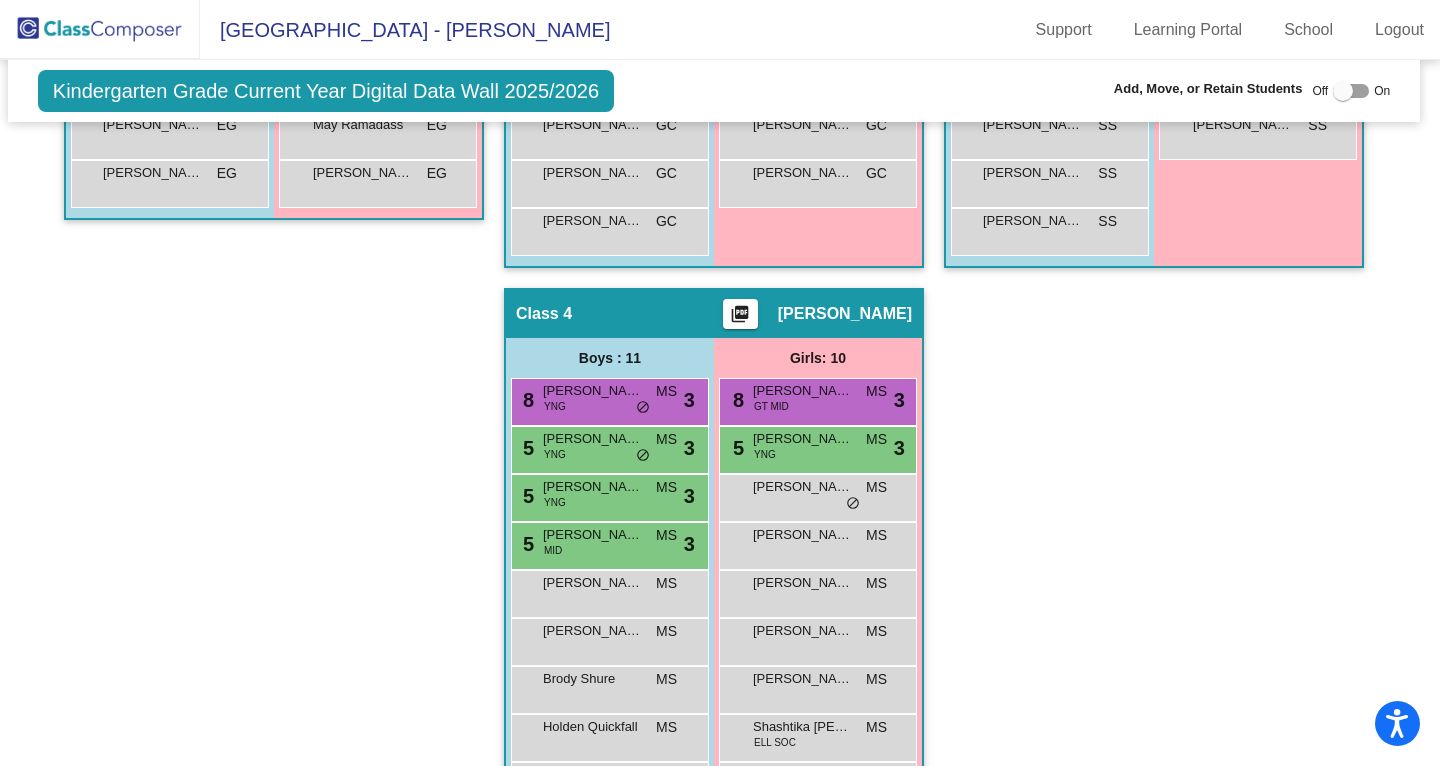 scroll, scrollTop: 1037, scrollLeft: 6, axis: both 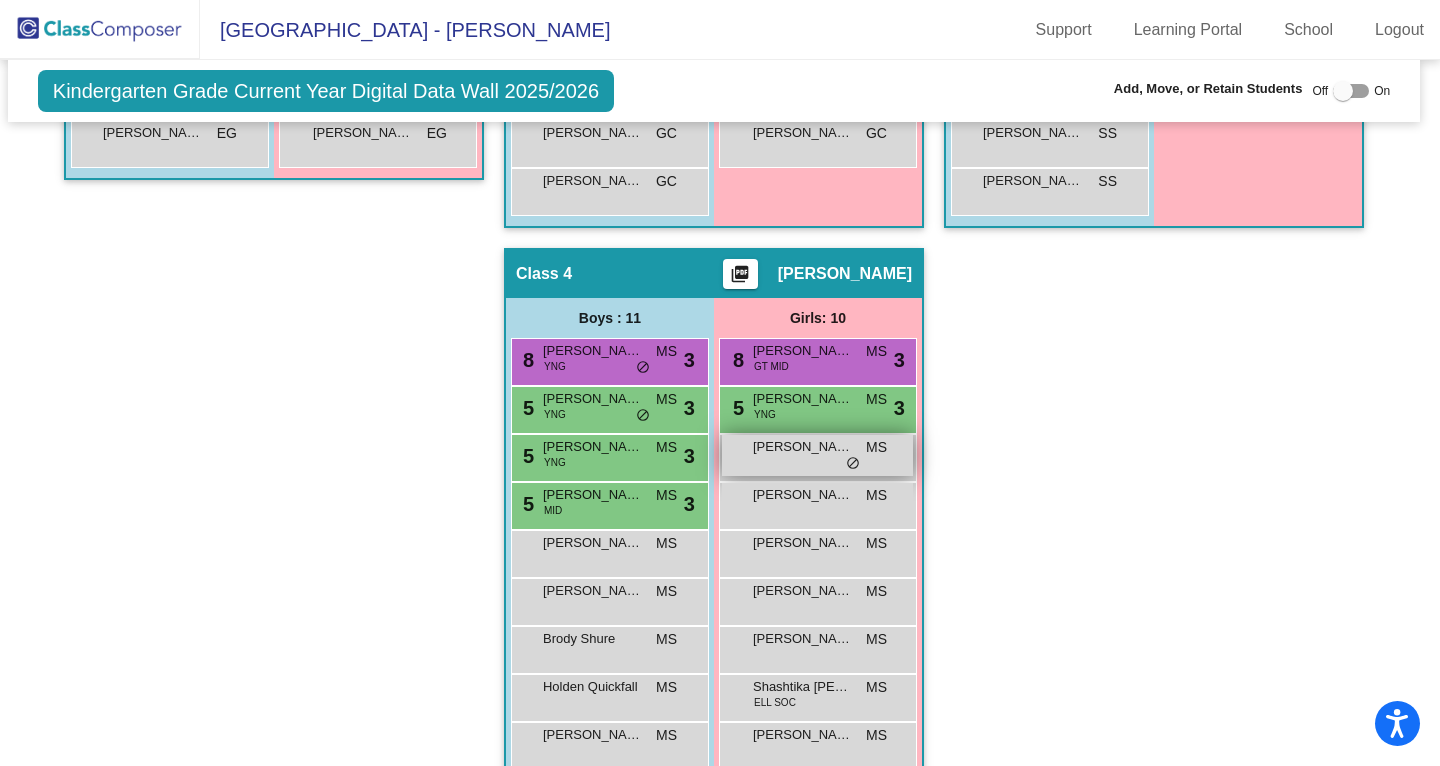 click on "[PERSON_NAME]" at bounding box center (803, 447) 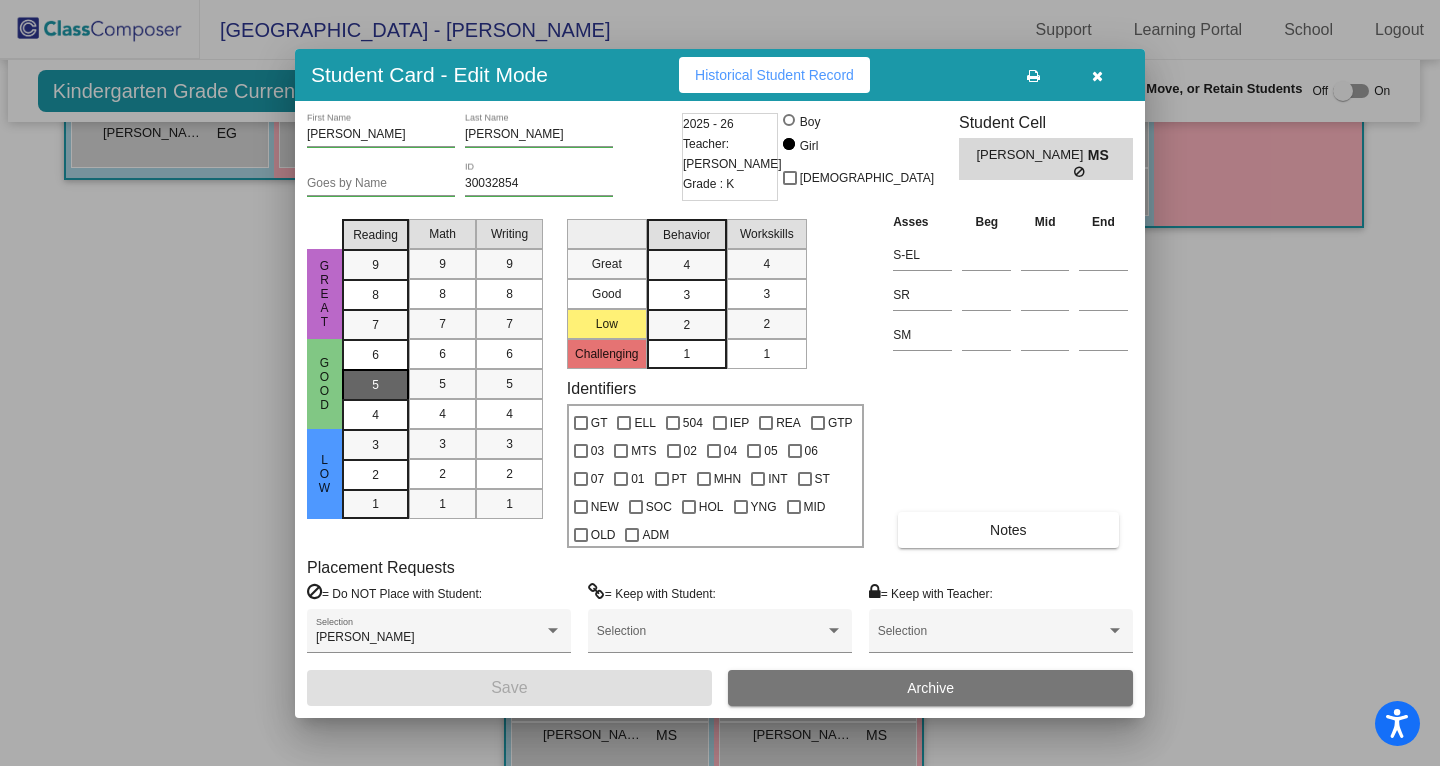 click on "5" at bounding box center [375, 384] 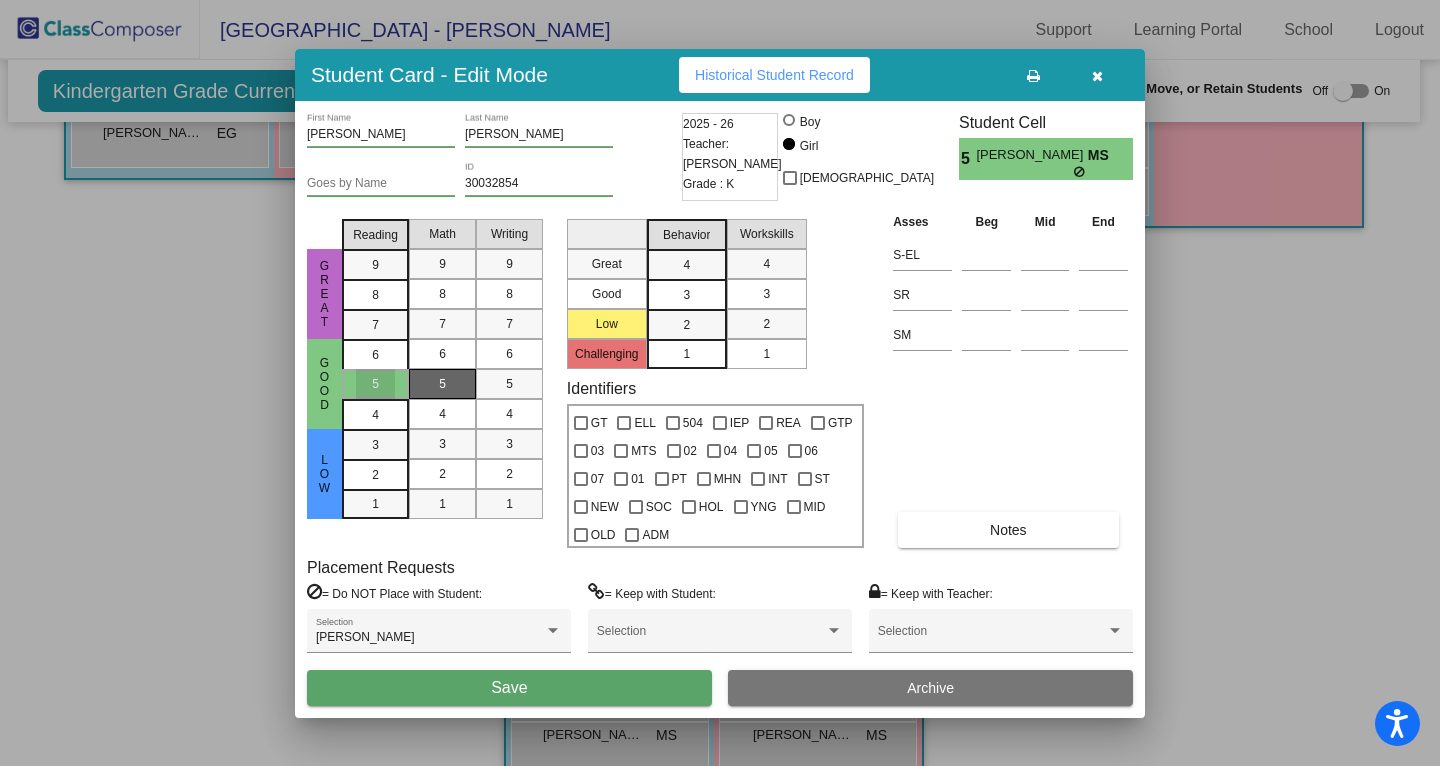 click on "5" at bounding box center [442, 384] 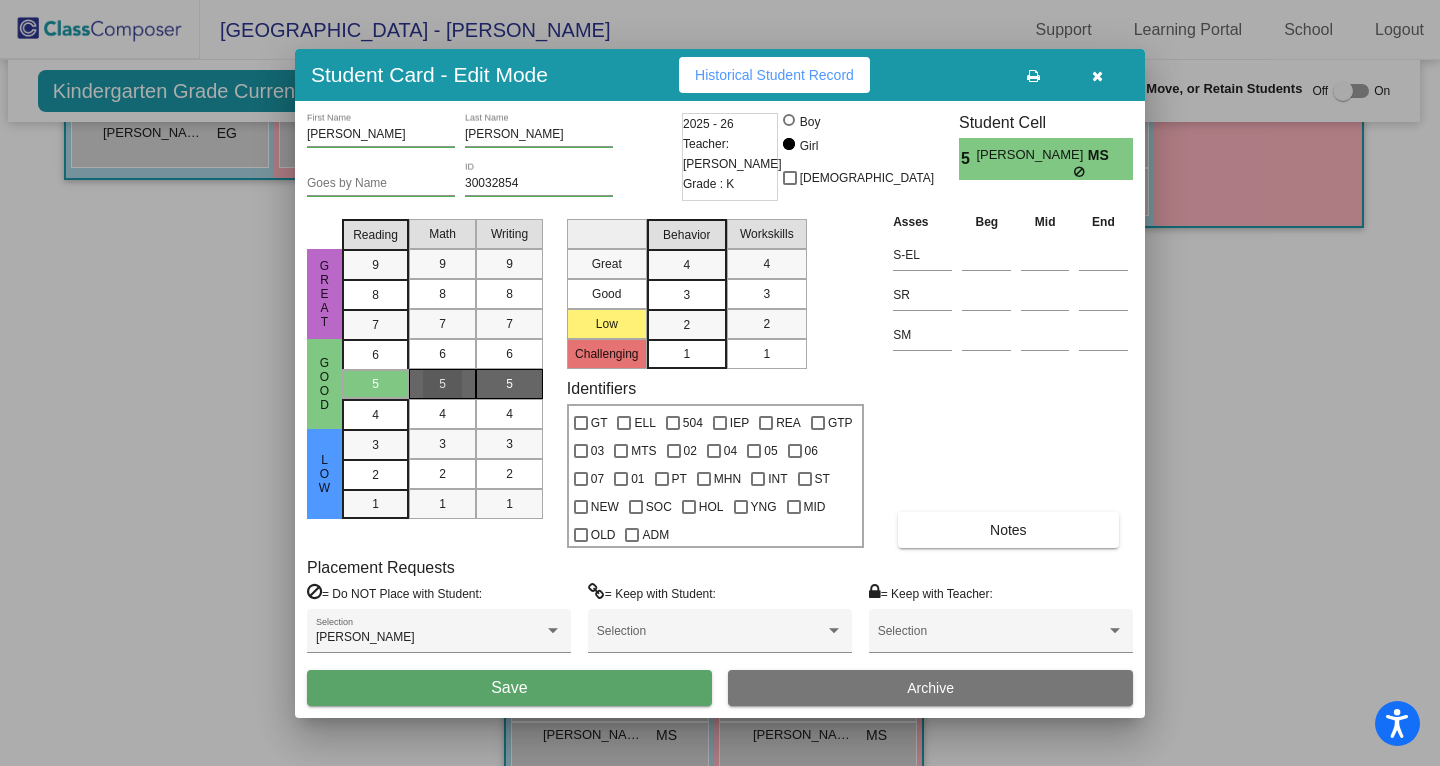 click on "5" at bounding box center [509, 384] 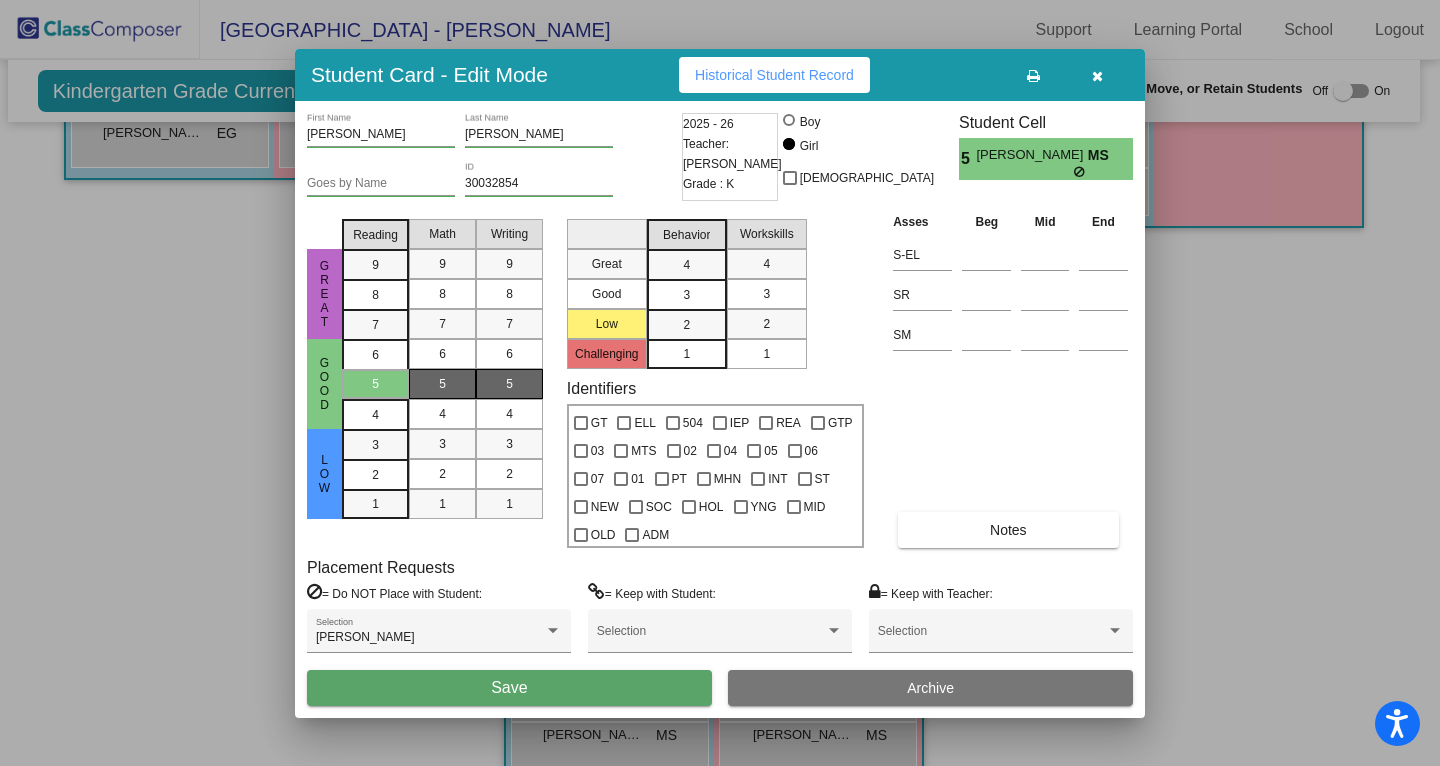 click on "3" at bounding box center (687, 294) 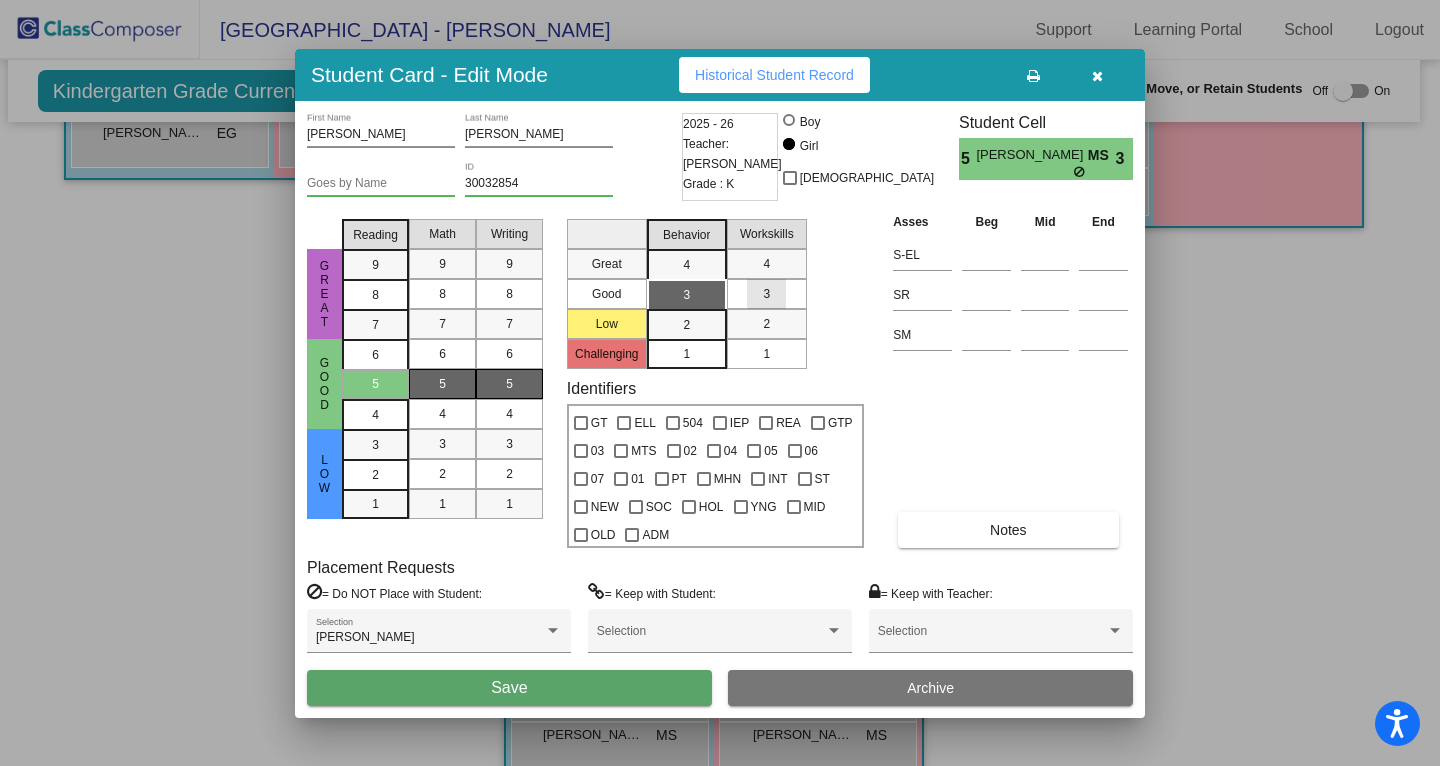 click on "3" at bounding box center [766, 294] 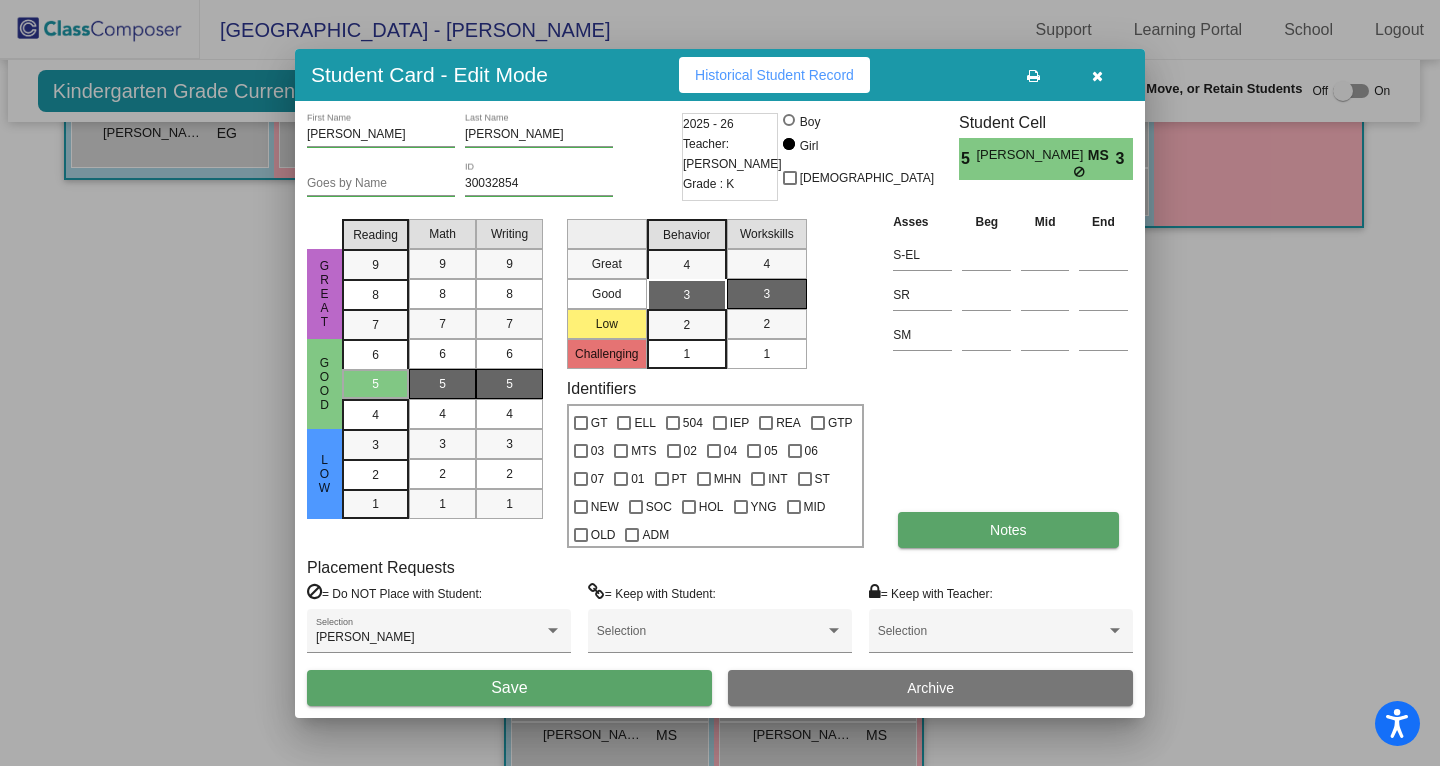 click on "Notes" at bounding box center [1008, 530] 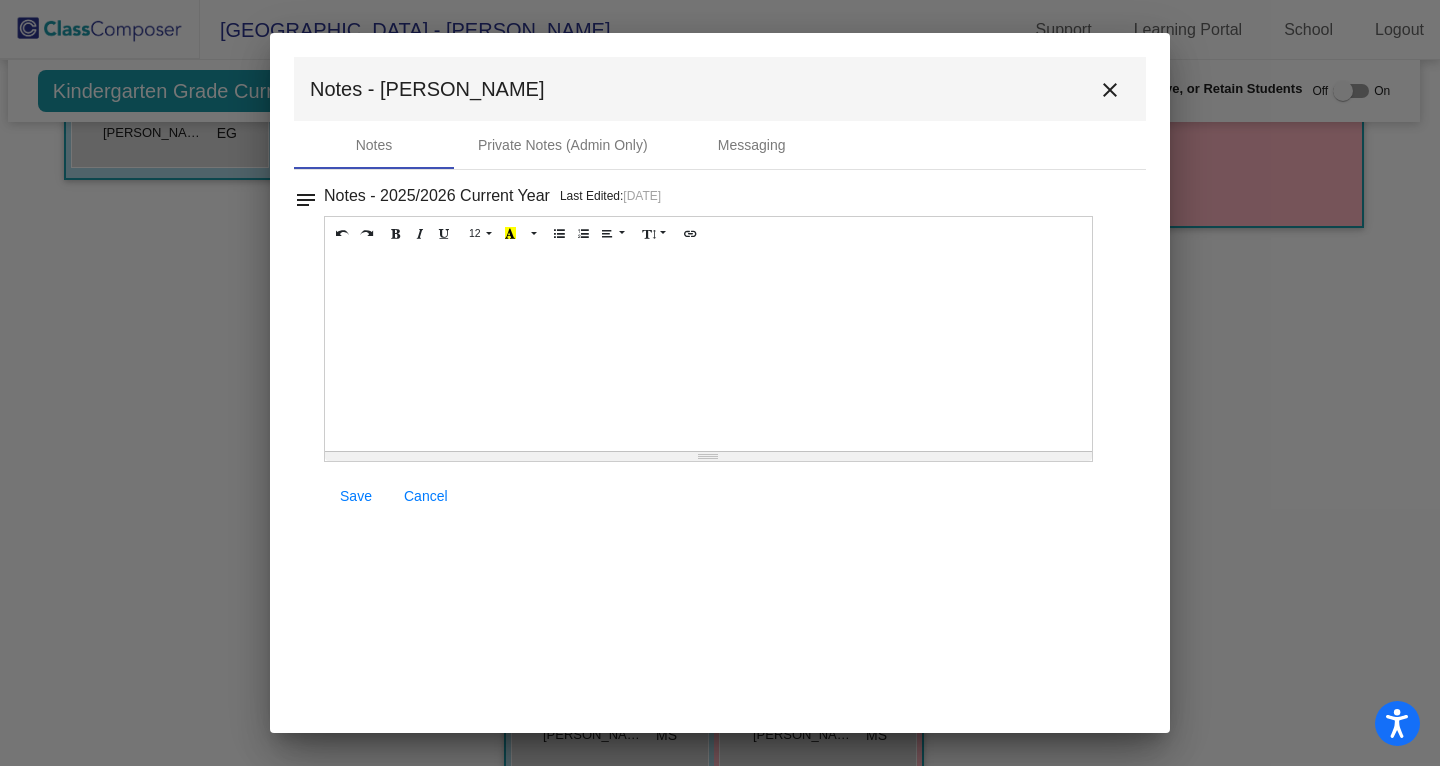 click at bounding box center [708, 351] 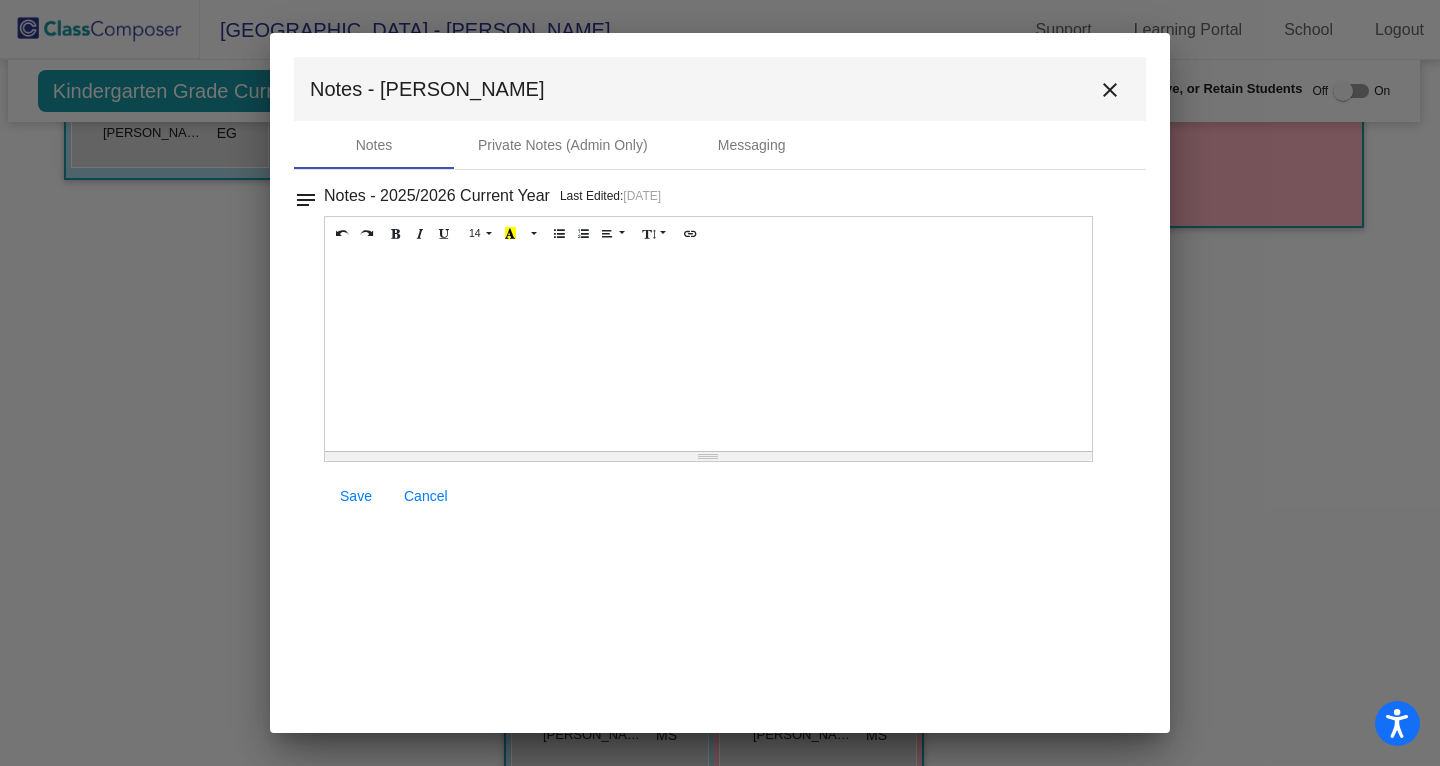 type 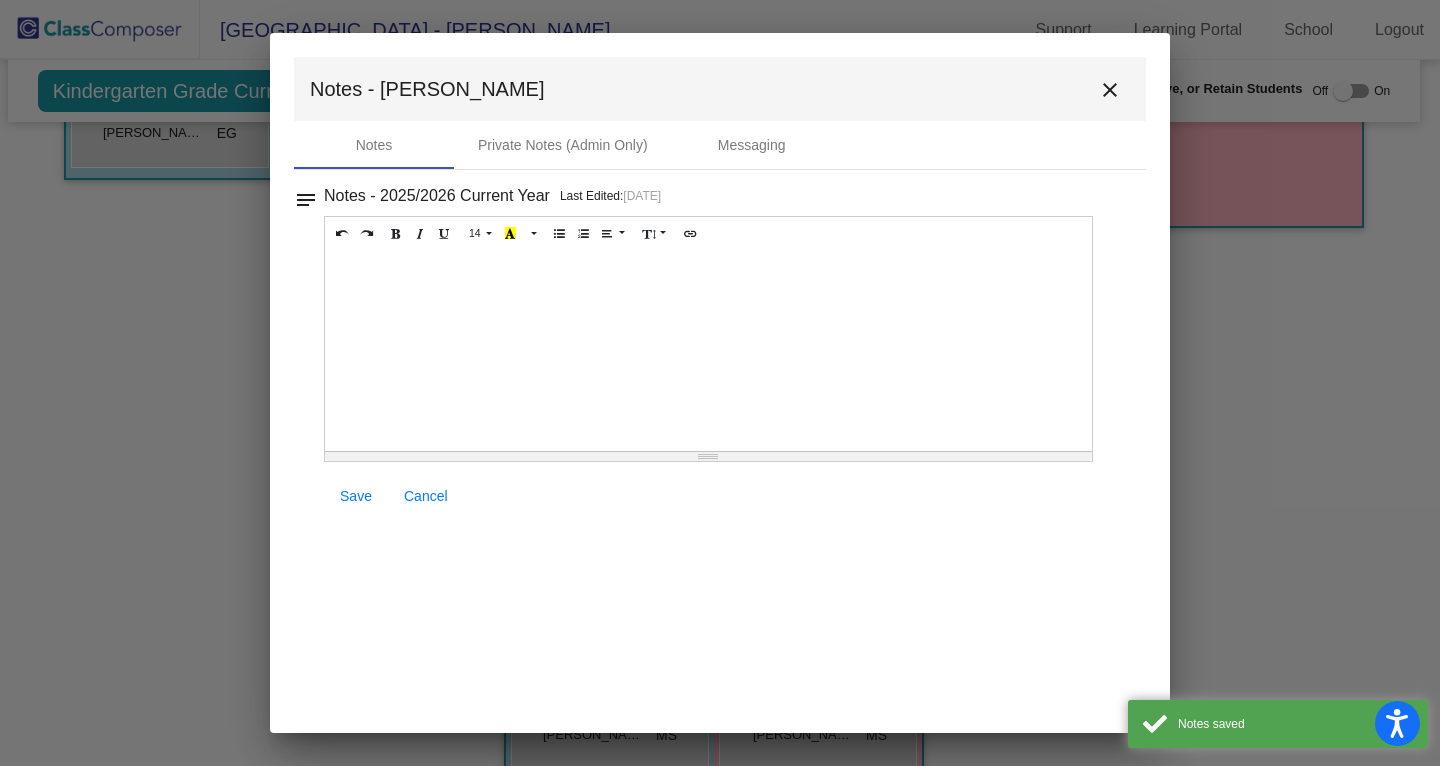 click on "close" at bounding box center [1110, 90] 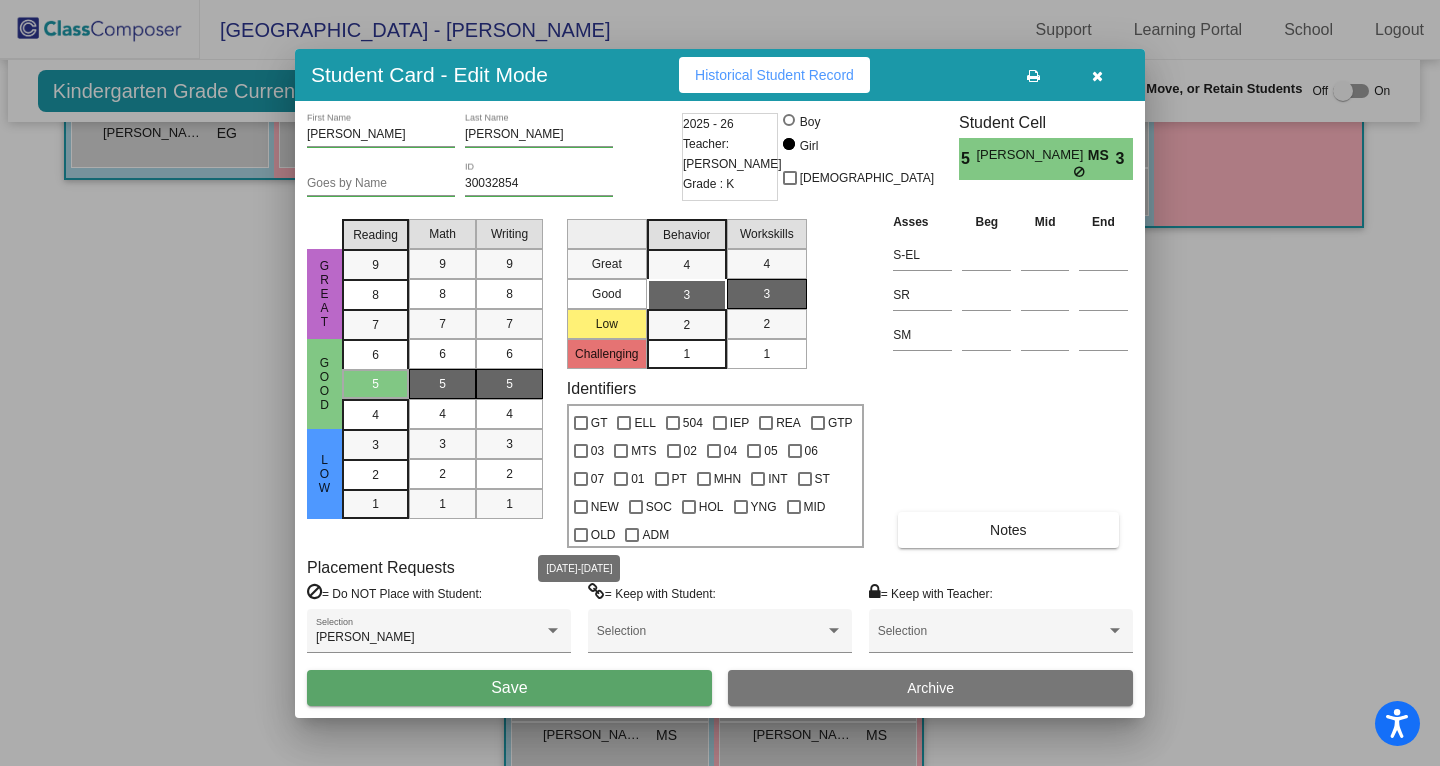 click on "OLD" at bounding box center [603, 535] 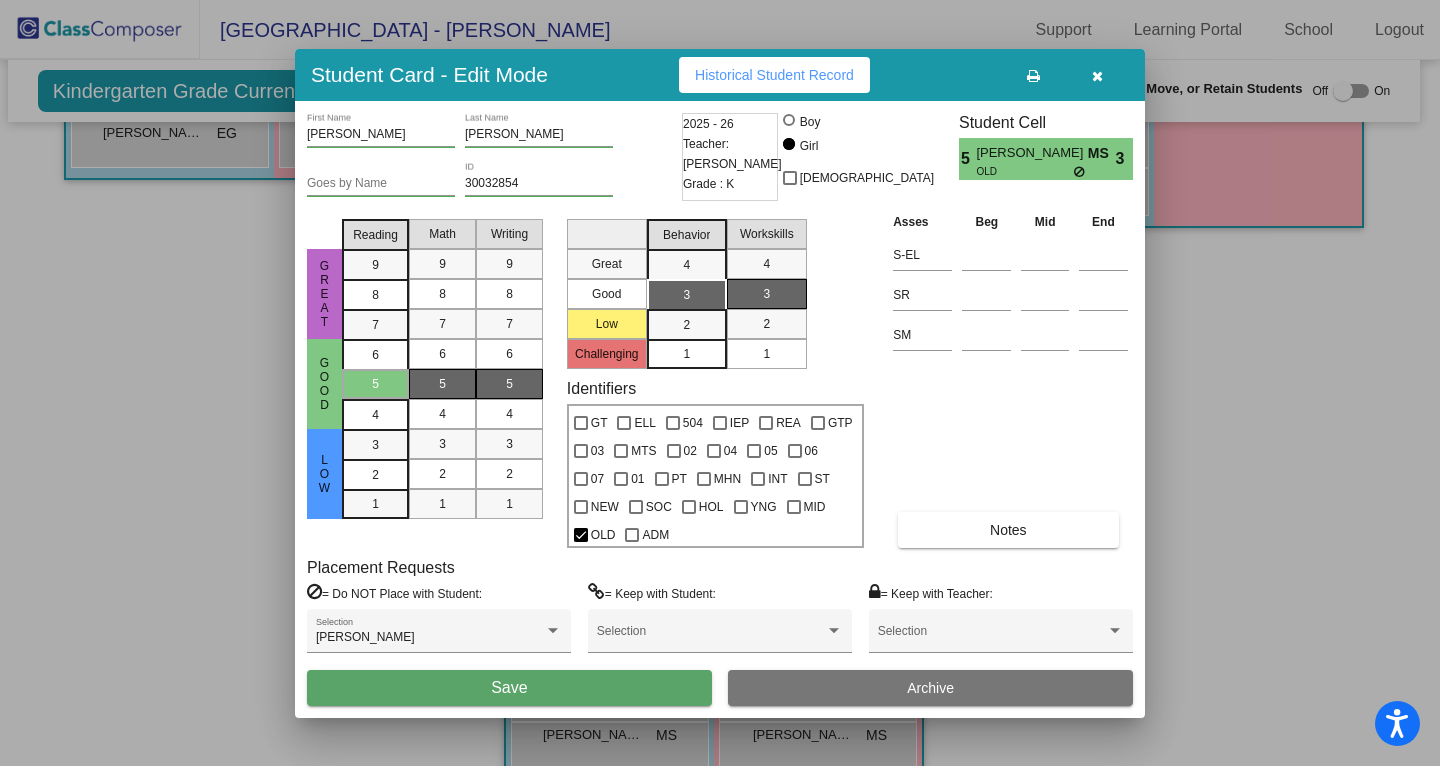click on "Goes by Name" at bounding box center [381, 179] 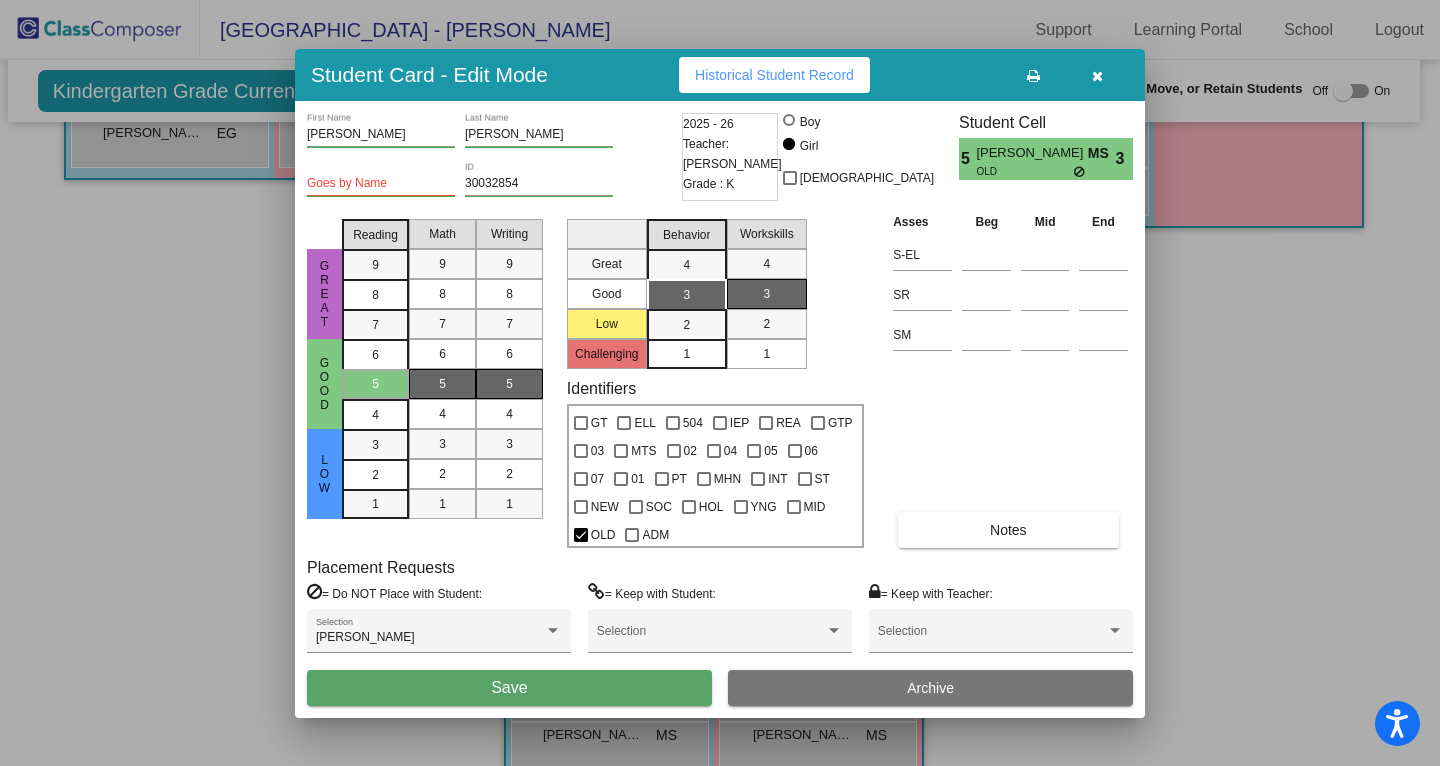 click on "Goes by Name" at bounding box center (381, 179) 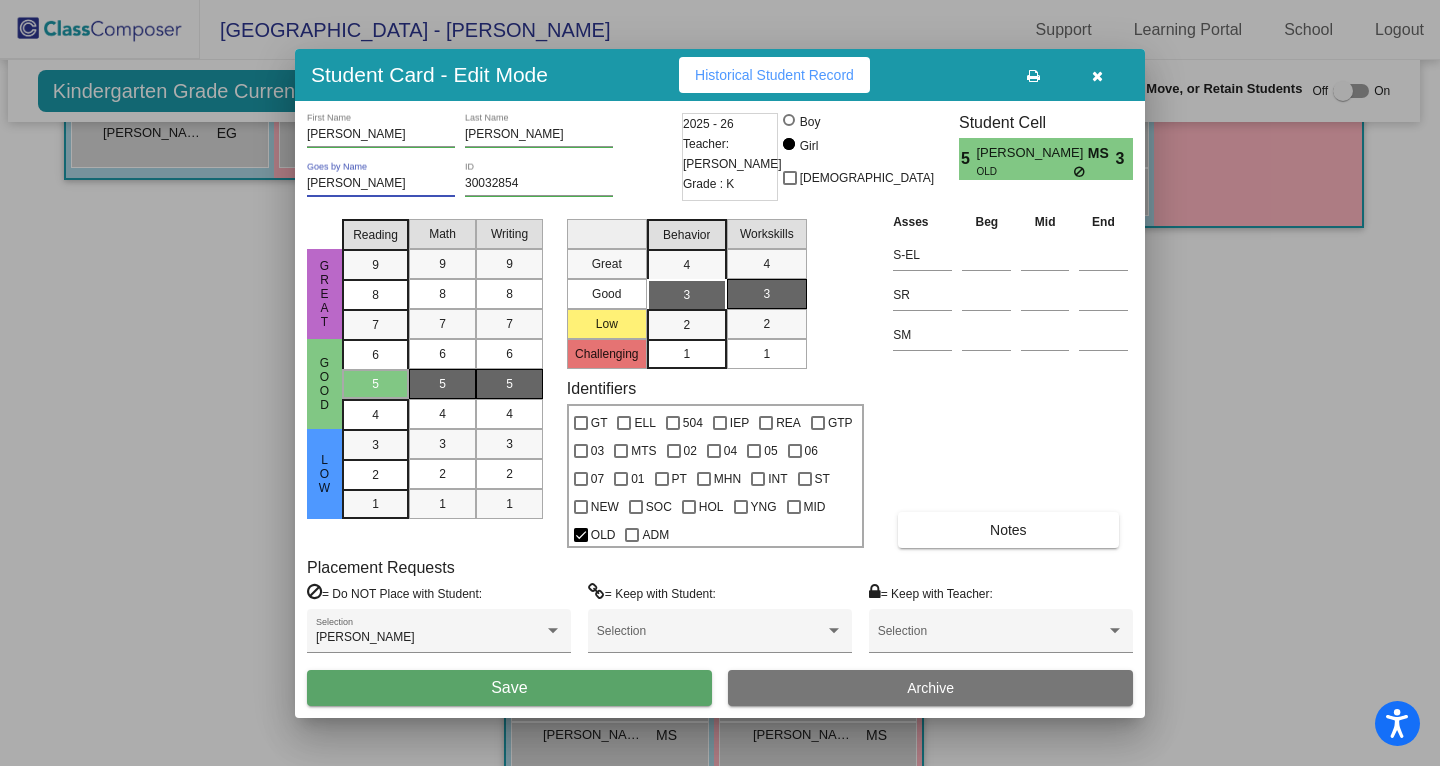 type on "[PERSON_NAME]" 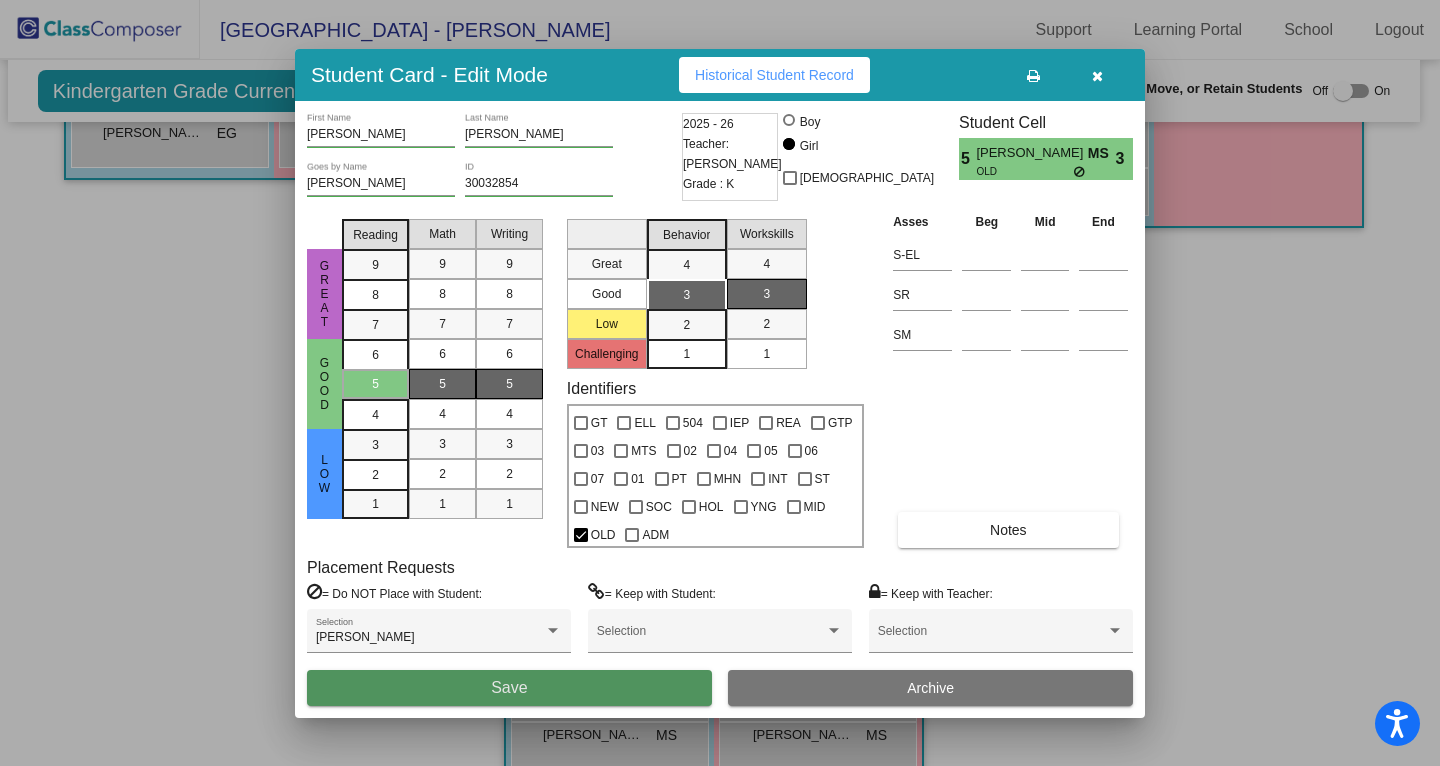 click on "Save" at bounding box center (509, 688) 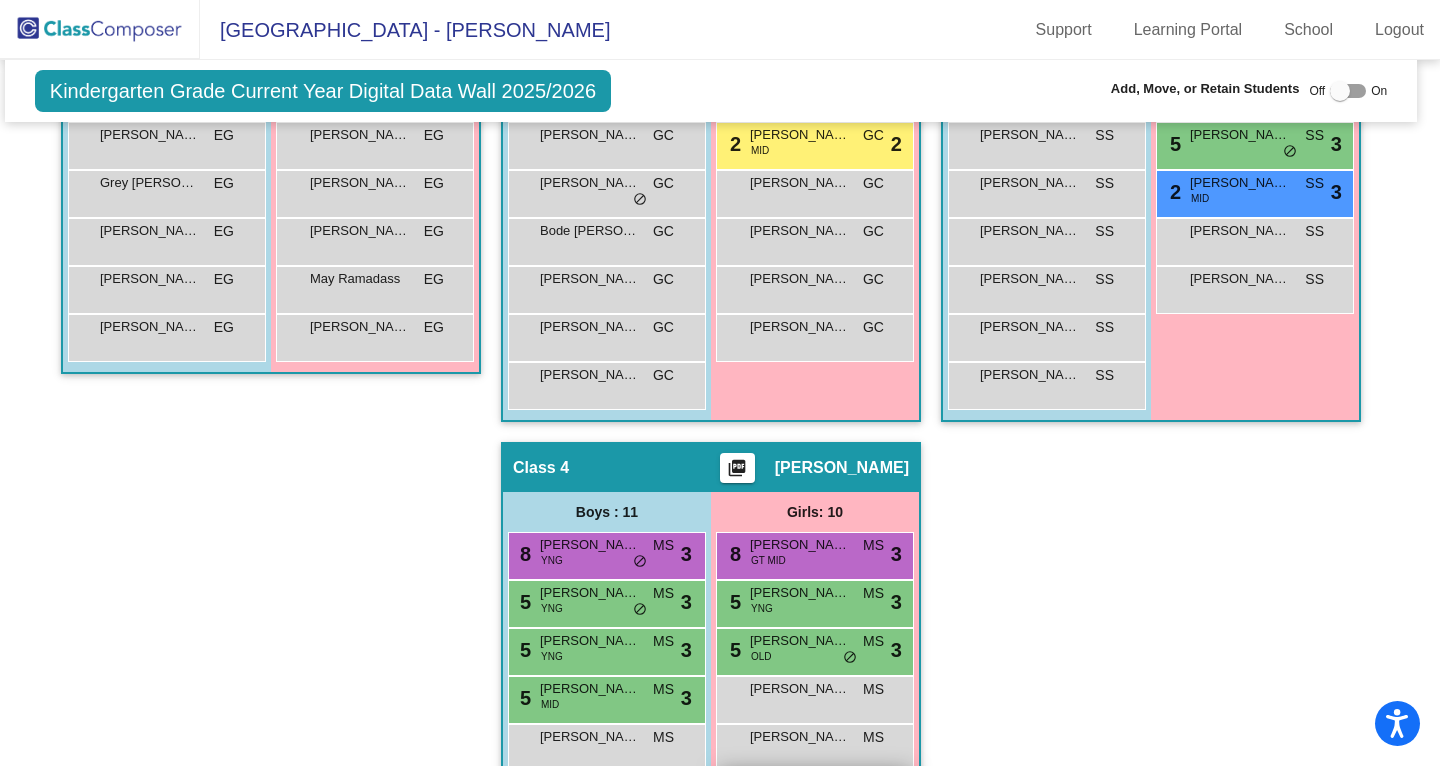 scroll, scrollTop: 816, scrollLeft: 9, axis: both 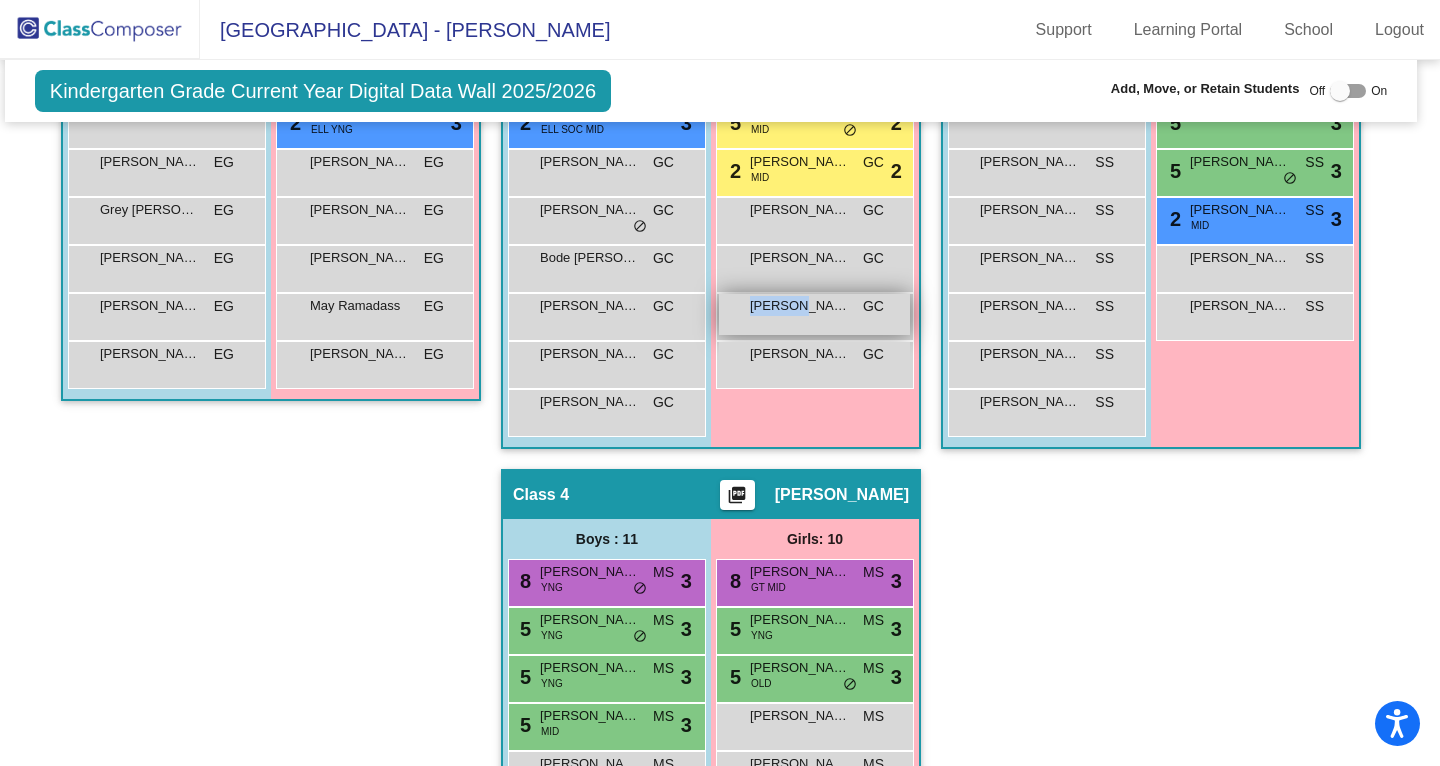 click on "[PERSON_NAME] lock do_not_disturb_alt" at bounding box center (814, 314) 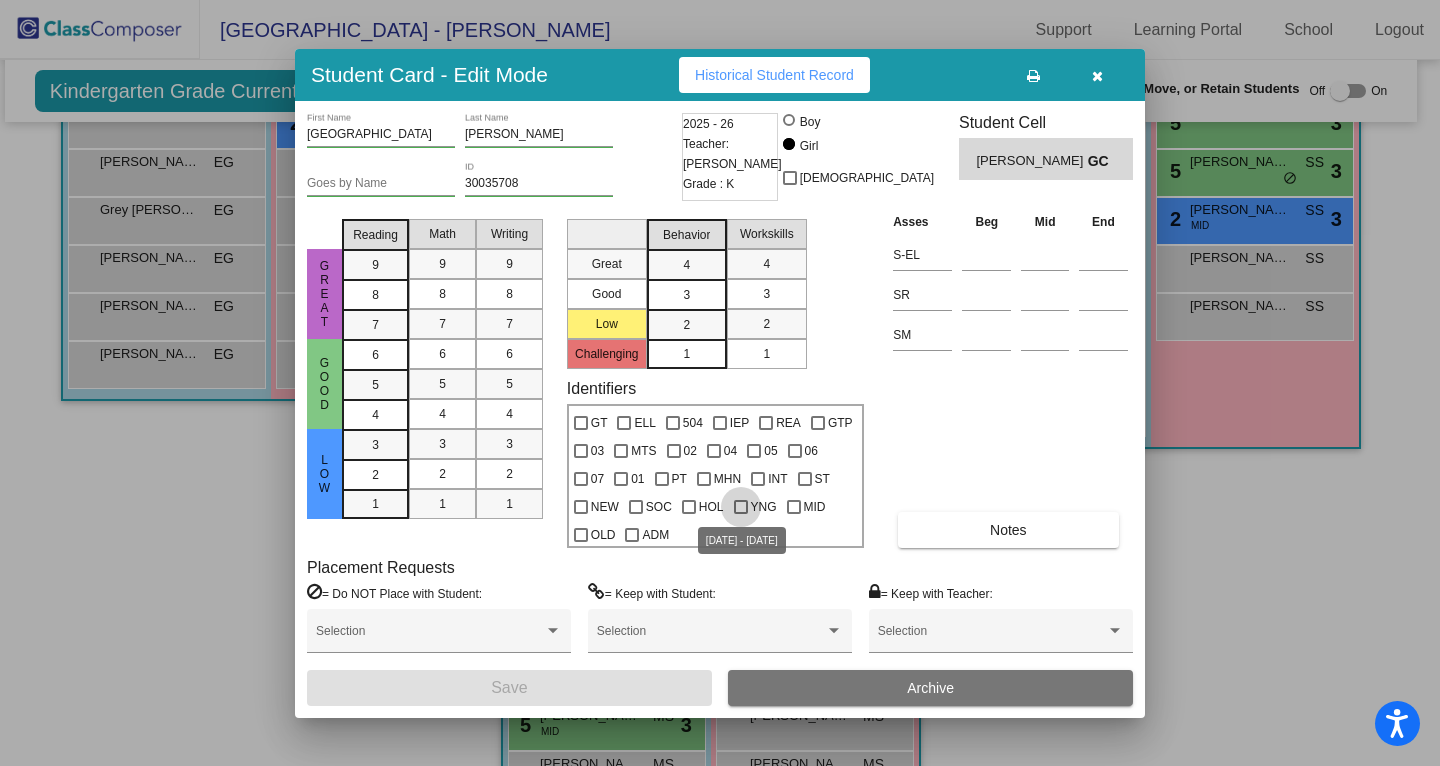 click on "YNG" at bounding box center [764, 507] 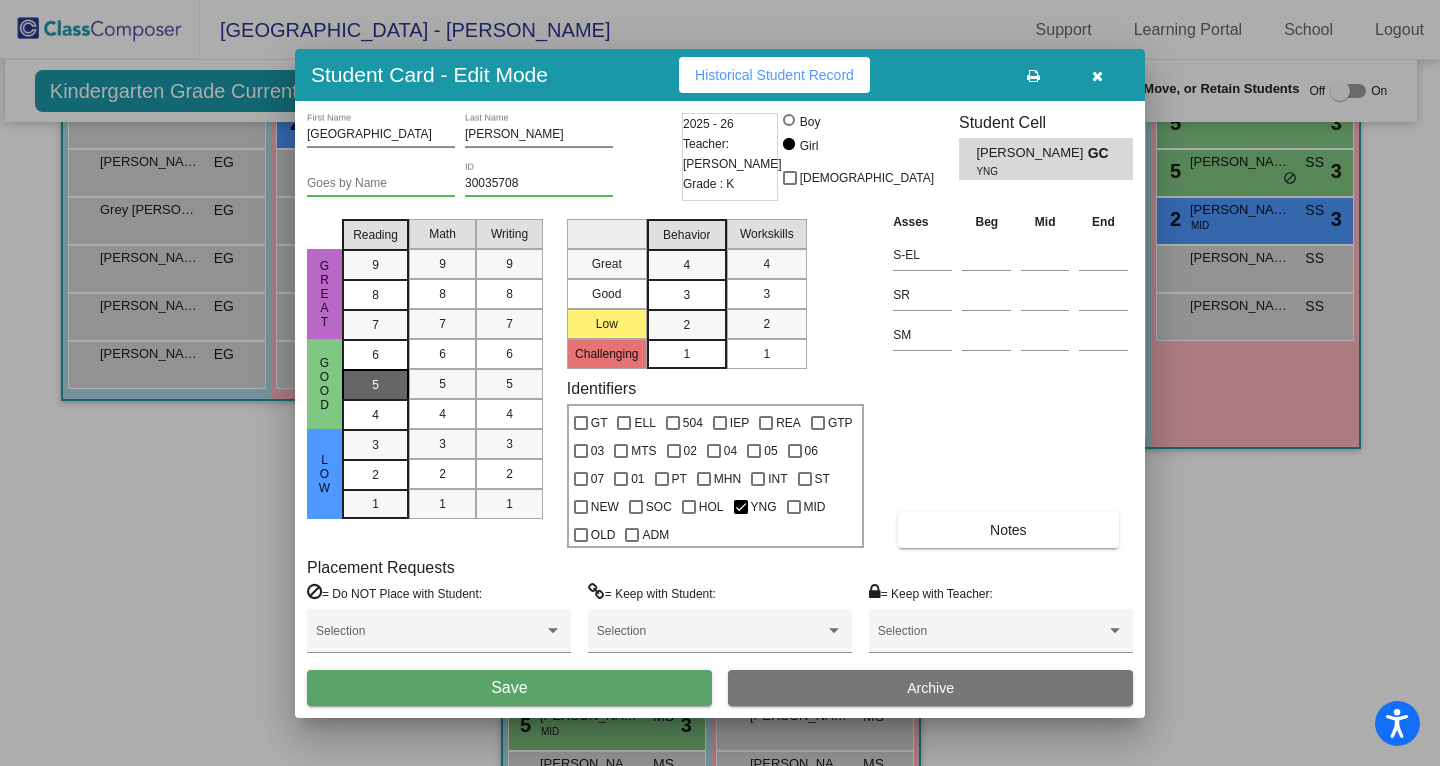 click on "5" at bounding box center (375, 355) 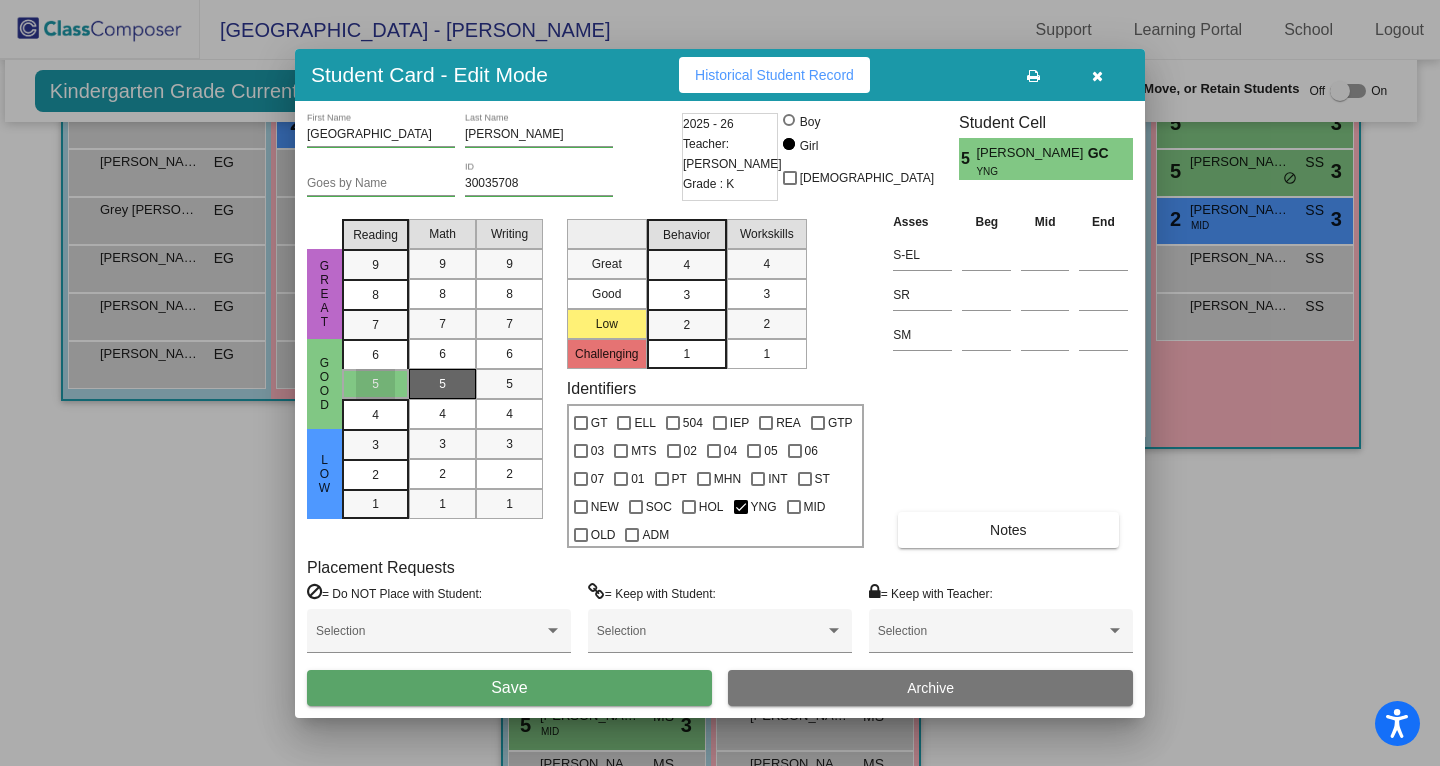 click on "5" at bounding box center (442, 384) 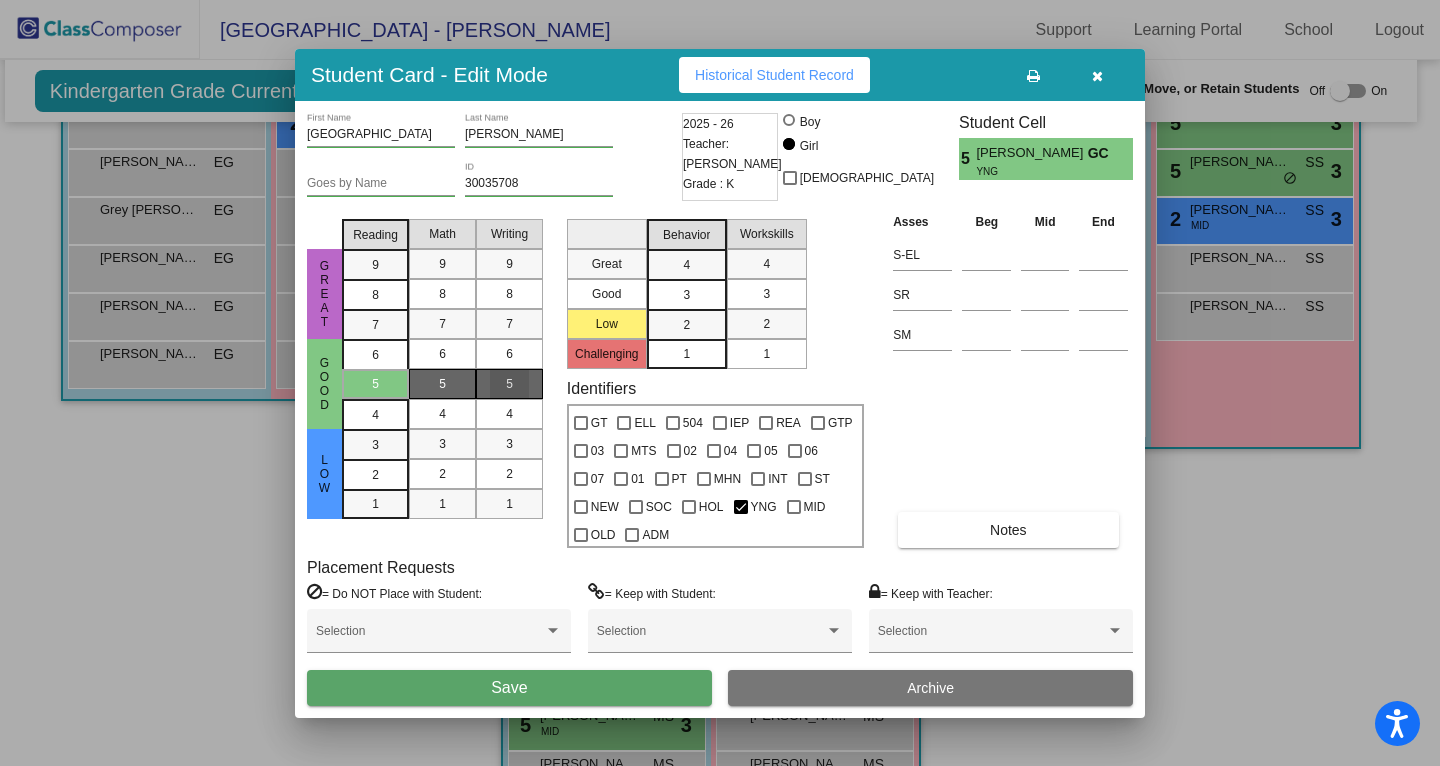click on "5" at bounding box center (509, 384) 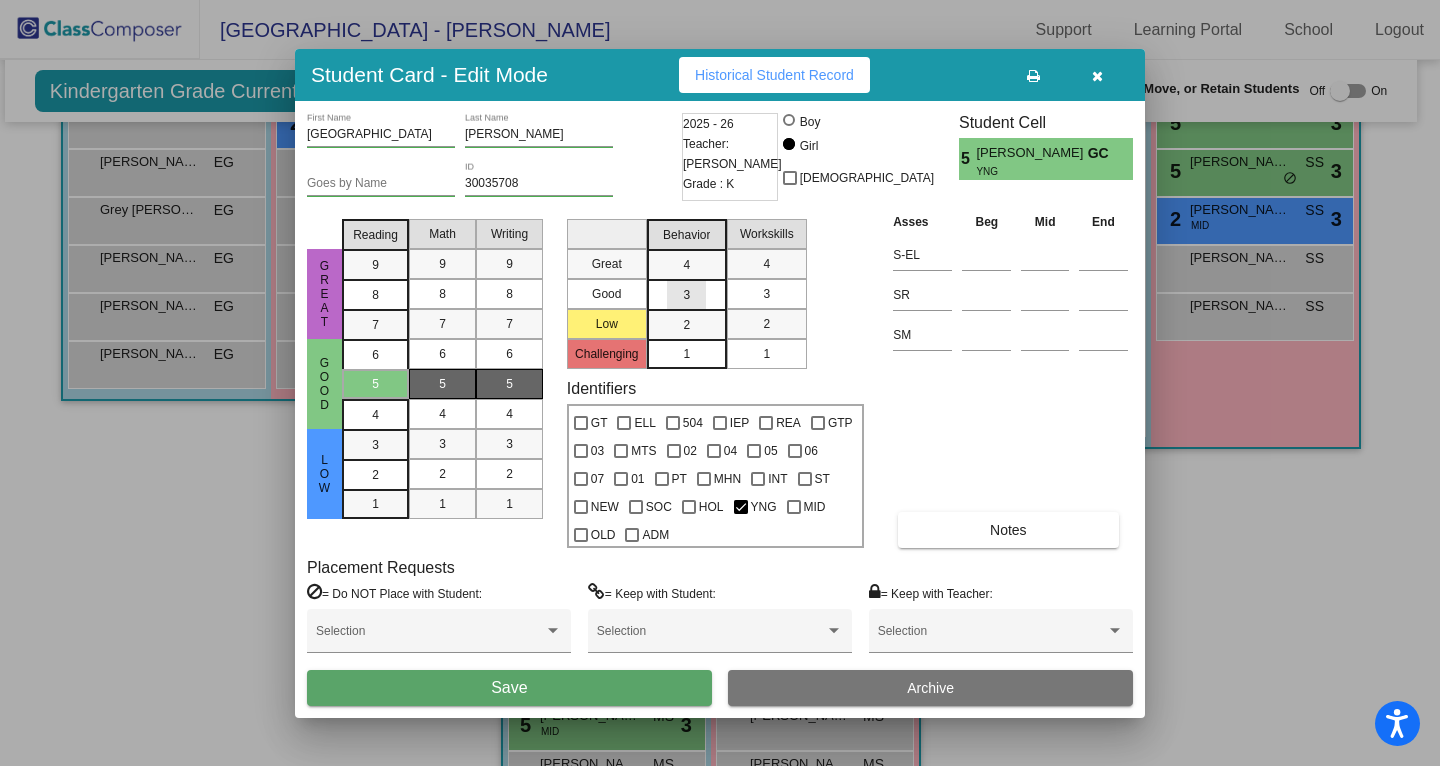 click on "3" at bounding box center (686, 265) 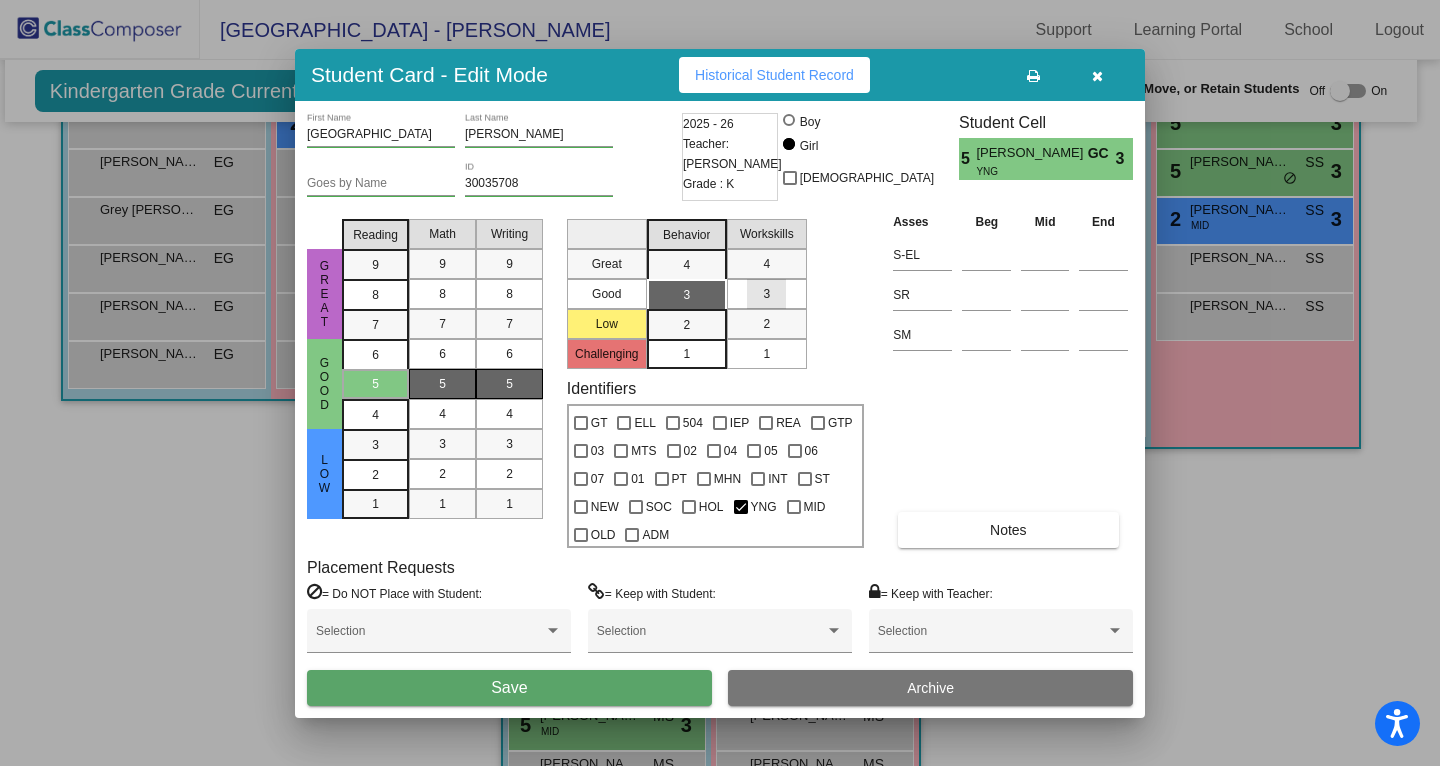 click on "3" at bounding box center (766, 294) 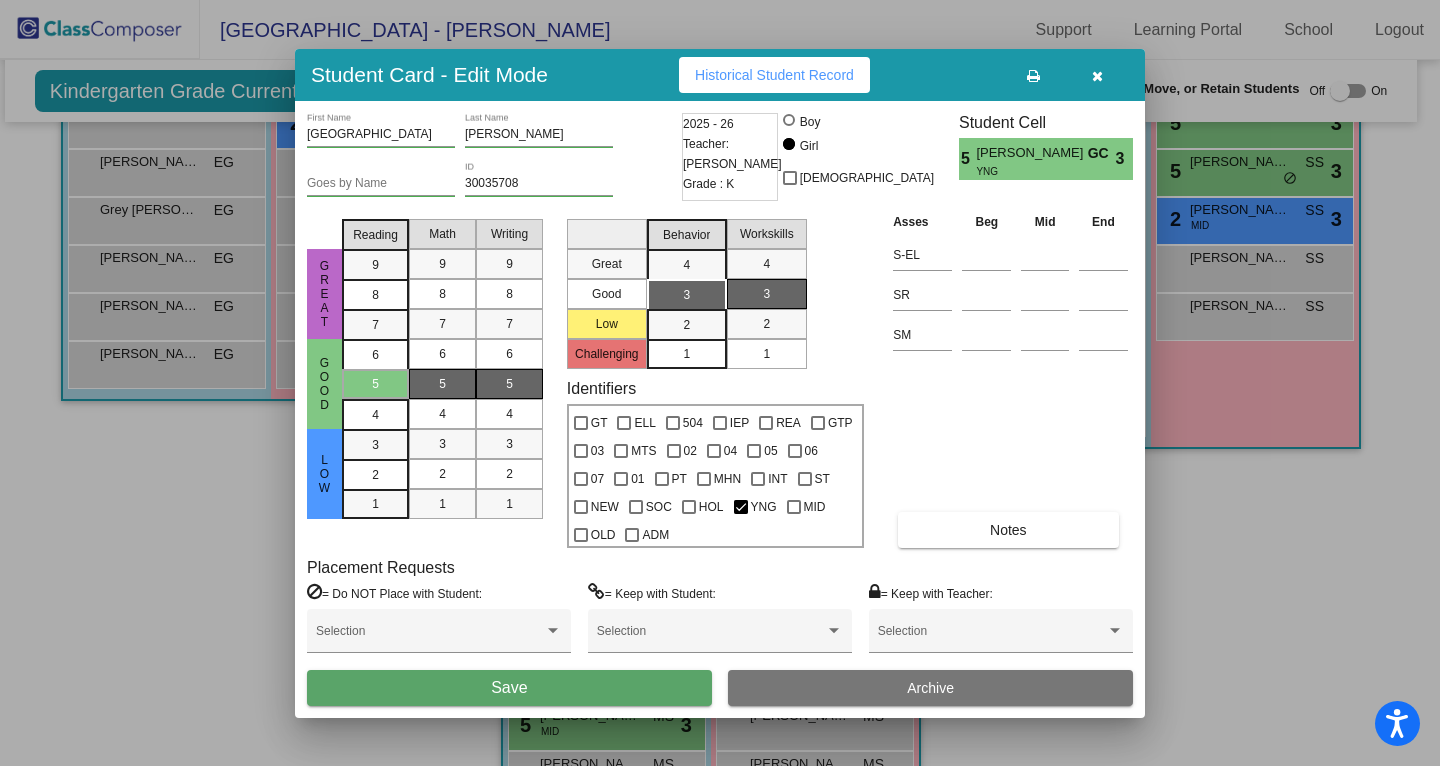 click on "Save" at bounding box center [509, 688] 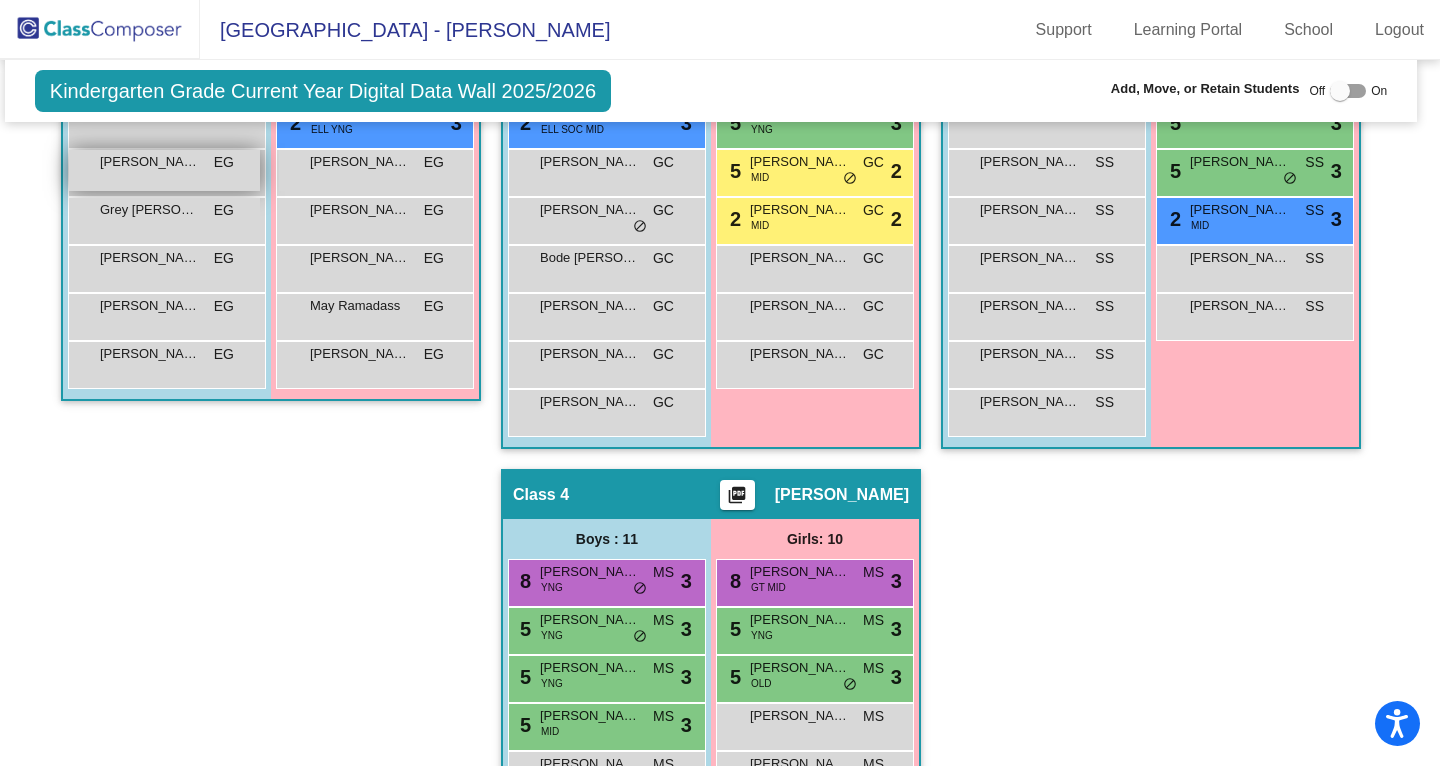click on "[PERSON_NAME] EG lock do_not_disturb_alt" at bounding box center [164, 170] 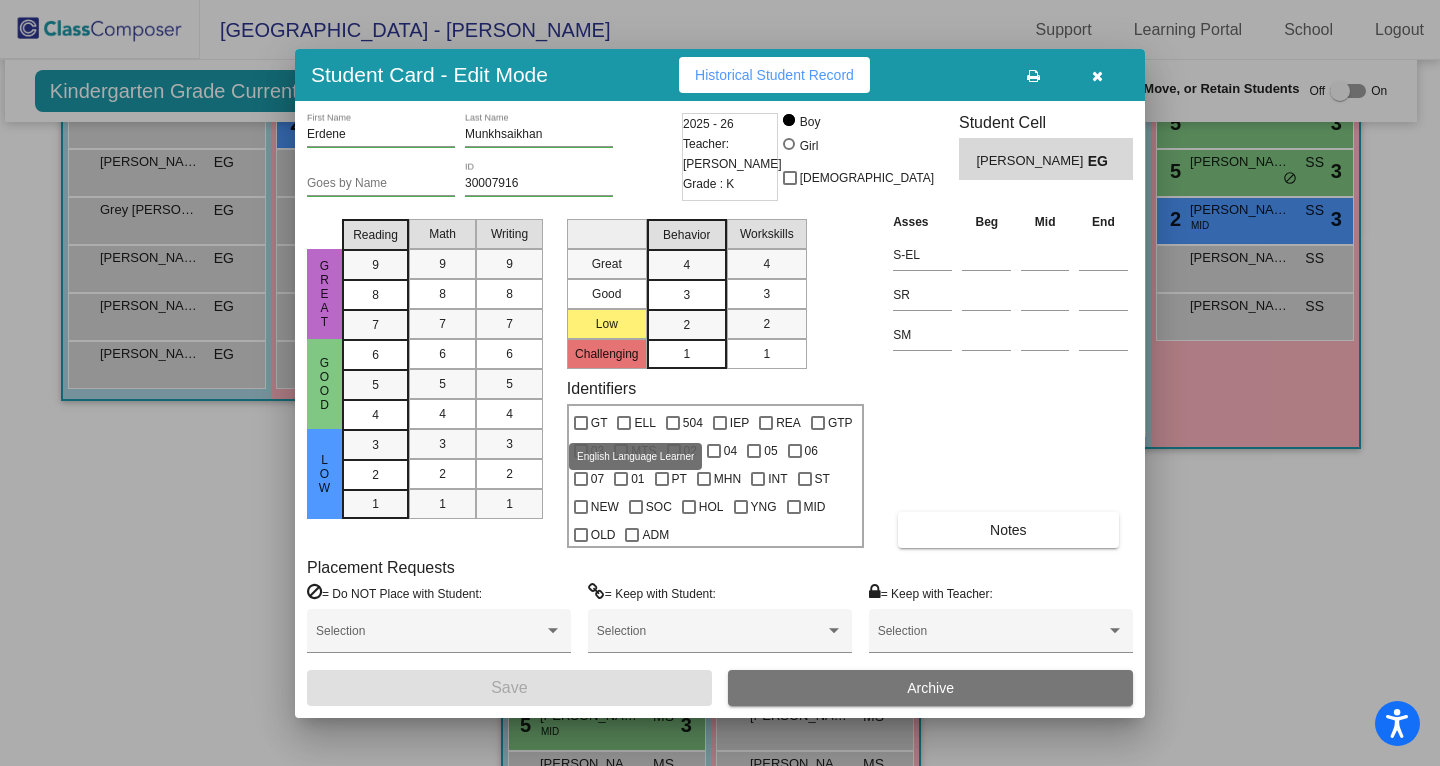 click on "ELL" at bounding box center (644, 423) 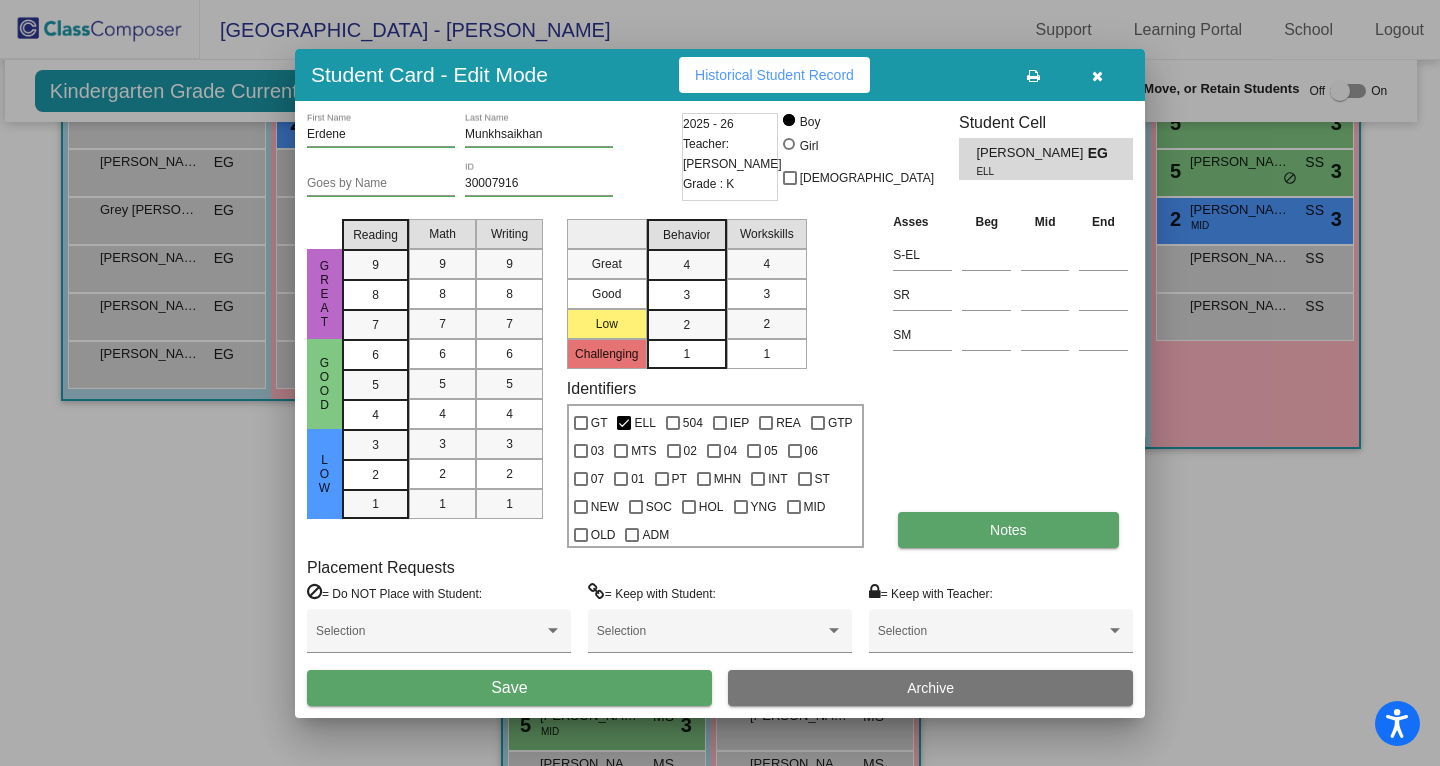 click on "Notes" at bounding box center (1008, 530) 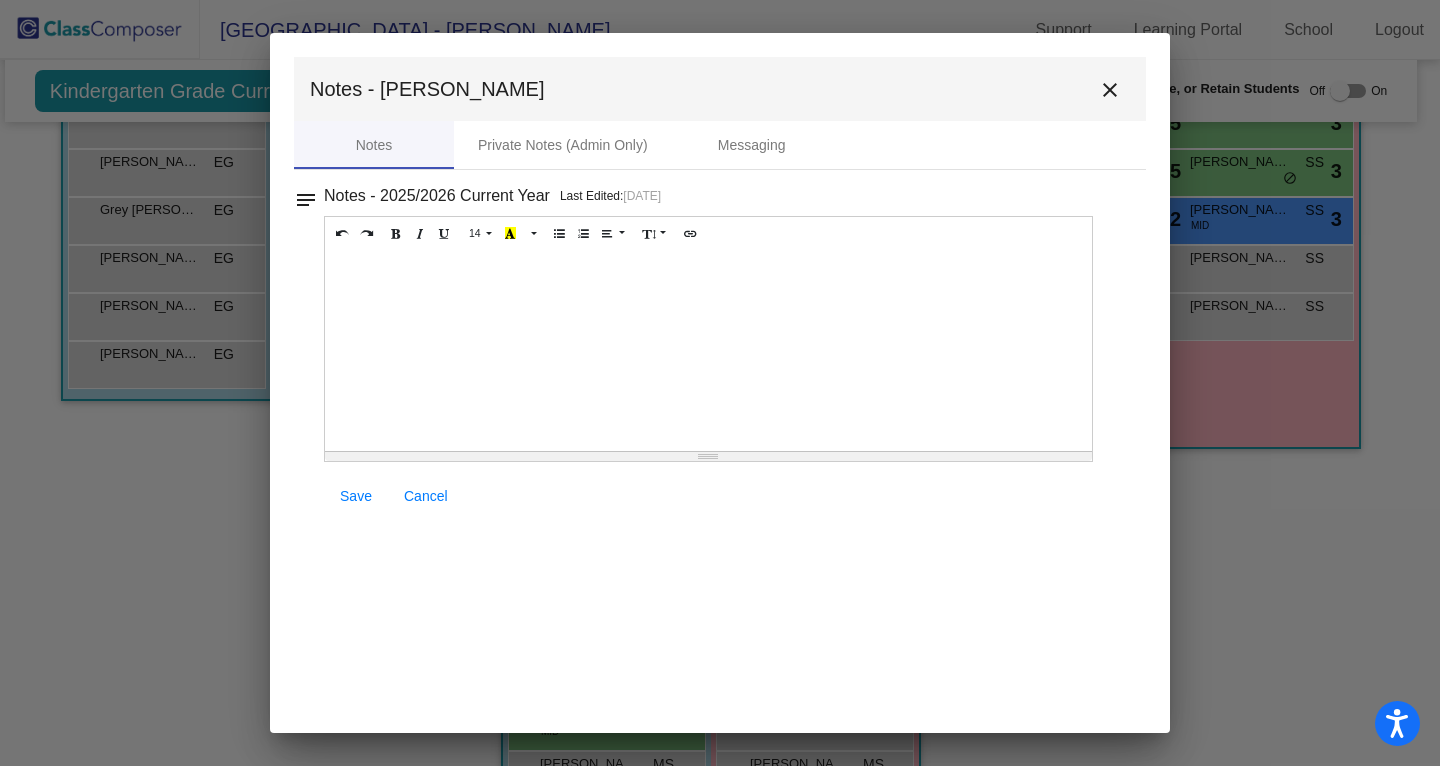 click at bounding box center (708, 351) 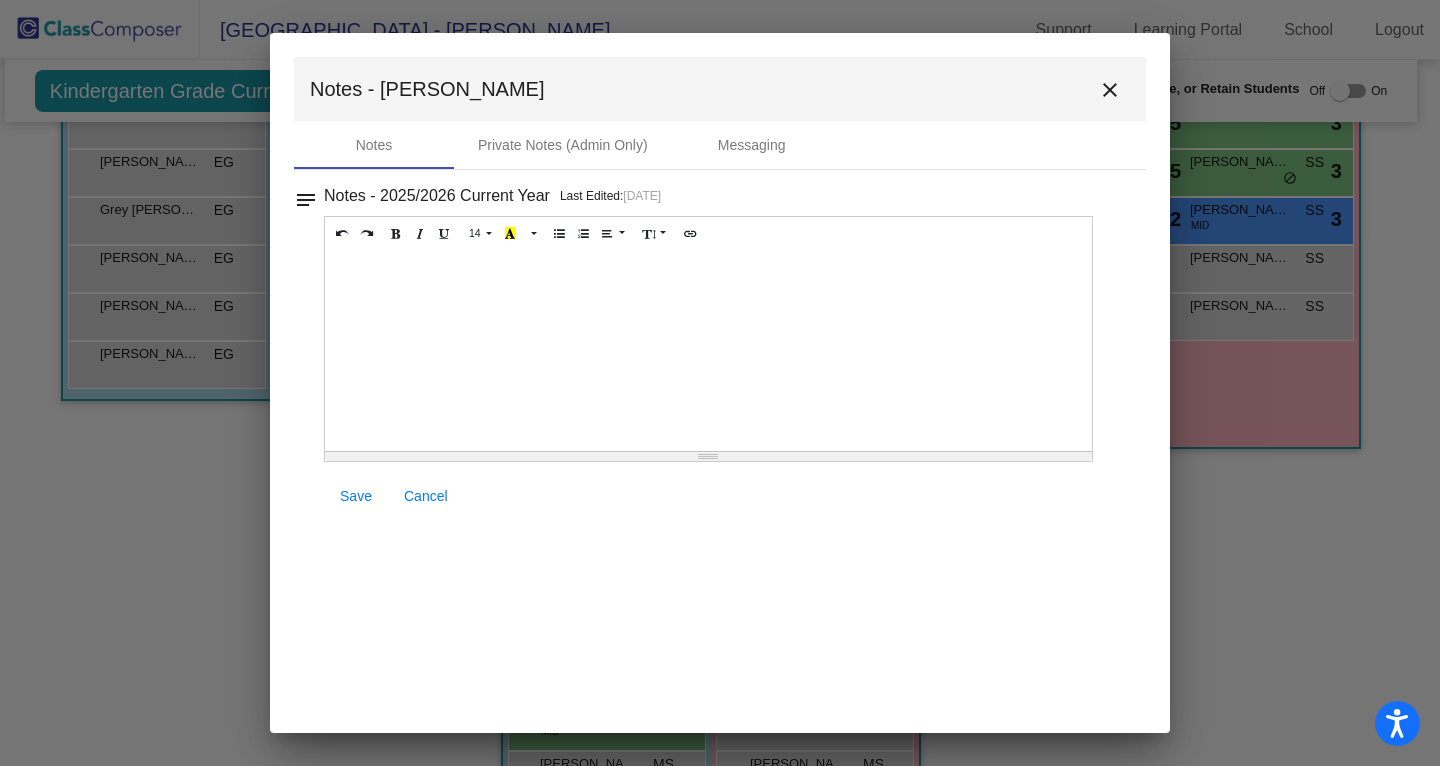 type 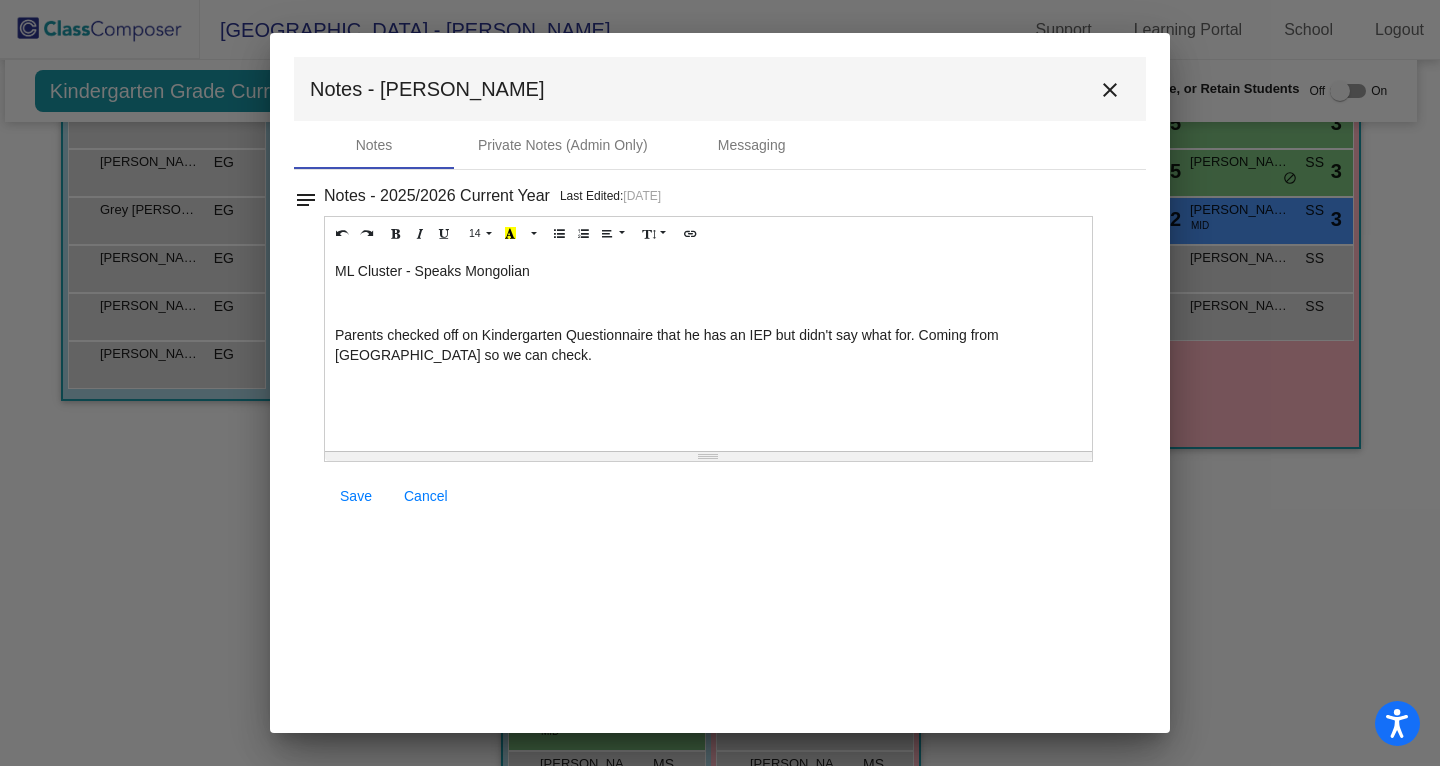 click on "Parents checked off on Kindergarten Questionnaire that he has an IEP but didn't say what for. Coming from [GEOGRAPHIC_DATA] so we can check." at bounding box center (708, 345) 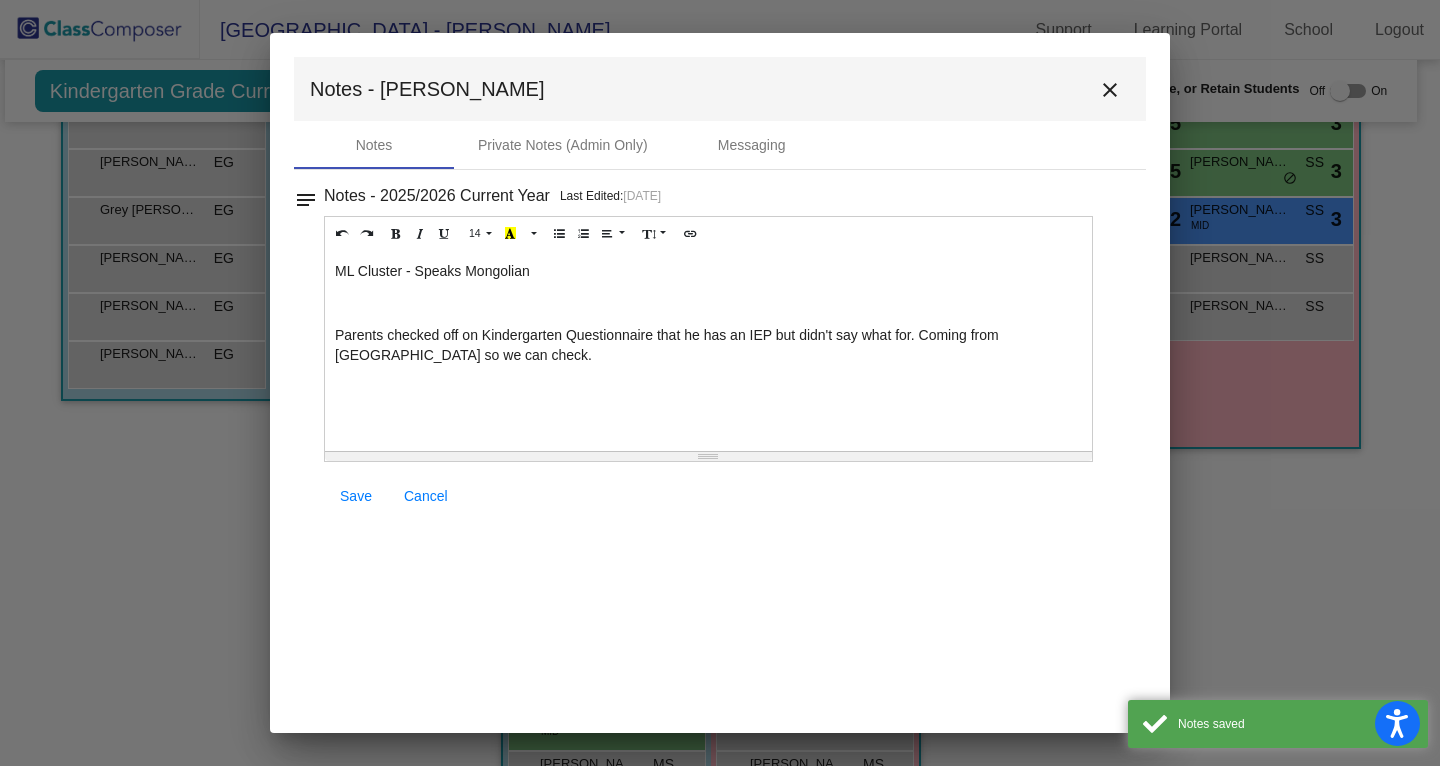 click on "close" at bounding box center [1110, 90] 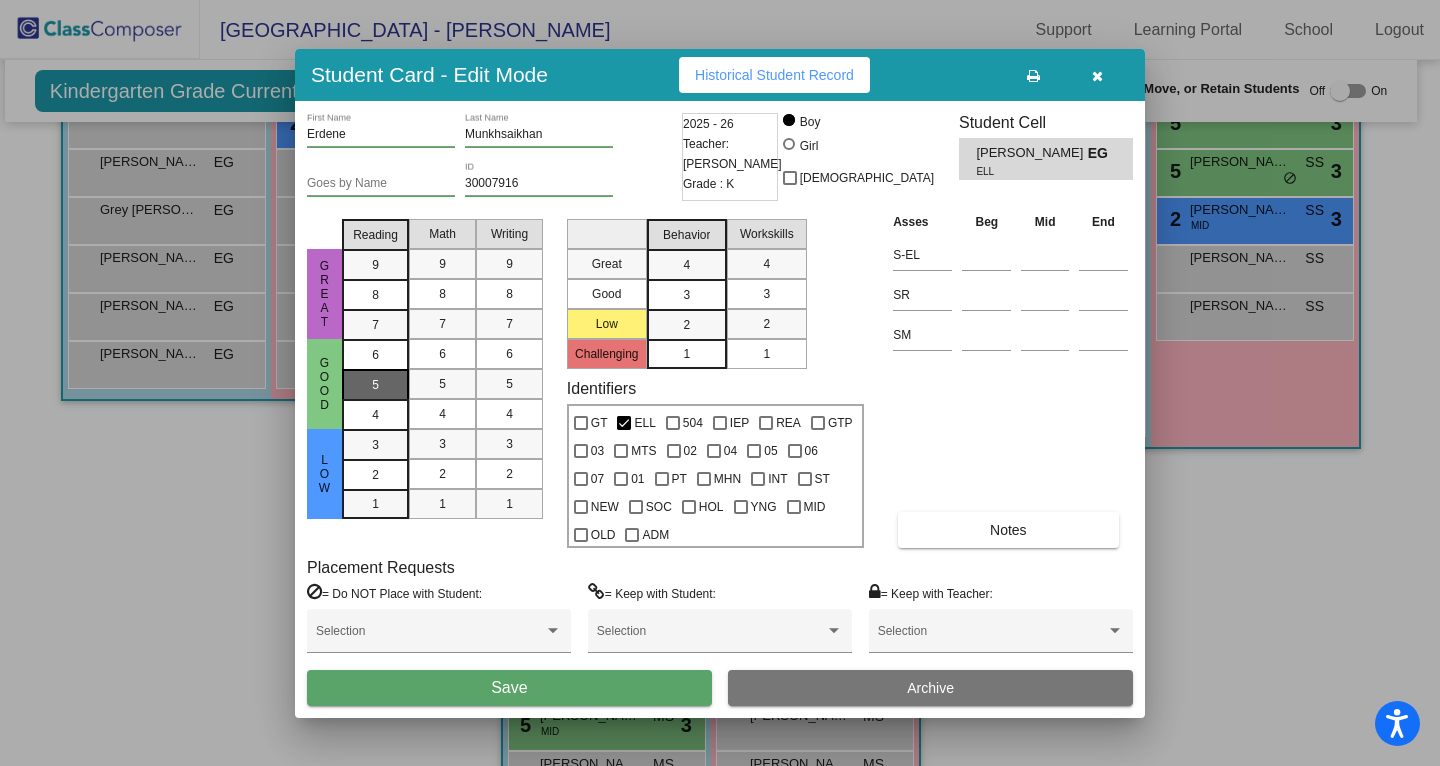click on "5" at bounding box center [375, 355] 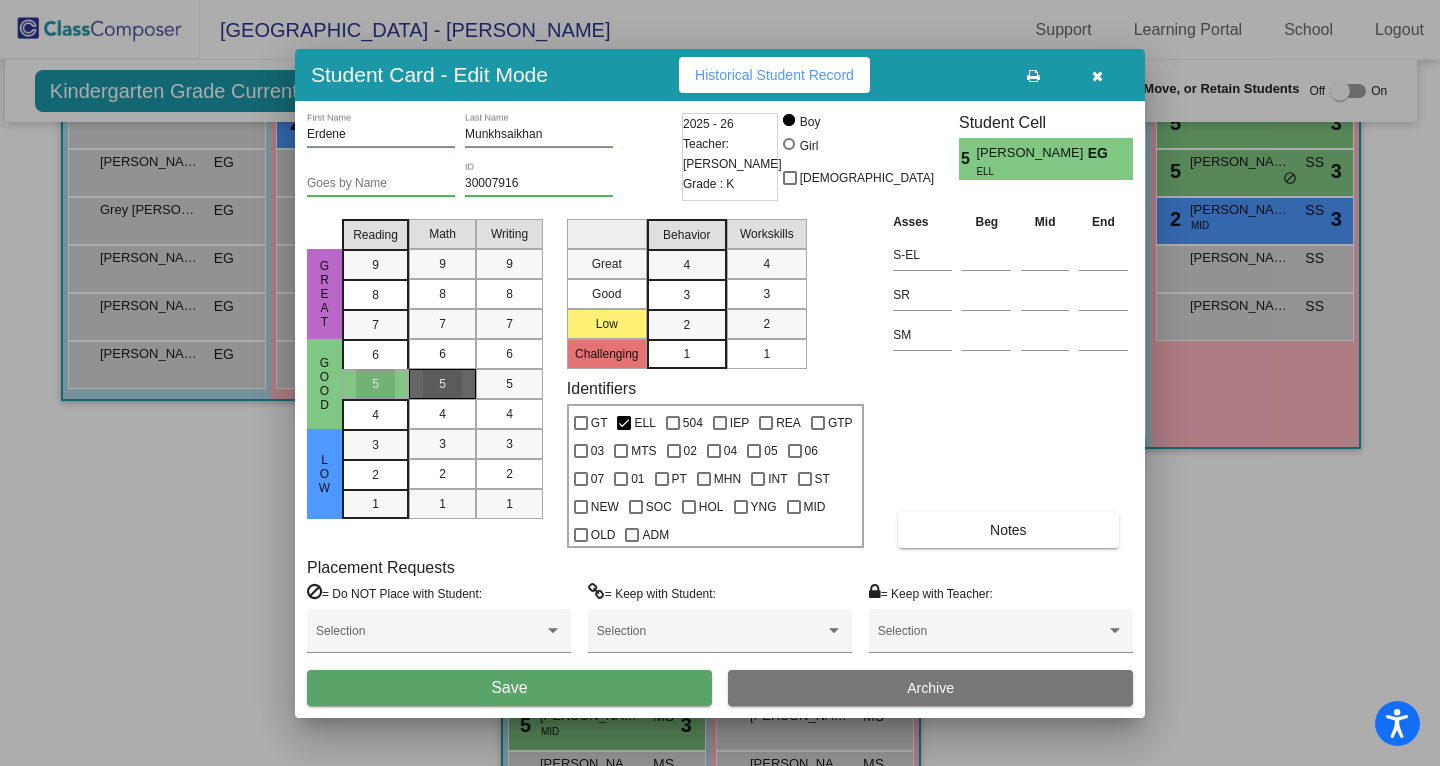 click on "5" at bounding box center [442, 384] 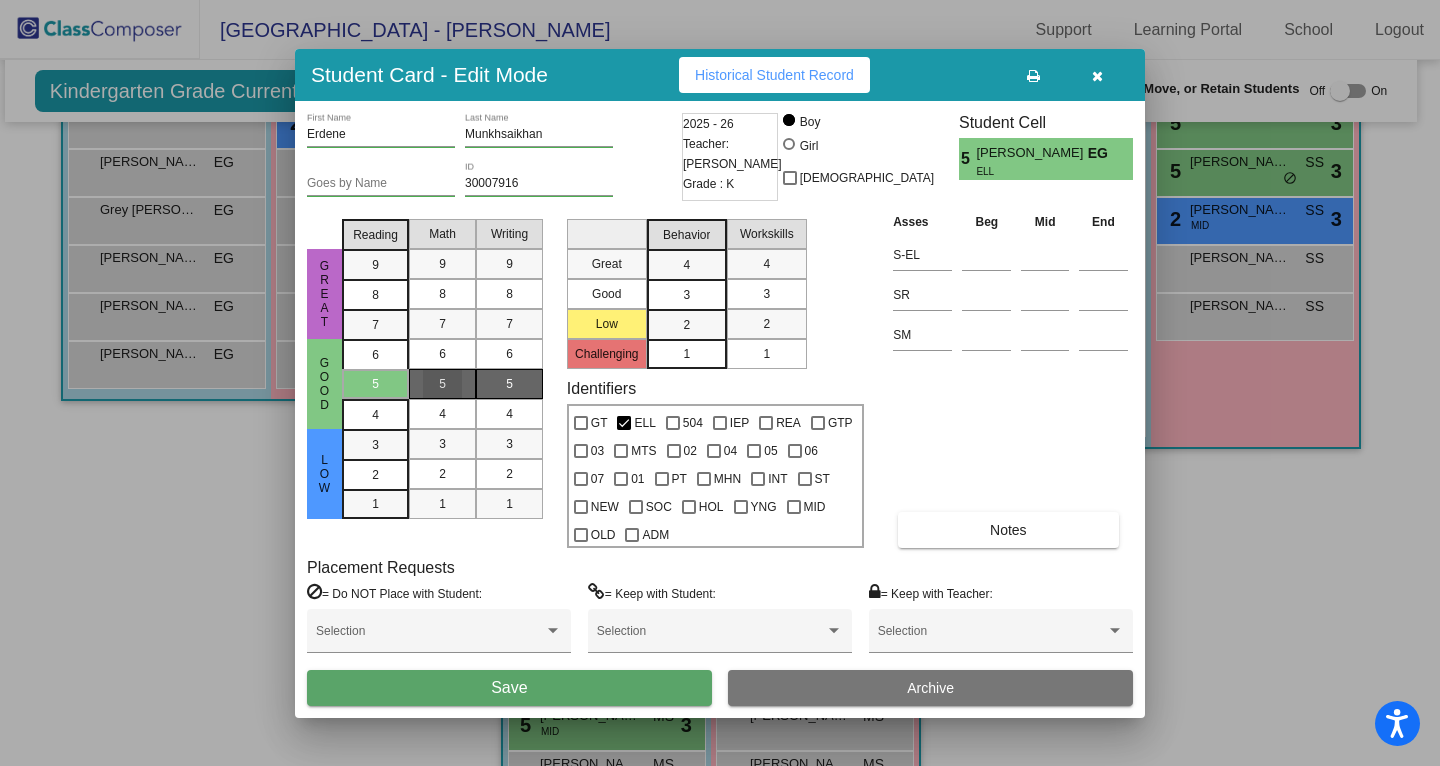 click on "5" at bounding box center [509, 384] 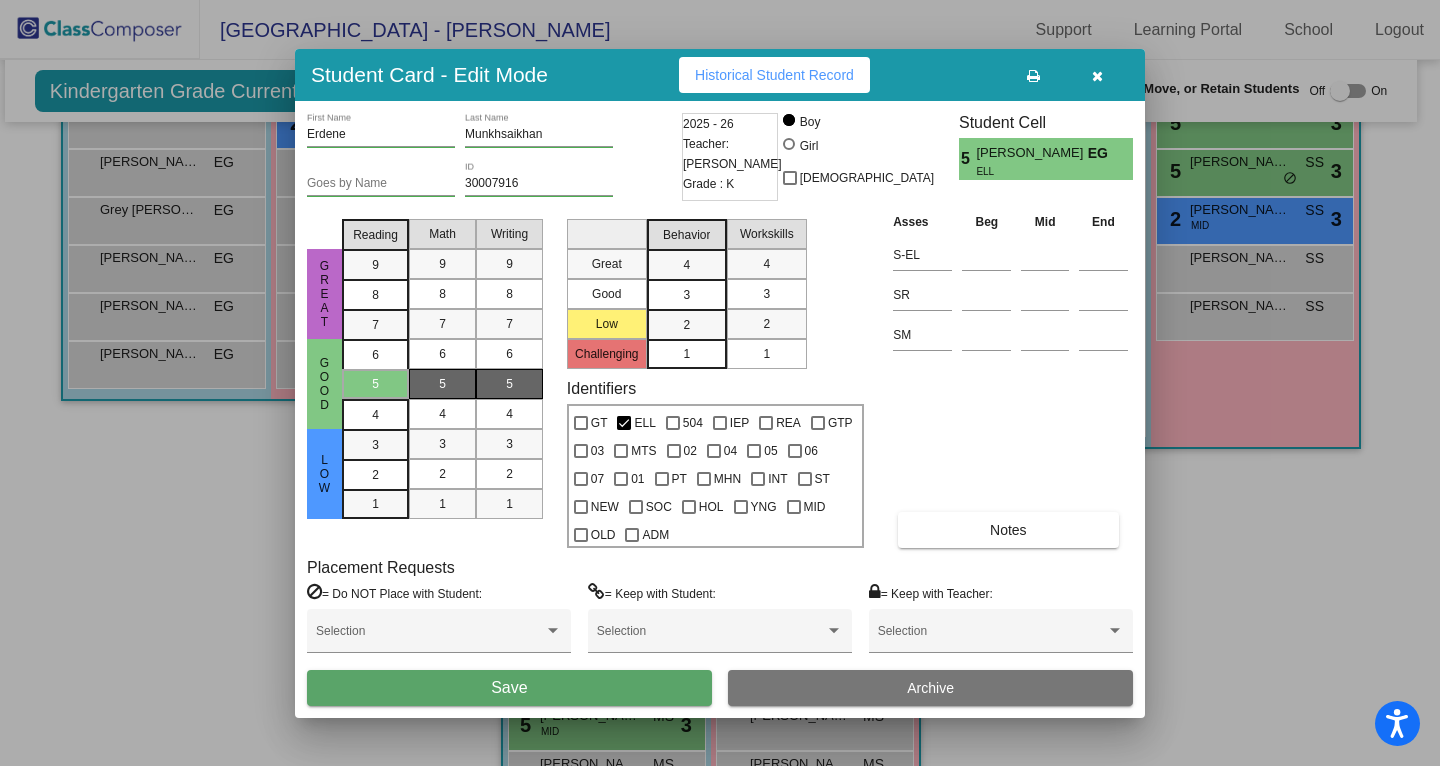click on "3" at bounding box center [686, 265] 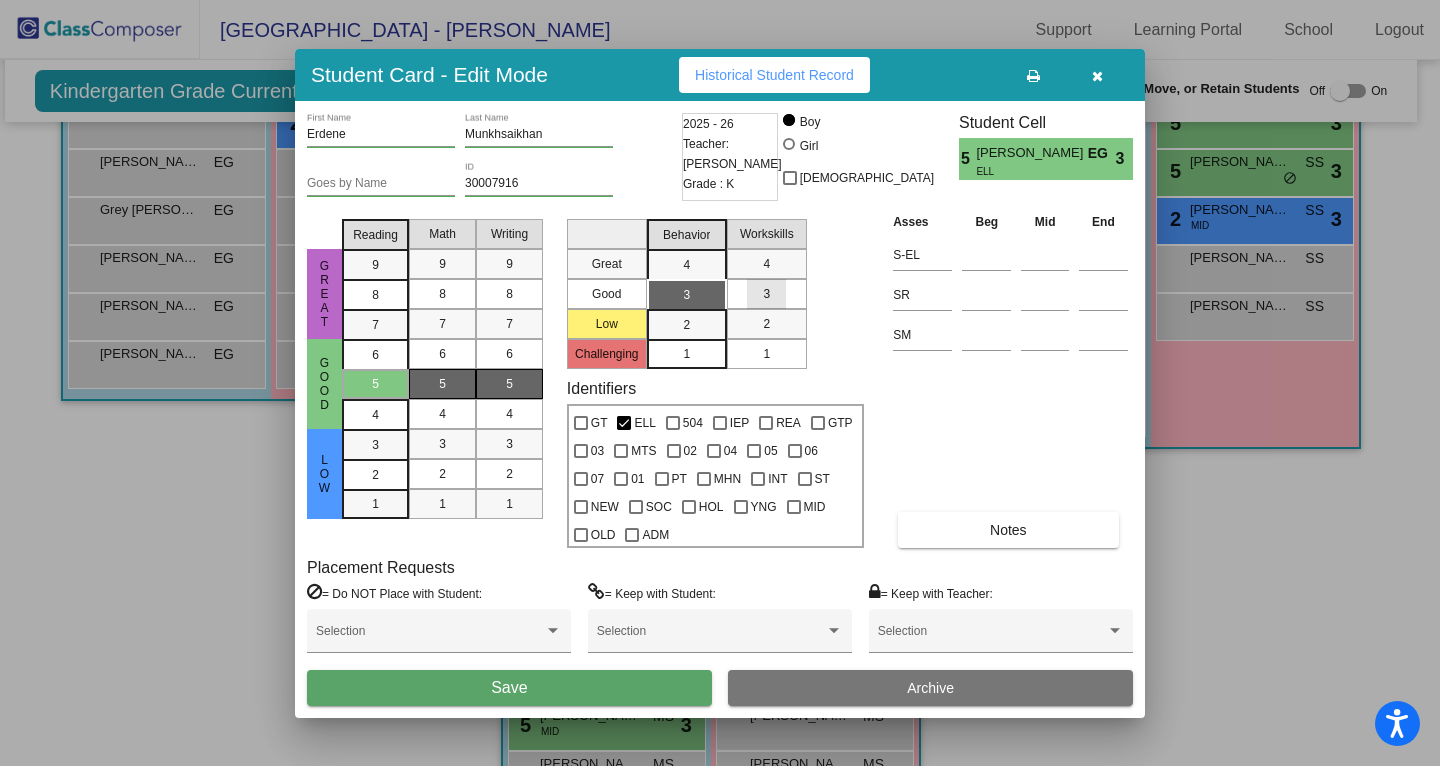 click on "3" at bounding box center (766, 294) 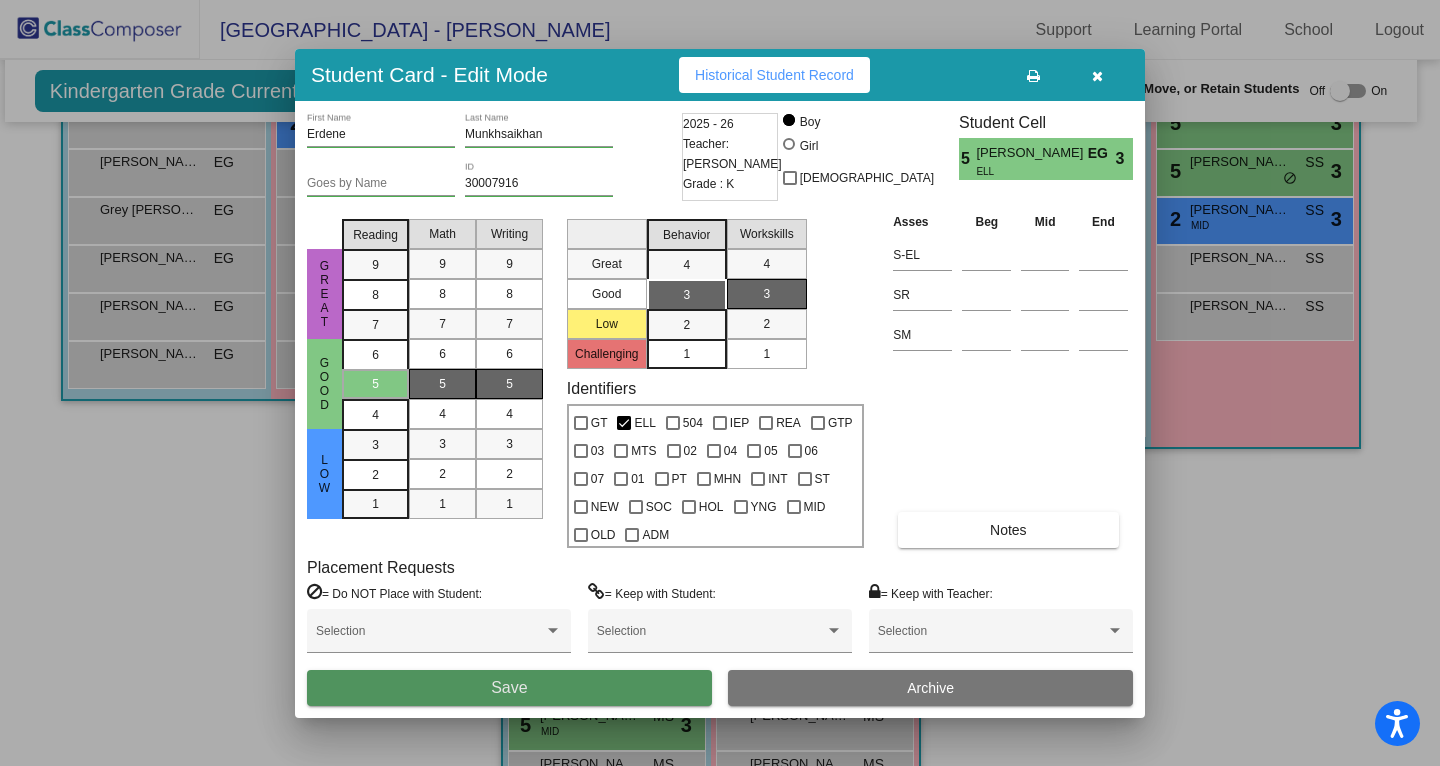 click on "Save" at bounding box center (509, 687) 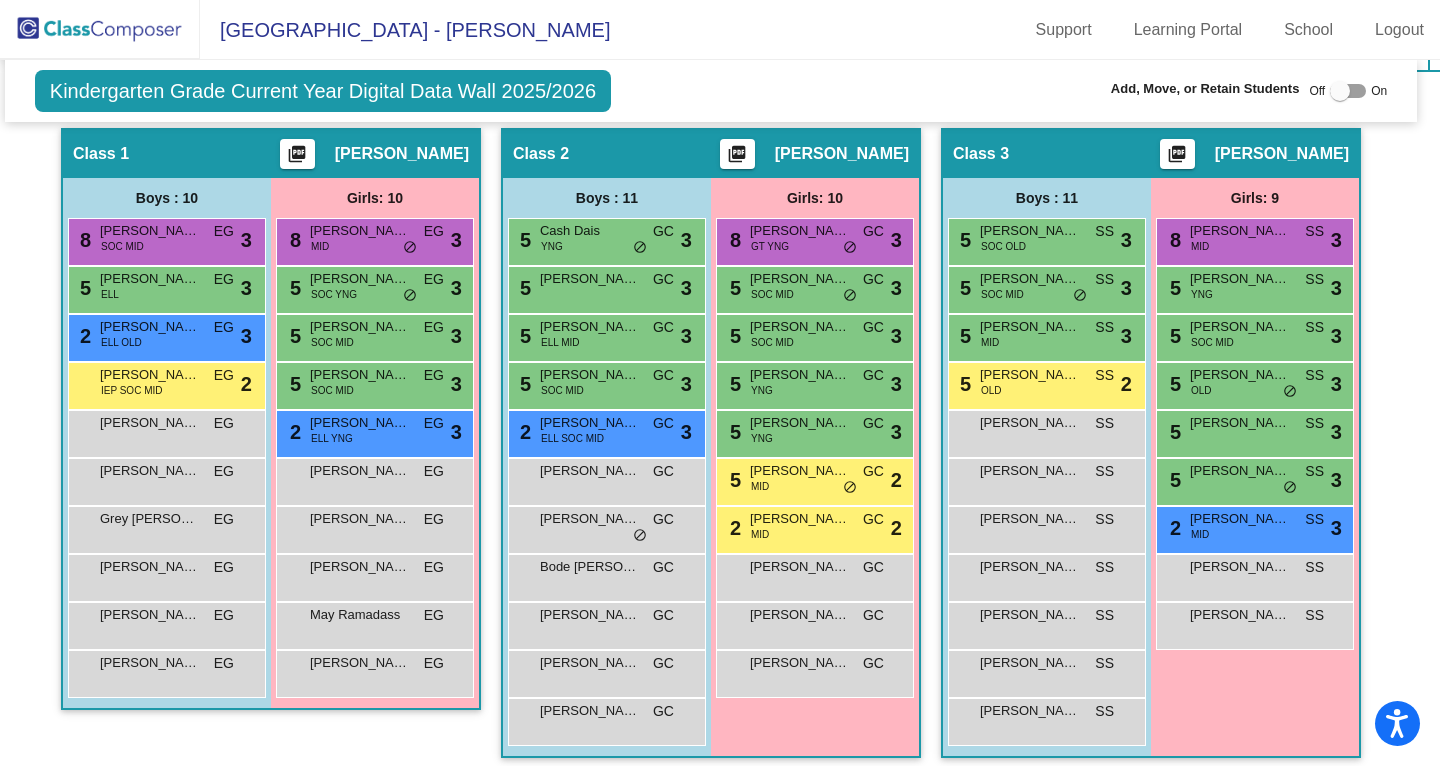 scroll, scrollTop: 504, scrollLeft: 9, axis: both 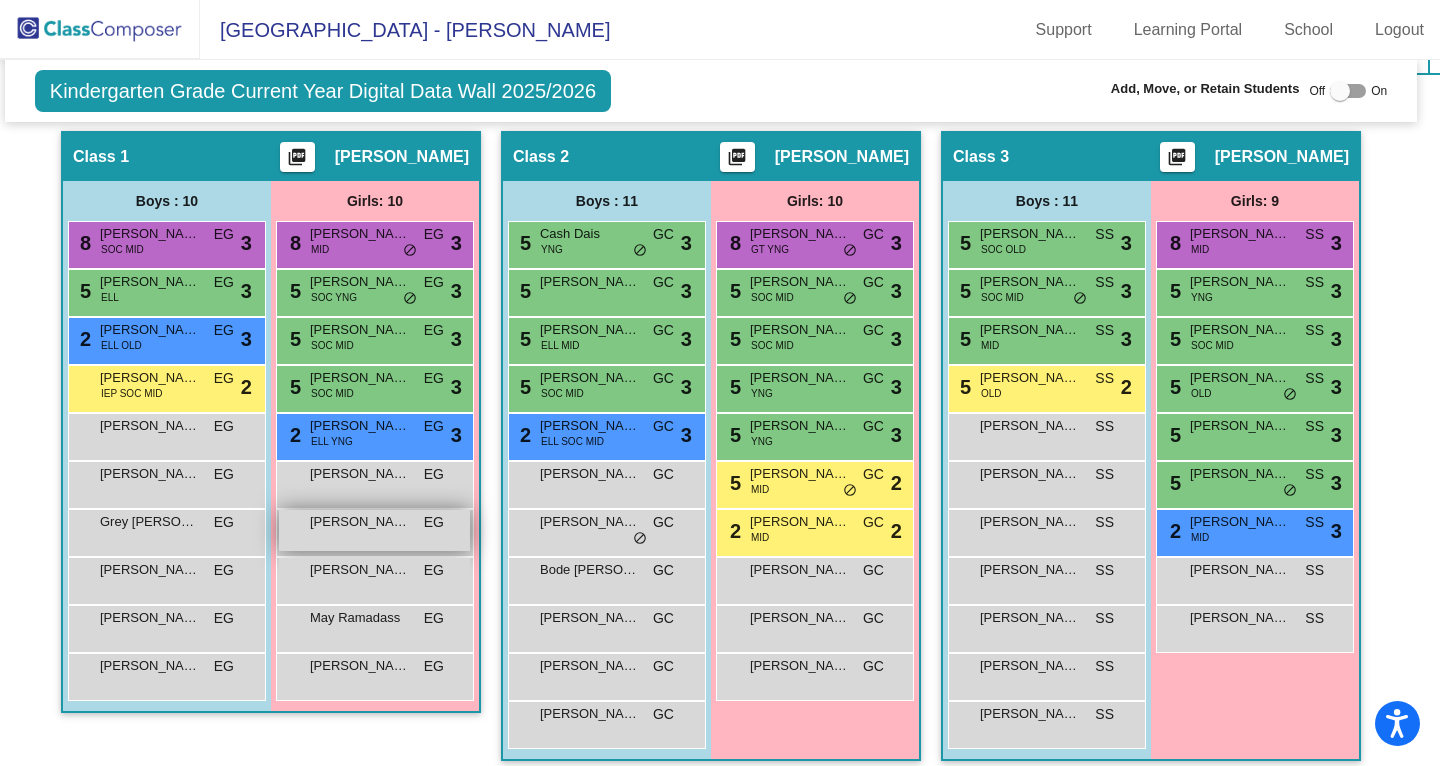 click on "[PERSON_NAME]" at bounding box center (360, 522) 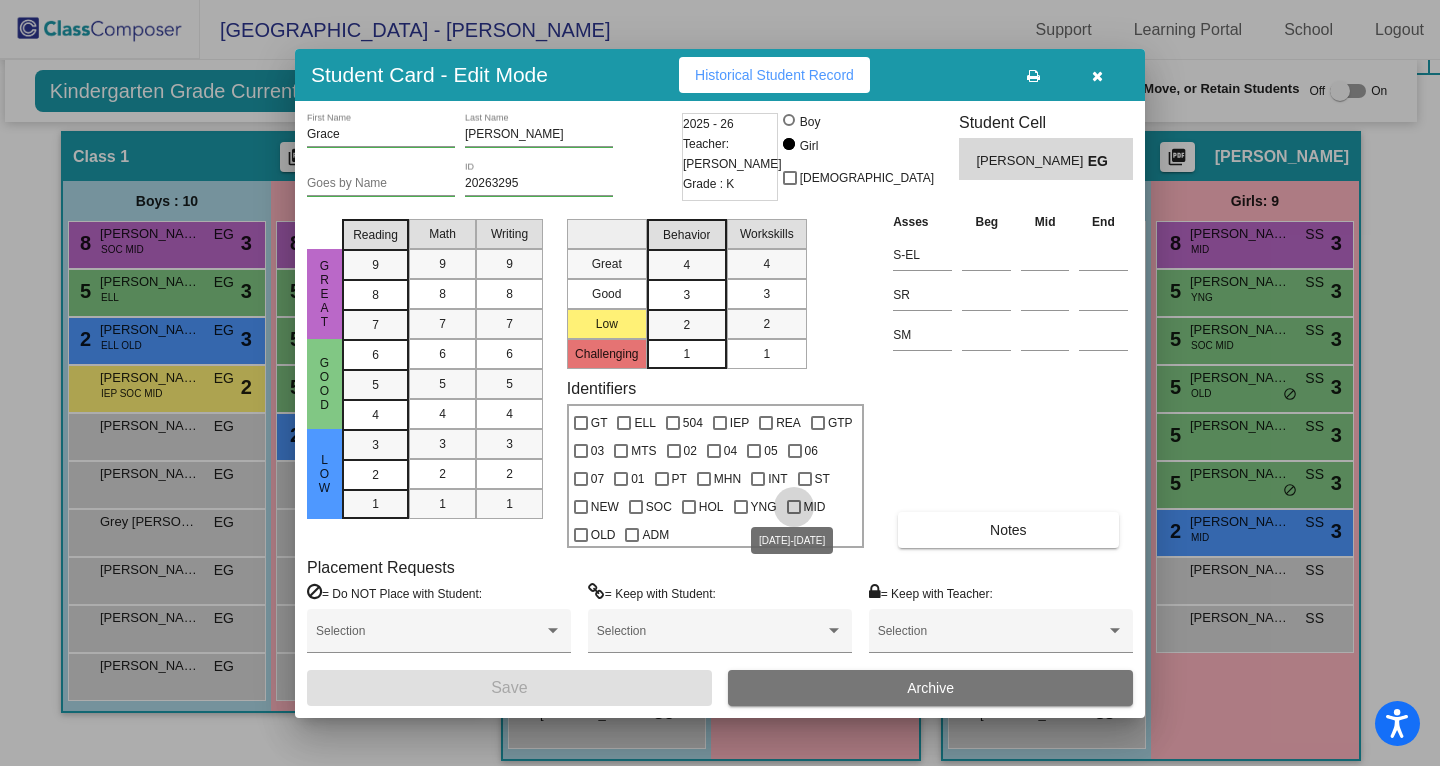 click on "MID" at bounding box center (815, 507) 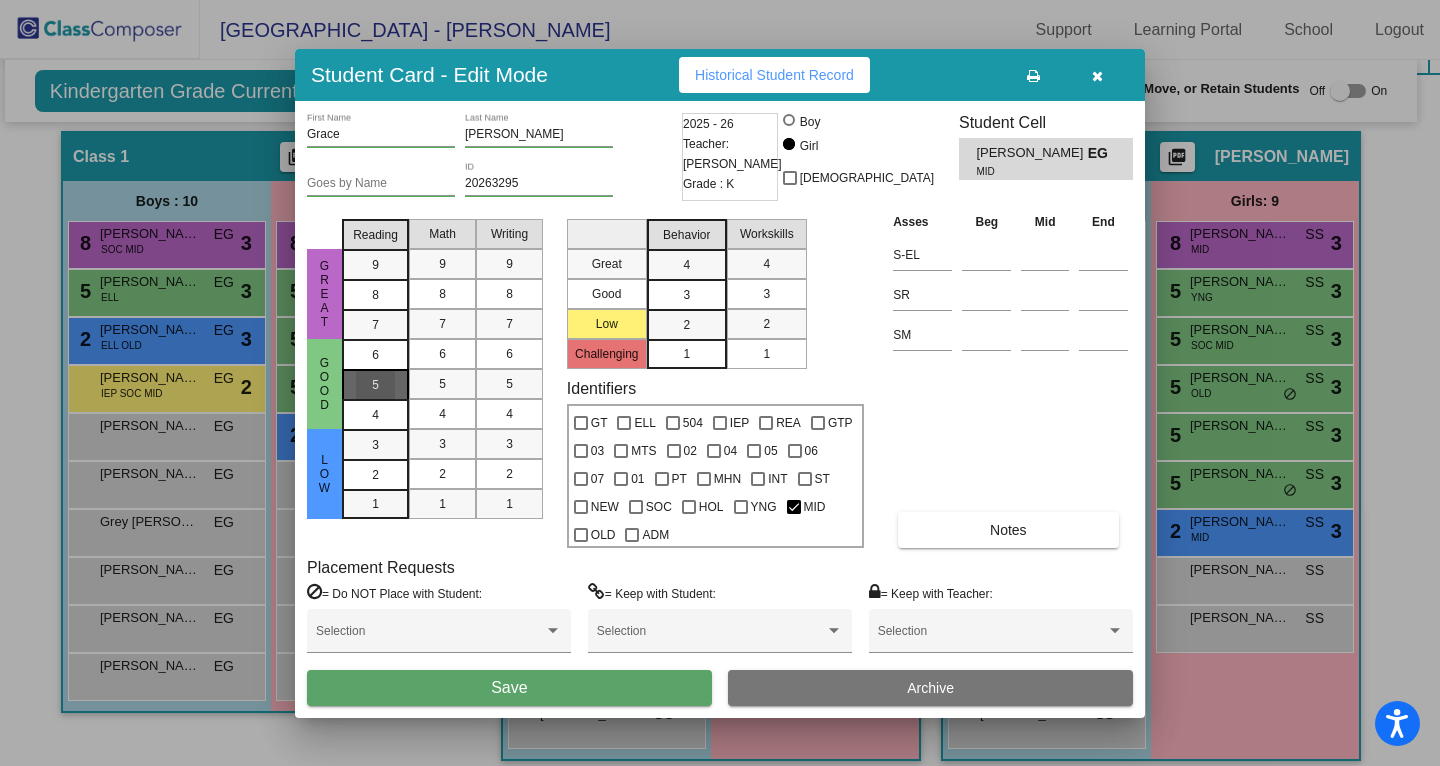 click on "5" at bounding box center (375, 355) 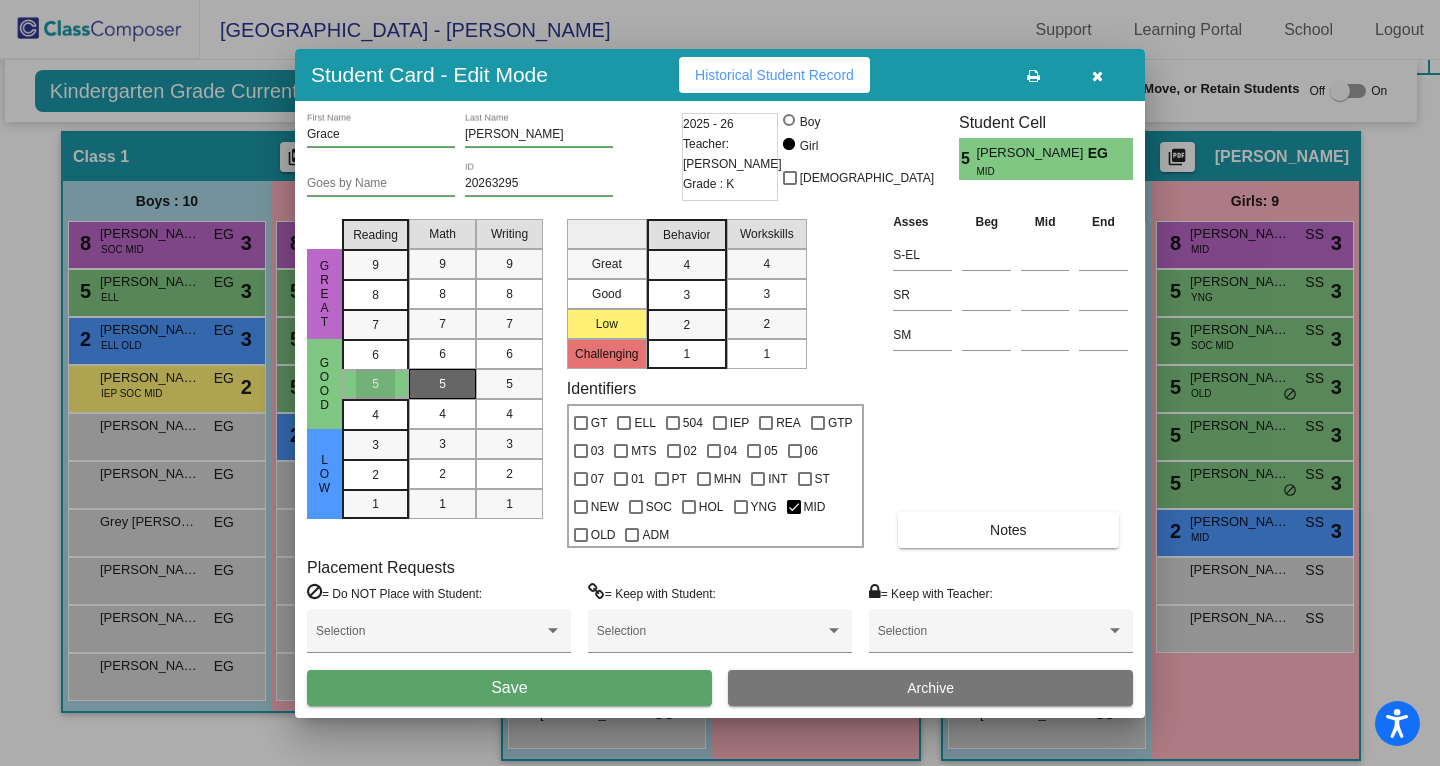click on "5" at bounding box center (442, 384) 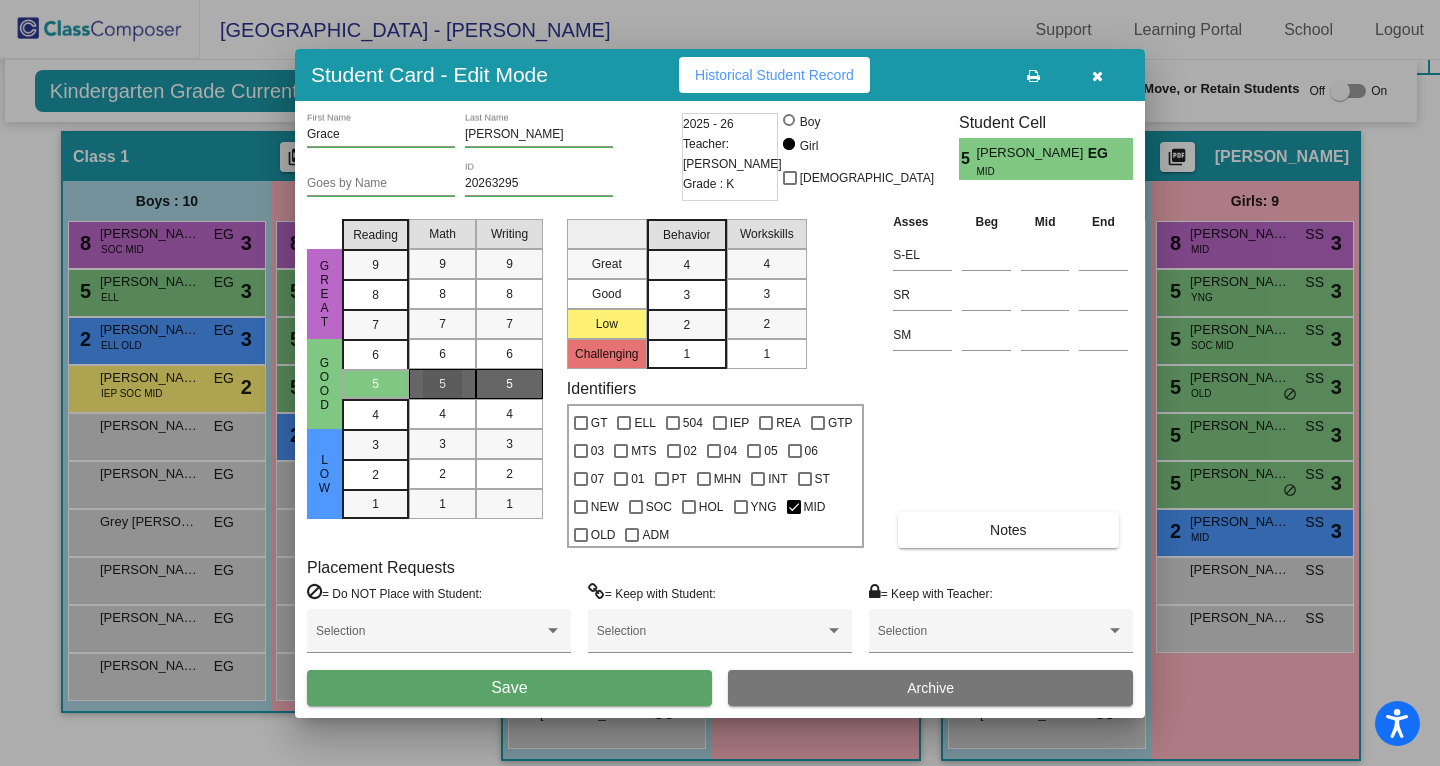 click on "5" at bounding box center (509, 384) 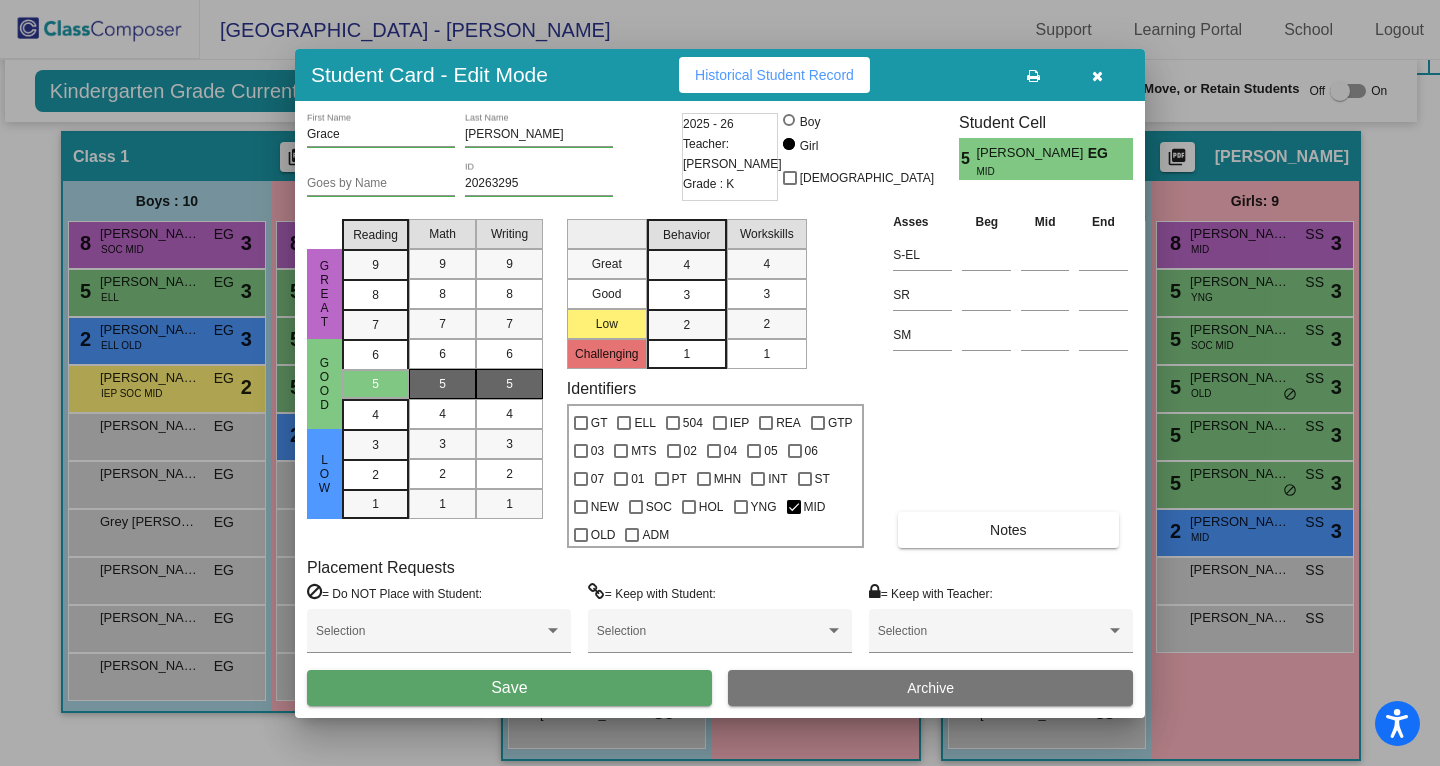 click on "3" at bounding box center (687, 294) 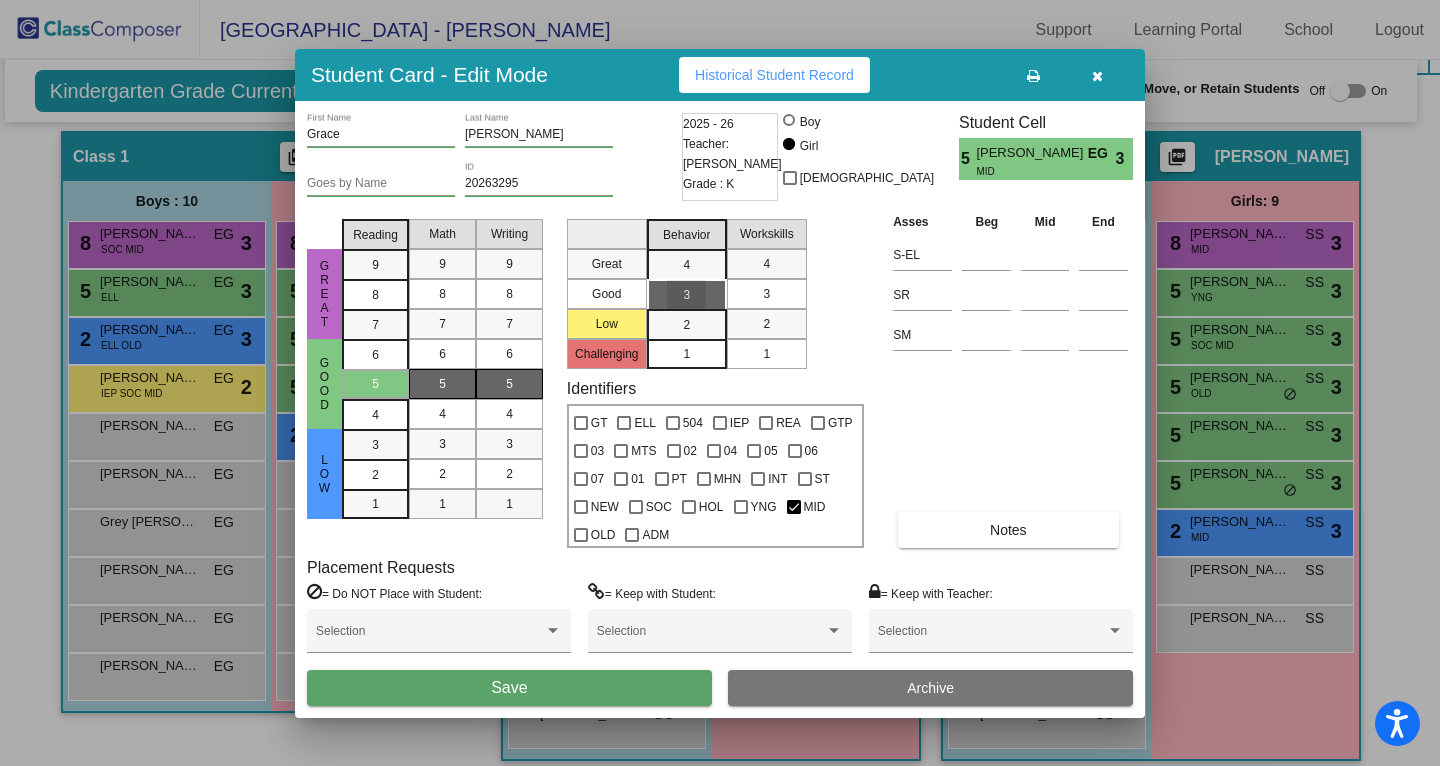 click on "3" at bounding box center (766, 294) 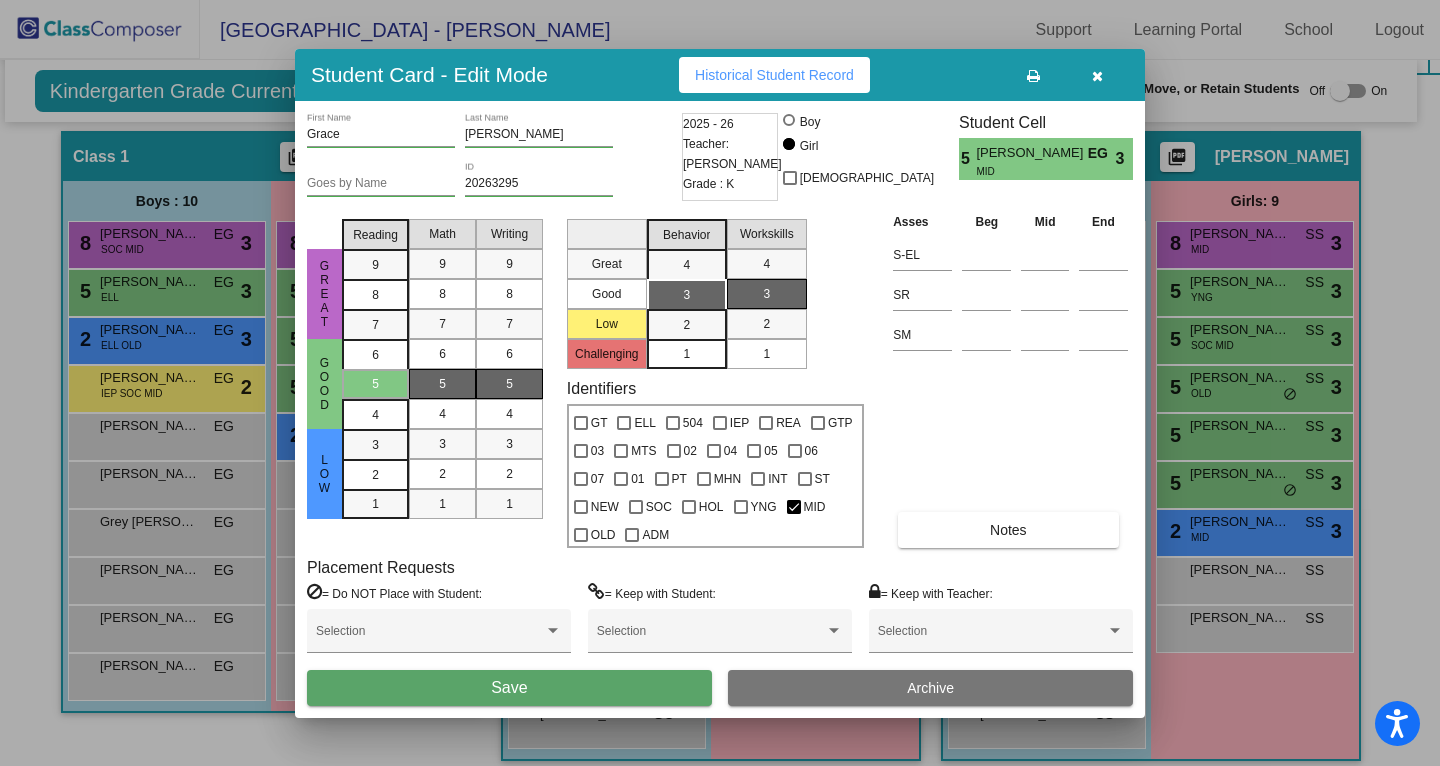 click on "Save" at bounding box center [509, 688] 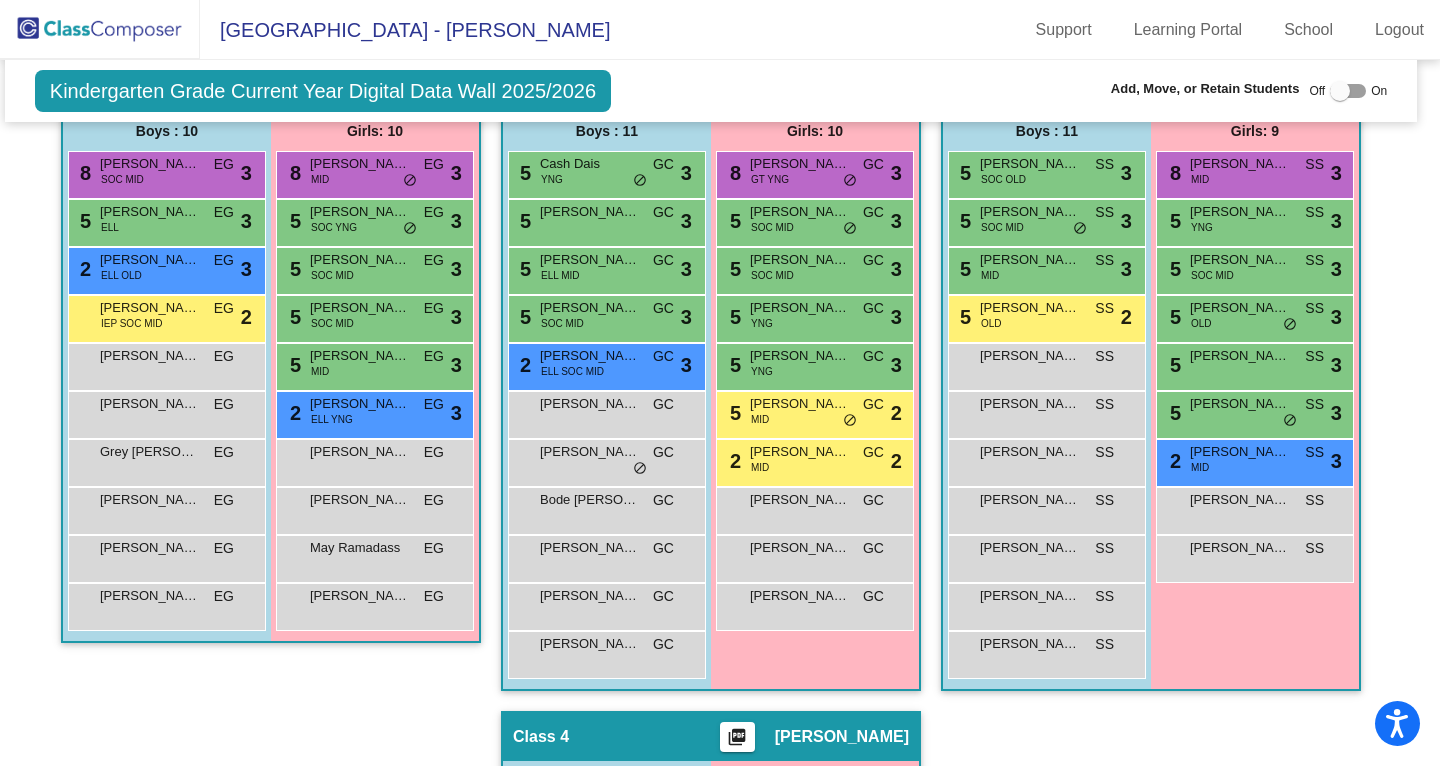 scroll, scrollTop: 576, scrollLeft: 9, axis: both 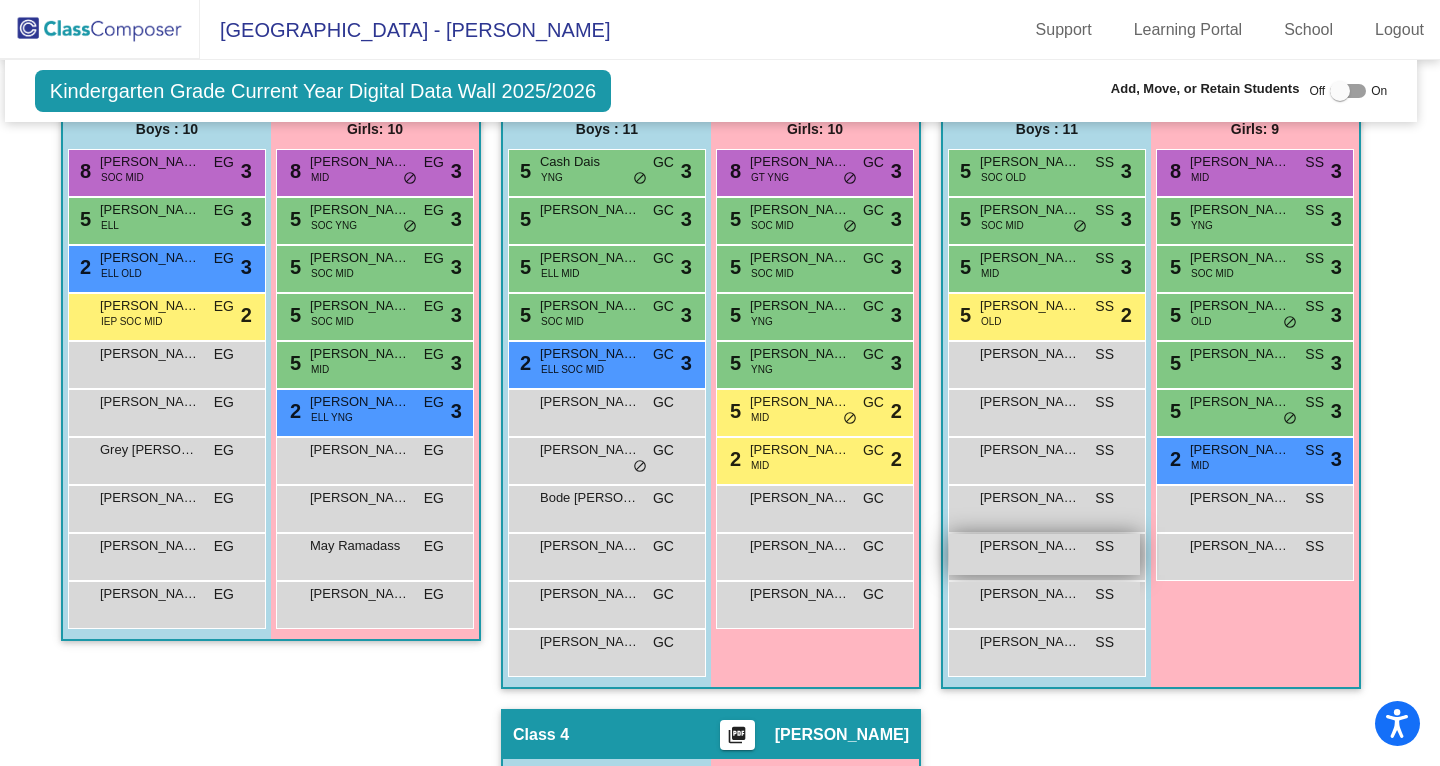 click on "[PERSON_NAME]" at bounding box center [1030, 546] 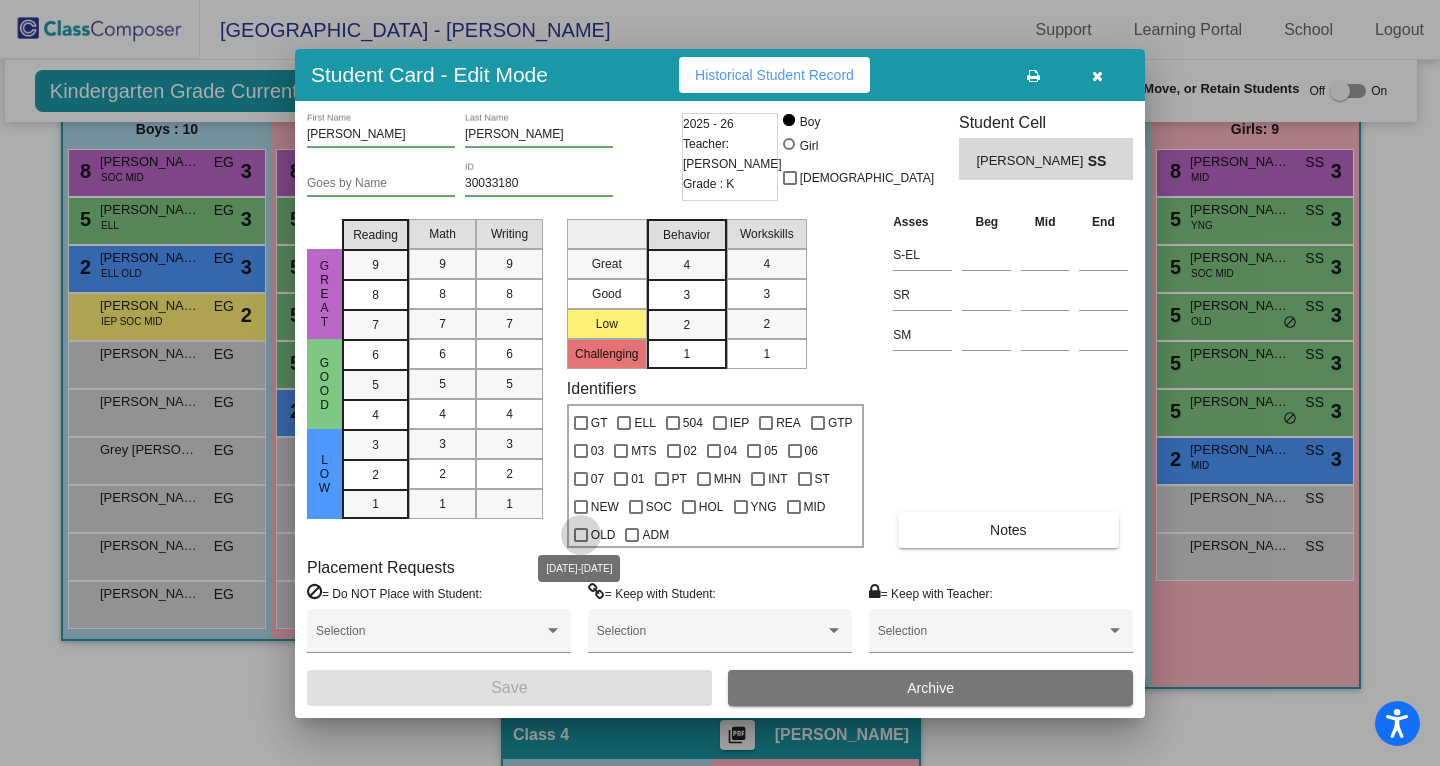 click on "OLD" at bounding box center (603, 535) 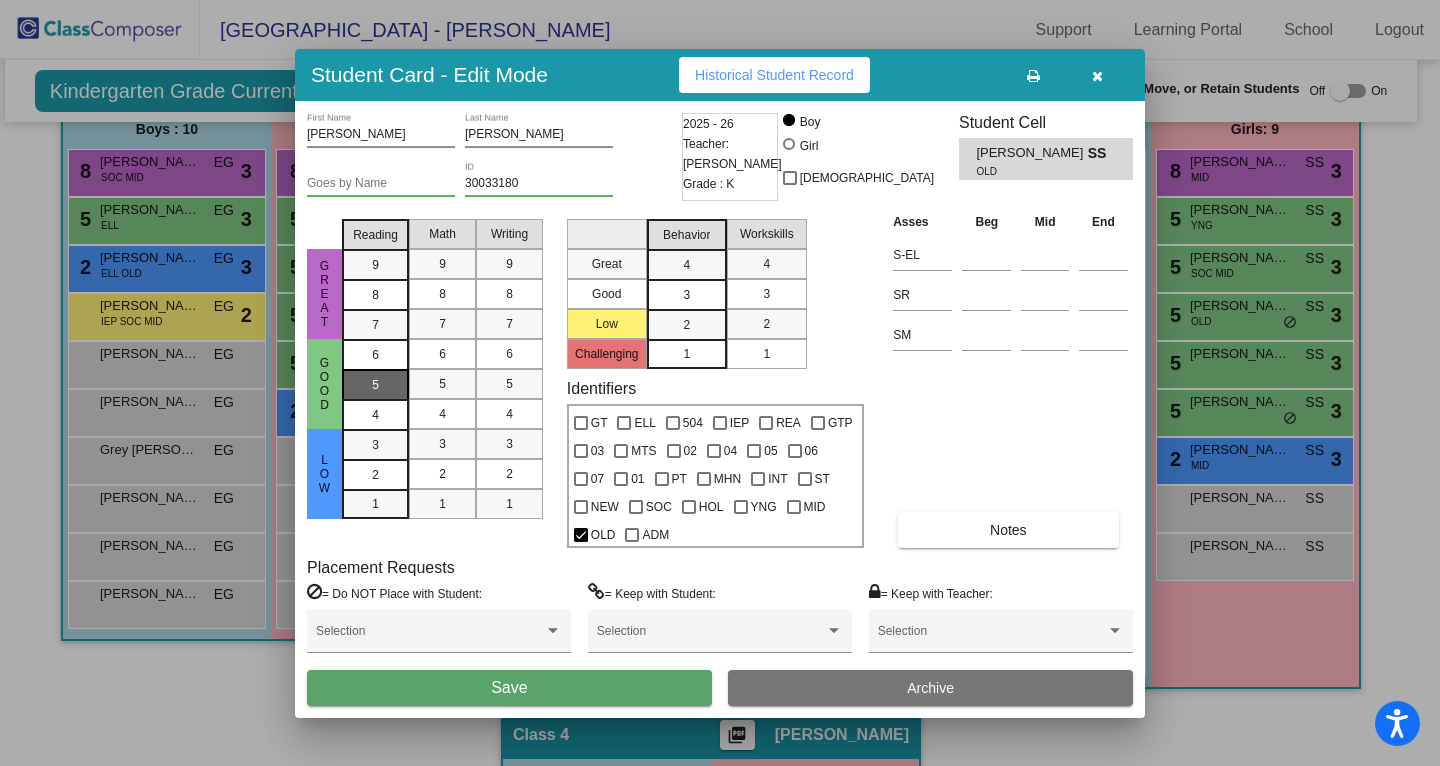 click on "5" at bounding box center [375, 355] 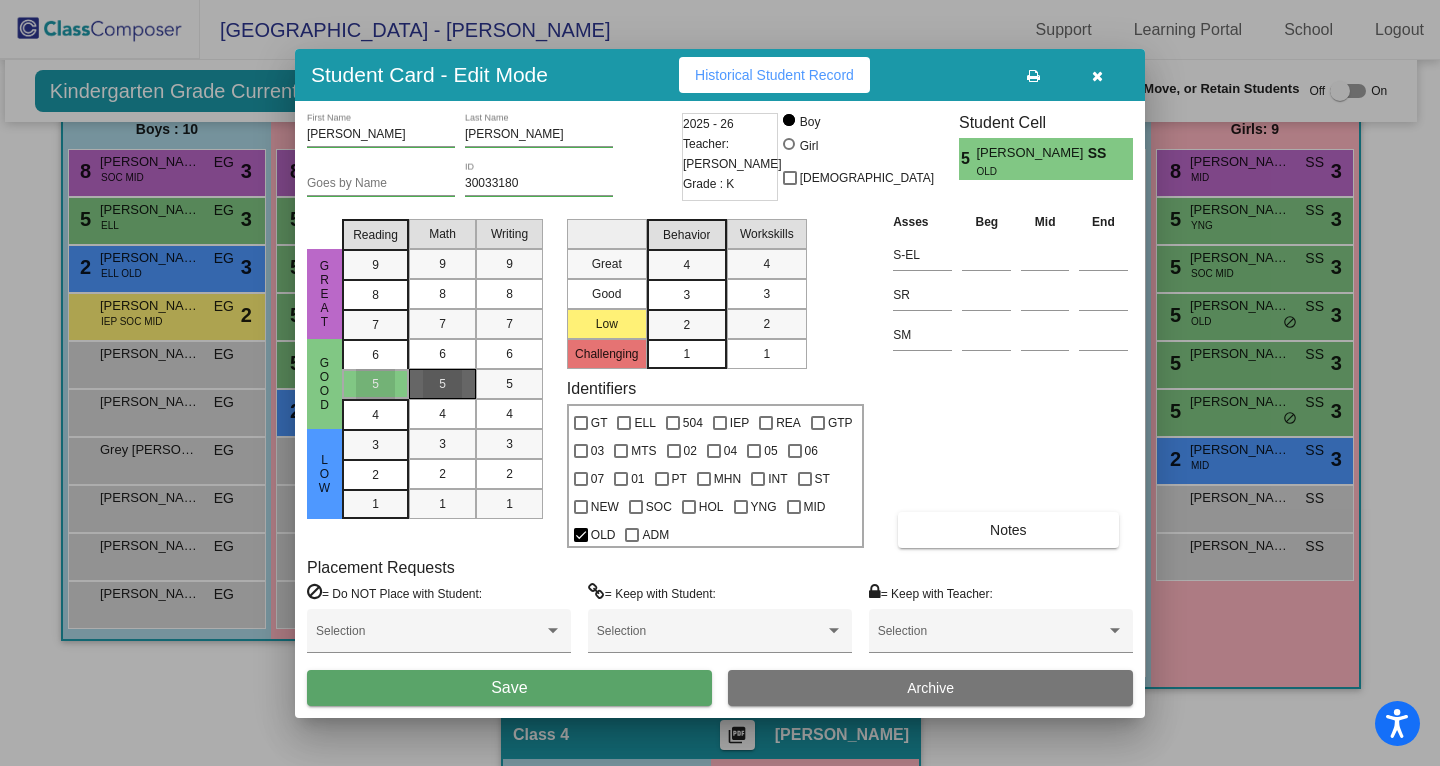 click on "5" at bounding box center (442, 384) 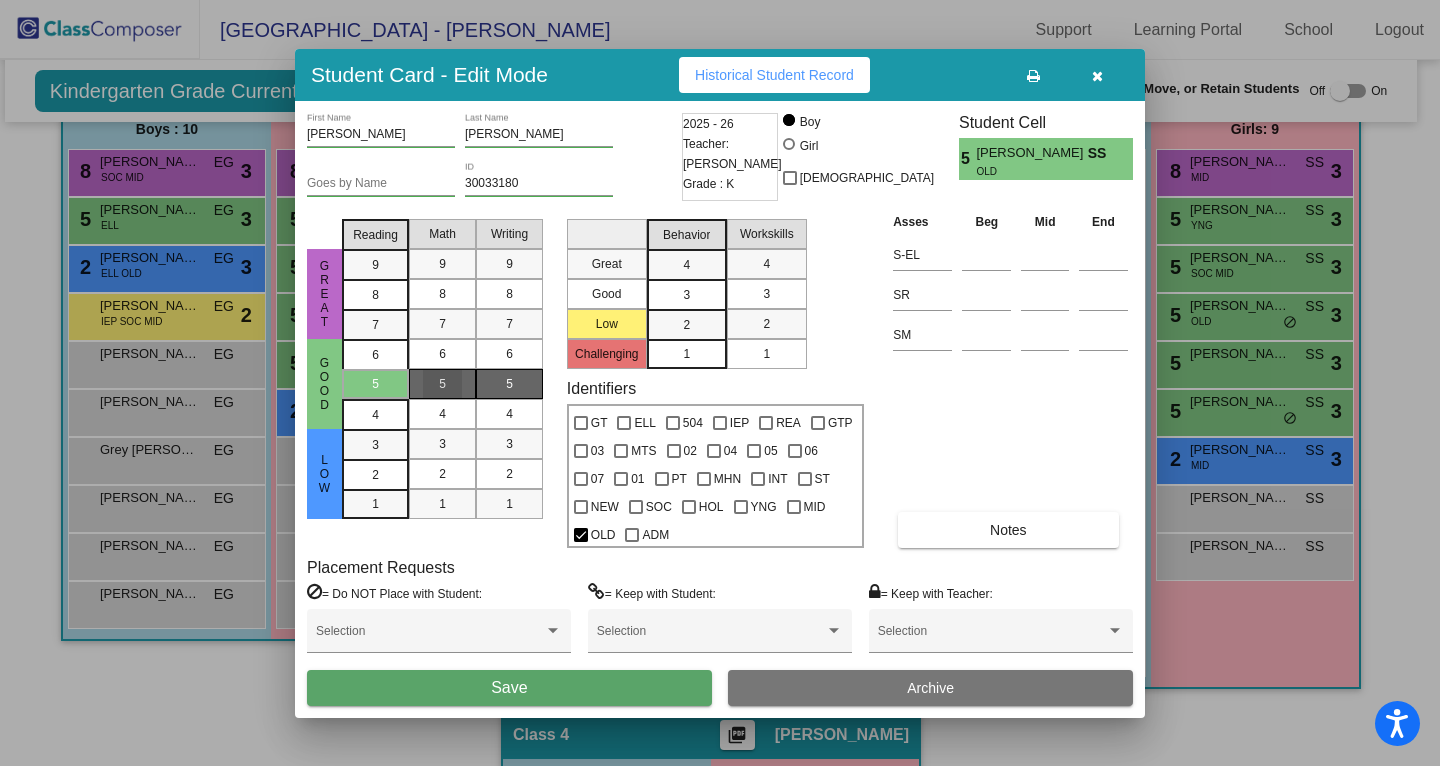 click on "5" at bounding box center [509, 384] 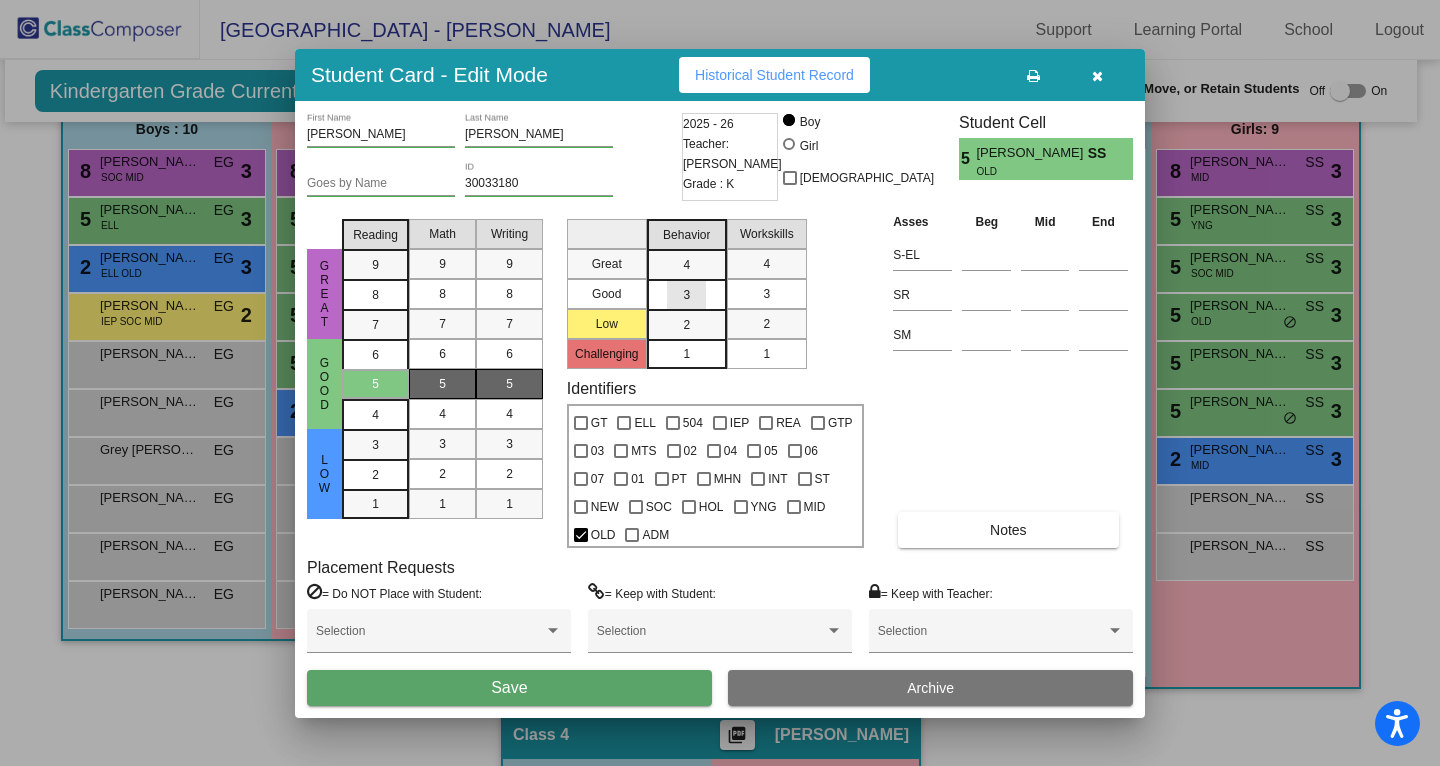 click on "3" at bounding box center [686, 265] 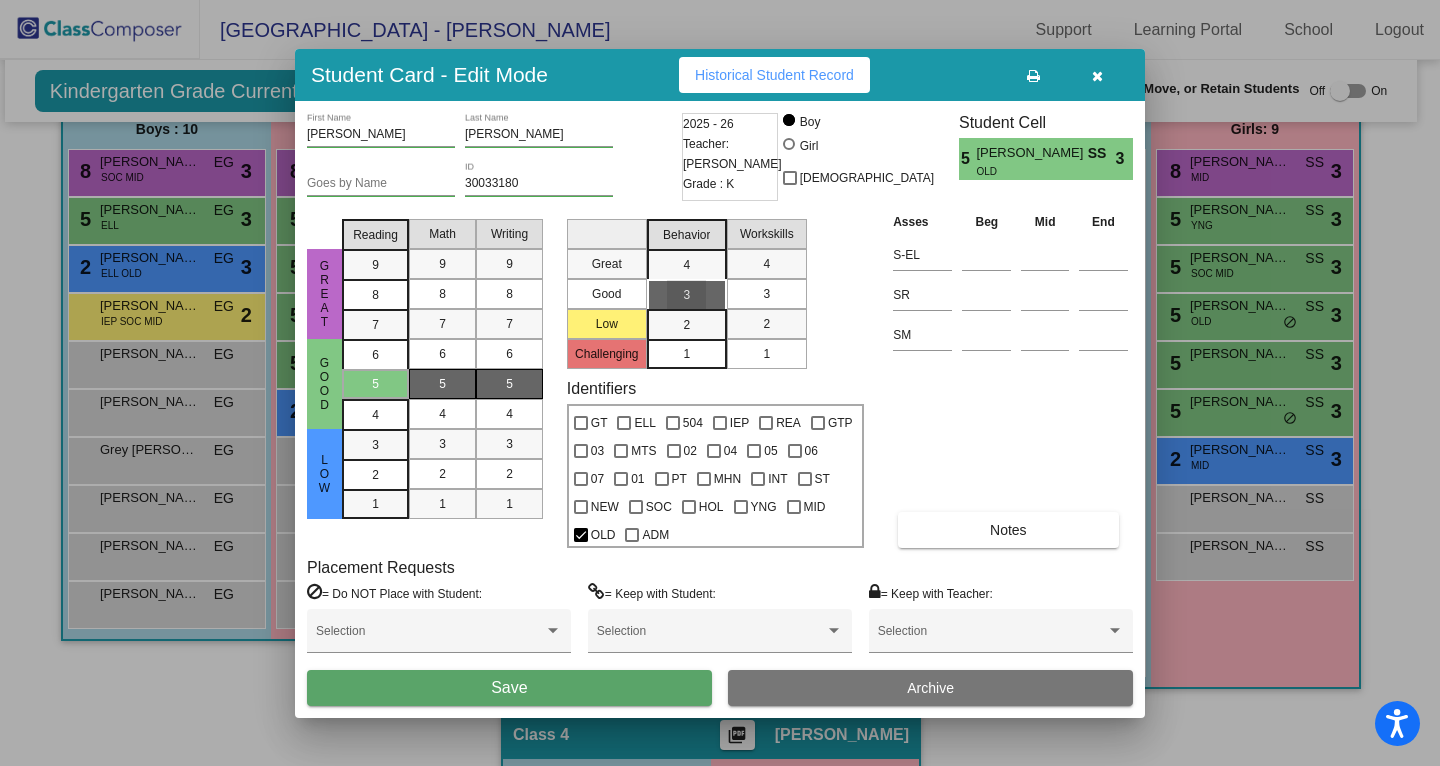 click on "3" at bounding box center (766, 294) 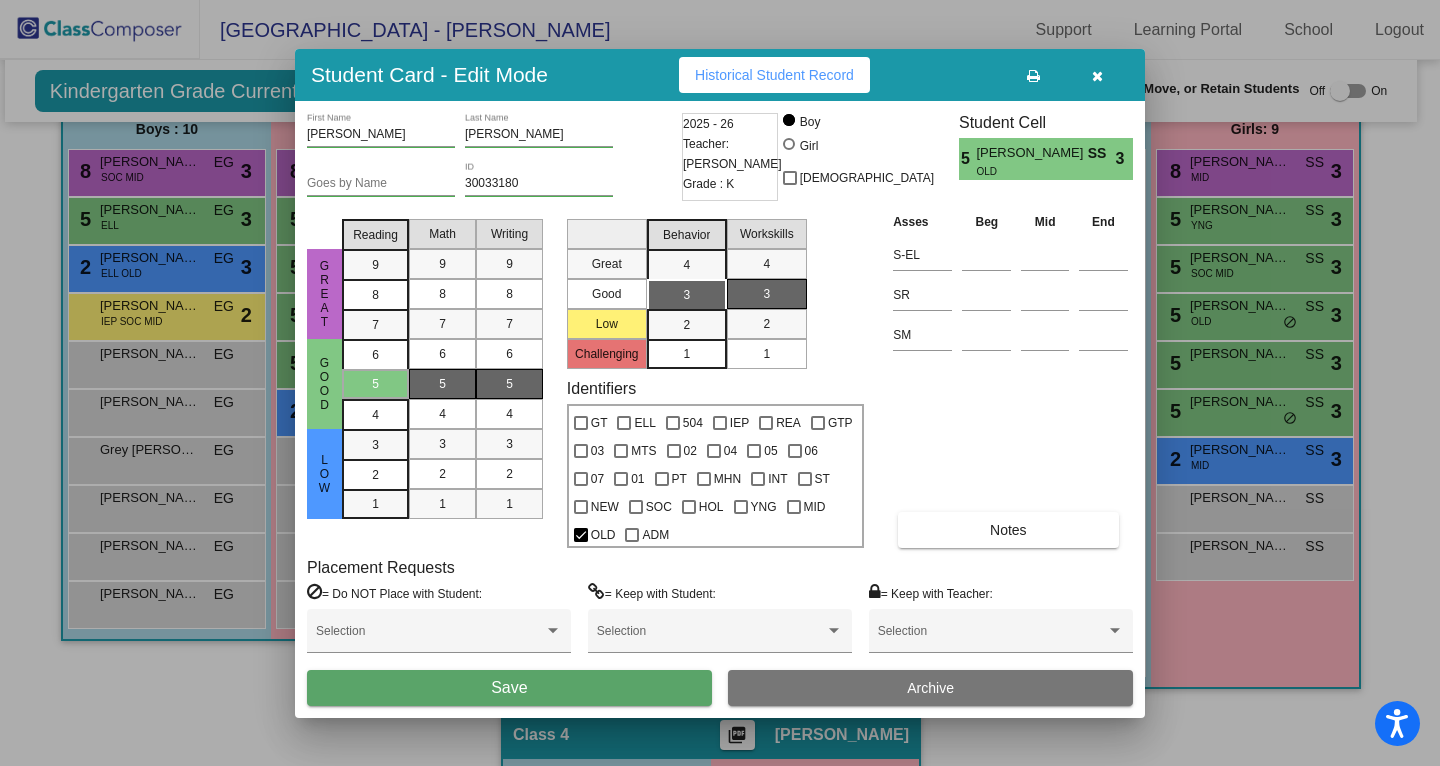 click on "Save" at bounding box center [509, 688] 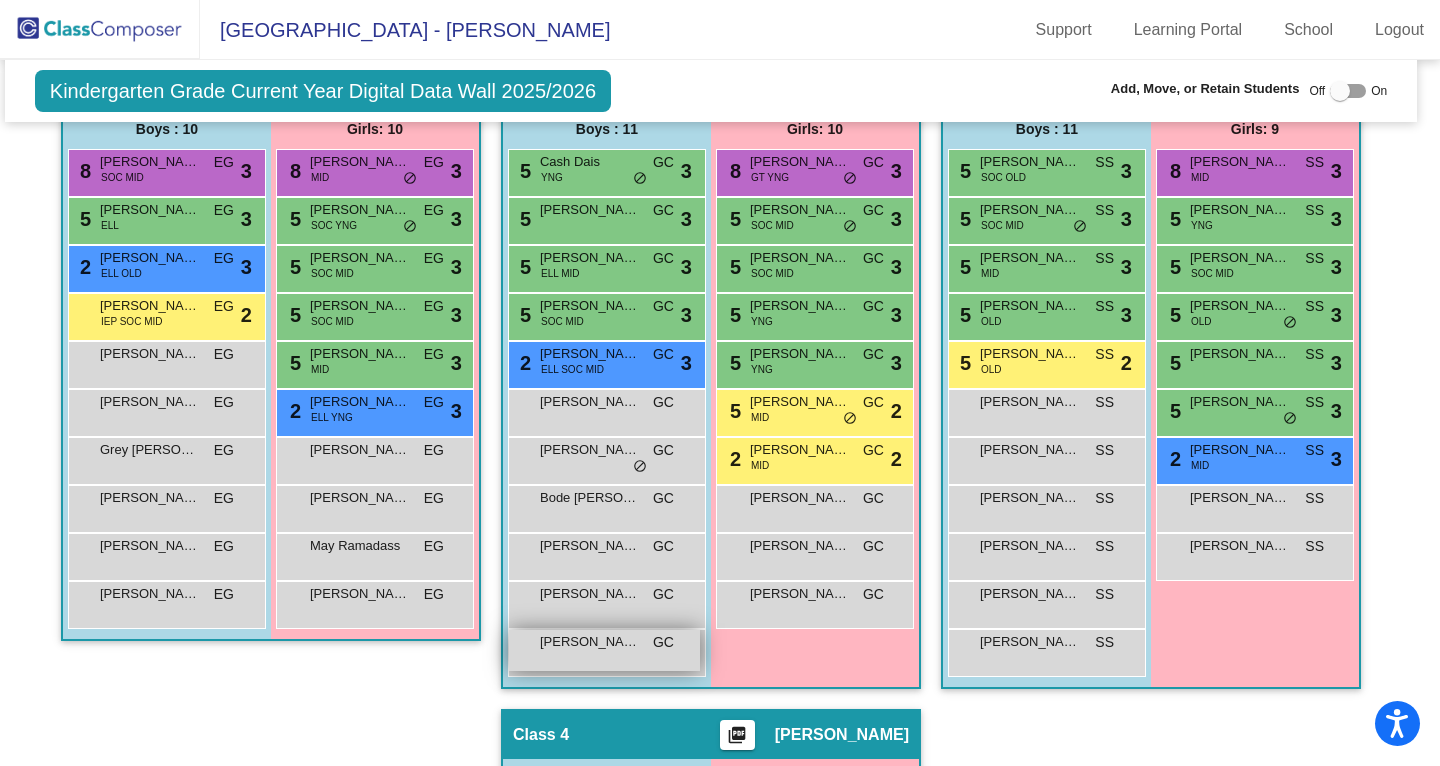 click on "Thenali [PERSON_NAME] lock do_not_disturb_alt" at bounding box center [604, 650] 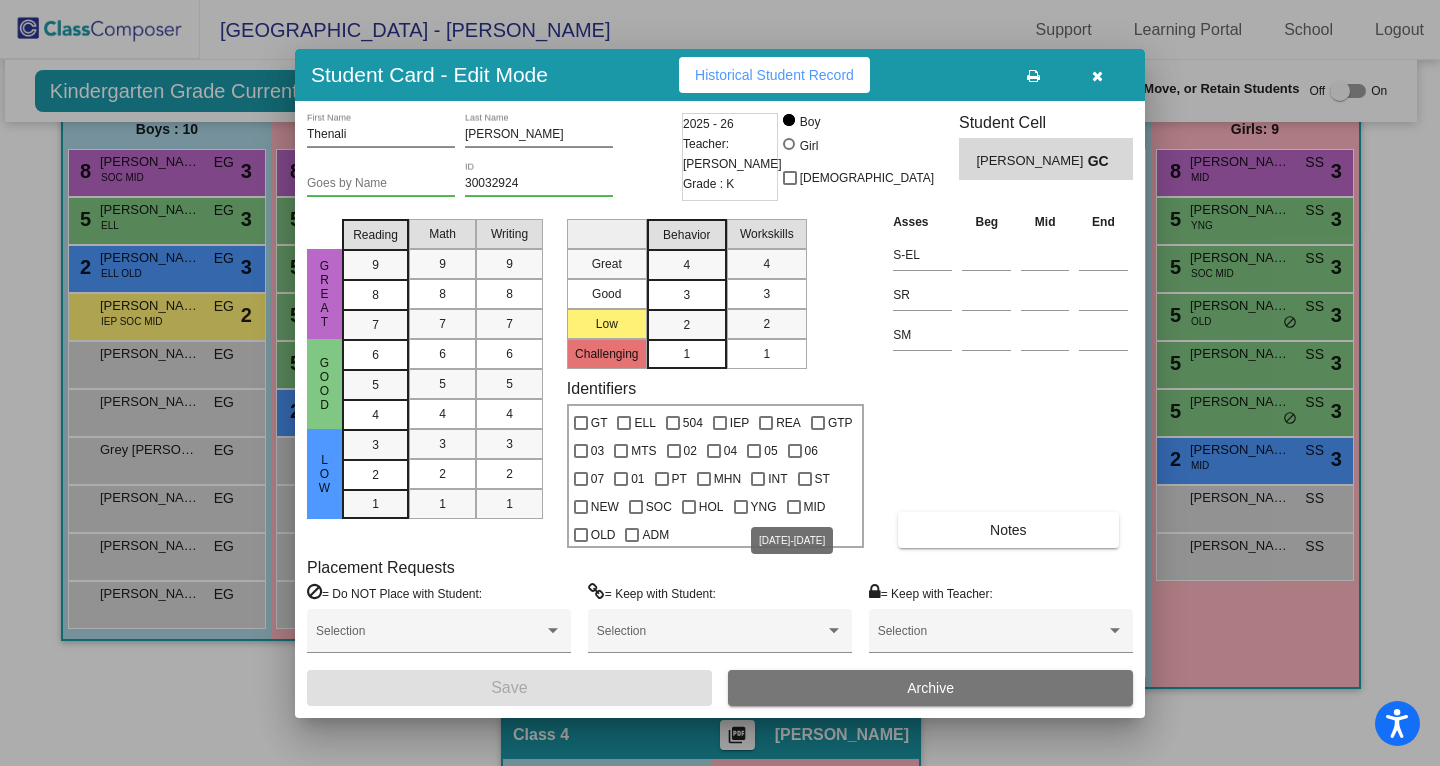 click on "MID" at bounding box center (815, 507) 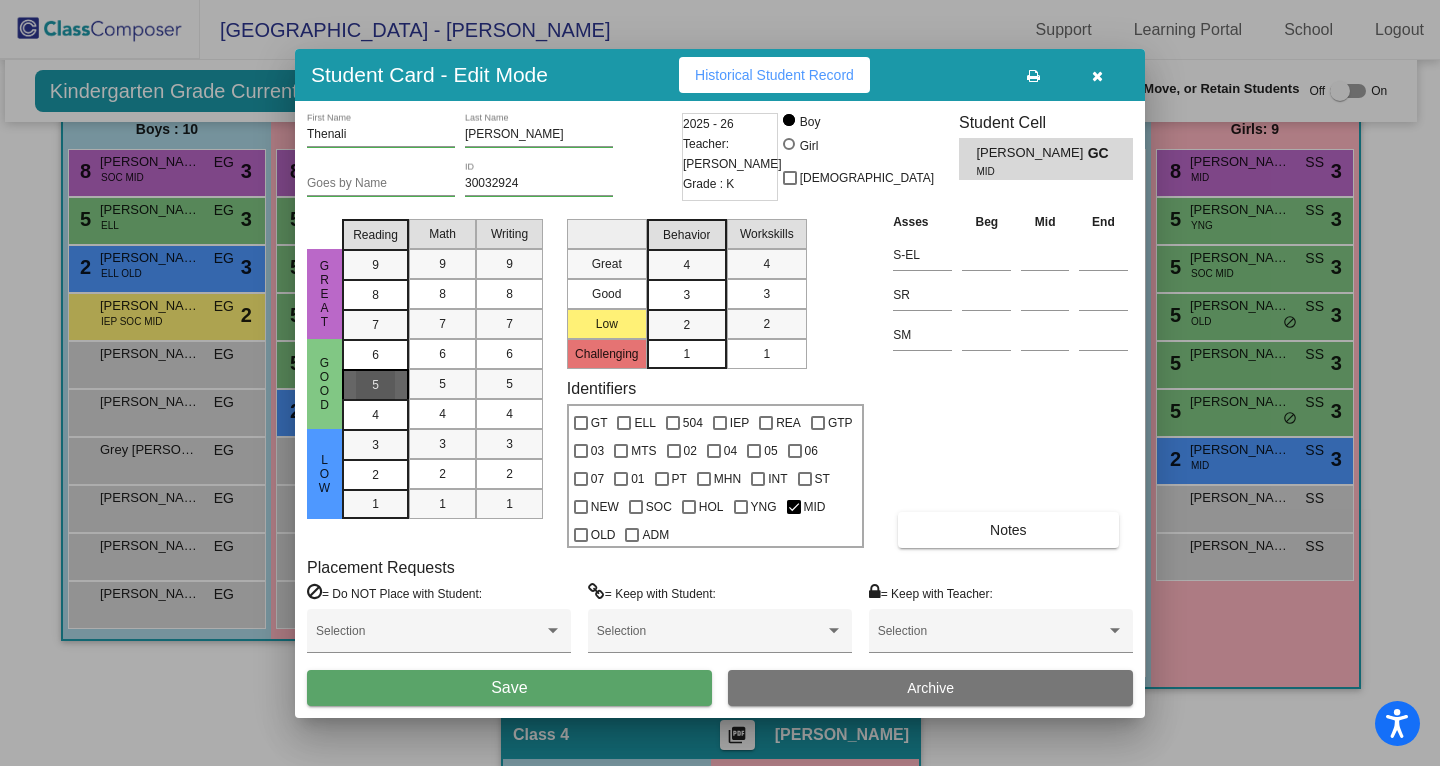 click on "5" at bounding box center (375, 355) 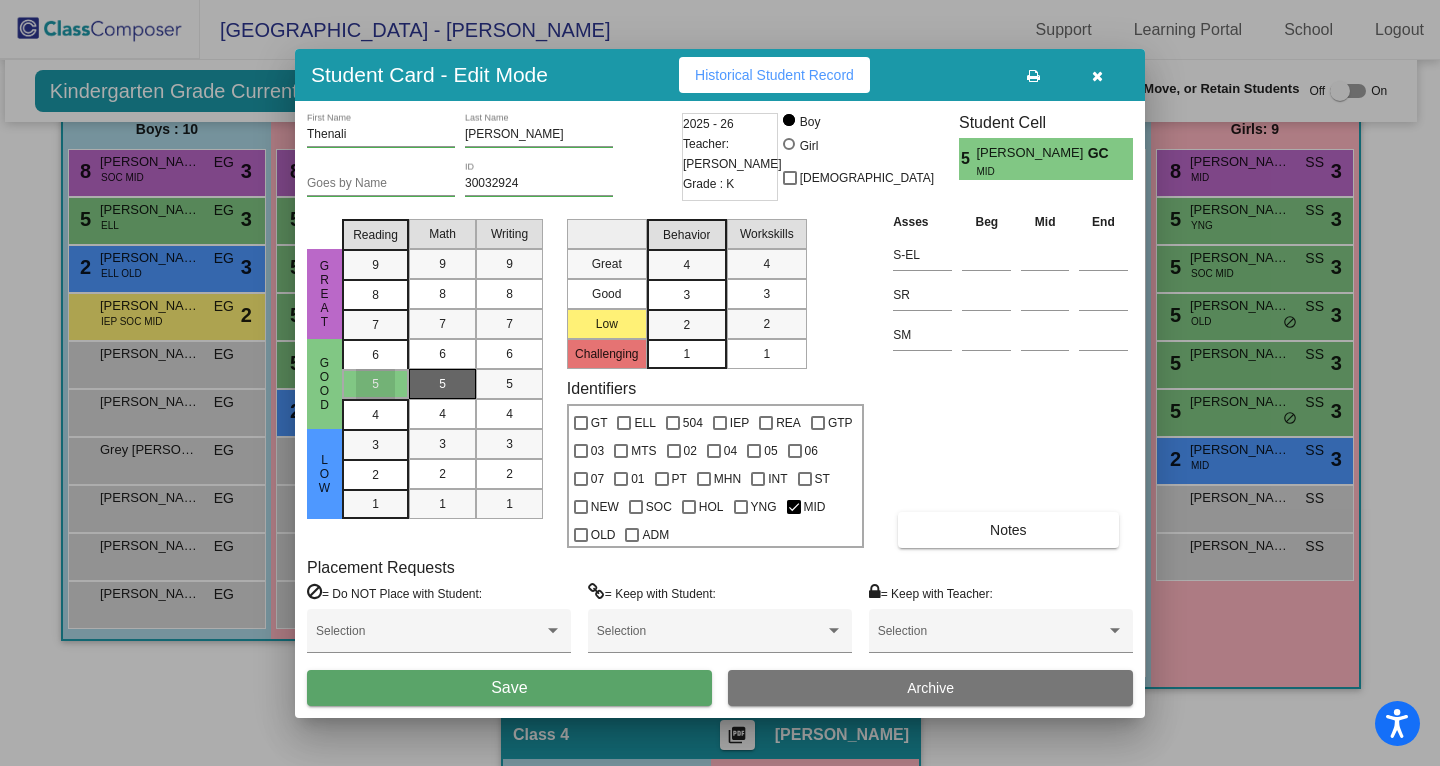 click on "5" at bounding box center [442, 384] 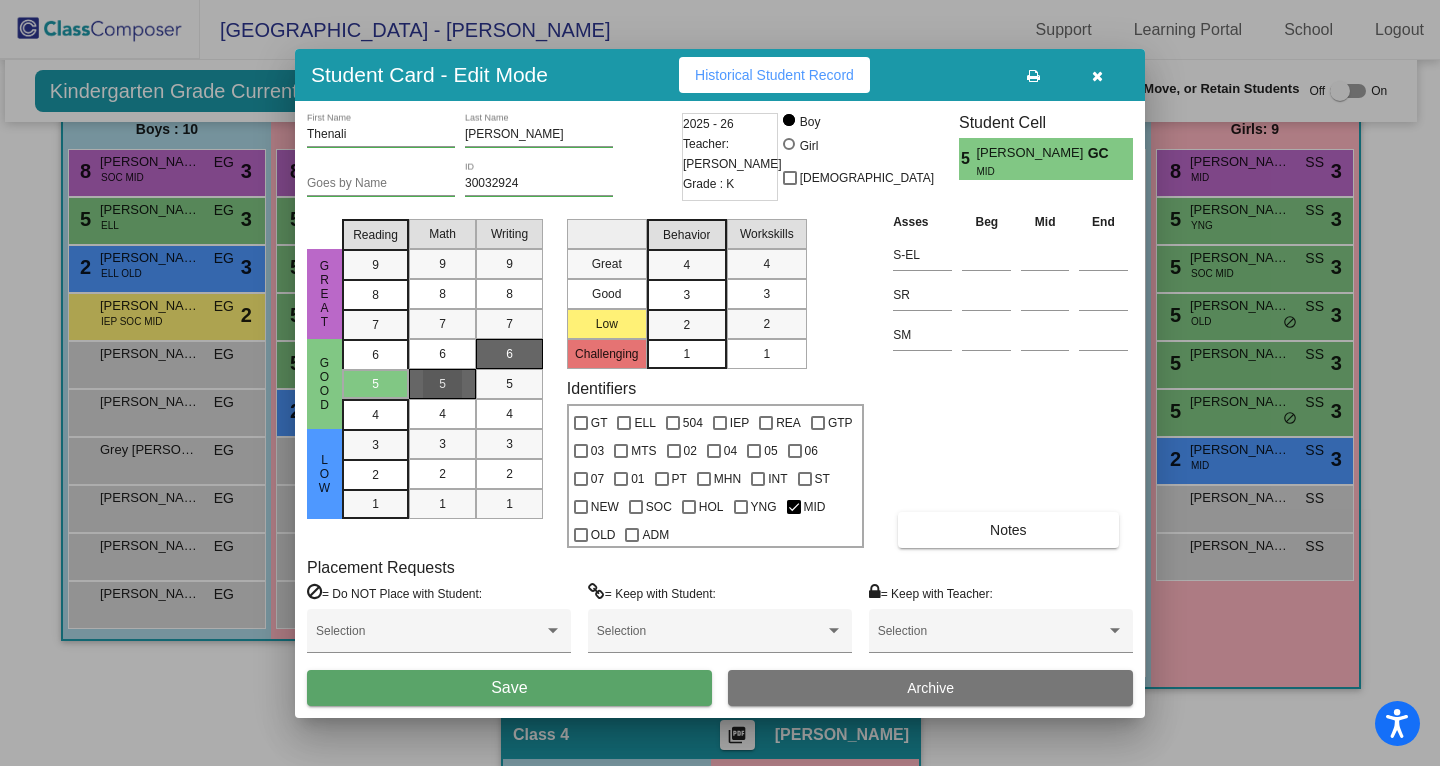 click on "6" at bounding box center (509, 354) 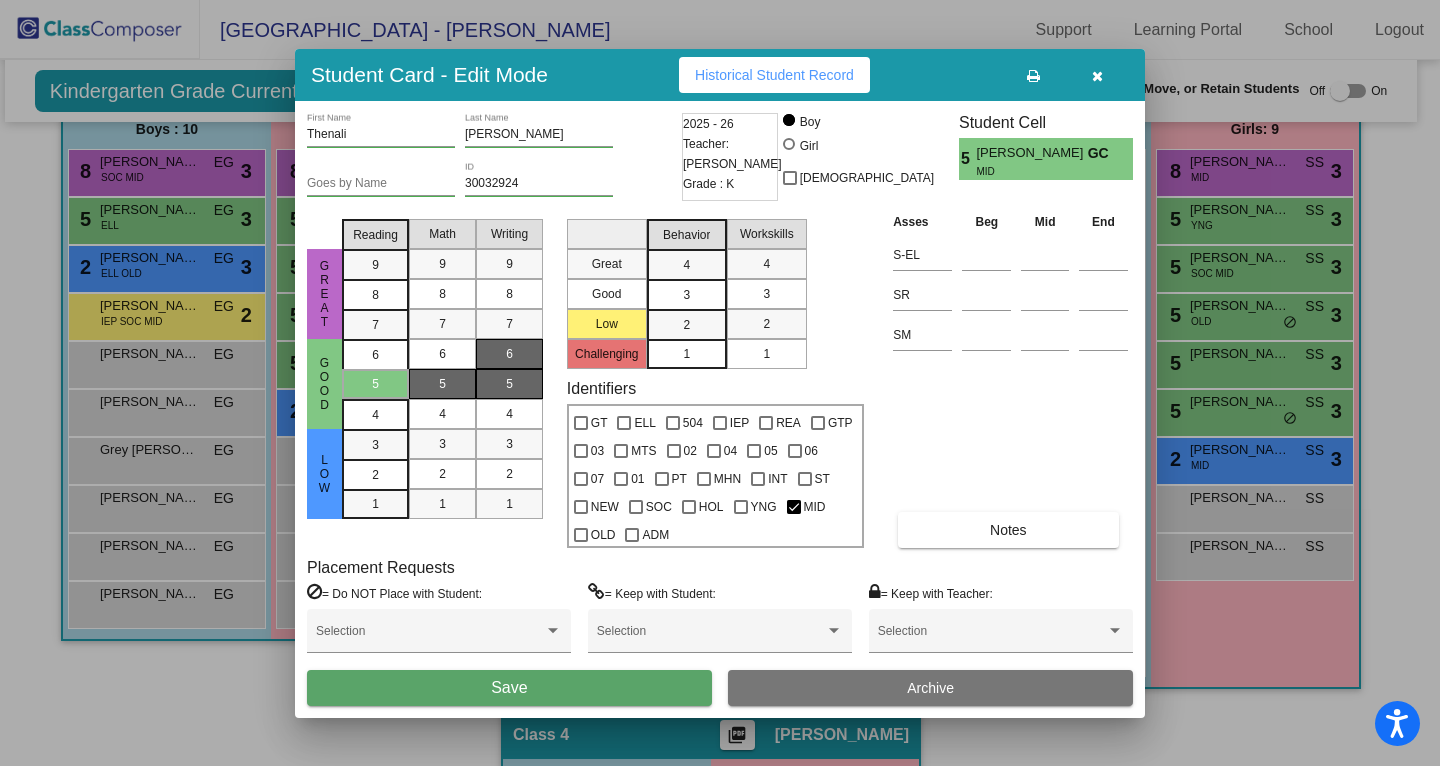 click on "5" at bounding box center [509, 384] 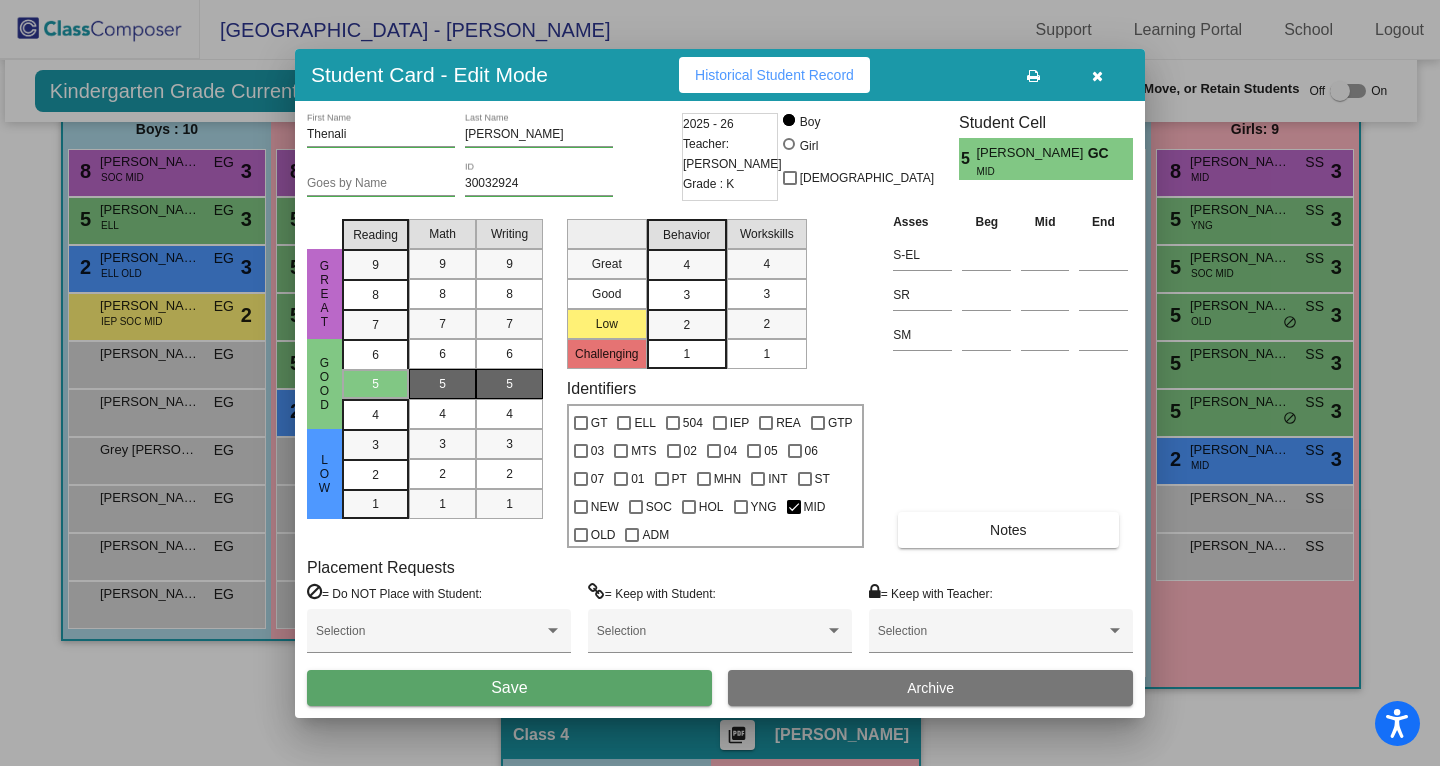 click on "3" at bounding box center (687, 294) 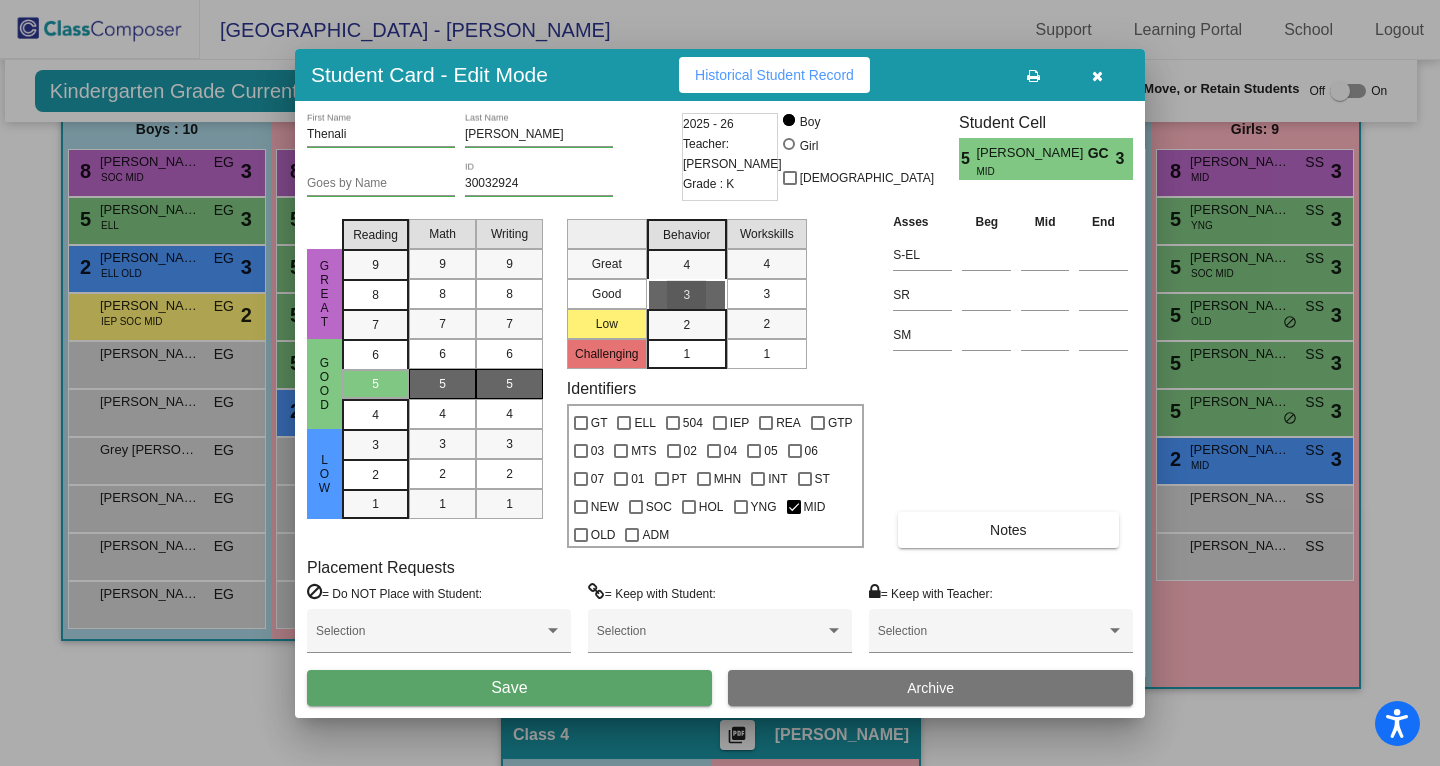 click on "3" at bounding box center (766, 294) 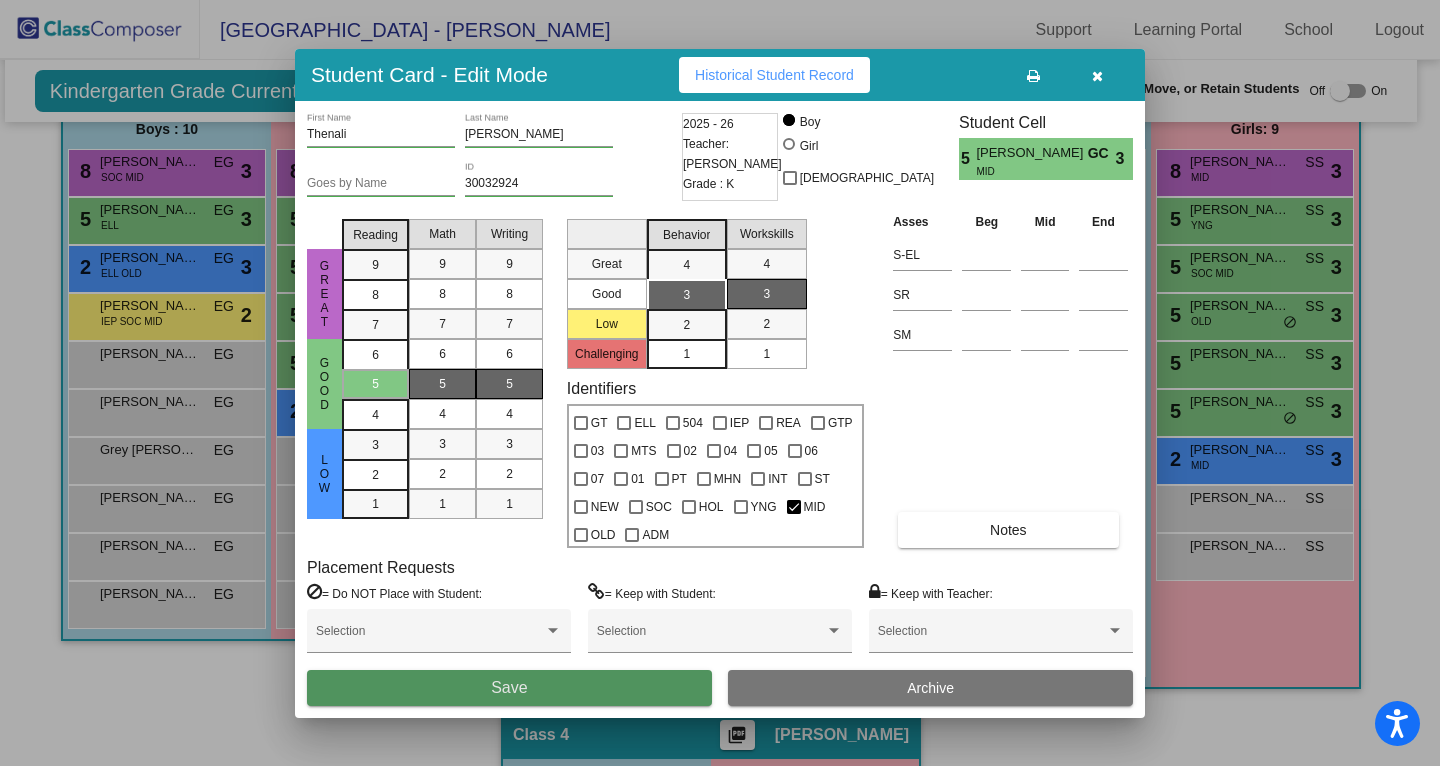 click on "Save" at bounding box center [509, 688] 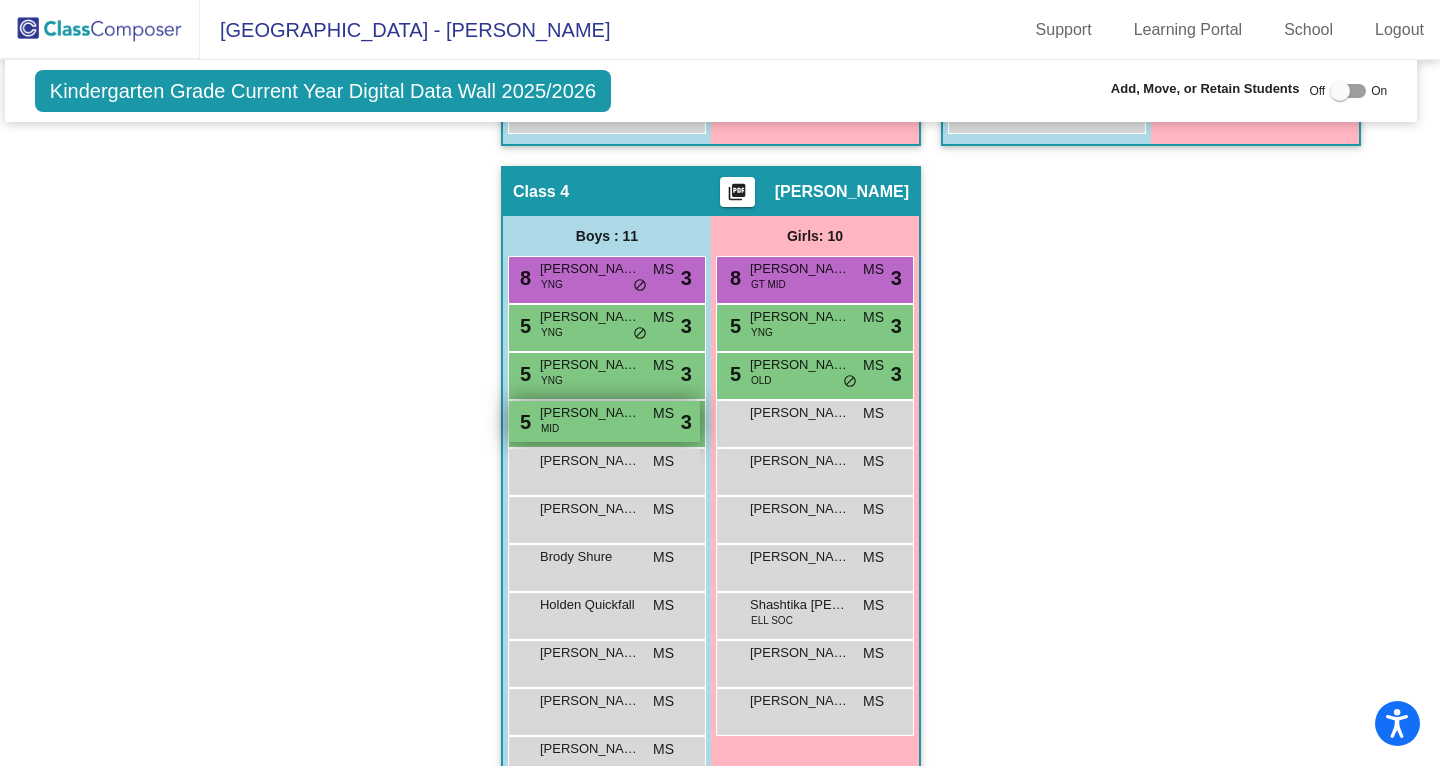 scroll, scrollTop: 1127, scrollLeft: 9, axis: both 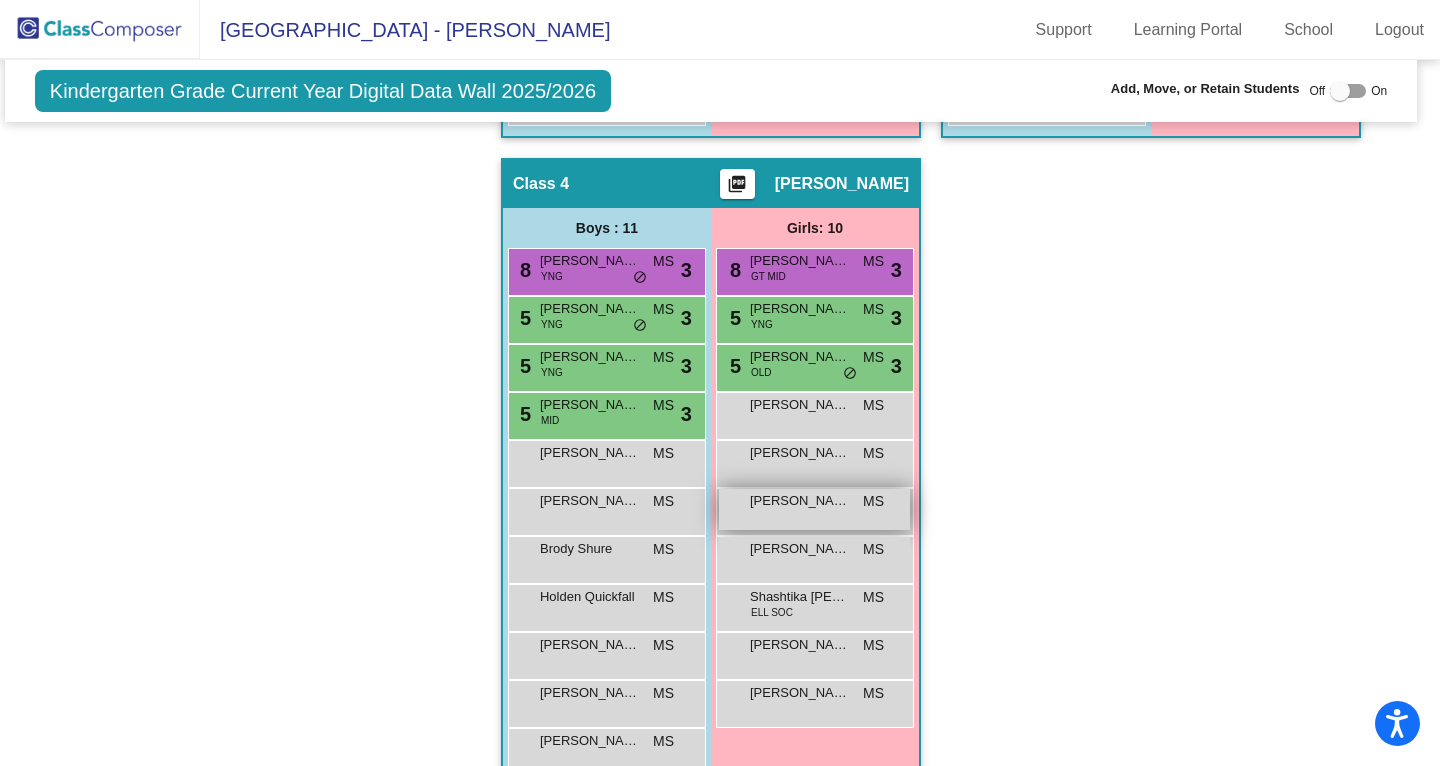 click on "[PERSON_NAME] [PERSON_NAME]" at bounding box center (800, 501) 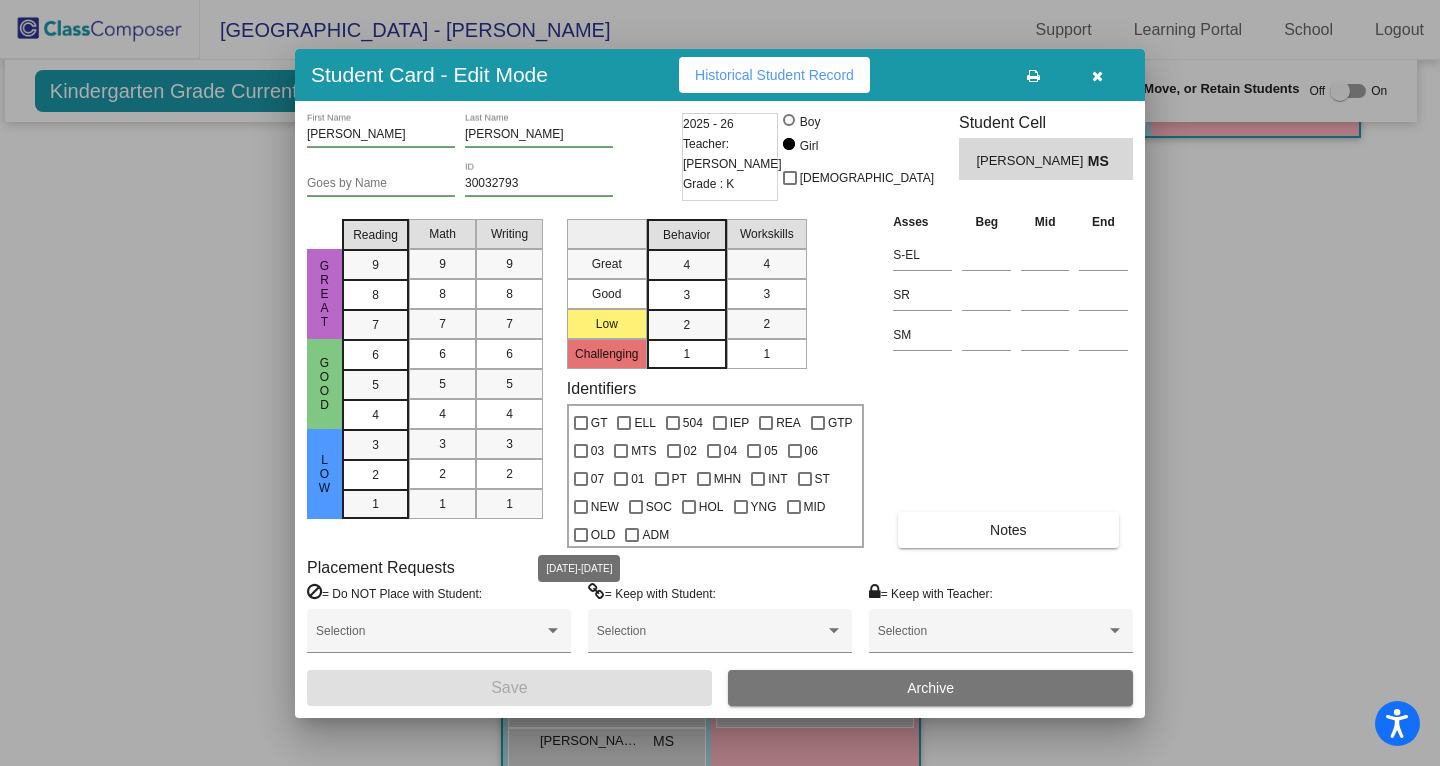 click on "OLD" at bounding box center [603, 535] 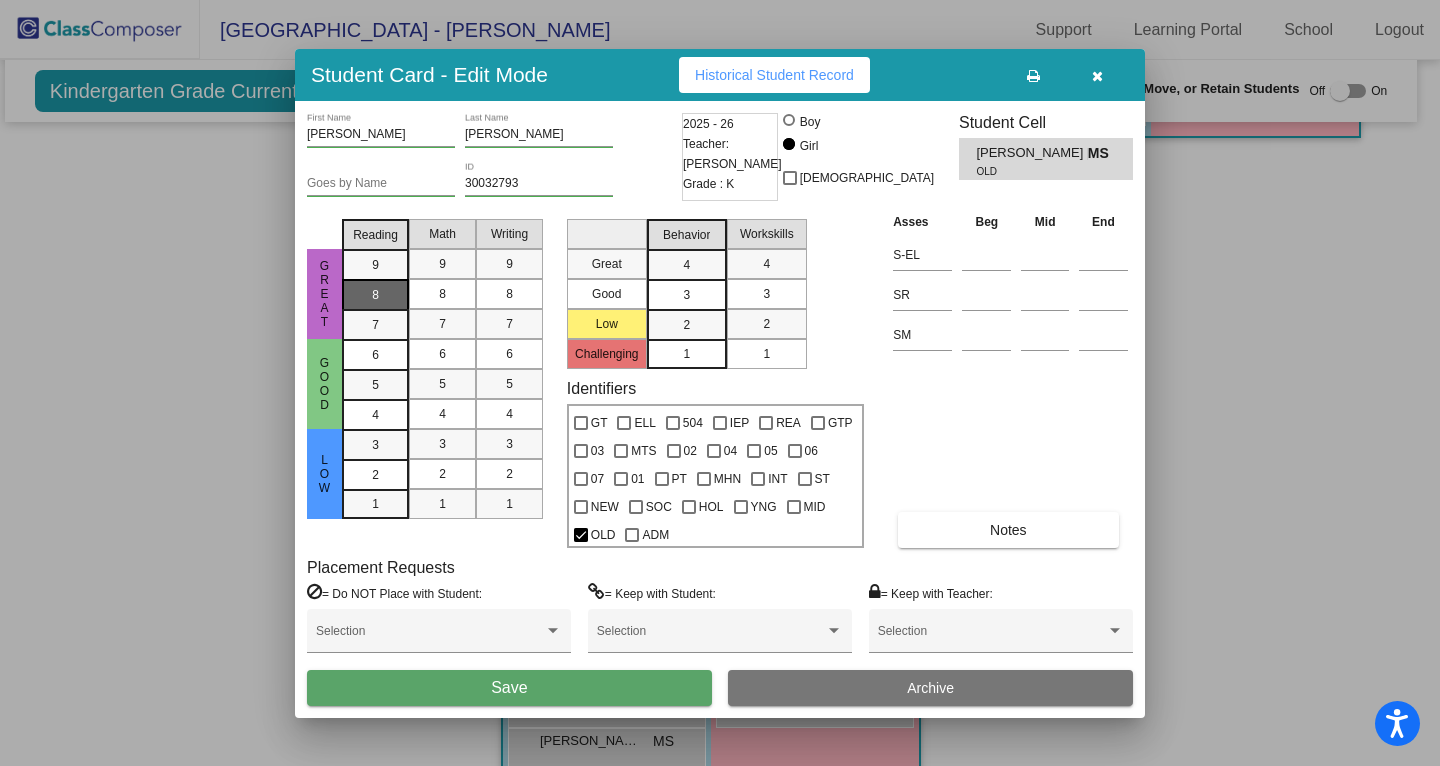 click on "8" at bounding box center (375, 265) 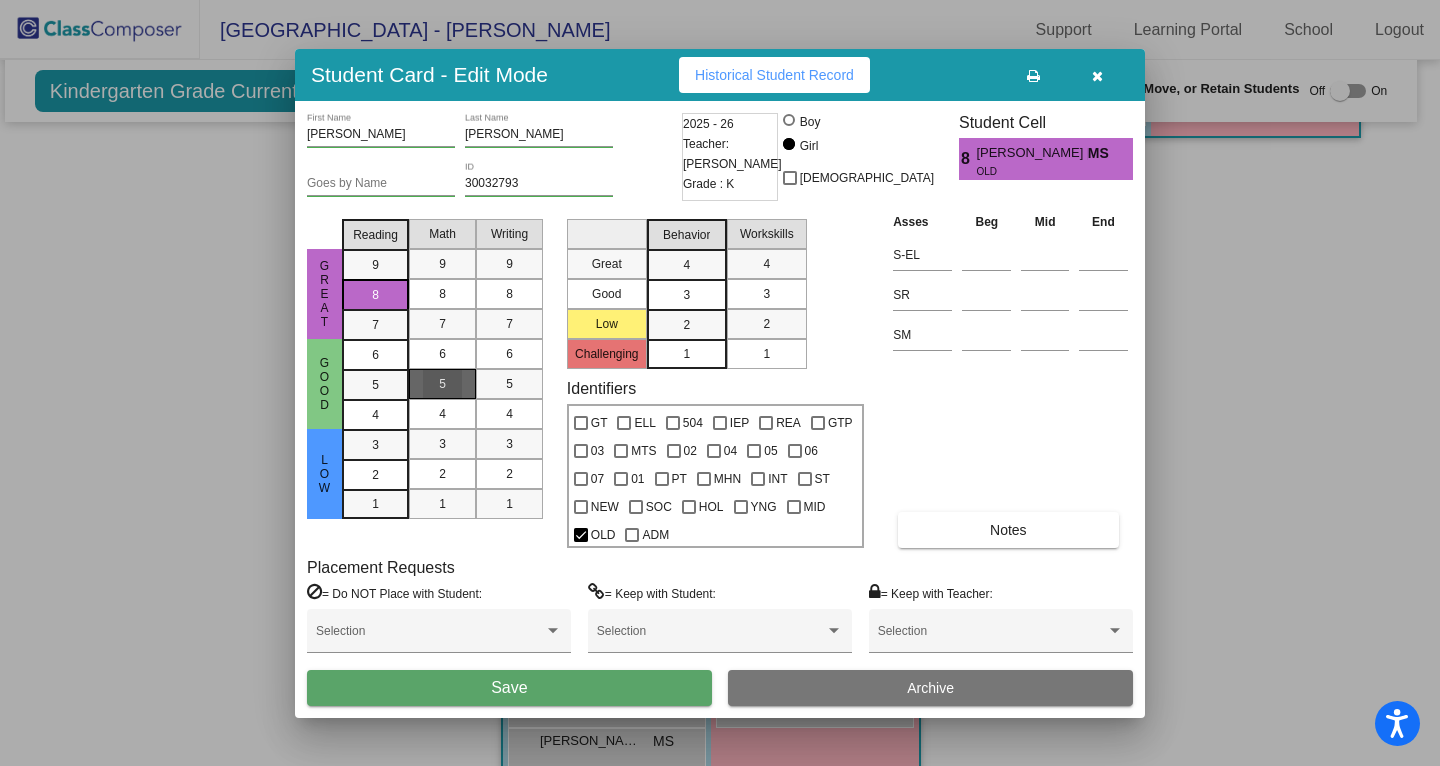 click on "5" at bounding box center [442, 384] 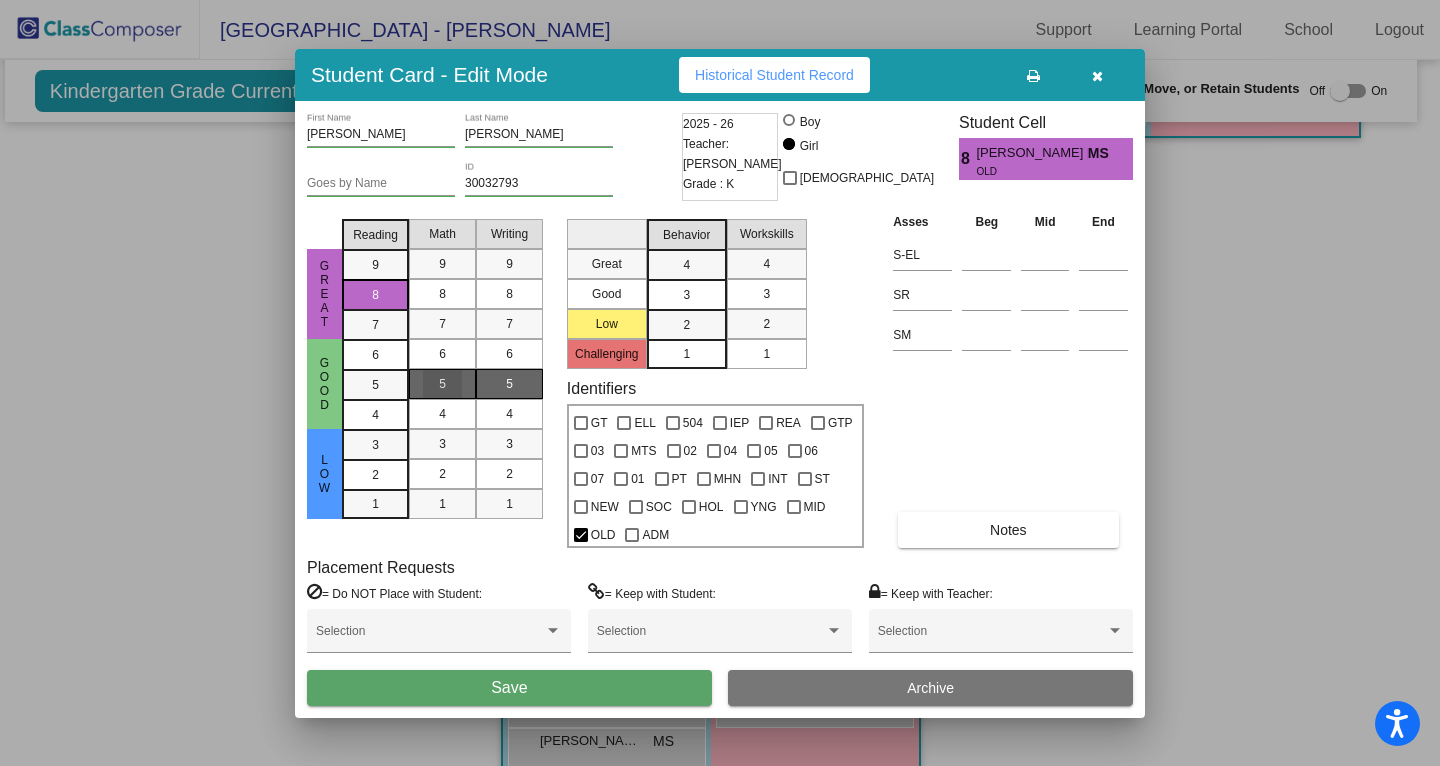 click on "5" at bounding box center [509, 384] 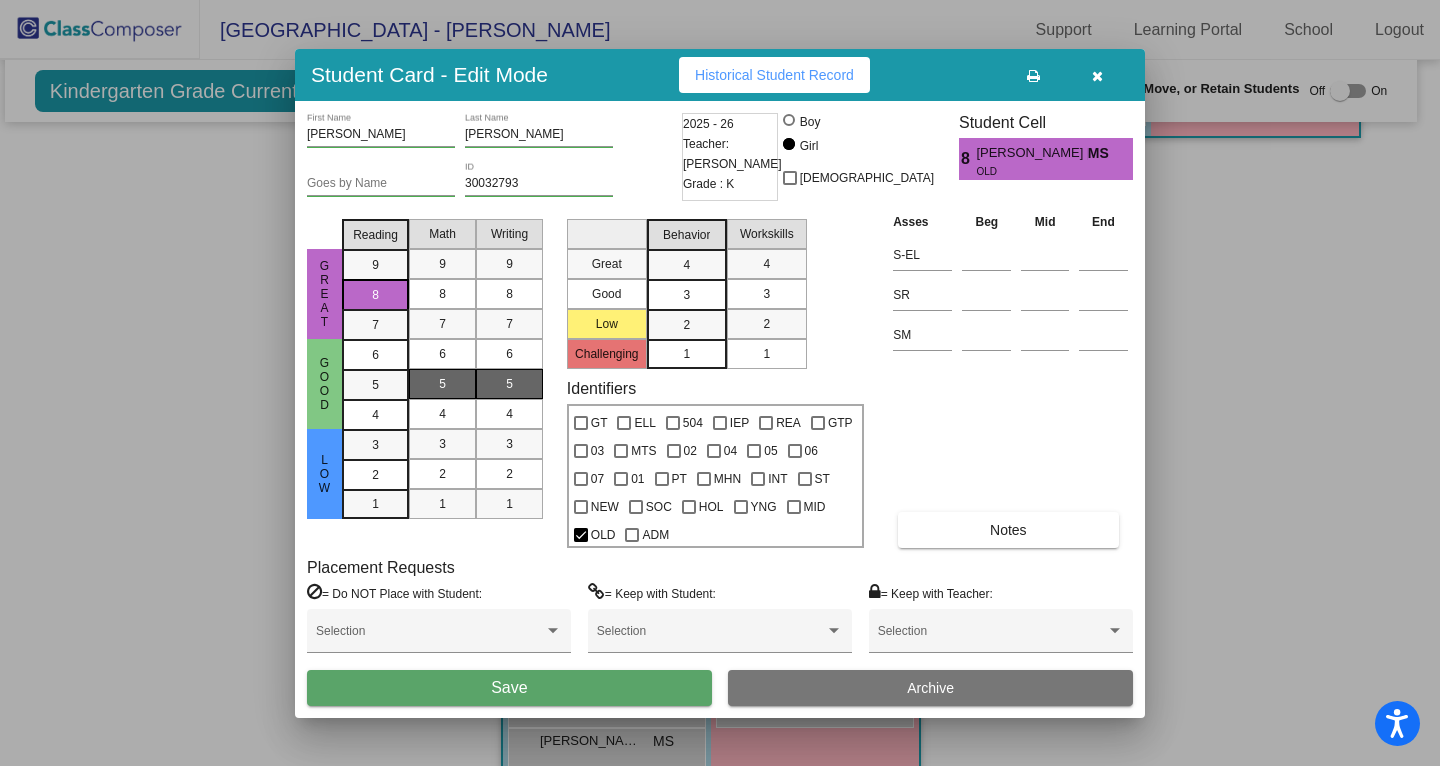 click on "3" at bounding box center [686, 265] 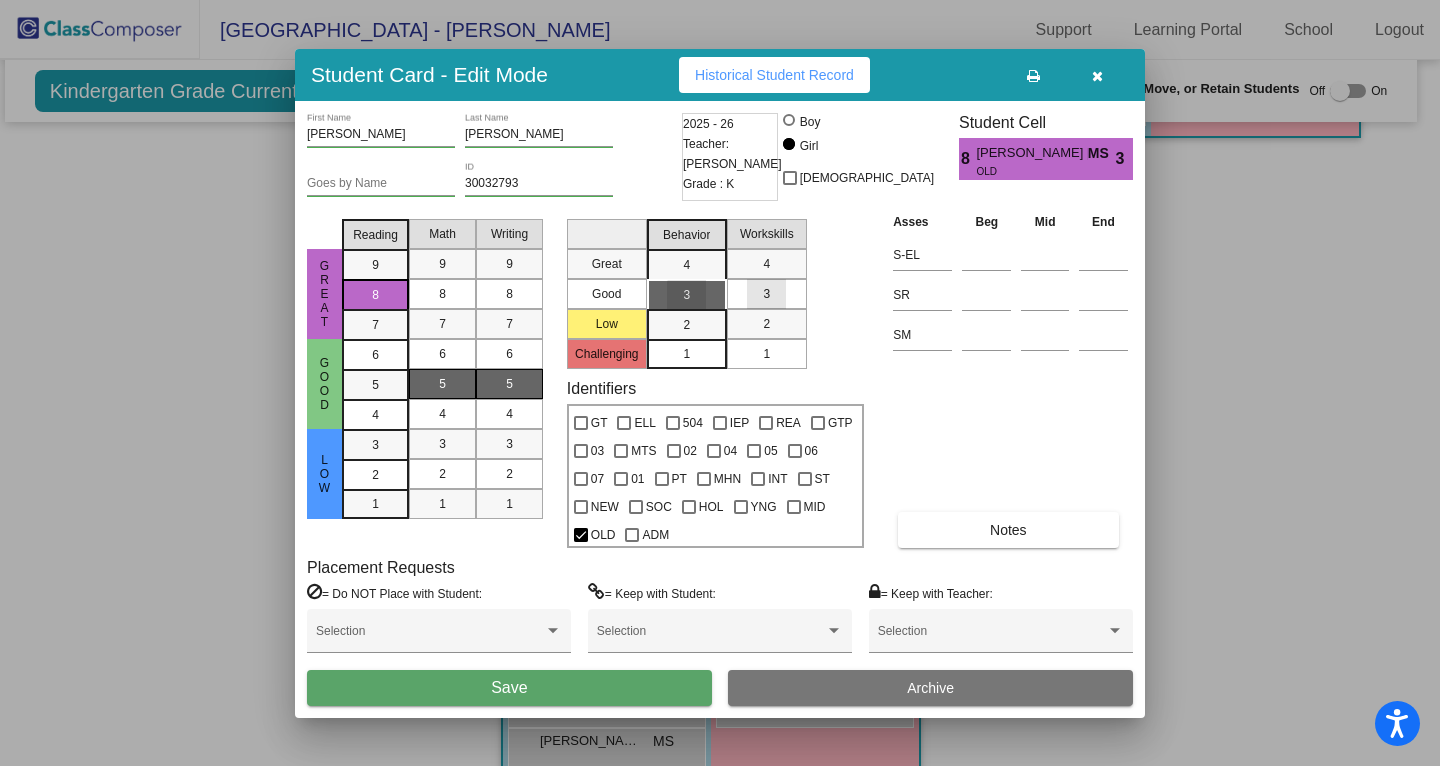 click on "3" at bounding box center (766, 294) 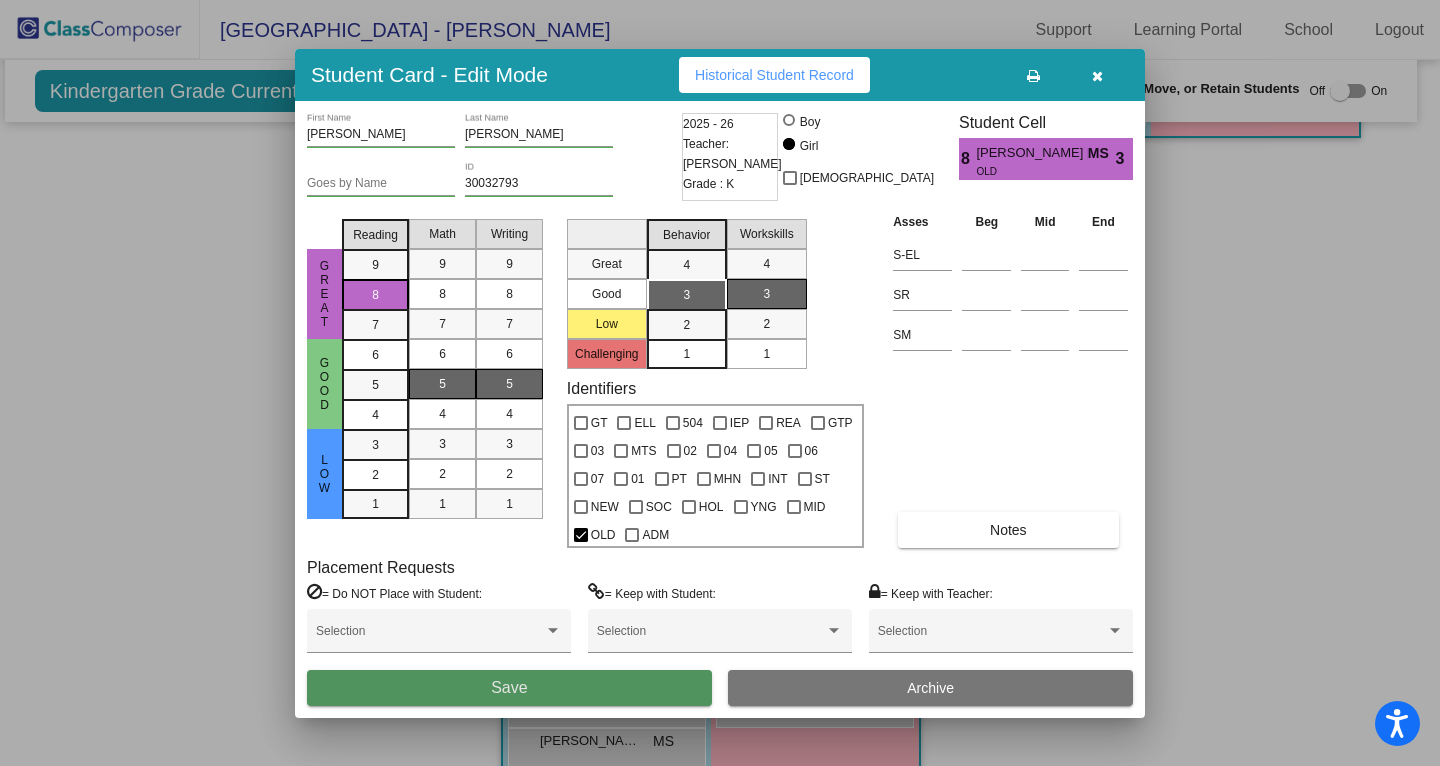 click on "Save" at bounding box center (509, 688) 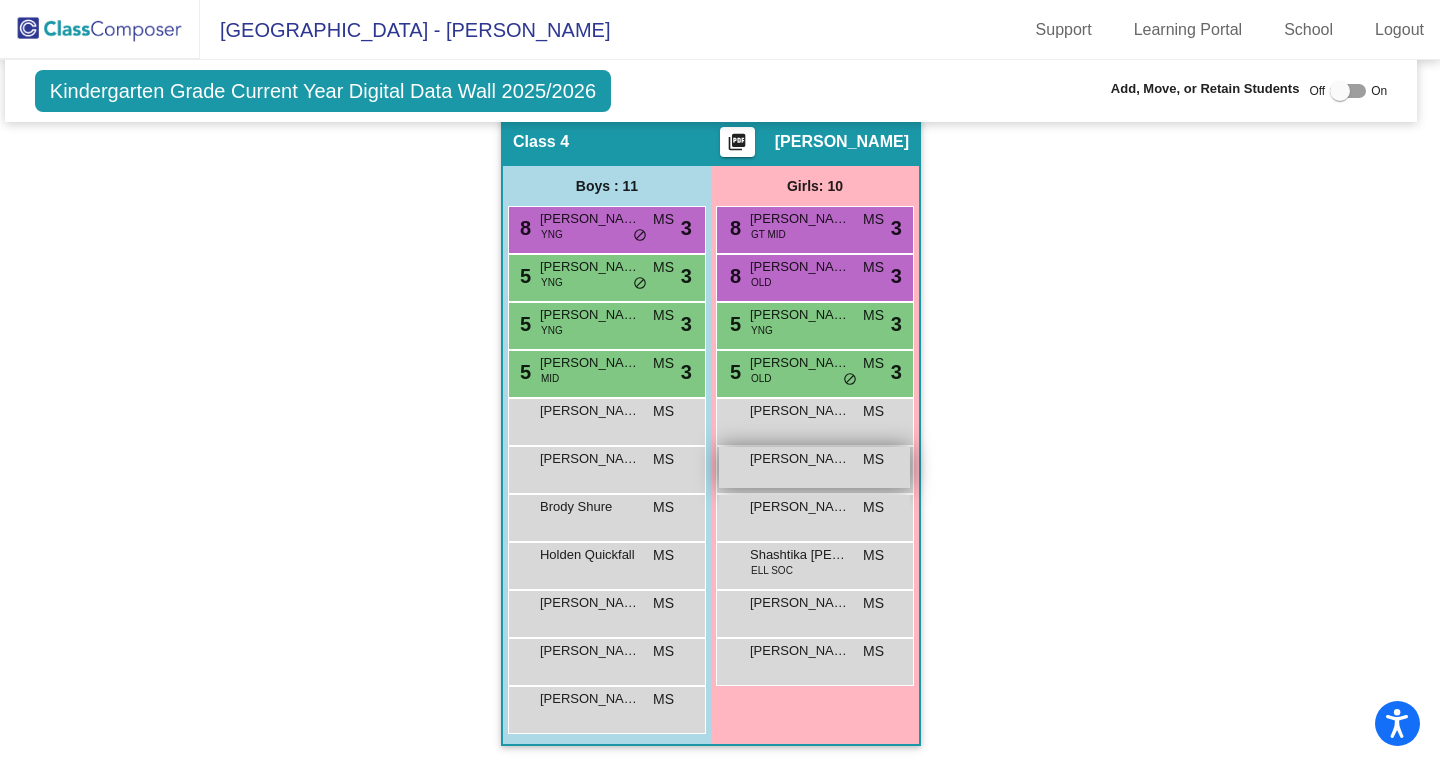scroll, scrollTop: 1178, scrollLeft: 9, axis: both 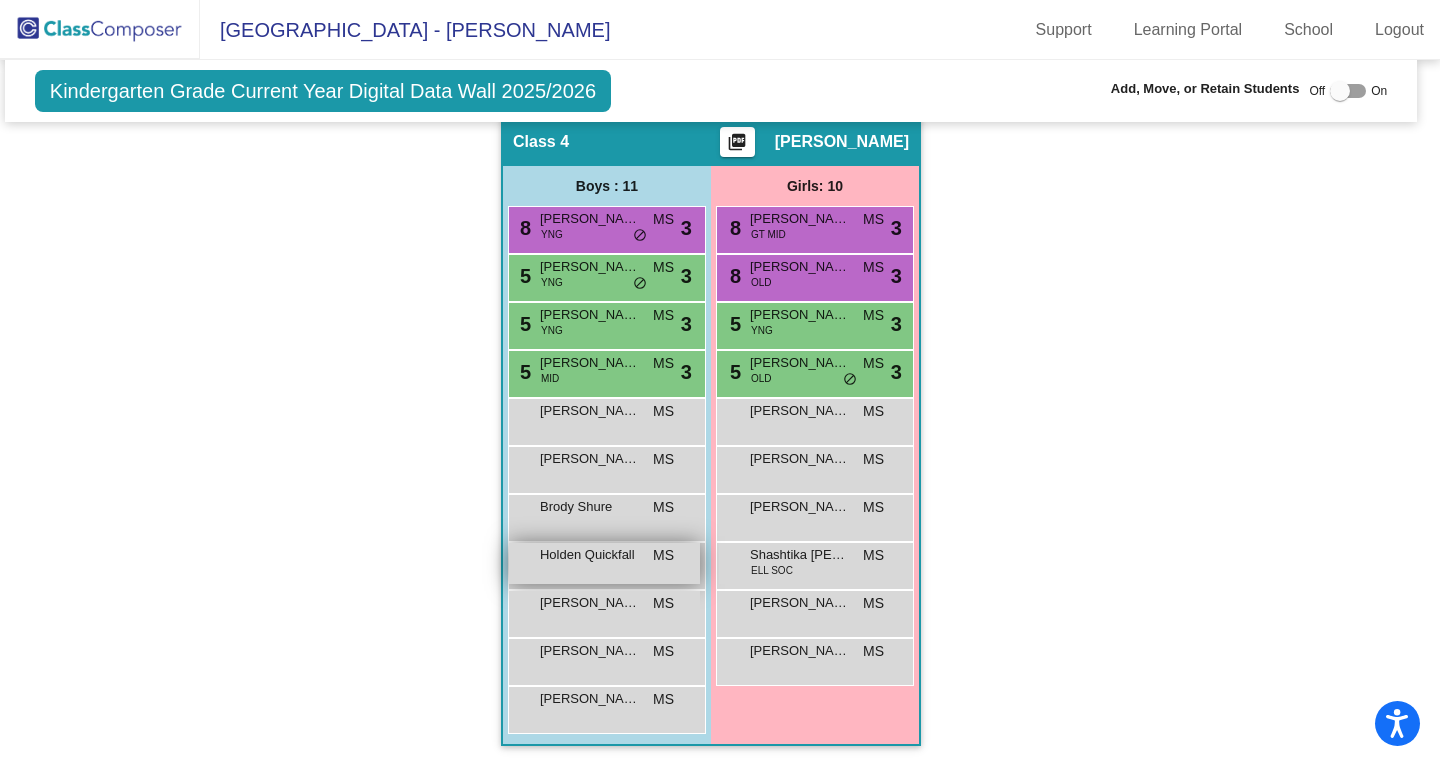 click on "Holden Quickfall" at bounding box center [590, 555] 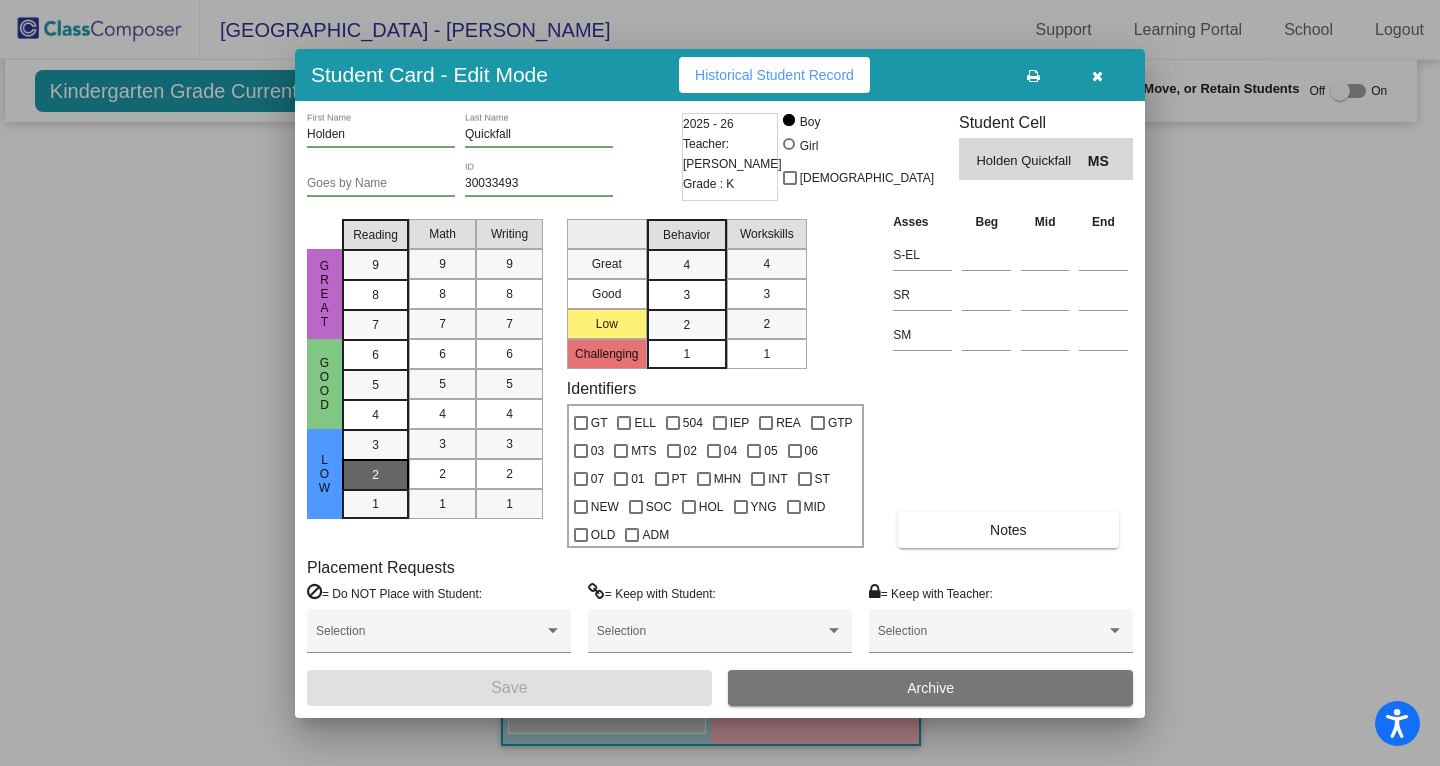 click on "2" at bounding box center [375, 445] 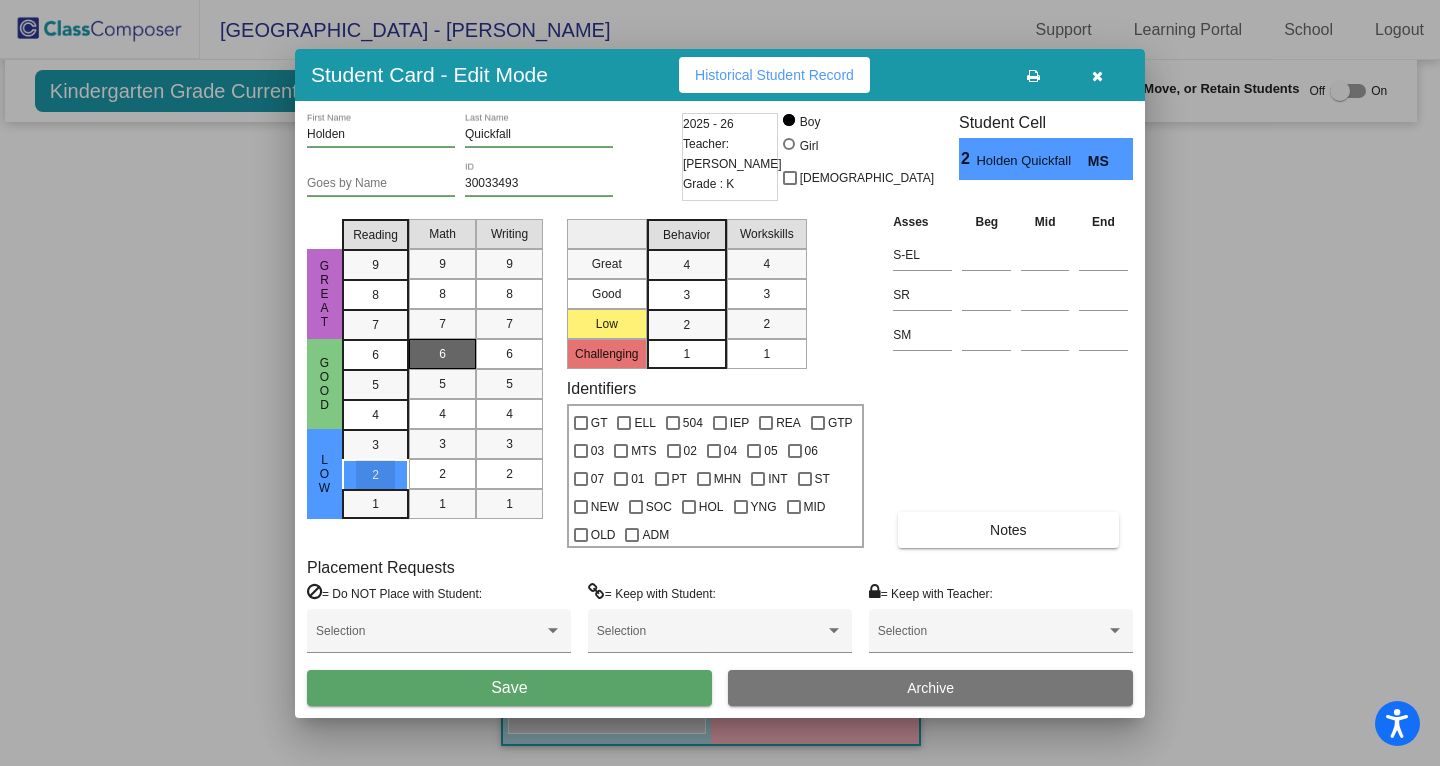 click on "6" at bounding box center [442, 354] 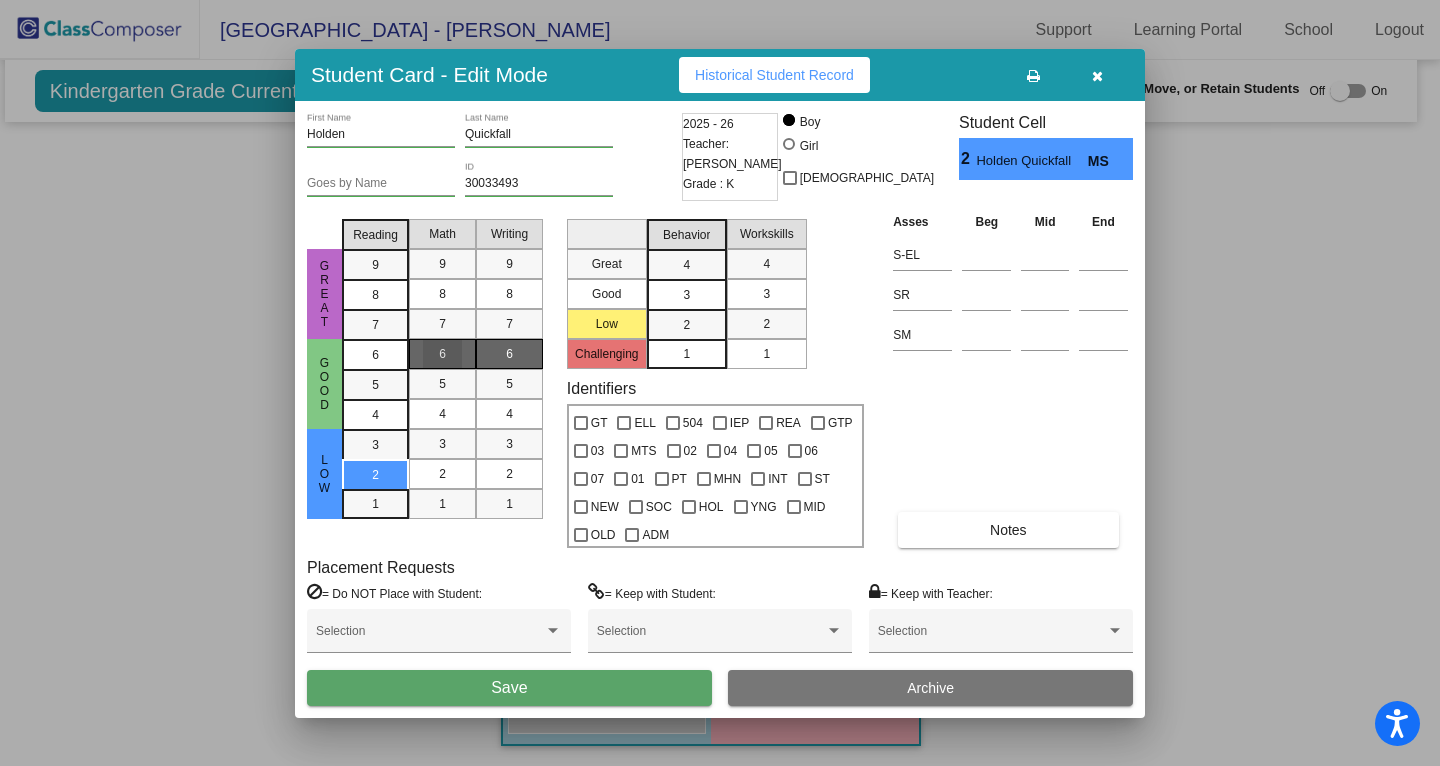click on "6" at bounding box center [509, 354] 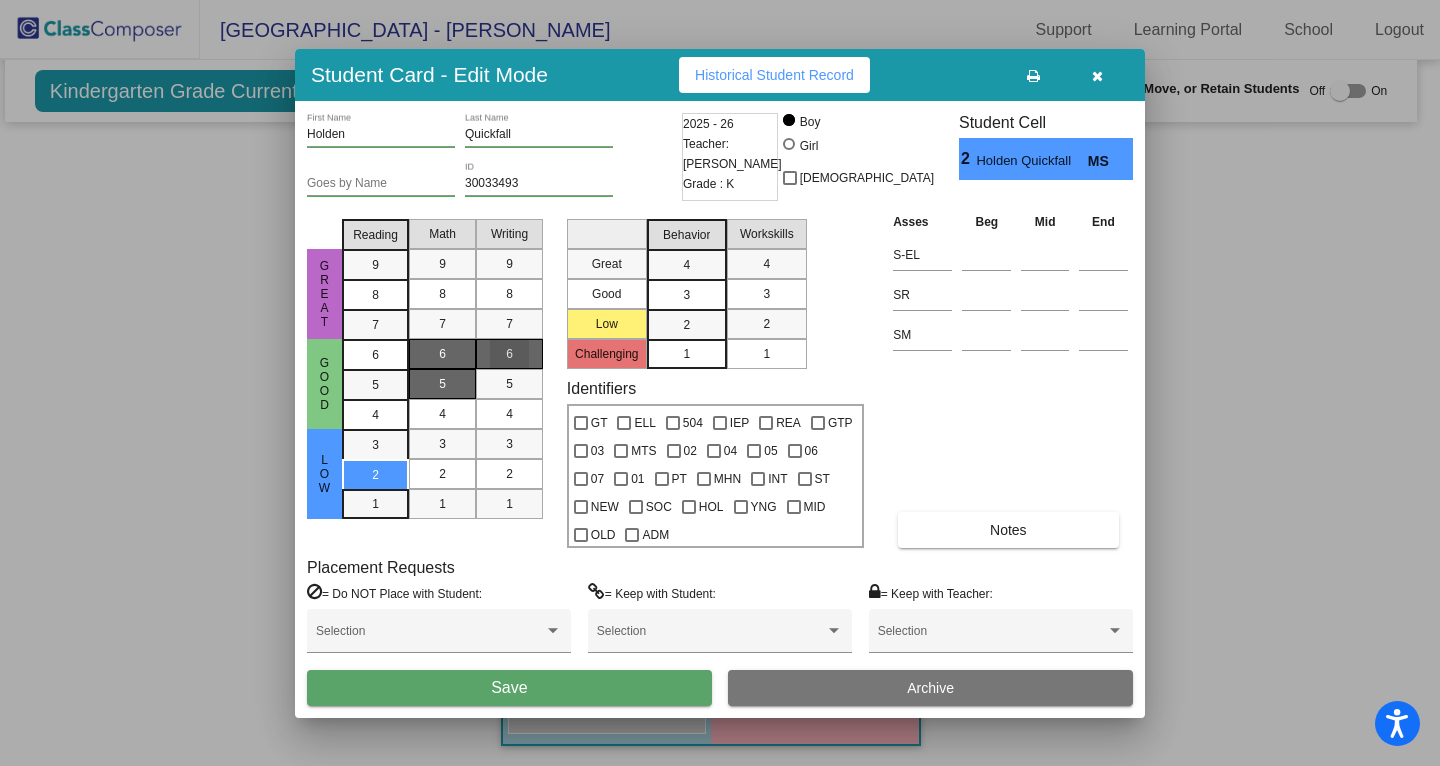 click on "5" at bounding box center (442, 384) 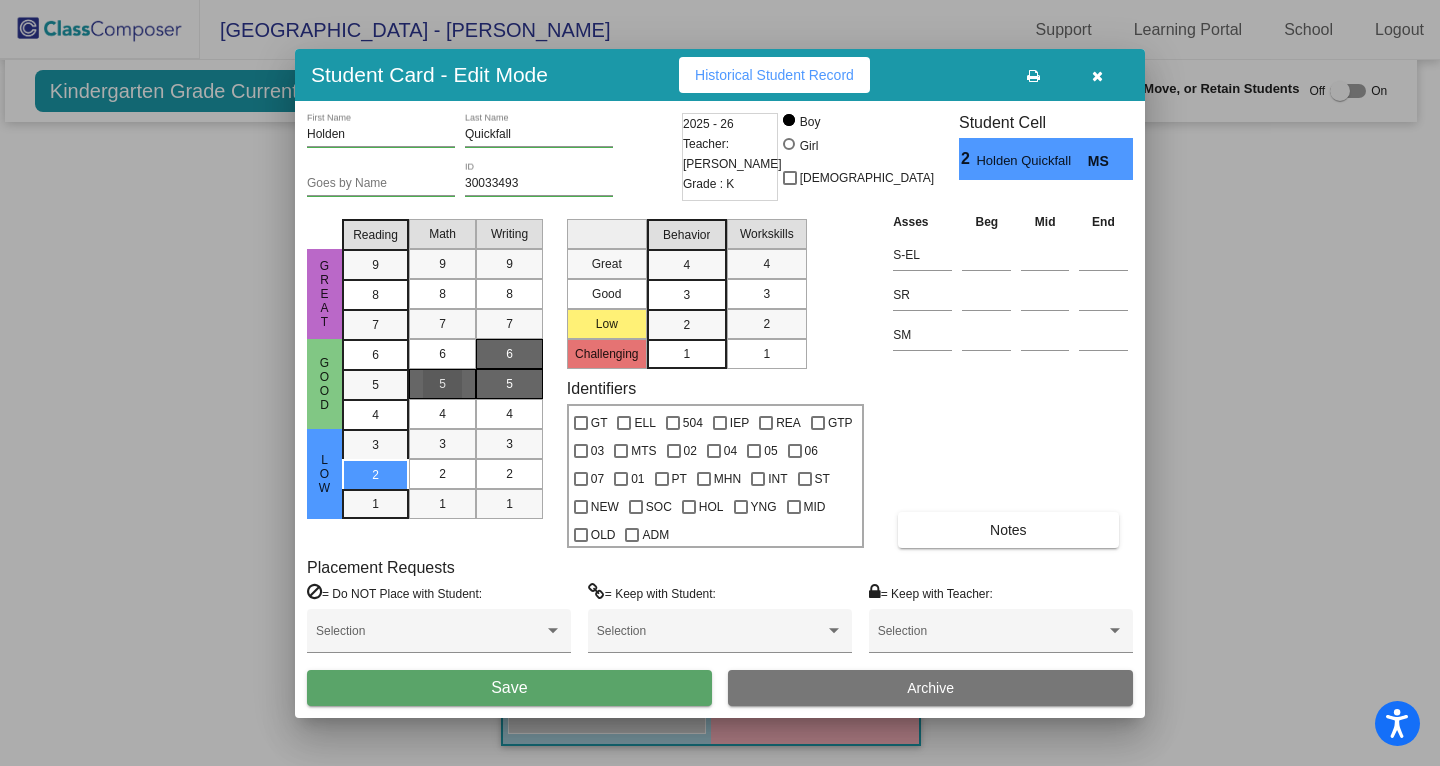 click on "5" at bounding box center (509, 384) 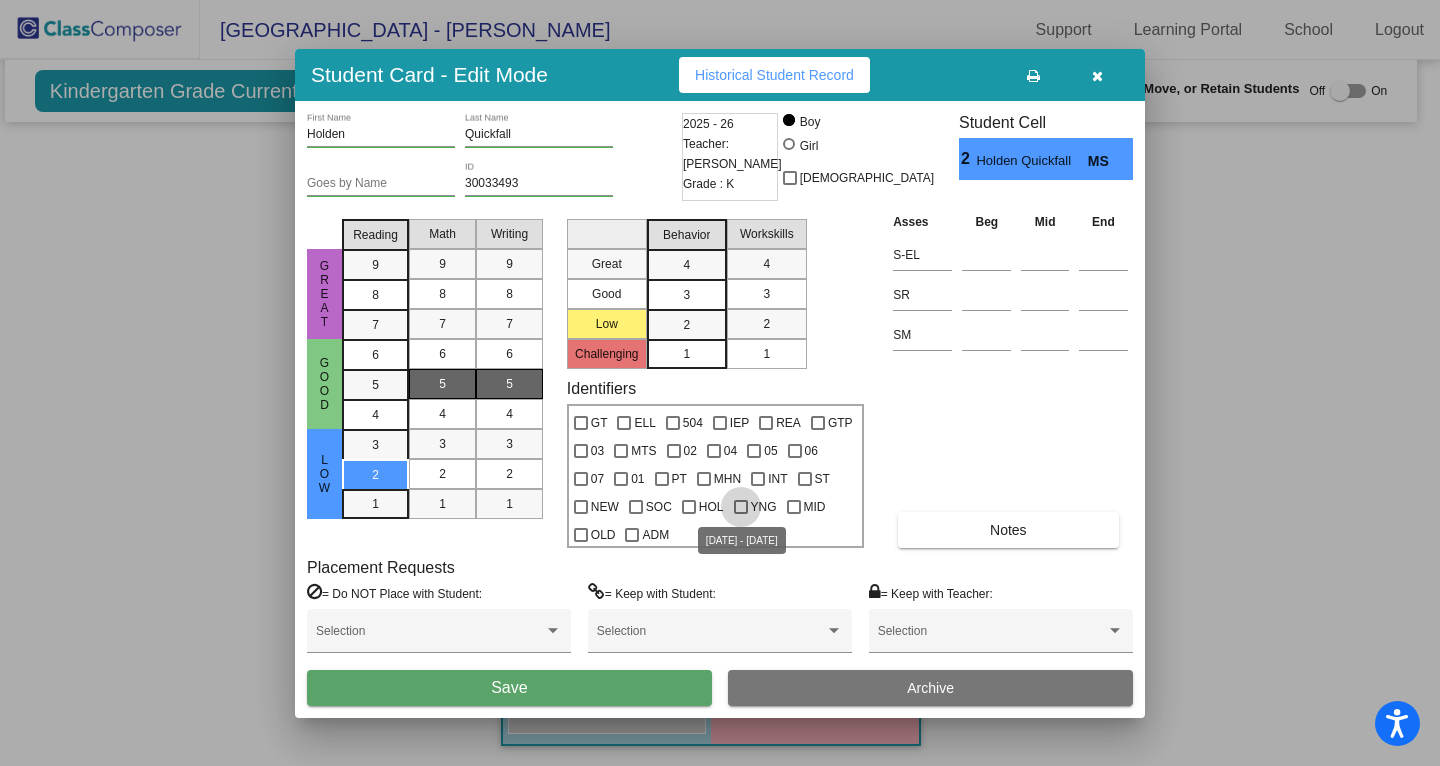 click on "YNG" at bounding box center (764, 507) 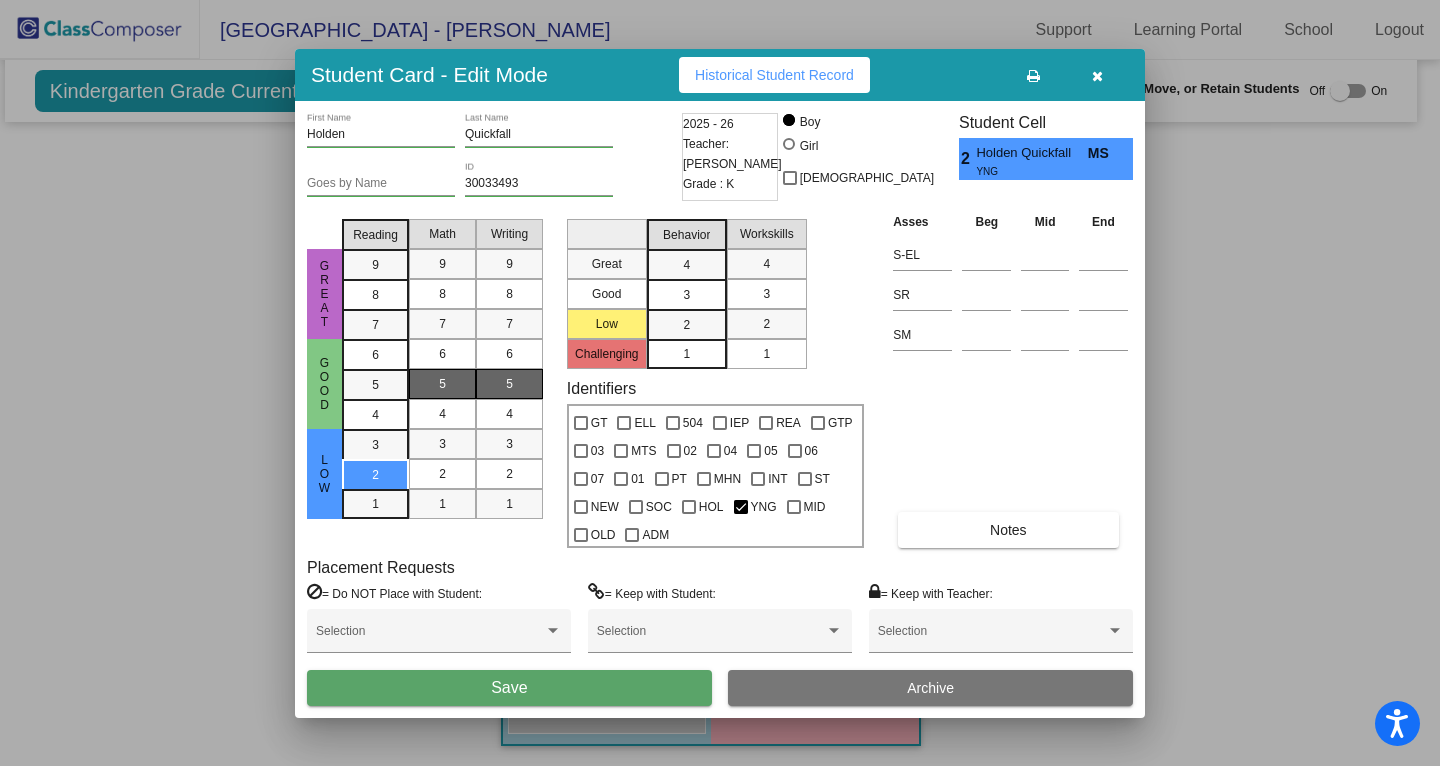 click on "Save" at bounding box center [509, 688] 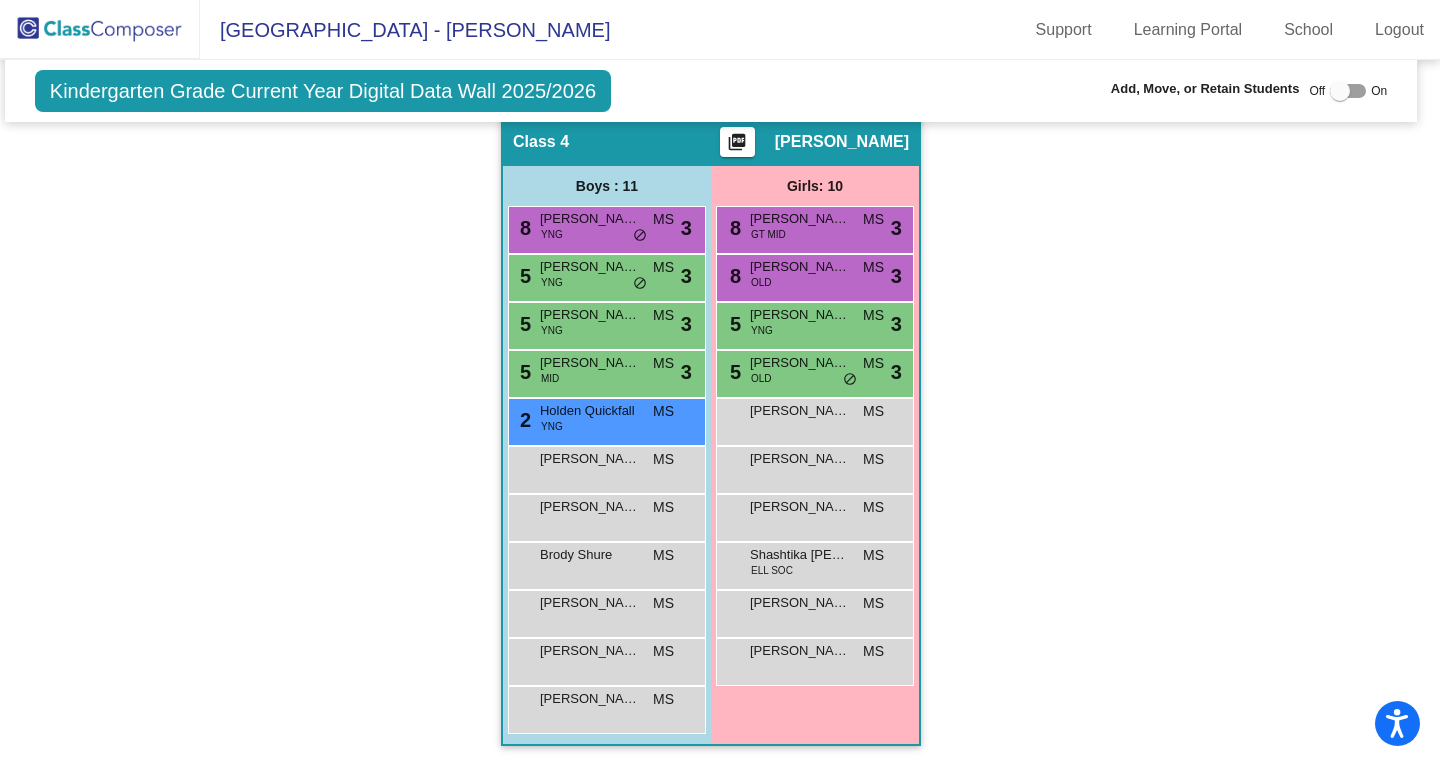 scroll, scrollTop: 713, scrollLeft: 9, axis: both 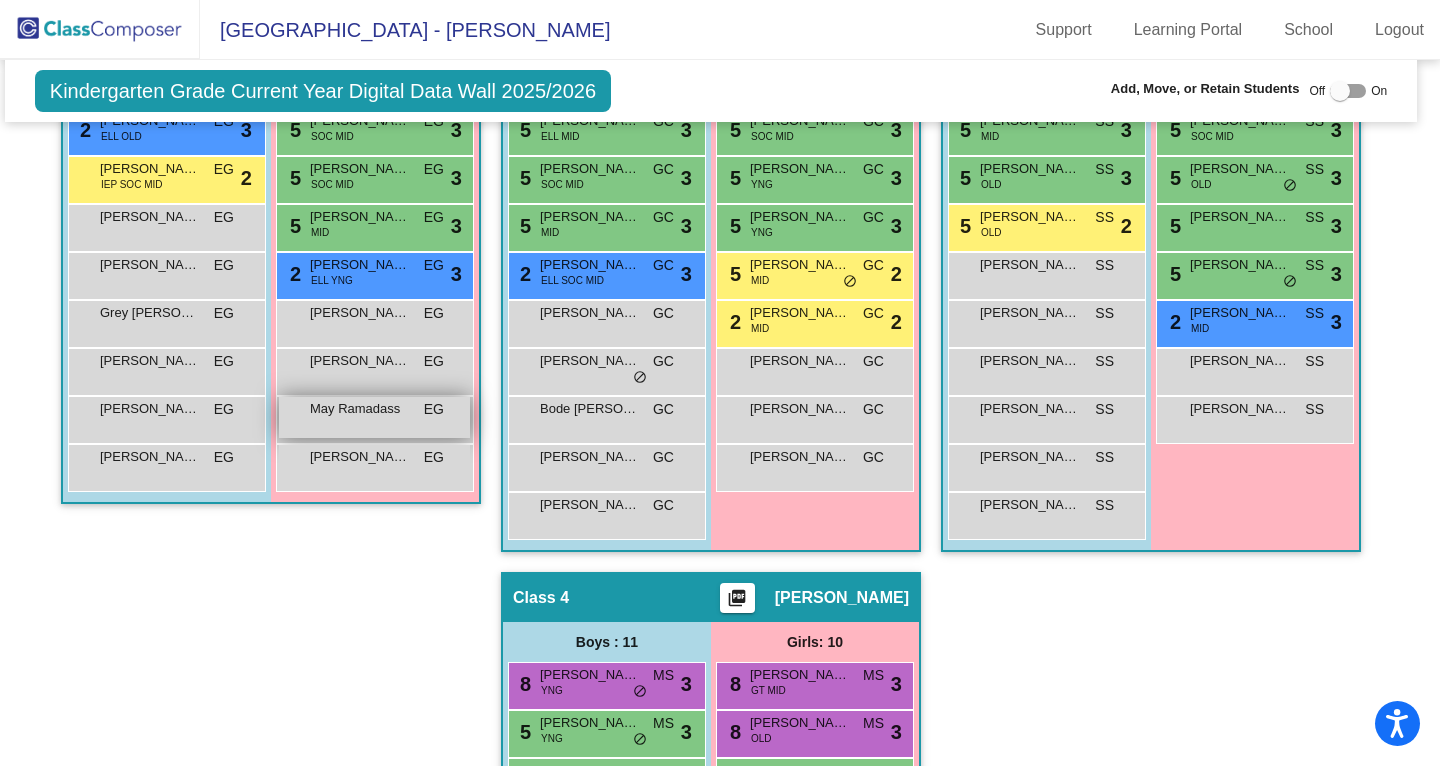 click on "May Ramadass EG lock do_not_disturb_alt" at bounding box center (374, 417) 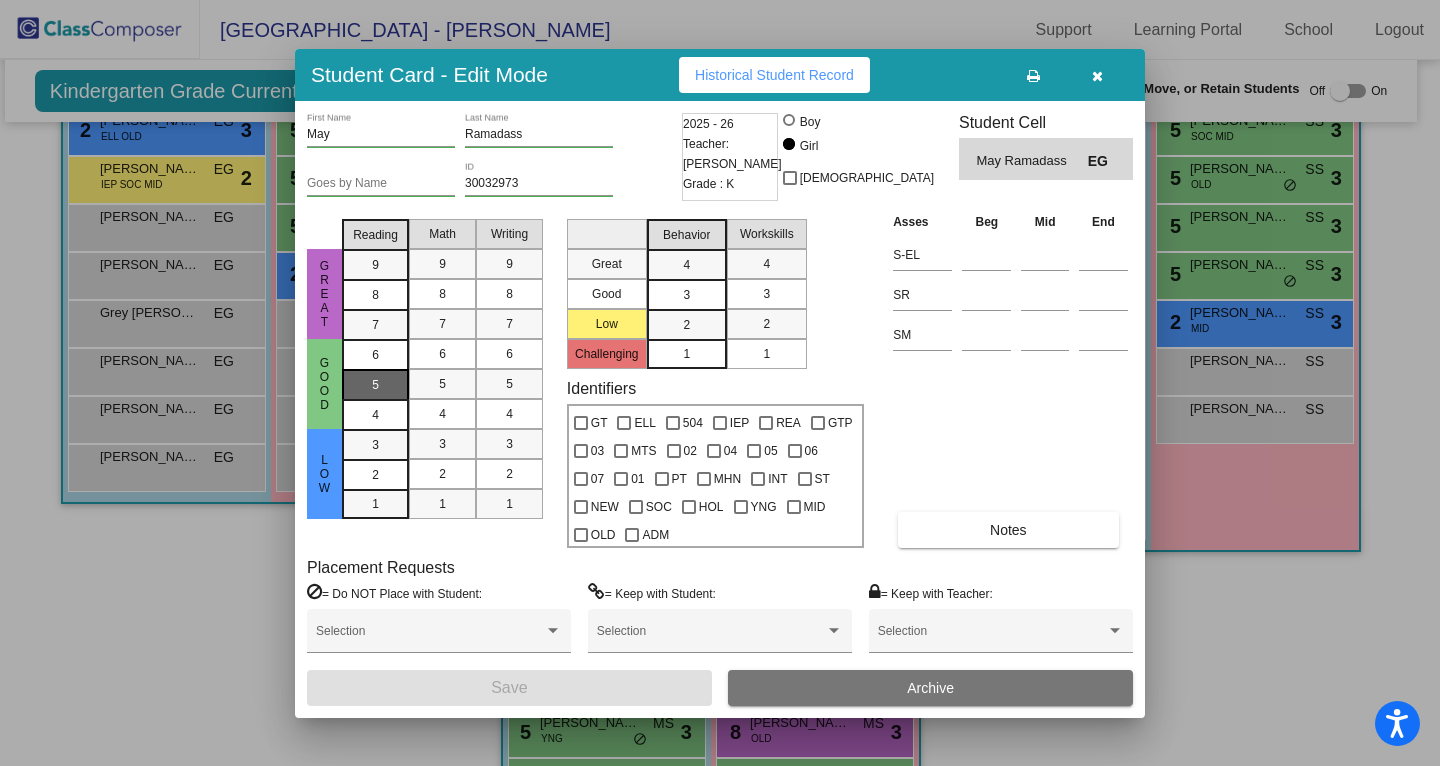 click on "5" at bounding box center (375, 384) 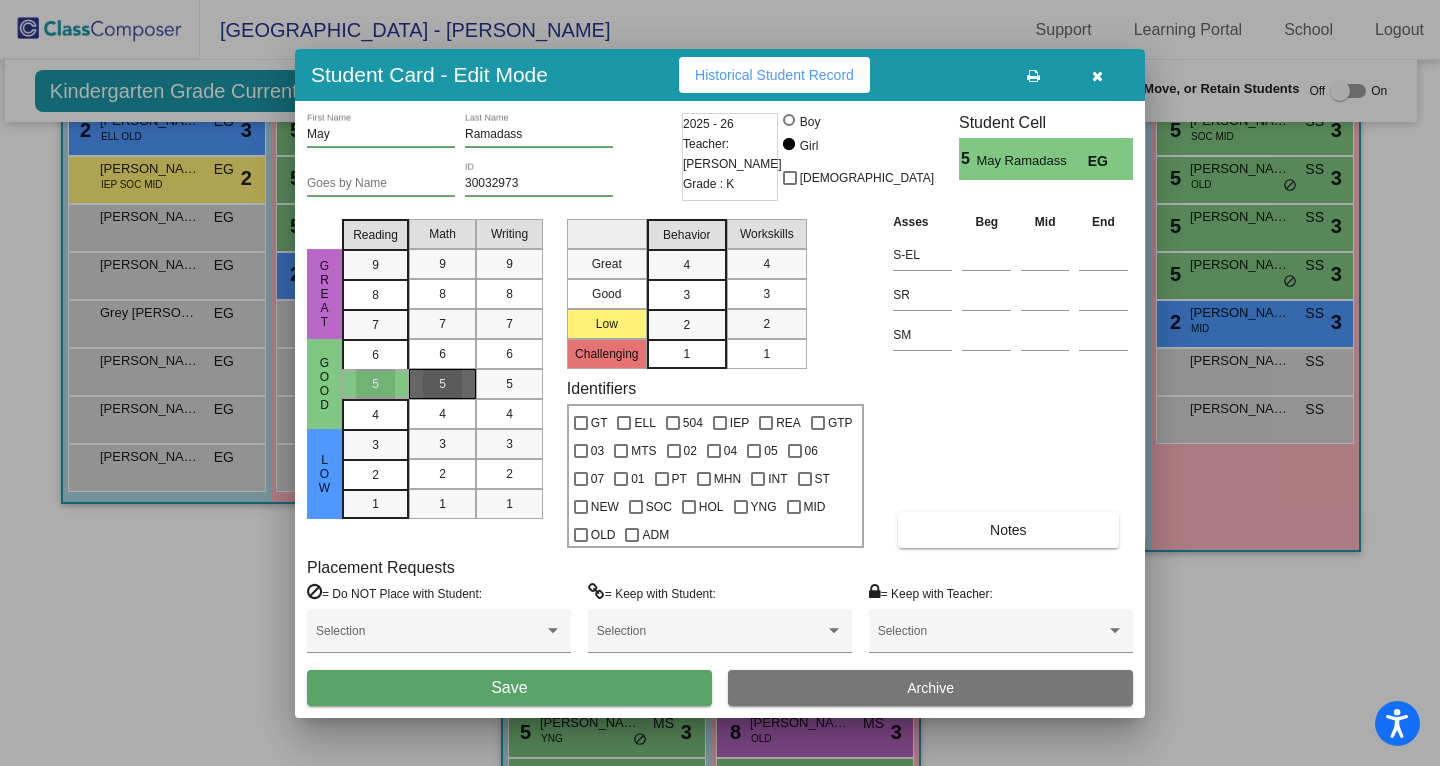click on "5" at bounding box center (442, 384) 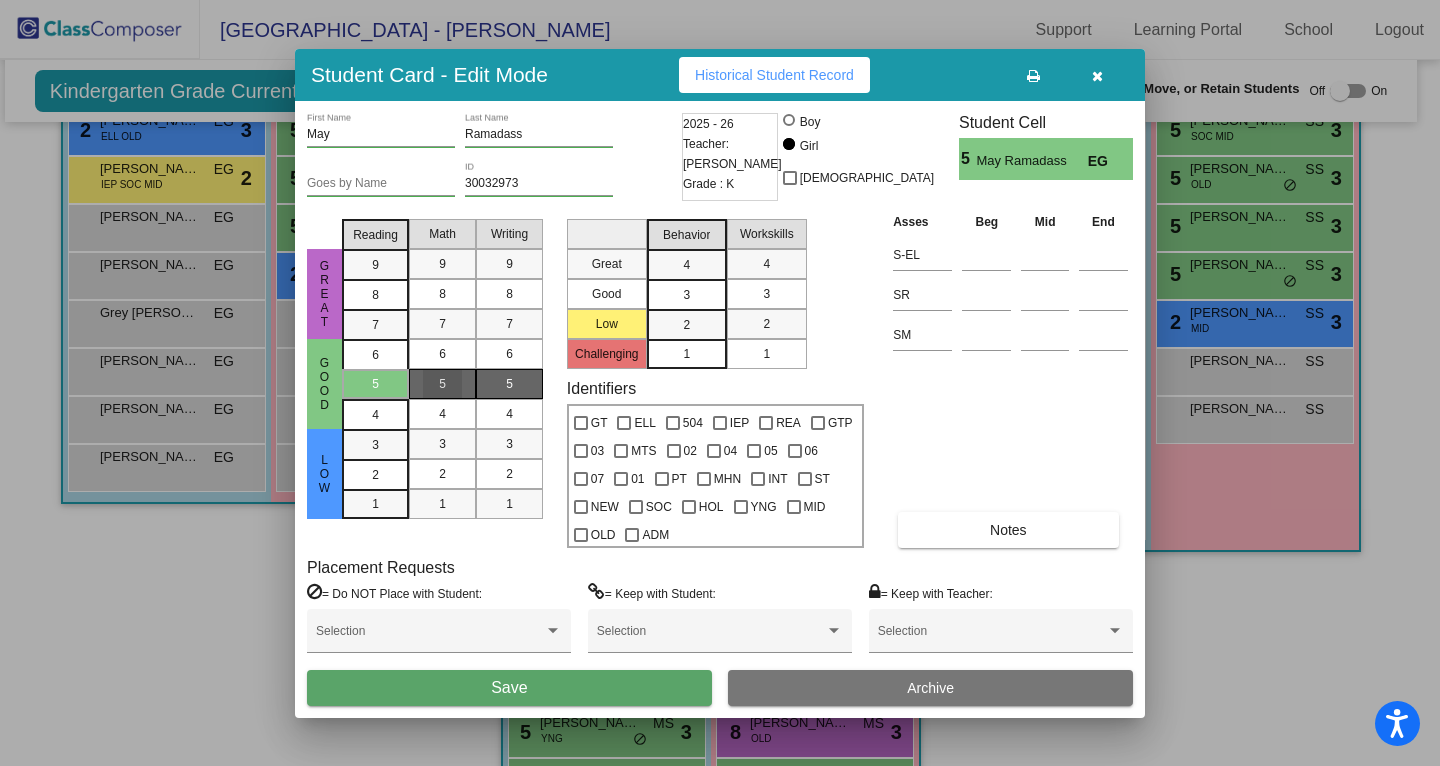 click on "5" at bounding box center [509, 384] 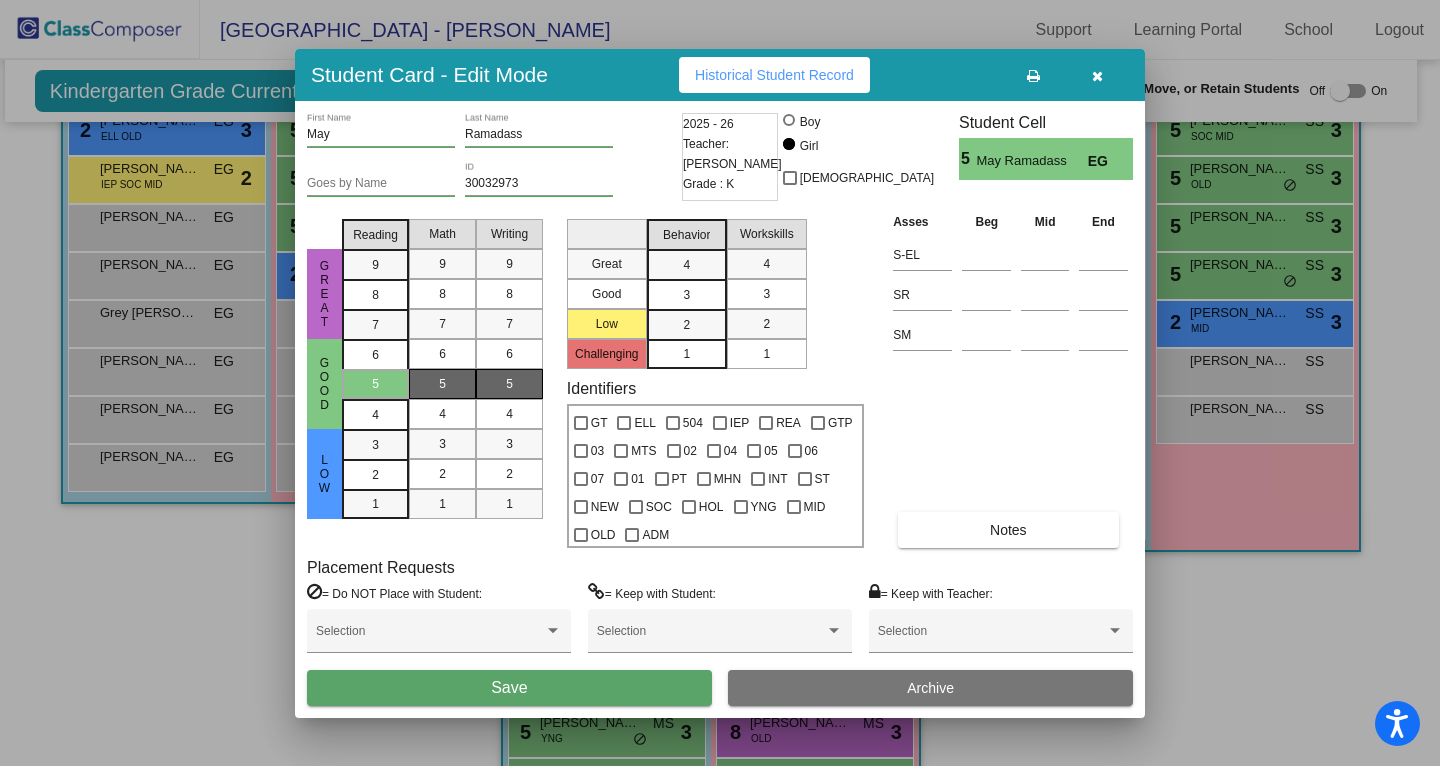 click on "3" at bounding box center (686, 265) 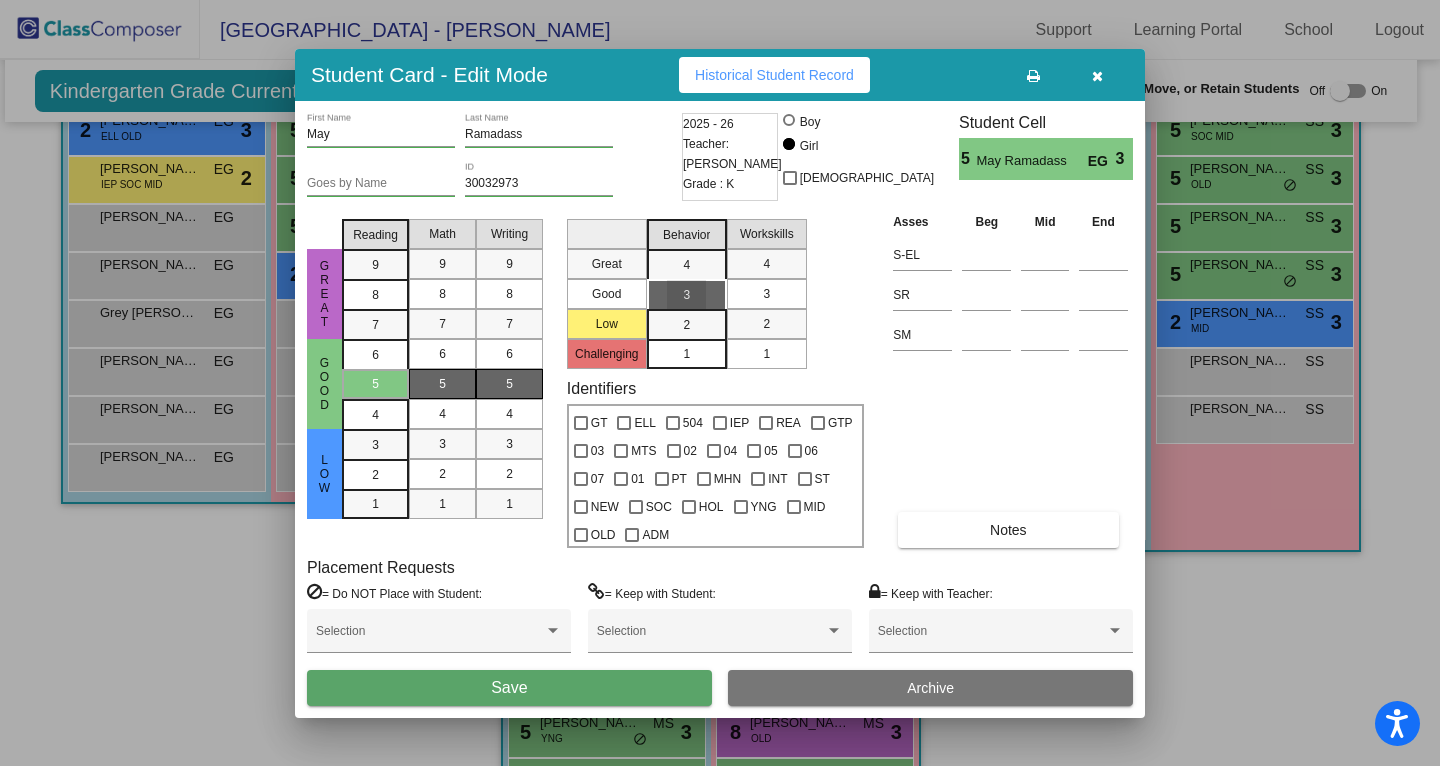 click on "3" at bounding box center (766, 294) 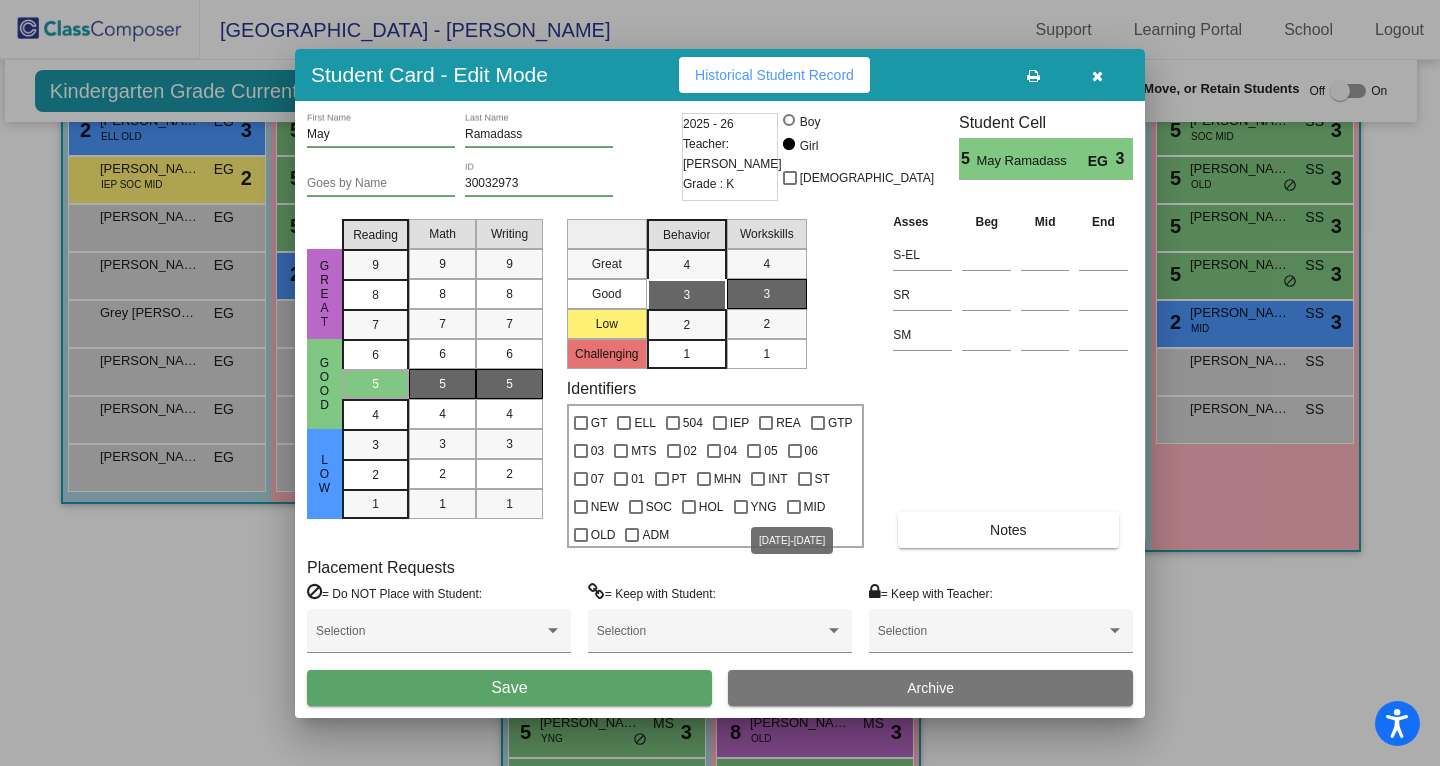 click at bounding box center (794, 507) 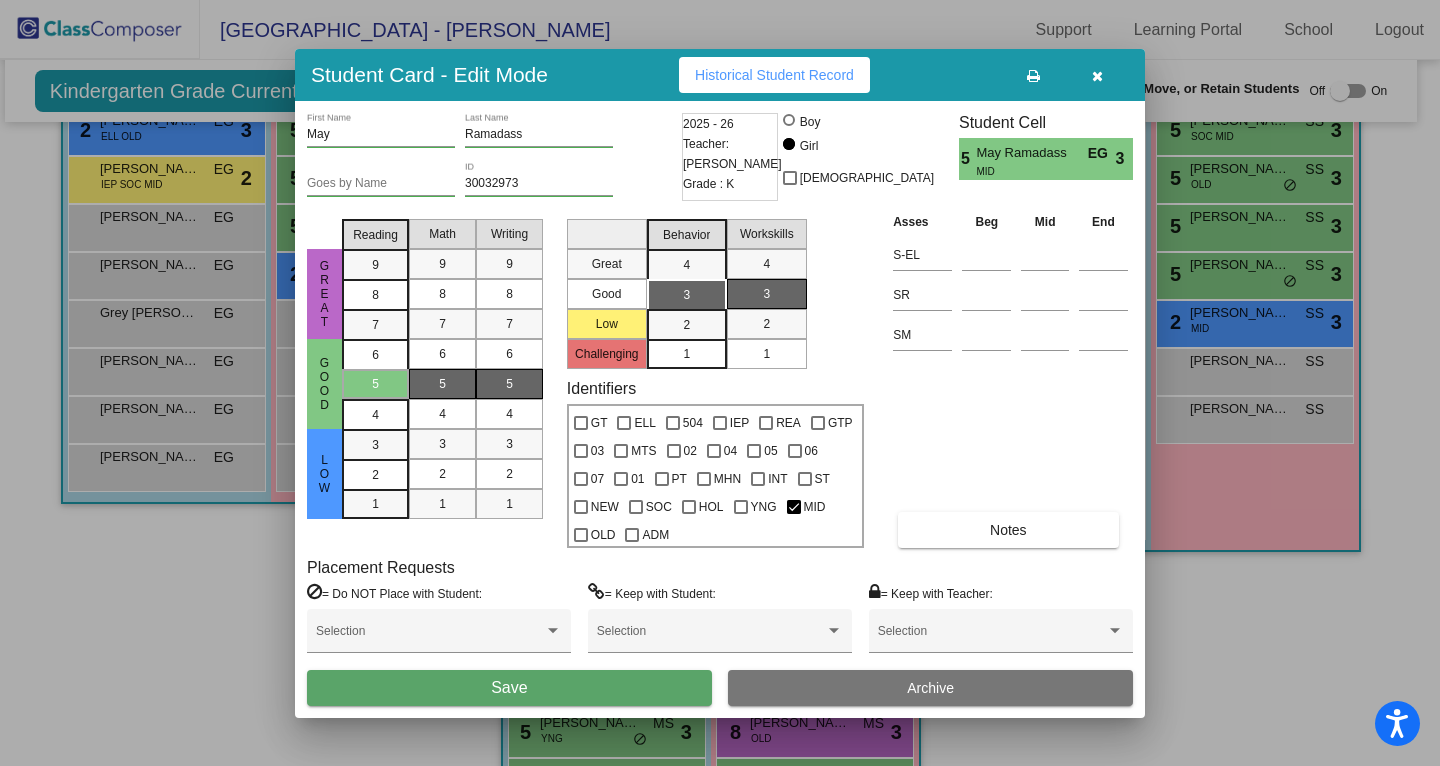 click on "Save" at bounding box center (509, 688) 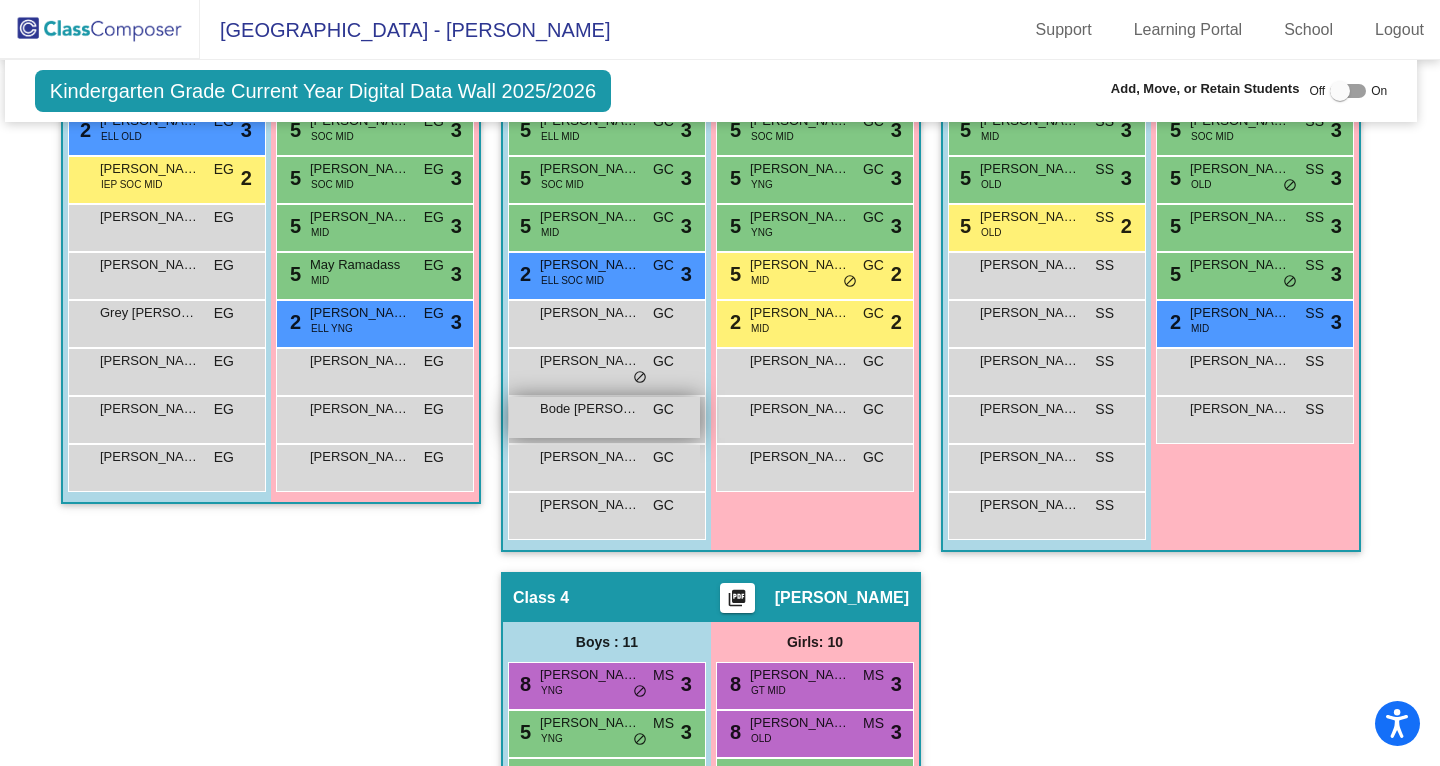 click on "Bode [PERSON_NAME] lock do_not_disturb_alt" at bounding box center (604, 417) 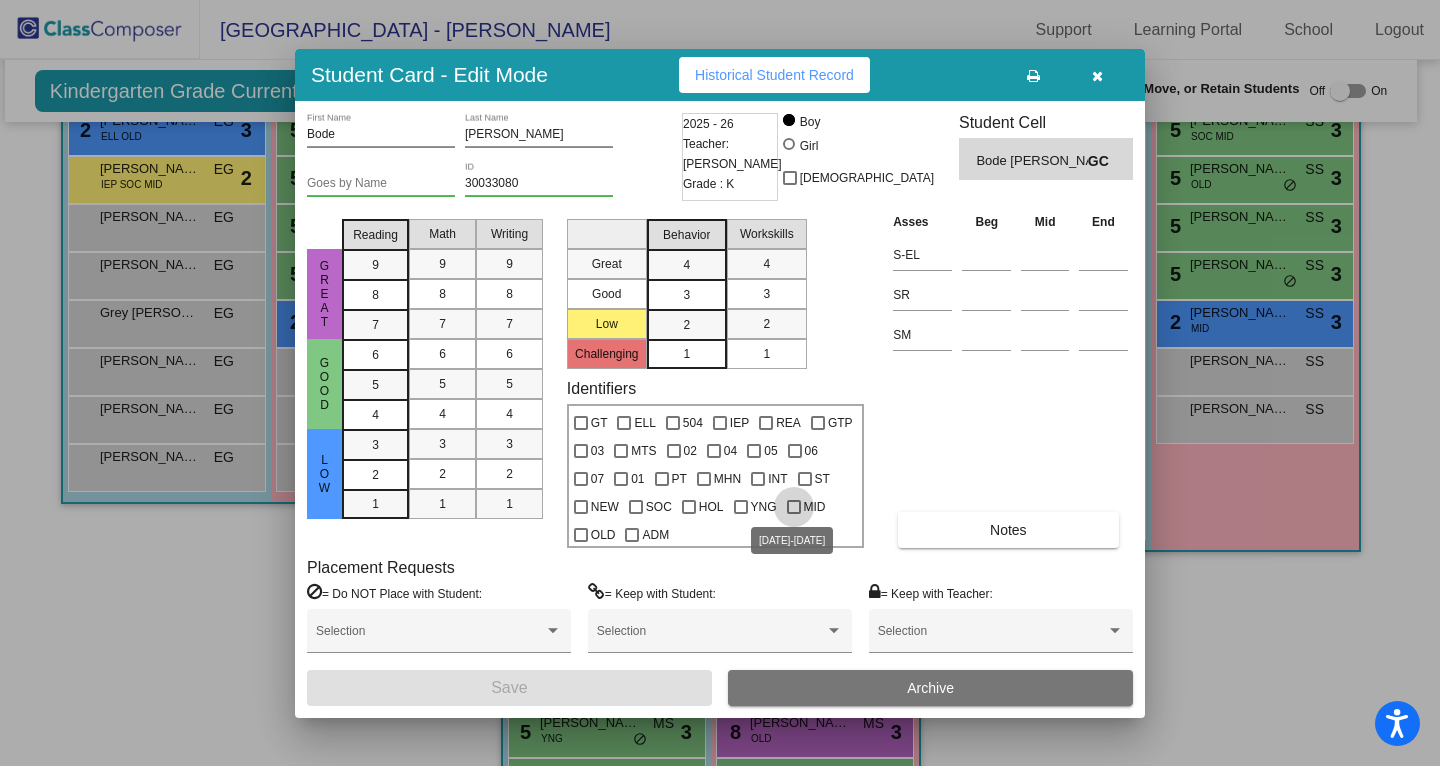 click on "MID" at bounding box center [815, 507] 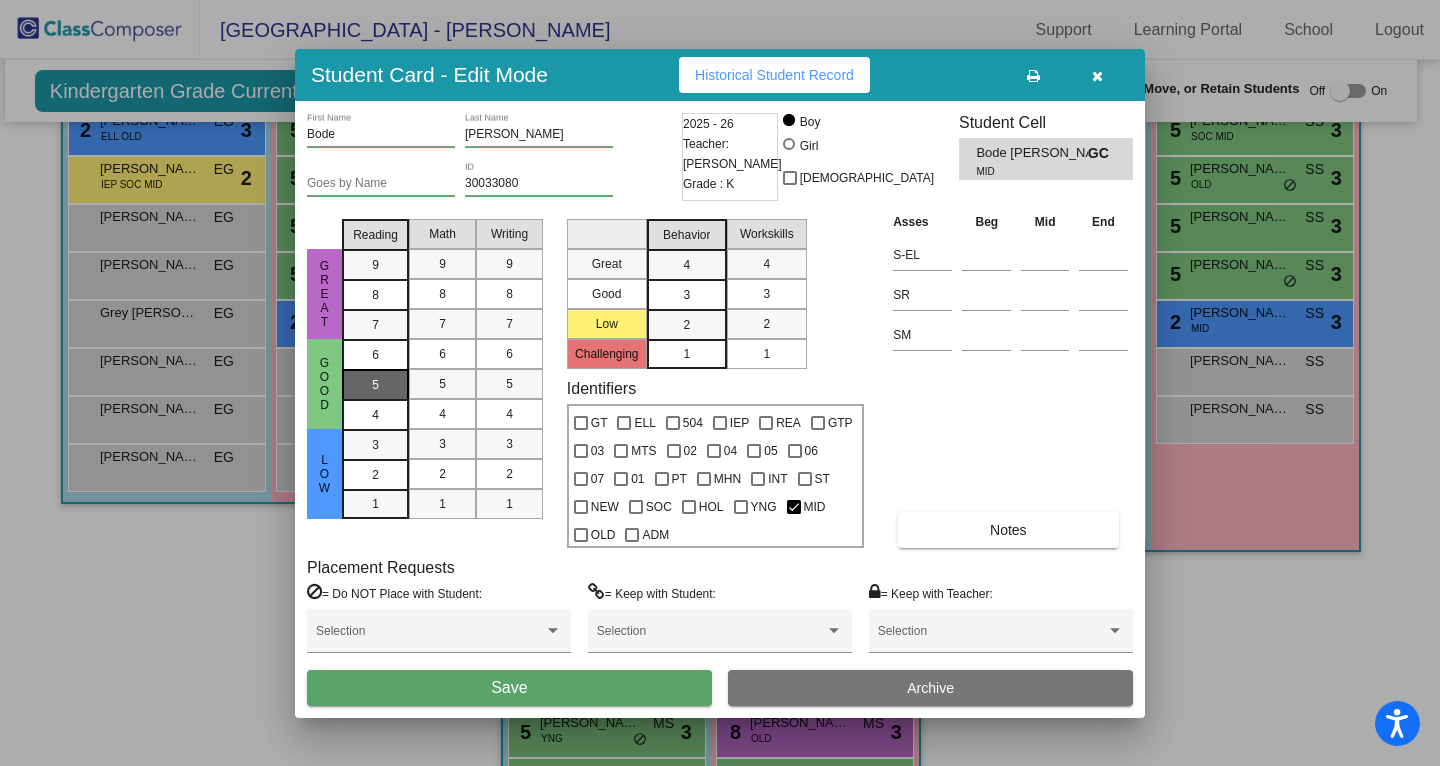 click on "5" at bounding box center [375, 355] 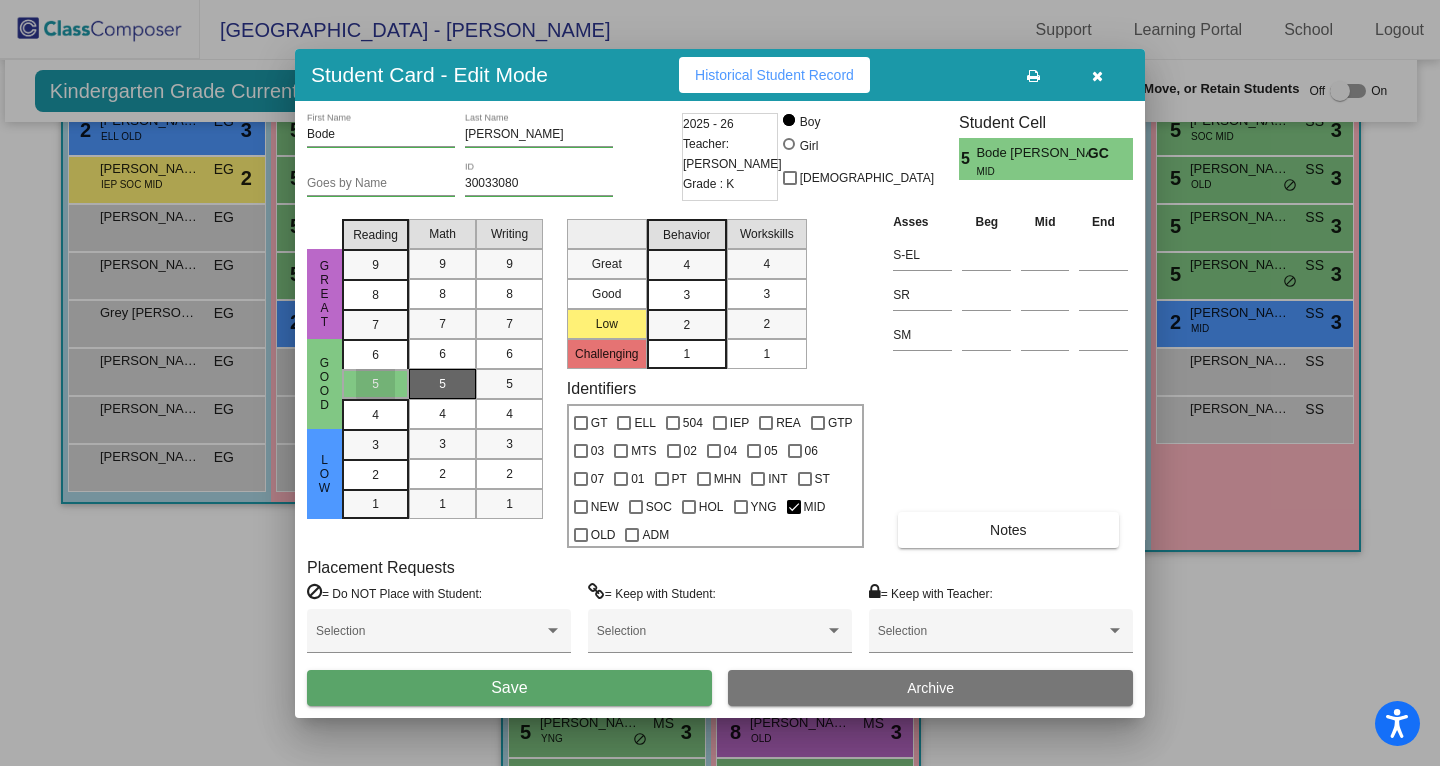 click on "5" at bounding box center (442, 384) 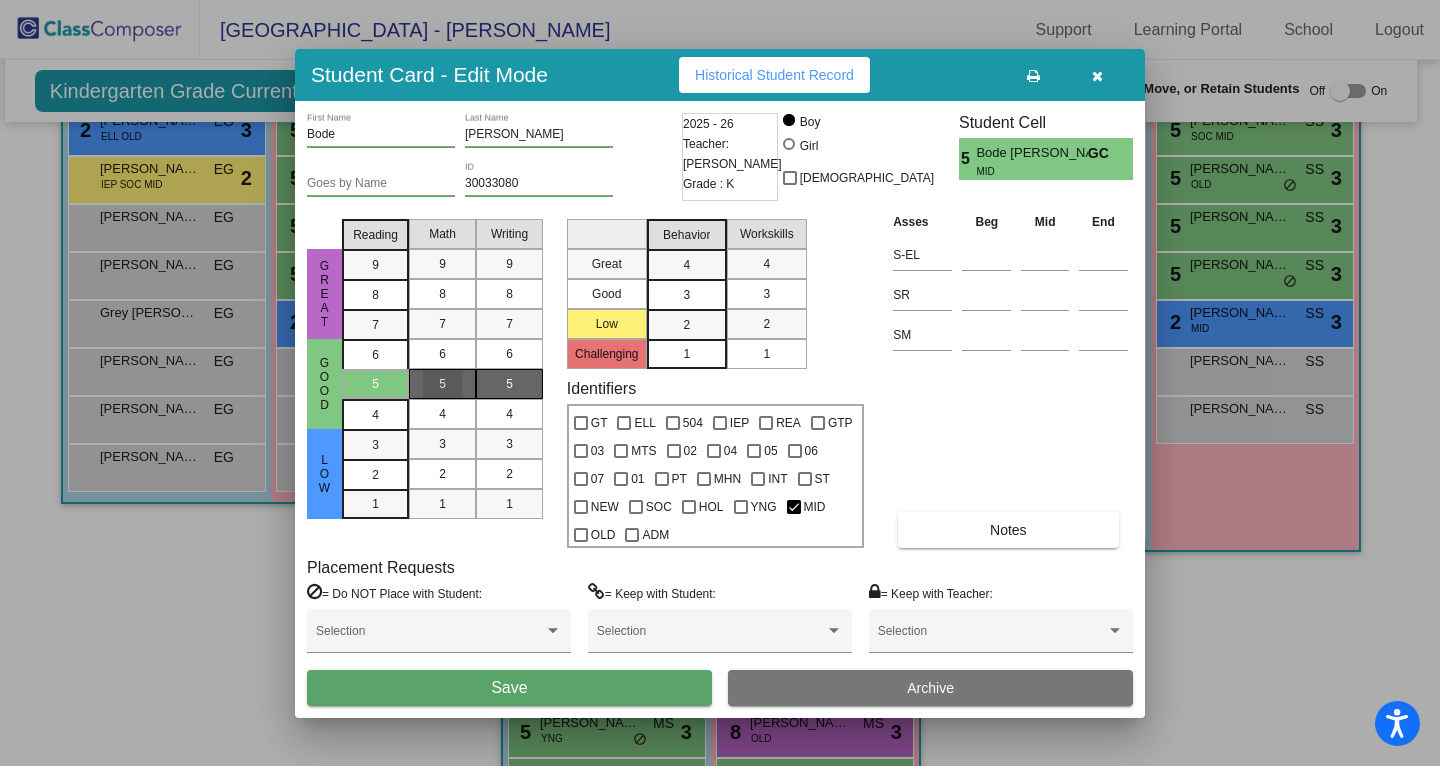 click on "5" at bounding box center [509, 384] 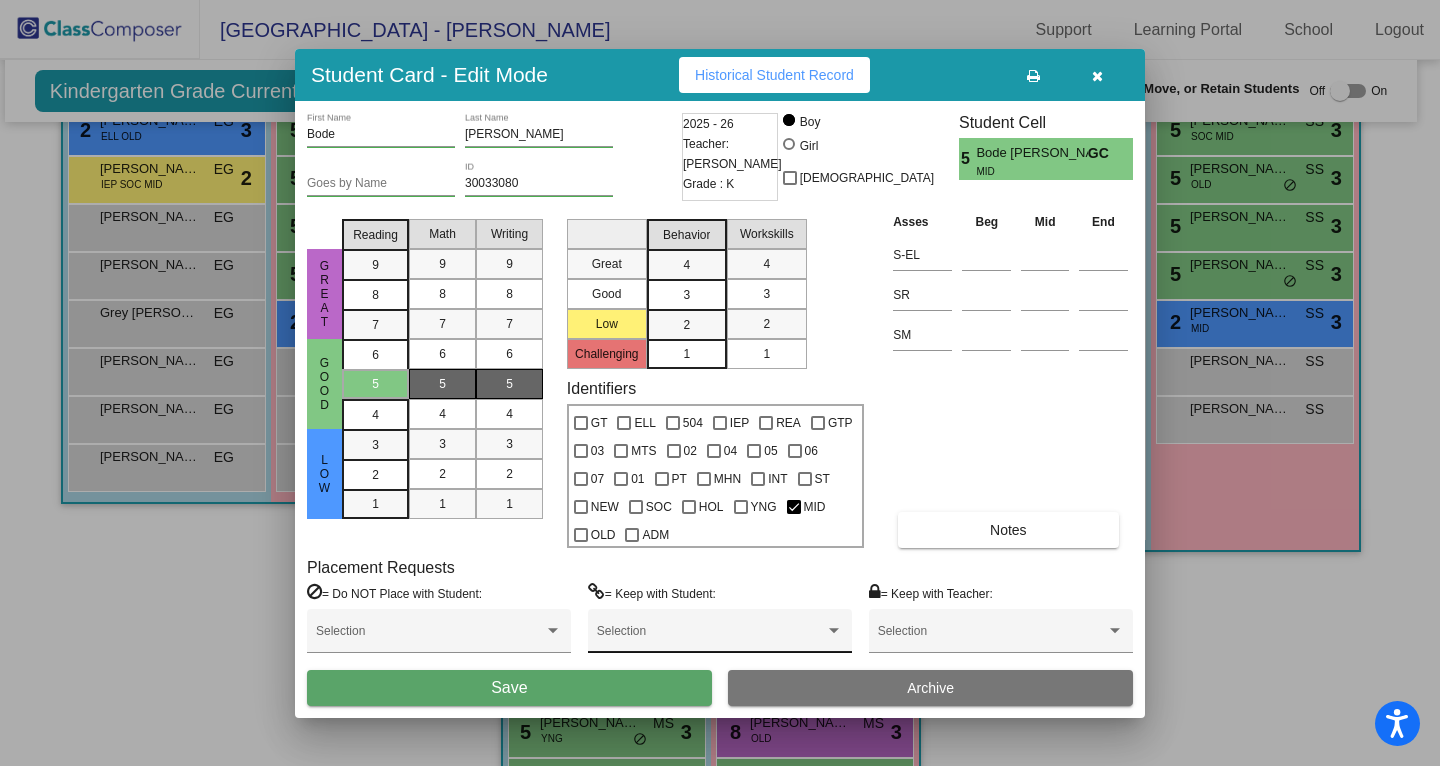 click at bounding box center [711, 638] 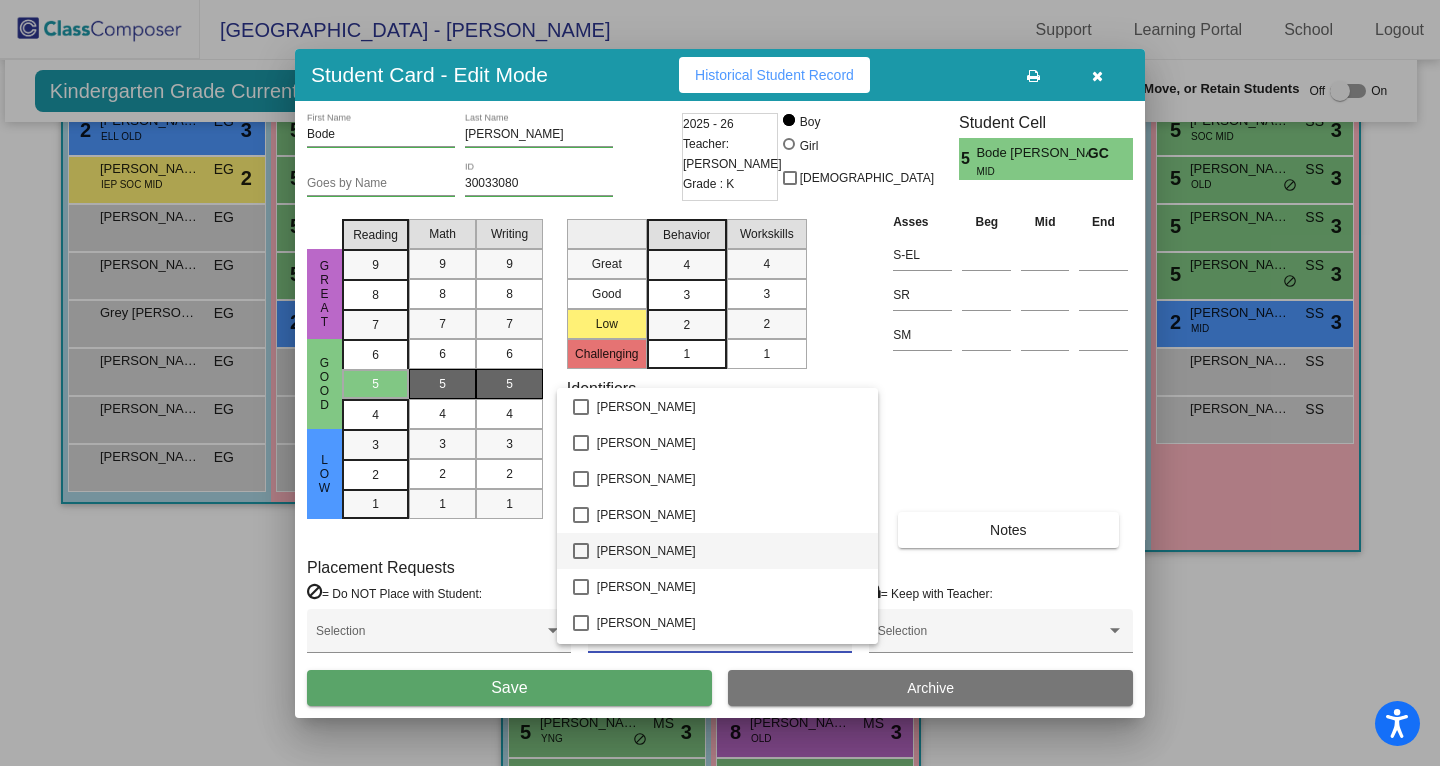 scroll, scrollTop: 327, scrollLeft: 0, axis: vertical 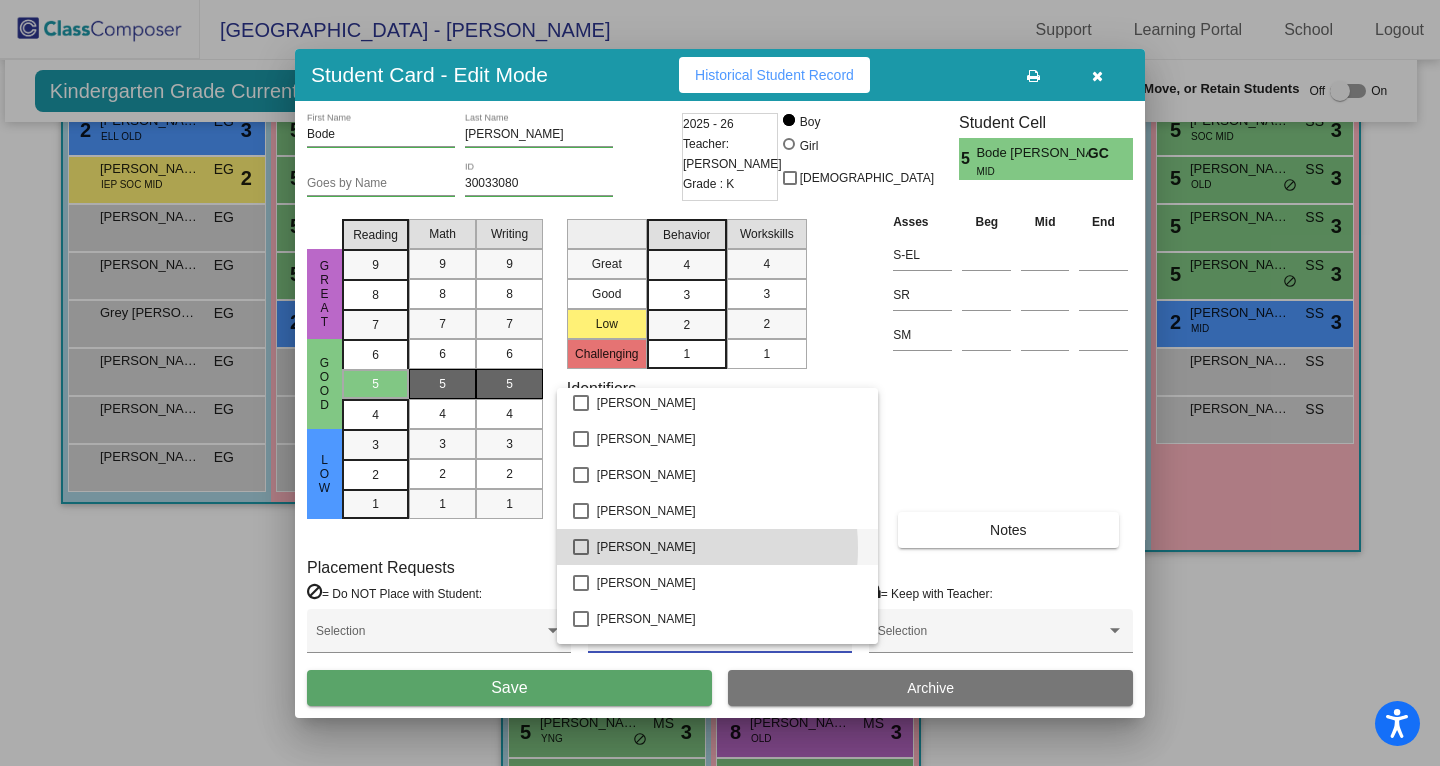 click on "[PERSON_NAME]" at bounding box center [729, 547] 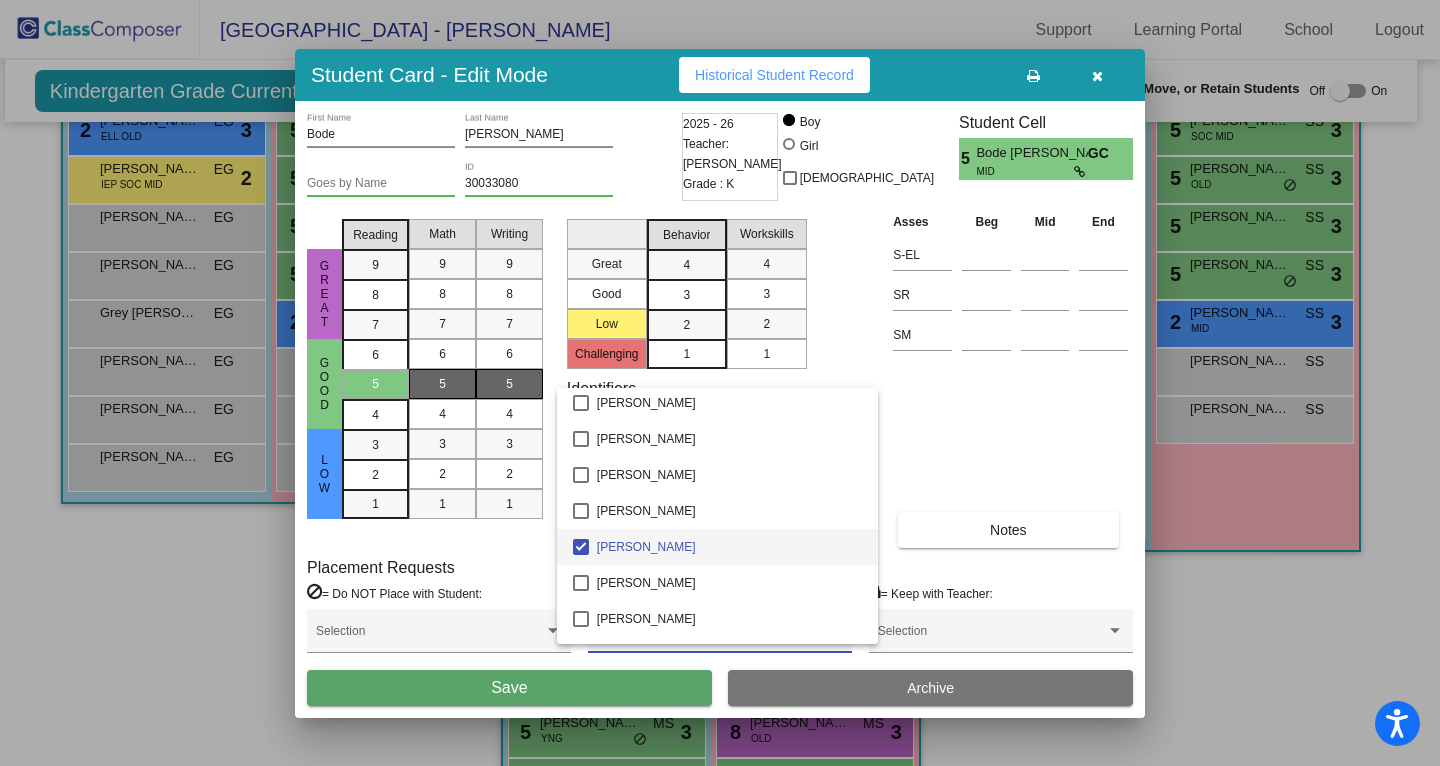 click at bounding box center (720, 383) 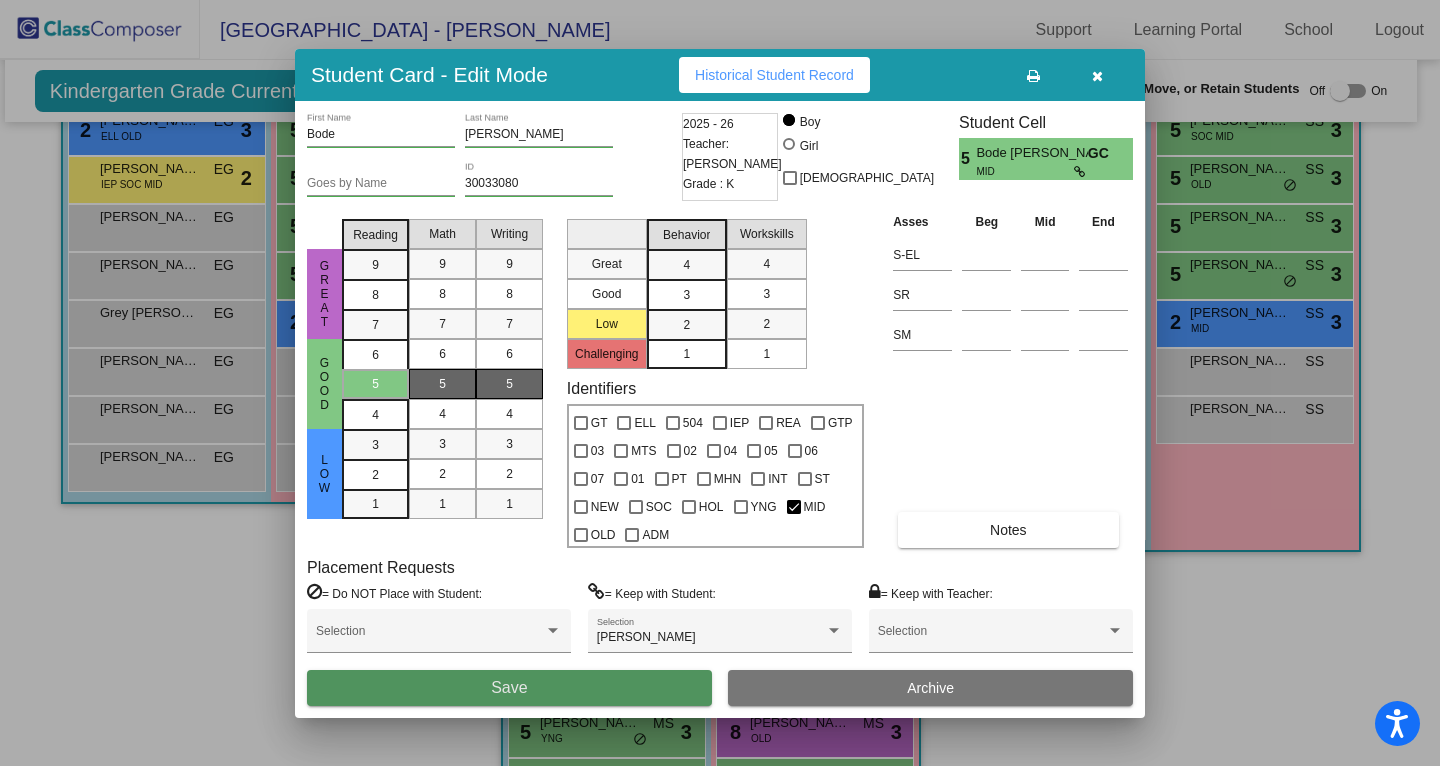 click on "Save" at bounding box center [509, 687] 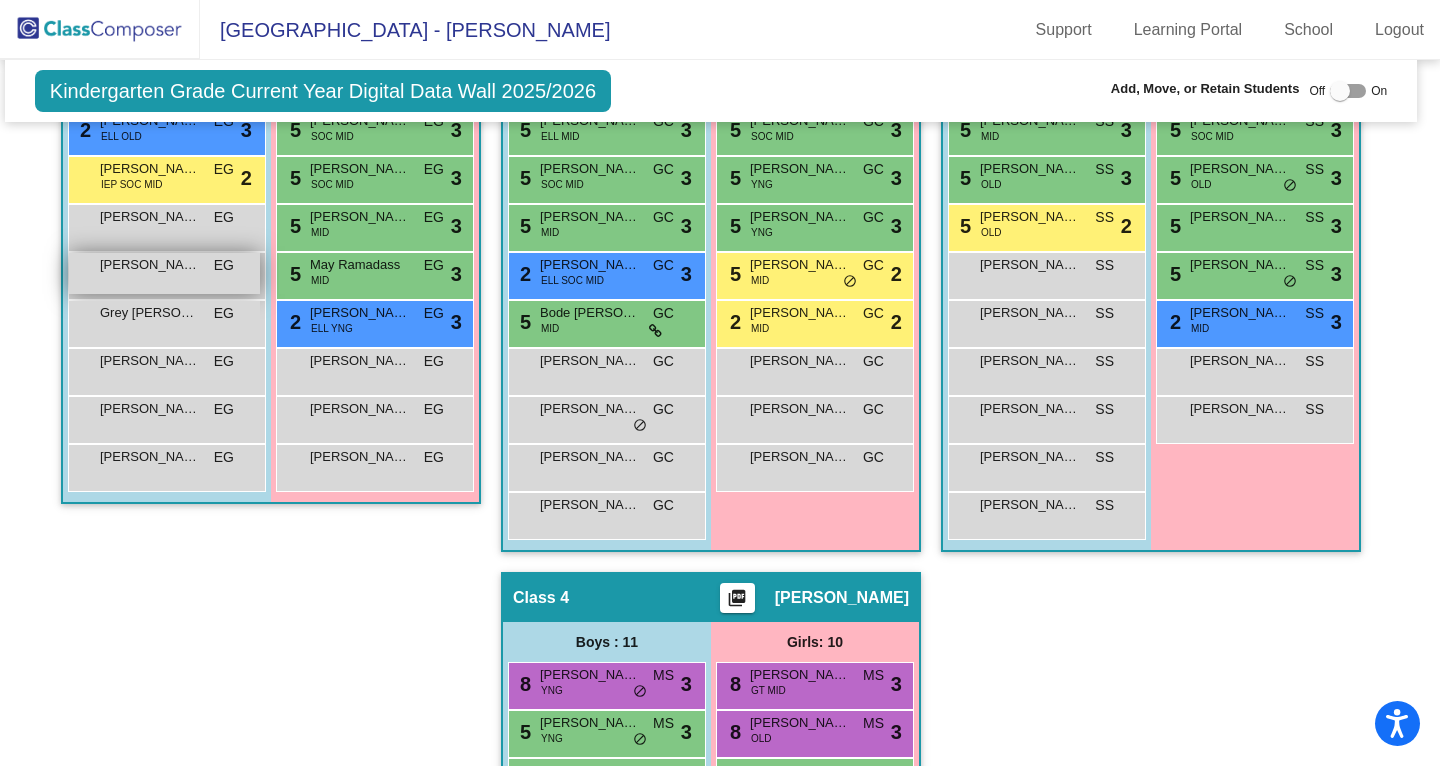 click on "[PERSON_NAME] [PERSON_NAME] EG lock do_not_disturb_alt" at bounding box center [164, 273] 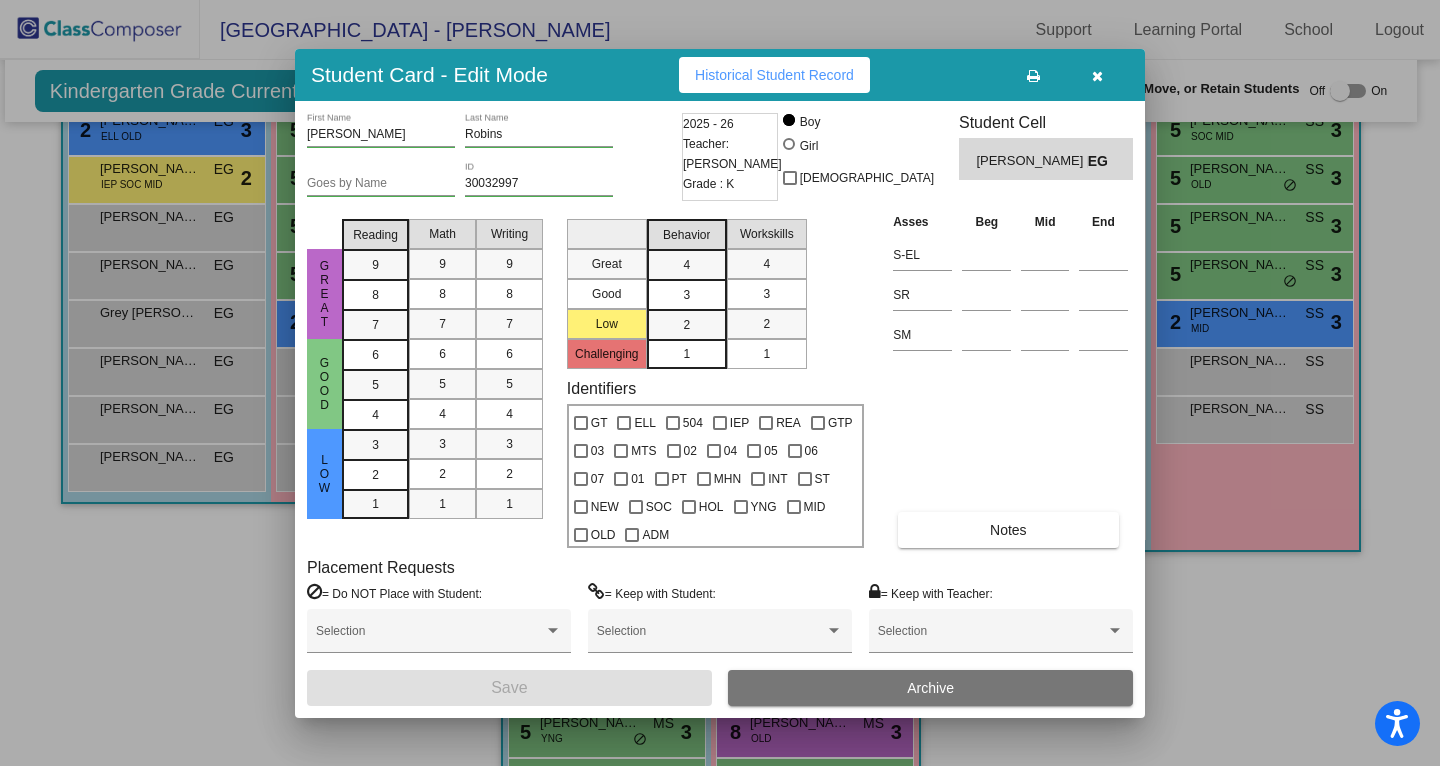click at bounding box center [1097, 75] 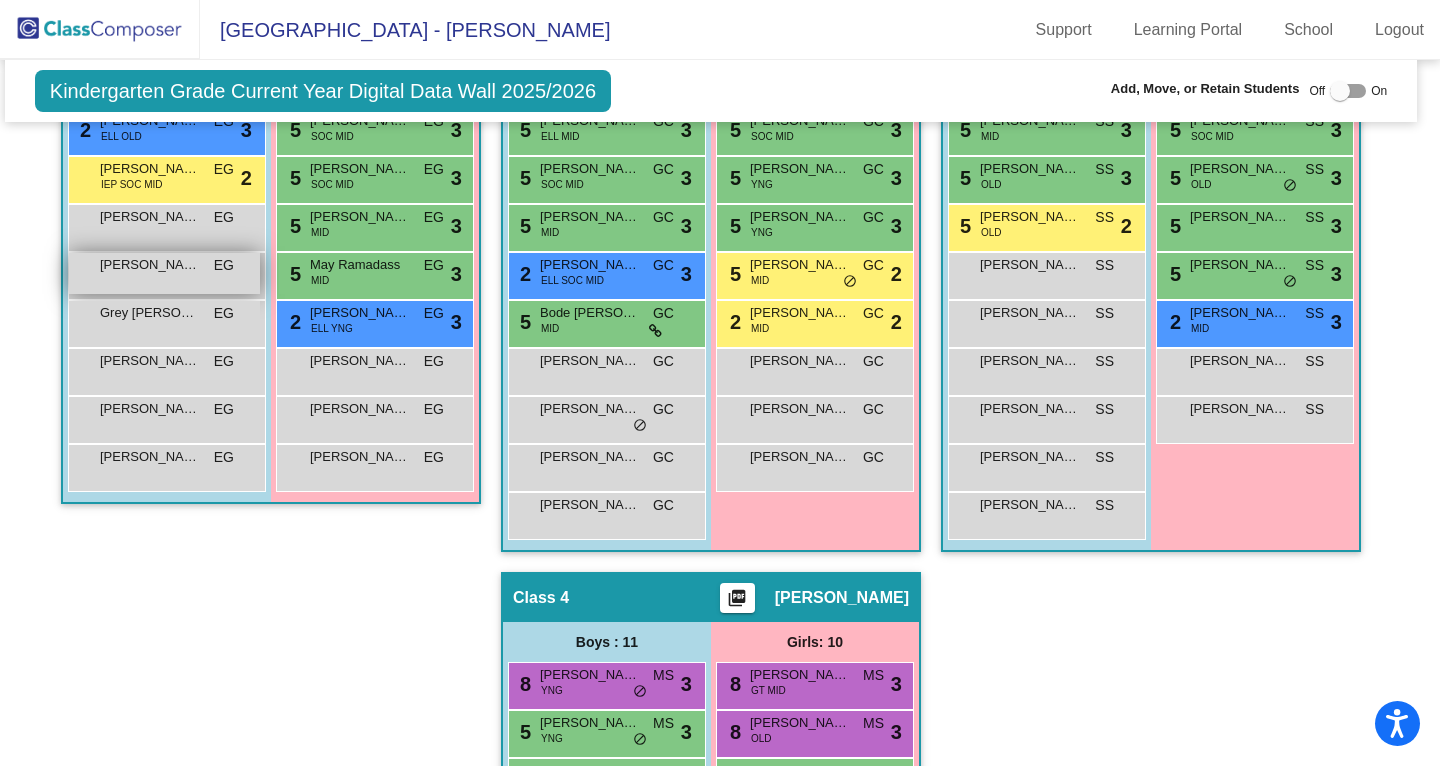 click on "[PERSON_NAME] [PERSON_NAME]" at bounding box center [150, 265] 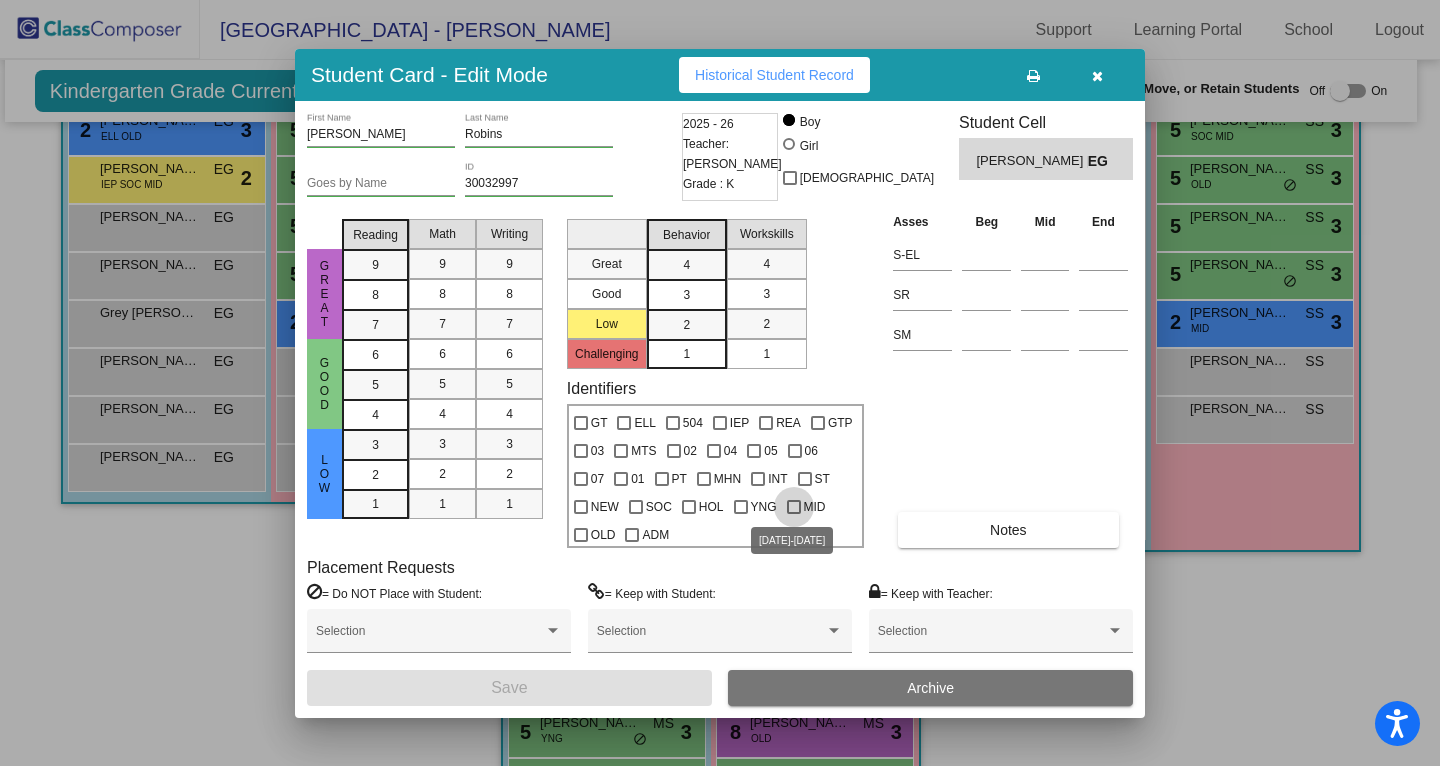 click on "MID" at bounding box center (815, 507) 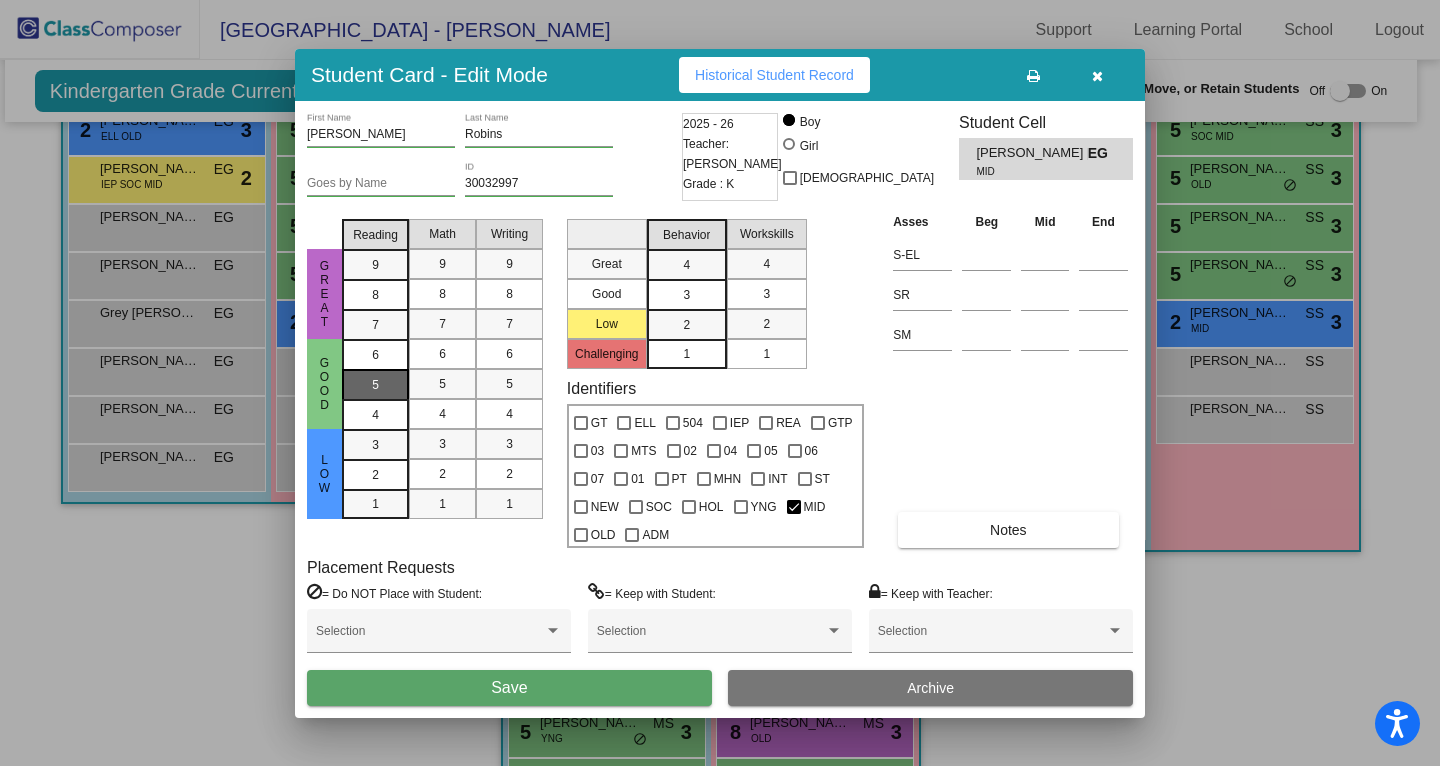 click on "5" at bounding box center [375, 384] 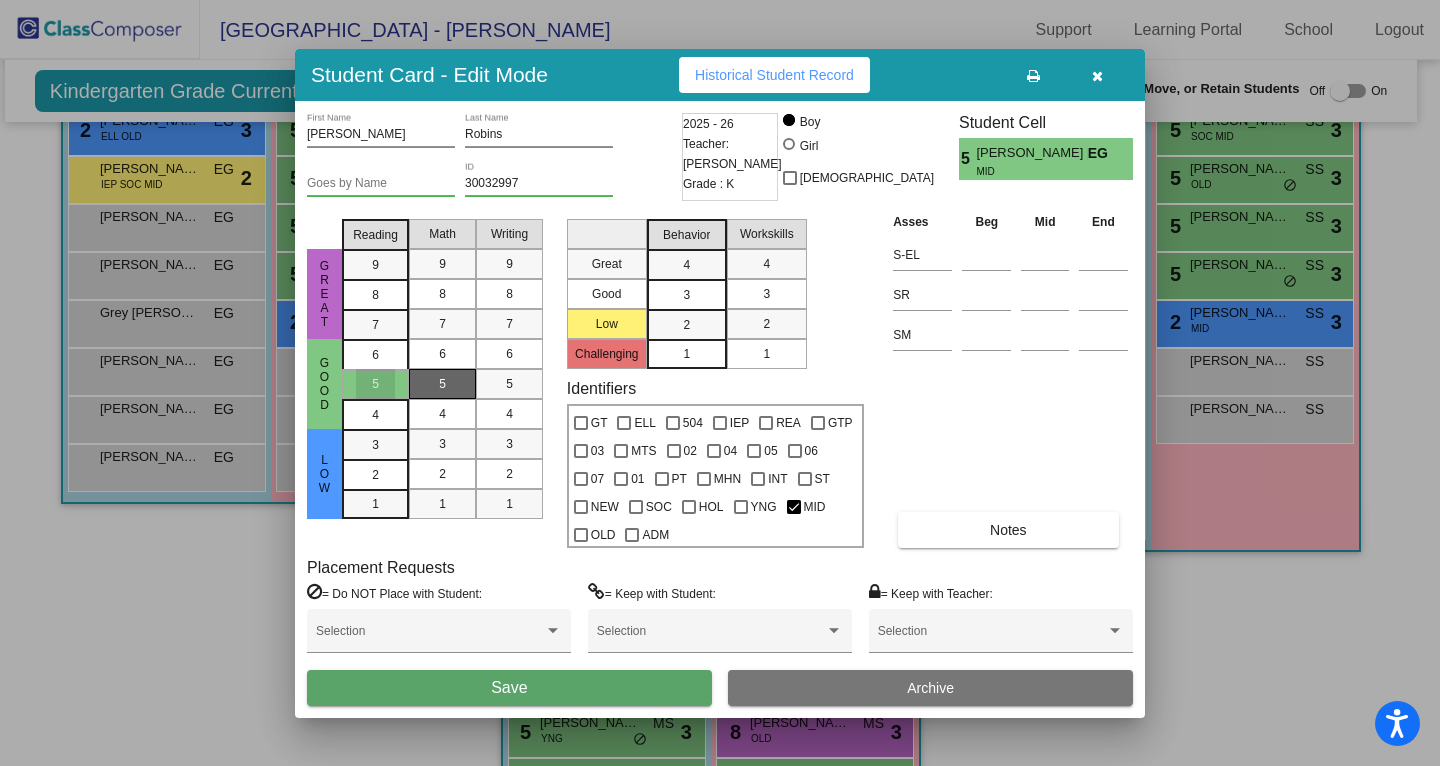 click on "5" at bounding box center (442, 384) 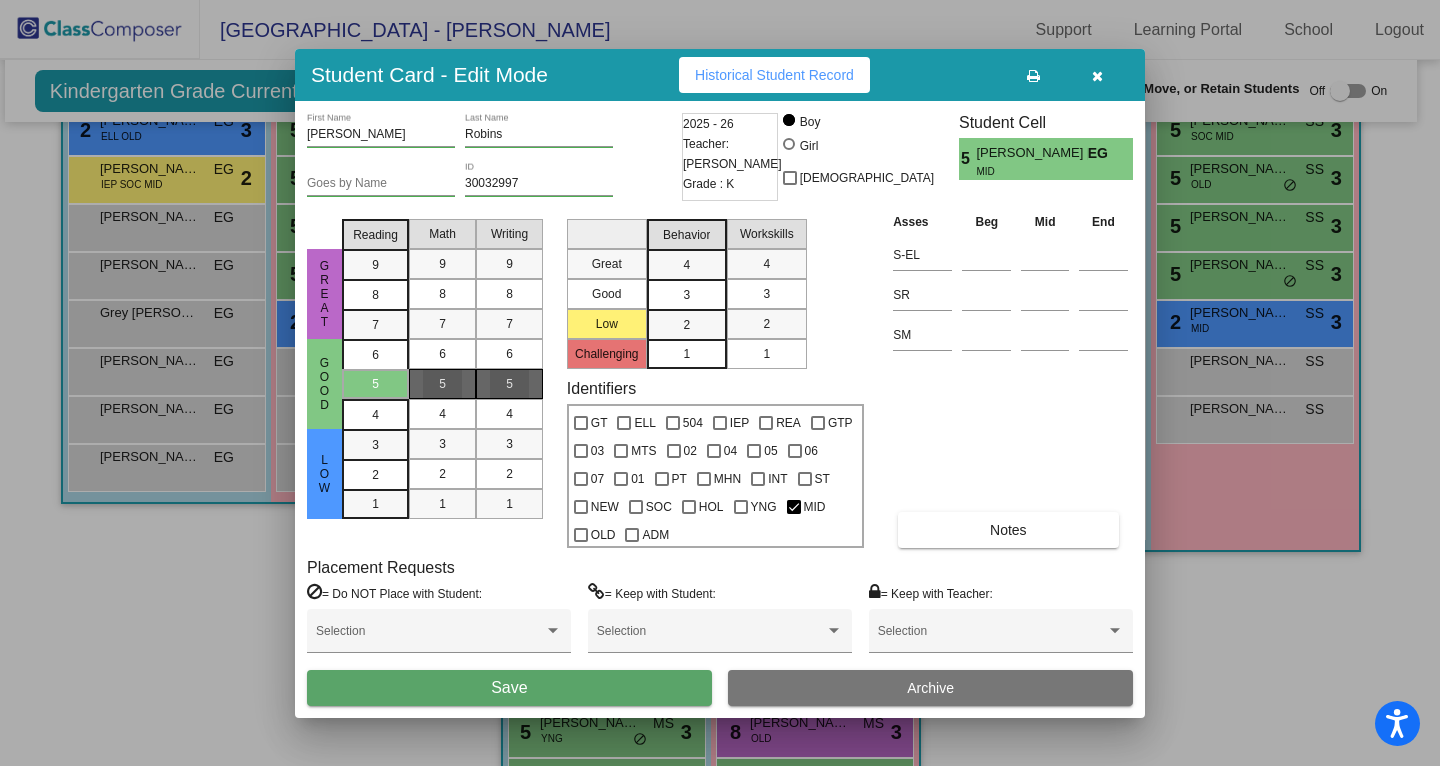 click on "5" at bounding box center [509, 384] 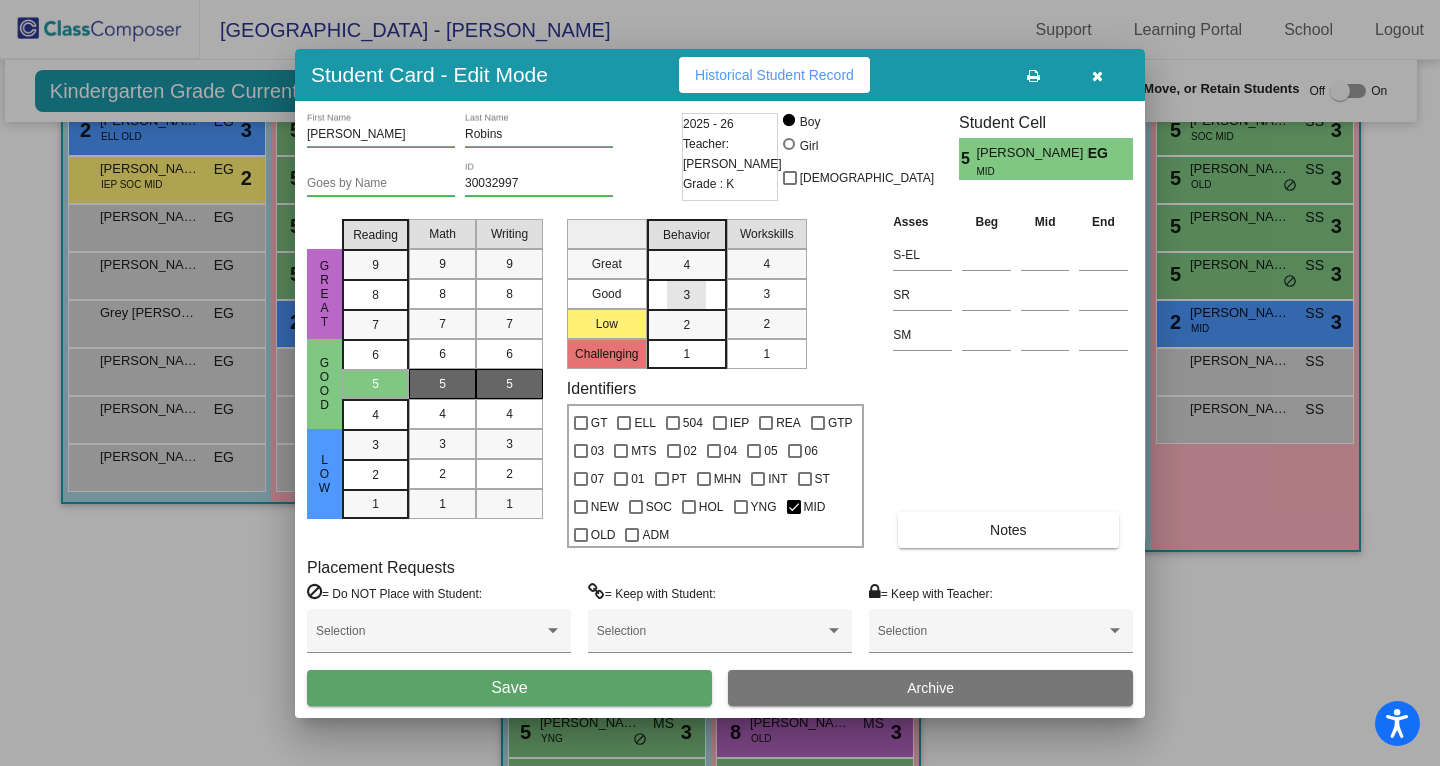 click on "3" at bounding box center (686, 265) 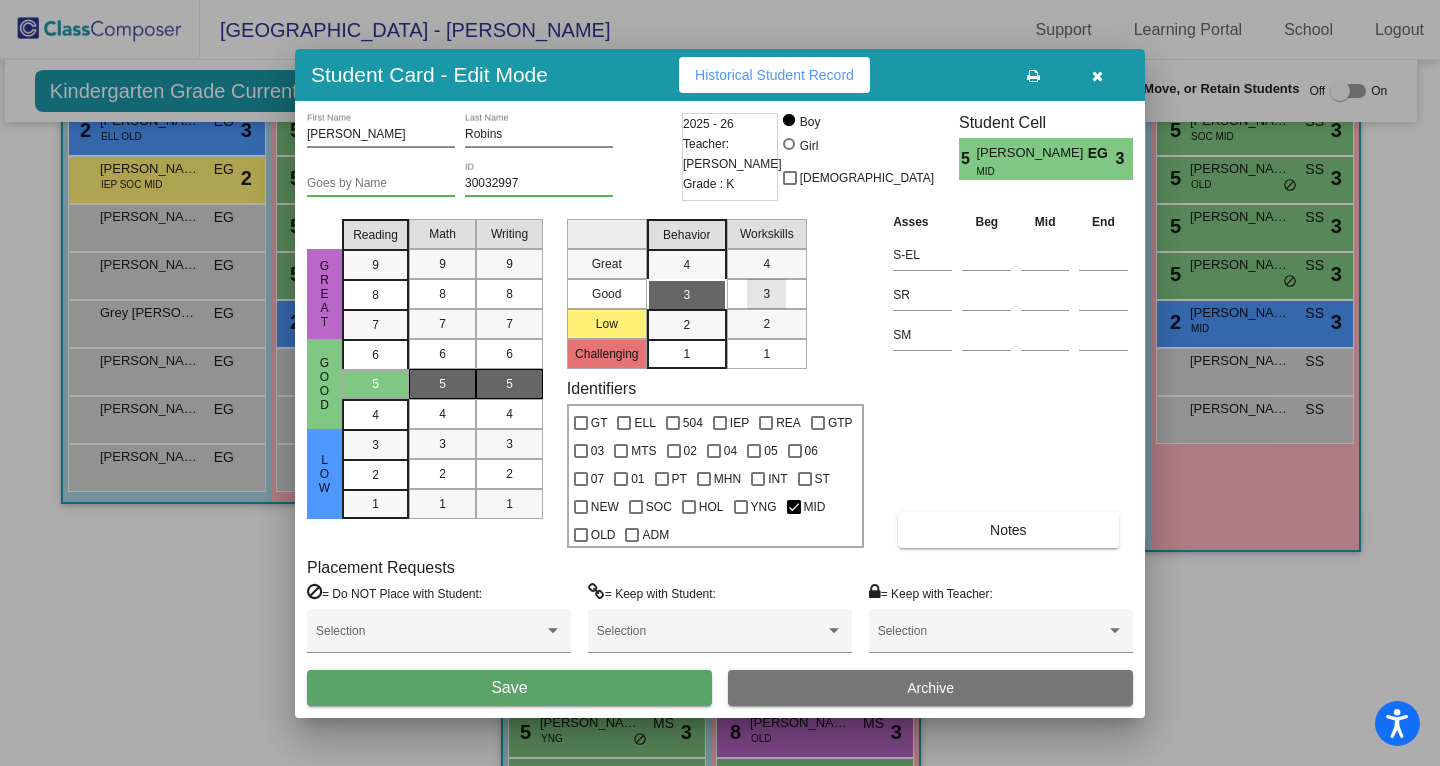 click on "3" at bounding box center [766, 294] 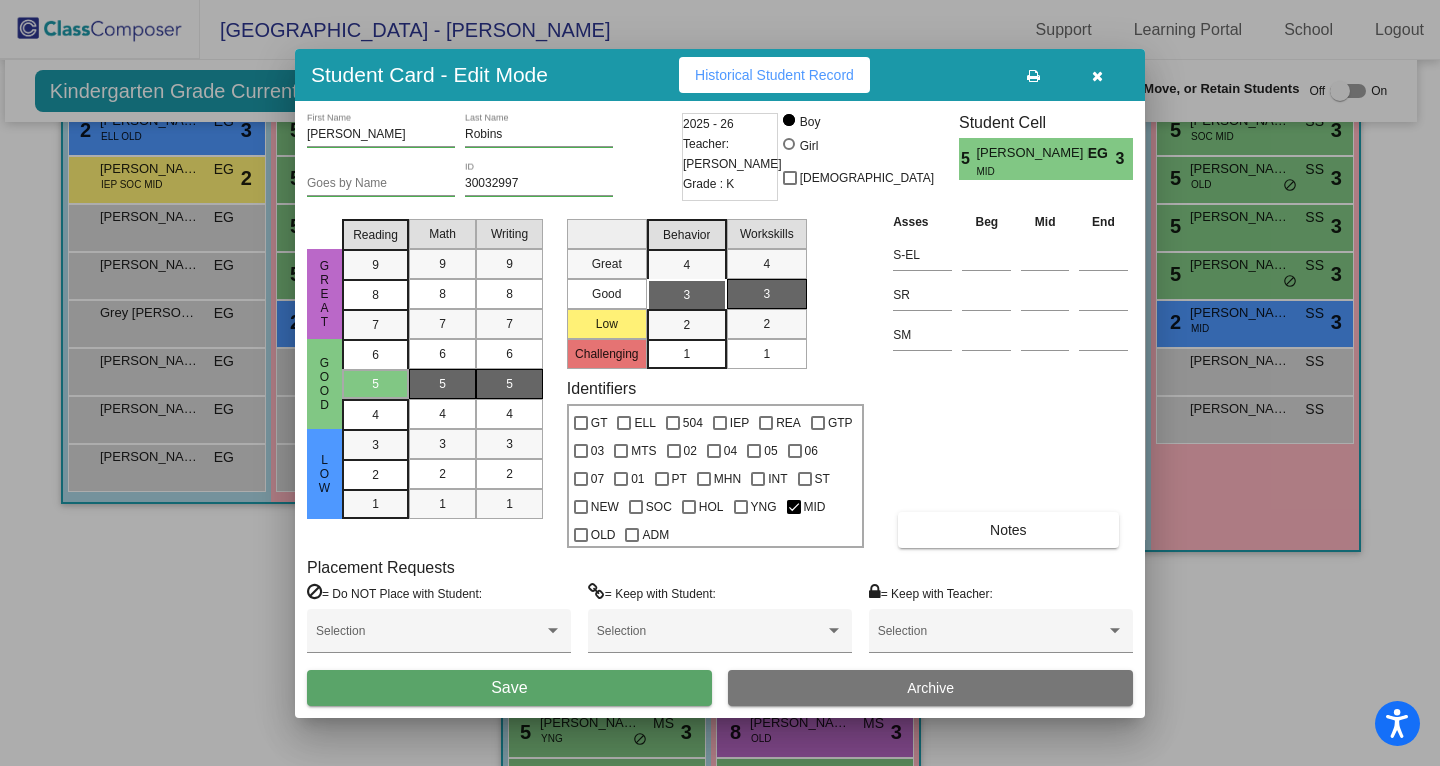 click on "Save" at bounding box center (509, 687) 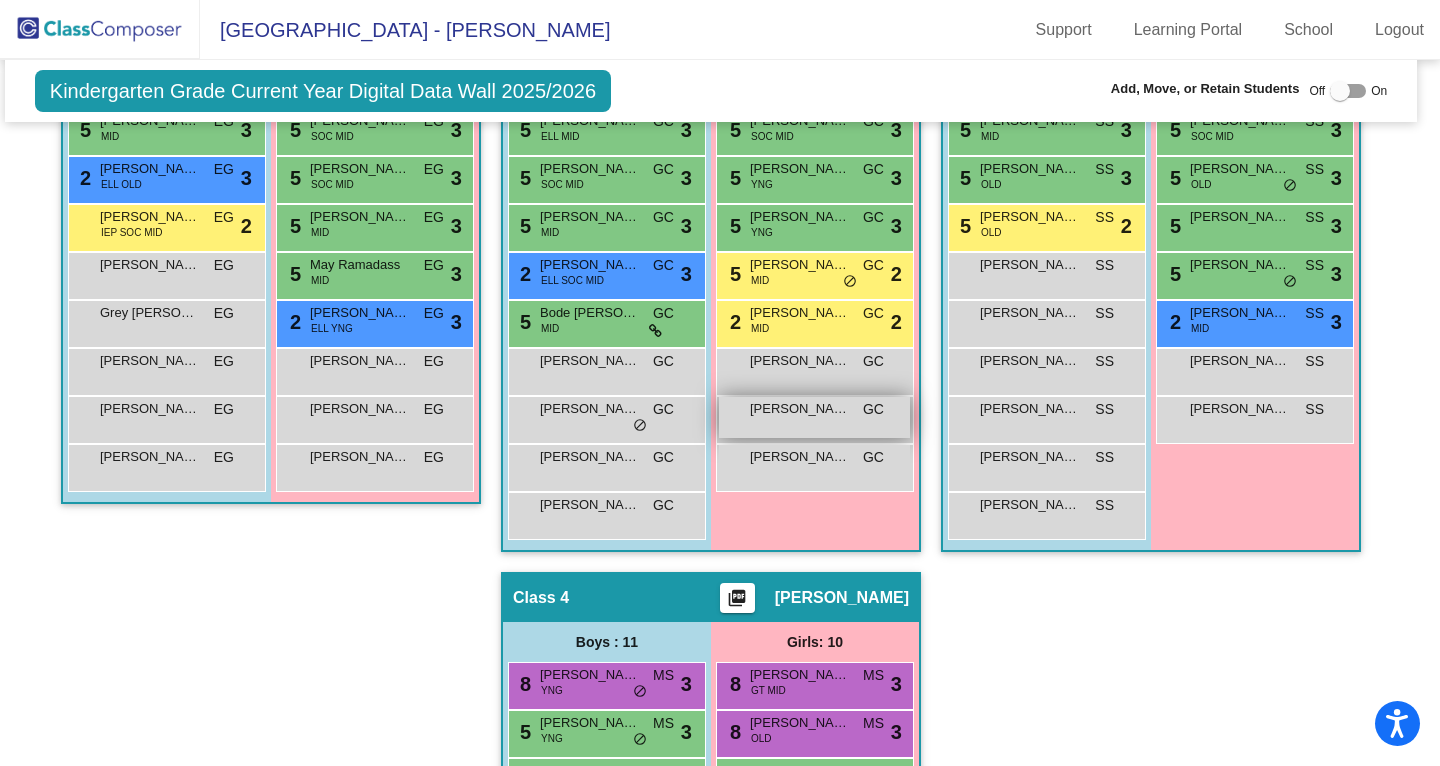 click on "[PERSON_NAME]" at bounding box center [800, 409] 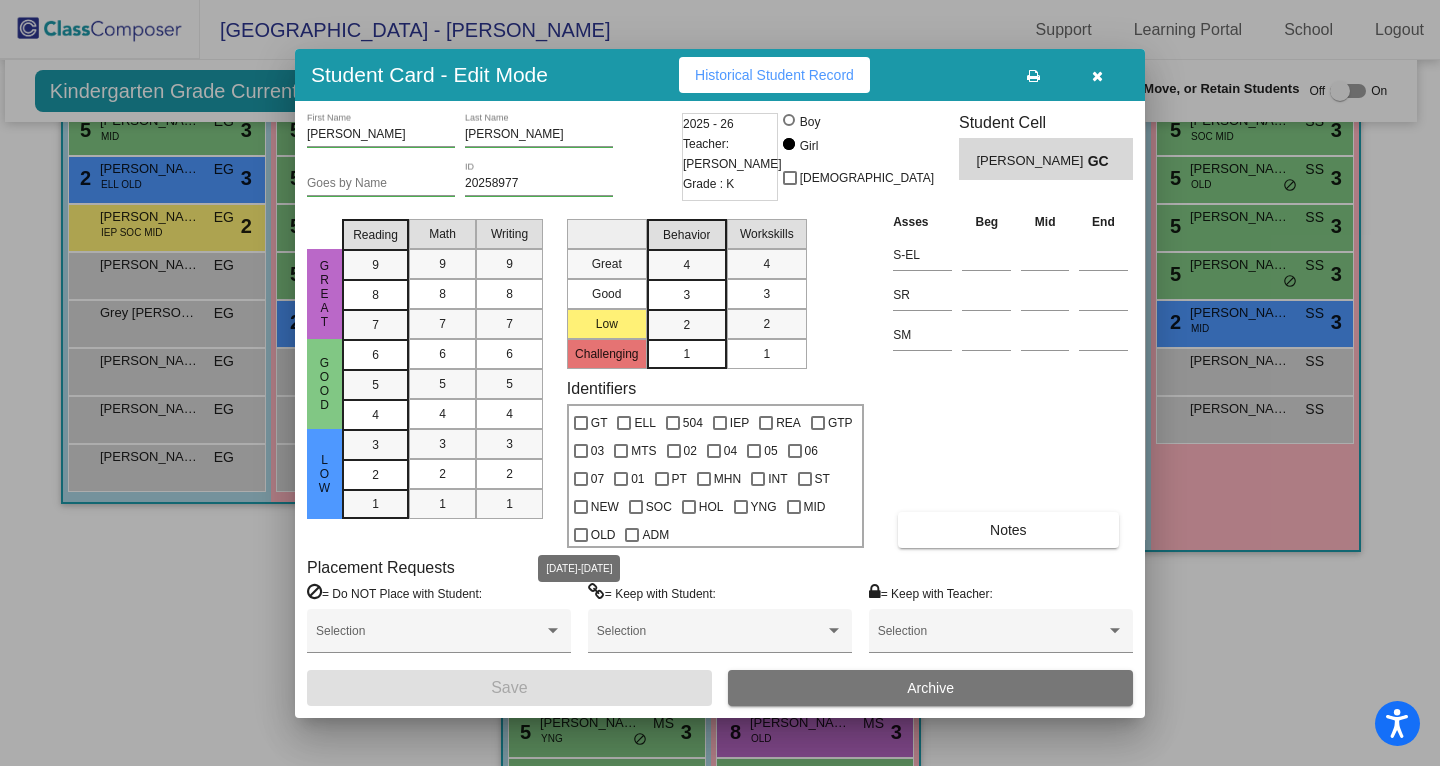click on "OLD" at bounding box center [603, 535] 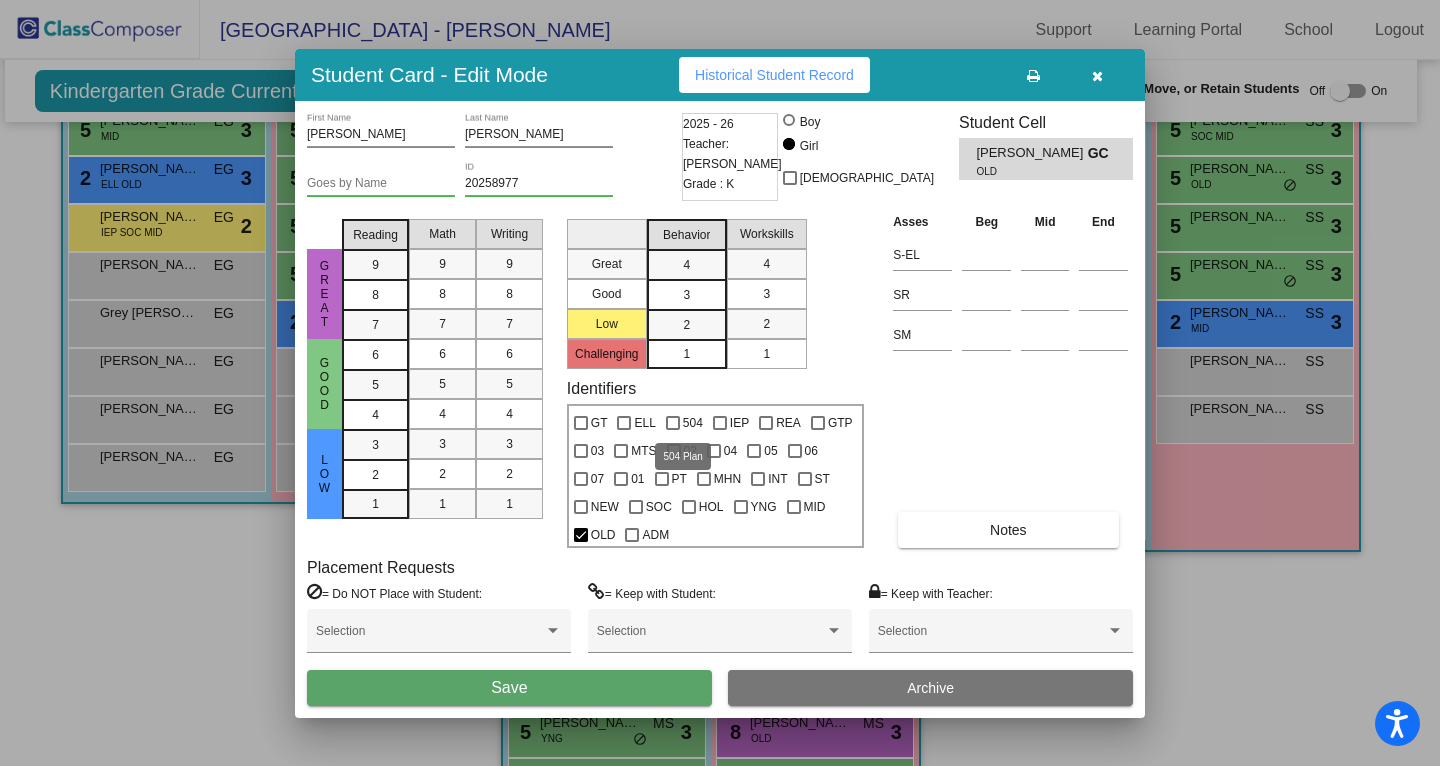 click on "504" at bounding box center [693, 423] 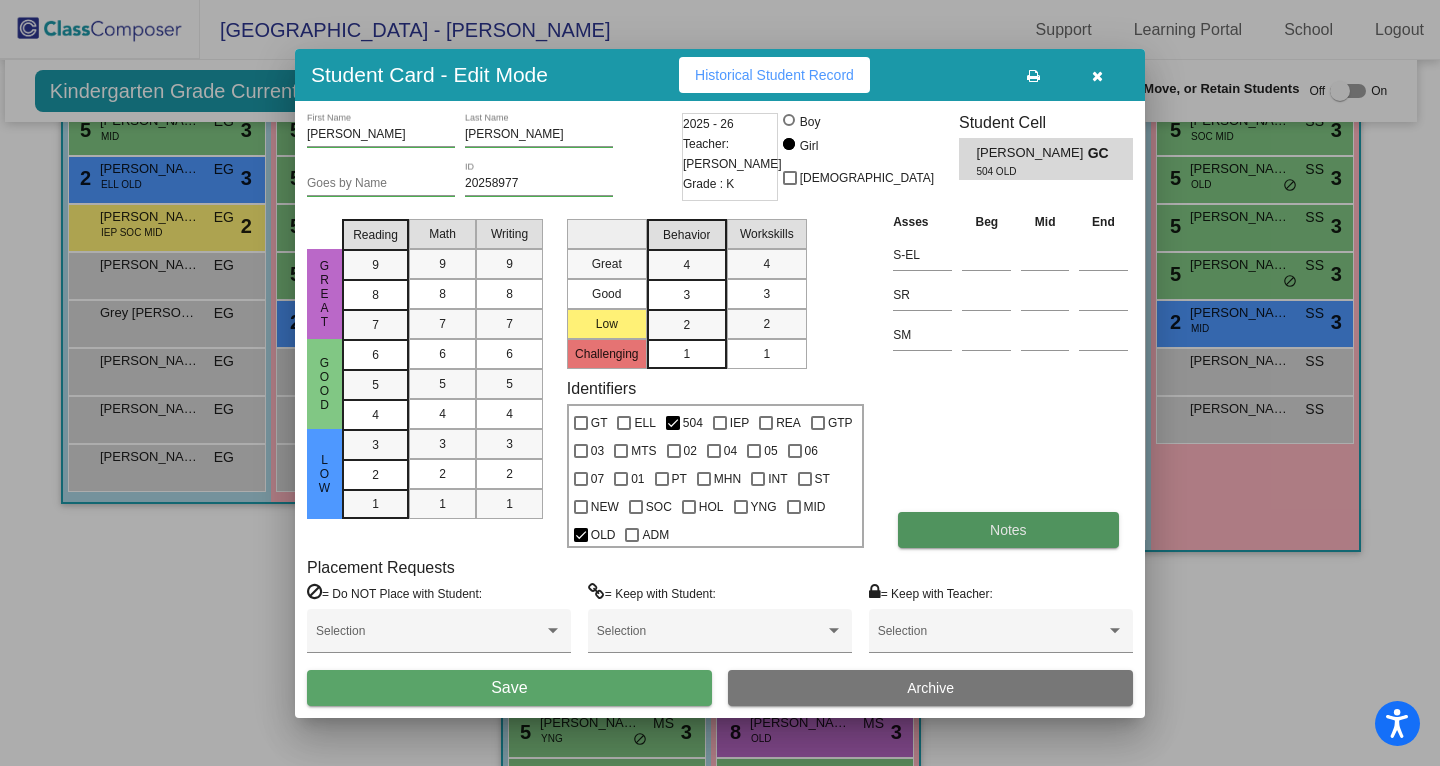 click on "Notes" at bounding box center (1008, 530) 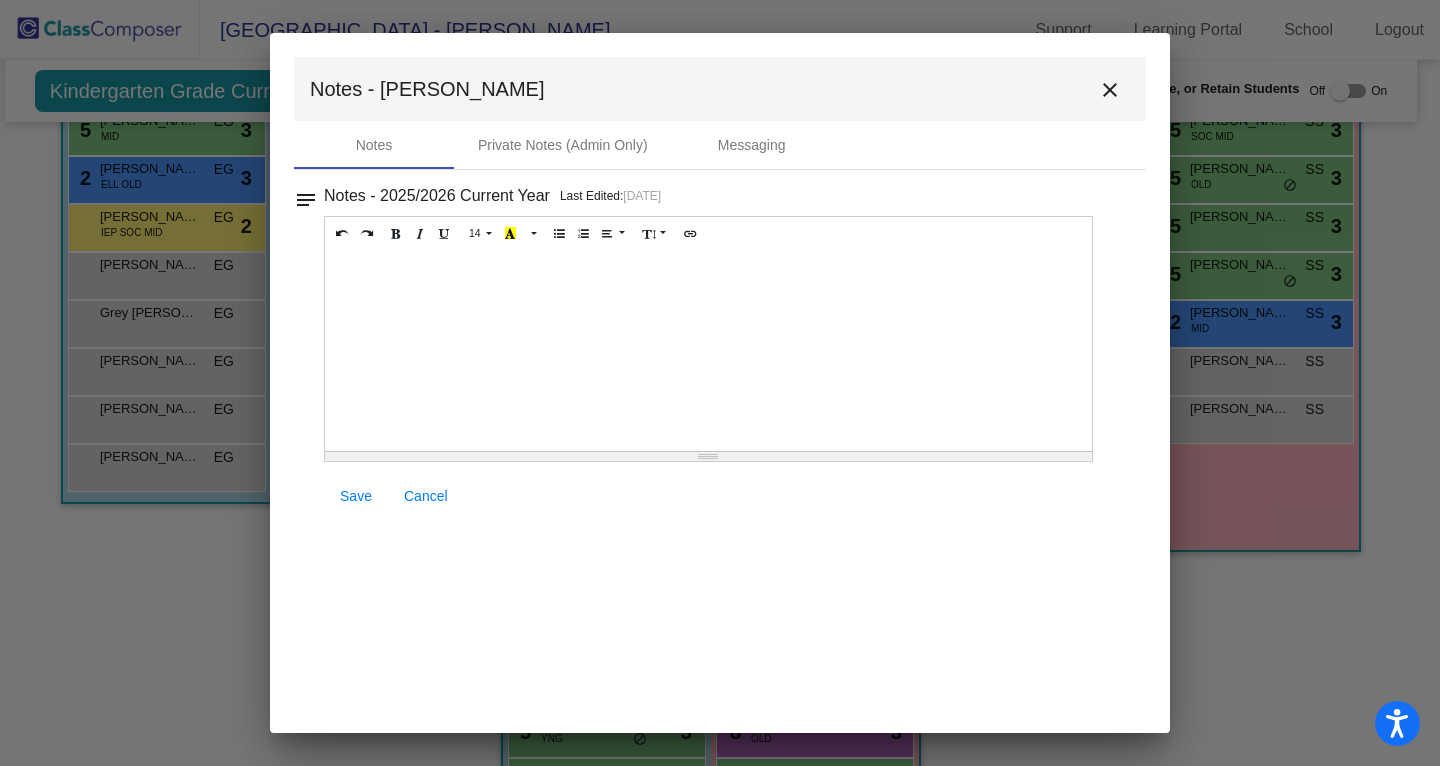 click at bounding box center (708, 351) 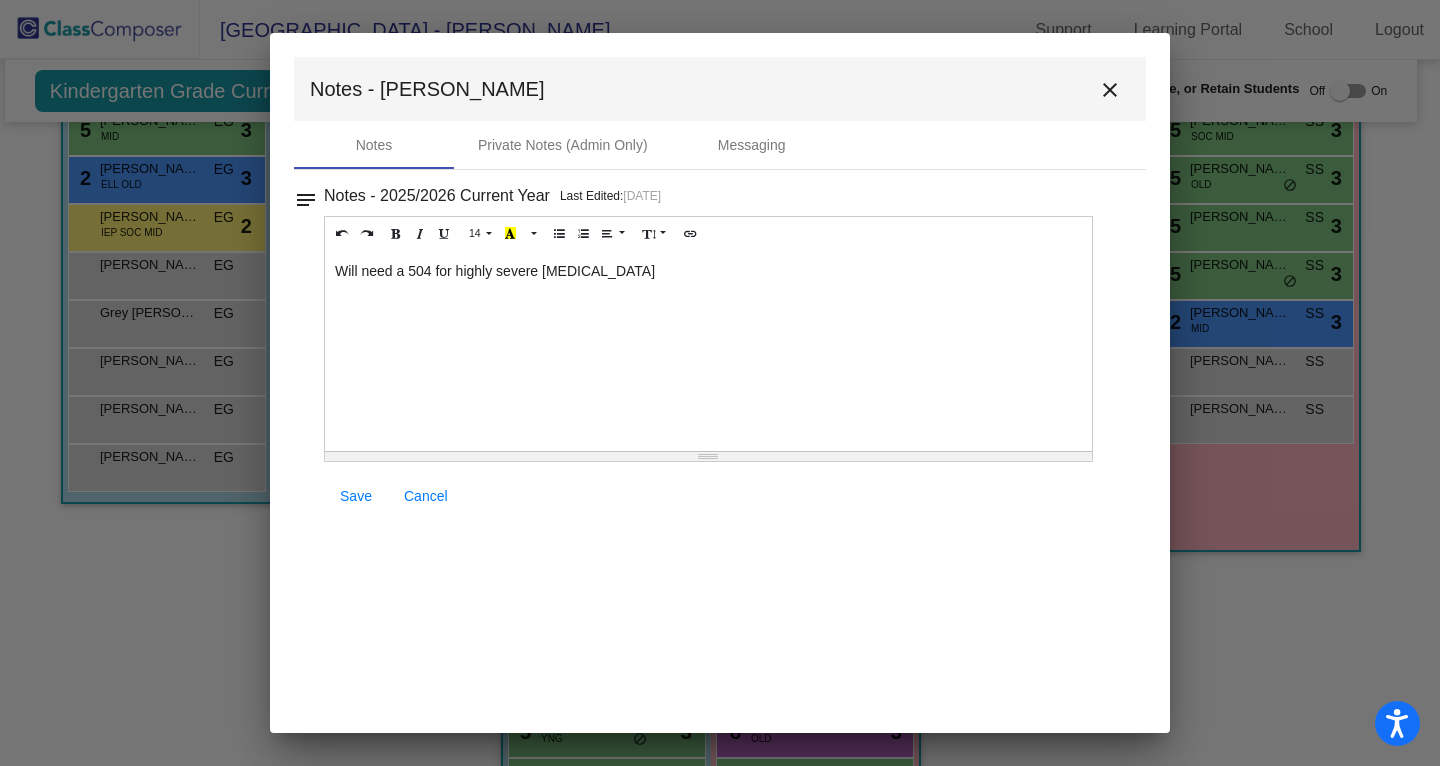 click on "Save" at bounding box center (356, 496) 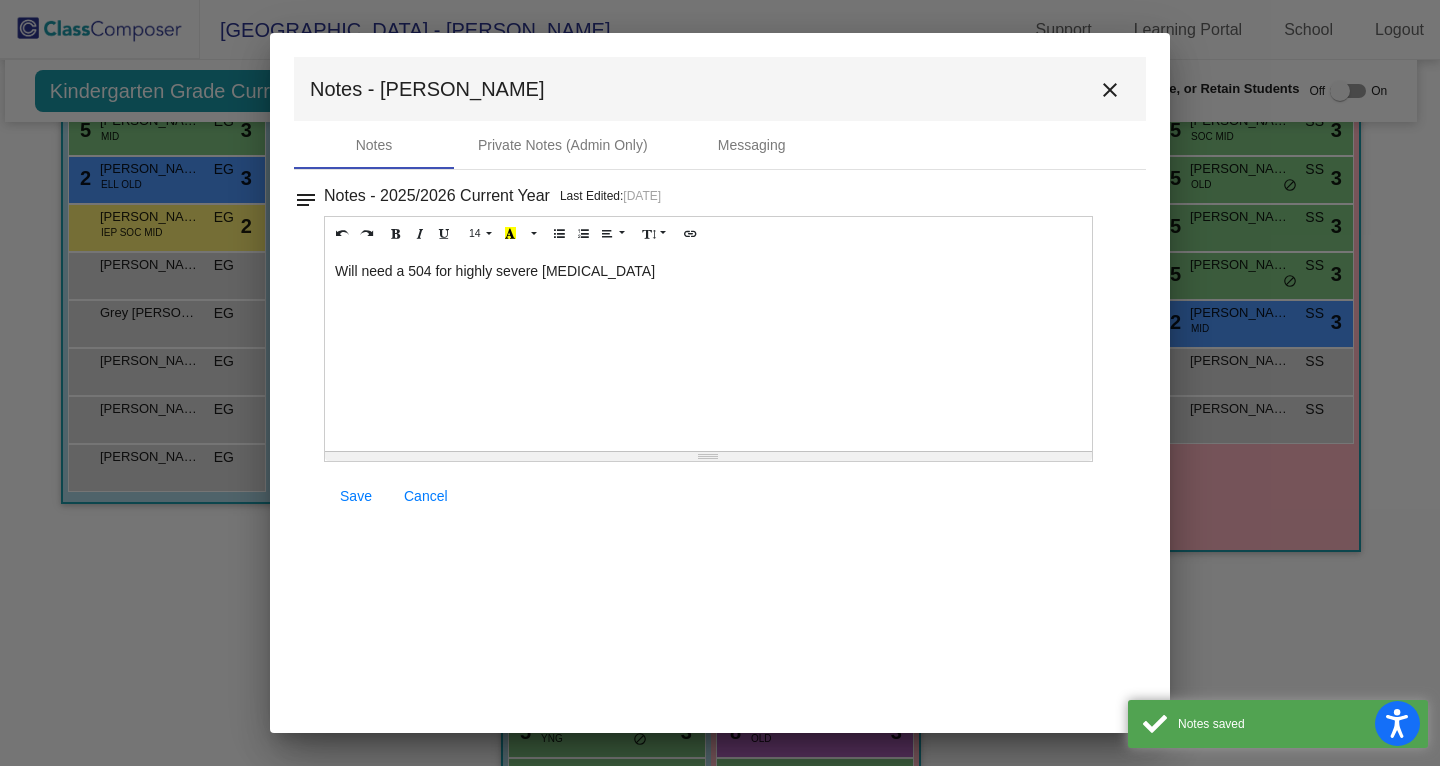 click on "close" at bounding box center [1110, 90] 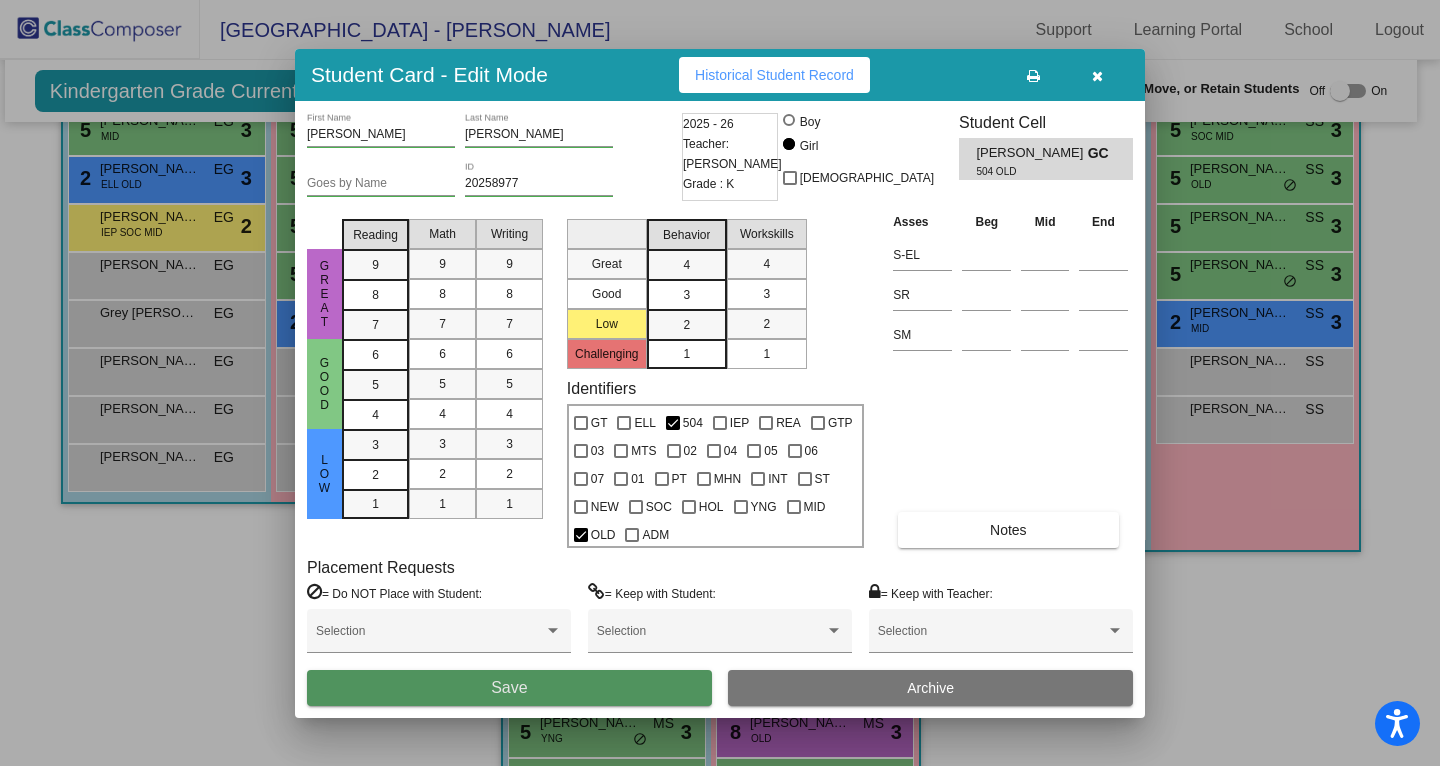 click on "Save" at bounding box center [509, 688] 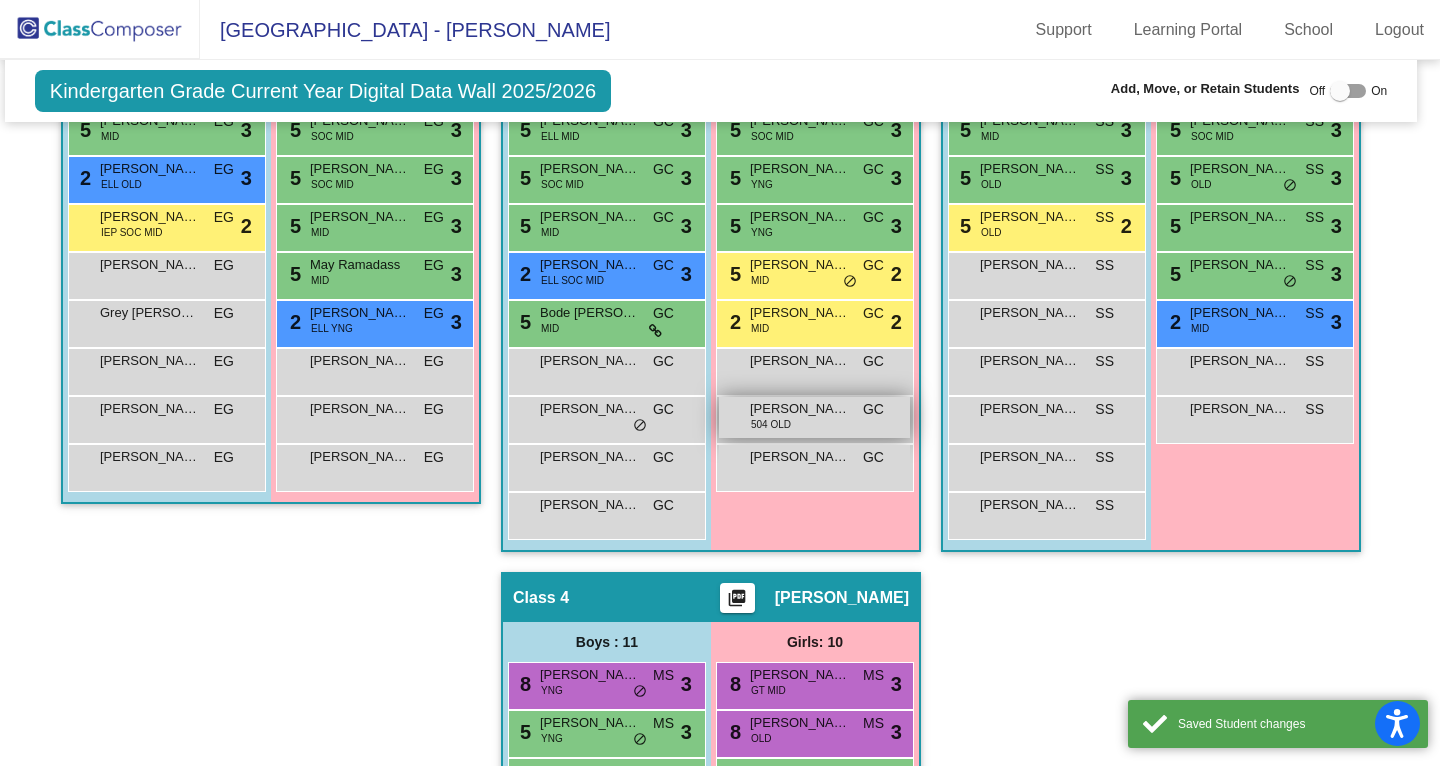 click on "[PERSON_NAME] 504 OLD GC lock do_not_disturb_alt" at bounding box center (814, 417) 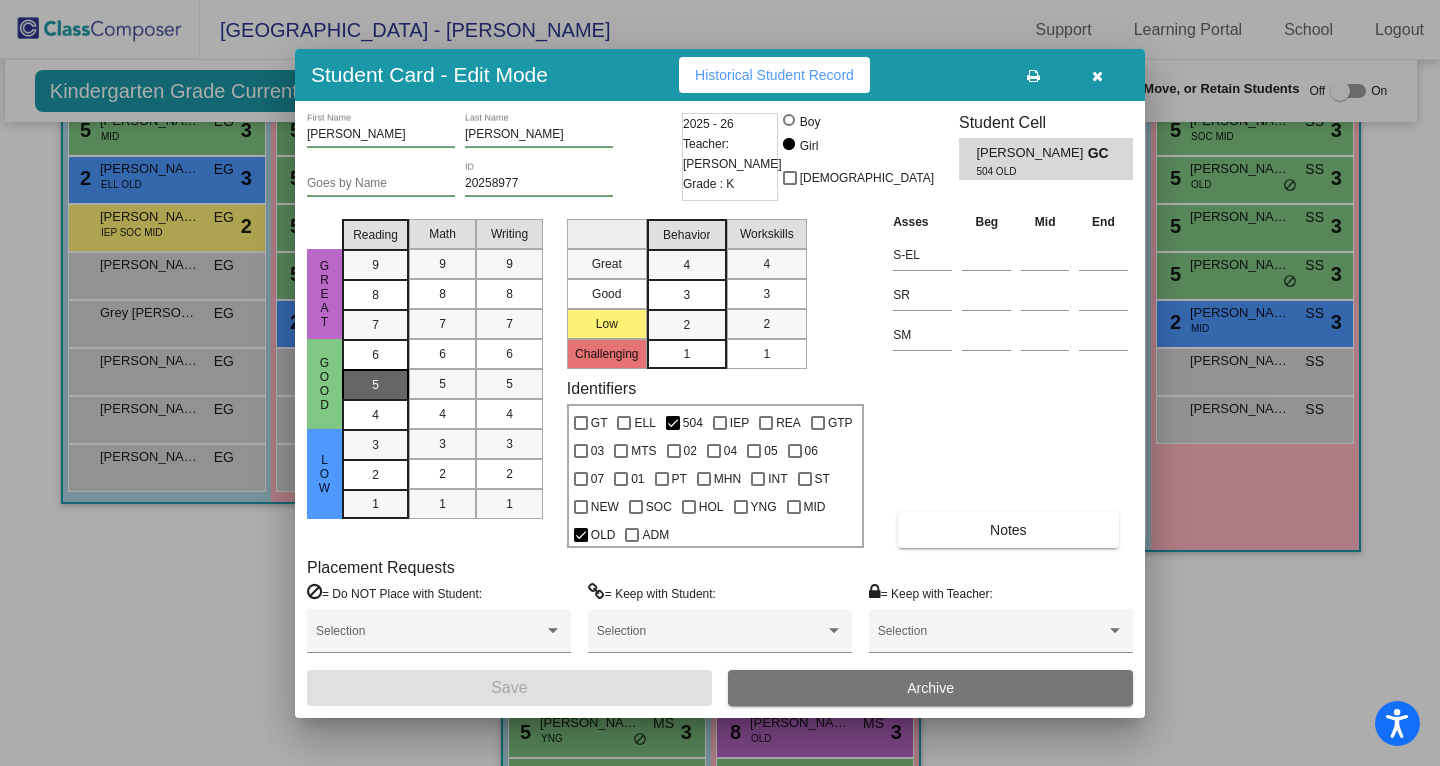 click on "5" at bounding box center (375, 384) 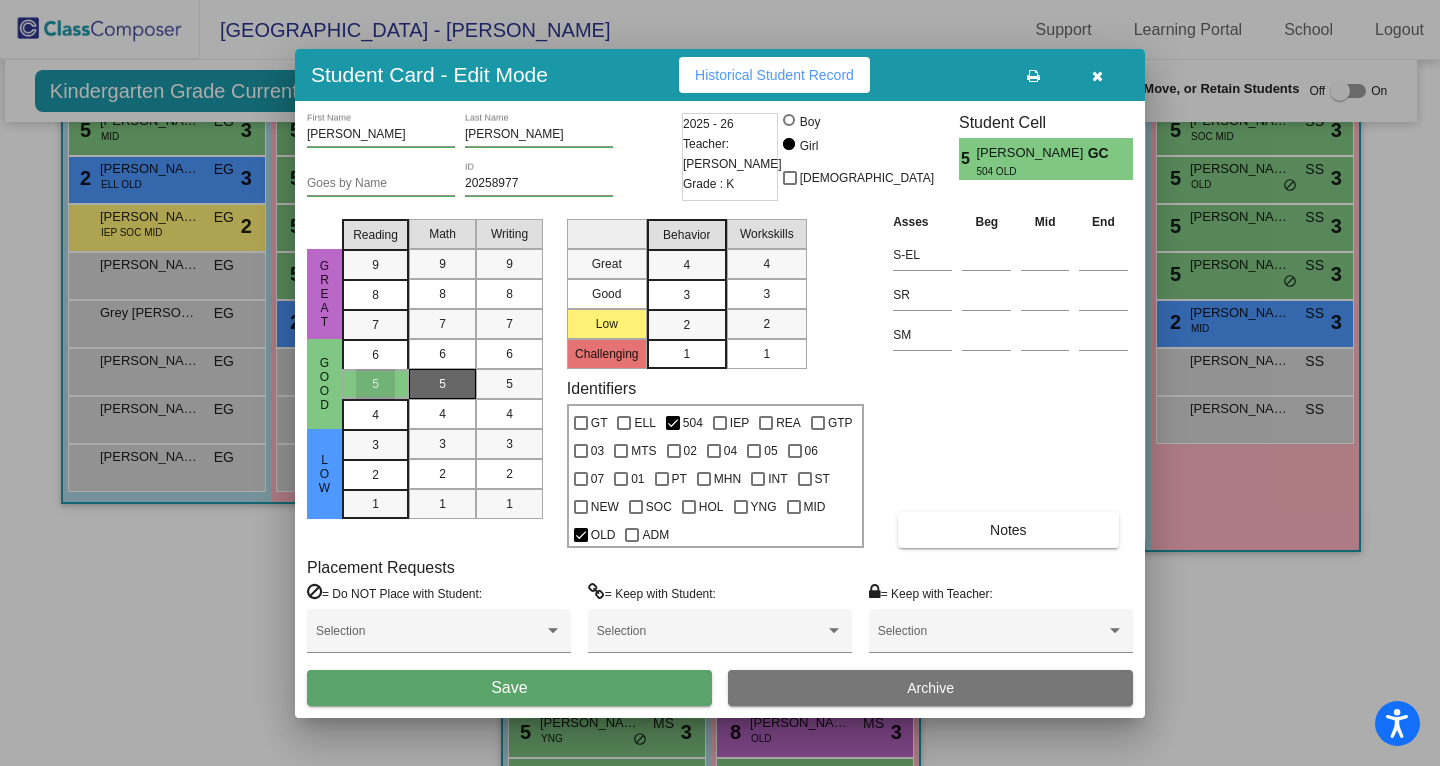 click on "5" at bounding box center [442, 384] 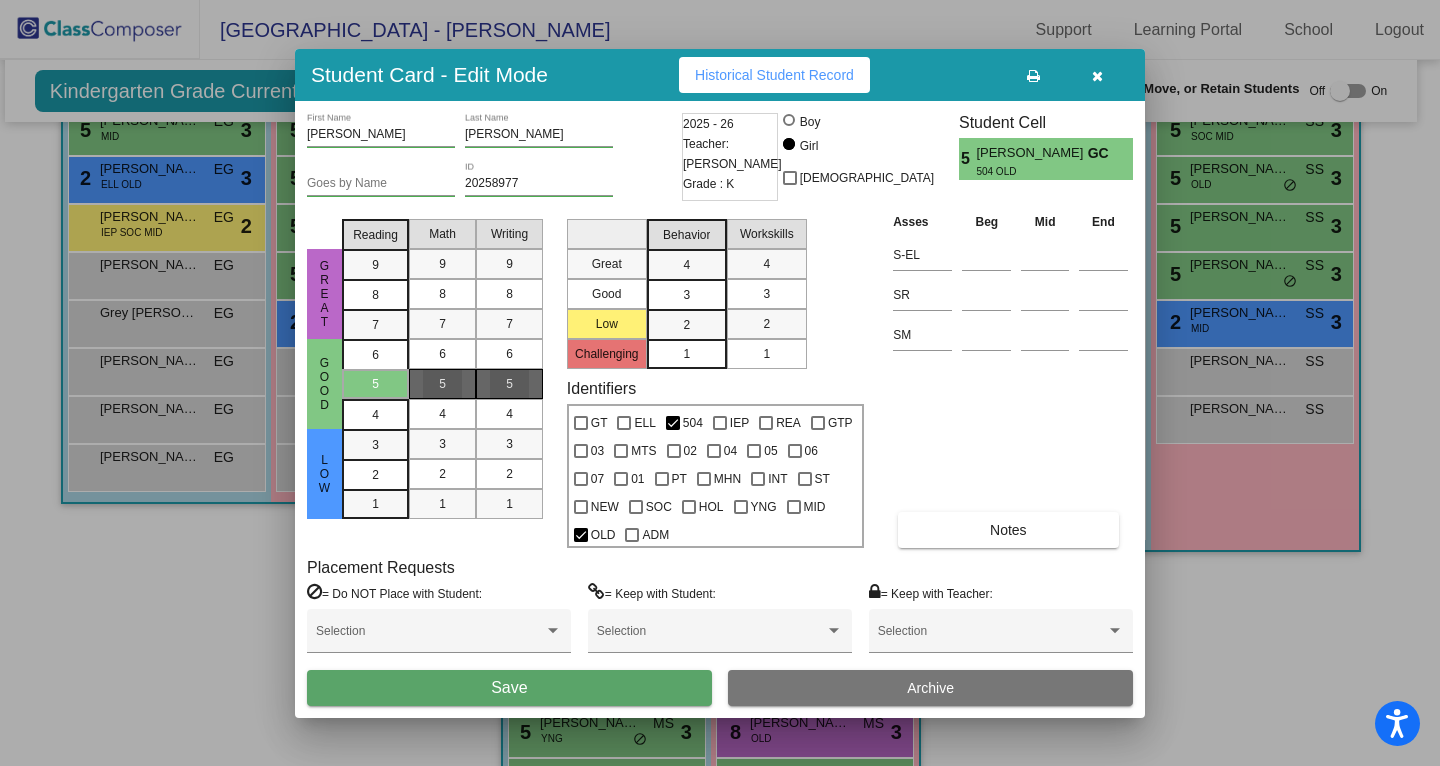 click on "5" at bounding box center [509, 384] 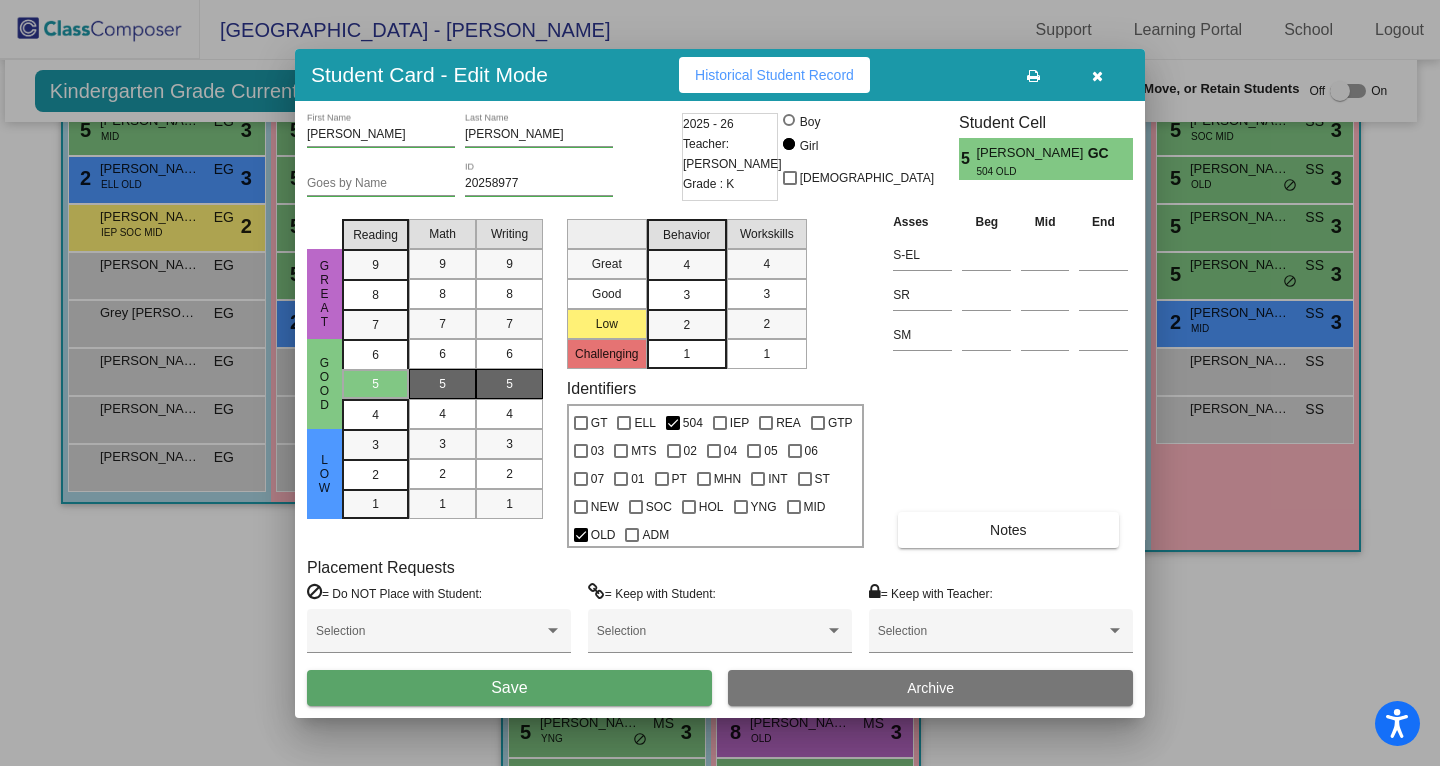 click on "3" at bounding box center [686, 265] 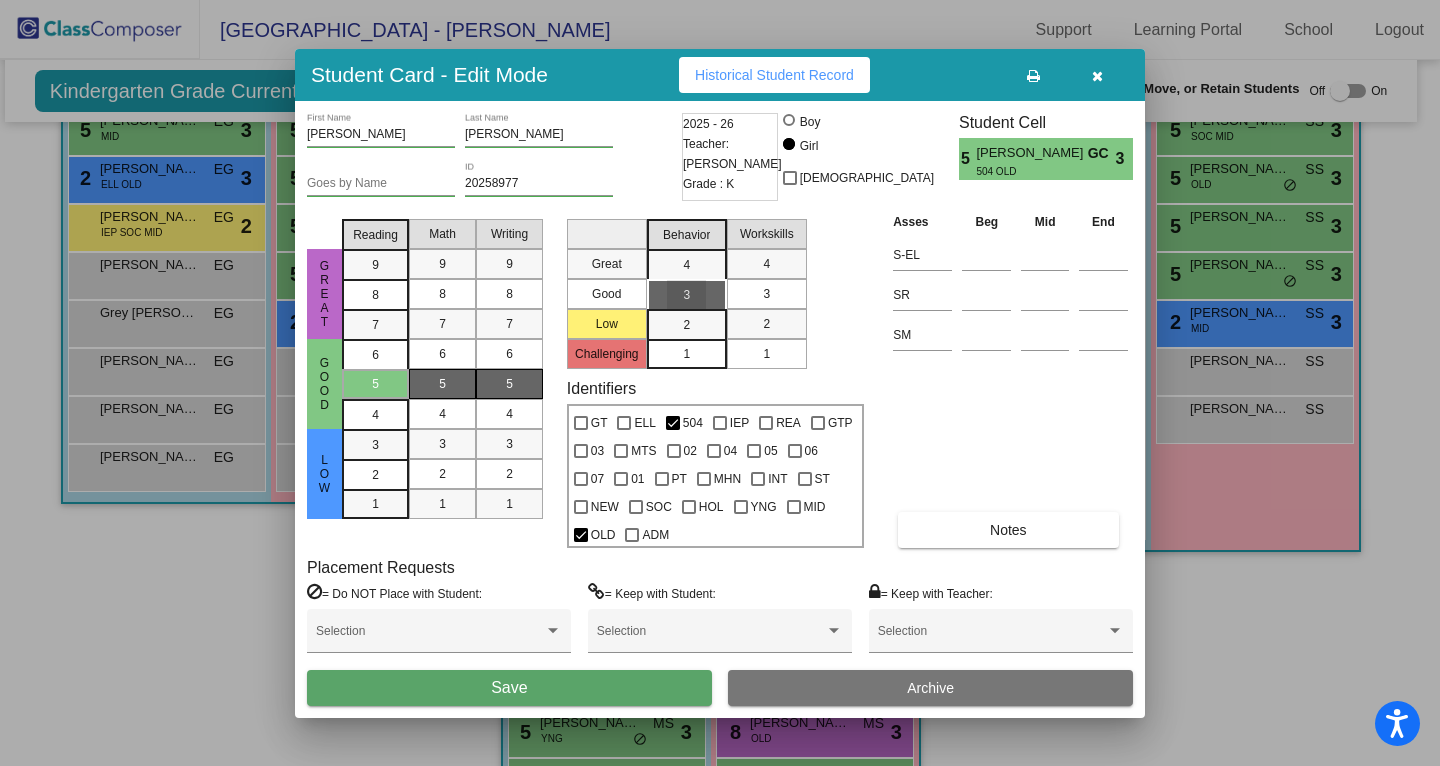 click on "3" at bounding box center (766, 294) 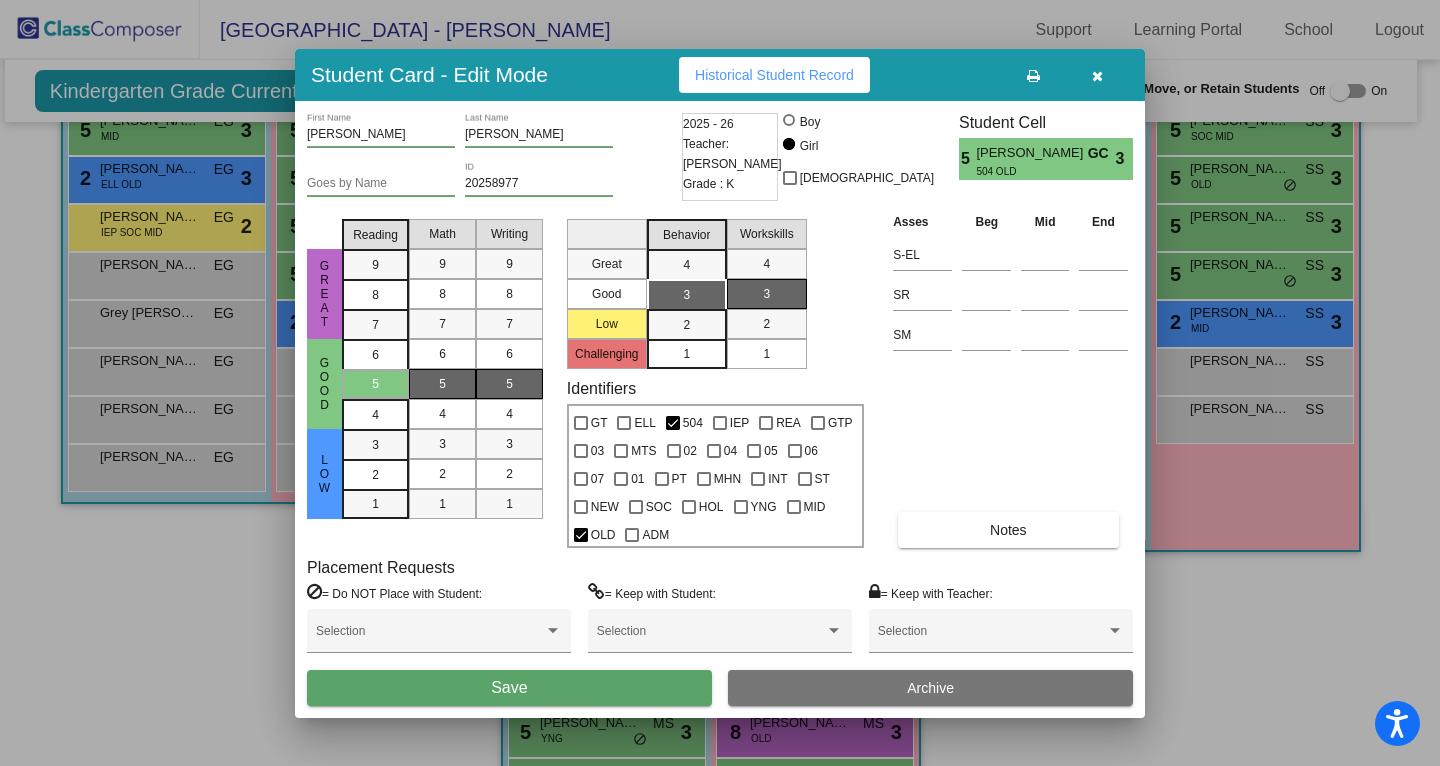 click on "Save" at bounding box center [509, 688] 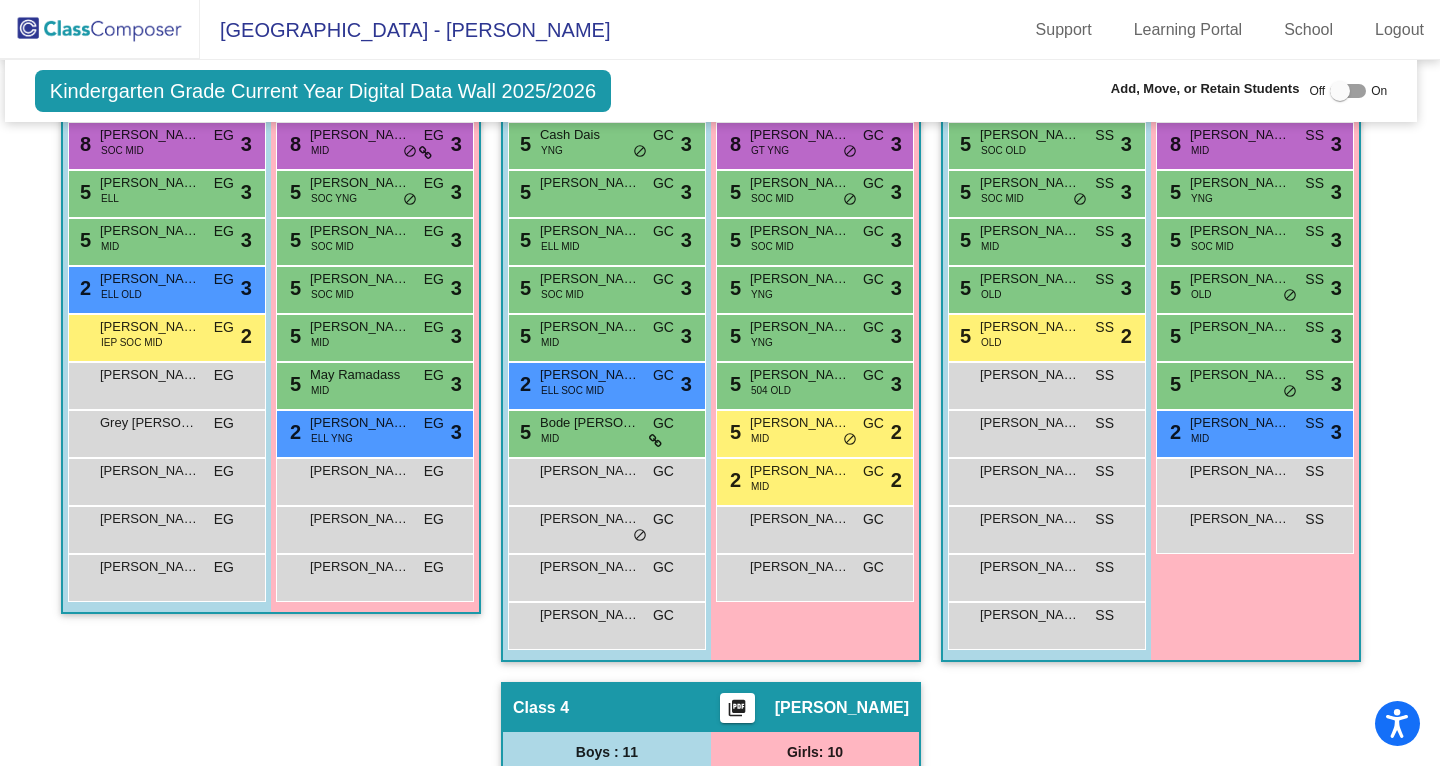 scroll, scrollTop: 596, scrollLeft: 8, axis: both 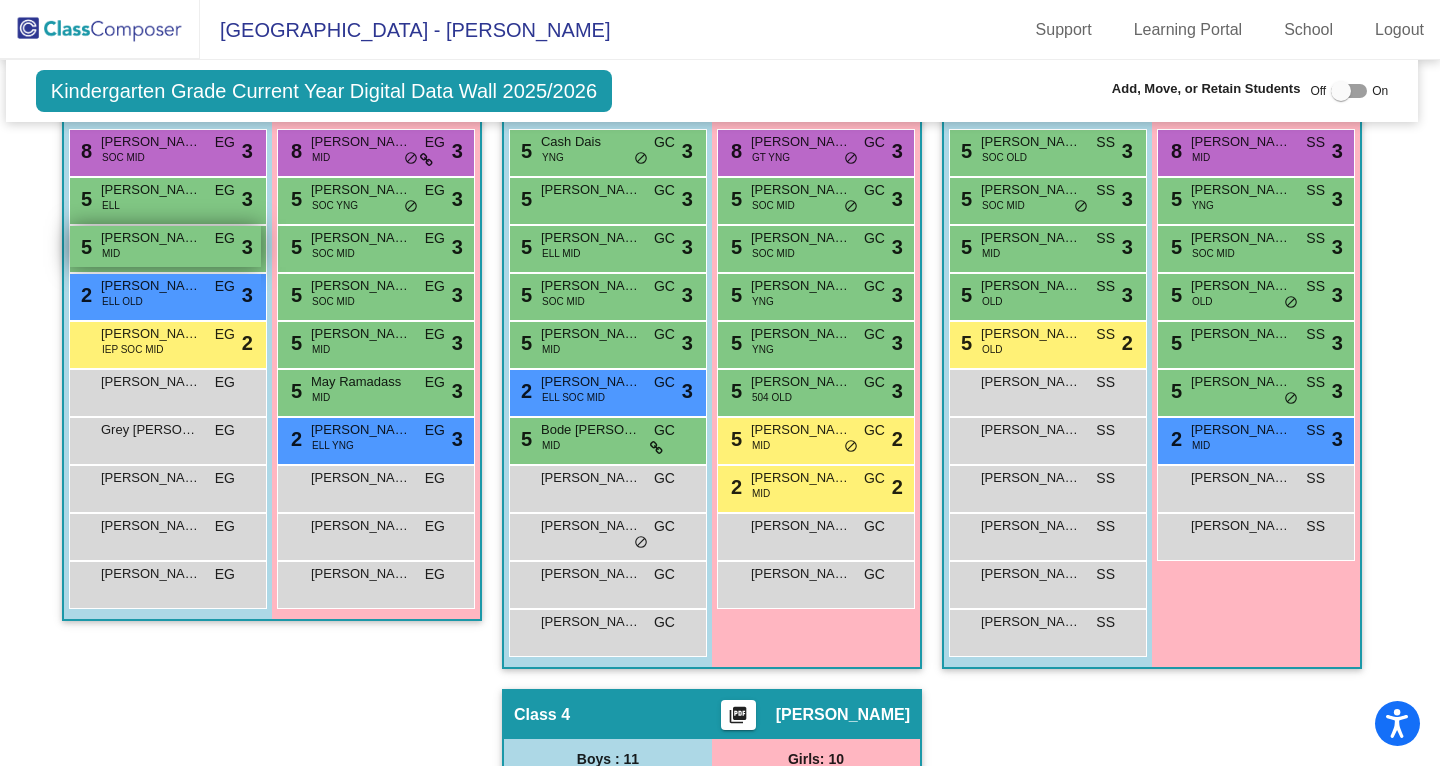 click on "[PERSON_NAME] [PERSON_NAME]" at bounding box center [151, 238] 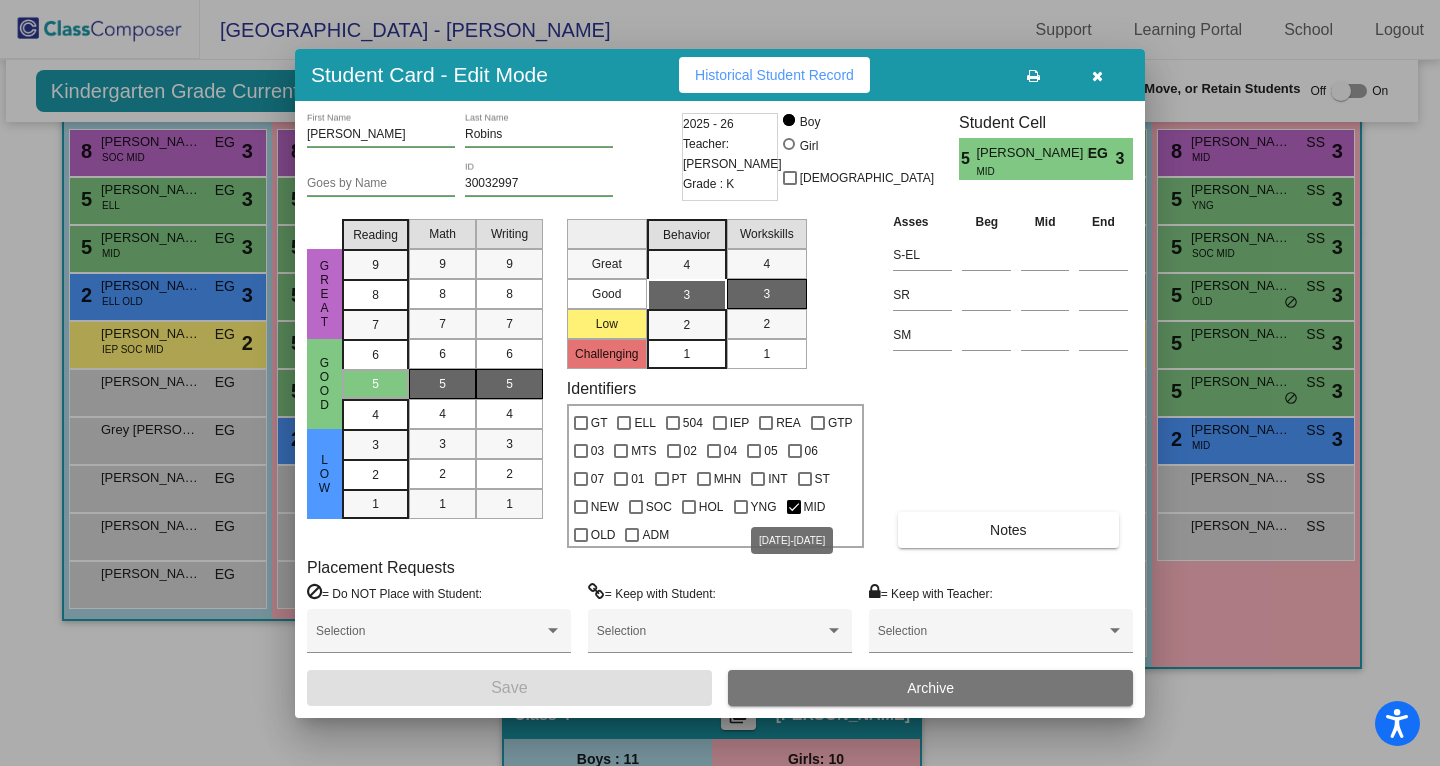 click on "MID" at bounding box center (806, 507) 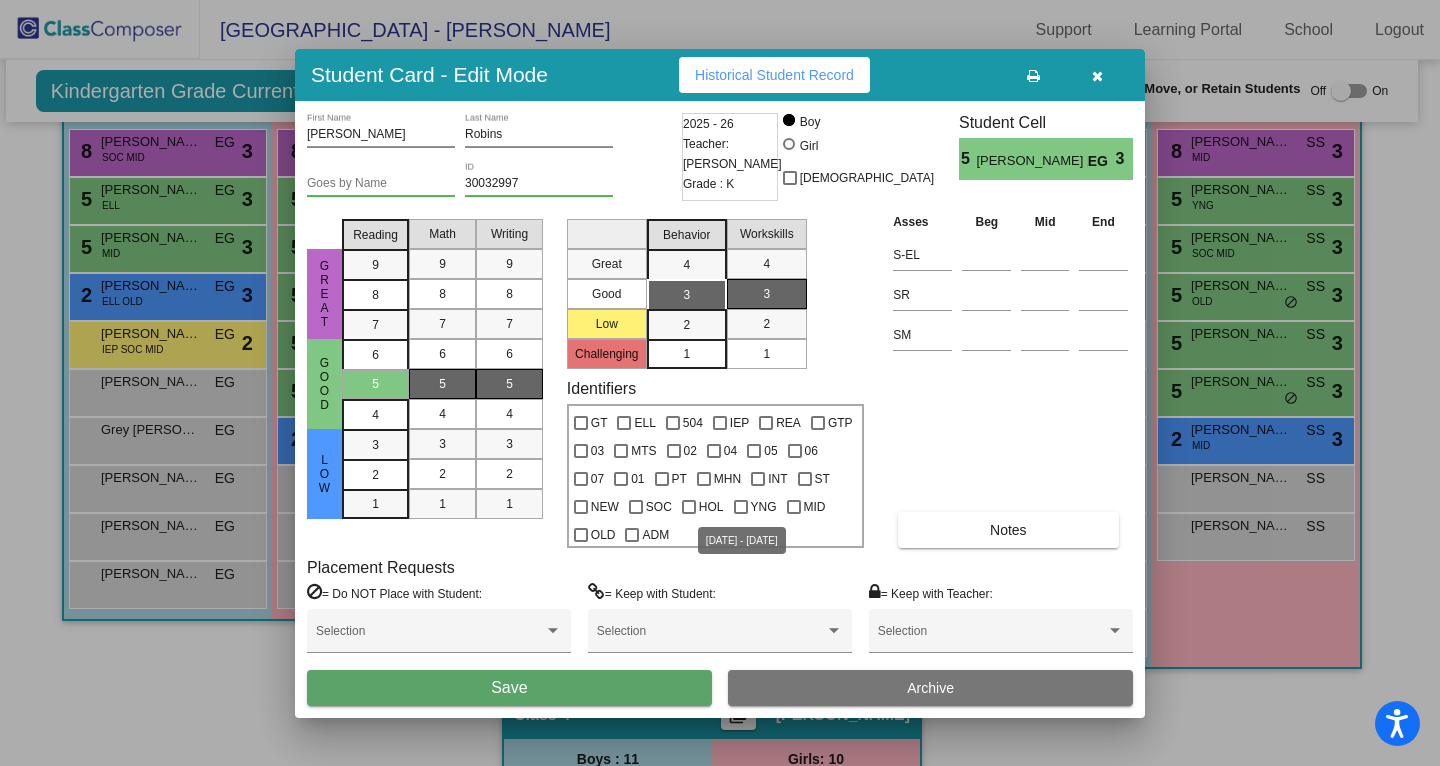 click at bounding box center [741, 507] 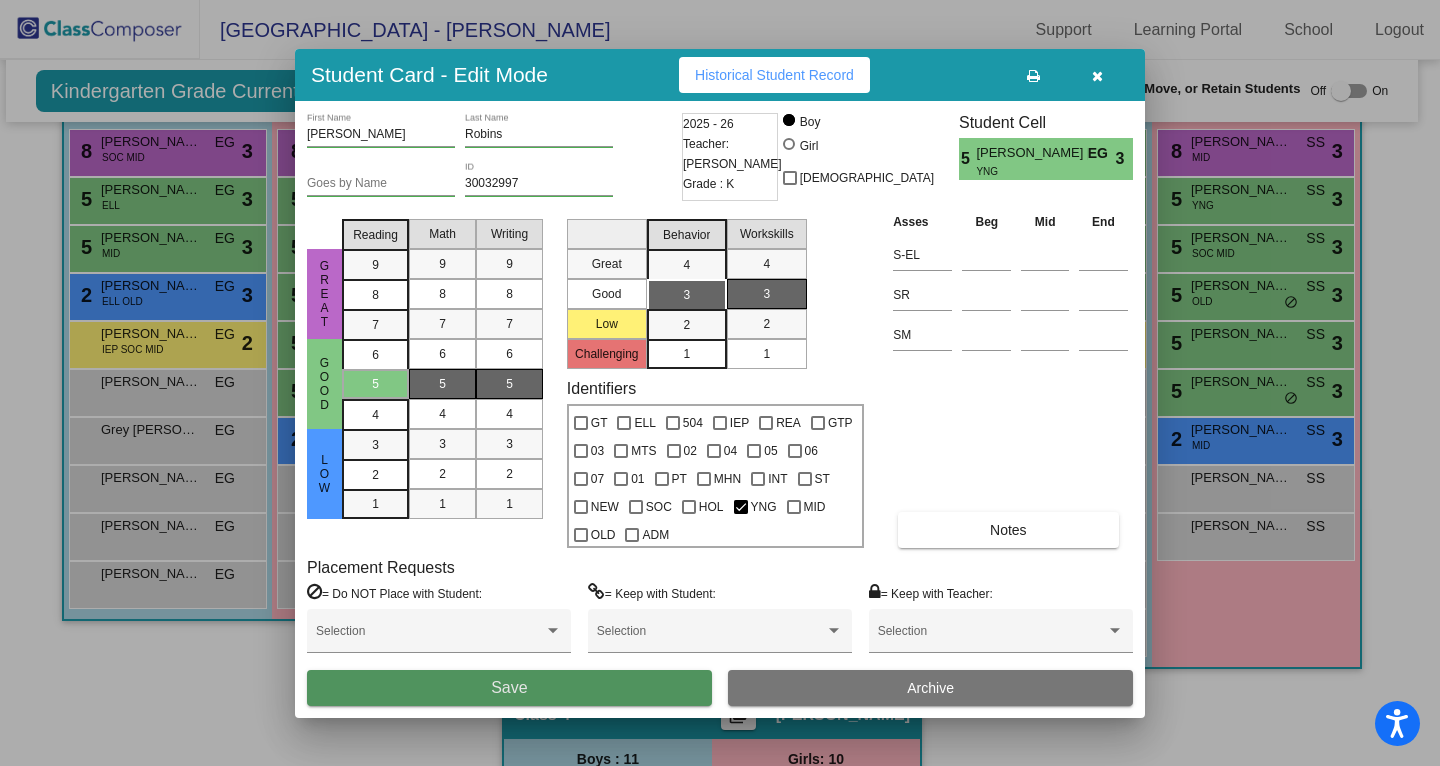 click on "Save" at bounding box center [509, 688] 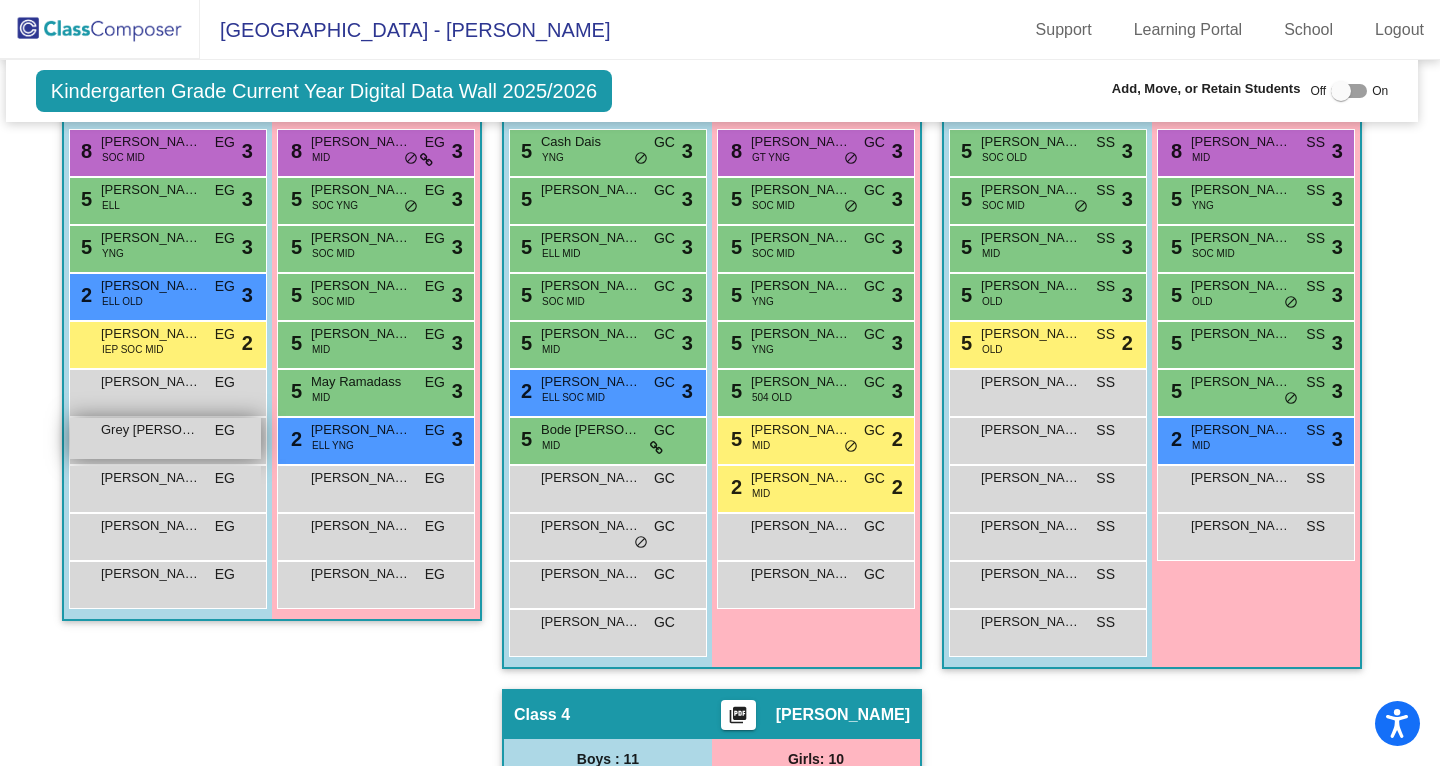 click on "Grey [PERSON_NAME]" at bounding box center [151, 430] 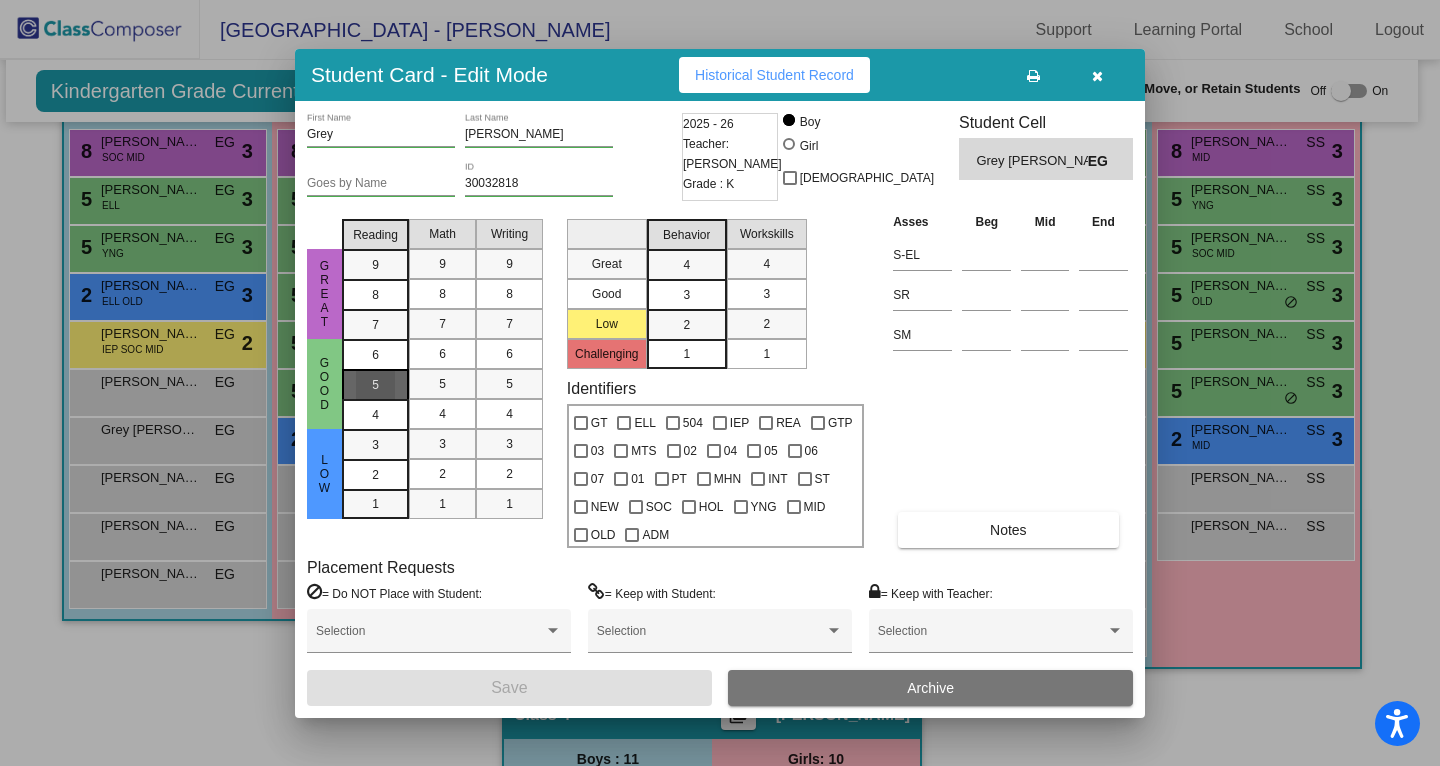 click on "5" at bounding box center (375, 355) 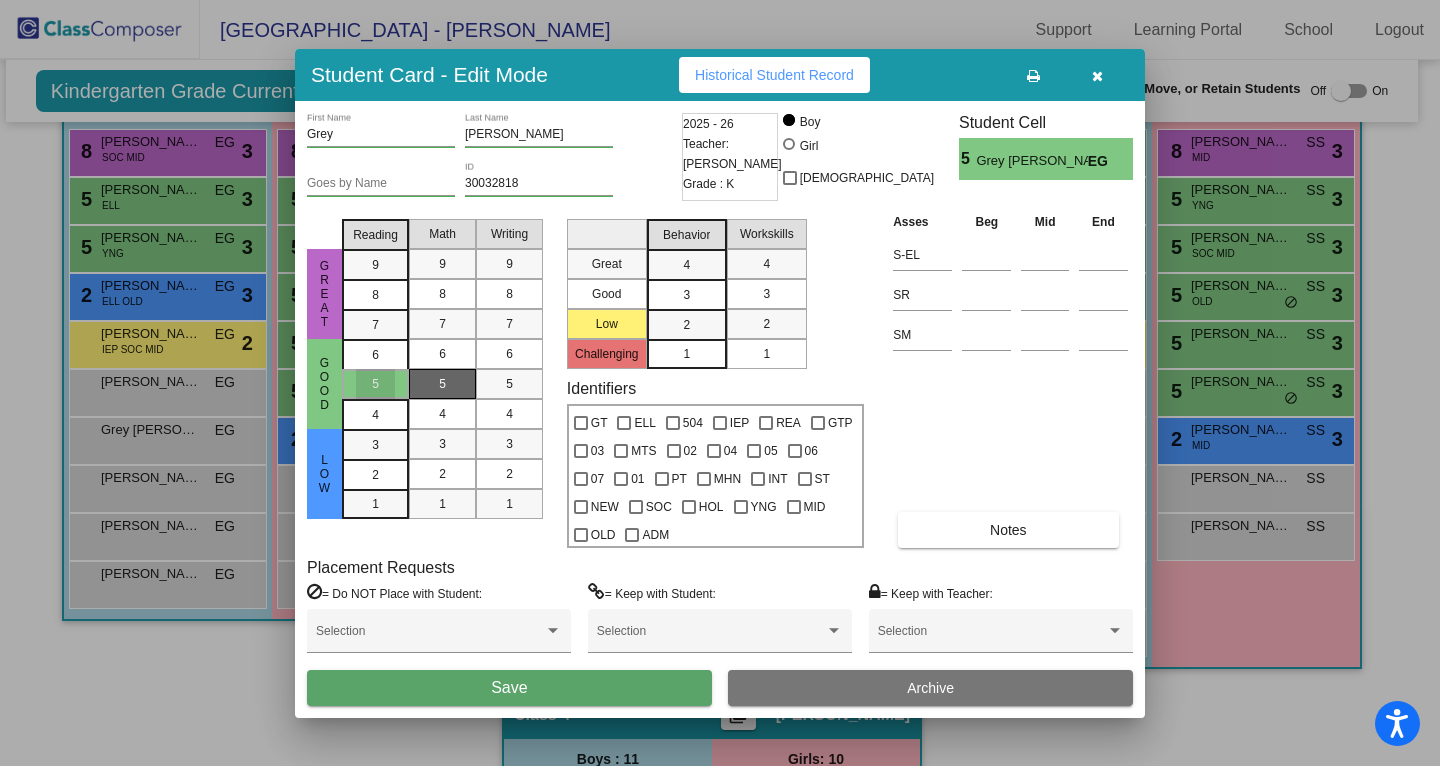 click on "5" at bounding box center (442, 384) 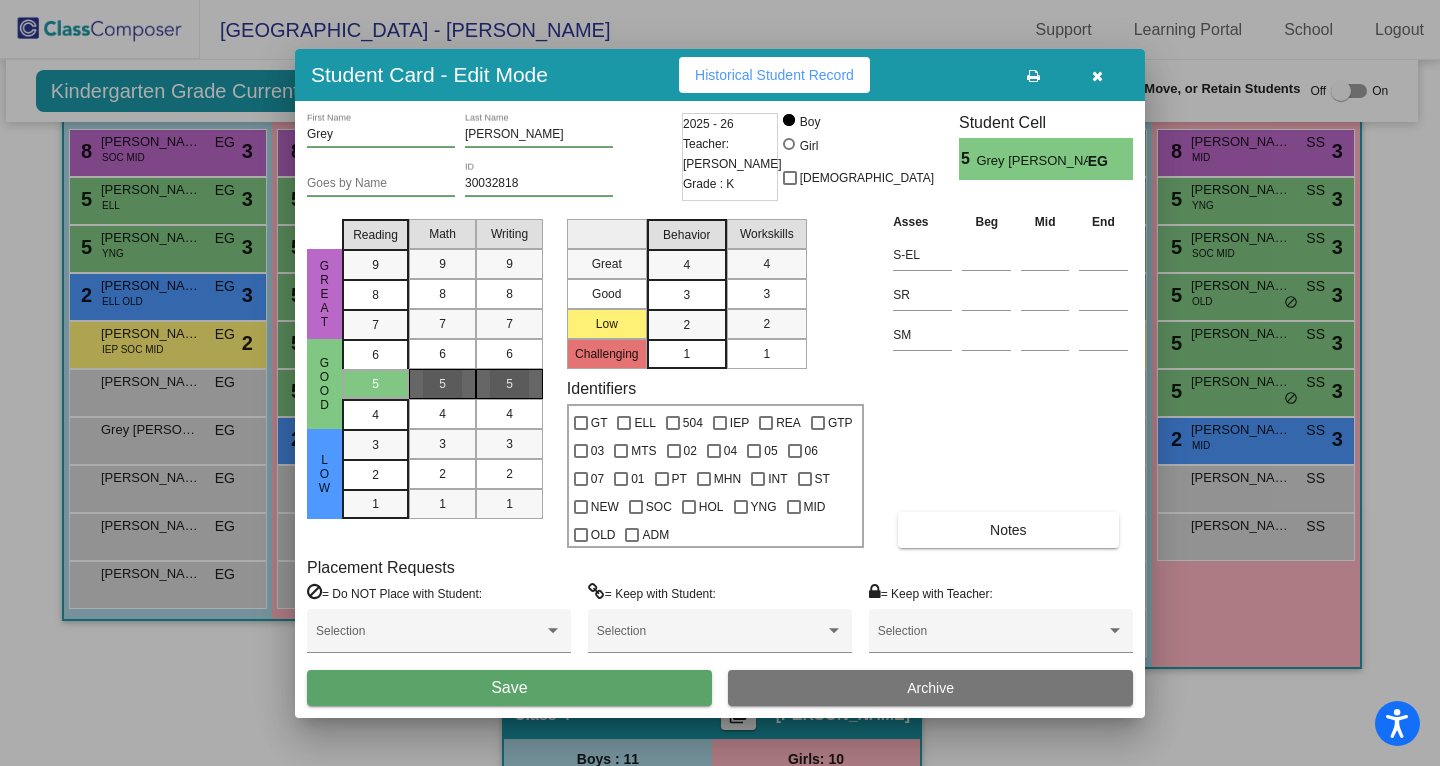 click on "5" at bounding box center (509, 384) 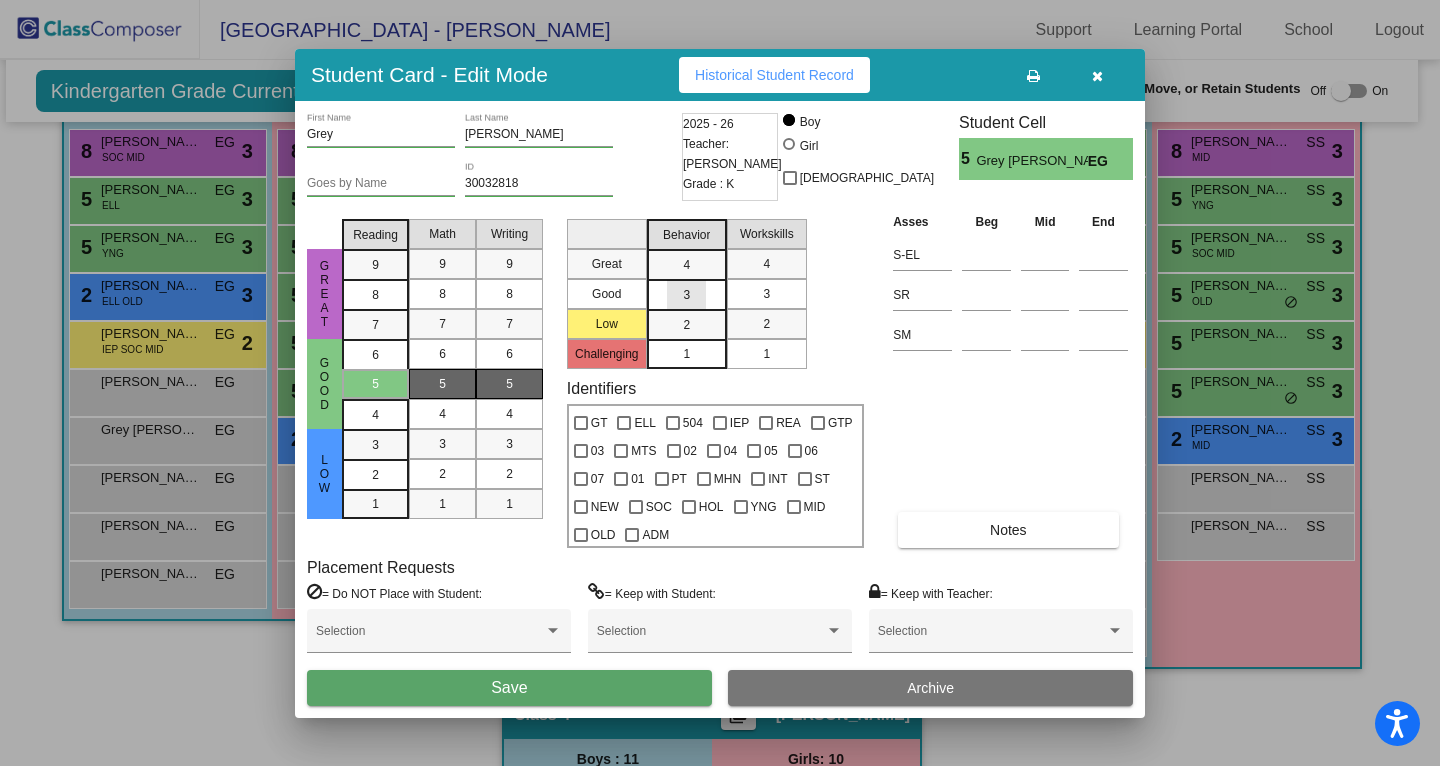 click on "3" at bounding box center [686, 265] 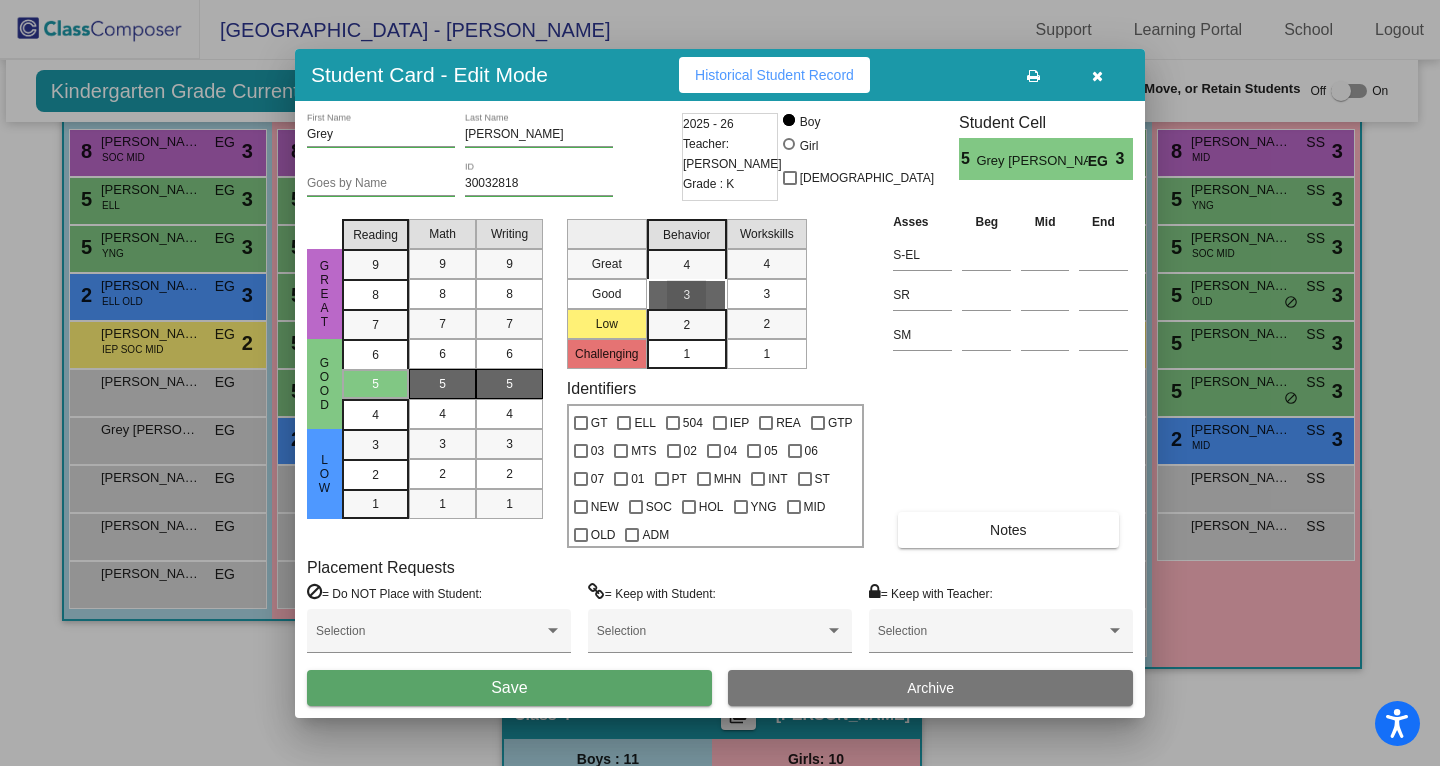 click on "3" at bounding box center [766, 294] 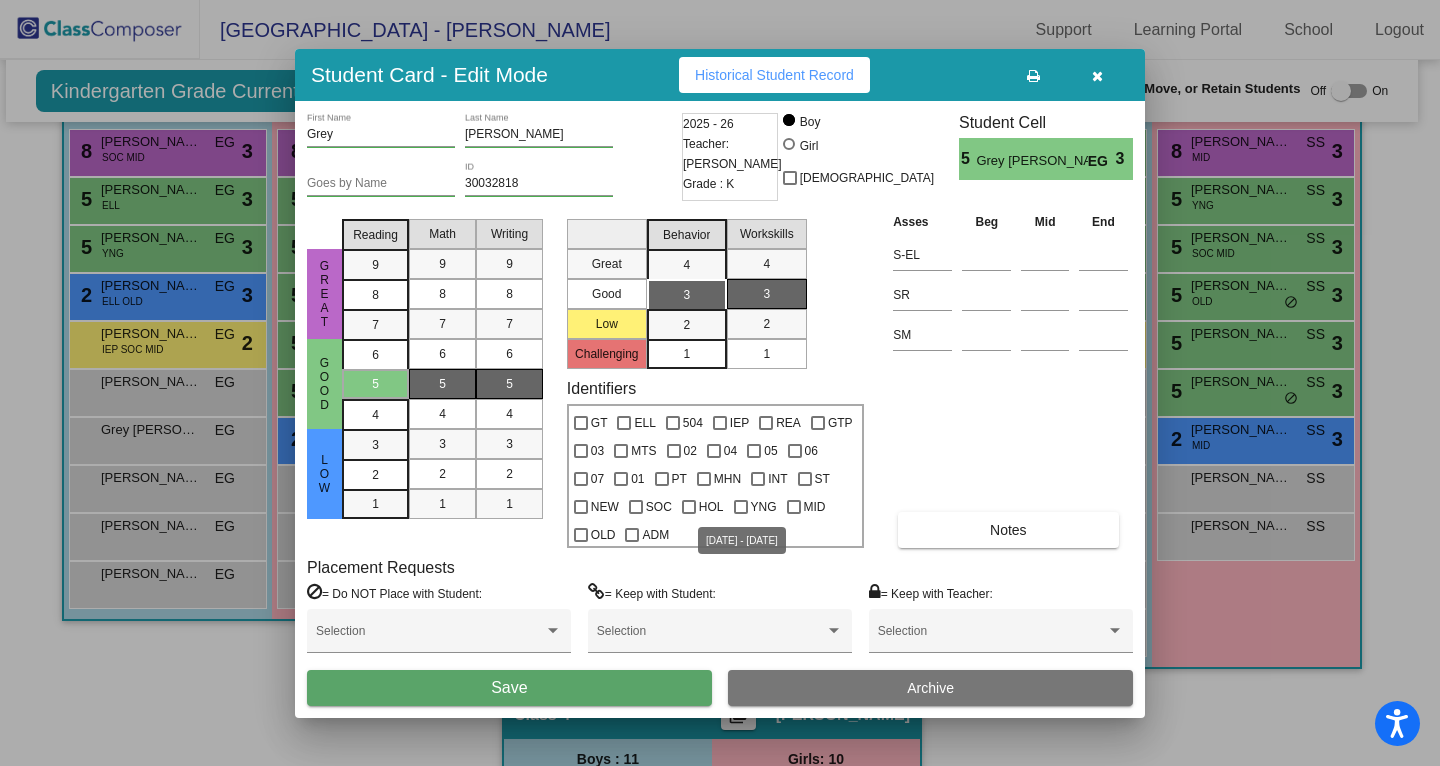 click on "YNG" at bounding box center [764, 507] 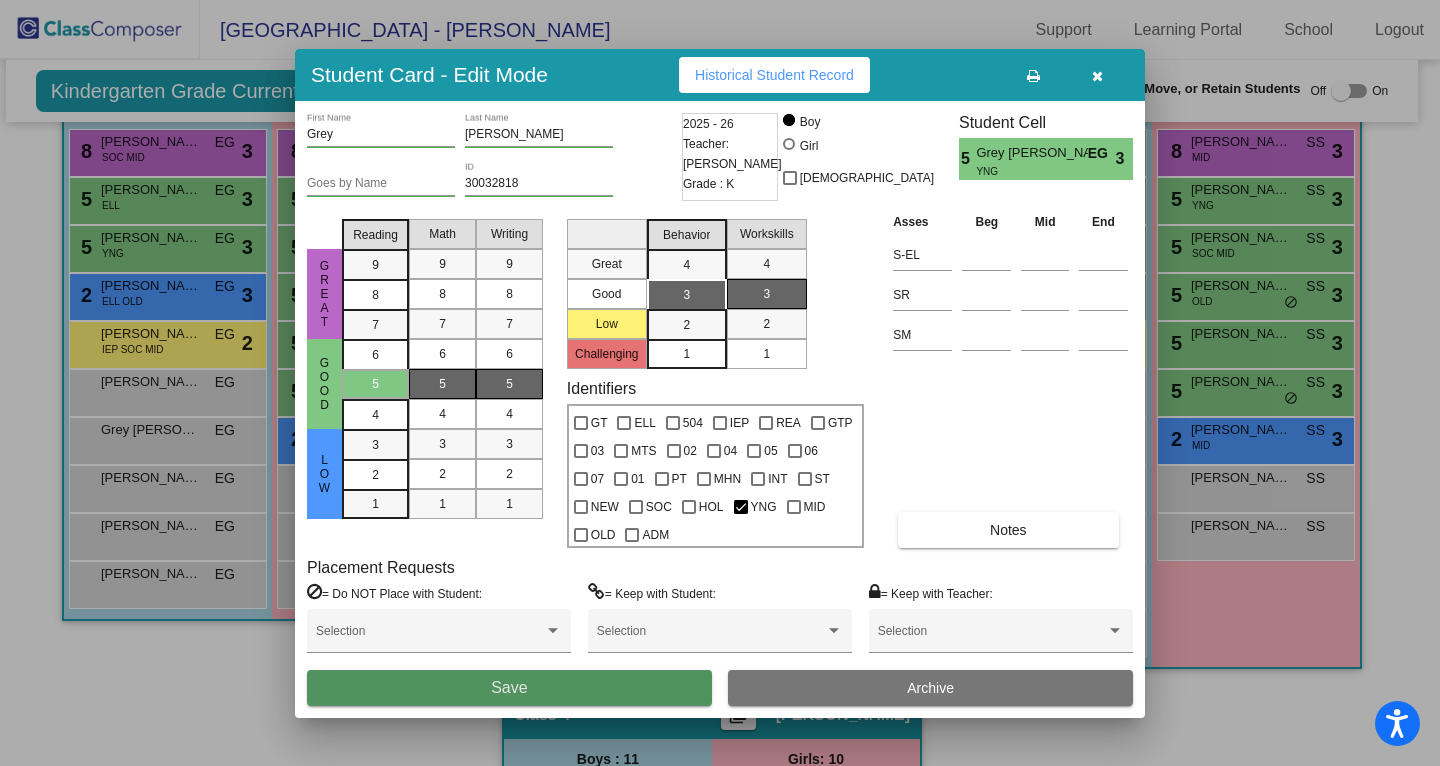 click on "Save" at bounding box center [509, 688] 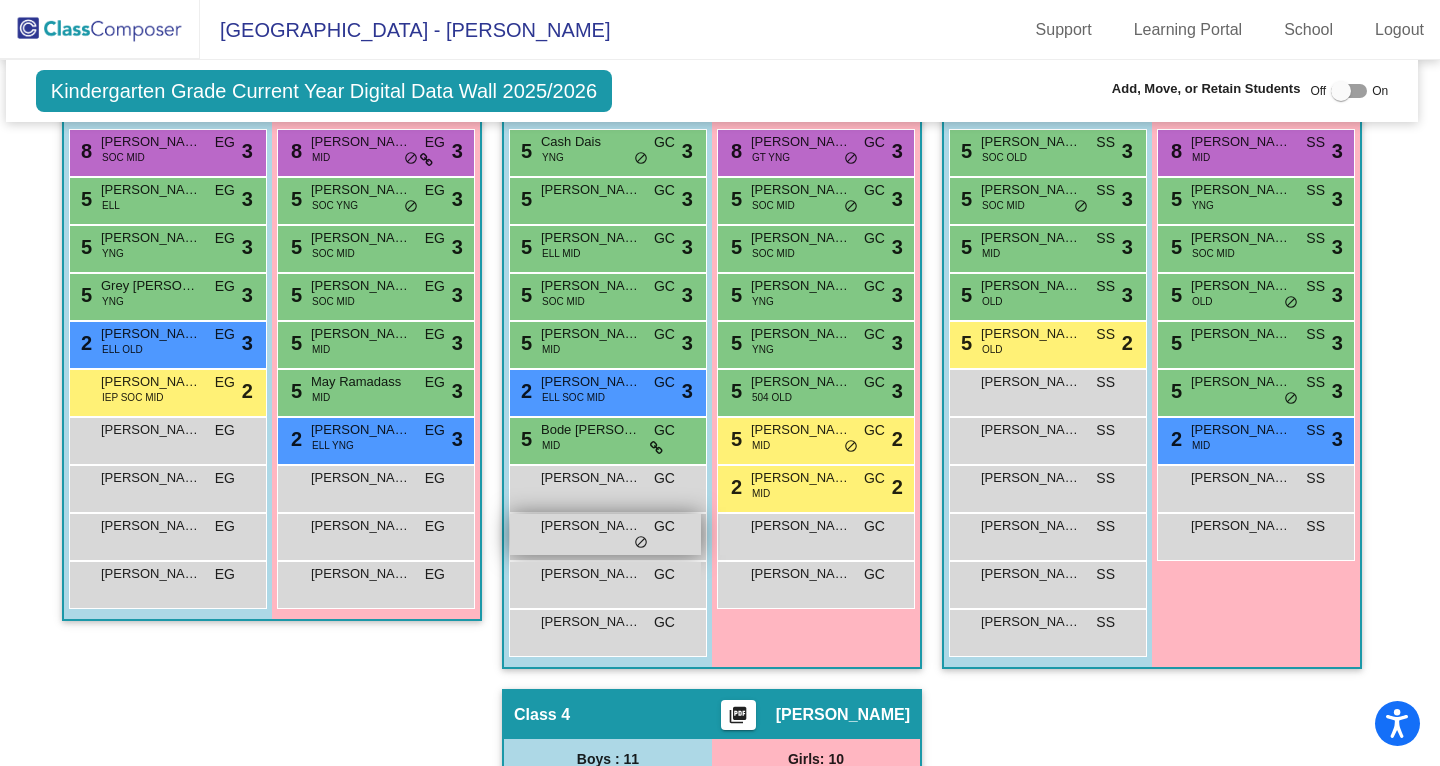 click on "[PERSON_NAME] GC lock do_not_disturb_alt" at bounding box center [605, 534] 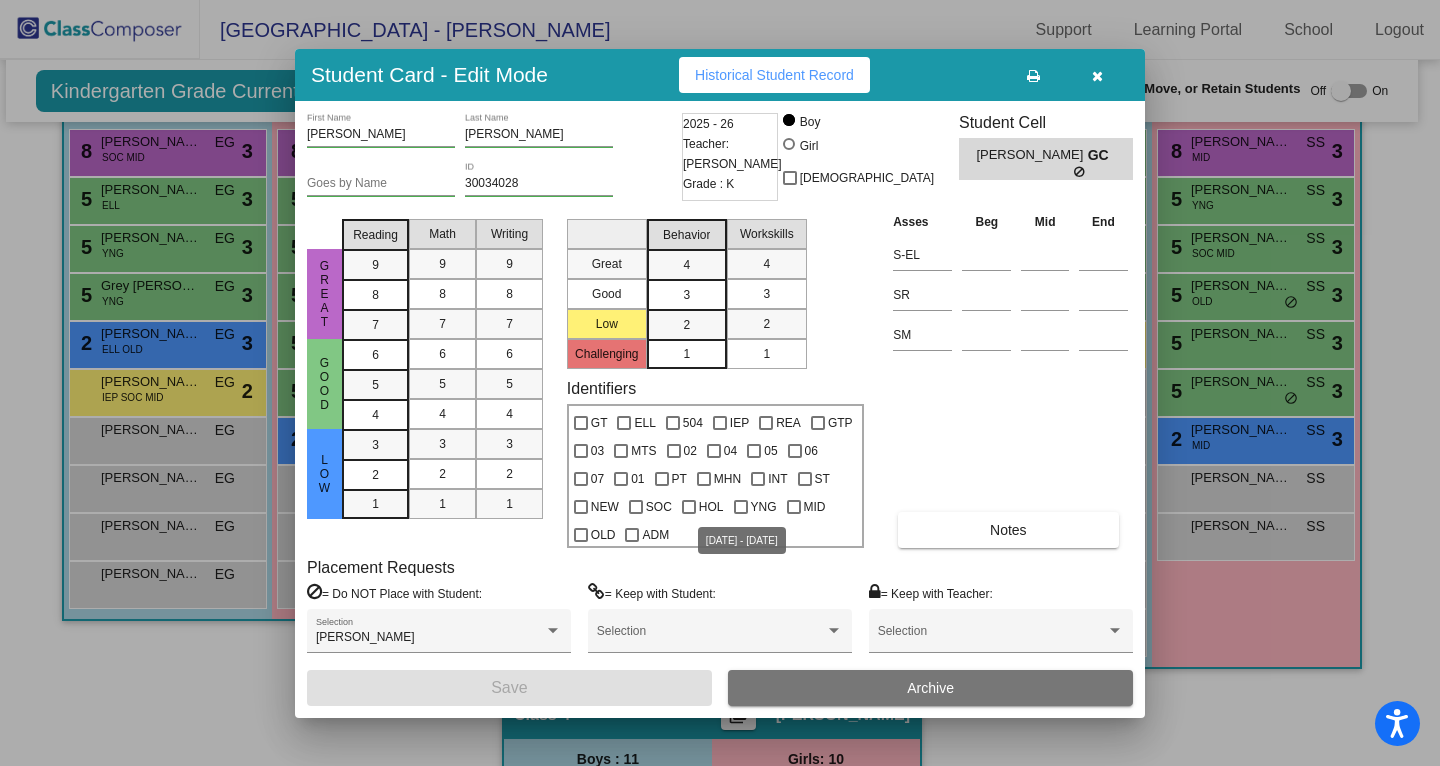 click on "YNG" at bounding box center (764, 507) 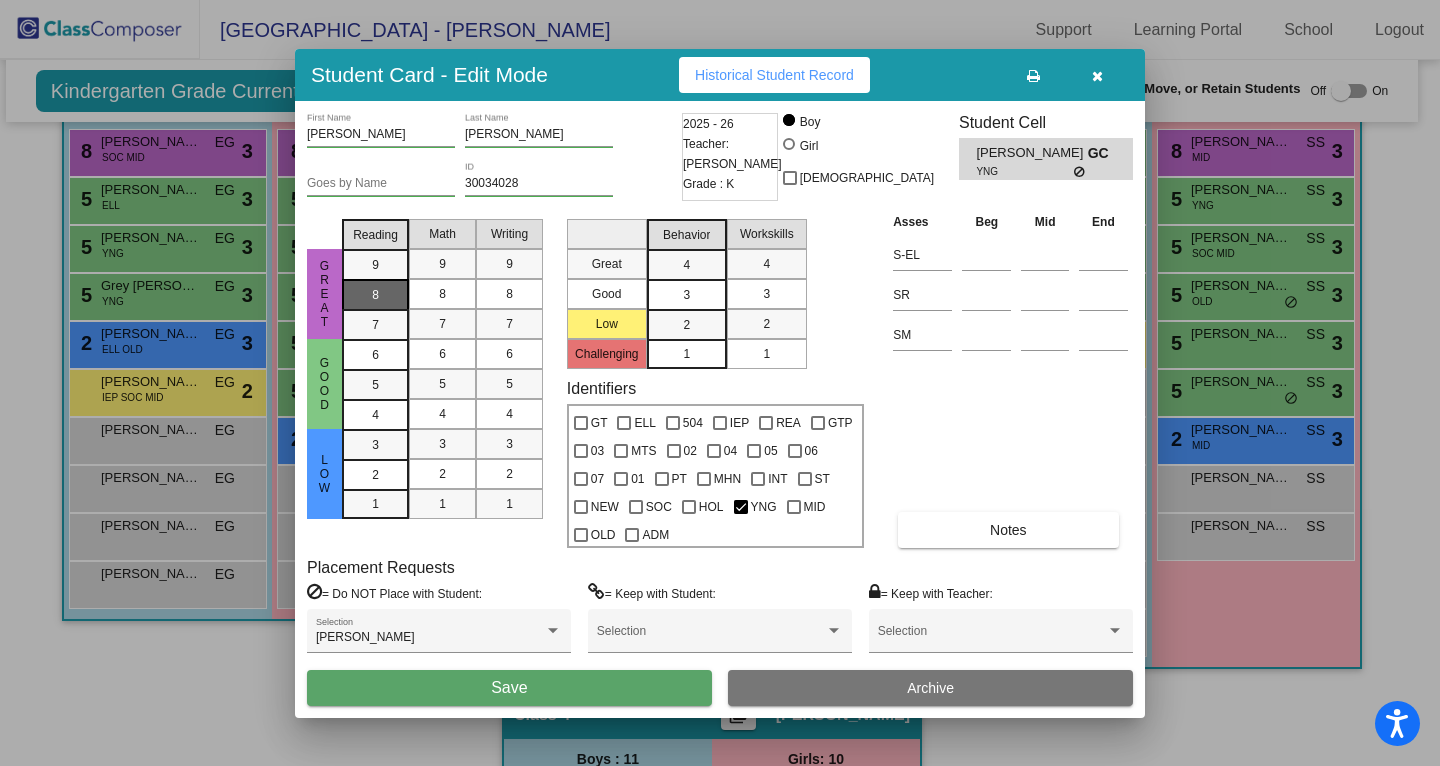 click on "8" at bounding box center [375, 265] 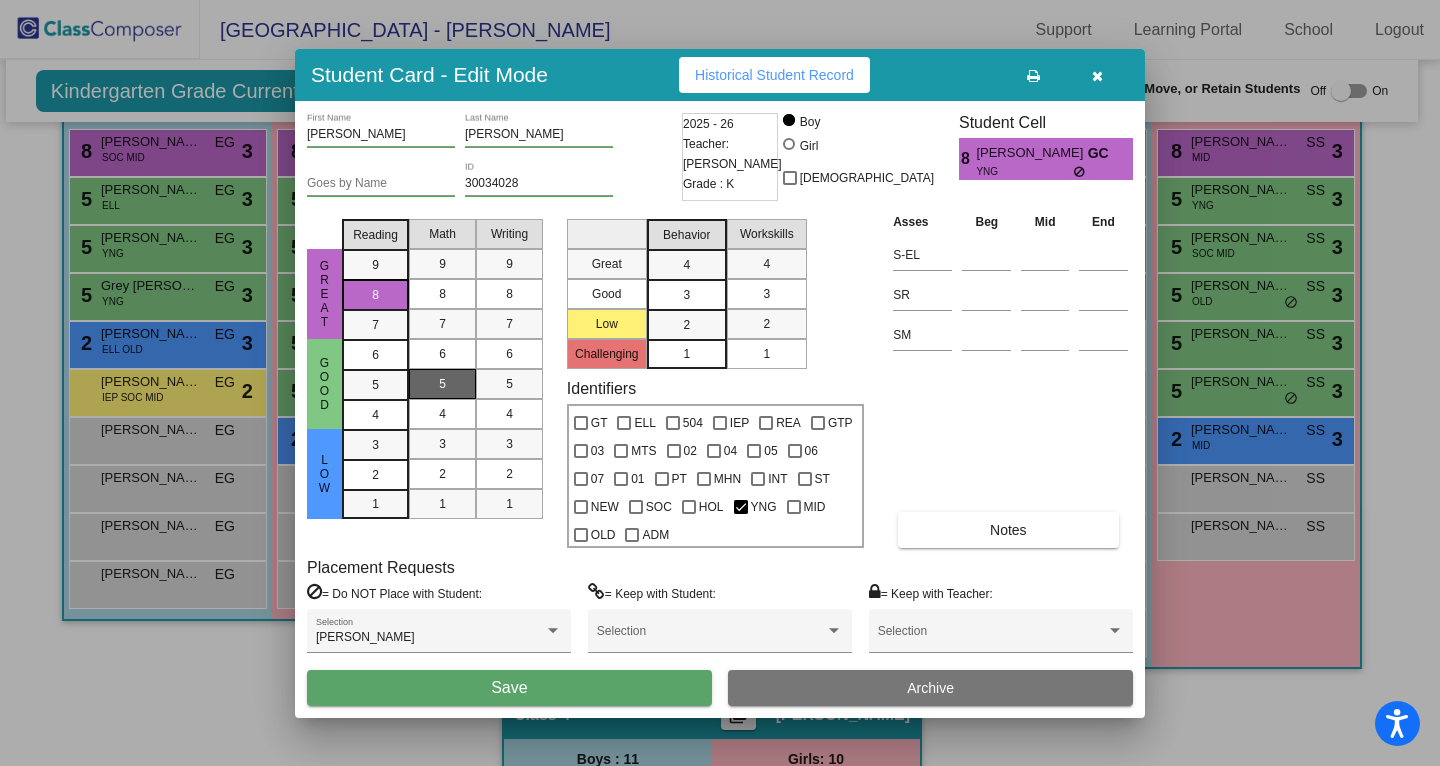 click on "5" at bounding box center (442, 384) 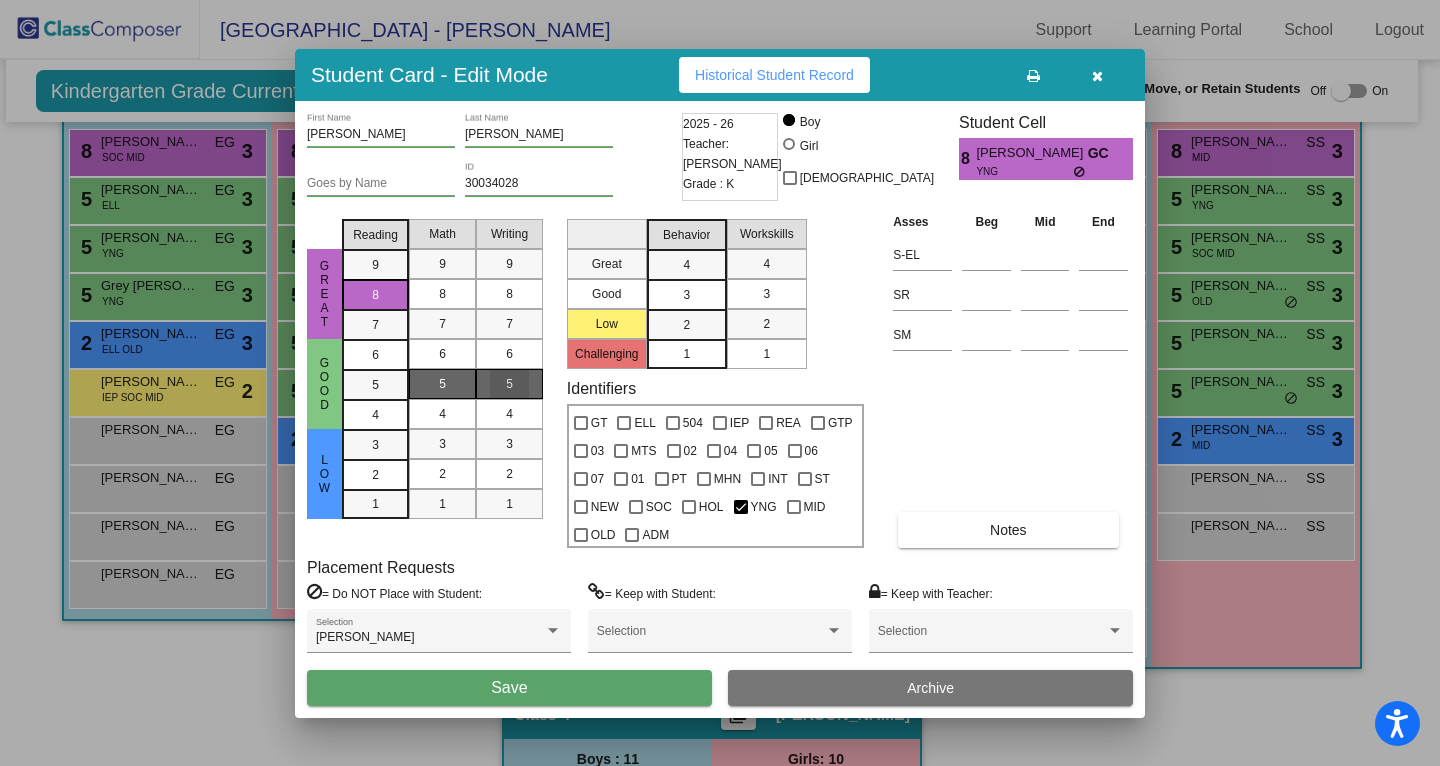 click on "5" at bounding box center [509, 384] 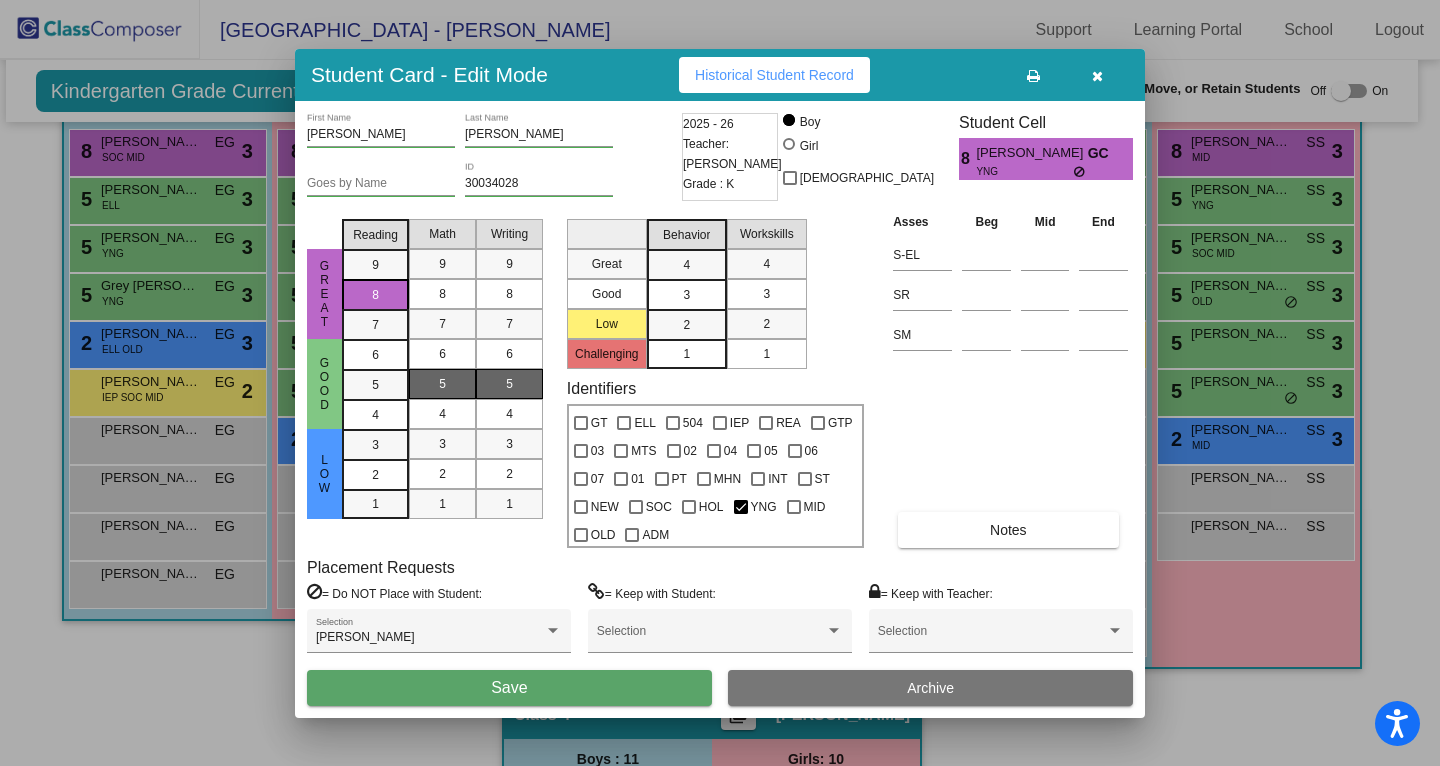 click on "3" at bounding box center [687, 294] 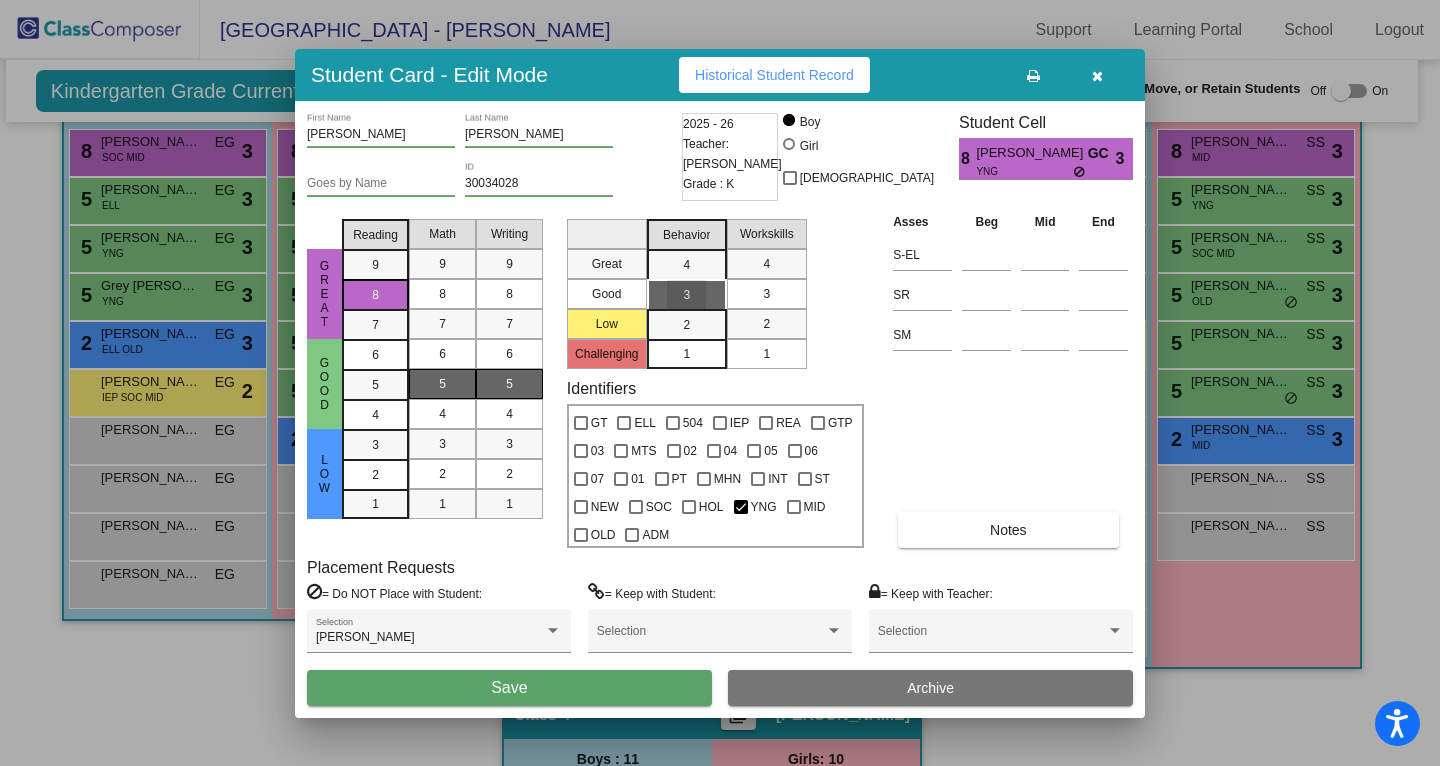 click on "3" at bounding box center [766, 294] 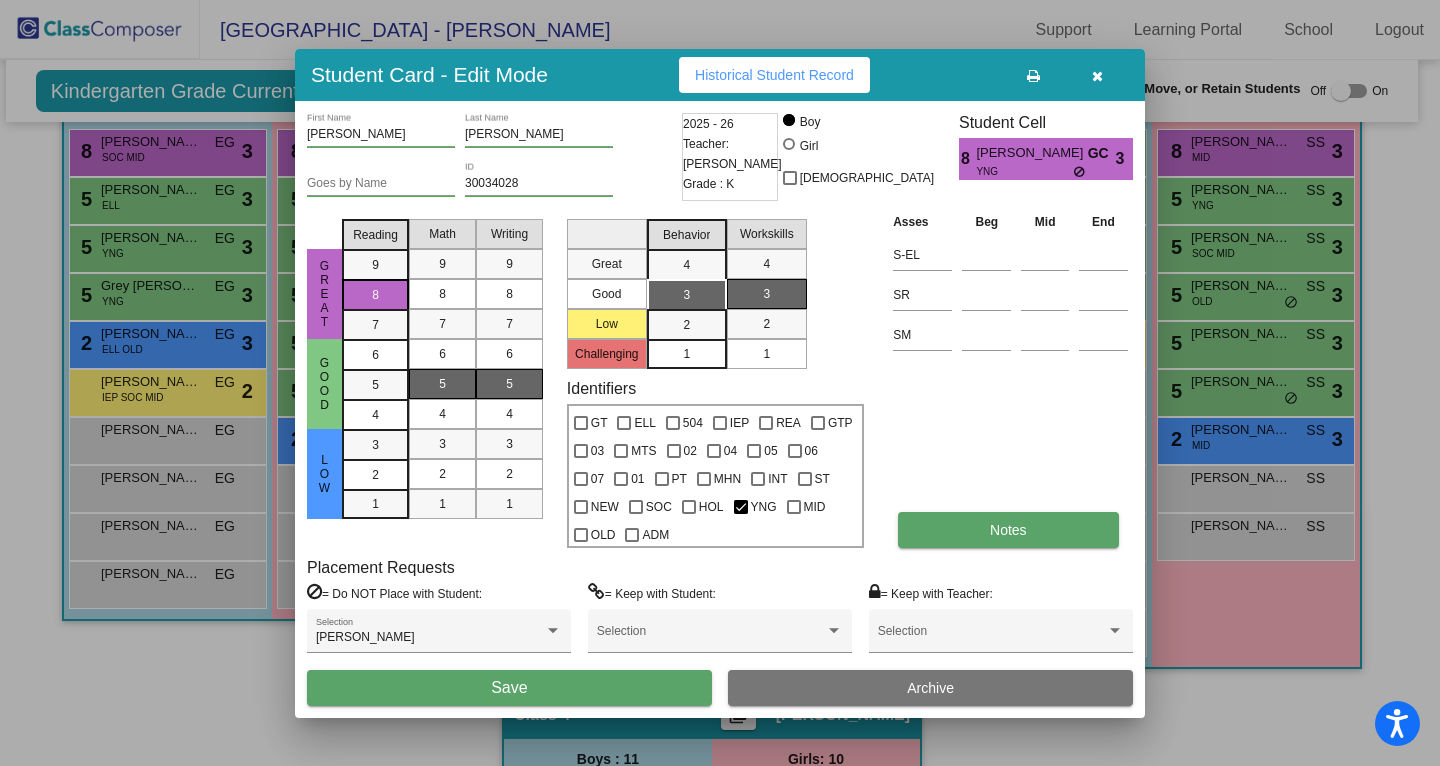click on "Notes" at bounding box center (1008, 530) 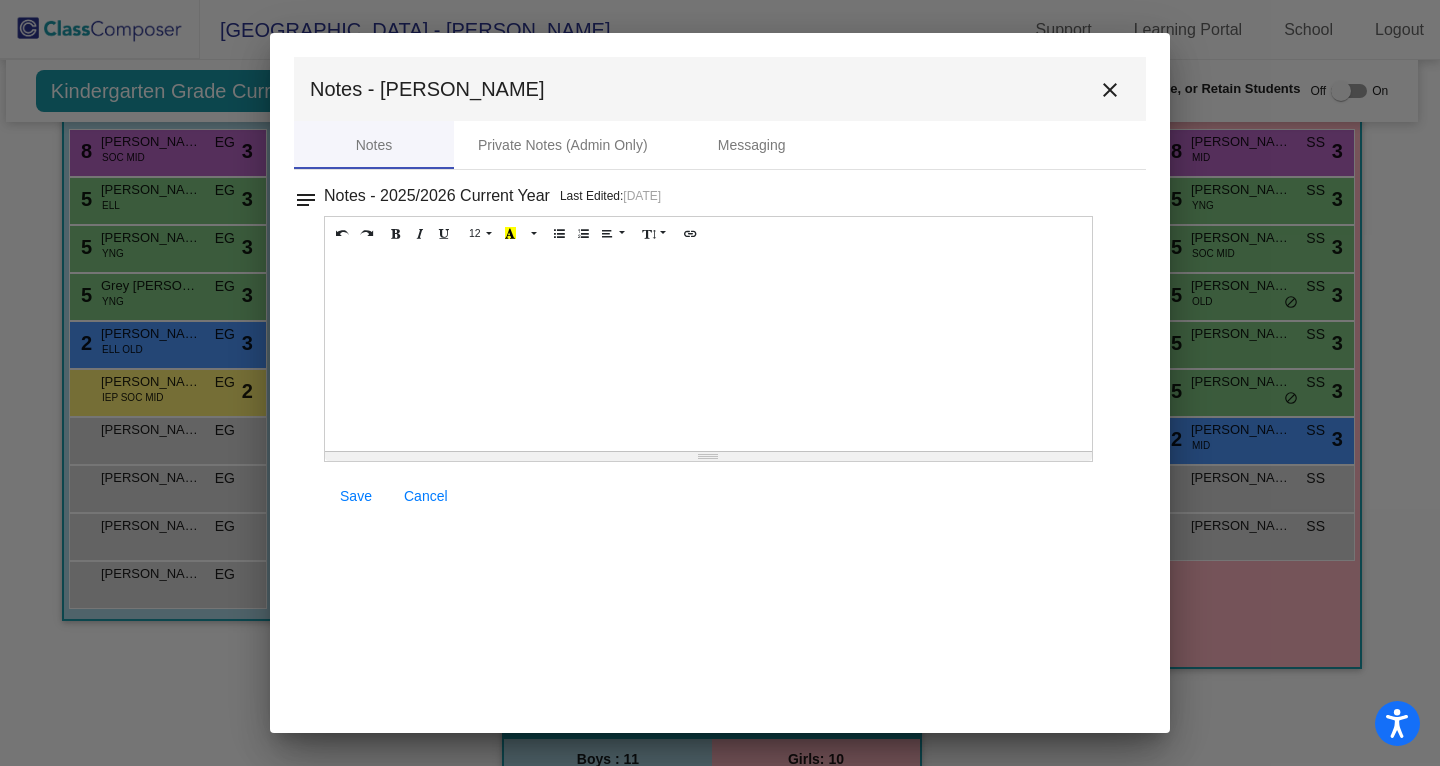 click at bounding box center [708, 351] 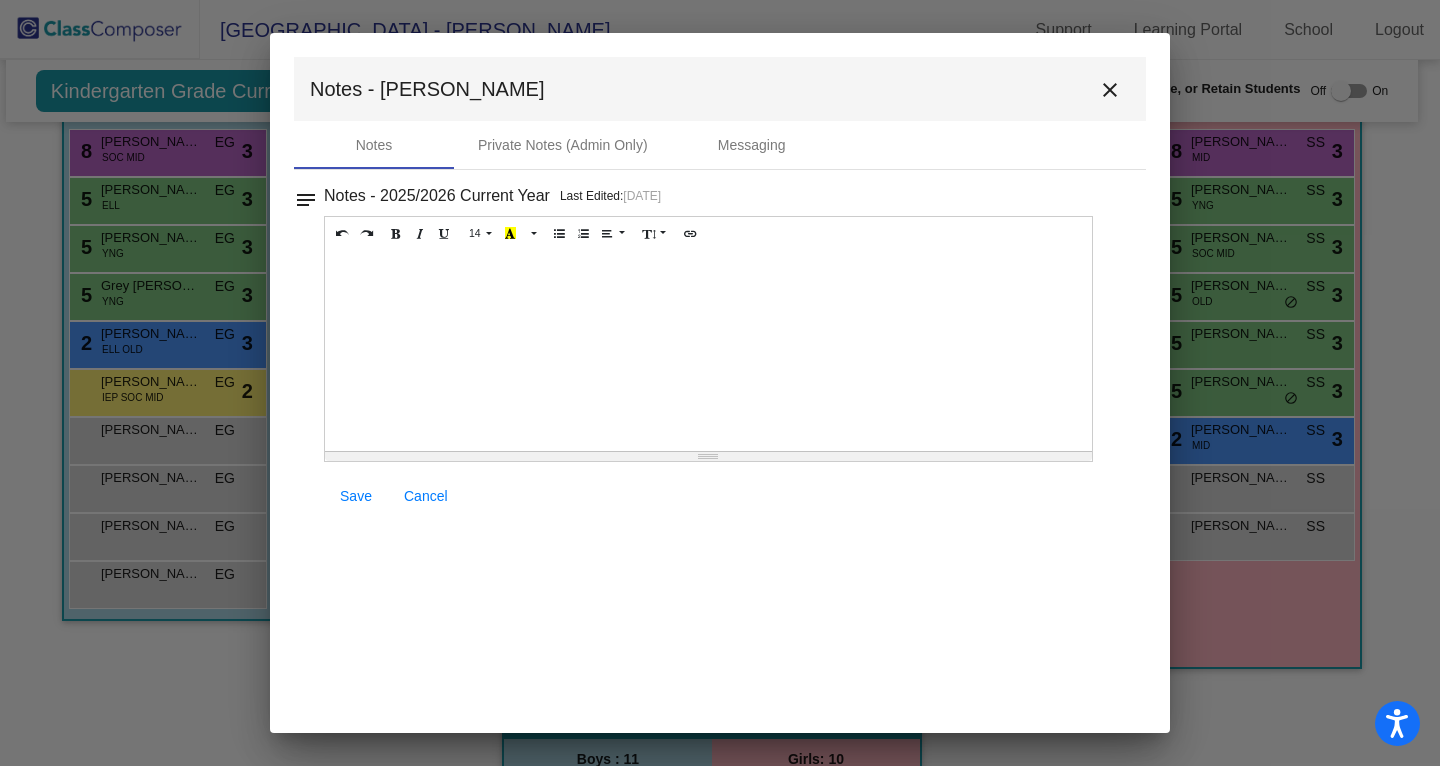 type 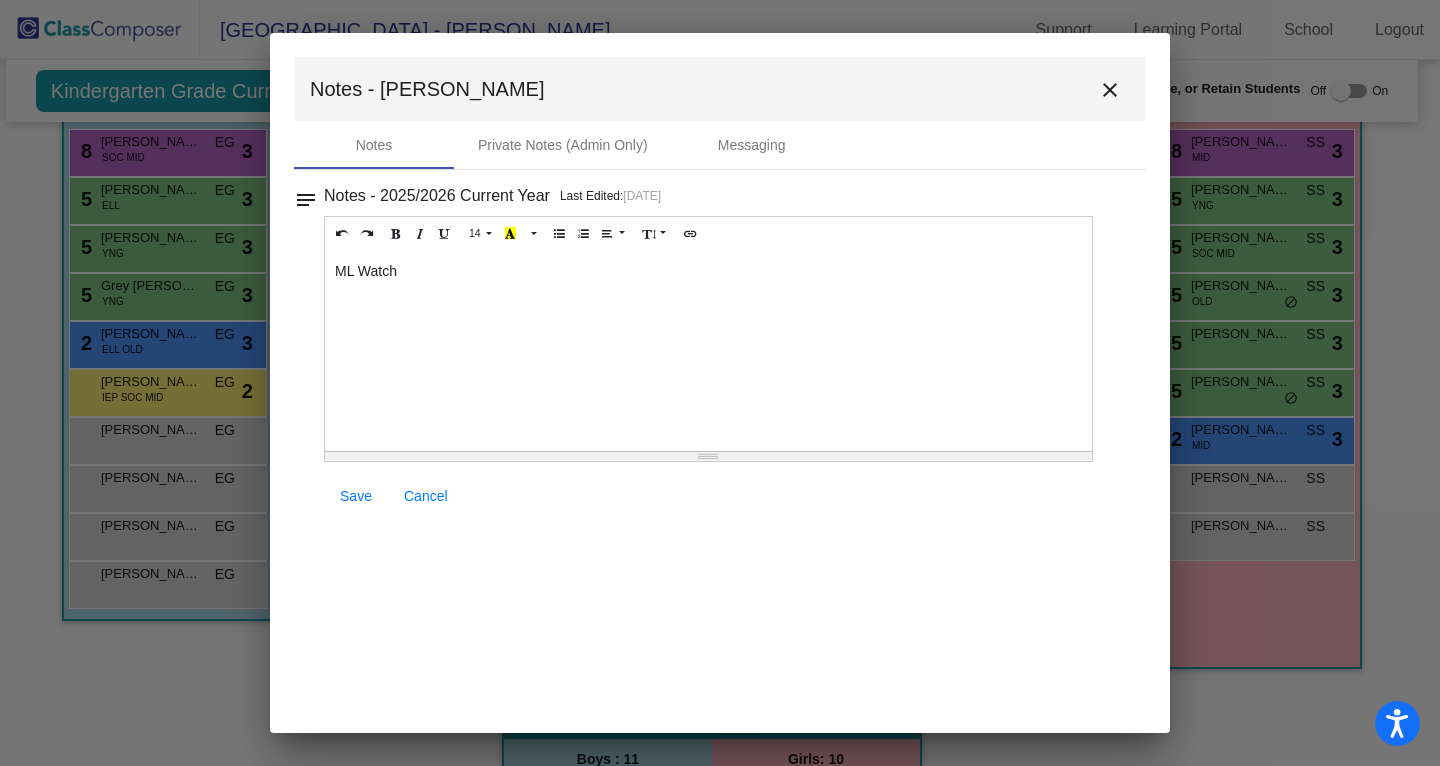 click on "Save" at bounding box center [356, 496] 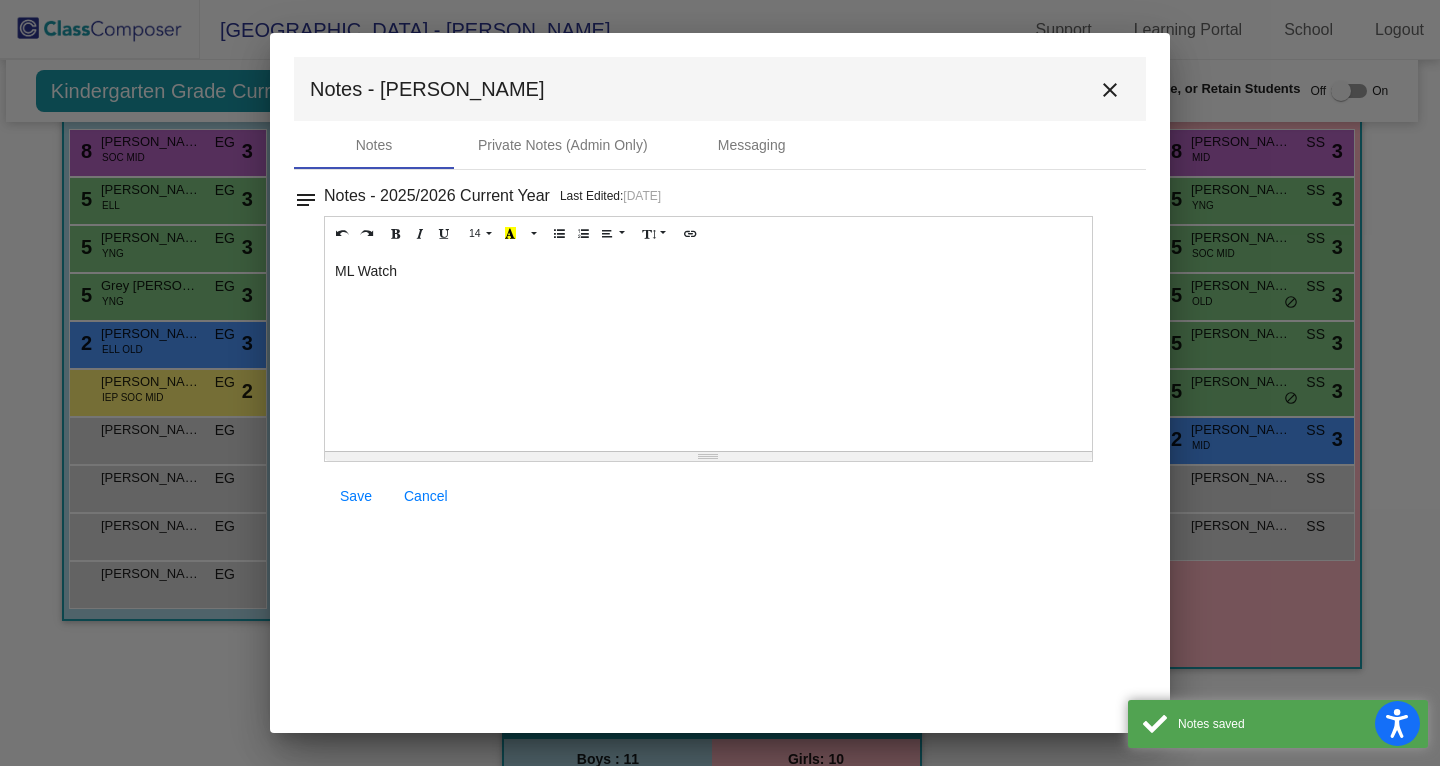 click on "close" at bounding box center [1110, 90] 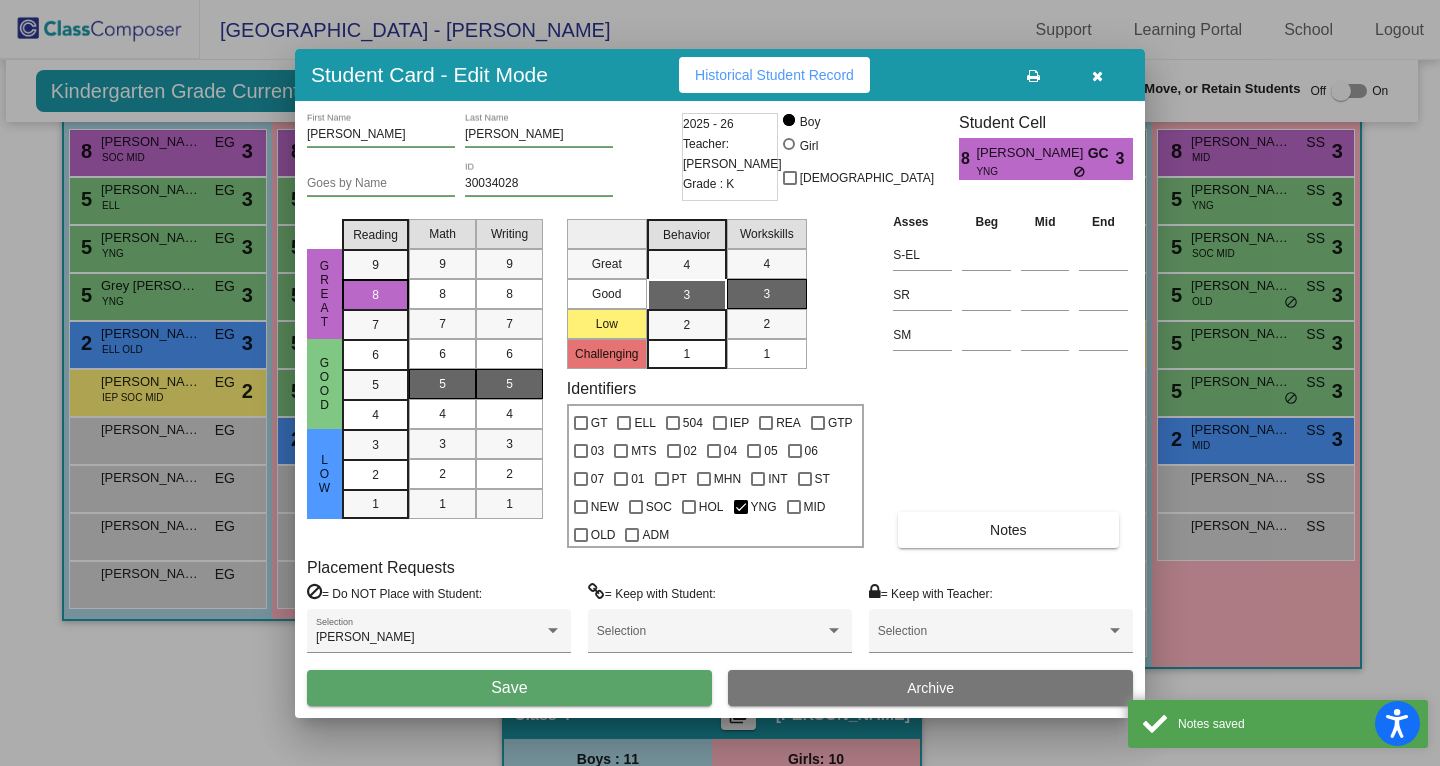 click on "Save" at bounding box center [509, 688] 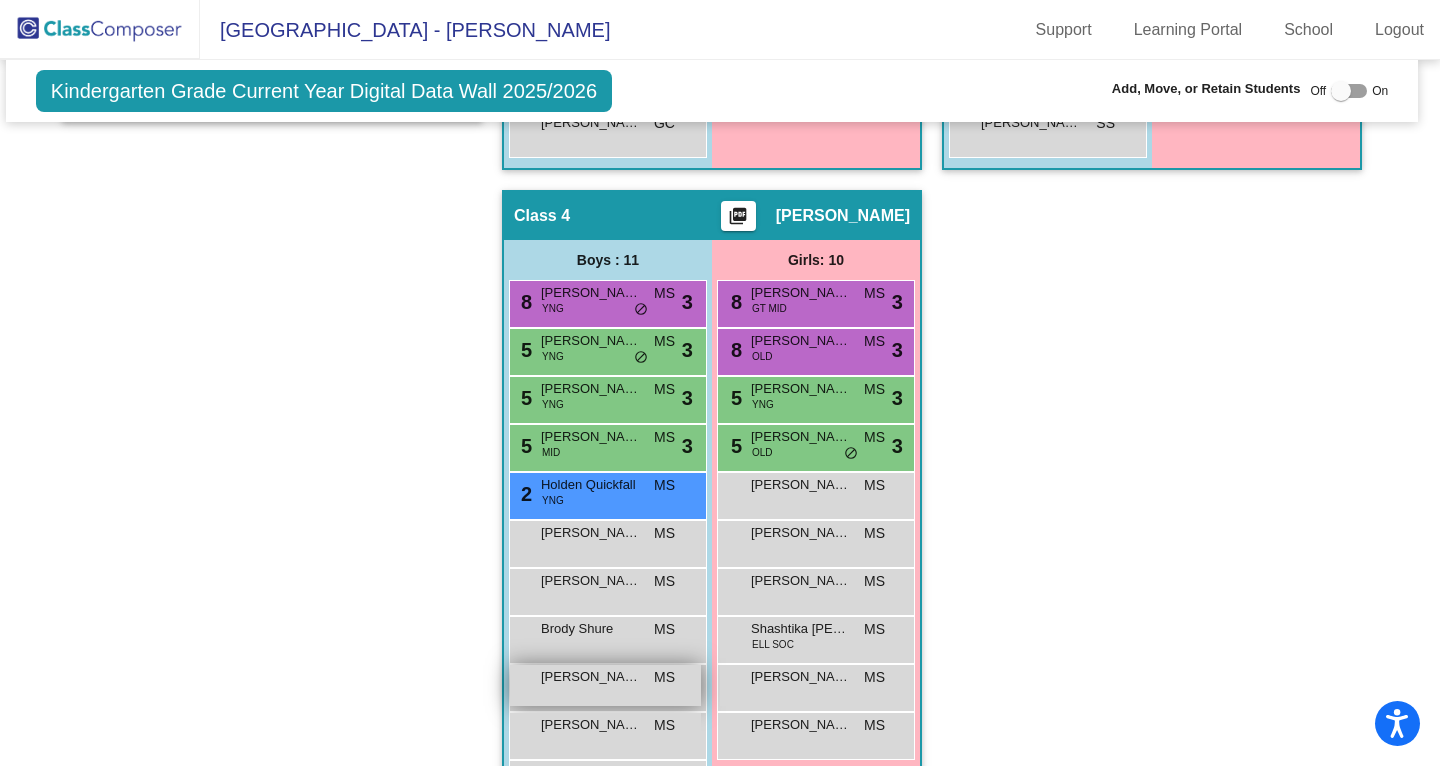 scroll, scrollTop: 1096, scrollLeft: 8, axis: both 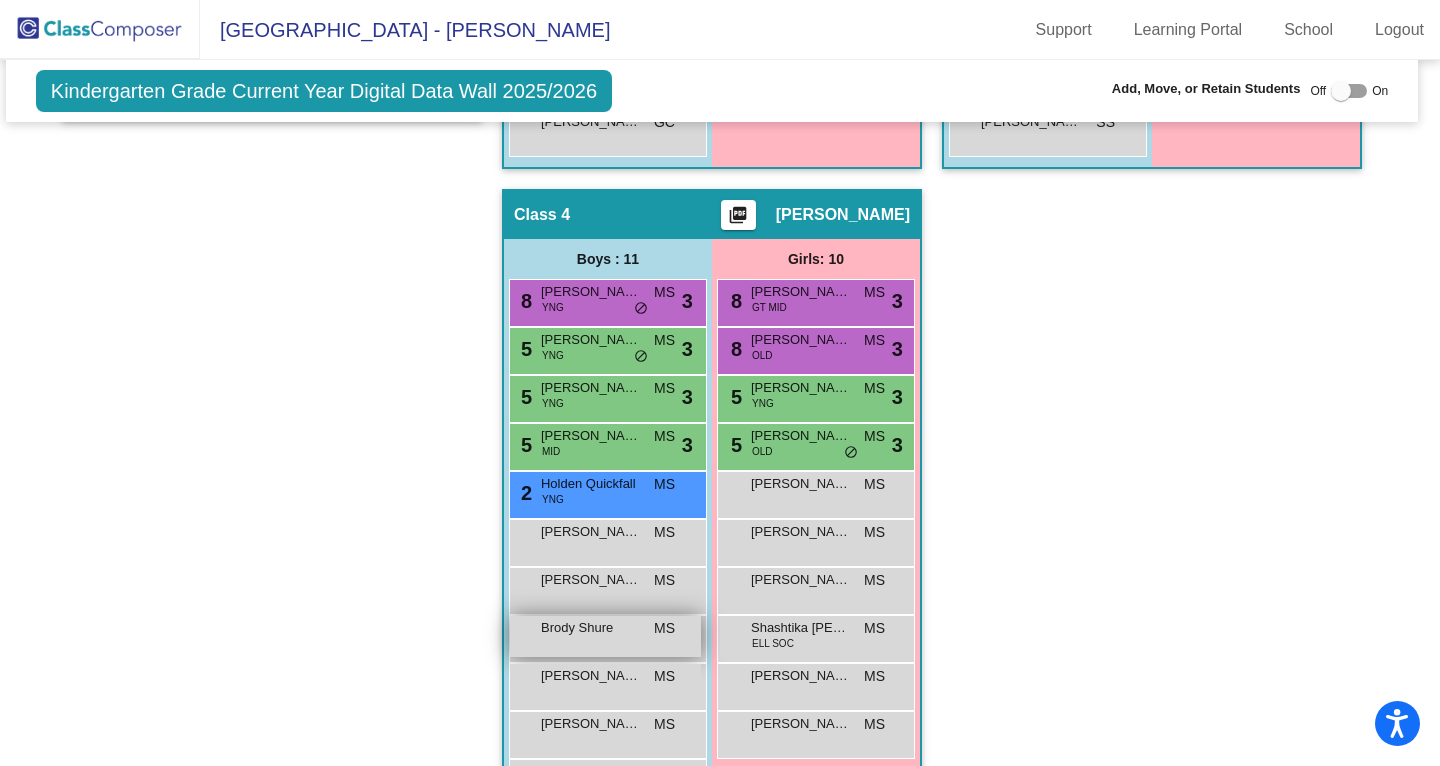 click on "Brody Shure" at bounding box center (591, 628) 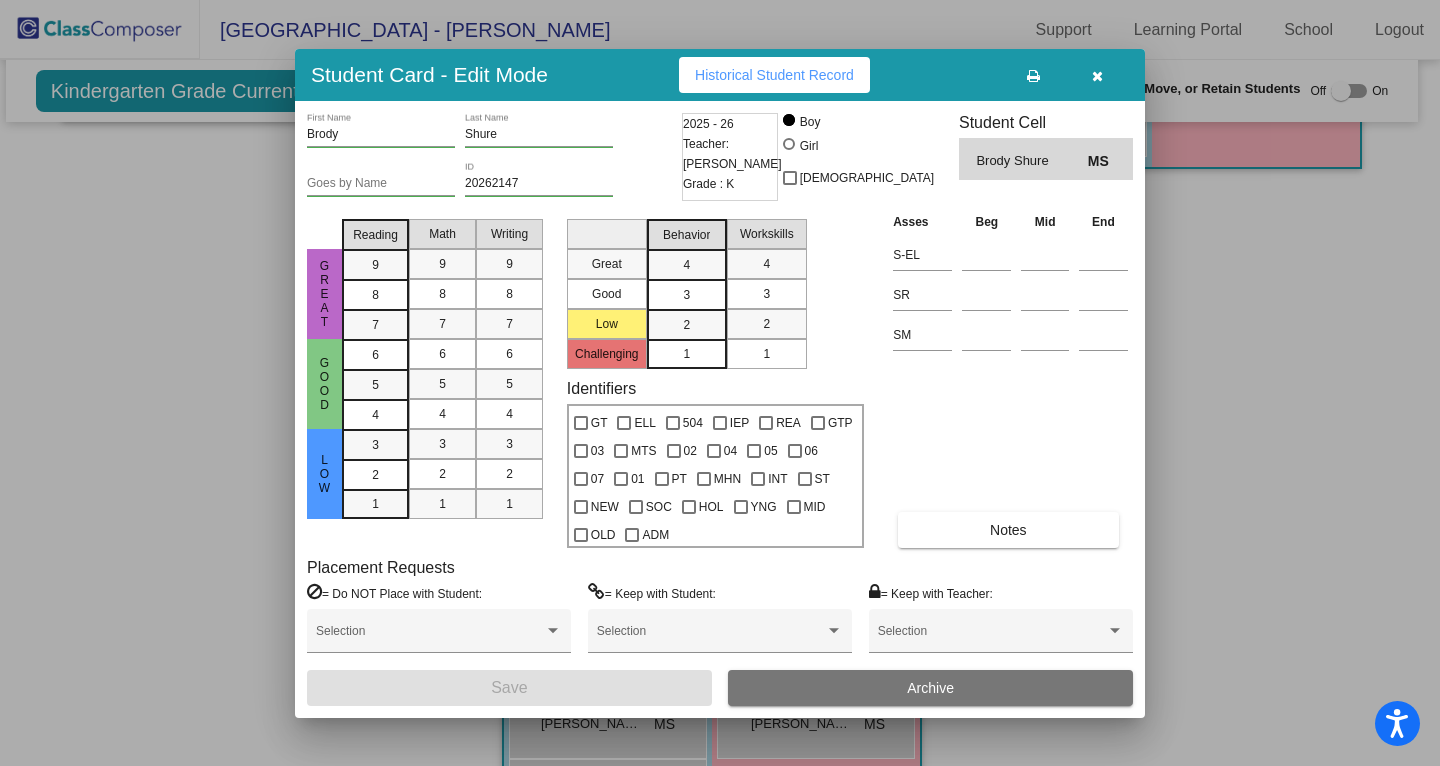 click on "1" at bounding box center (686, 354) 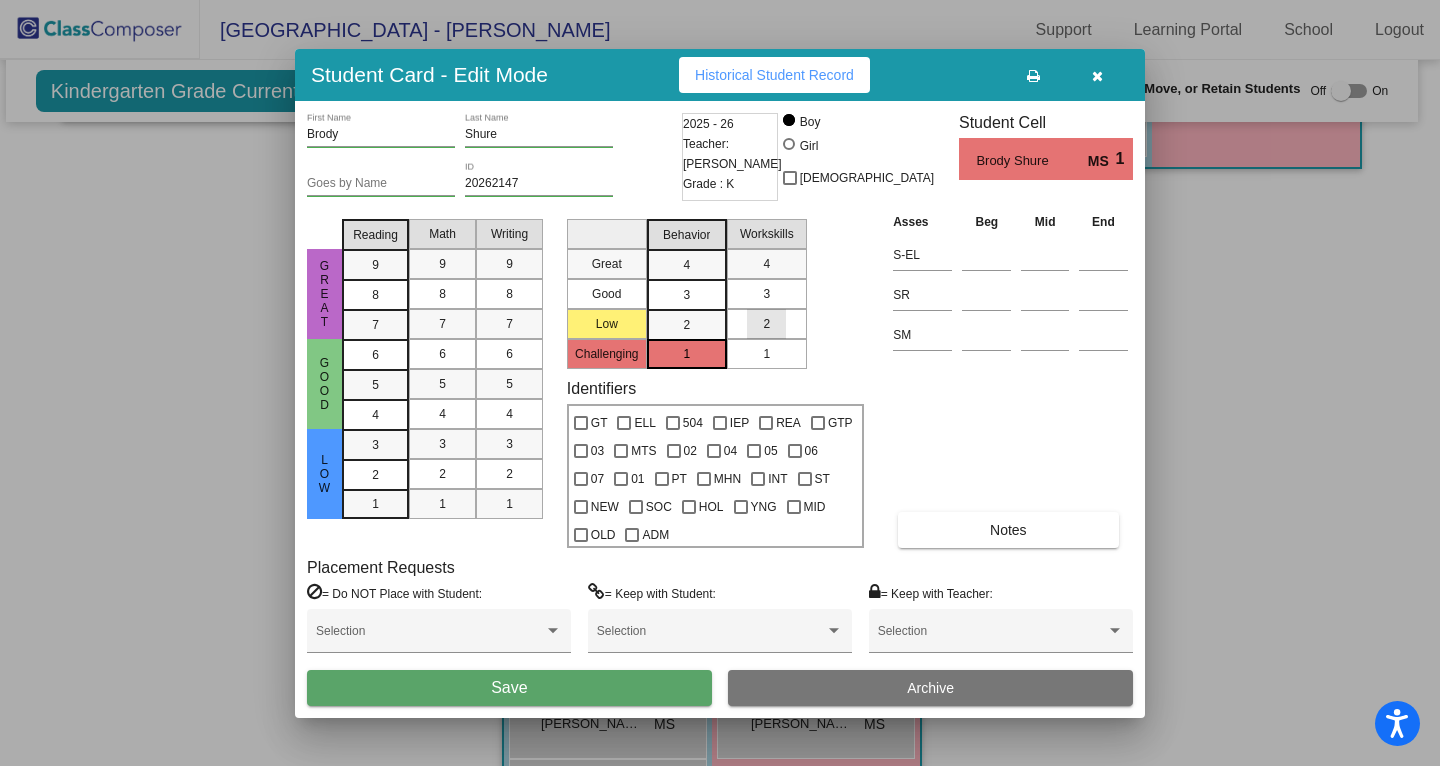 click on "2" at bounding box center (766, 324) 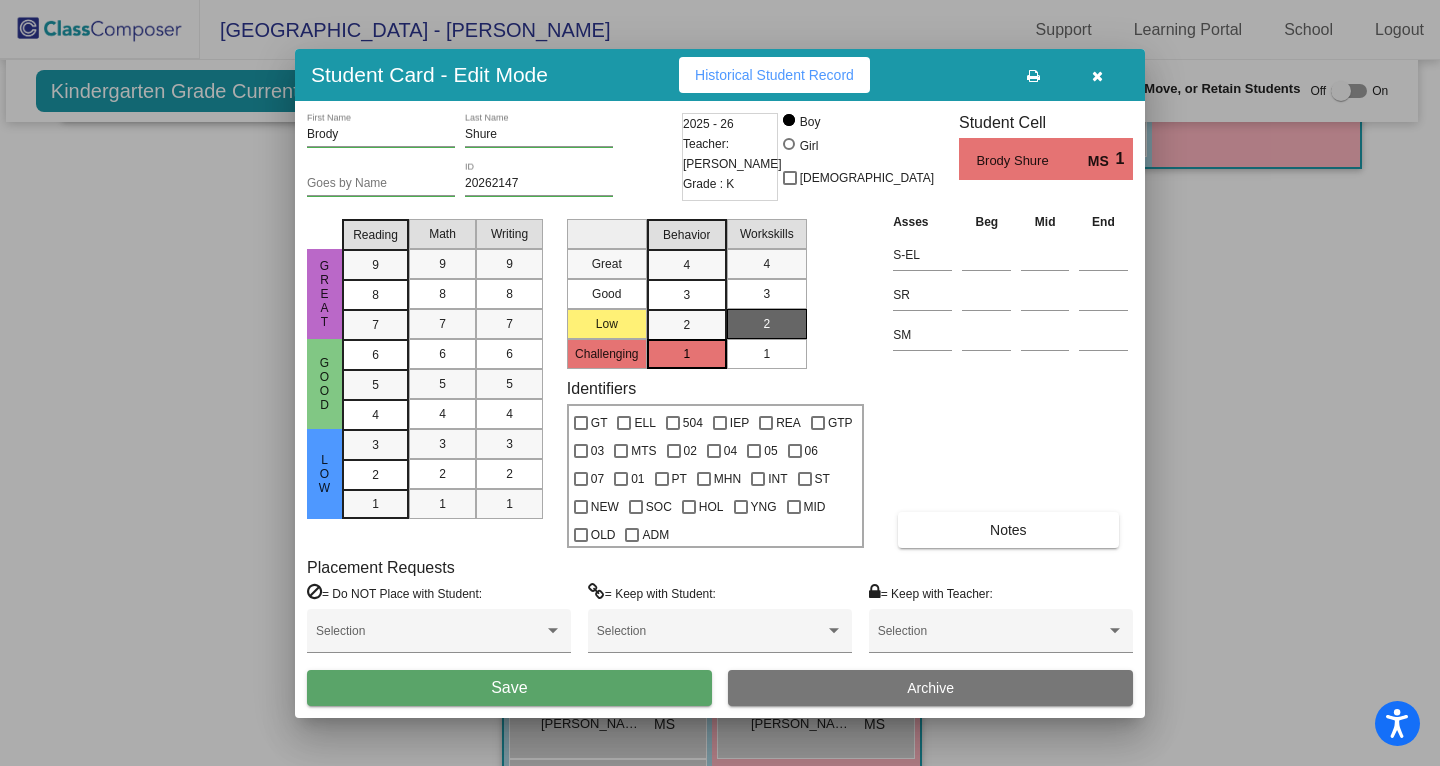 click on "3" at bounding box center [766, 294] 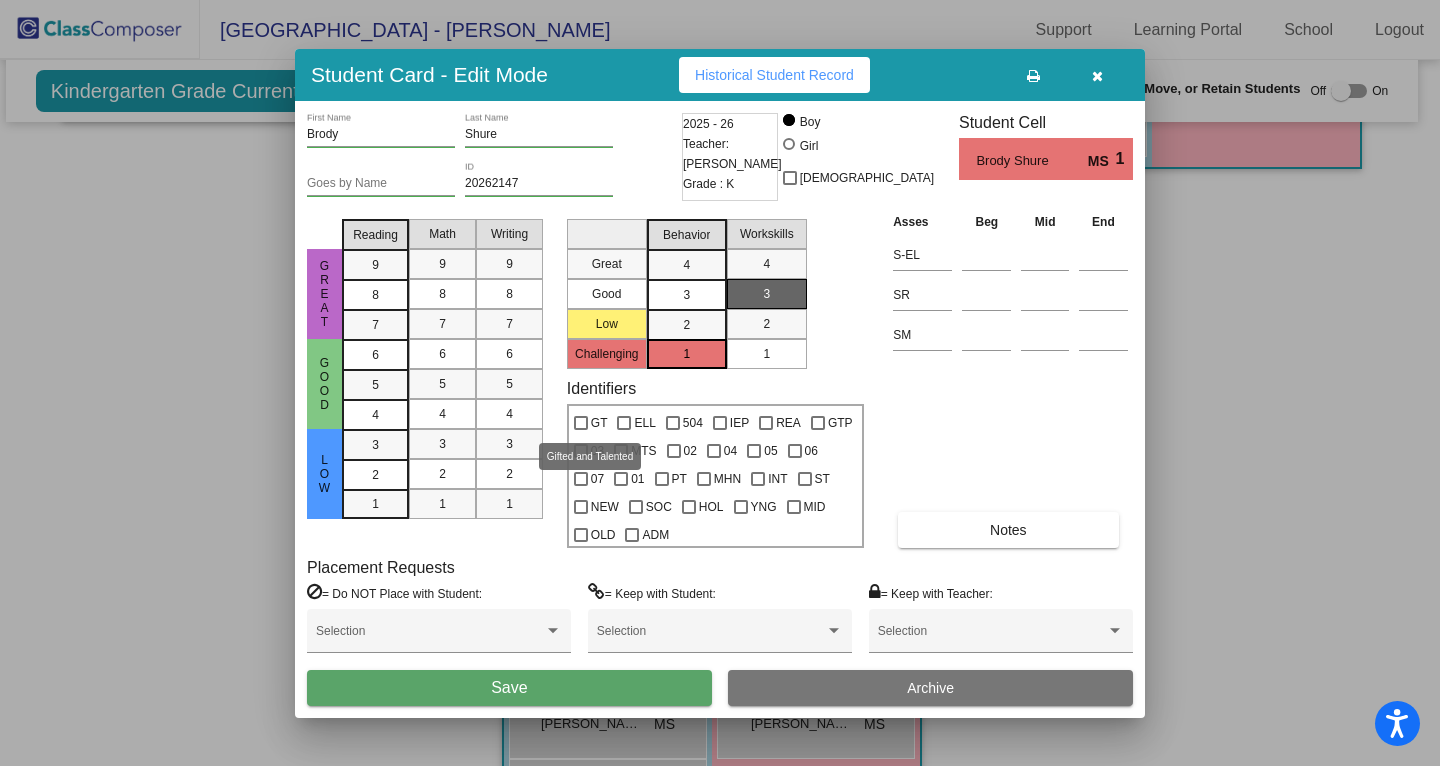 click on "GT" at bounding box center (599, 423) 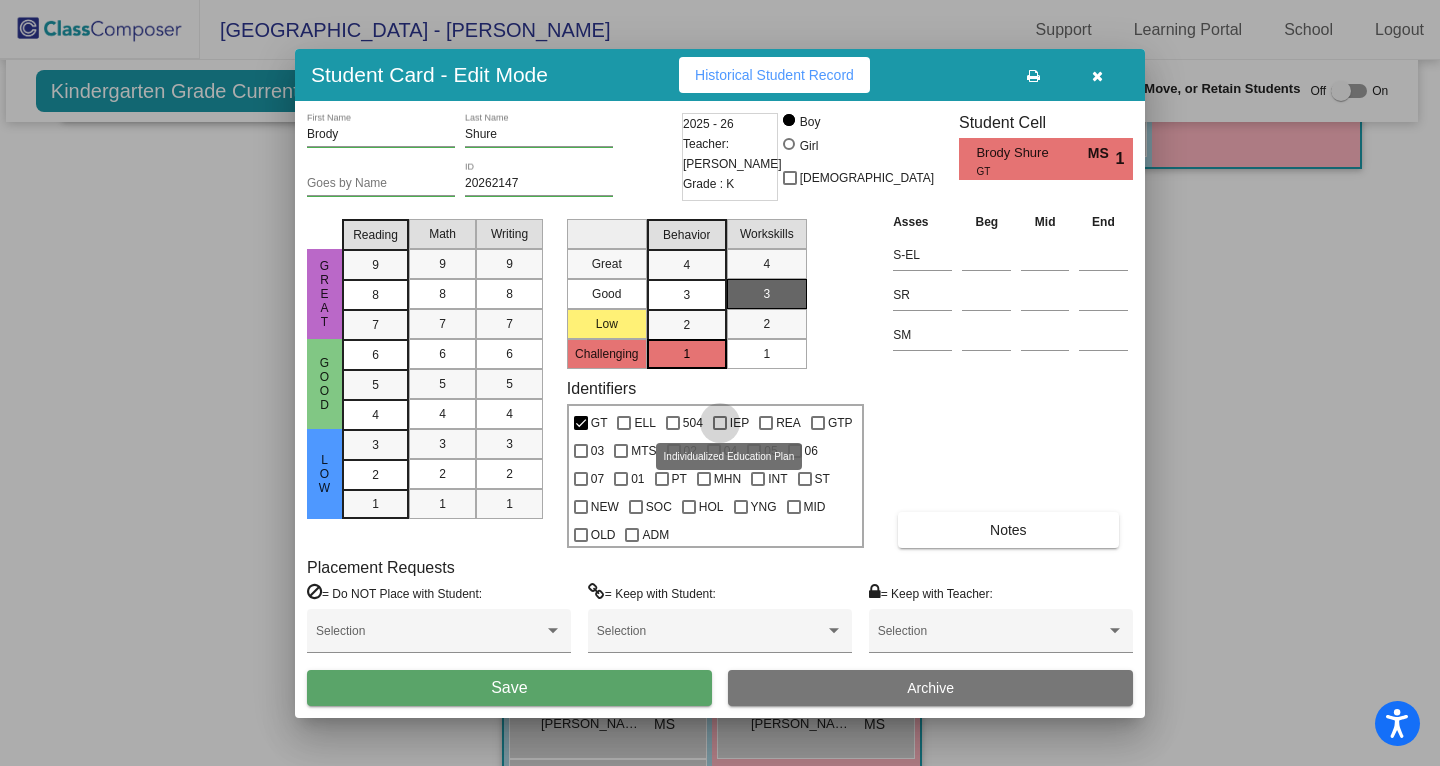 click on "IEP" at bounding box center (739, 423) 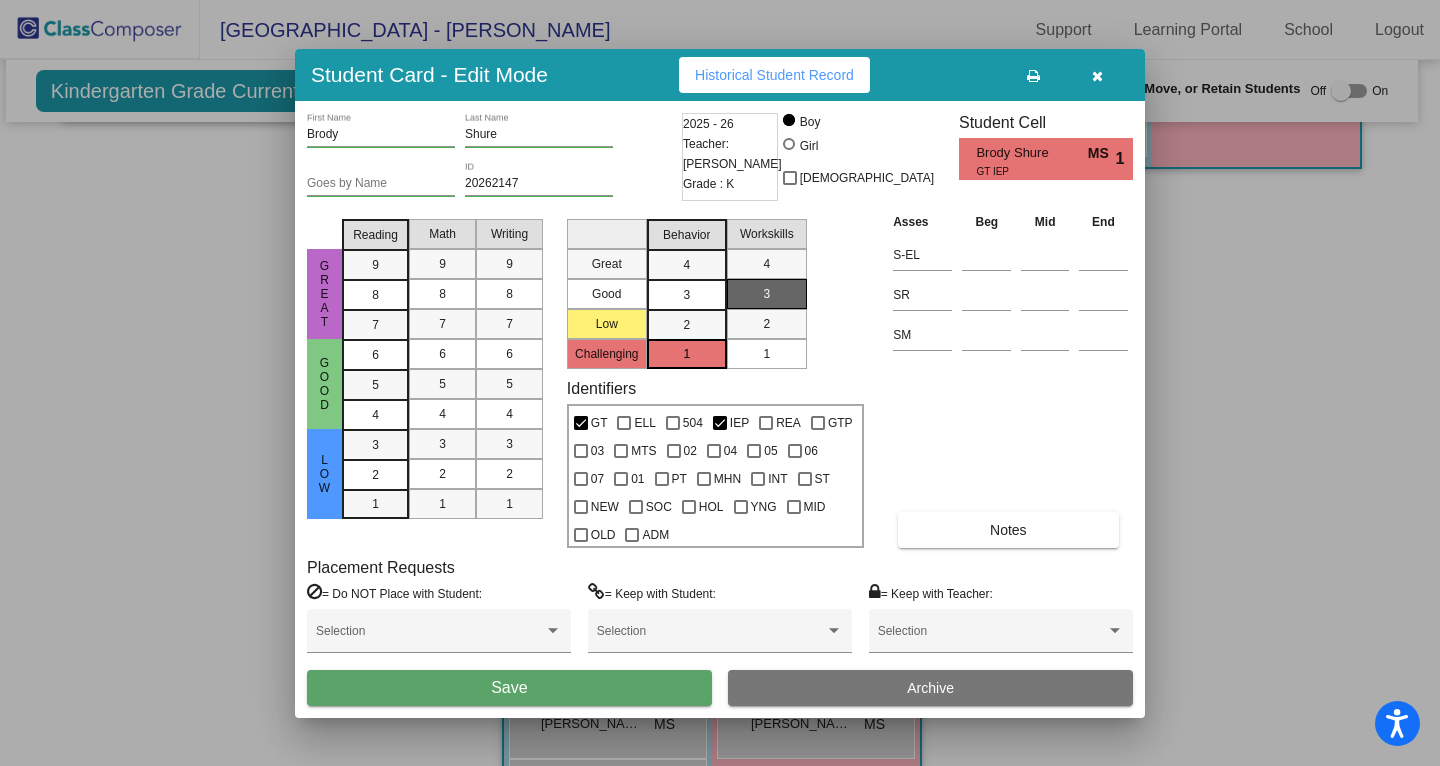 click on "IEP" at bounding box center (739, 423) 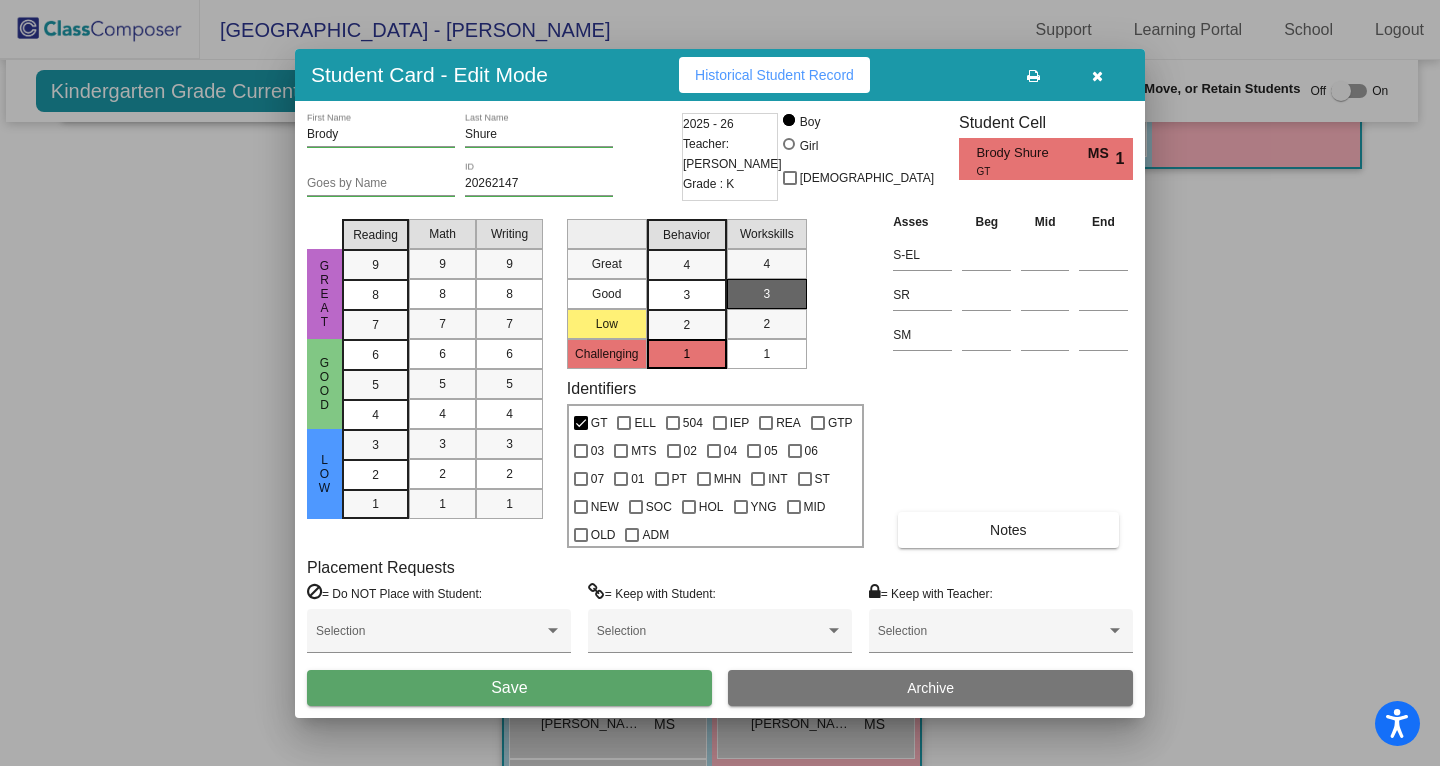 click on "IEP" at bounding box center [739, 423] 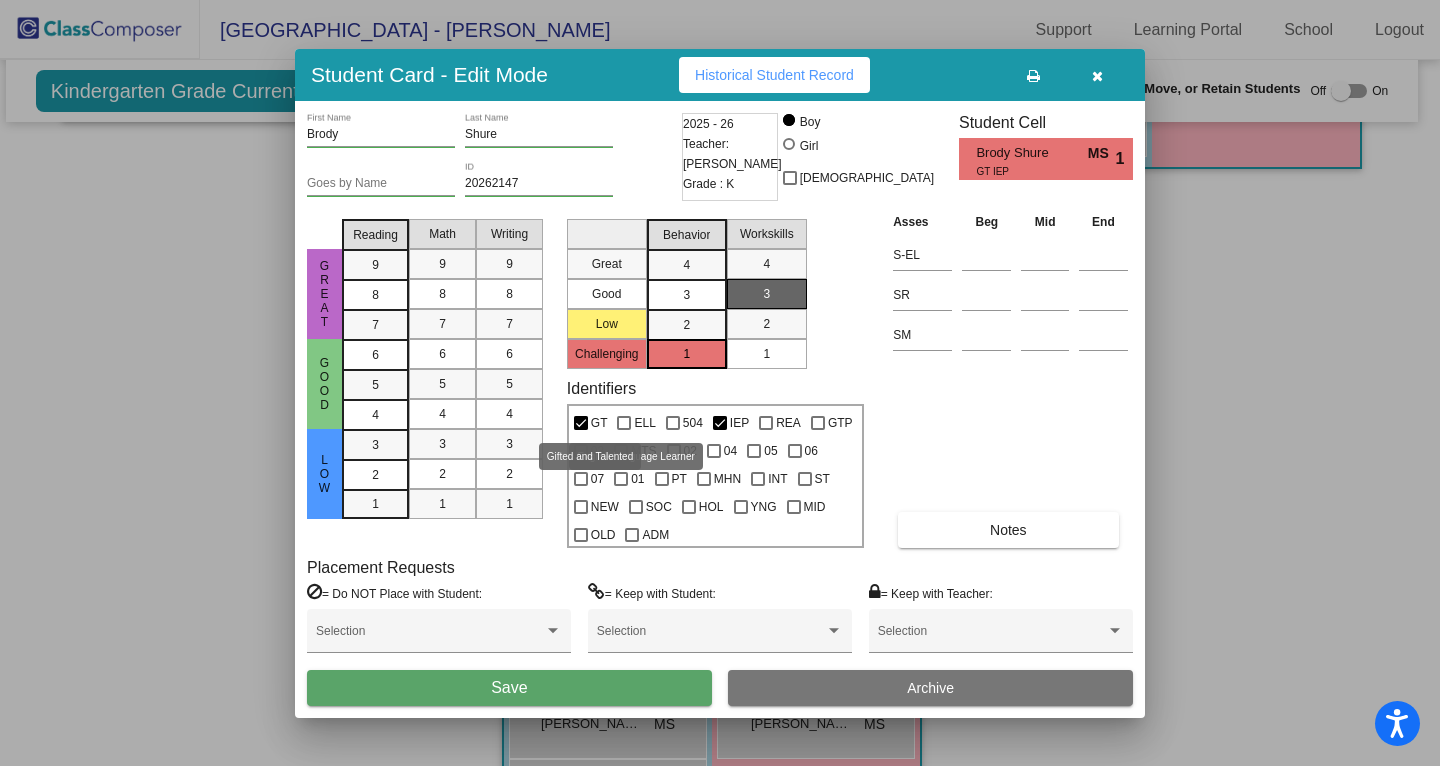 click at bounding box center [581, 423] 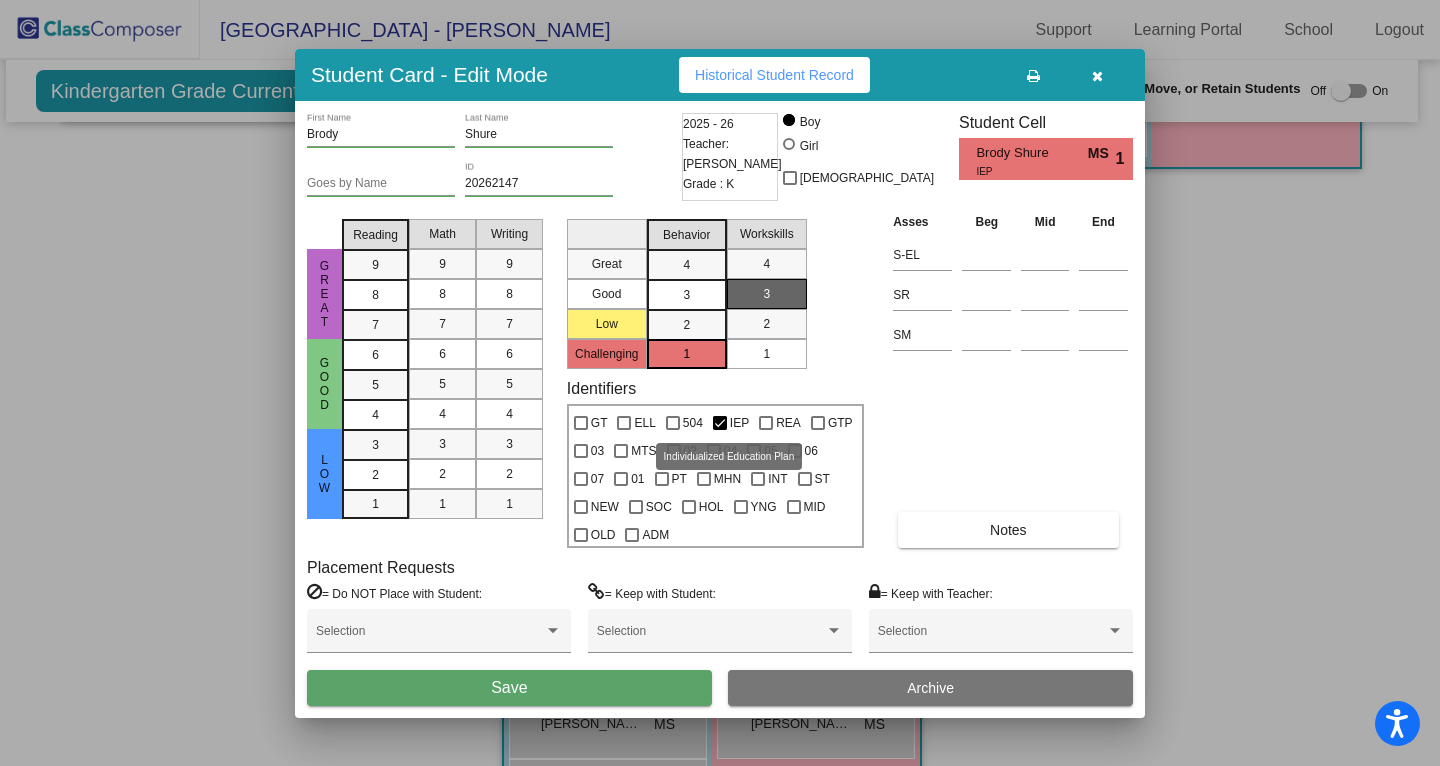 click on "IEP" at bounding box center [739, 423] 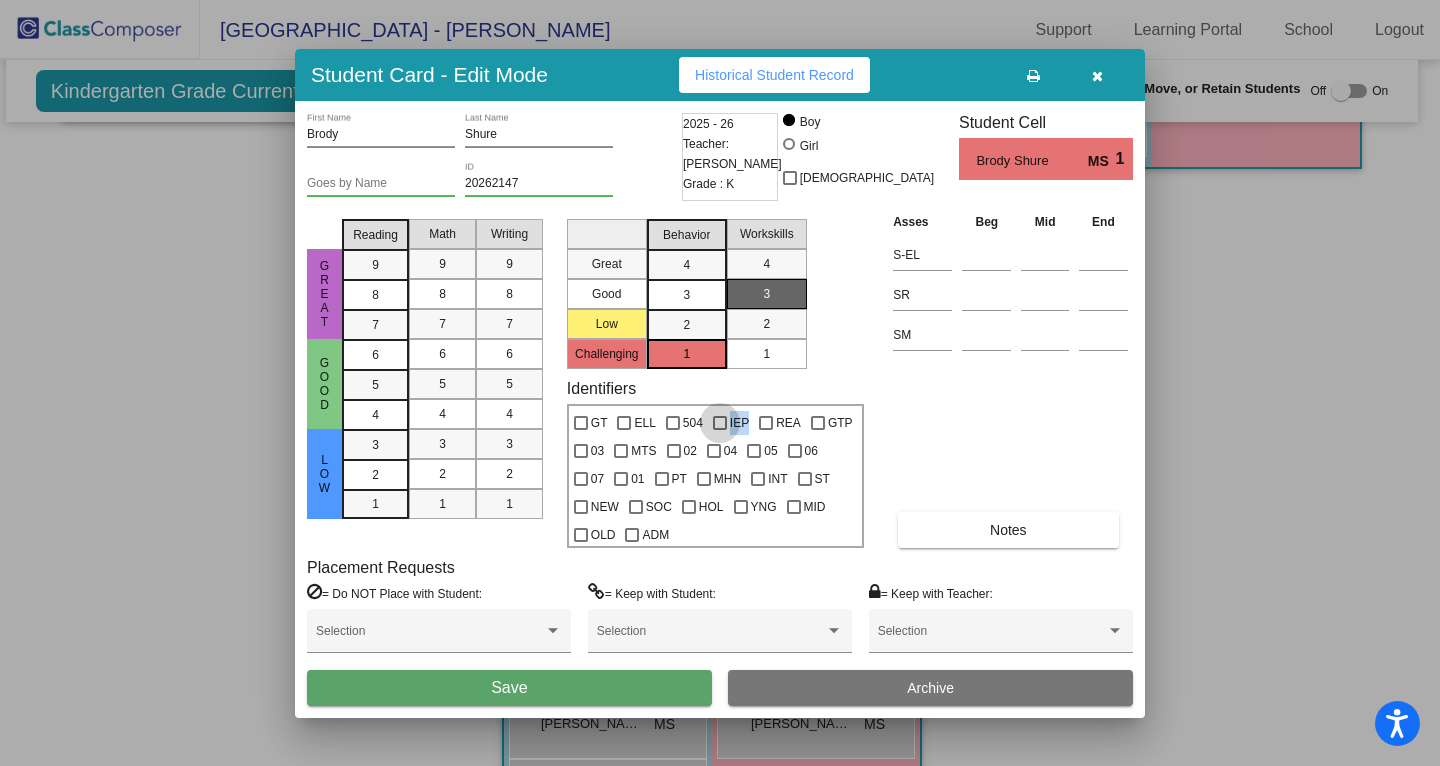 click on "IEP" at bounding box center [739, 423] 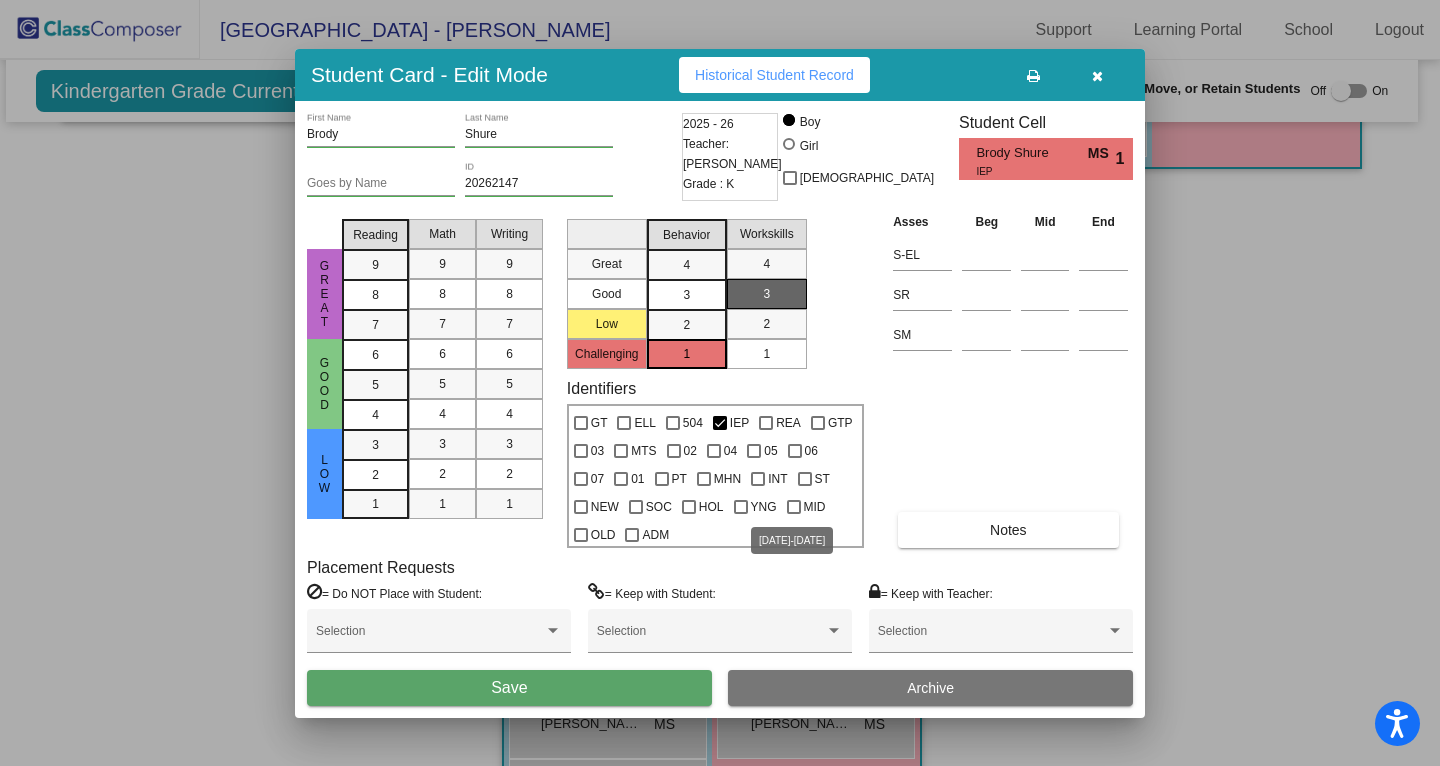 click at bounding box center (794, 507) 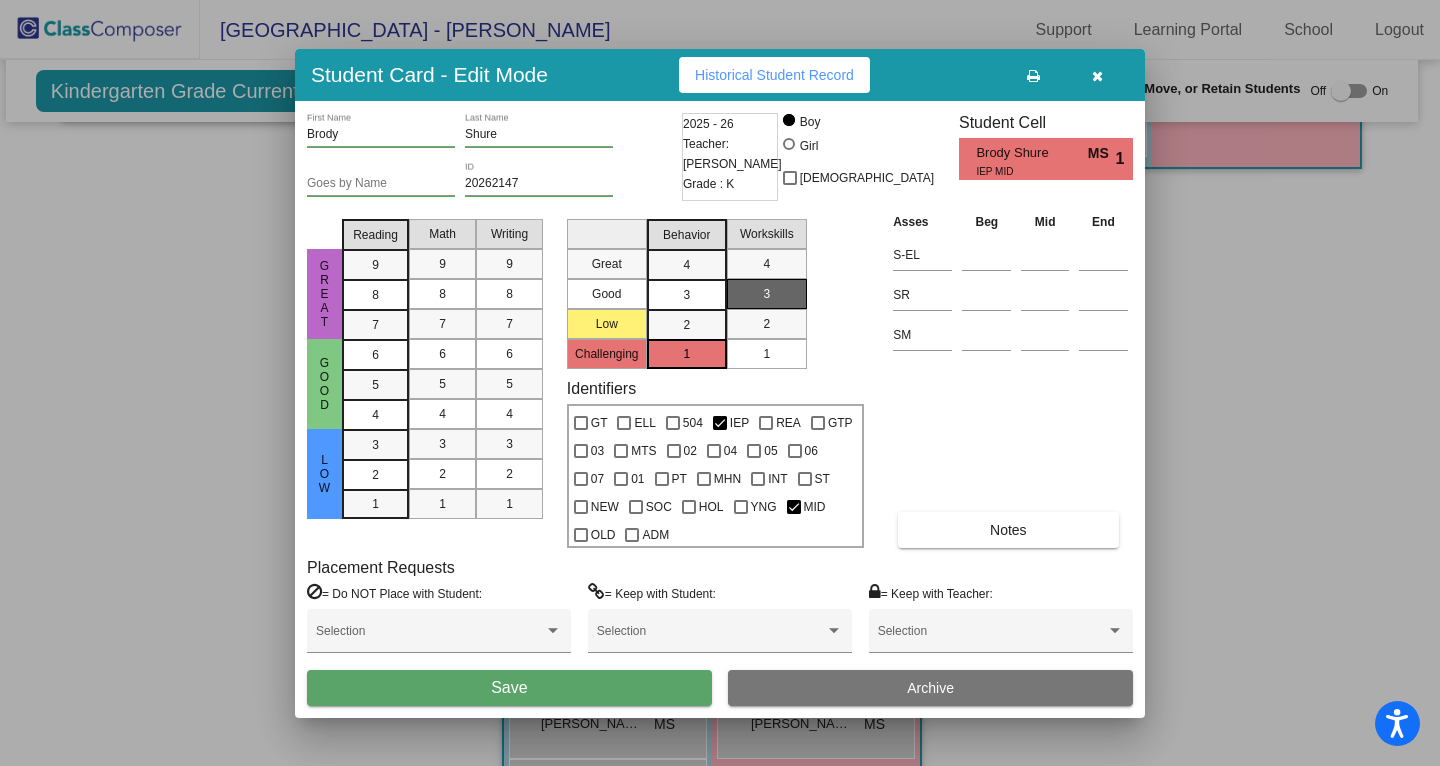 drag, startPoint x: 929, startPoint y: 542, endPoint x: 928, endPoint y: 425, distance: 117.00427 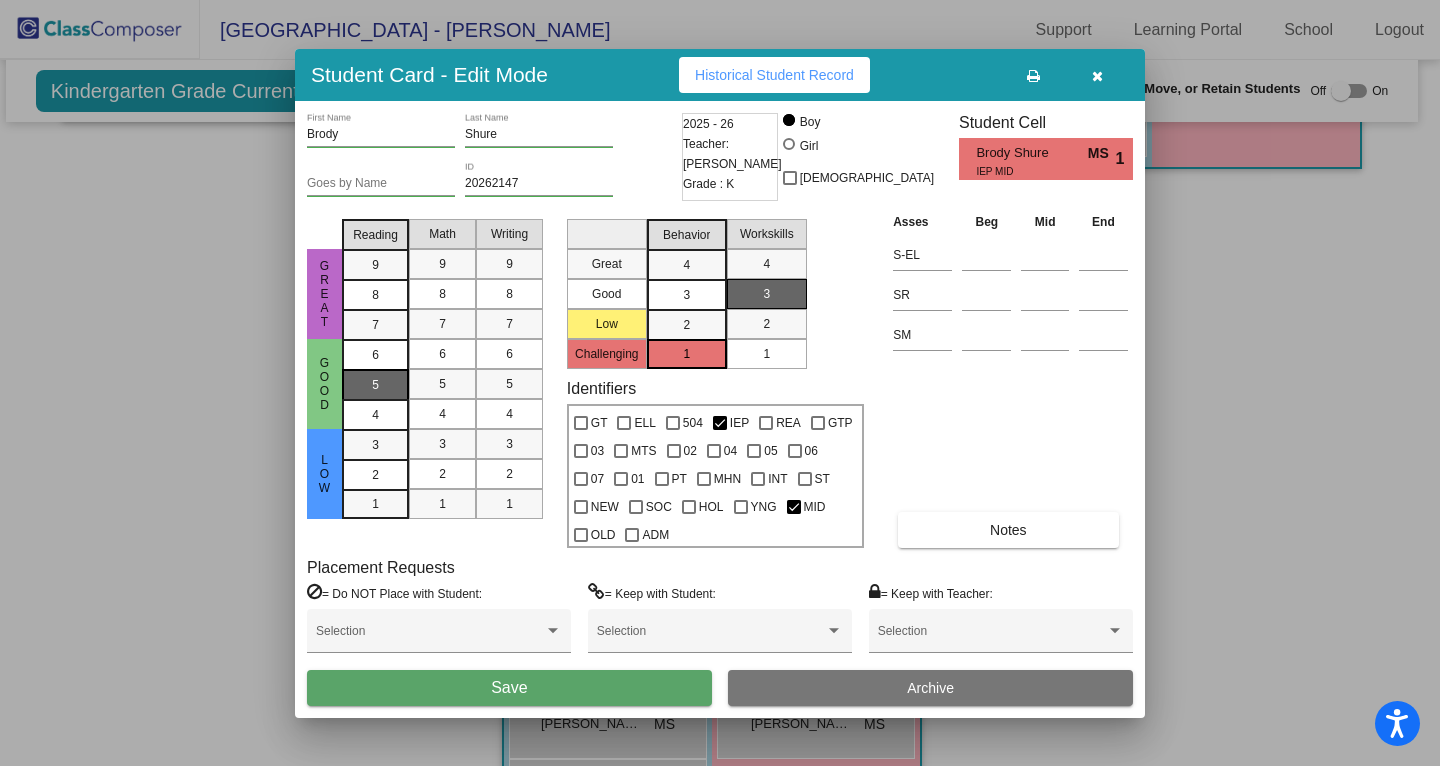 click on "5" at bounding box center [375, 355] 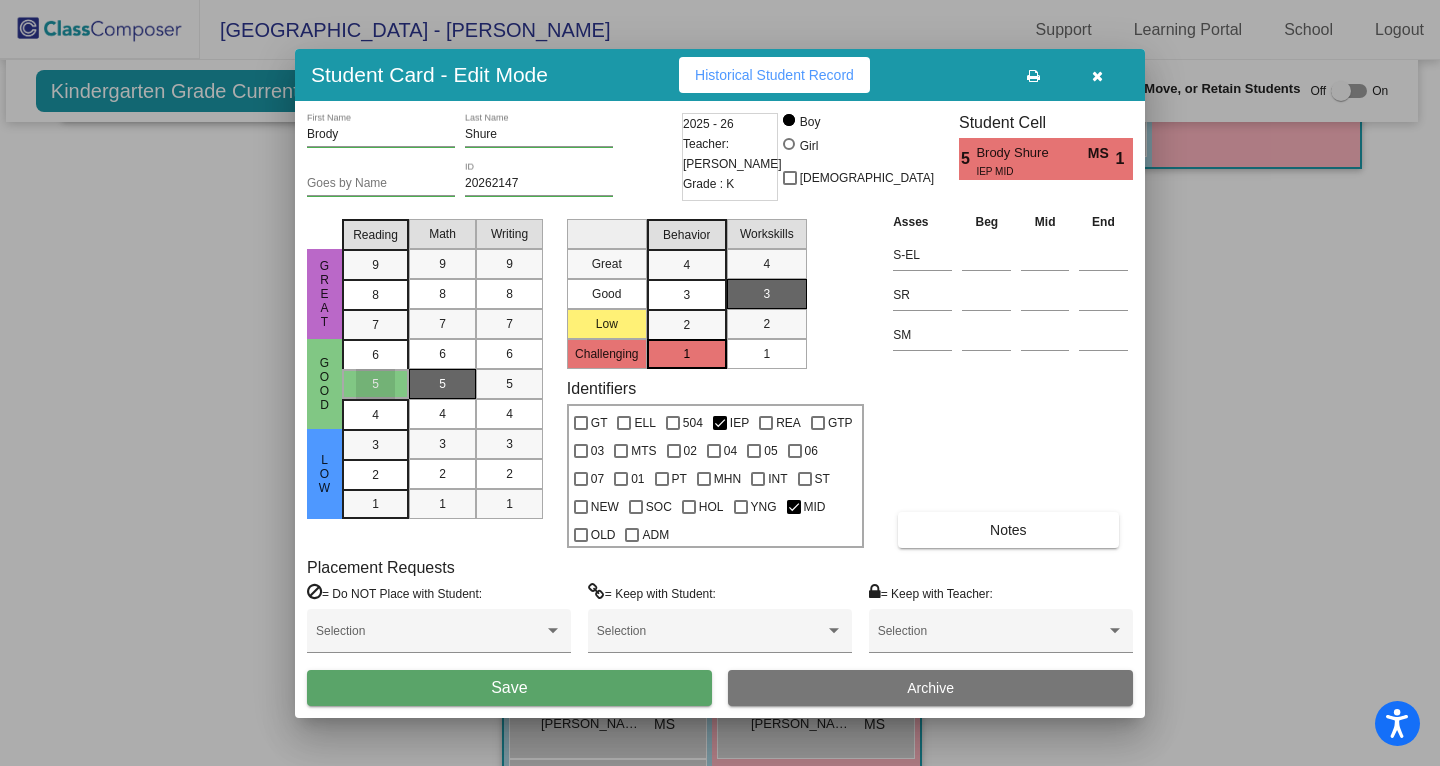 click on "5" at bounding box center [442, 384] 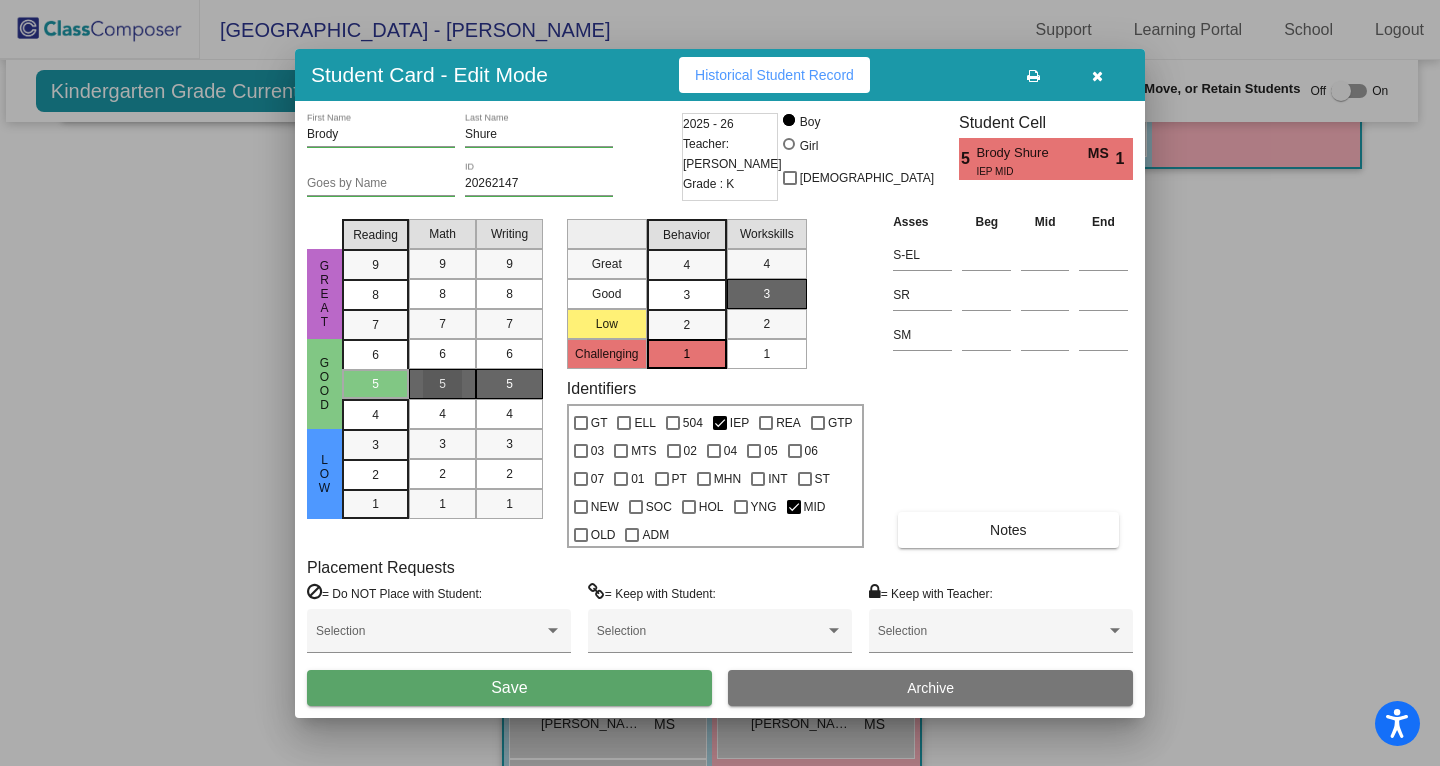 click on "5" at bounding box center (509, 384) 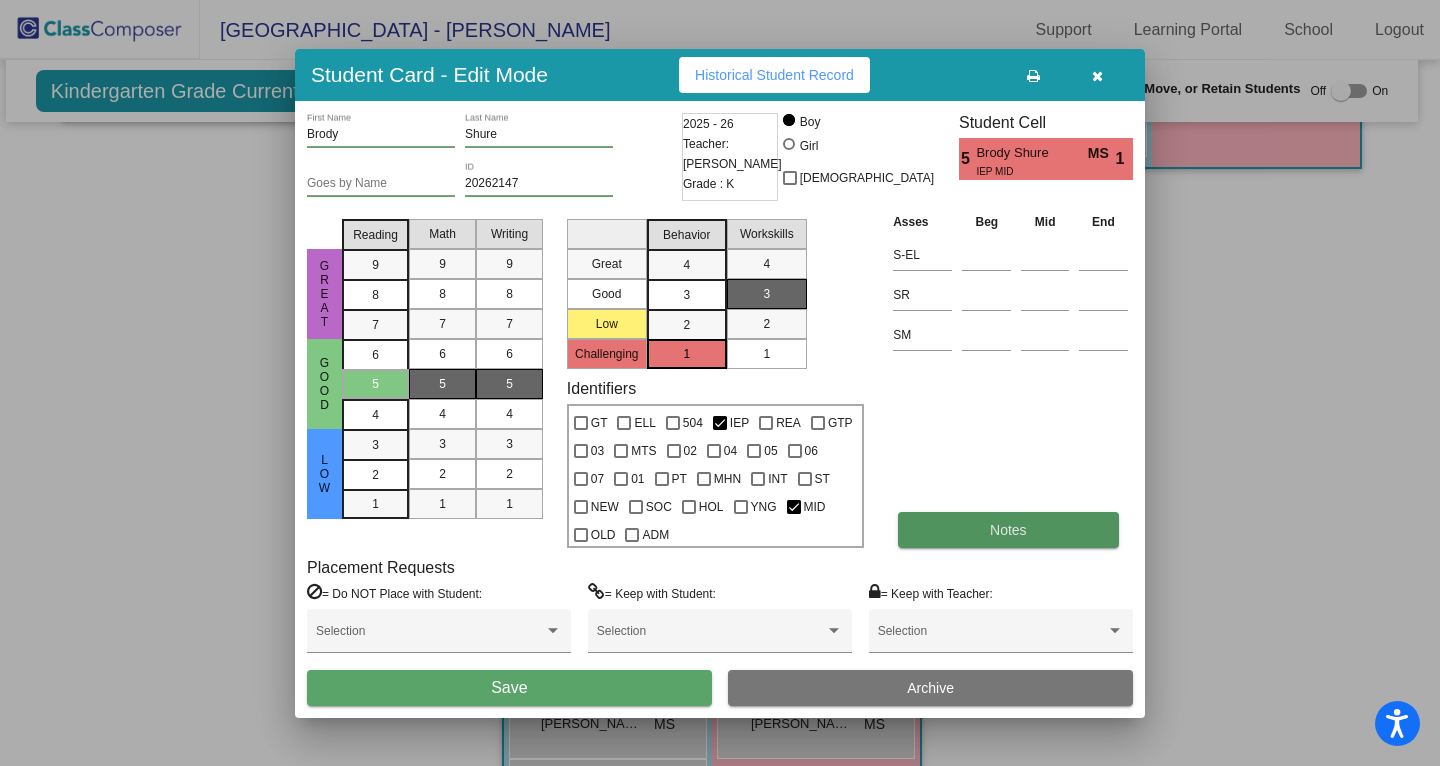 click on "Notes" at bounding box center (1008, 530) 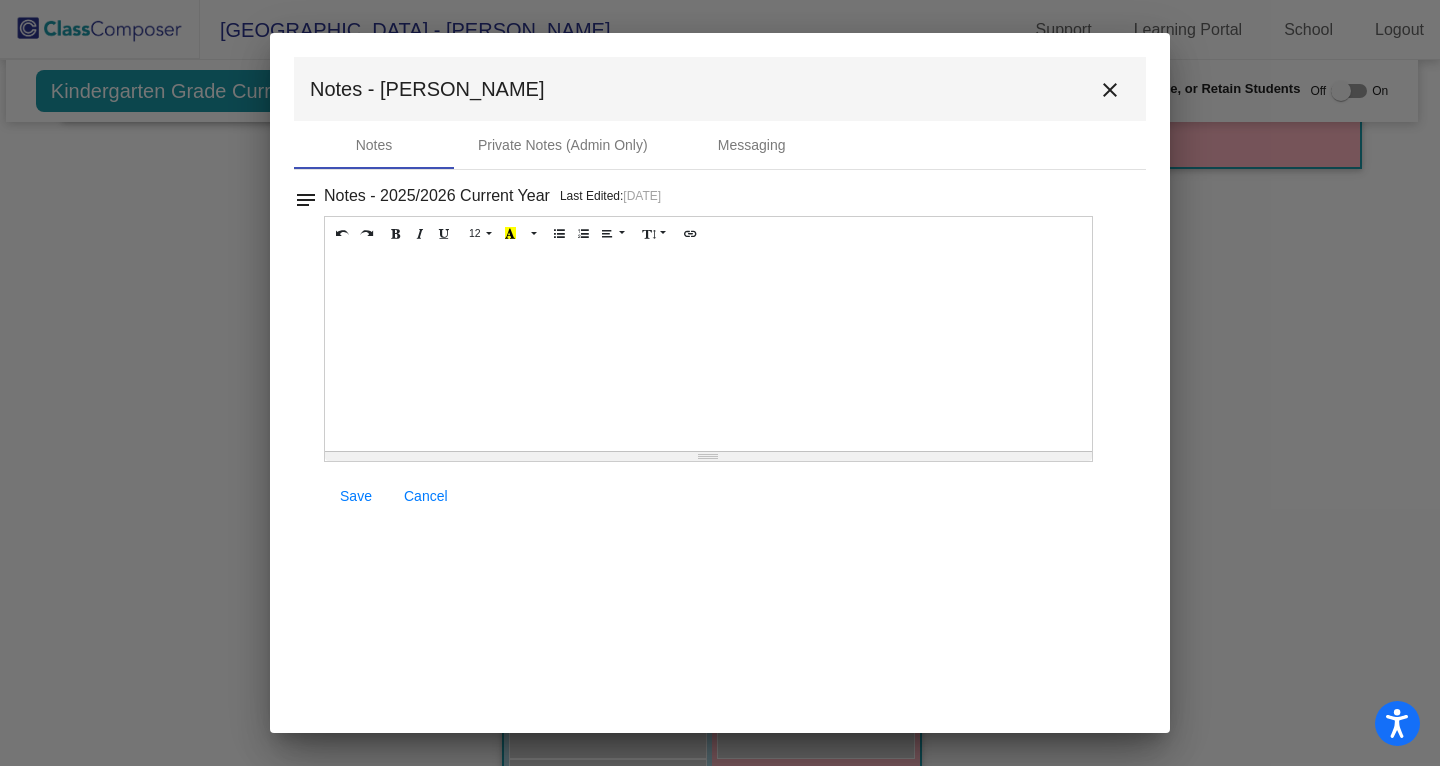 click at bounding box center (708, 351) 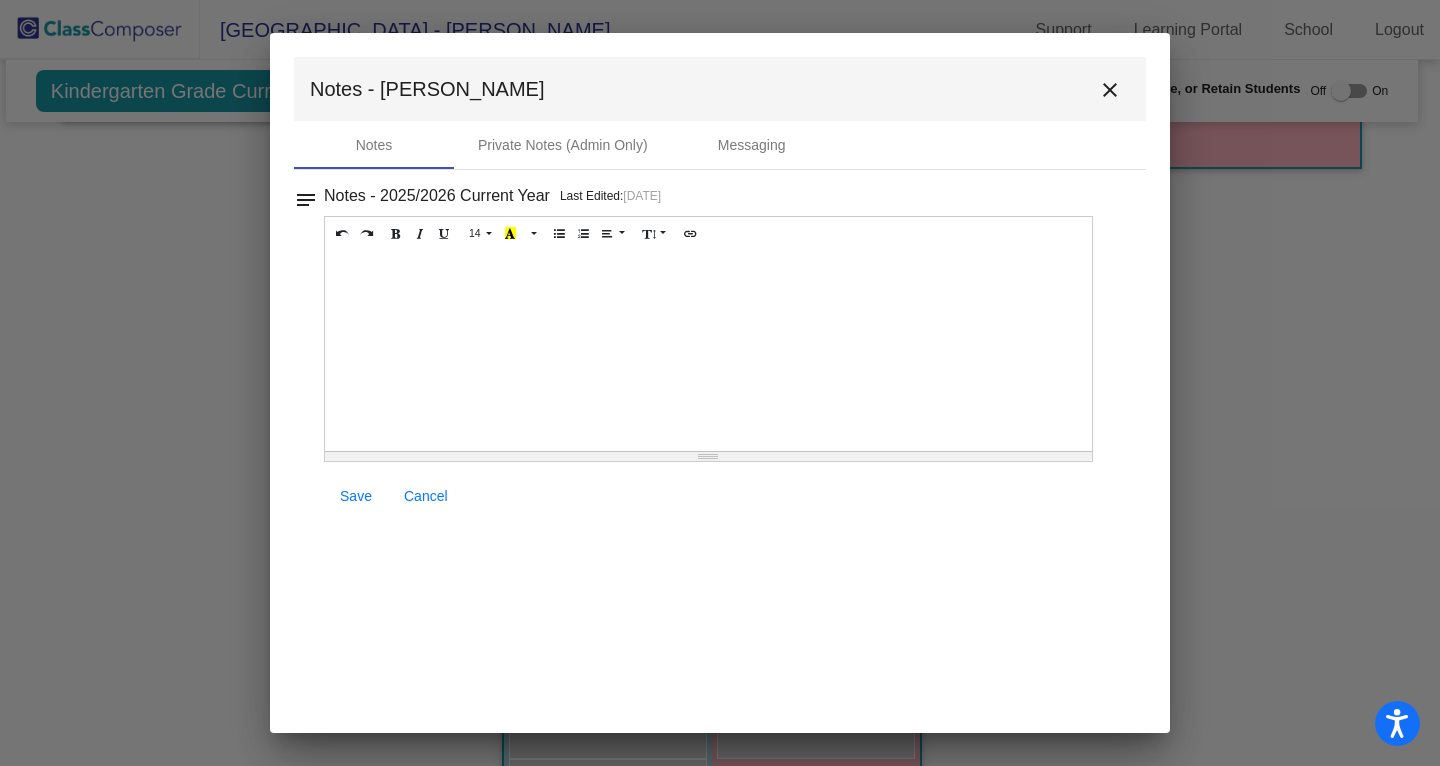 type 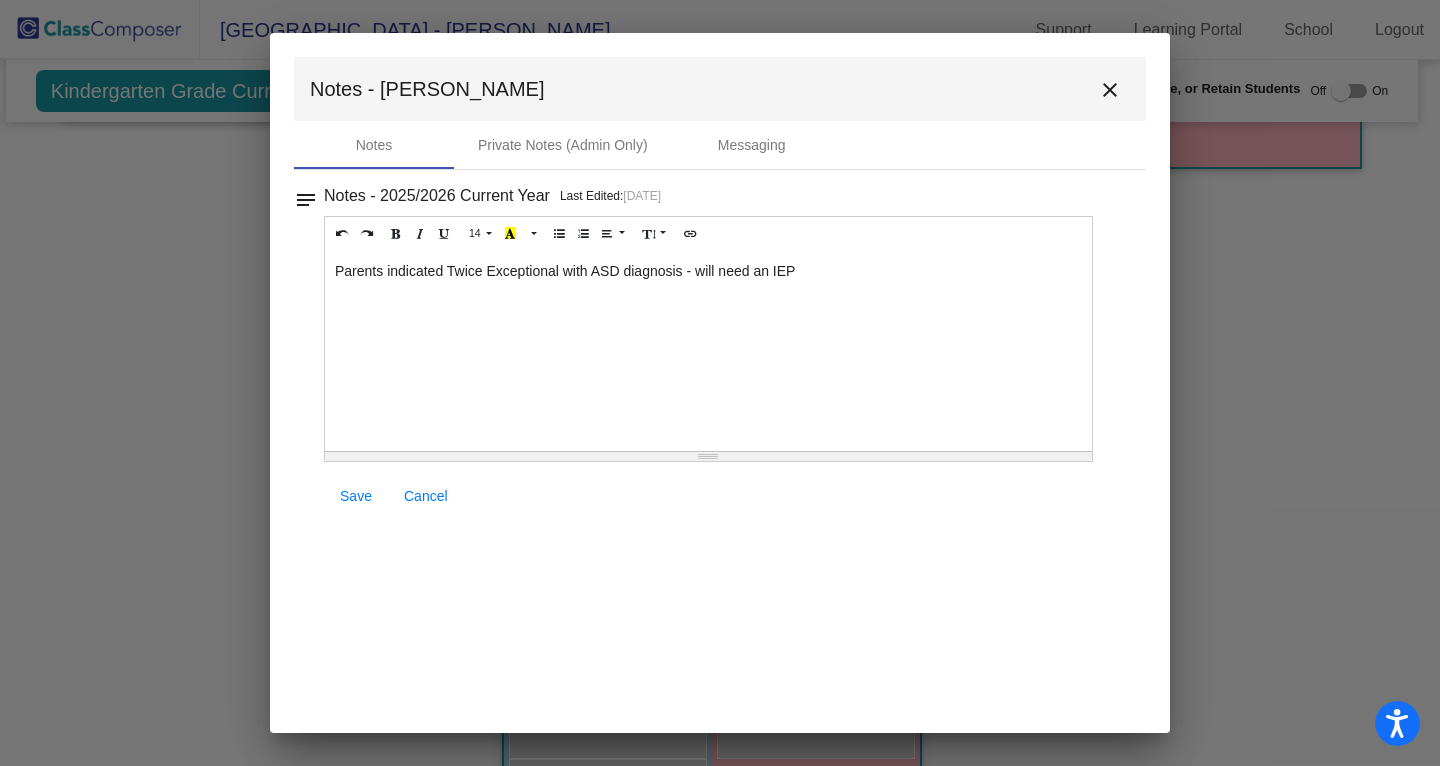 click on "Save" at bounding box center [356, 496] 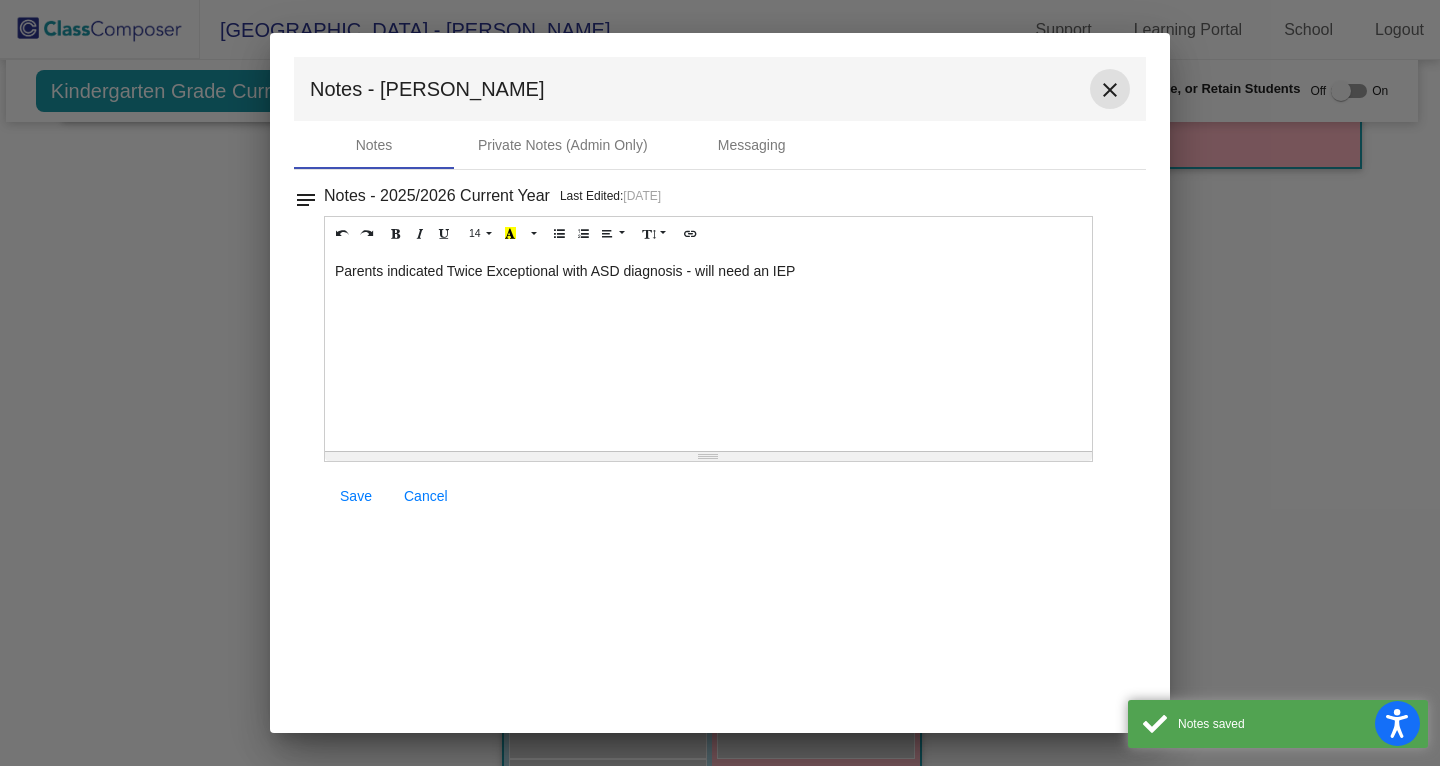 click on "close" at bounding box center [1110, 90] 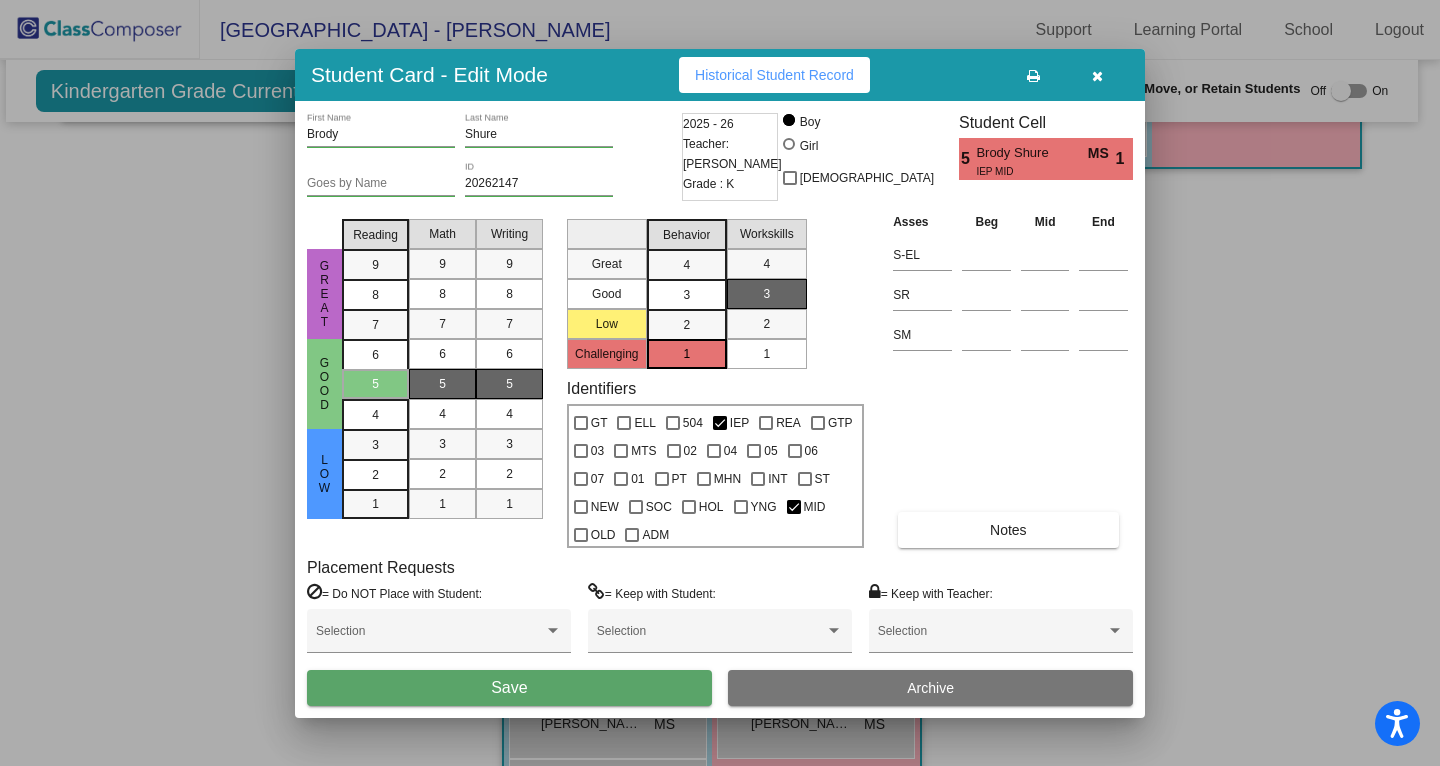 click on "Save" at bounding box center (509, 688) 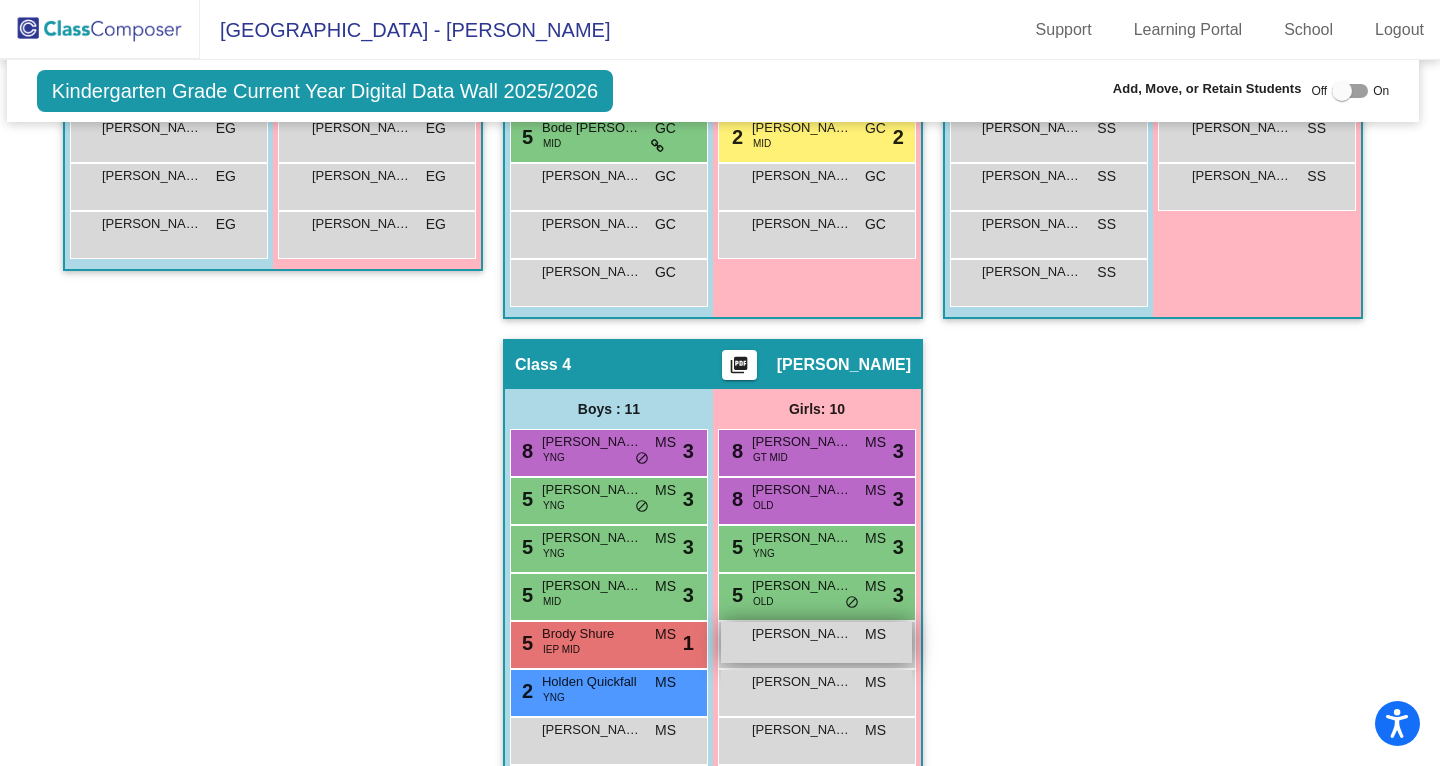 scroll, scrollTop: 918, scrollLeft: 7, axis: both 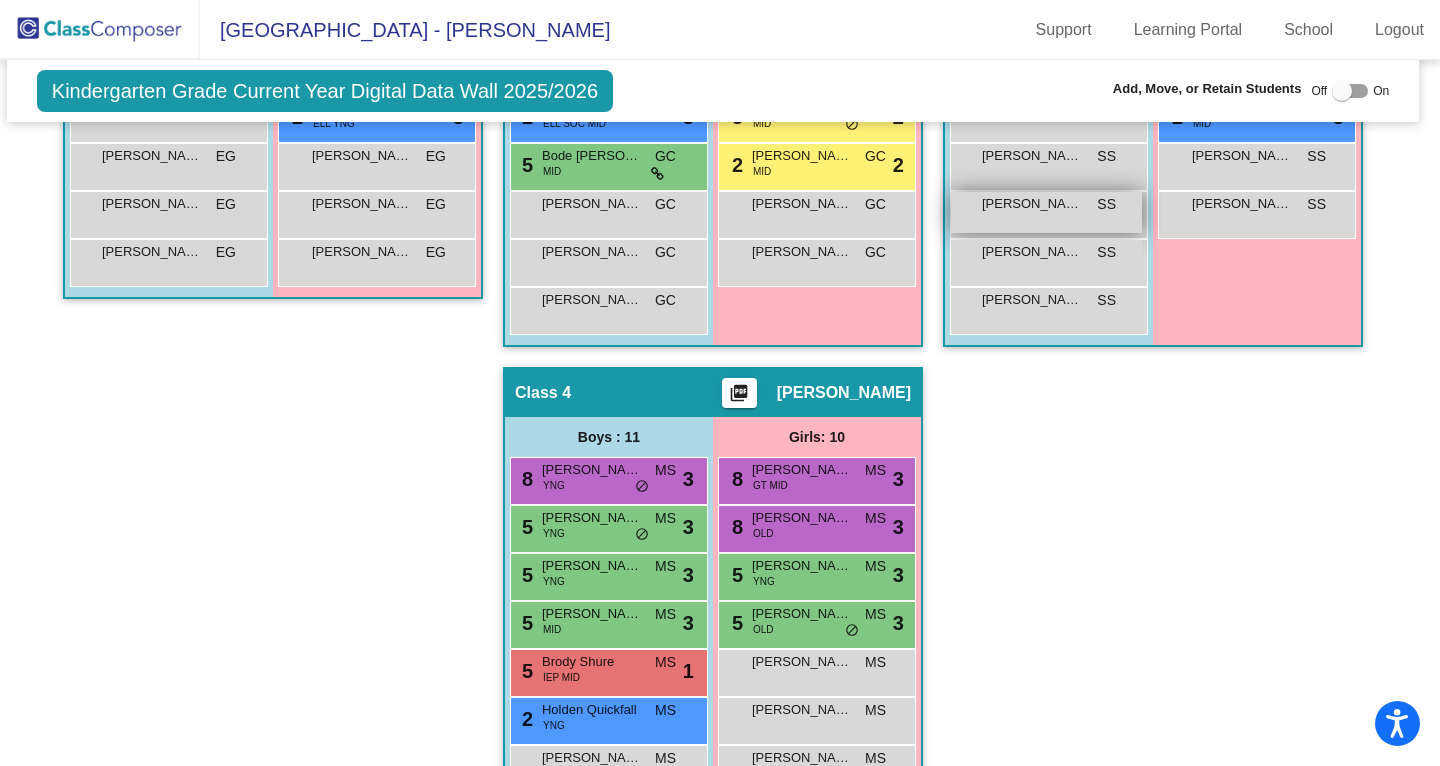 click on "[PERSON_NAME]" at bounding box center (1032, 204) 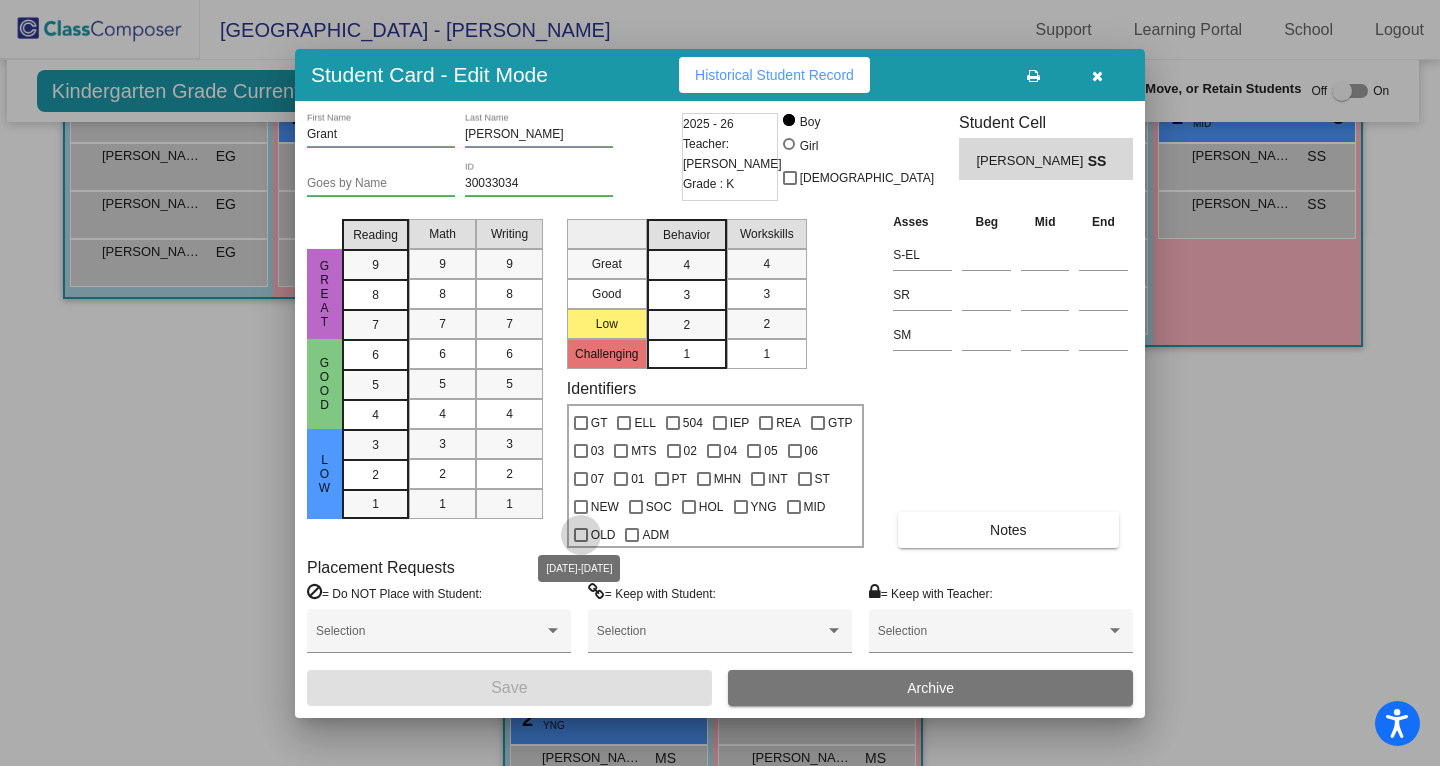 click on "OLD" at bounding box center (603, 535) 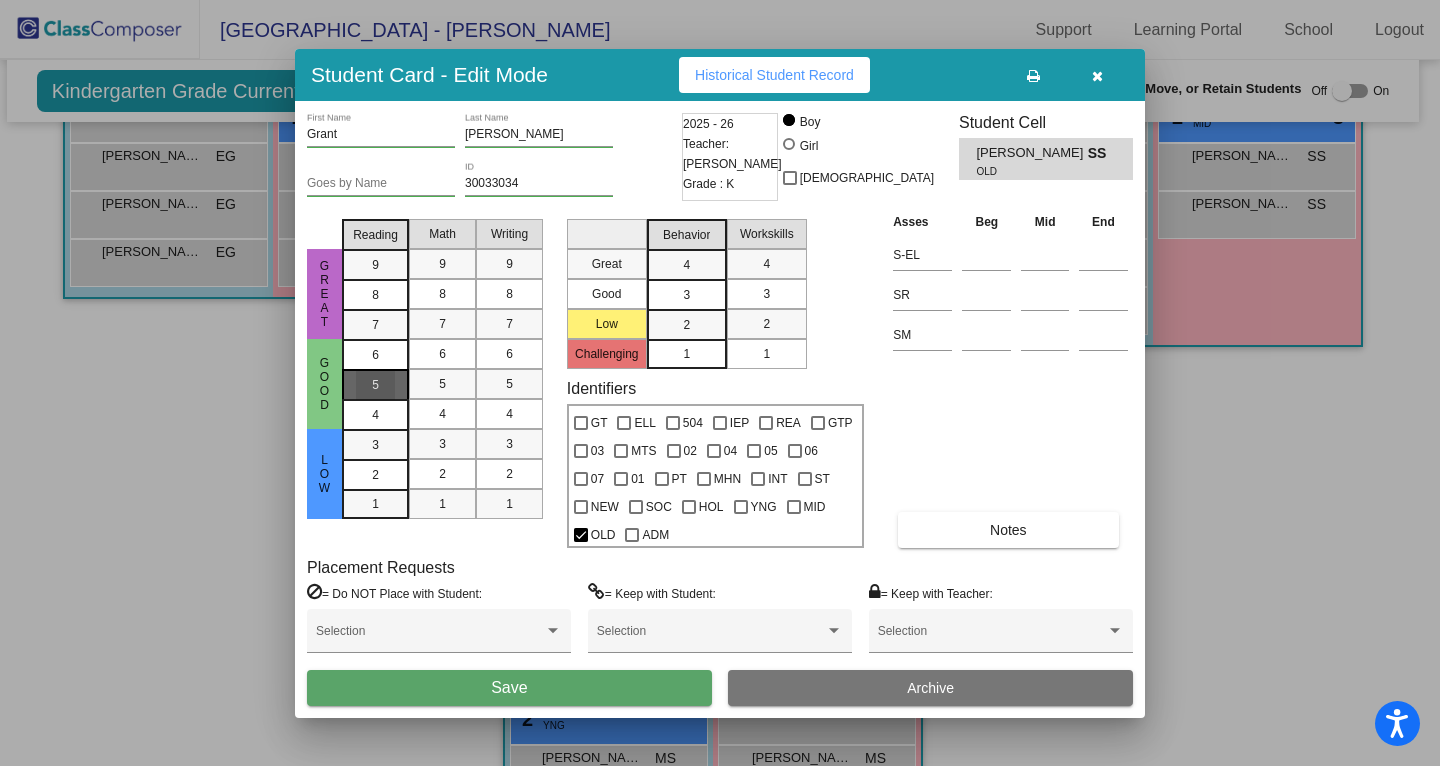 click on "5" at bounding box center [375, 384] 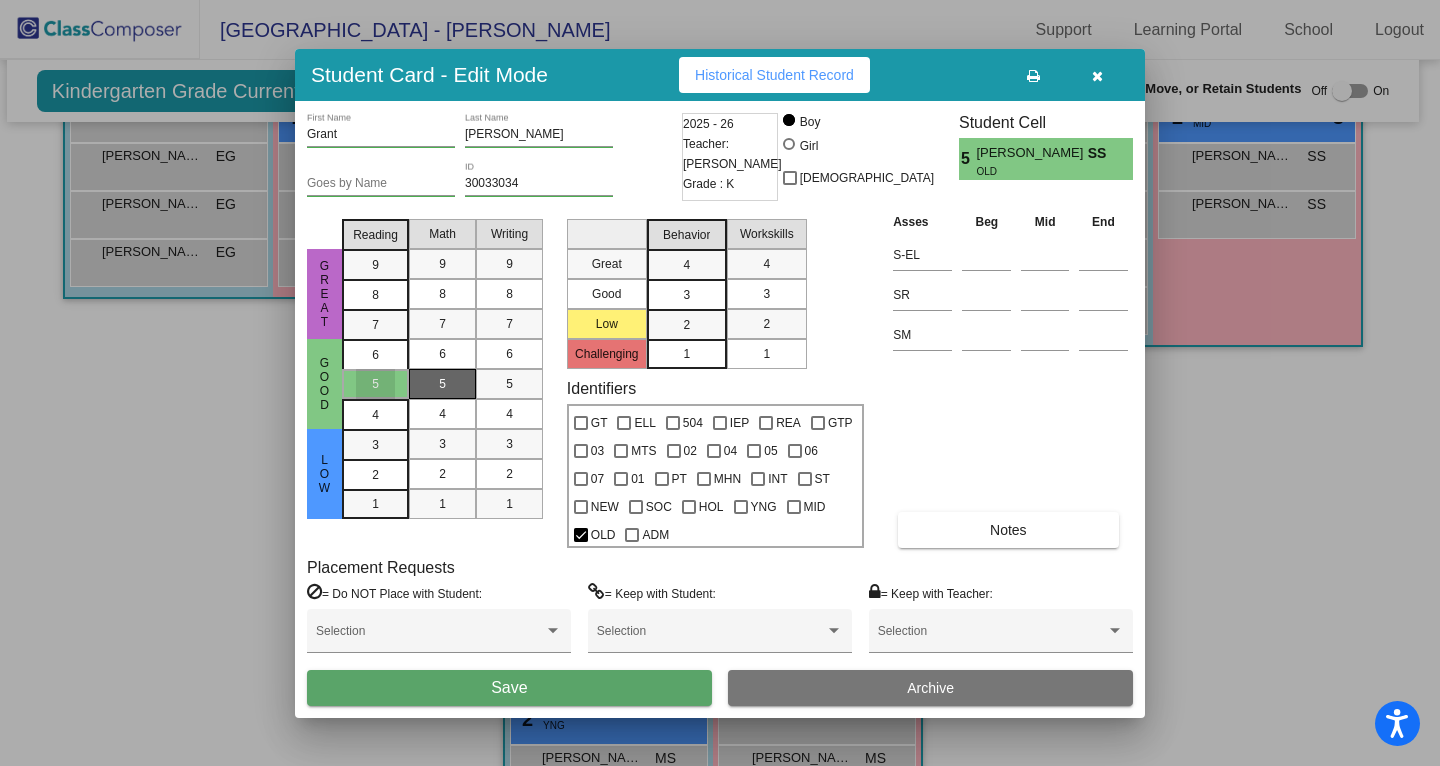 click on "5" at bounding box center [442, 384] 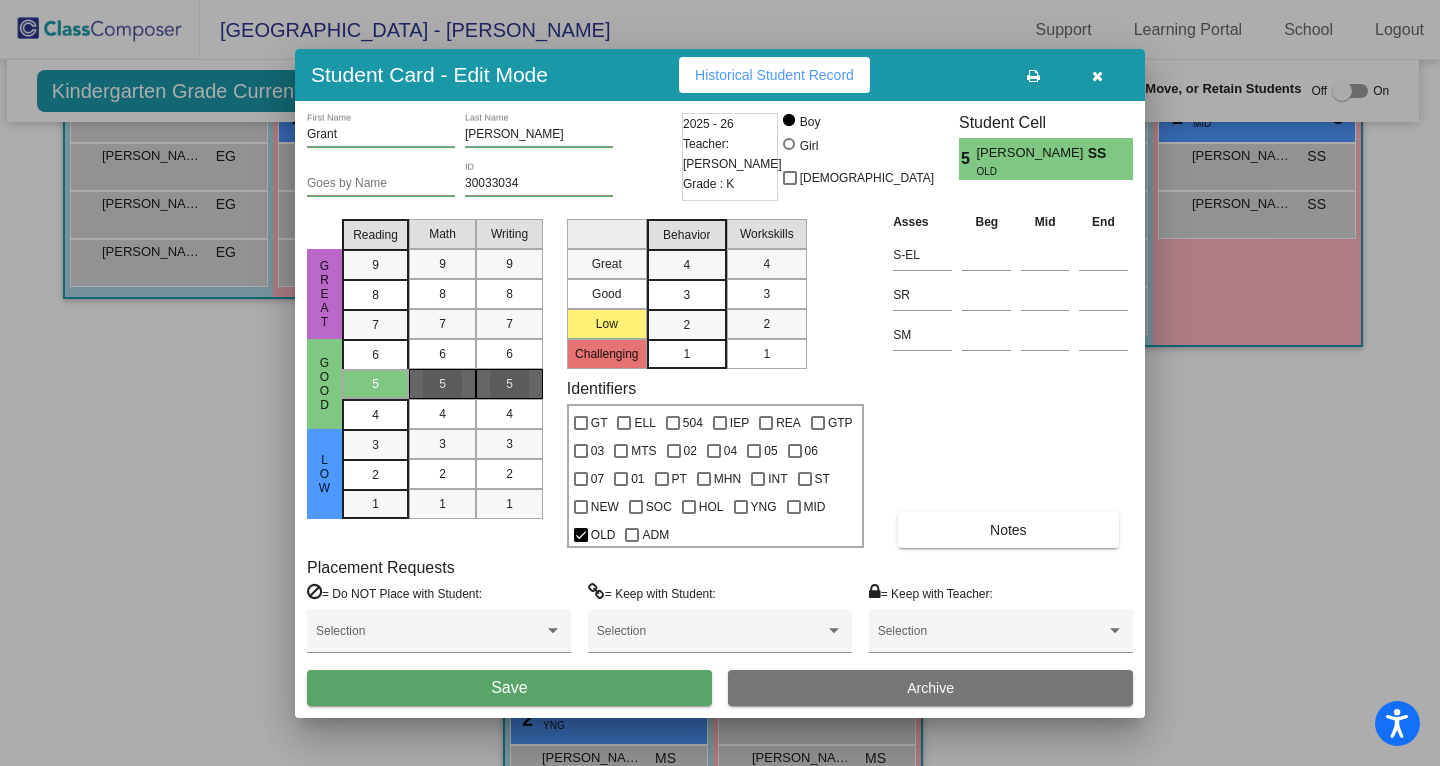 click on "5" at bounding box center (509, 384) 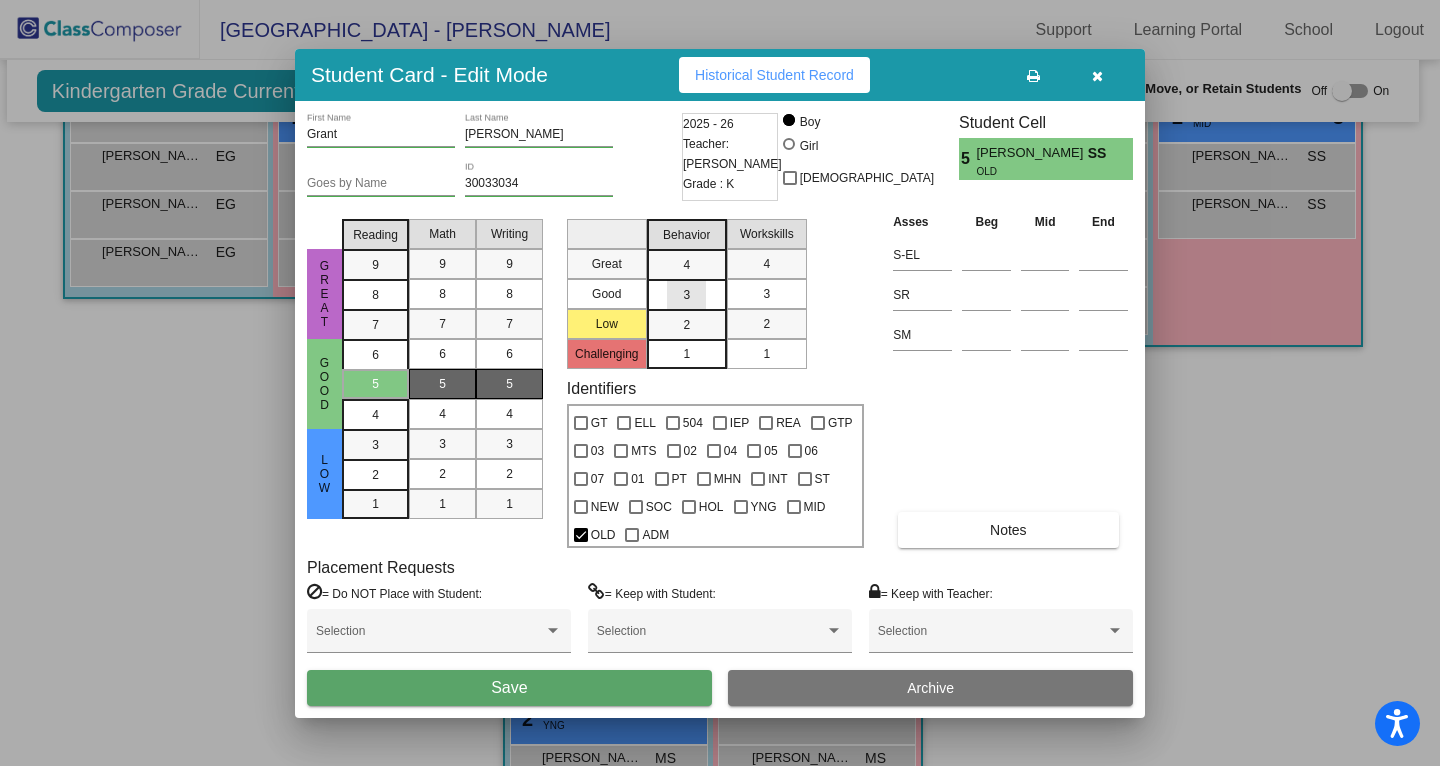 click on "3" at bounding box center (686, 265) 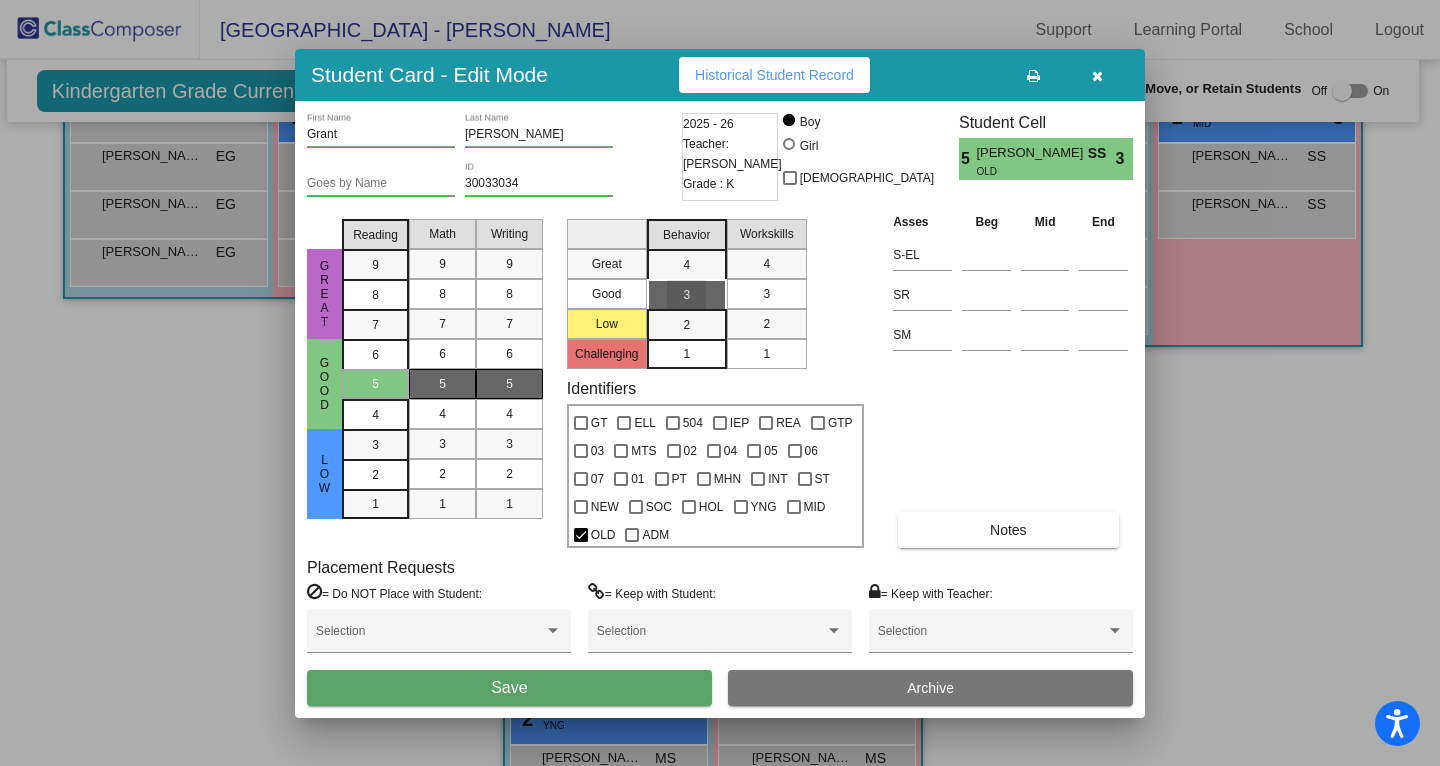 click on "3" at bounding box center (766, 294) 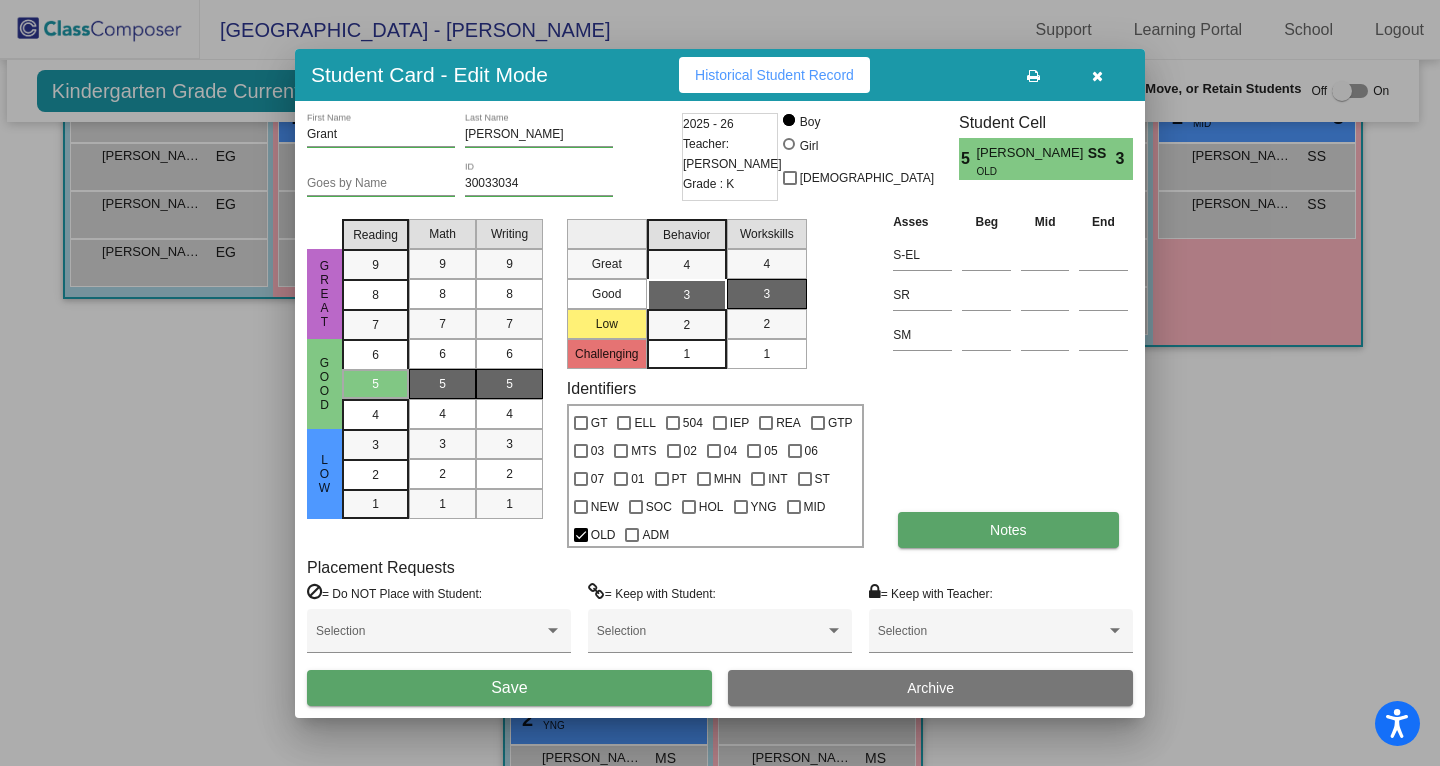 click on "Notes" at bounding box center [1008, 530] 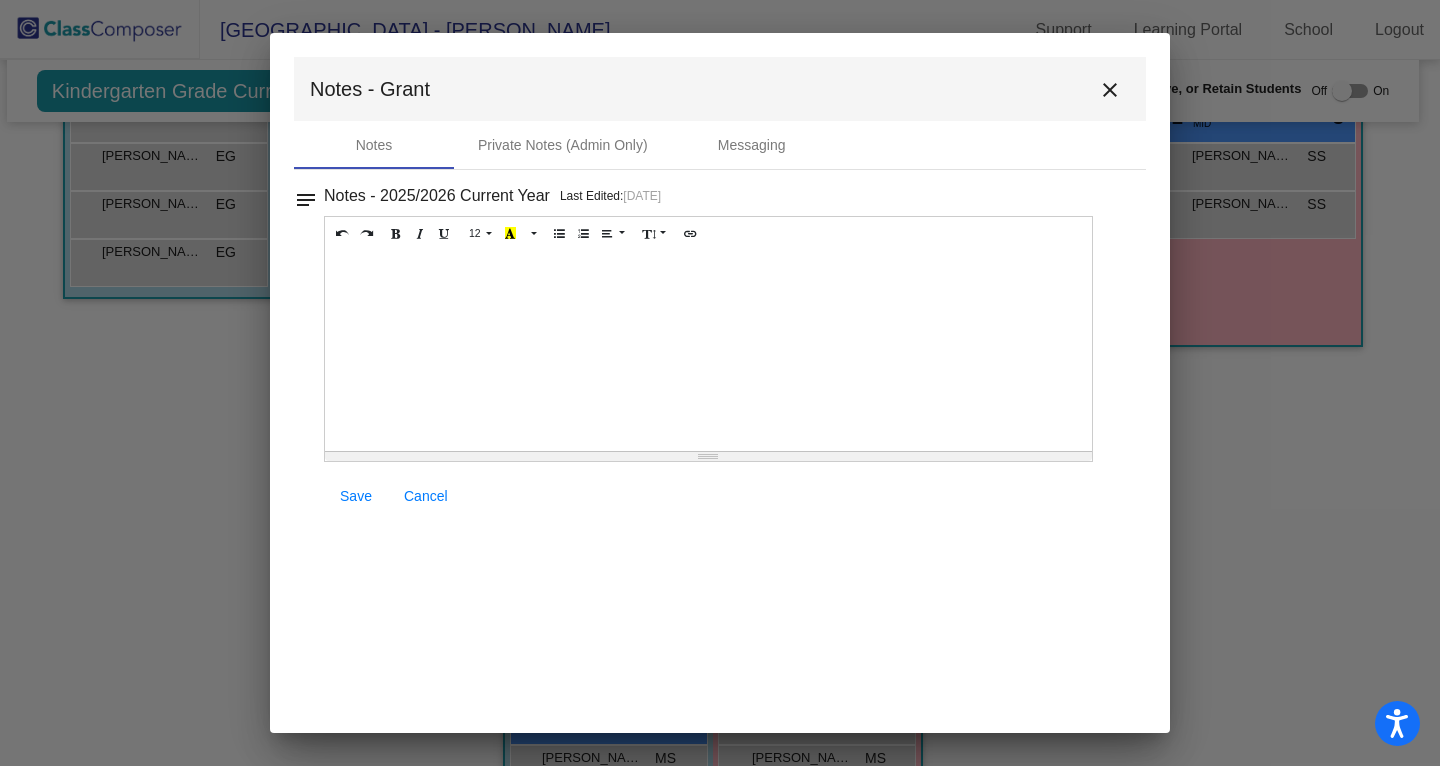 click at bounding box center [708, 351] 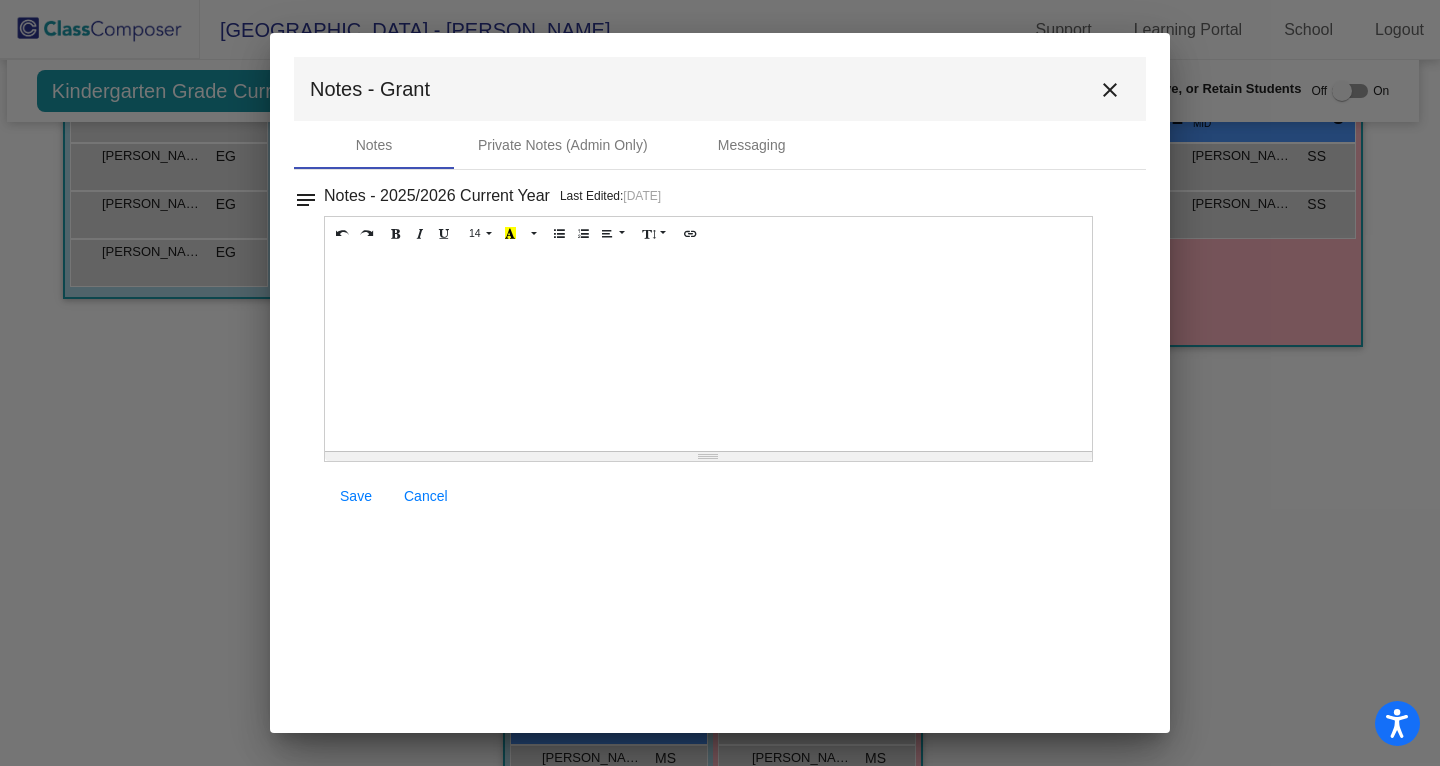 type 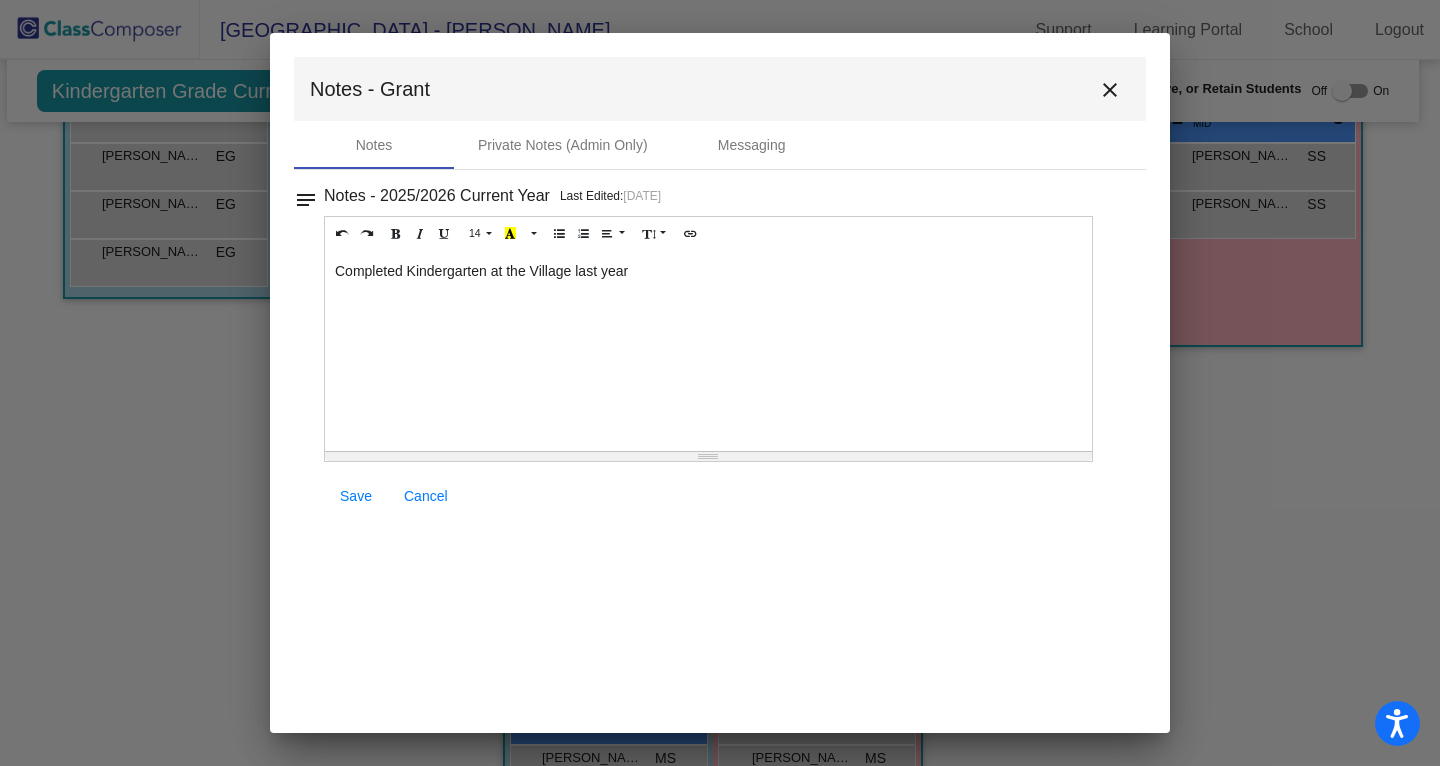 click on "Save" at bounding box center (356, 496) 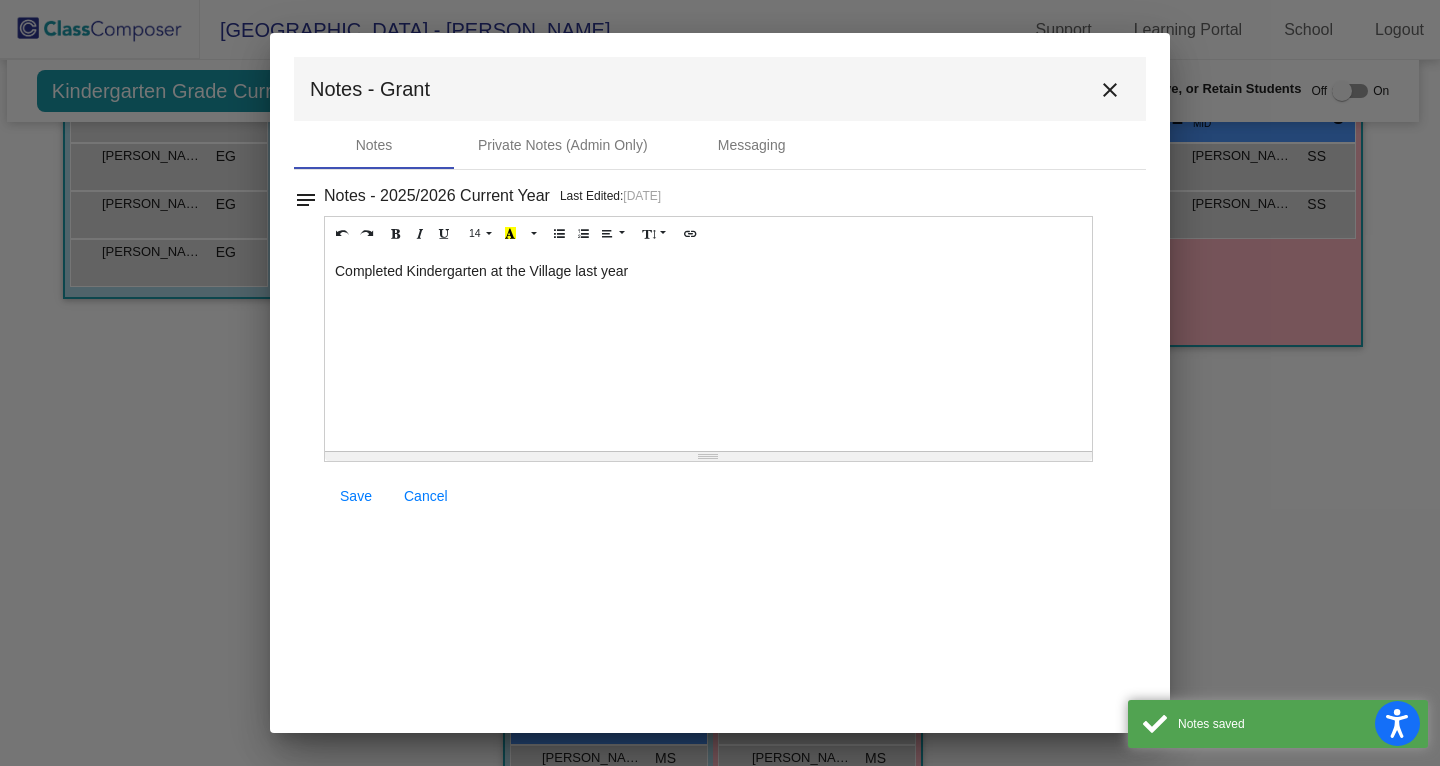 click on "close" at bounding box center (1110, 90) 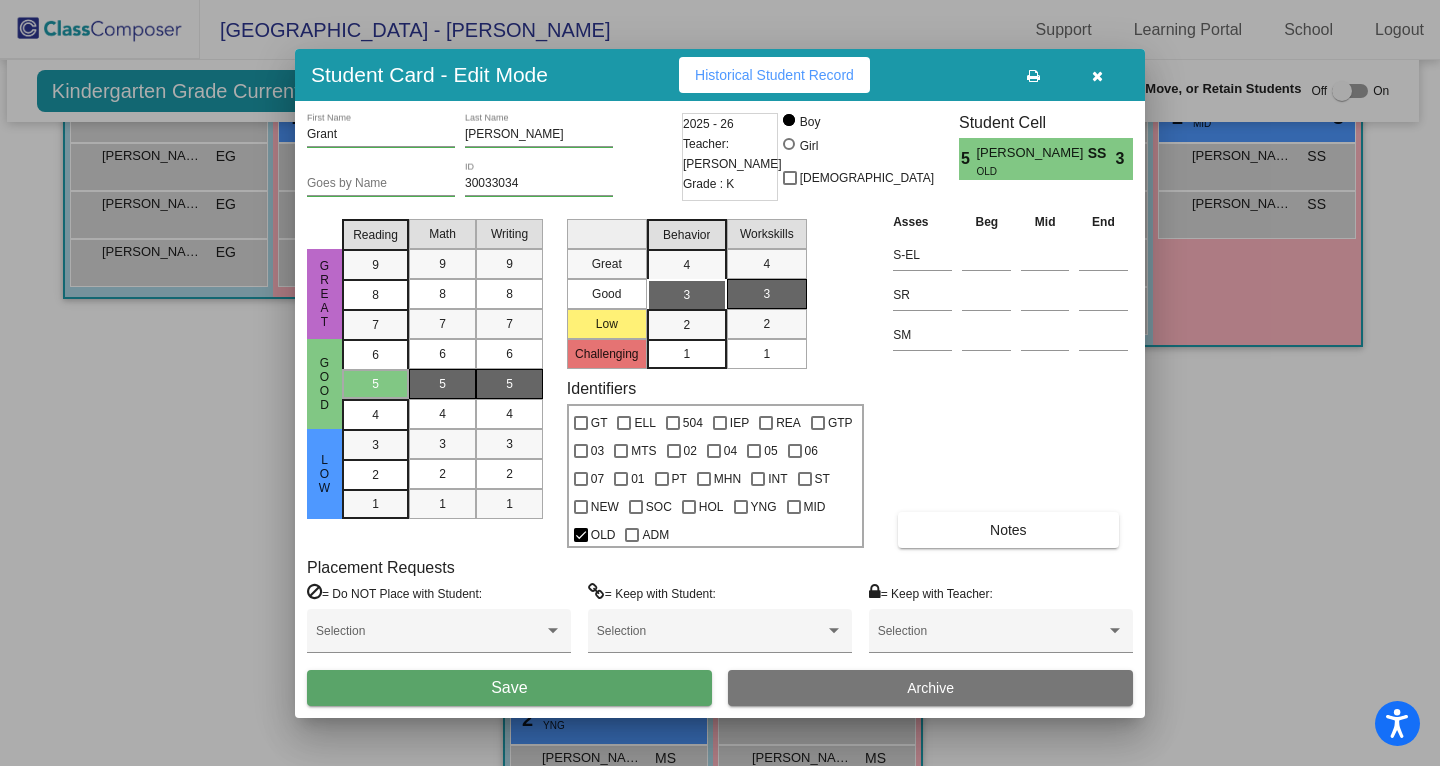 click on "Save" at bounding box center [509, 688] 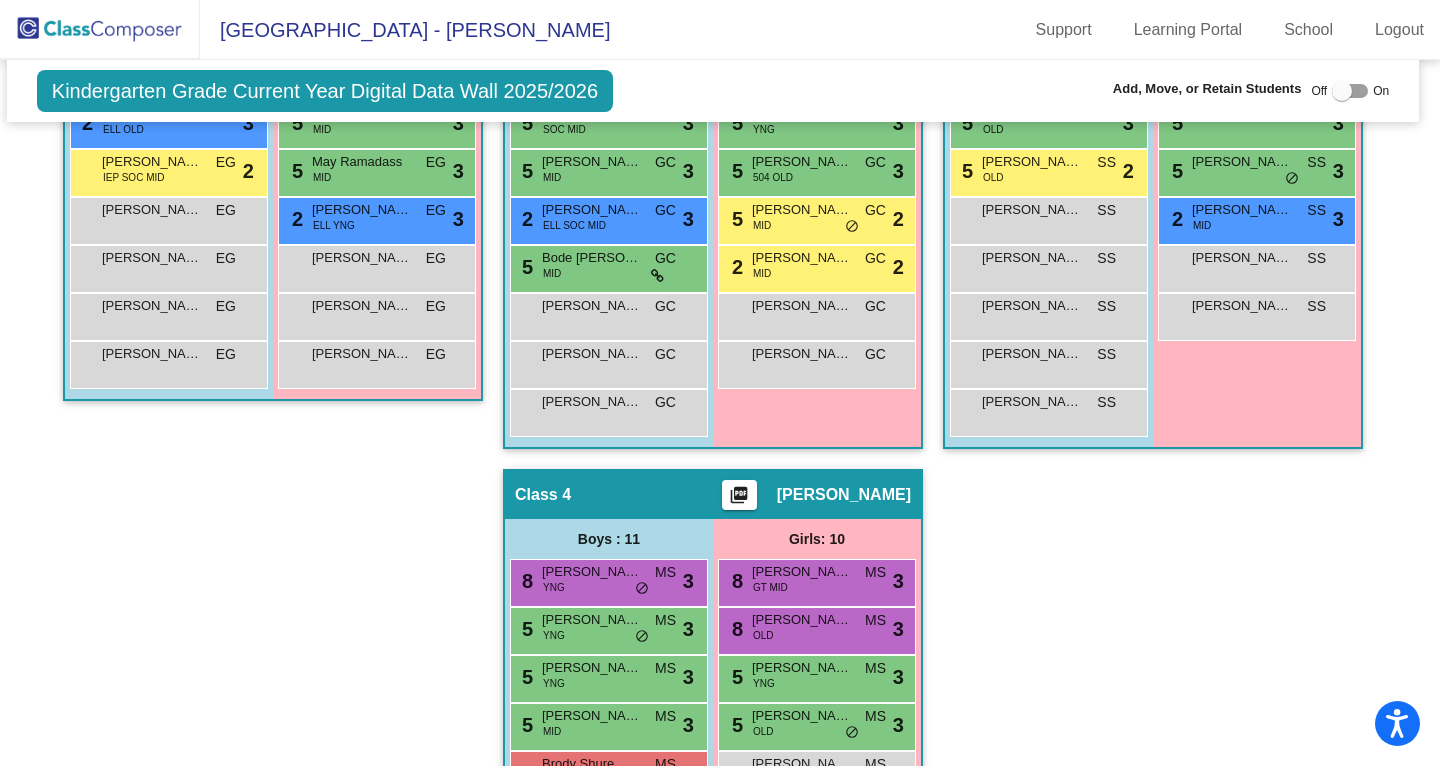 scroll, scrollTop: 804, scrollLeft: 7, axis: both 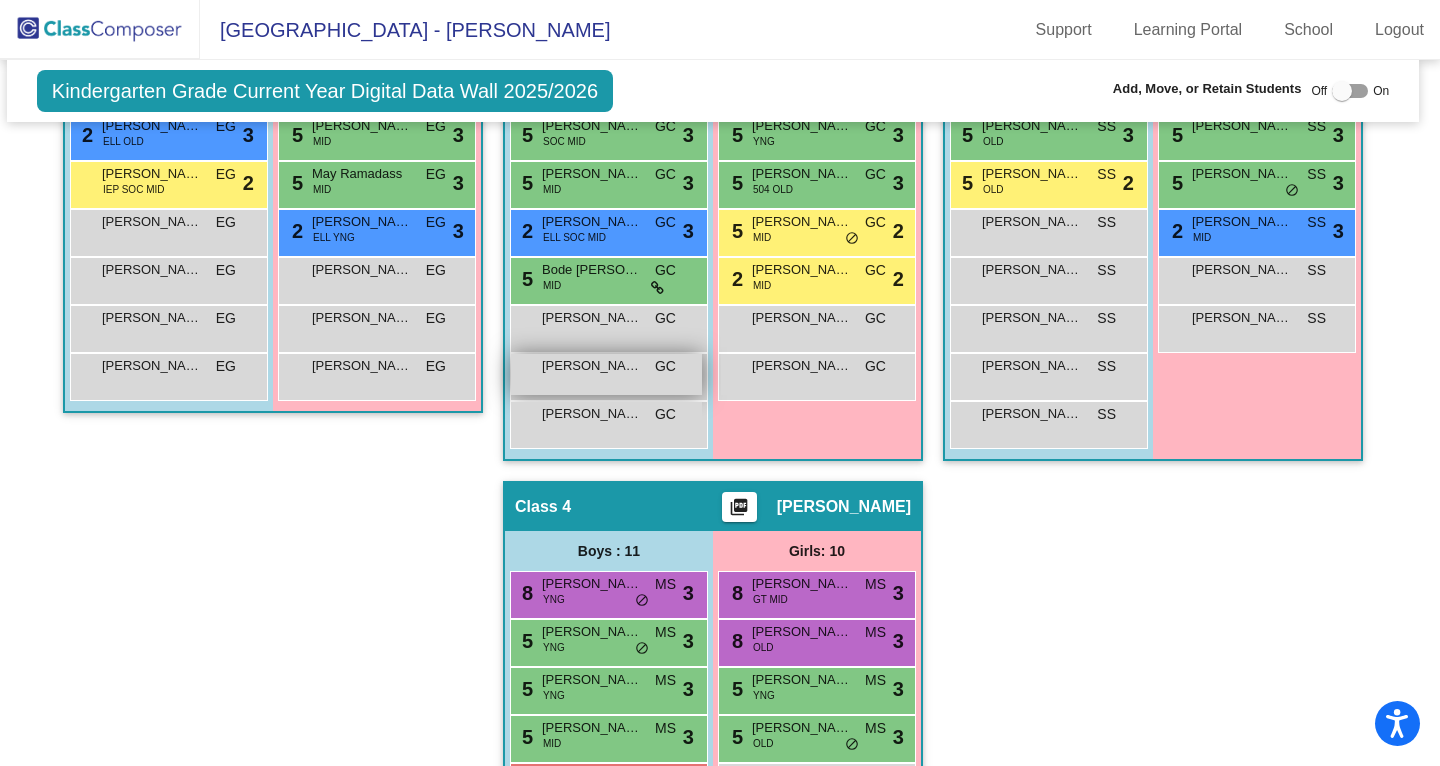 click on "[PERSON_NAME] GC lock do_not_disturb_alt" at bounding box center [606, 374] 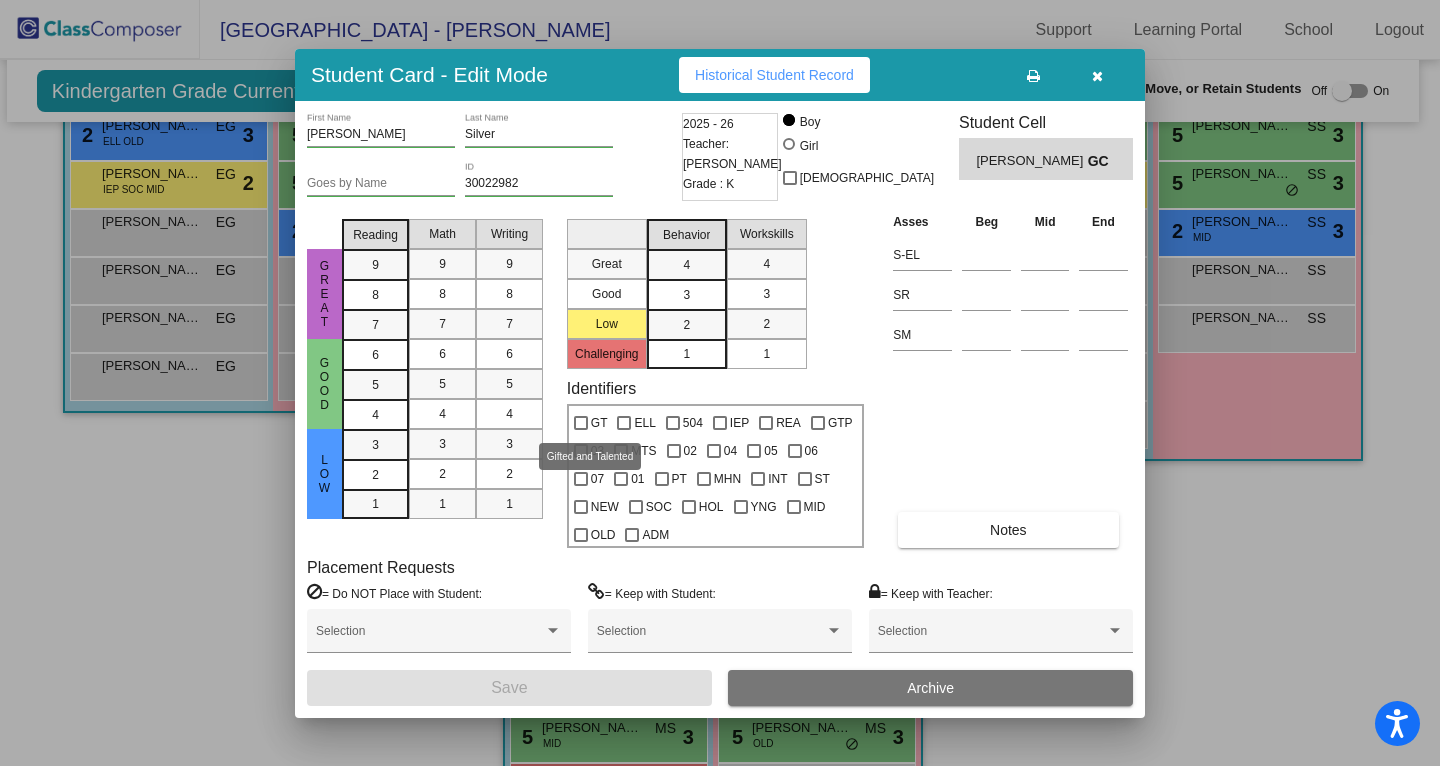 click on "GT" at bounding box center [599, 423] 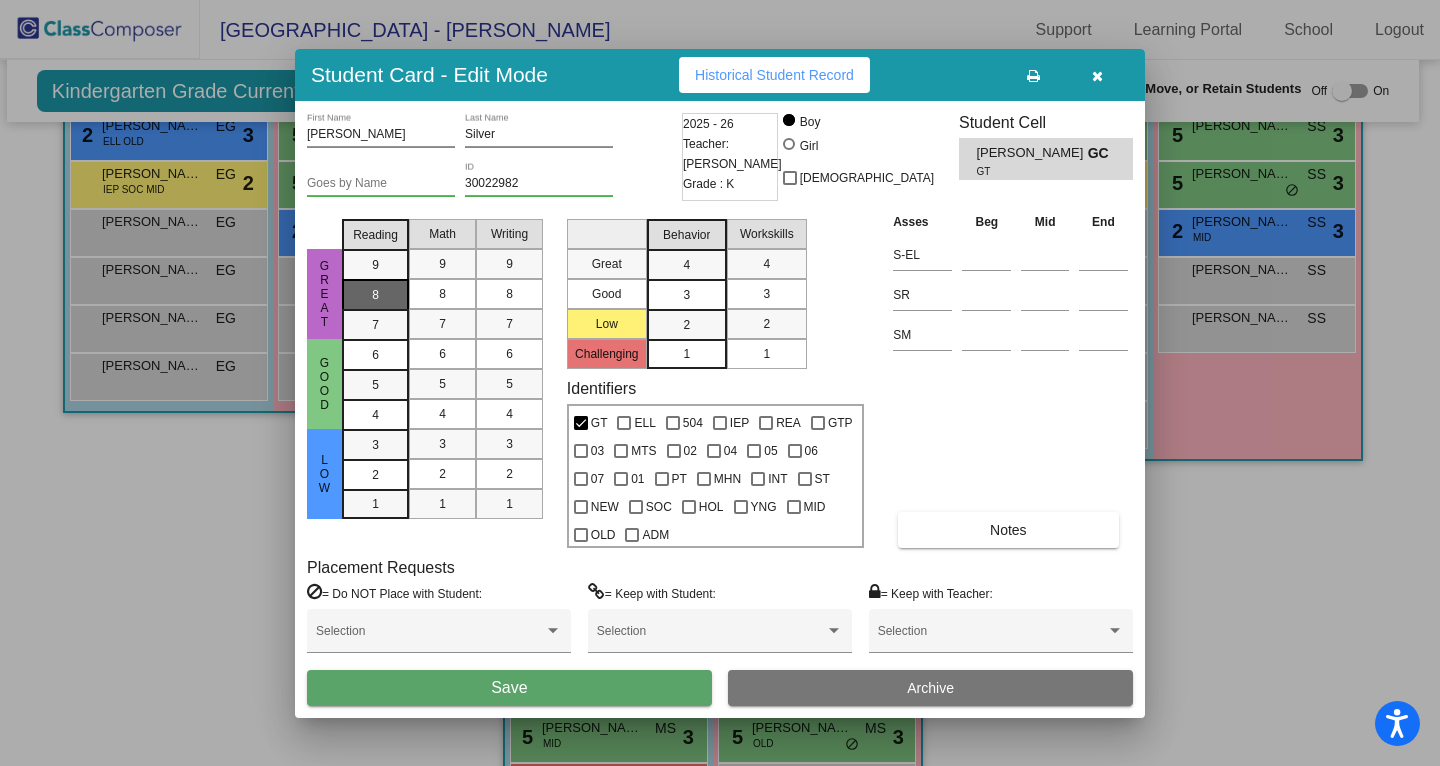 click on "8" at bounding box center (375, 265) 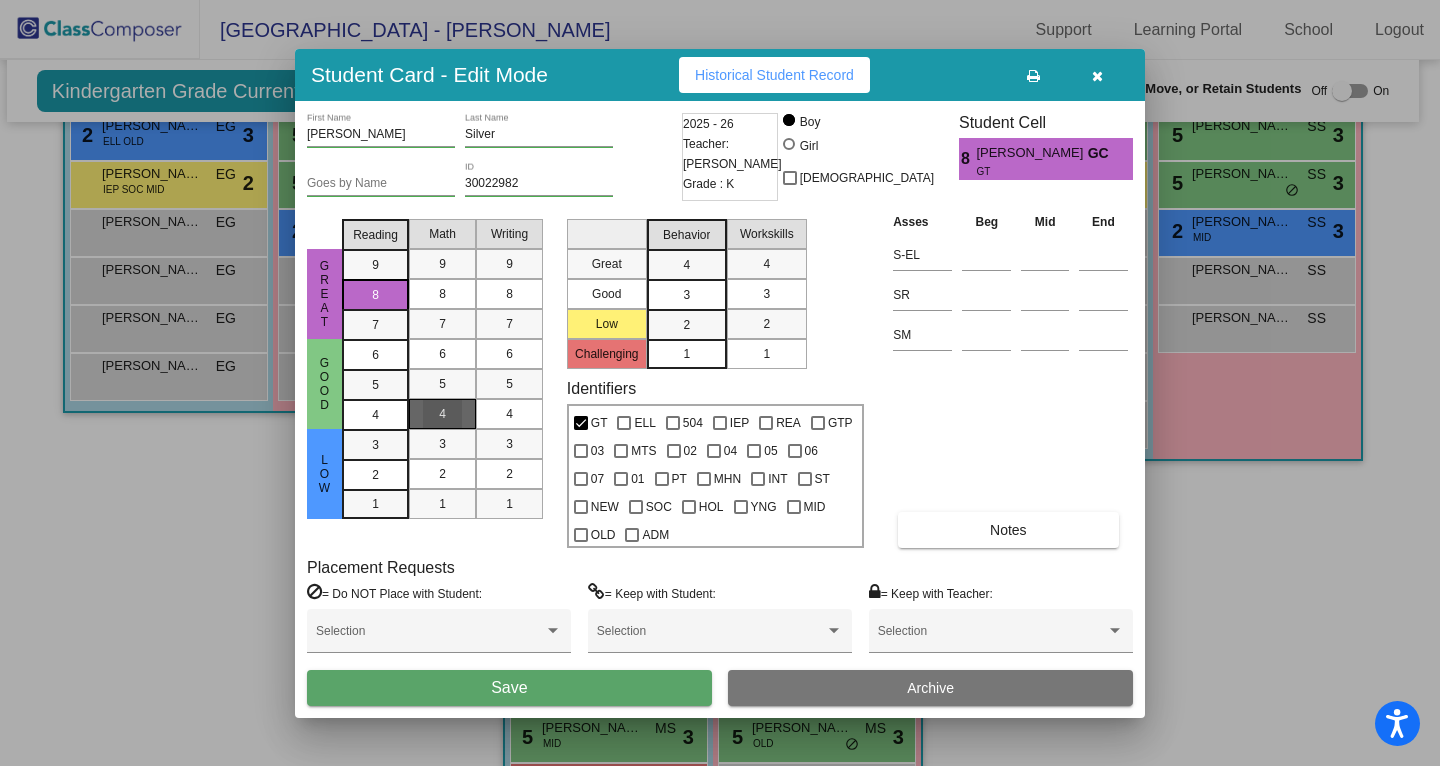 click on "4" at bounding box center [442, 414] 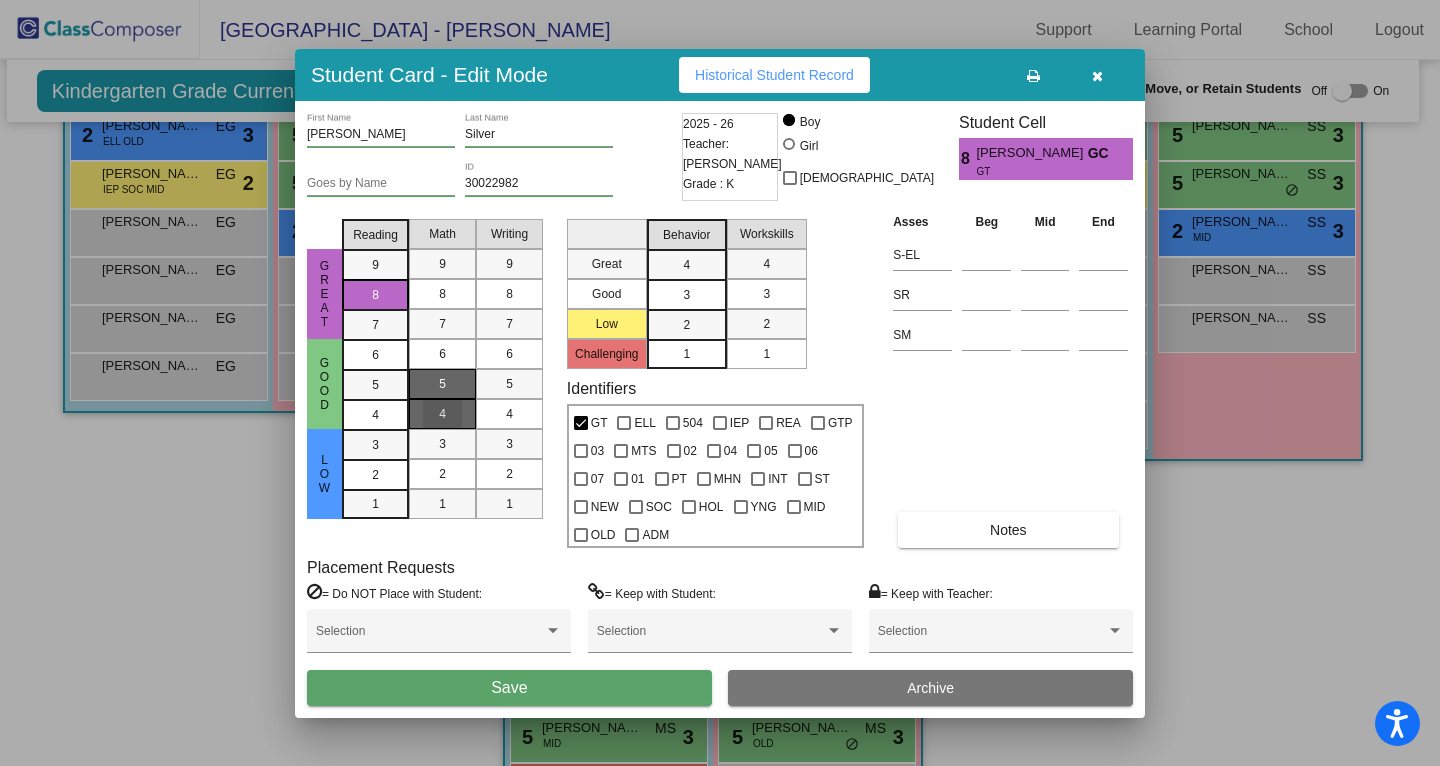 click on "5" at bounding box center [442, 384] 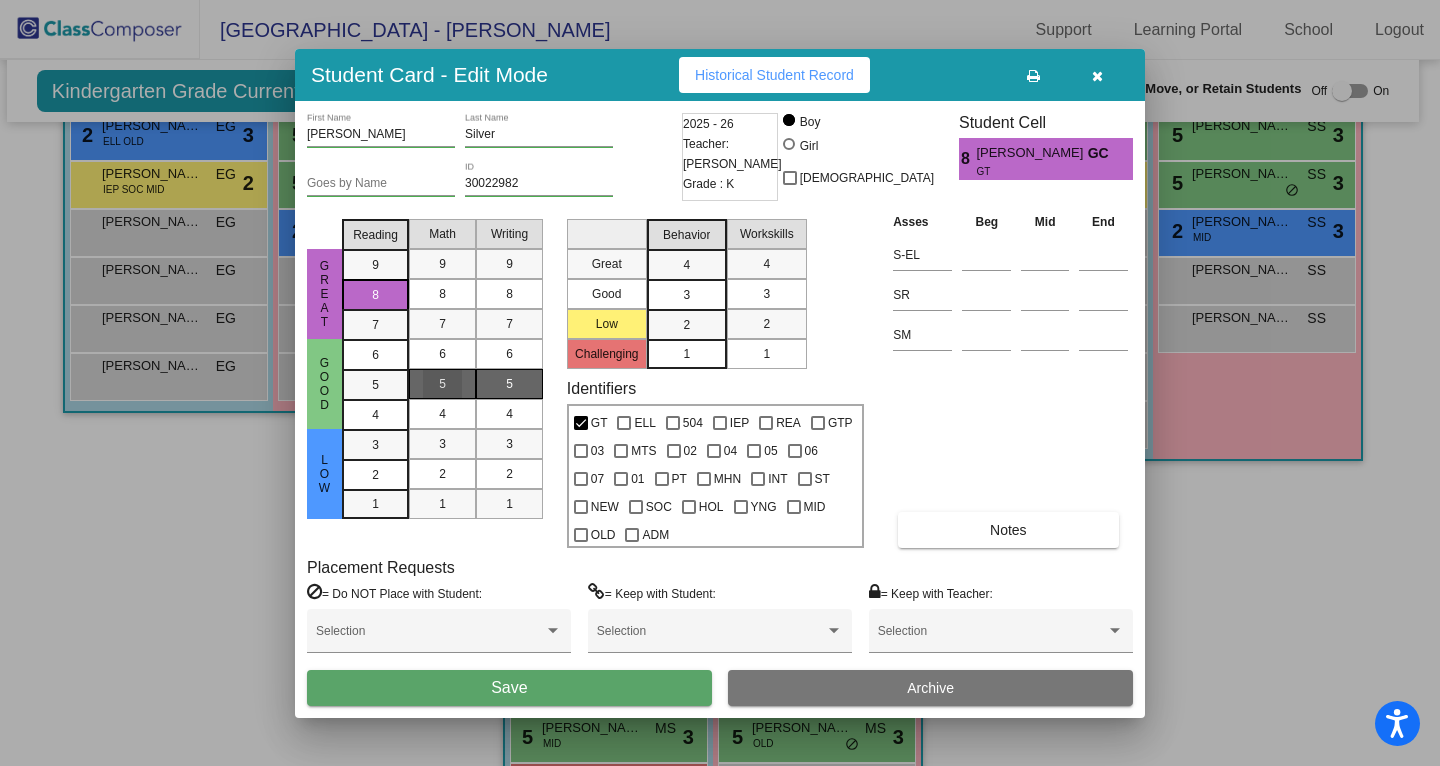 click on "5" at bounding box center [509, 384] 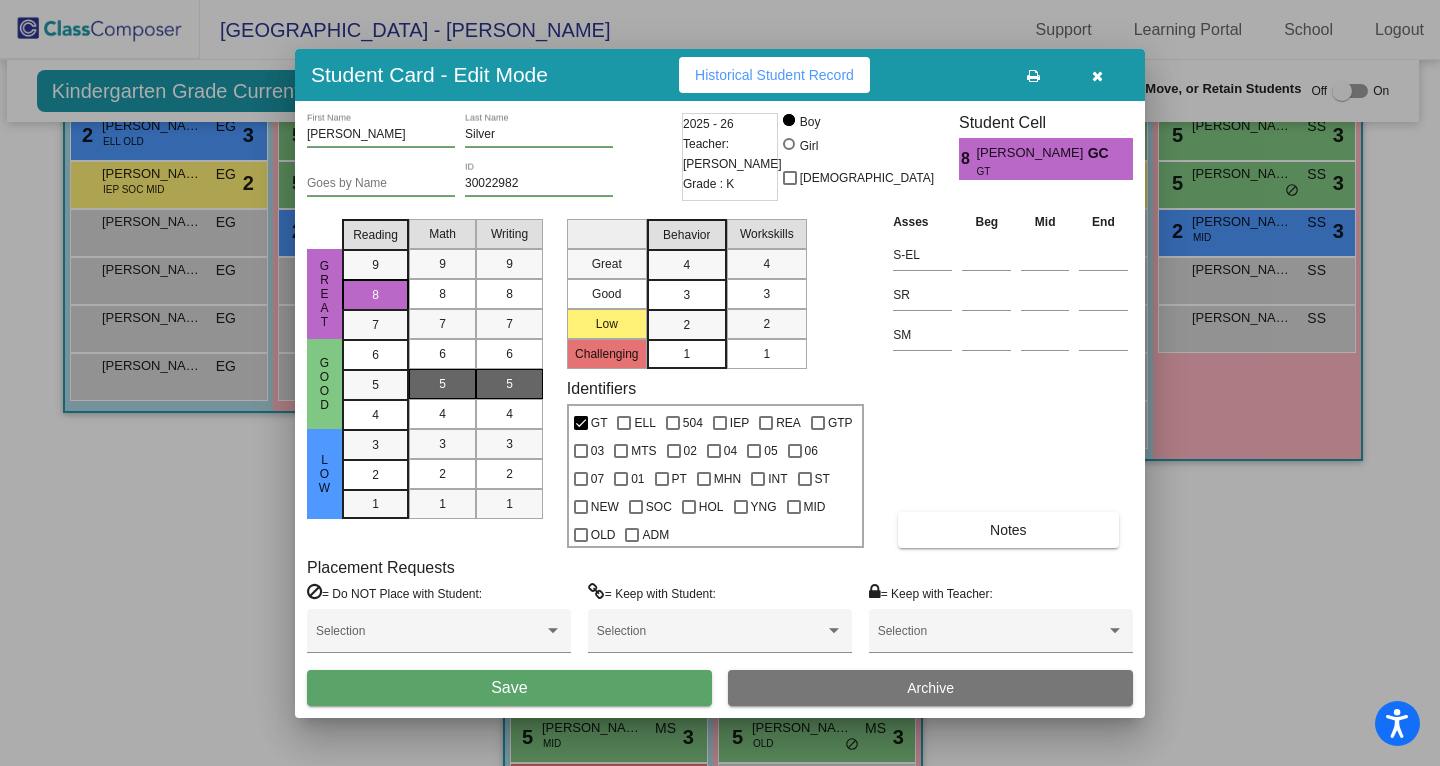 click on "3" at bounding box center [686, 265] 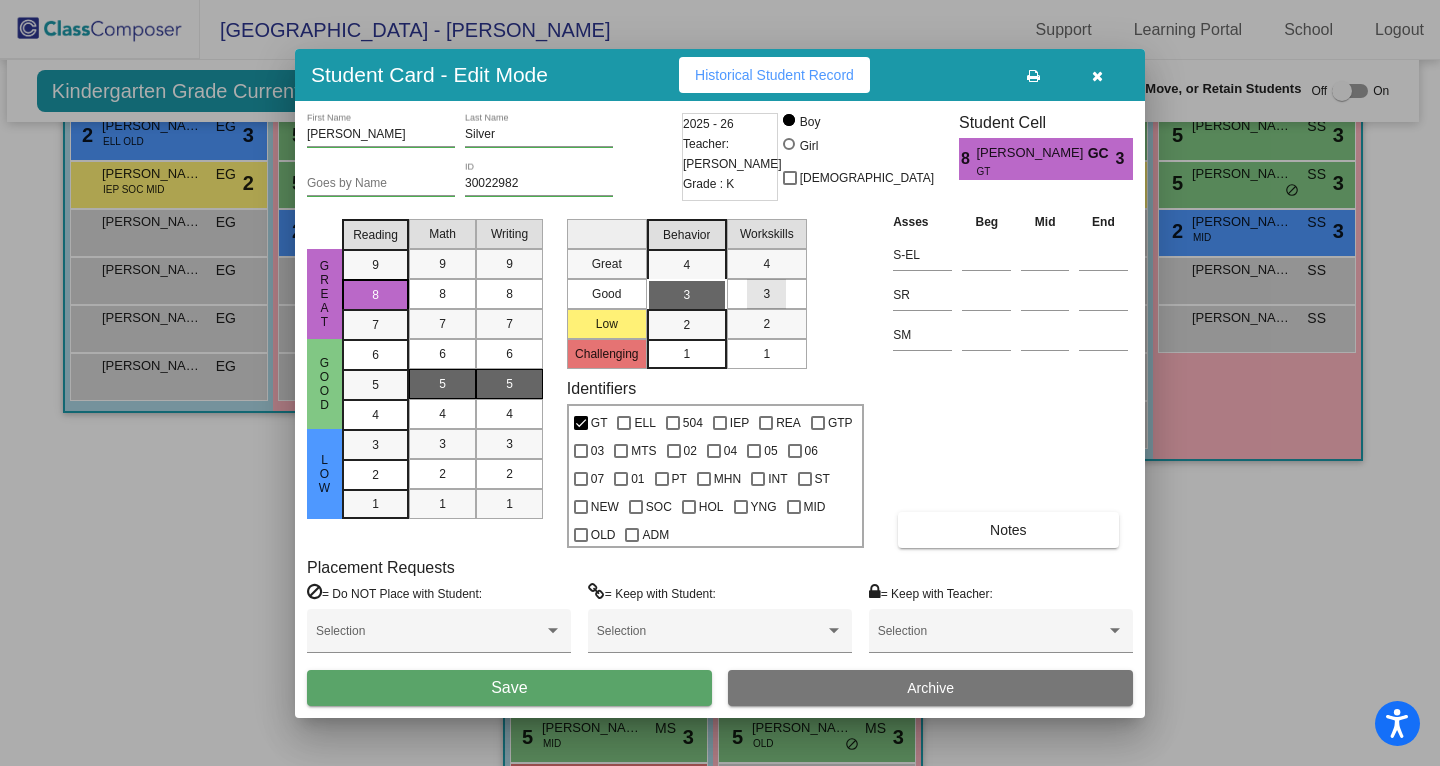 click on "3" at bounding box center (766, 294) 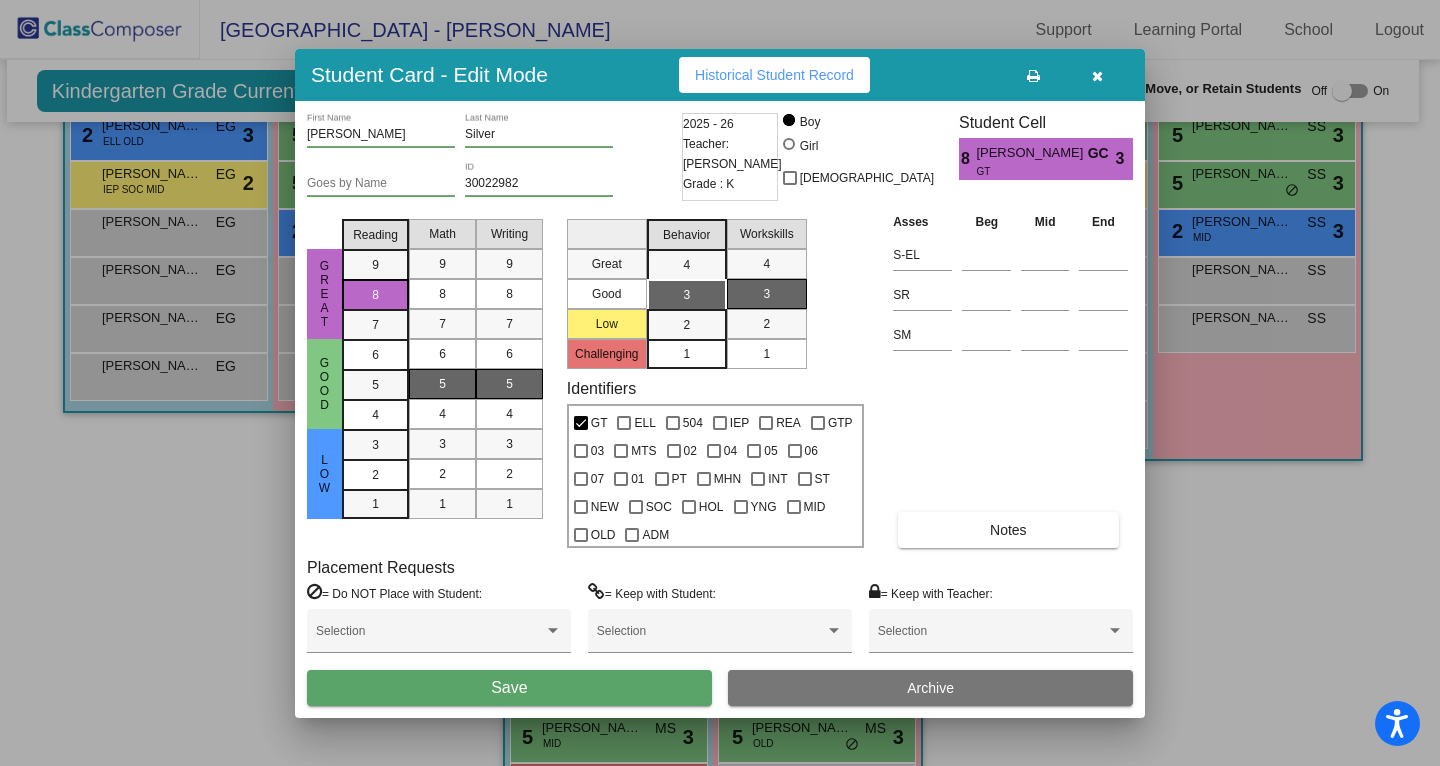 click on "1" at bounding box center [686, 354] 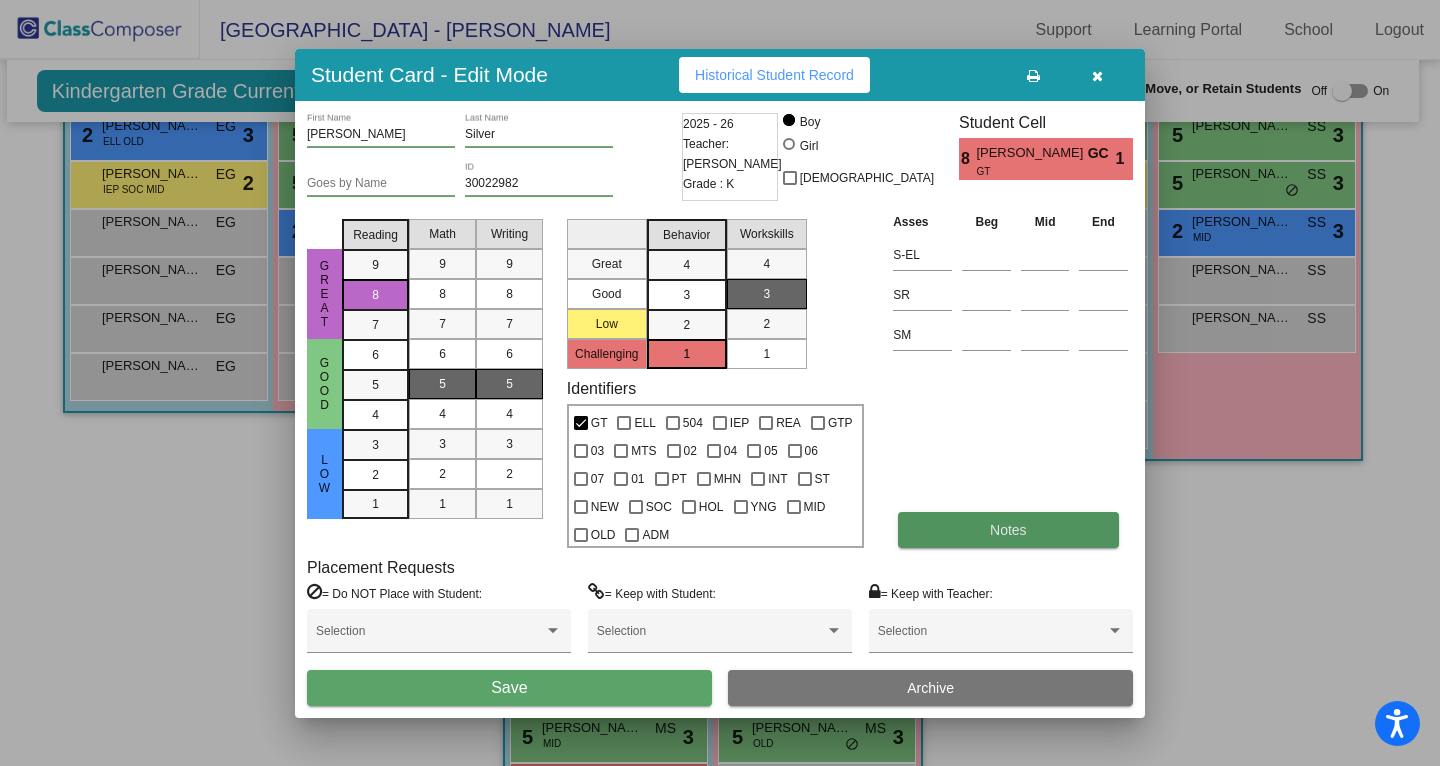 click on "Notes" at bounding box center (1008, 530) 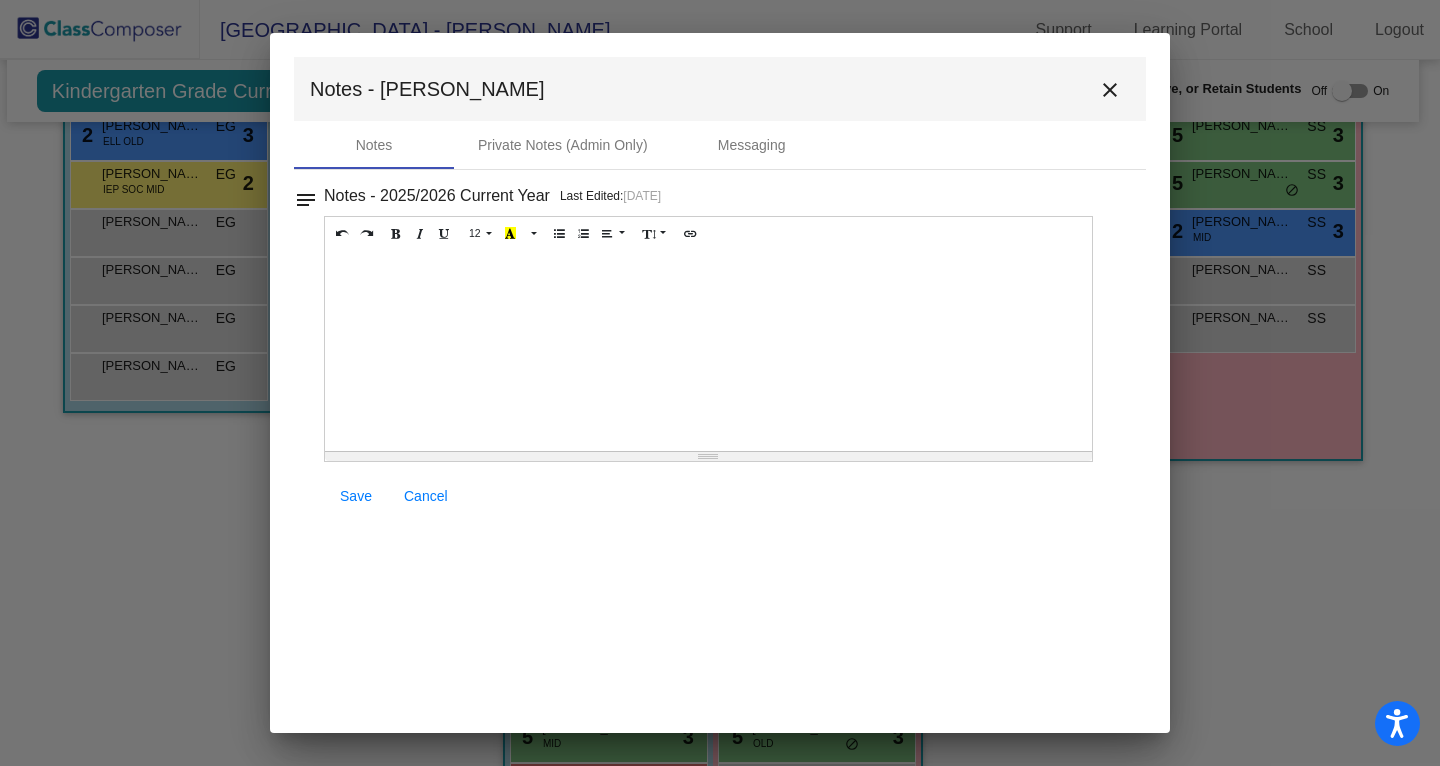 click at bounding box center [708, 351] 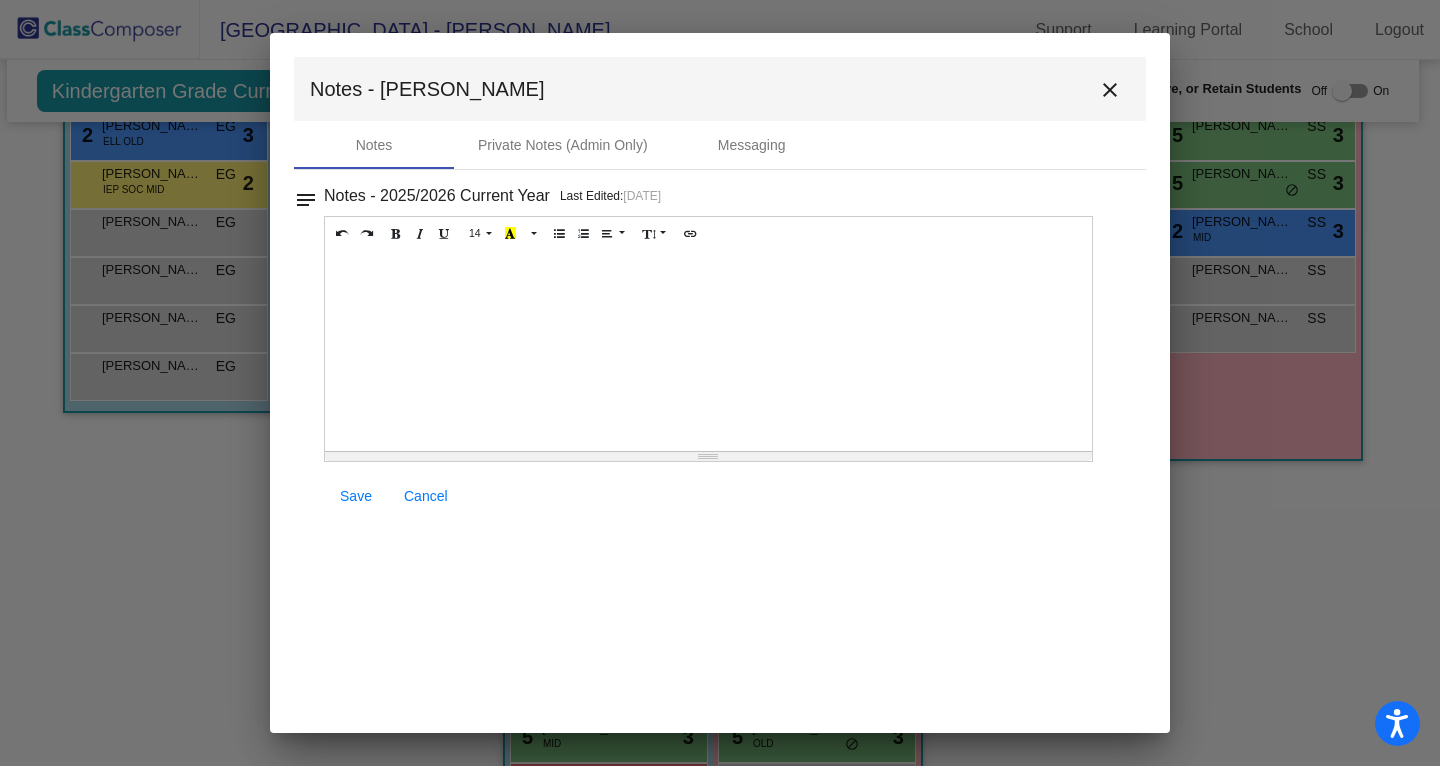 type 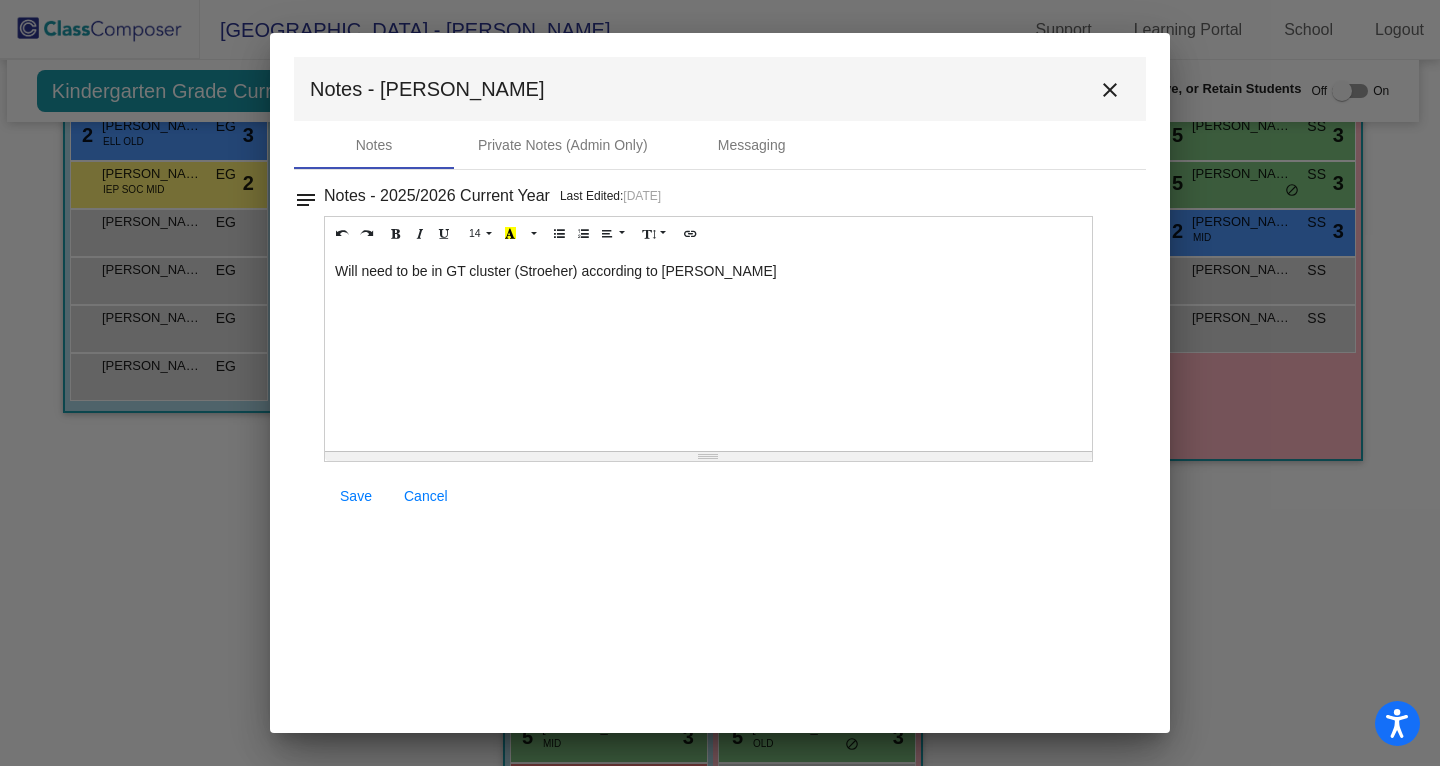 click on "Save" at bounding box center (356, 496) 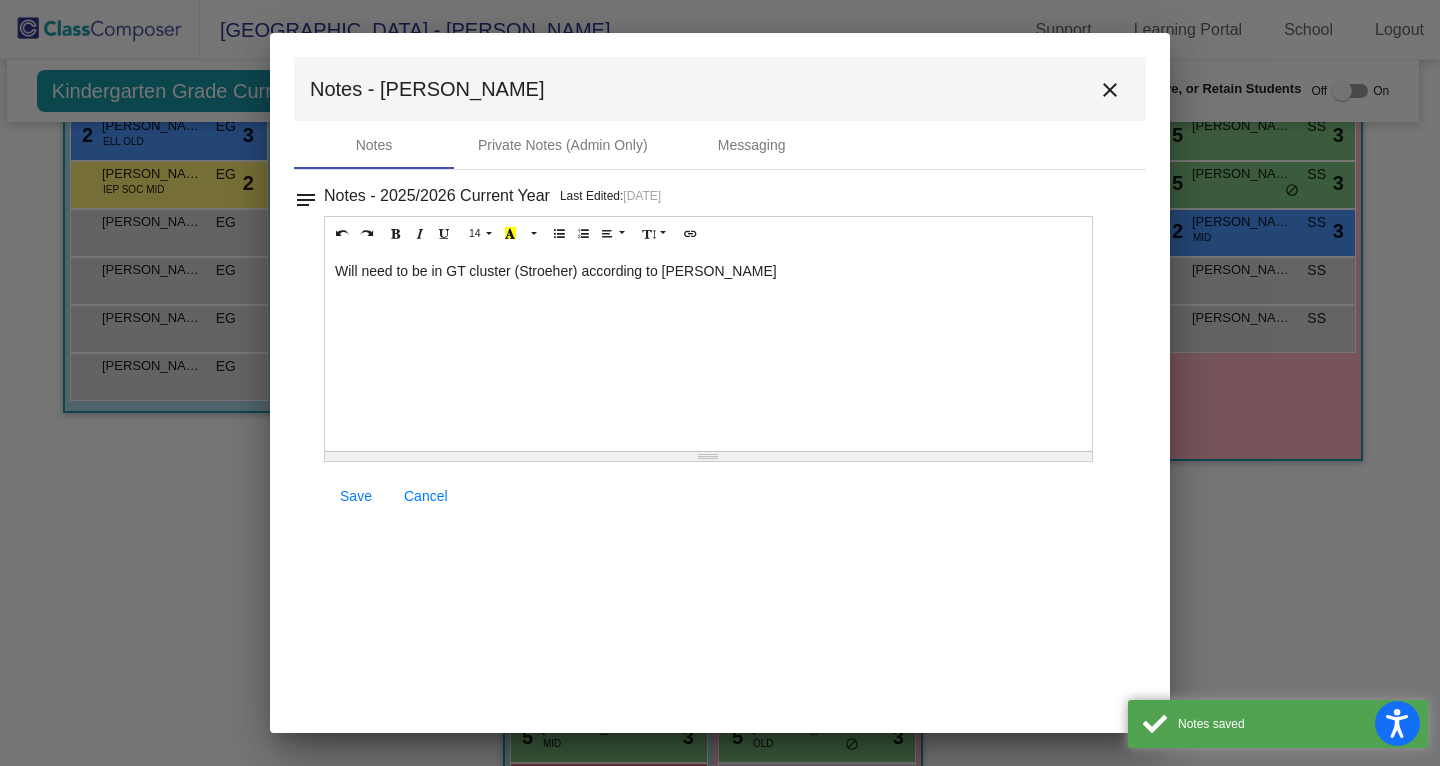 click on "close" at bounding box center (1110, 90) 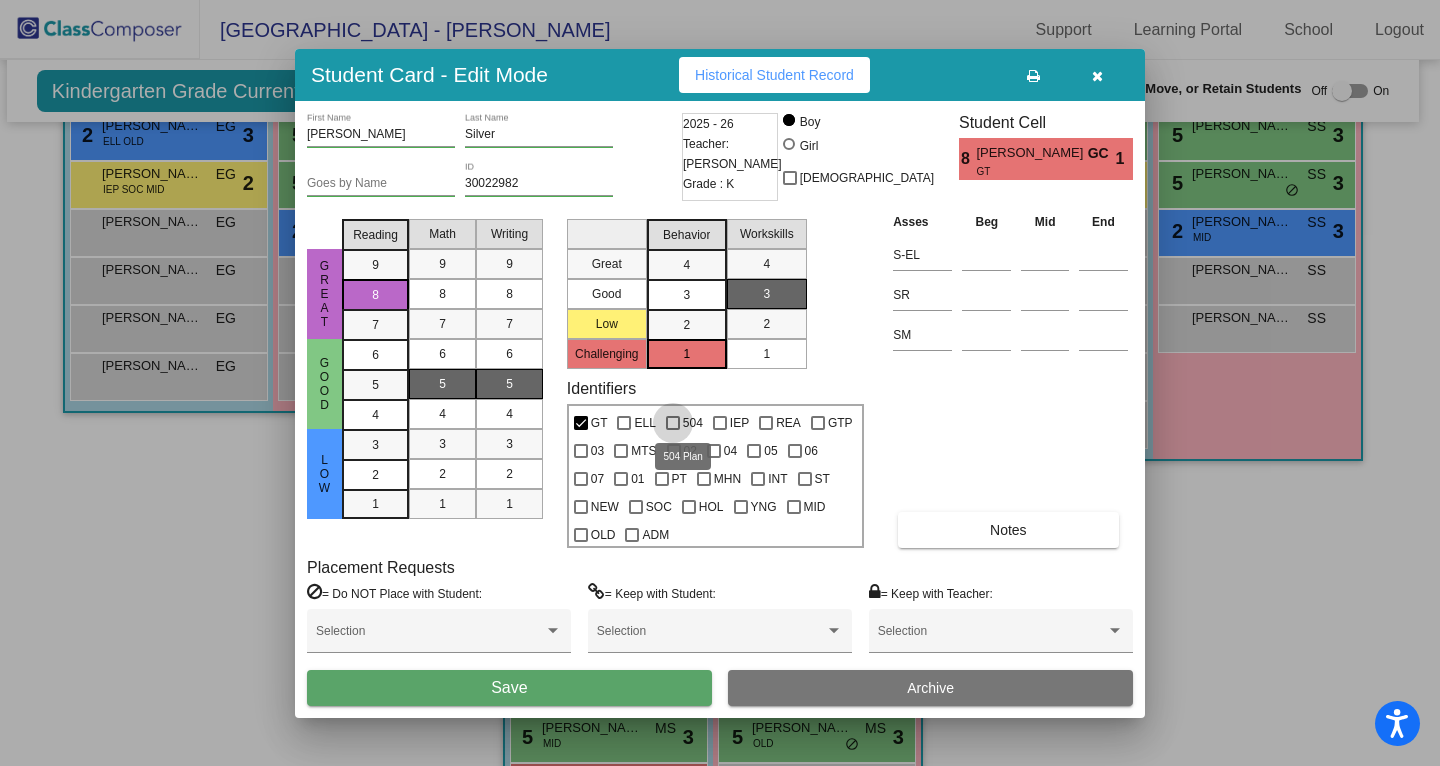 click on "504" at bounding box center [693, 423] 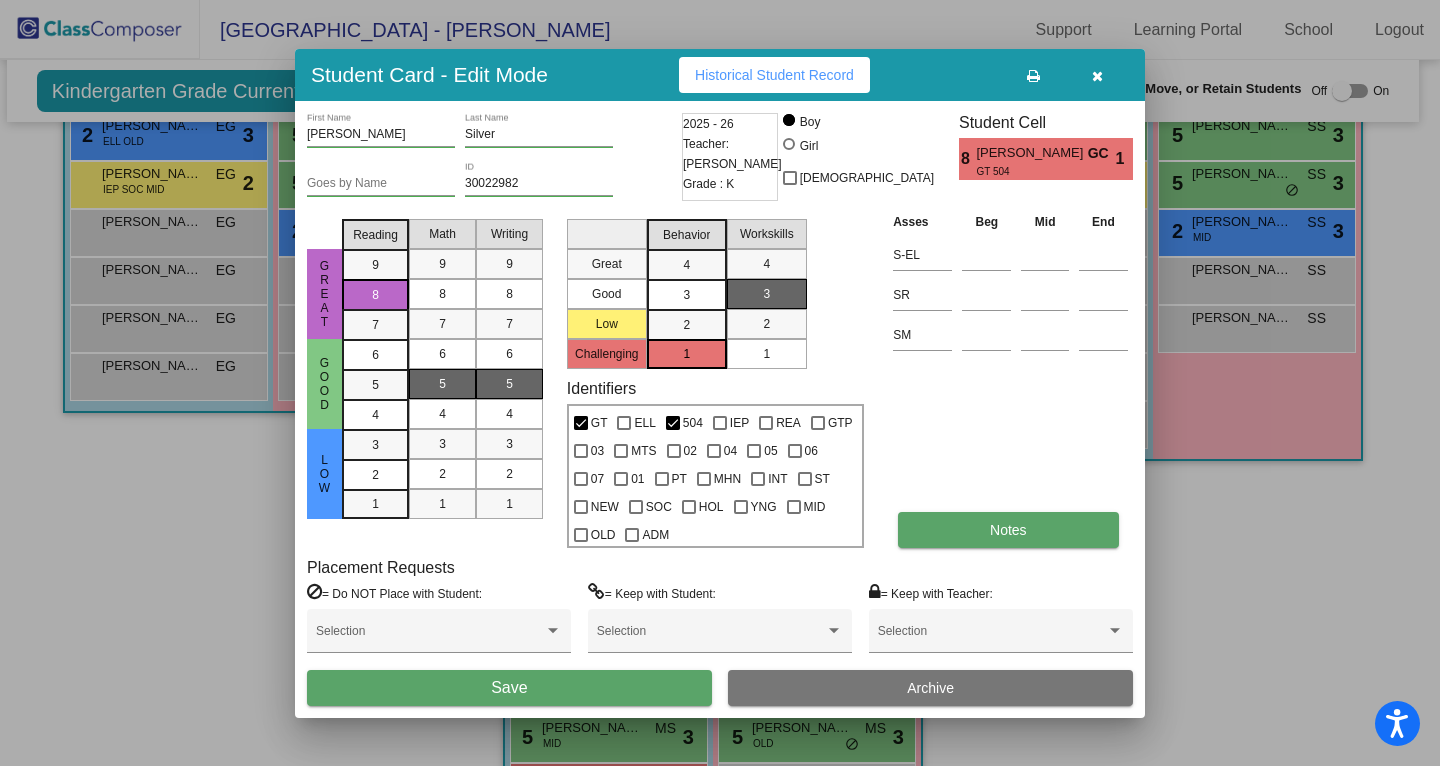 click on "Notes" at bounding box center (1008, 530) 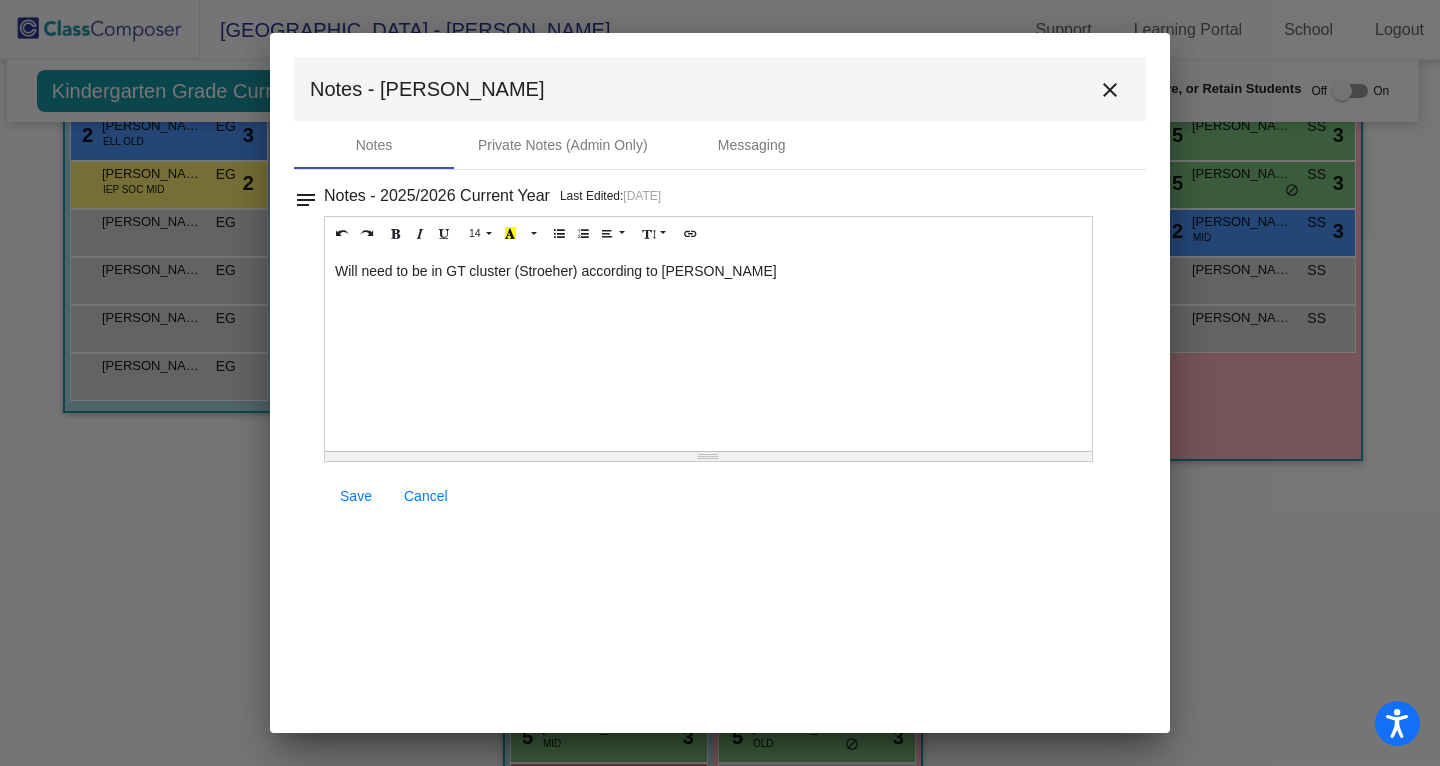 click on "Will need to be in GT cluster (Stroeher) according to [PERSON_NAME]" at bounding box center (708, 351) 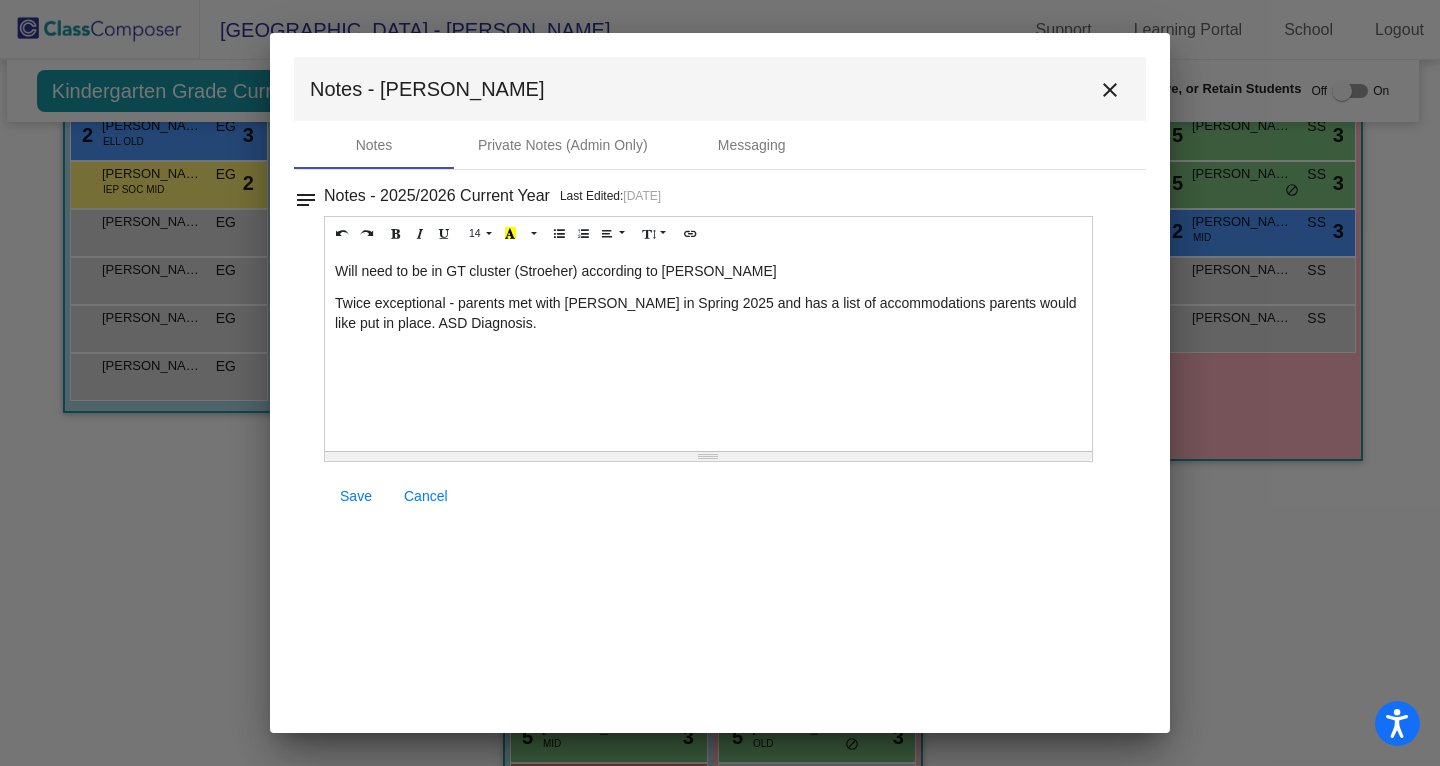 click on "Save" at bounding box center (356, 496) 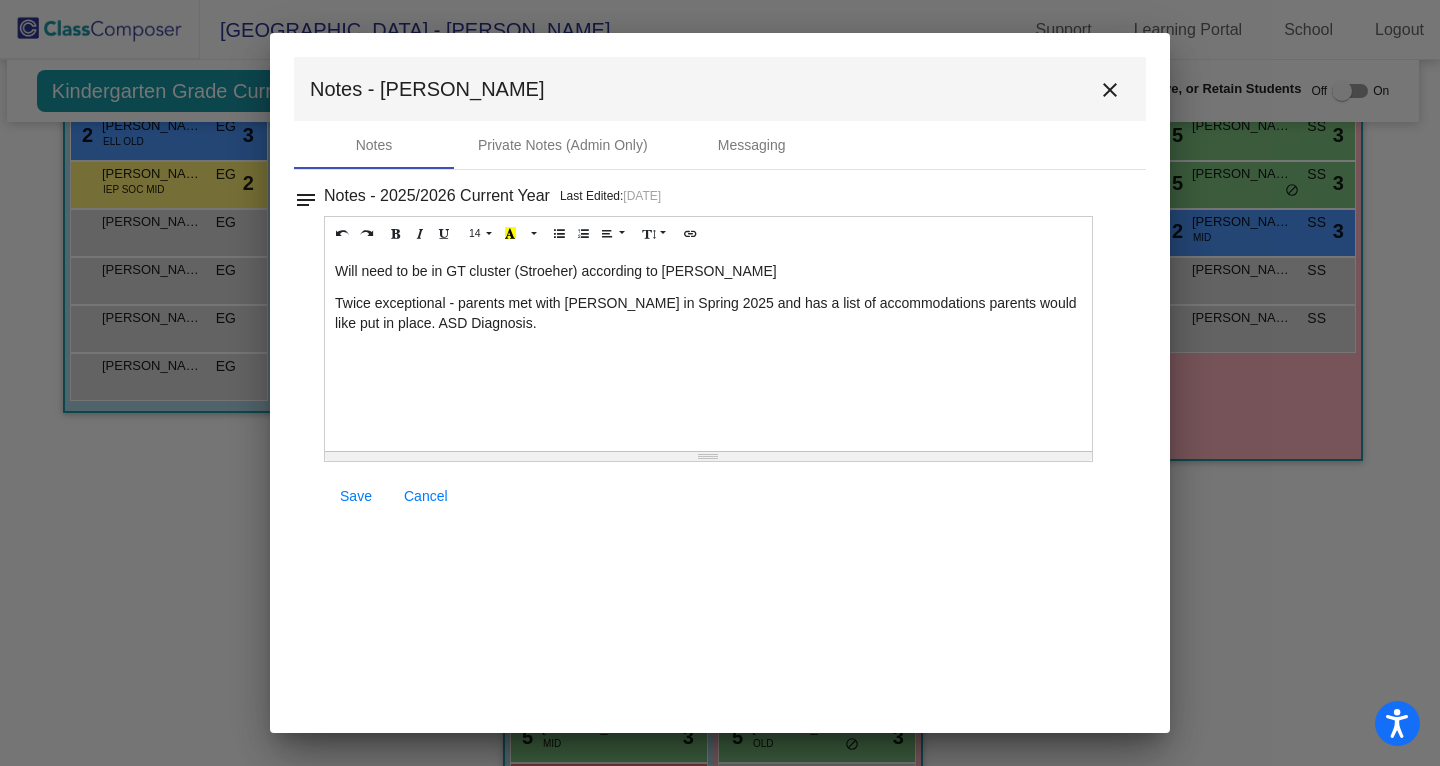 click on "close" at bounding box center (1110, 90) 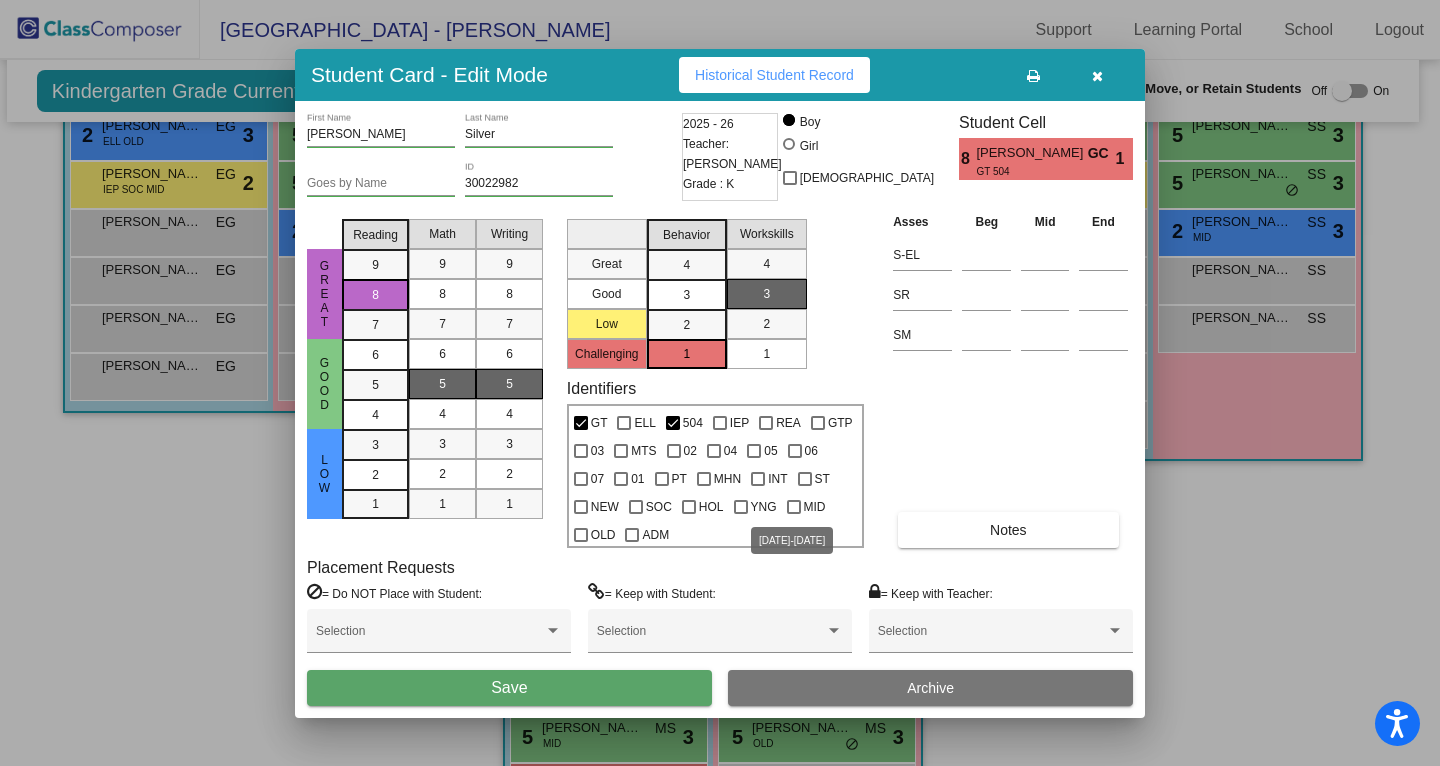 click on "MID" at bounding box center [815, 507] 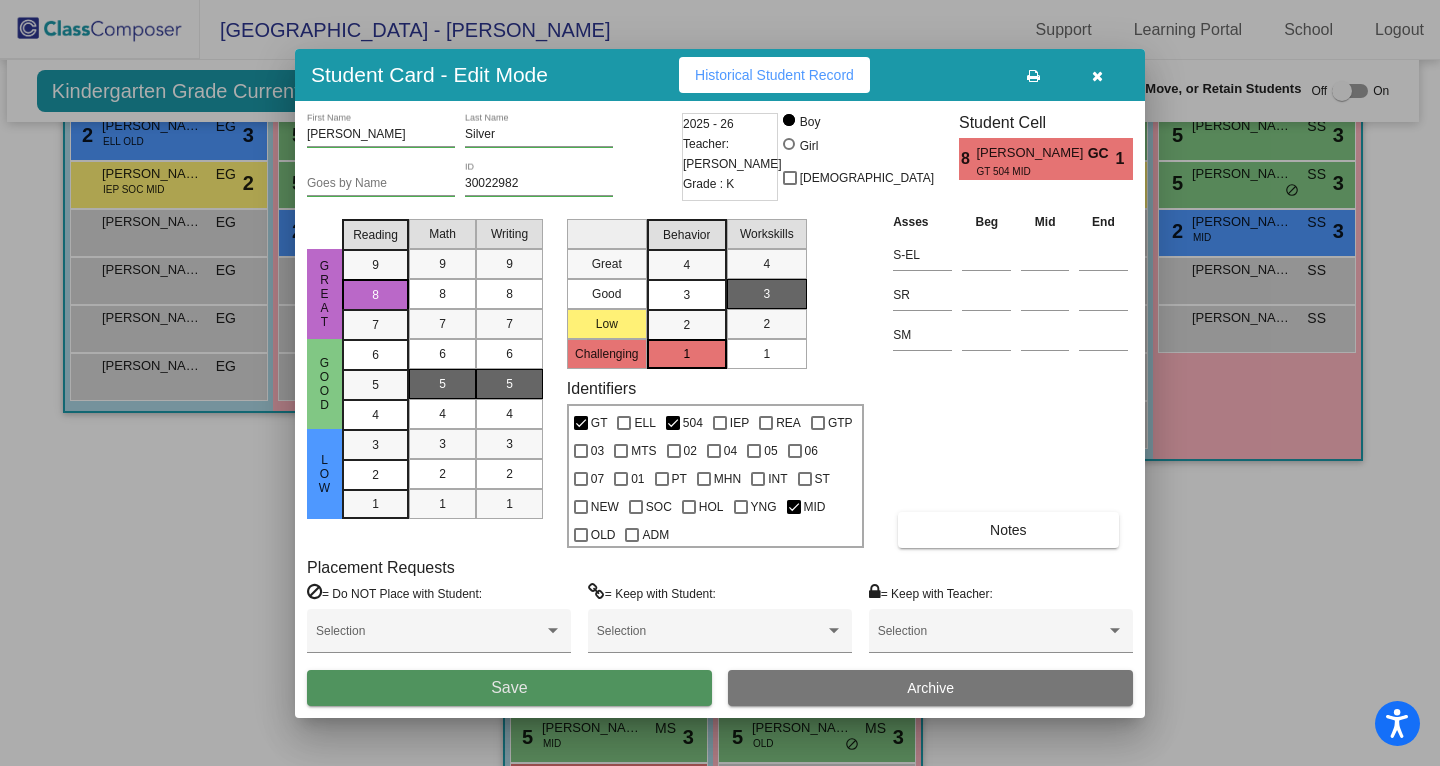 click on "Save" at bounding box center (509, 688) 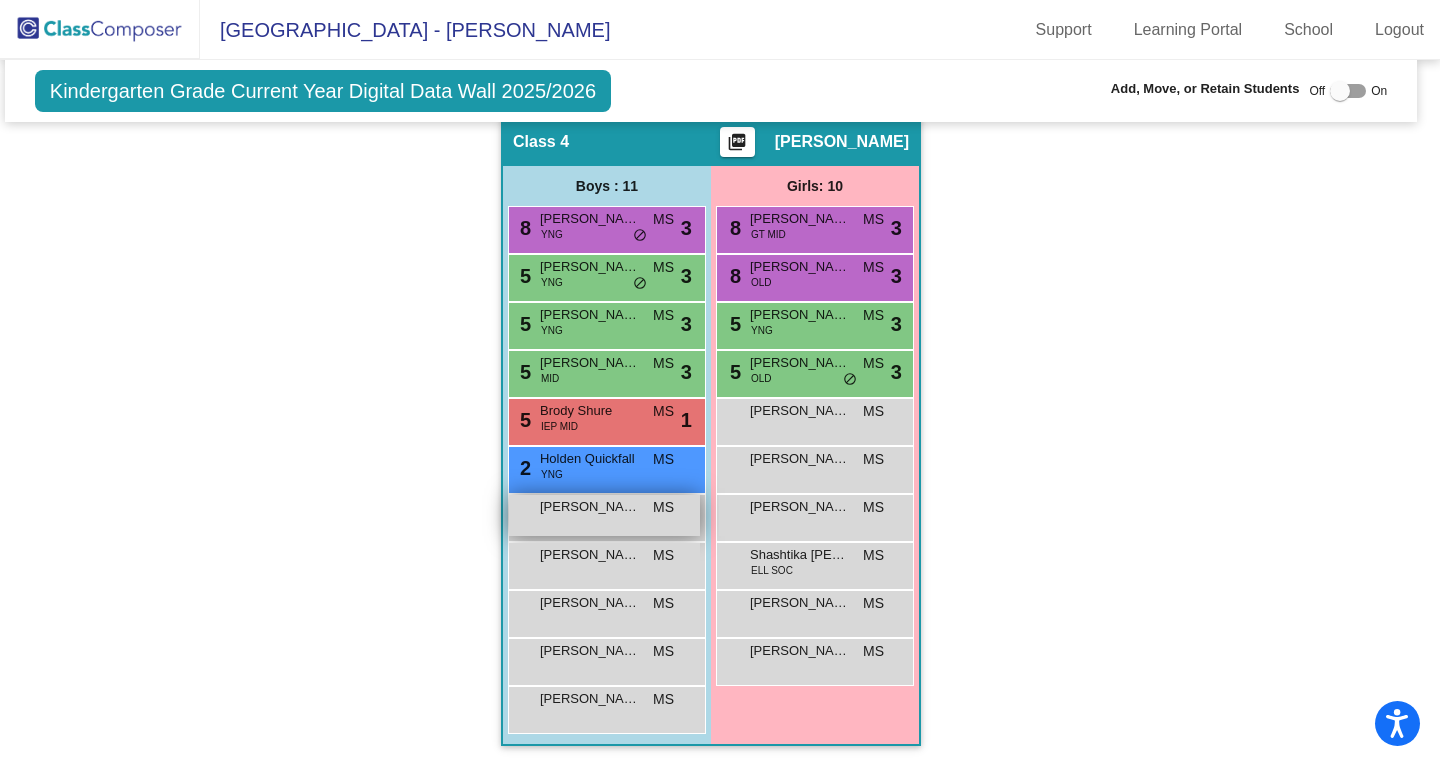scroll, scrollTop: 1178, scrollLeft: 10, axis: both 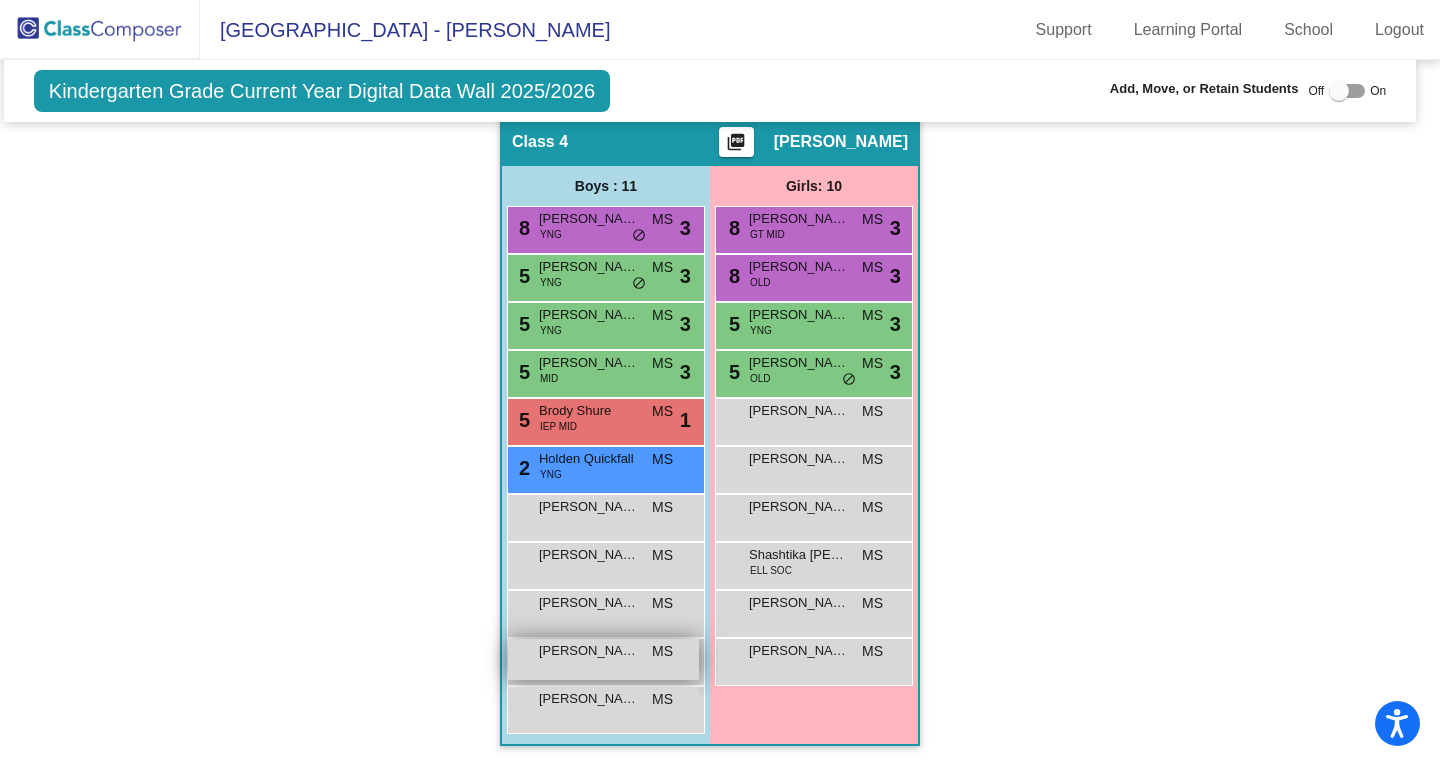 click on "[PERSON_NAME] MS lock do_not_disturb_alt" at bounding box center (603, 659) 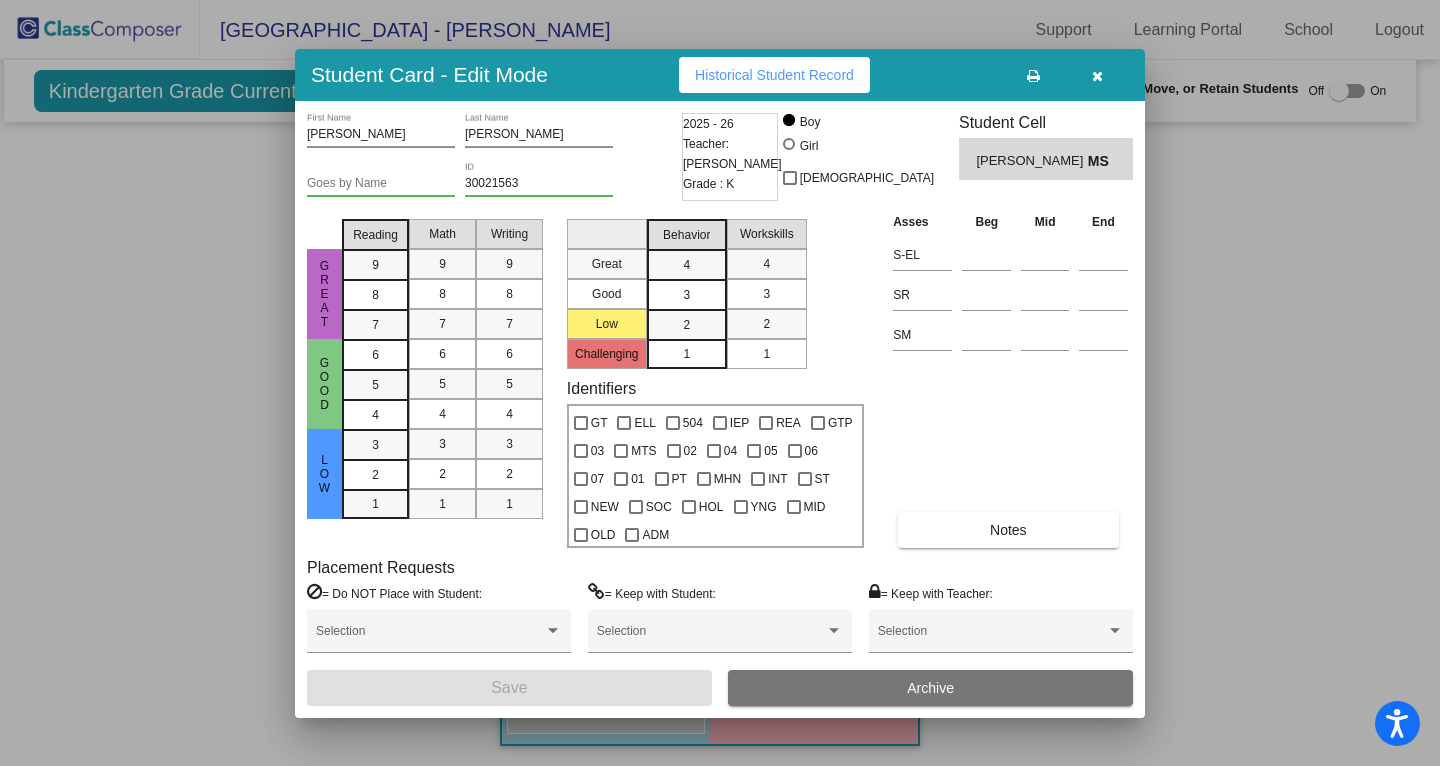 click on "1" at bounding box center (686, 354) 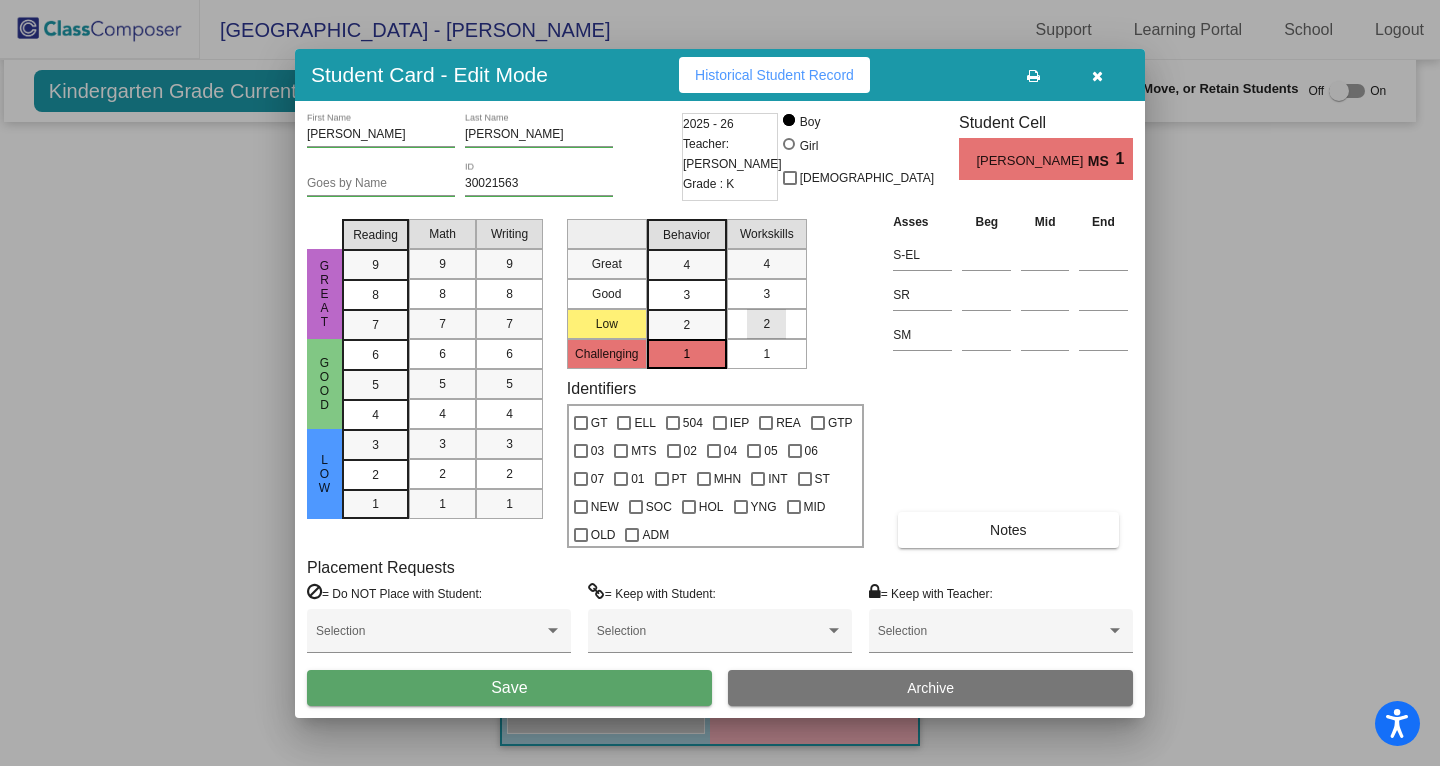 click on "2" at bounding box center (766, 324) 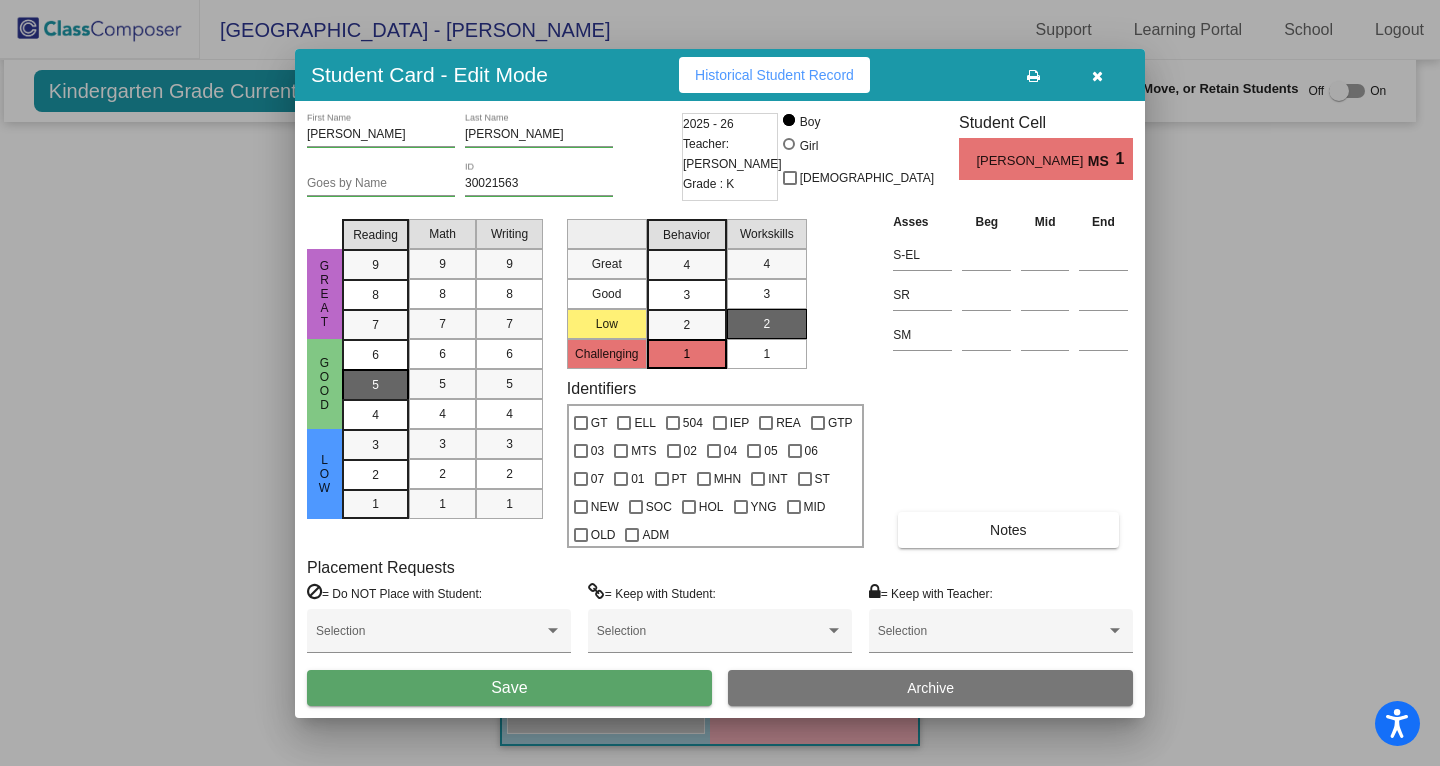 click on "5" at bounding box center (375, 355) 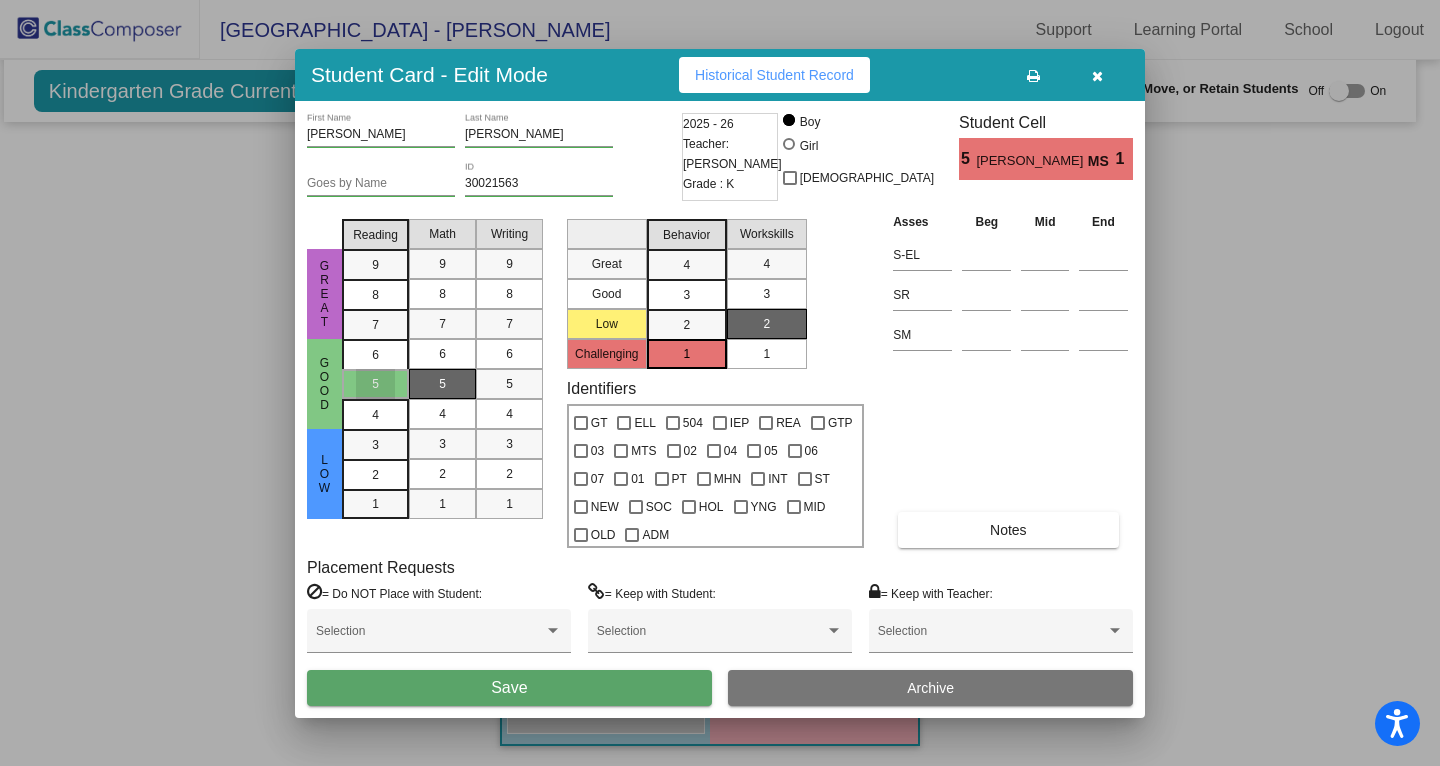 click on "5" at bounding box center [442, 384] 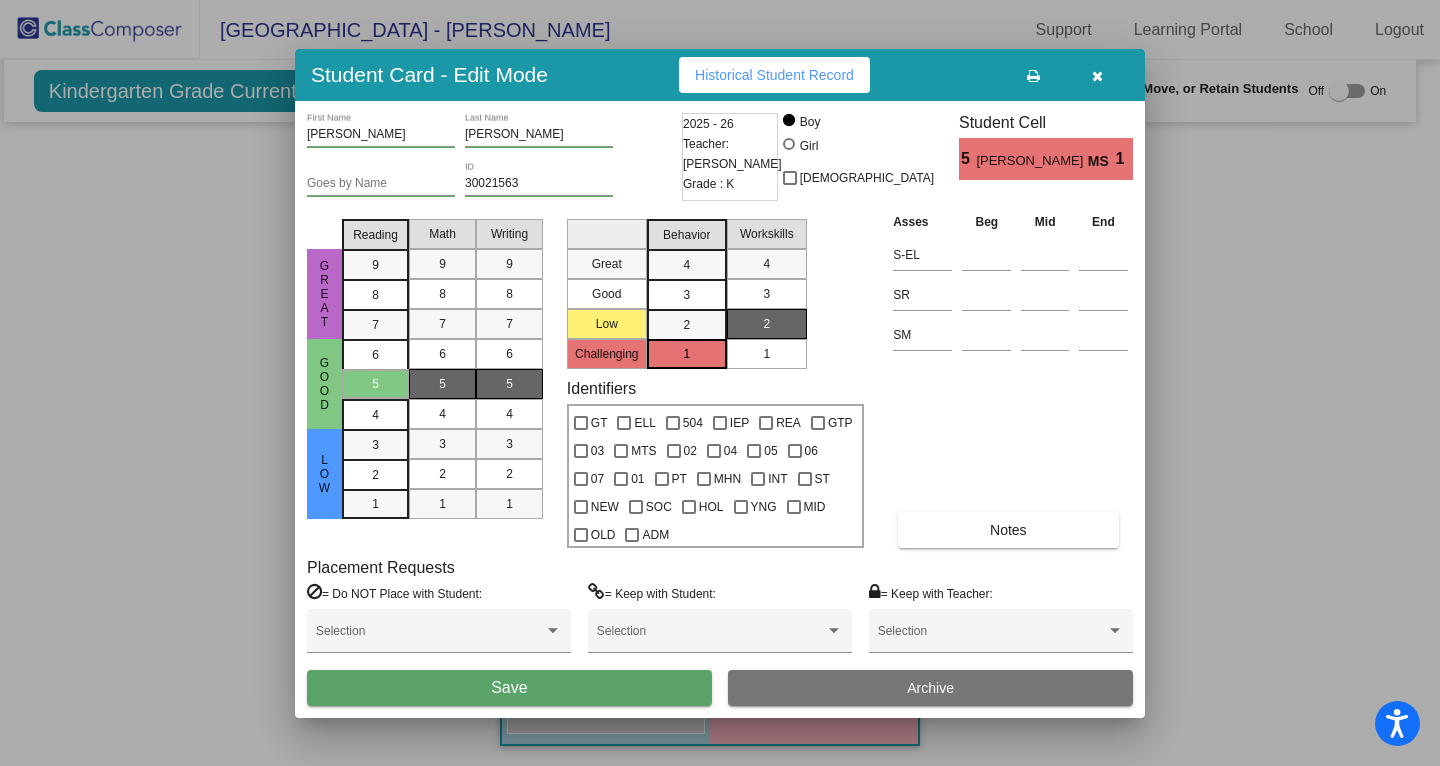 click on "5" at bounding box center (509, 384) 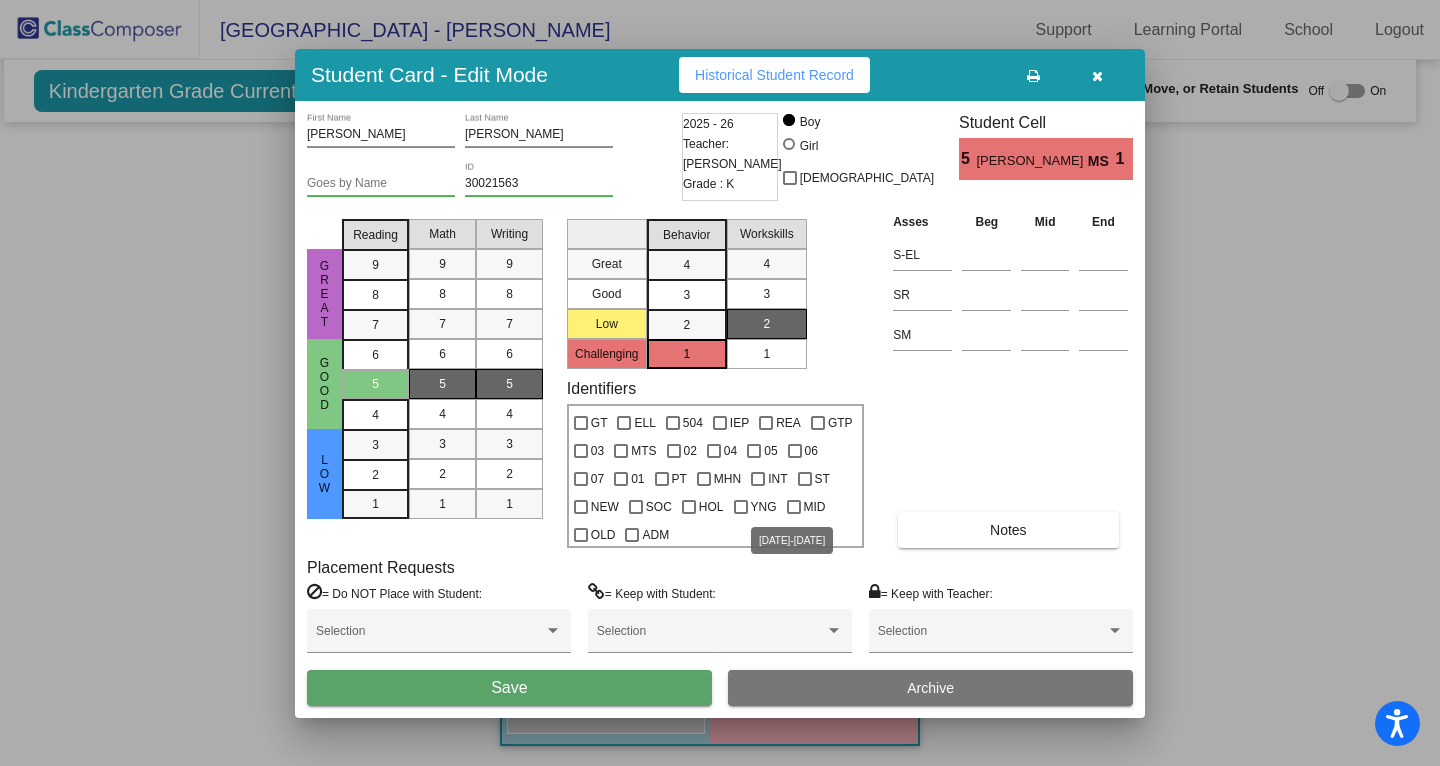 click on "MID" at bounding box center (815, 507) 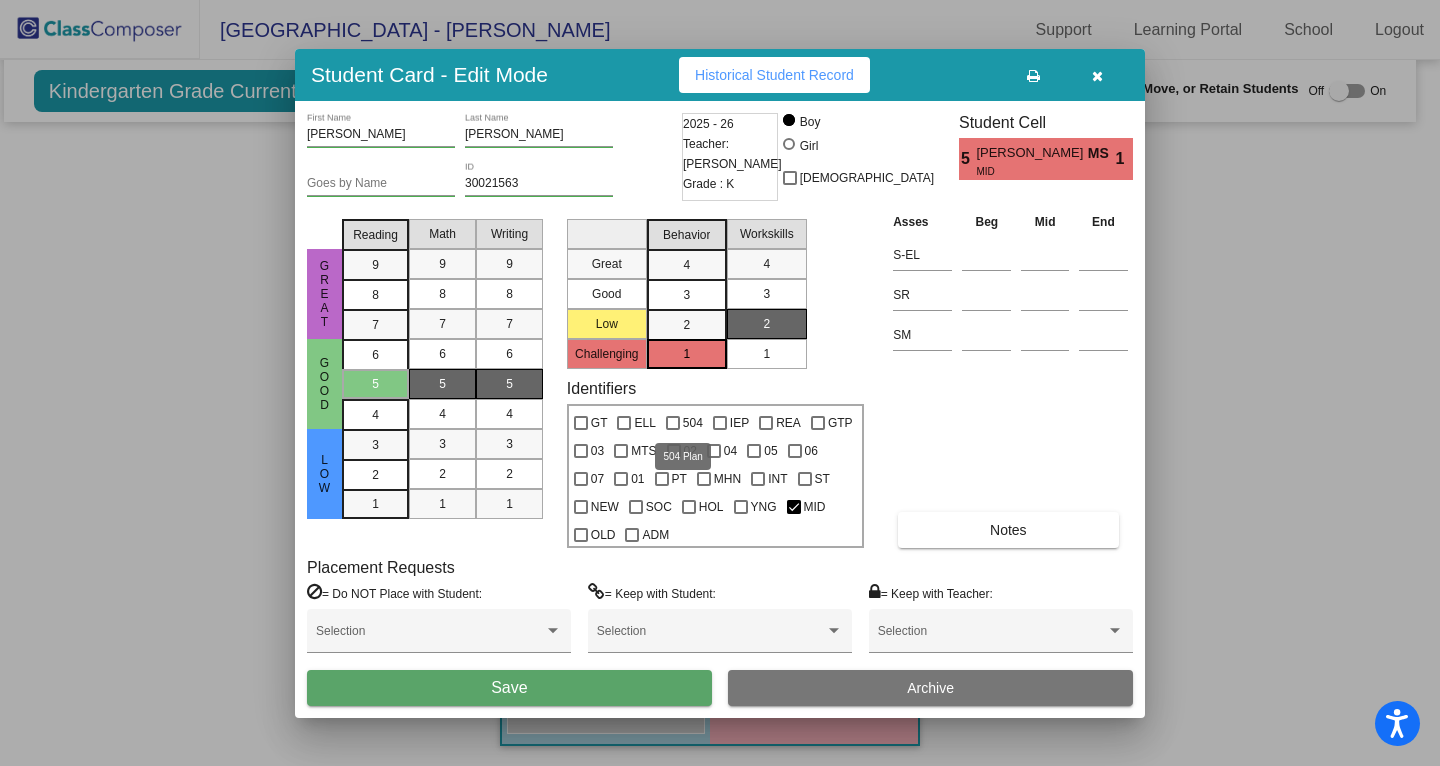 click at bounding box center (720, 423) 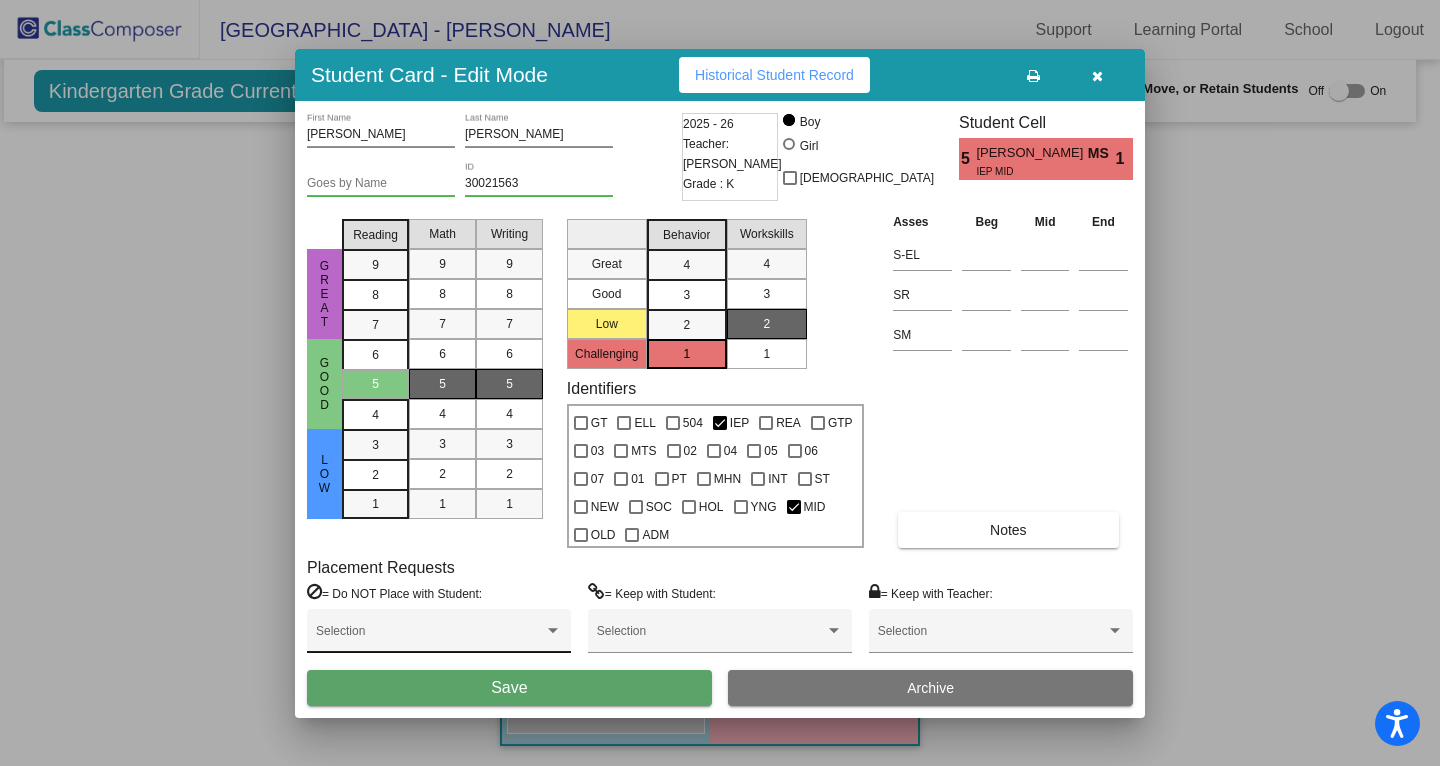 click on "Selection" at bounding box center [439, 636] 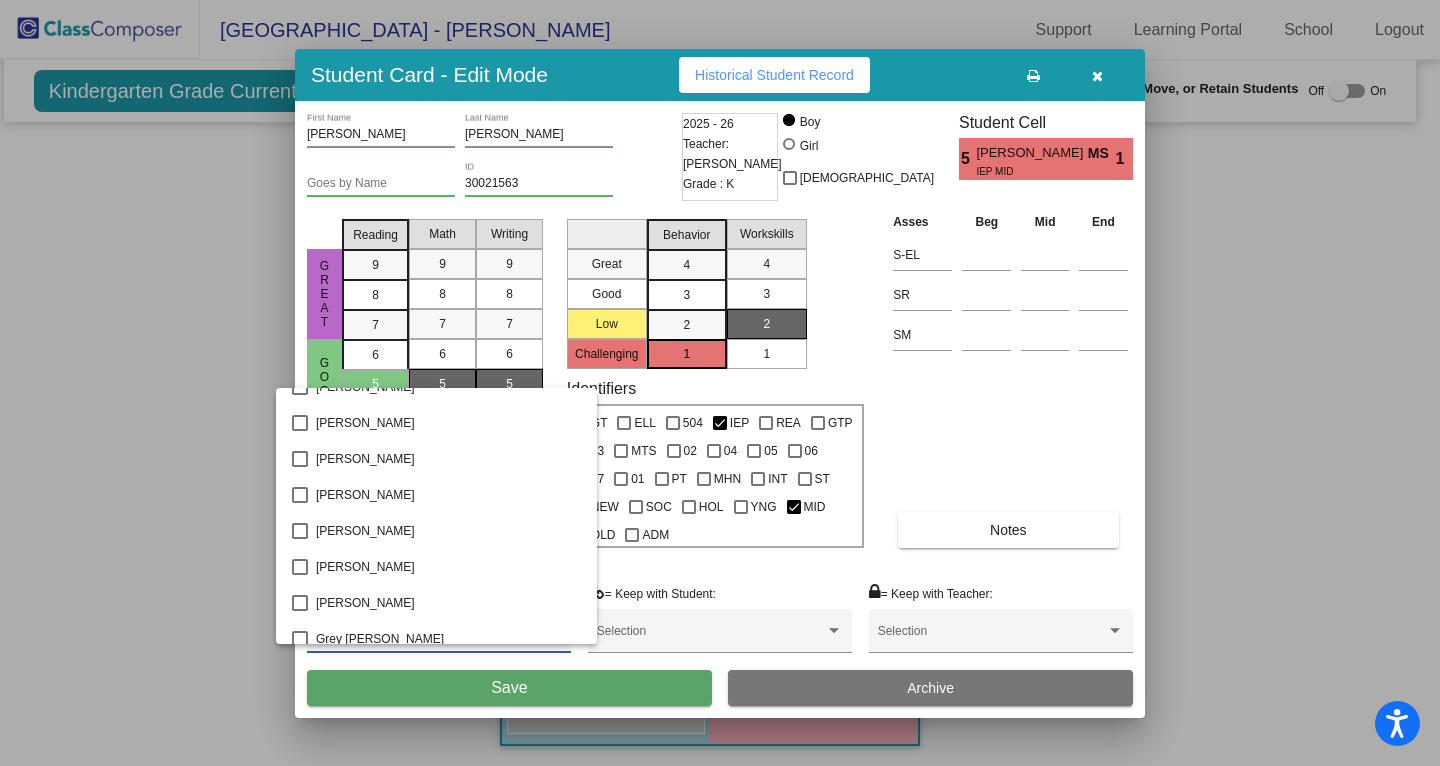 scroll, scrollTop: 1391, scrollLeft: 0, axis: vertical 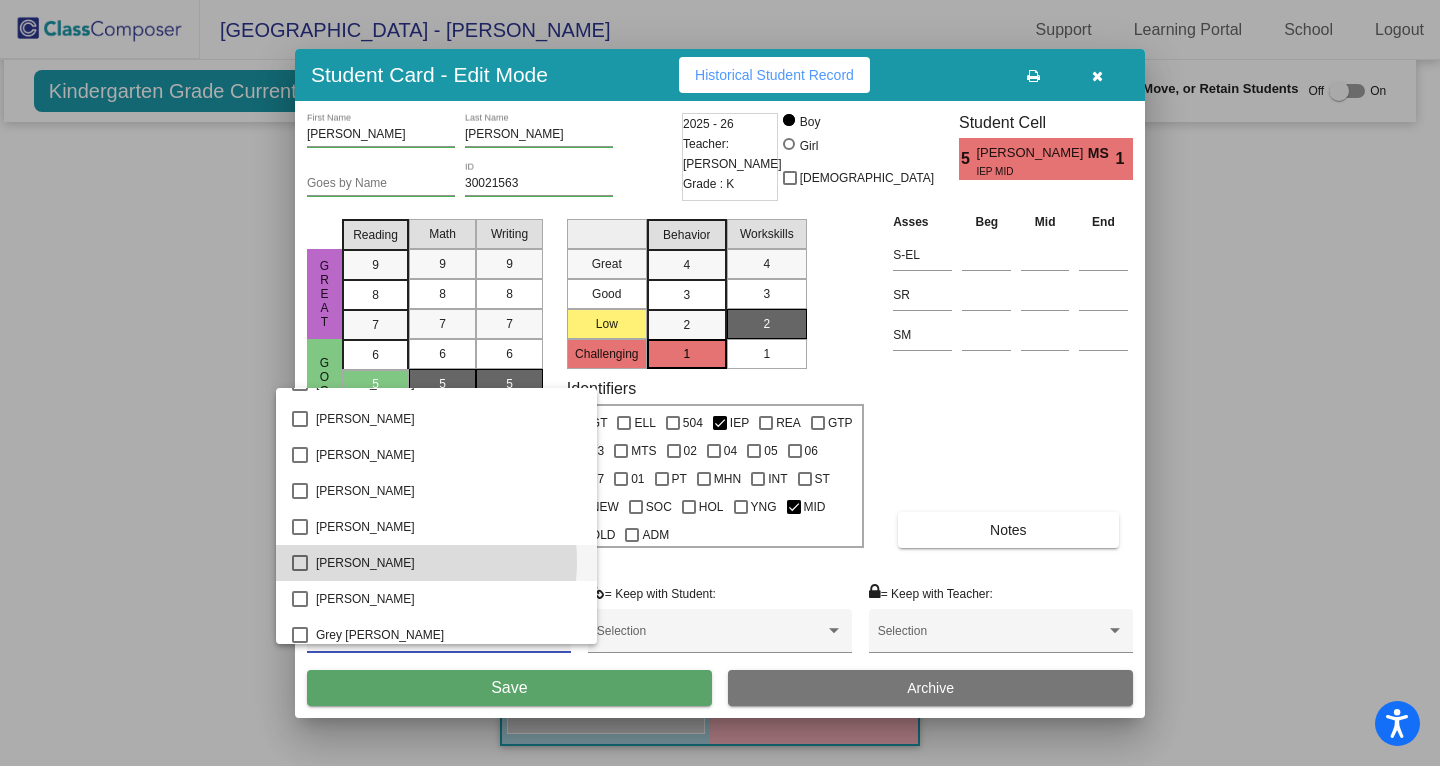 click on "[PERSON_NAME]" at bounding box center (448, 563) 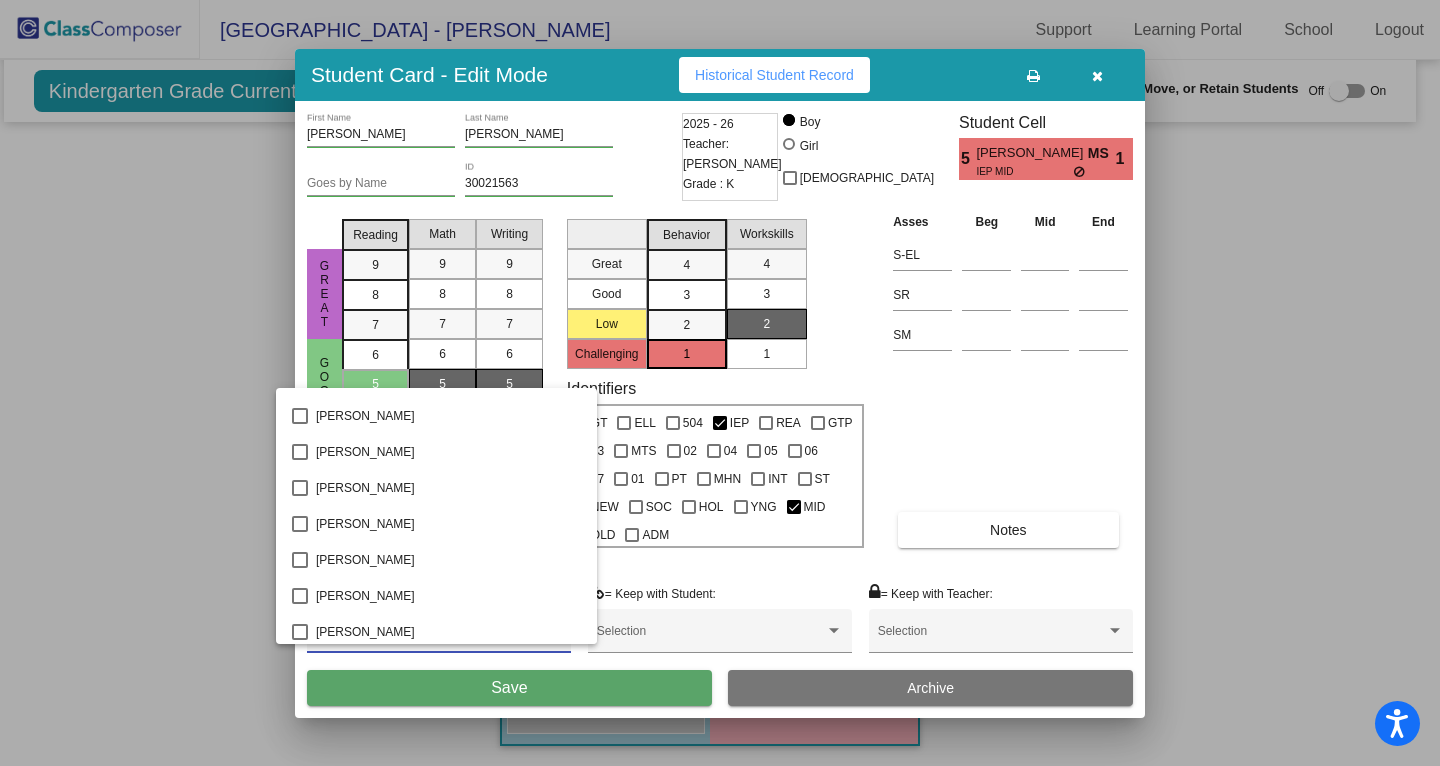 scroll, scrollTop: 0, scrollLeft: 0, axis: both 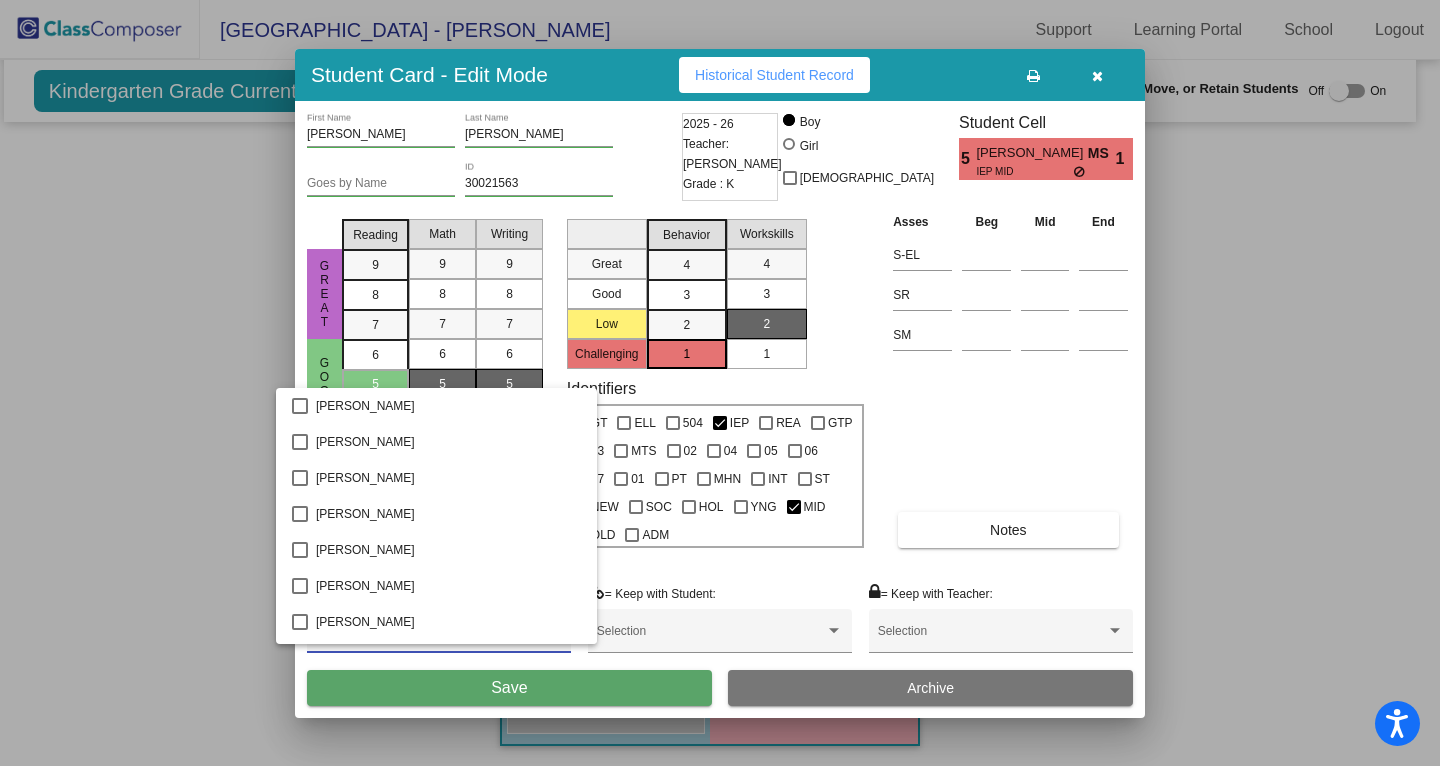 click at bounding box center [720, 383] 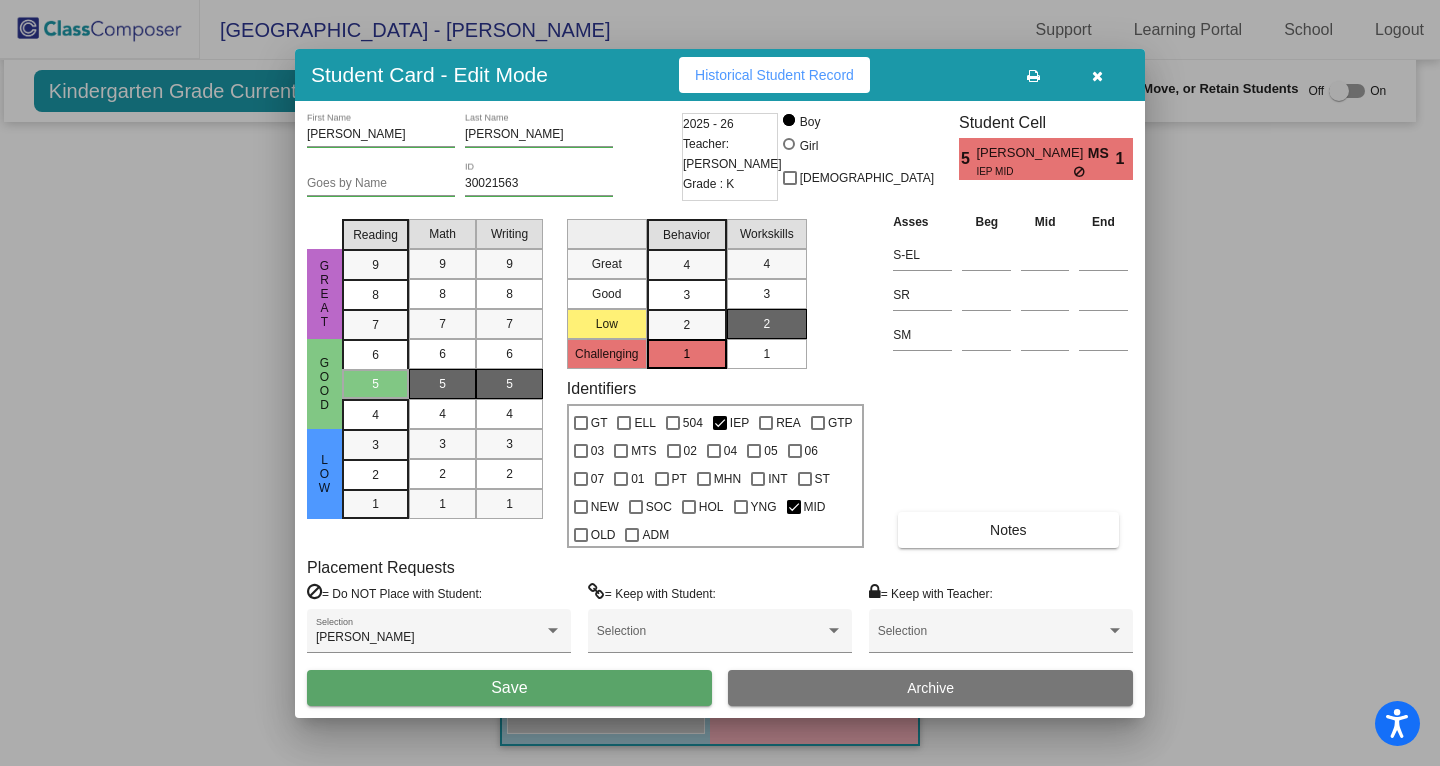 click on "Save" at bounding box center (509, 687) 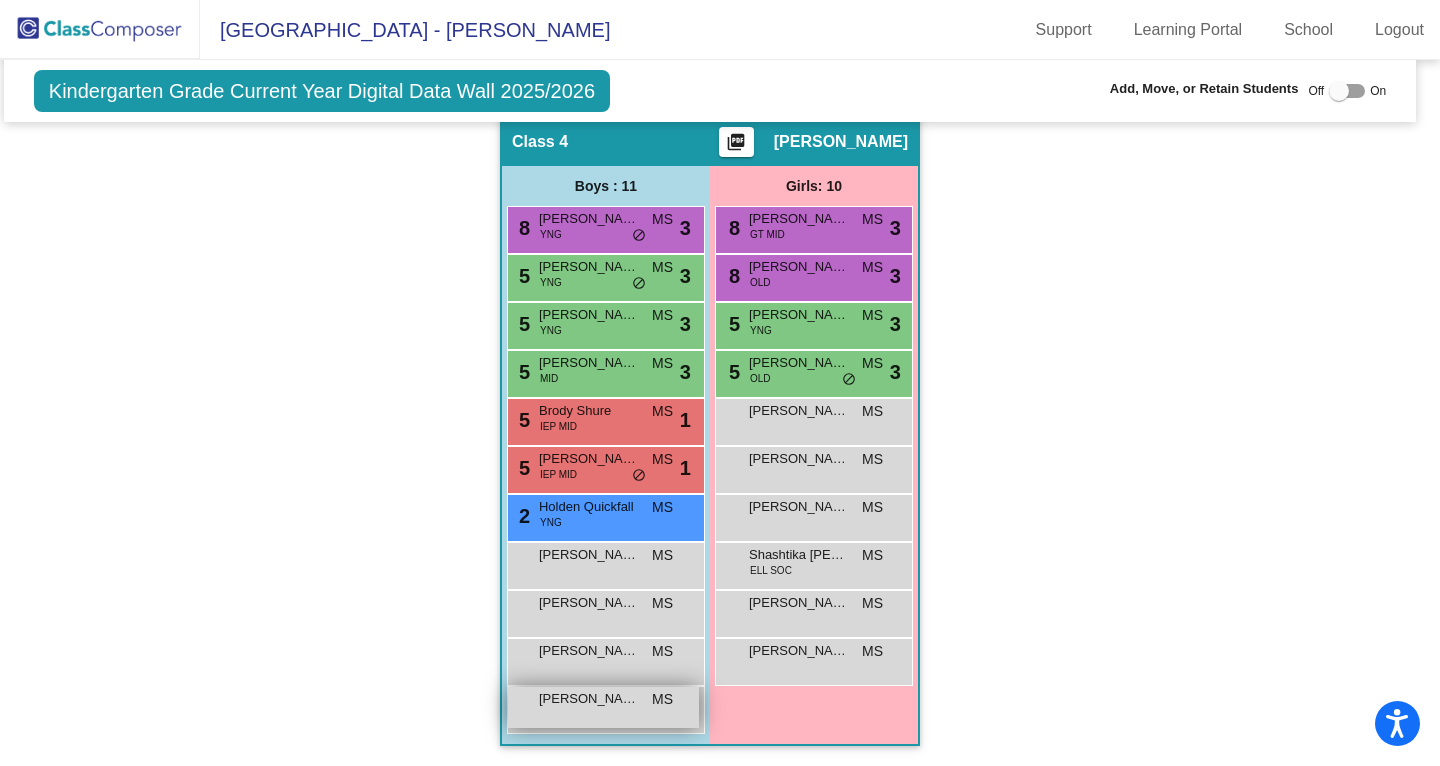click on "[PERSON_NAME] MS lock do_not_disturb_alt" at bounding box center (603, 707) 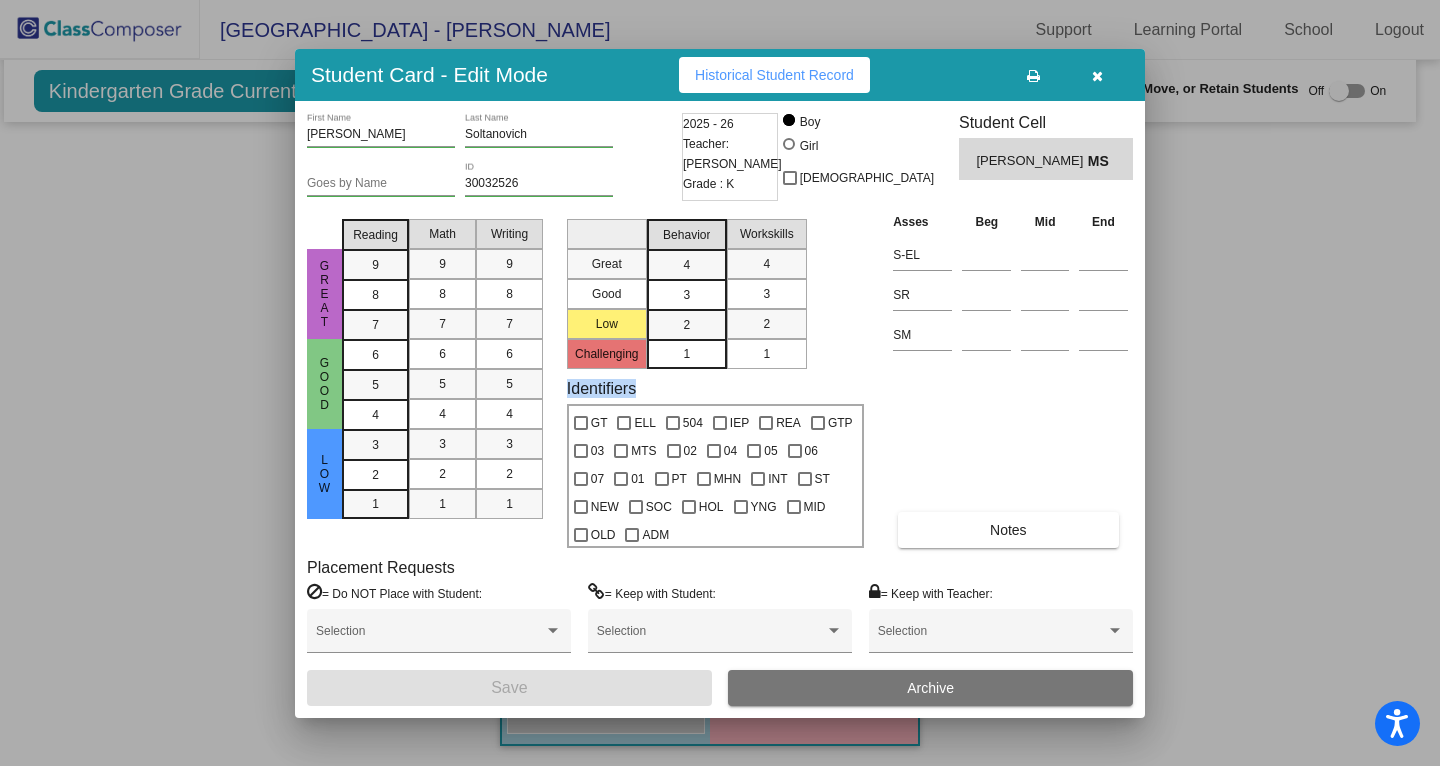 drag, startPoint x: 642, startPoint y: 391, endPoint x: 568, endPoint y: 391, distance: 74 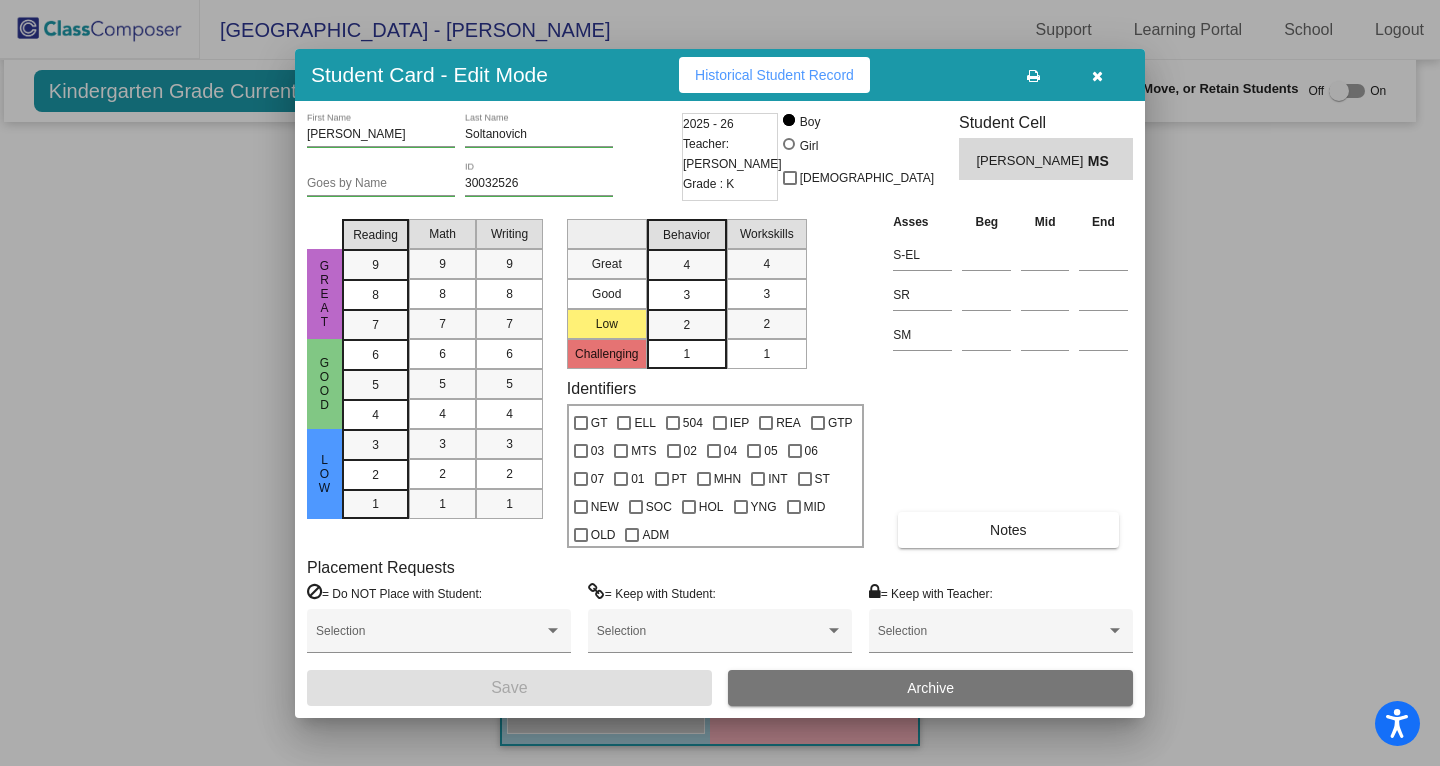 click at bounding box center (1097, 76) 